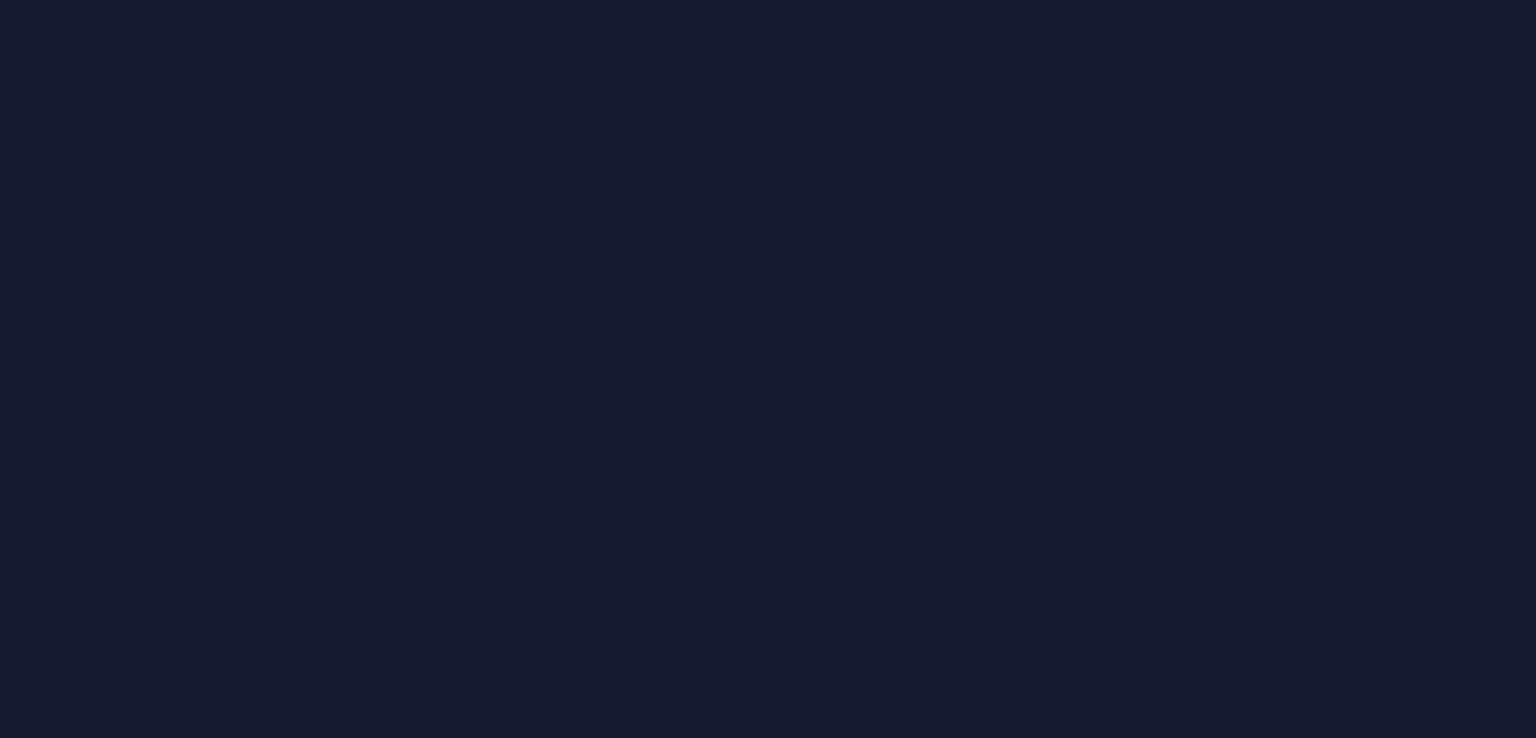 scroll, scrollTop: 0, scrollLeft: 0, axis: both 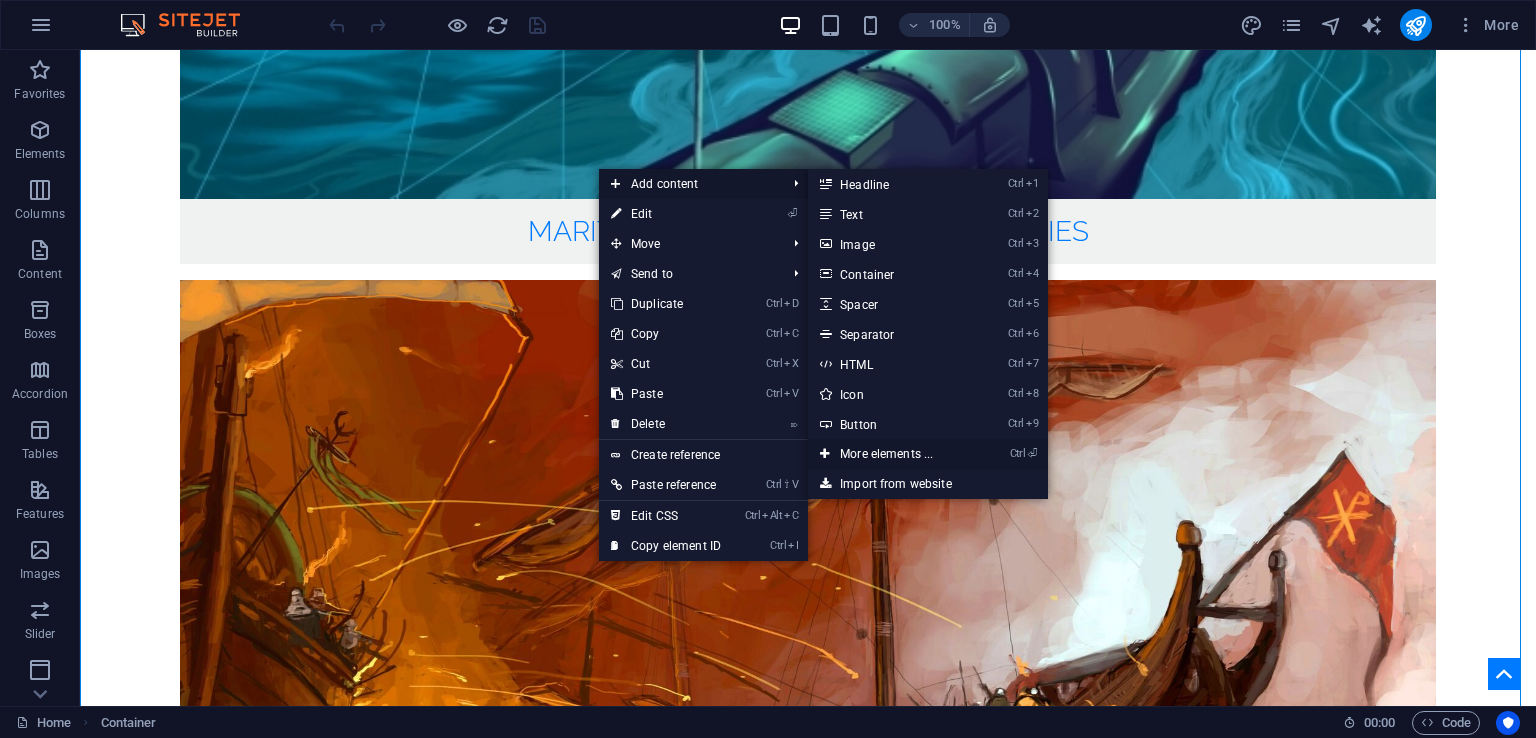 click on "Ctrl ⏎  More elements ..." at bounding box center (890, 454) 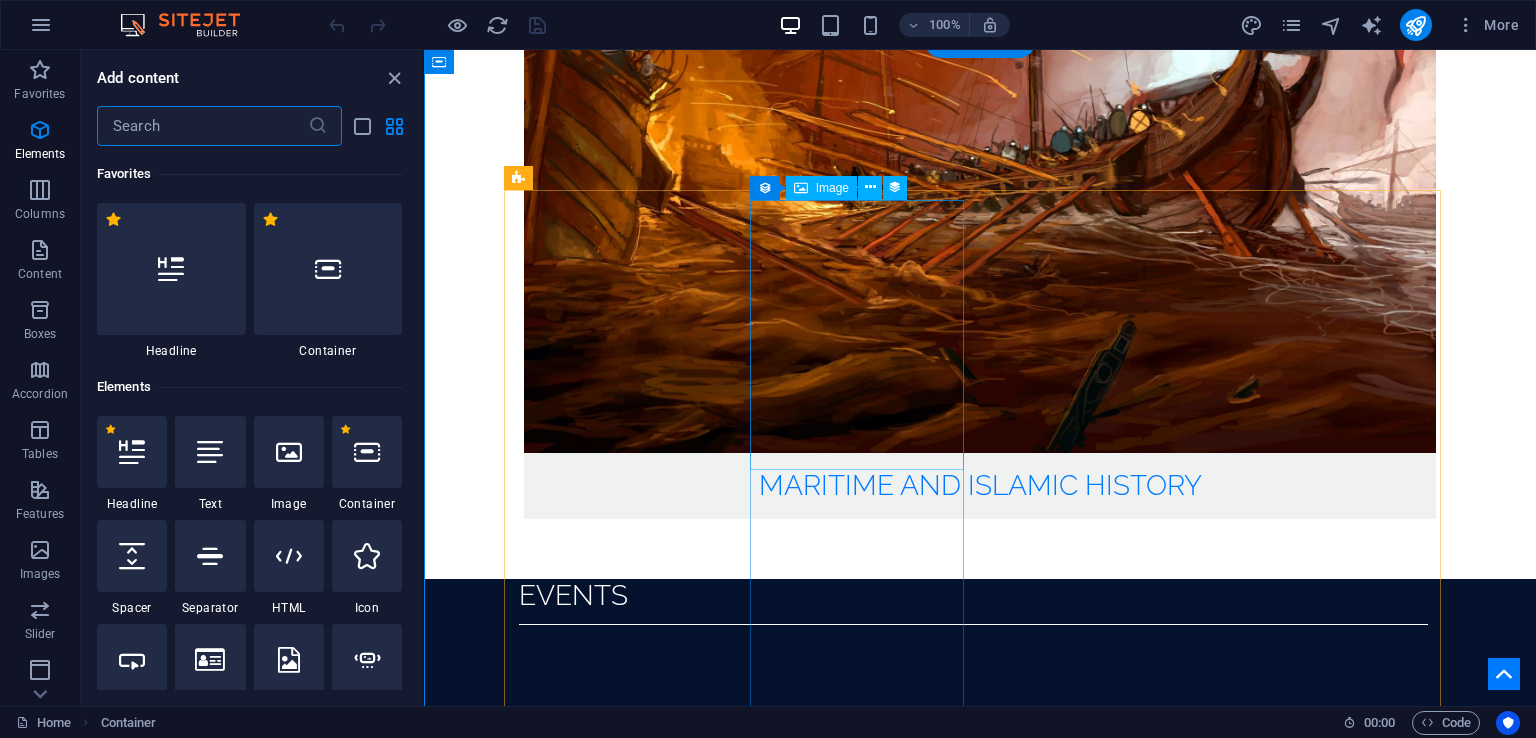scroll, scrollTop: 3286, scrollLeft: 0, axis: vertical 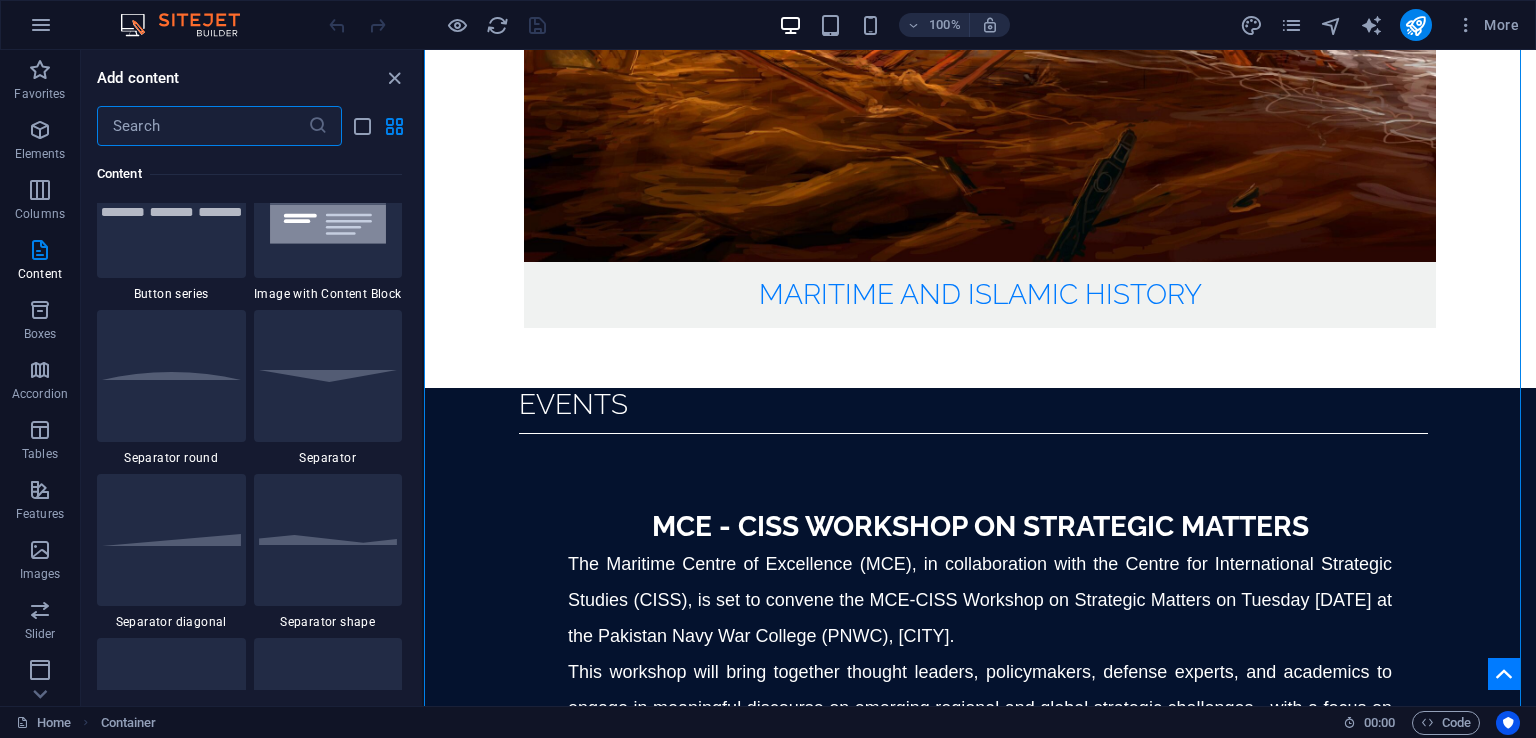 drag, startPoint x: 418, startPoint y: 164, endPoint x: 0, endPoint y: 238, distance: 424.4997 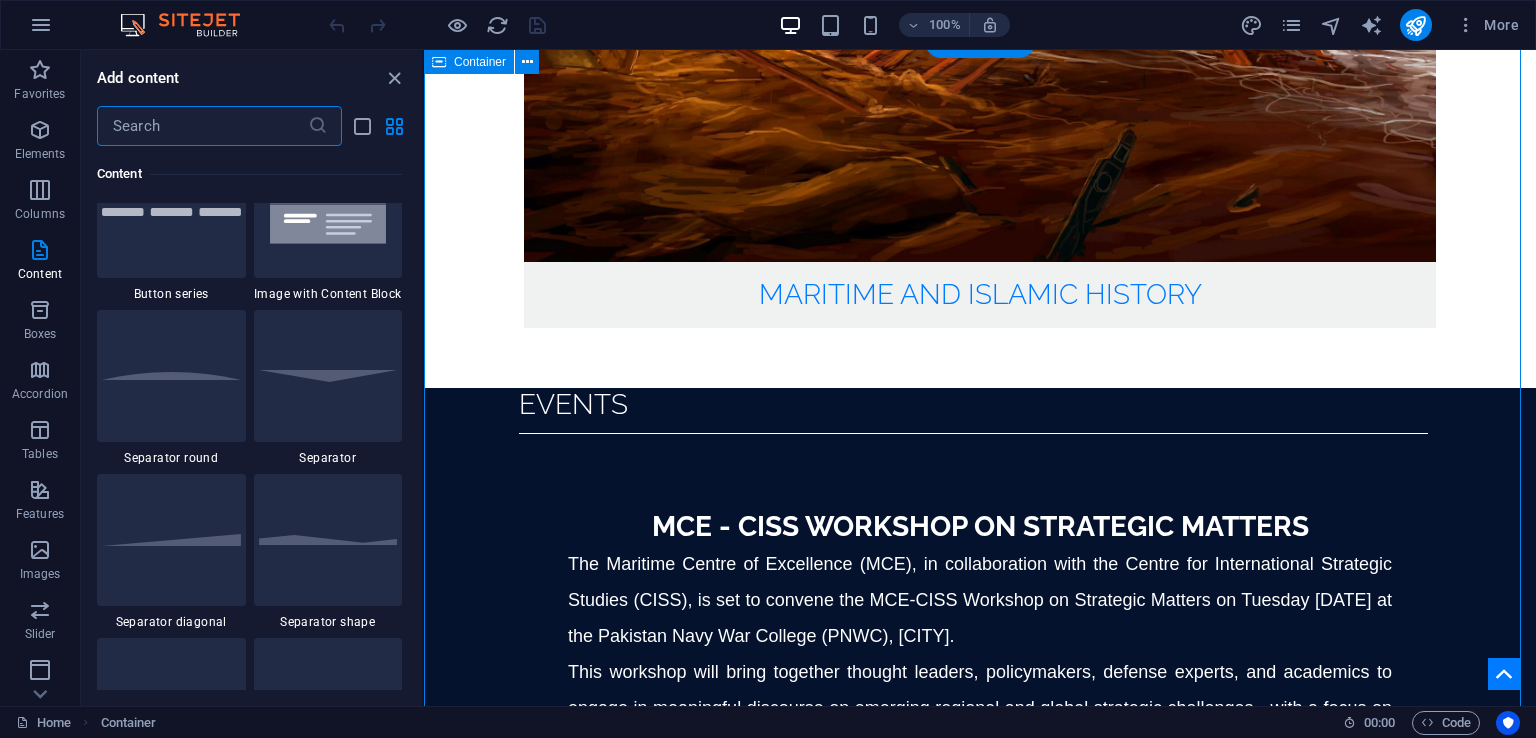 click on "podcasts Blog Post 6 Category 1 06/30/2025 Tempus curae dui commodo potenti? Egestas ultricies convallis rhoncus. Dapibus tempor semper euismod lorem, etiam orci porta. Aliquet eros ullamcorper urna amet. Sagittis a etiam curabitur? Blog Post 5 Category 1 06/29/2025 Ultricies consequat suscipit varius malesuada? Inceptos turpis luctus. Augue semper dui donec! Rhoncus turpis mi iaculis elit maecenas proin ultricies sodales, dui netus habitant. Nostra curabitur! Blog Post 4 Category 2 06/28/2025 Risus nostra dui potenti etiam mauris viverra. Pellentesque curabitur morbi? Hac viverra tellus morbi lectus. Volutpat aptent at tempor per. Primis sem ullamcorper quam rhoncus. Sapien cras posuere donec curae aliquam venenatis. Habitant sociosqu cursus! Blog Post 3 Category 1 06/27/2025  Previous Next  Op-eds Blog Post 6 Category 1 06/30/2025 Blog Post 5 Category 1 06/29/2025 Blog Post 4 Category 2 06/28/2025 Blog Post 3 Category 1 06/27/2025  Previous Next" at bounding box center [980, 5418] 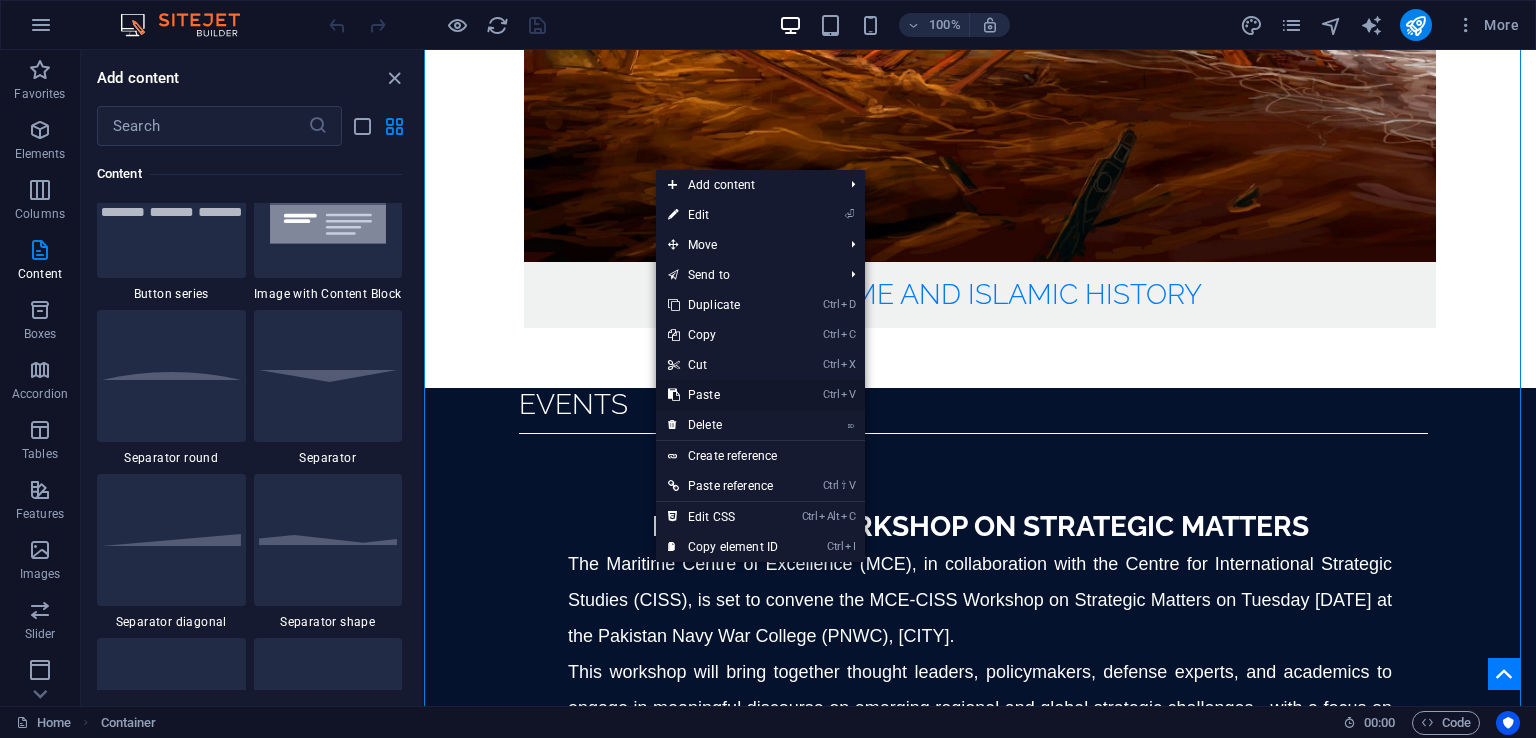 click on "Ctrl V  Paste" at bounding box center [723, 395] 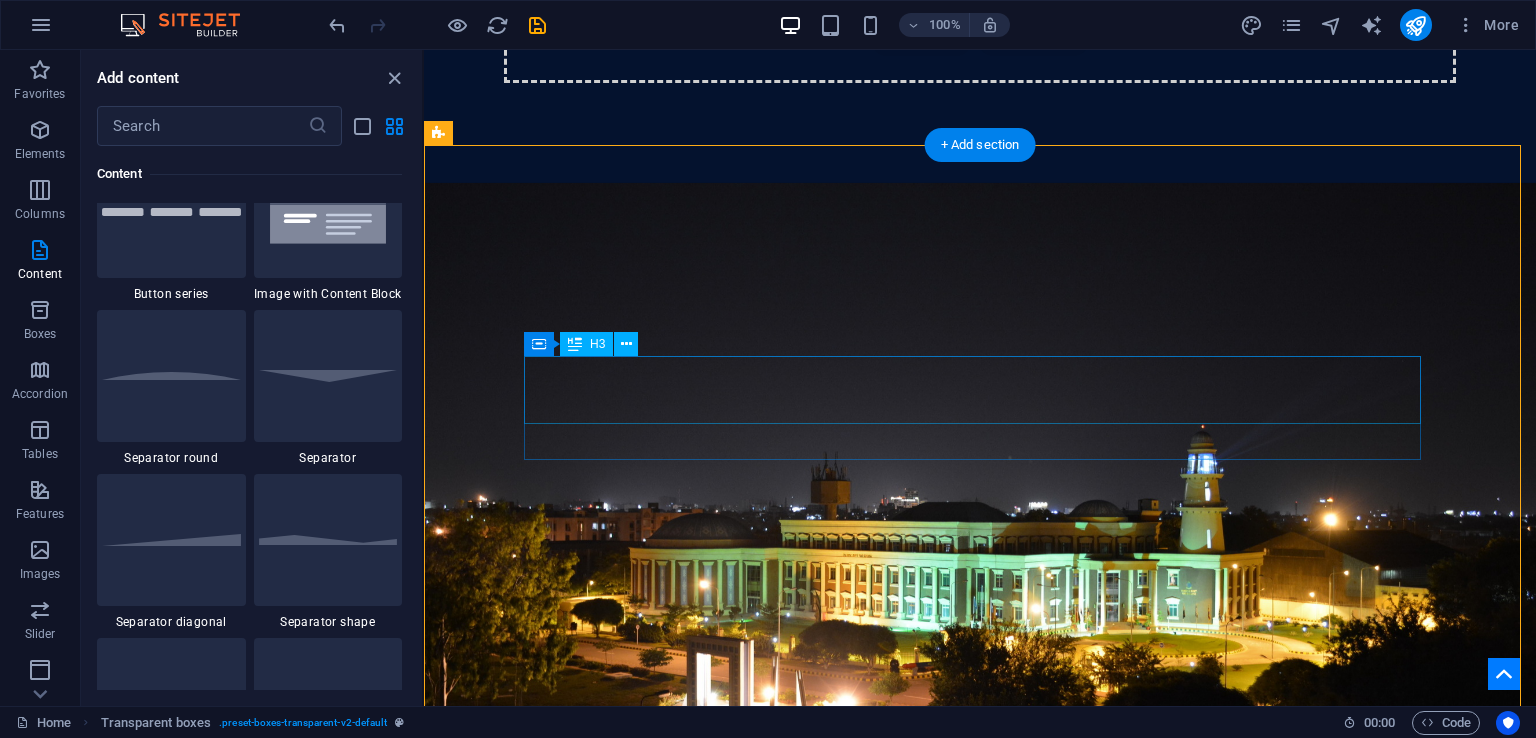 scroll, scrollTop: 5923, scrollLeft: 0, axis: vertical 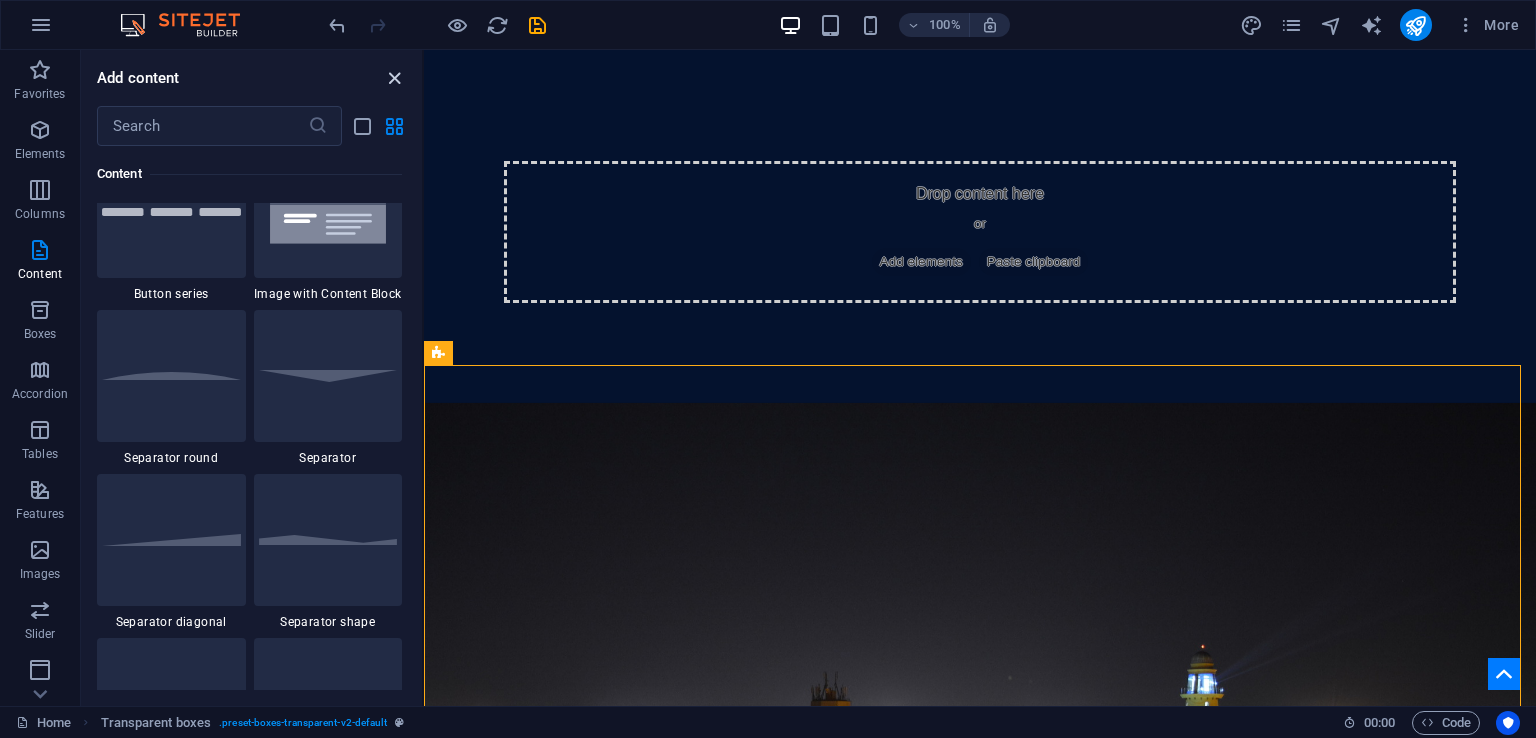 drag, startPoint x: 397, startPoint y: 80, endPoint x: 328, endPoint y: 66, distance: 70.40597 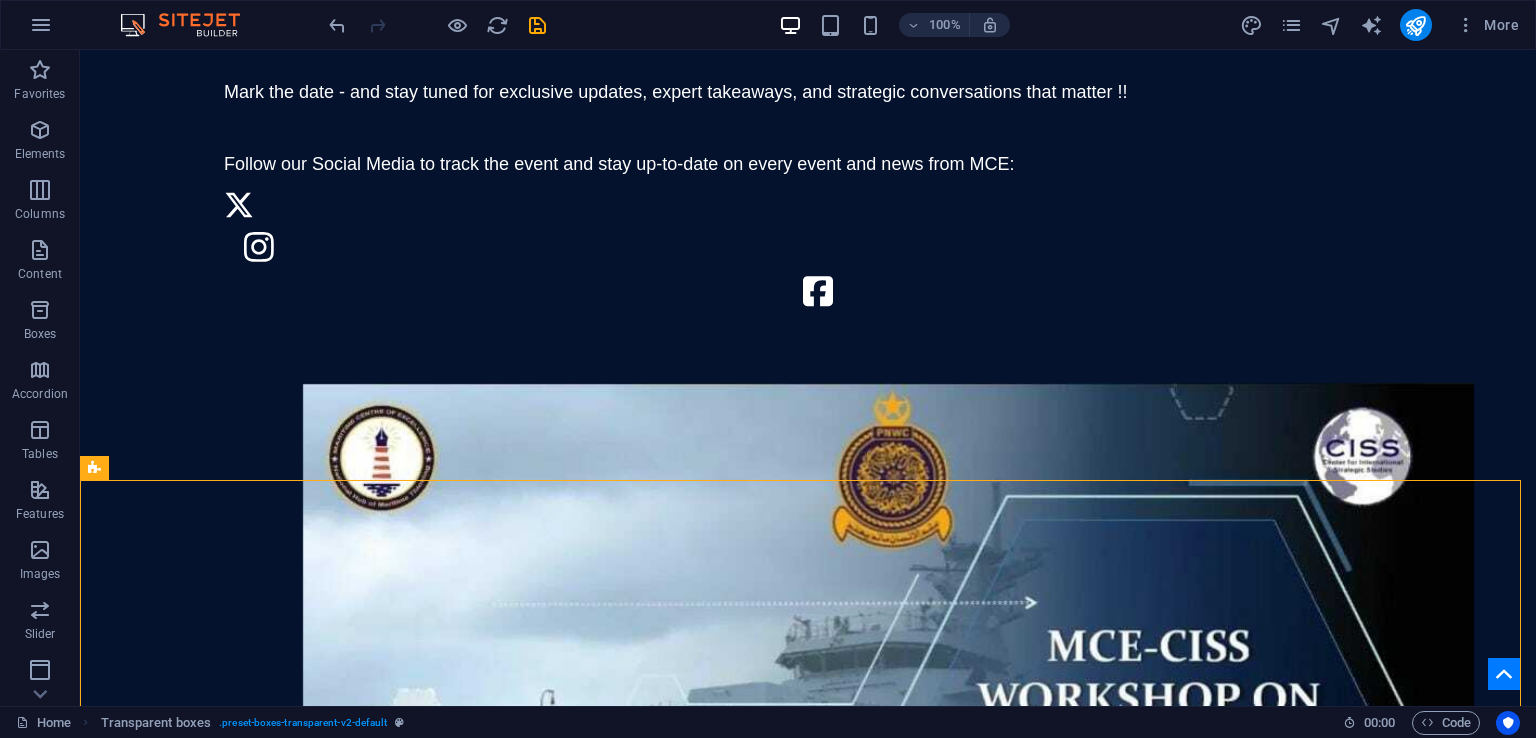 scroll, scrollTop: 4807, scrollLeft: 0, axis: vertical 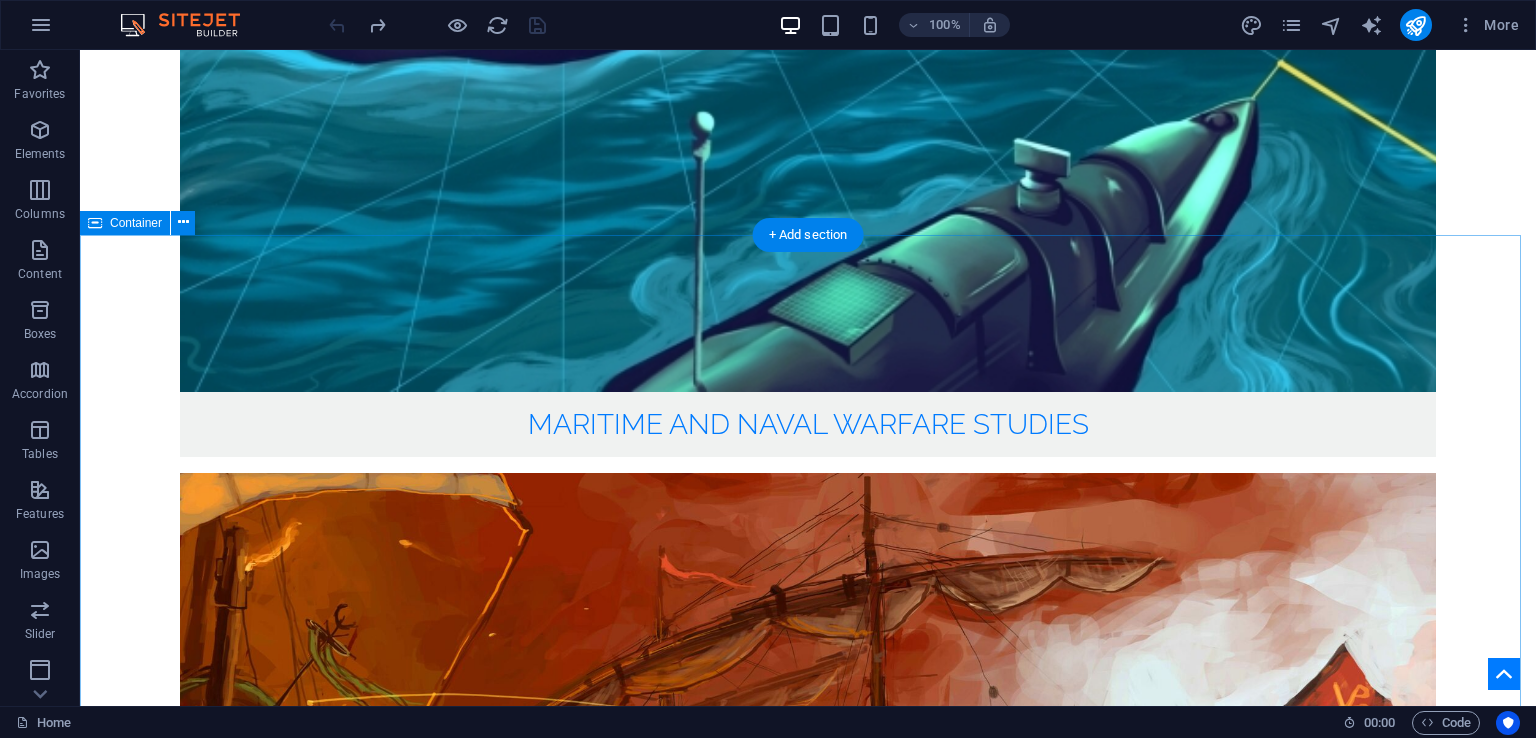 click on "podcasts Blog Post 6 Category 1 06/30/2025 Tempus curae dui commodo potenti? Egestas ultricies convallis rhoncus. Dapibus tempor semper euismod lorem, etiam orci porta. Aliquet eros ullamcorper urna amet. Sagittis a etiam curabitur? Blog Post 5 Category 1 06/29/2025 Ultricies consequat suscipit varius malesuada? Inceptos turpis luctus. Augue semper dui donec! Rhoncus turpis mi iaculis elit maecenas proin ultricies sodales, dui netus habitant. Nostra curabitur! Blog Post 4 Category 2 06/28/2025 Risus nostra dui potenti etiam mauris viverra. Pellentesque curabitur morbi? Hac viverra tellus morbi lectus. Volutpat aptent at tempor per. Primis sem ullamcorper quam rhoncus. Sapien cras posuere donec curae aliquam venenatis. Habitant sociosqu cursus! Blog Post 3 Category 1 06/27/2025  Previous Next  Op-eds Blog Post 6 Category 1 06/30/2025 Blog Post 5 Category 1 06/29/2025 Blog Post 4 Category 2 06/28/2025 Blog Post 3 Category 1 06/27/2025  Previous Next" at bounding box center [808, 6014] 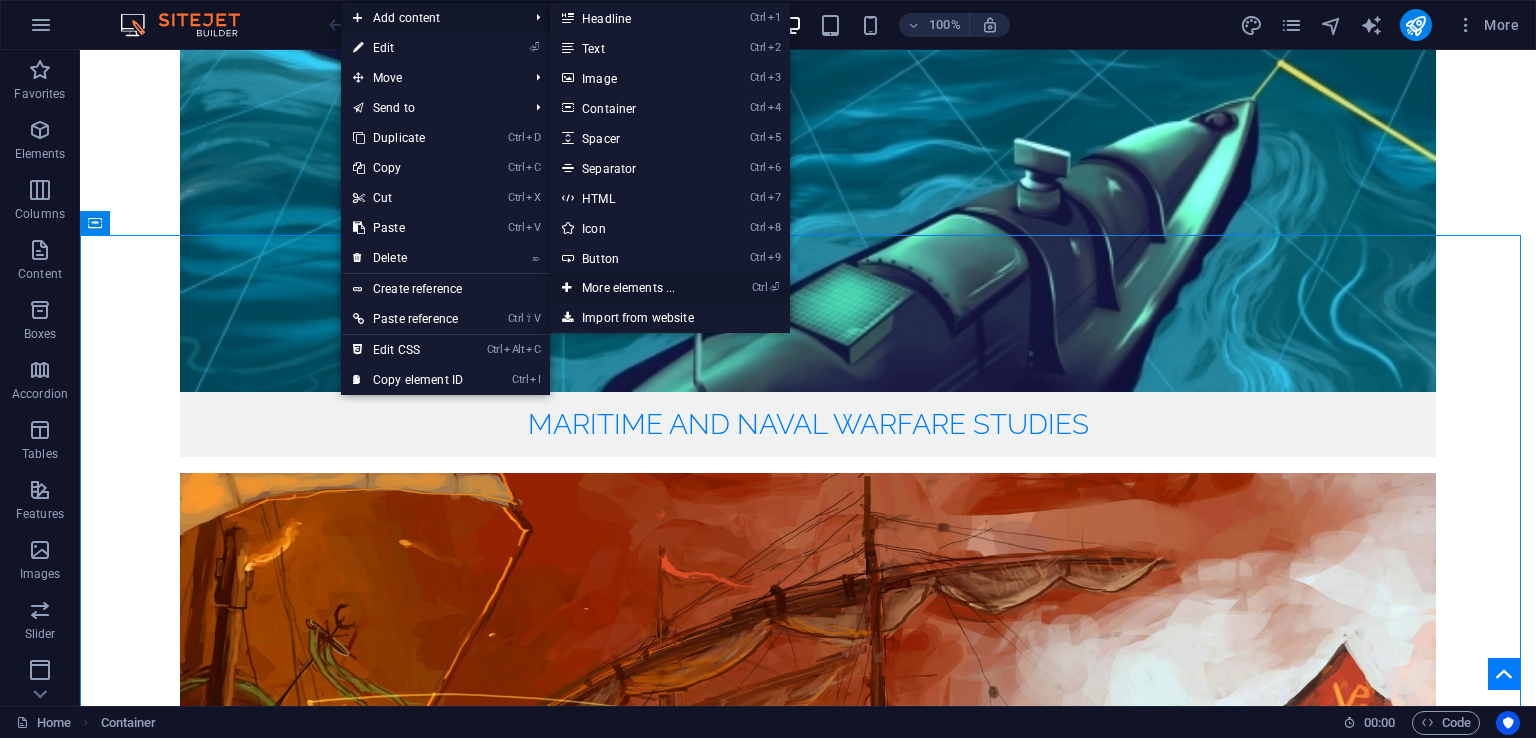 click on "Ctrl ⏎  More elements ..." at bounding box center [632, 288] 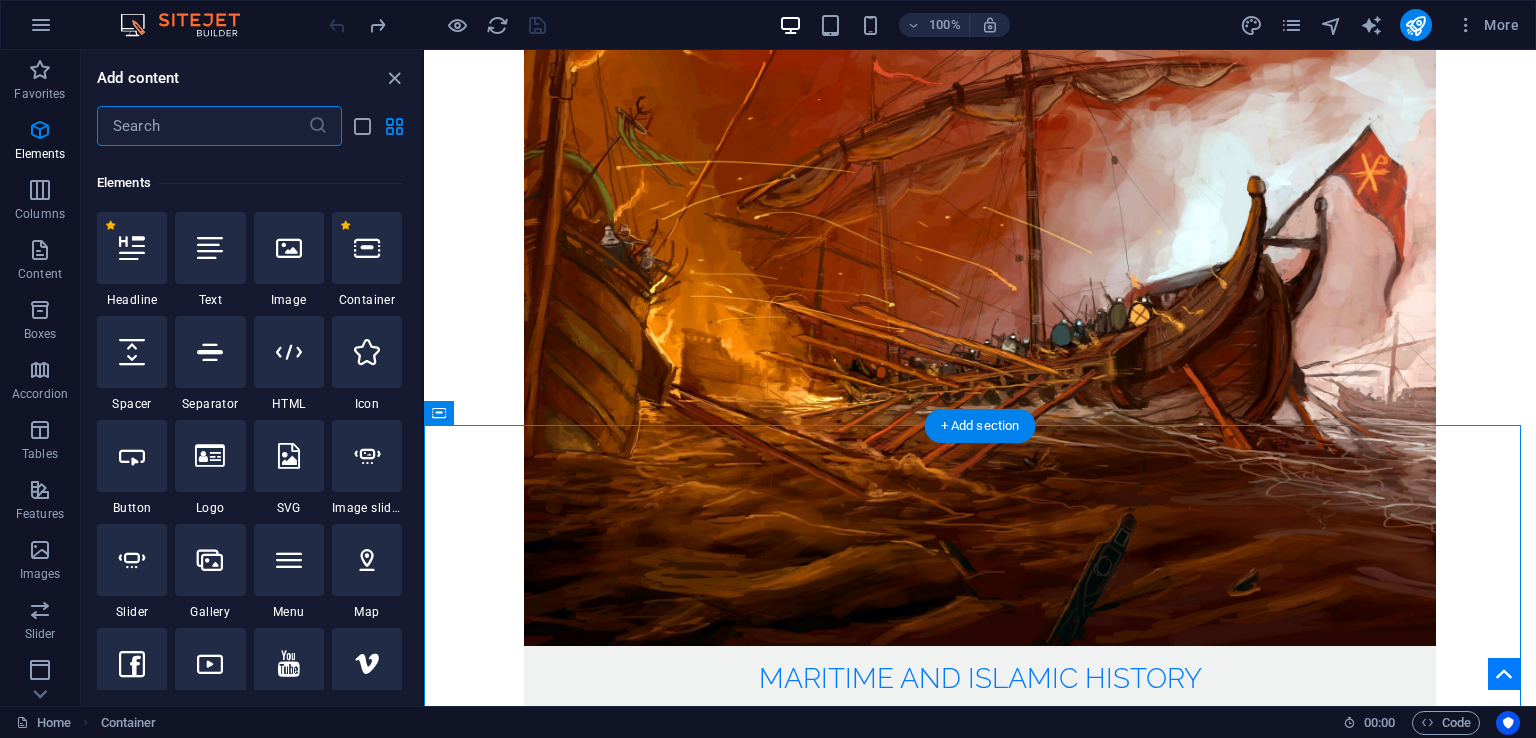 scroll, scrollTop: 212, scrollLeft: 0, axis: vertical 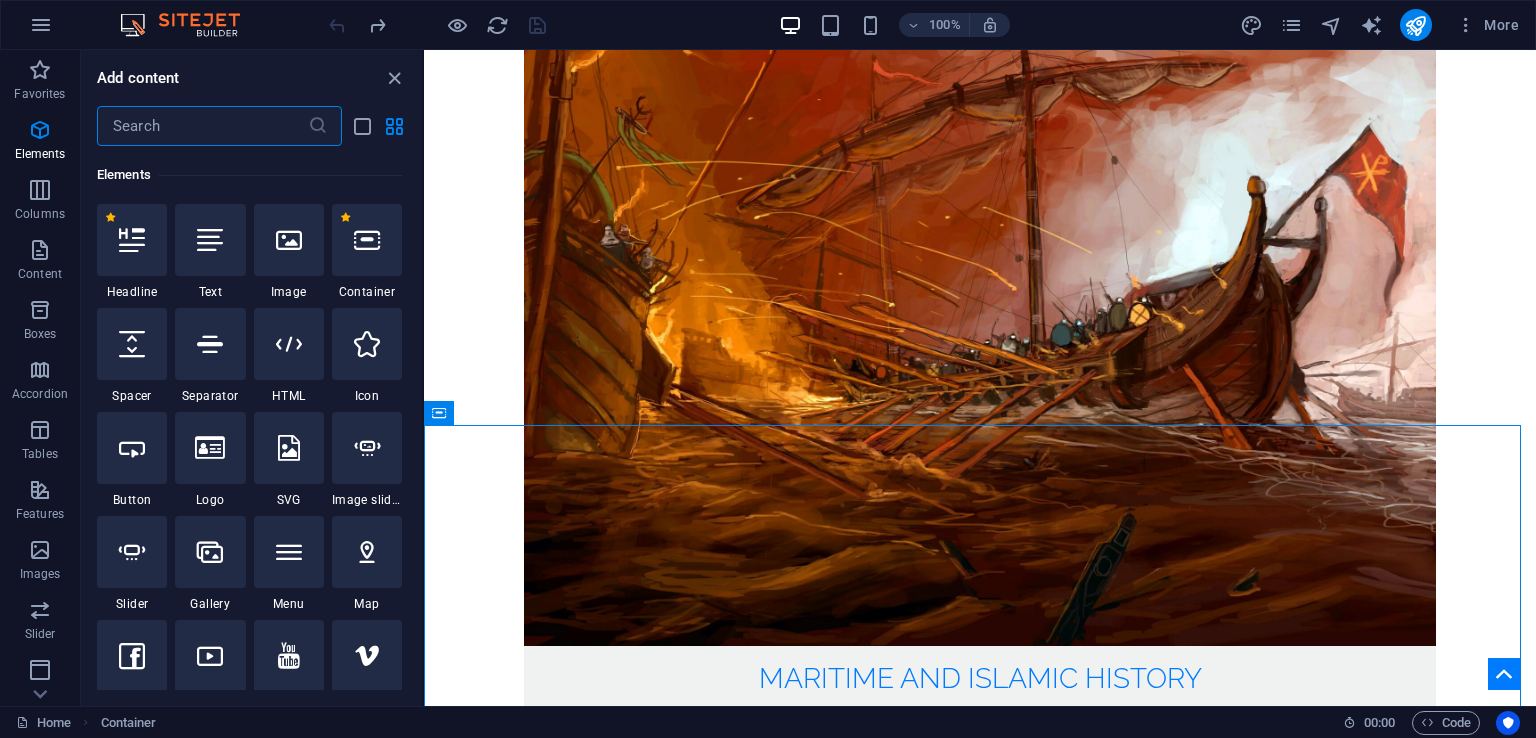 click at bounding box center [202, 126] 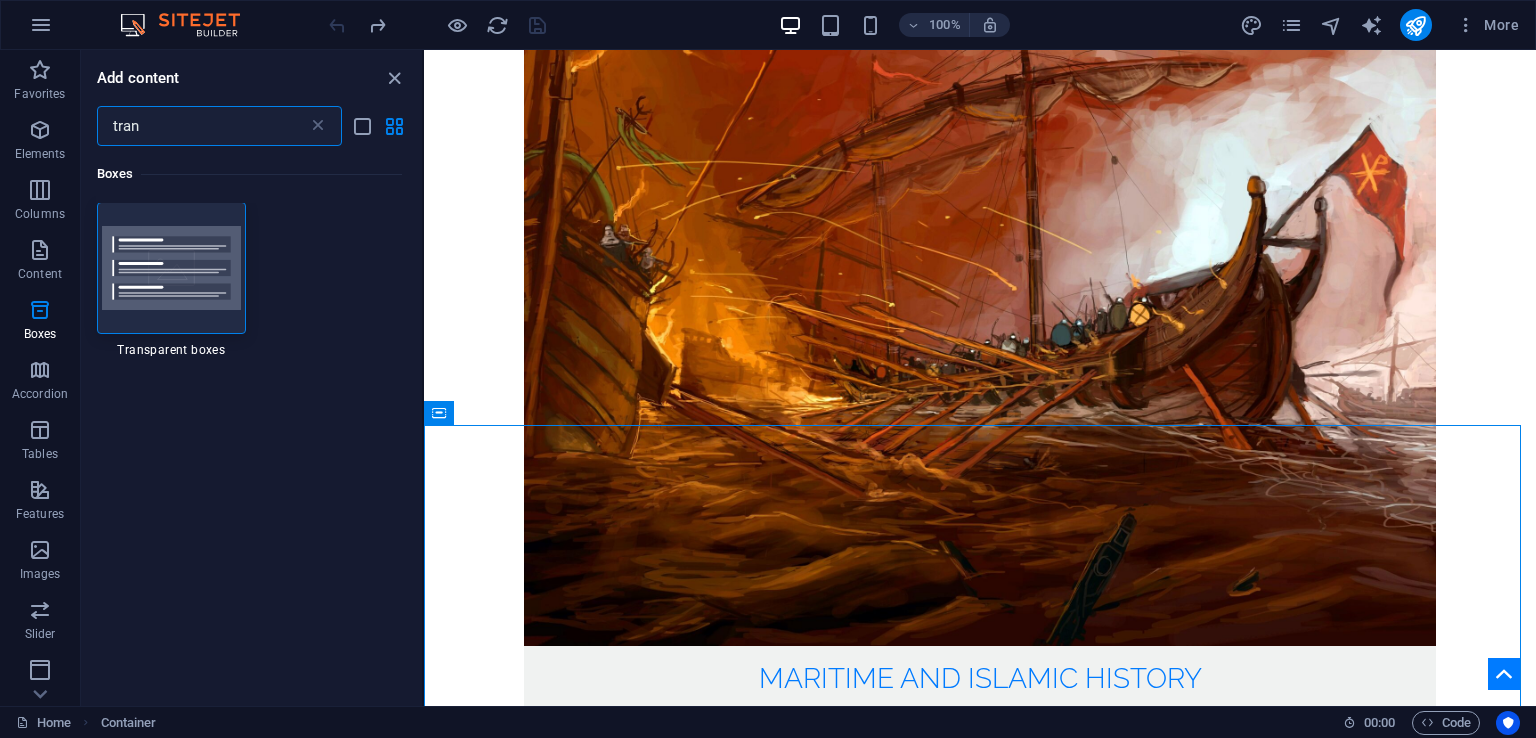 scroll, scrollTop: 0, scrollLeft: 0, axis: both 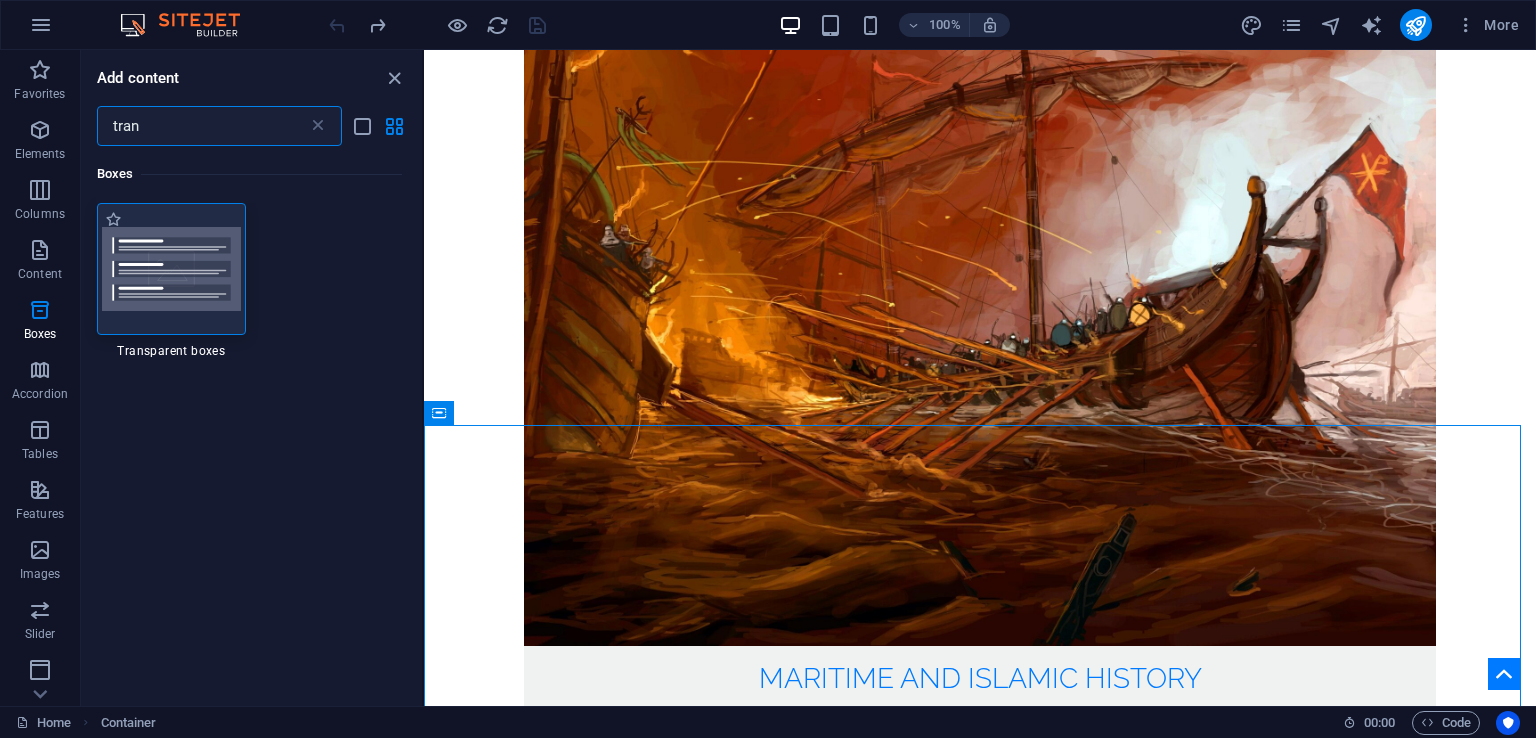type on "tran" 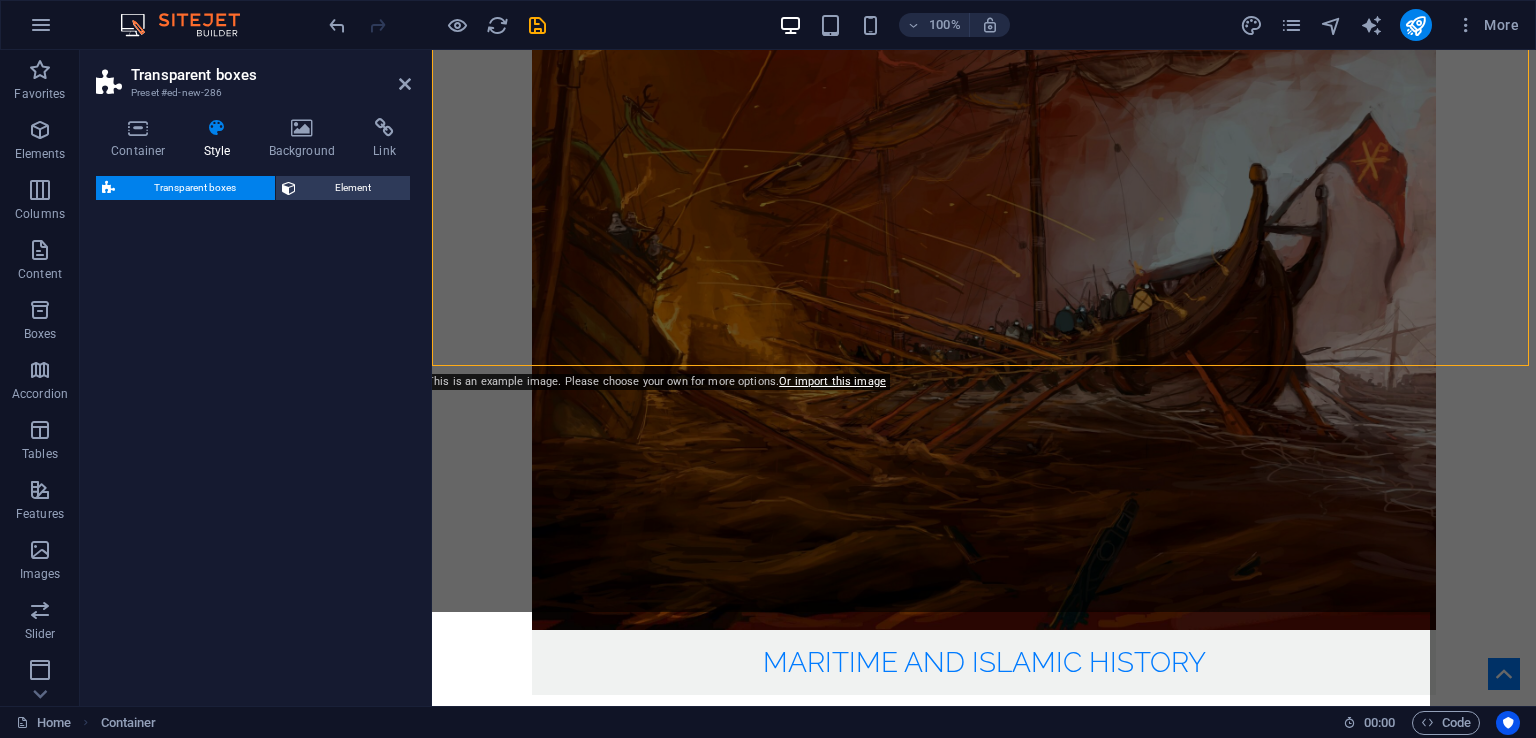 select on "rem" 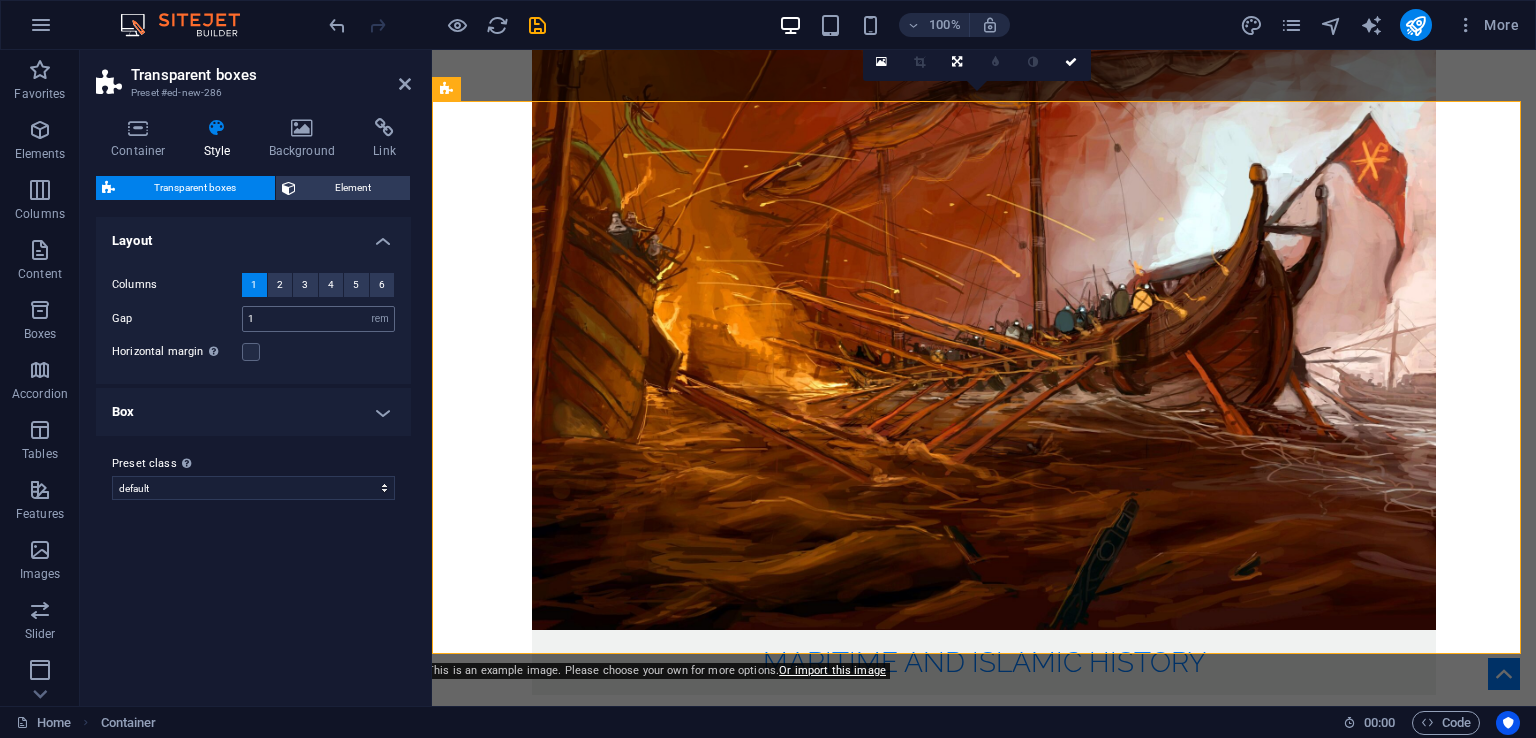 scroll, scrollTop: 5671, scrollLeft: 0, axis: vertical 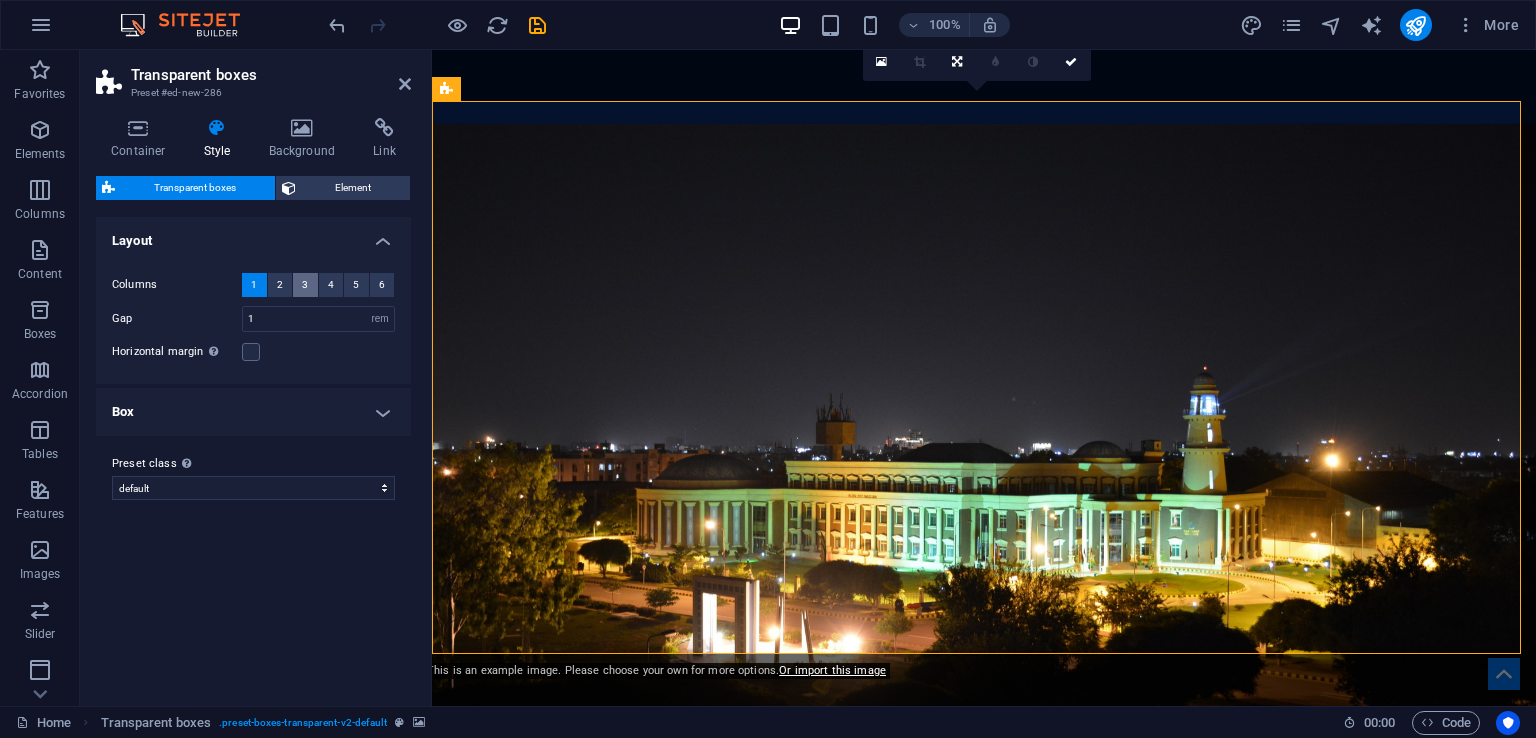 click on "3" at bounding box center (305, 285) 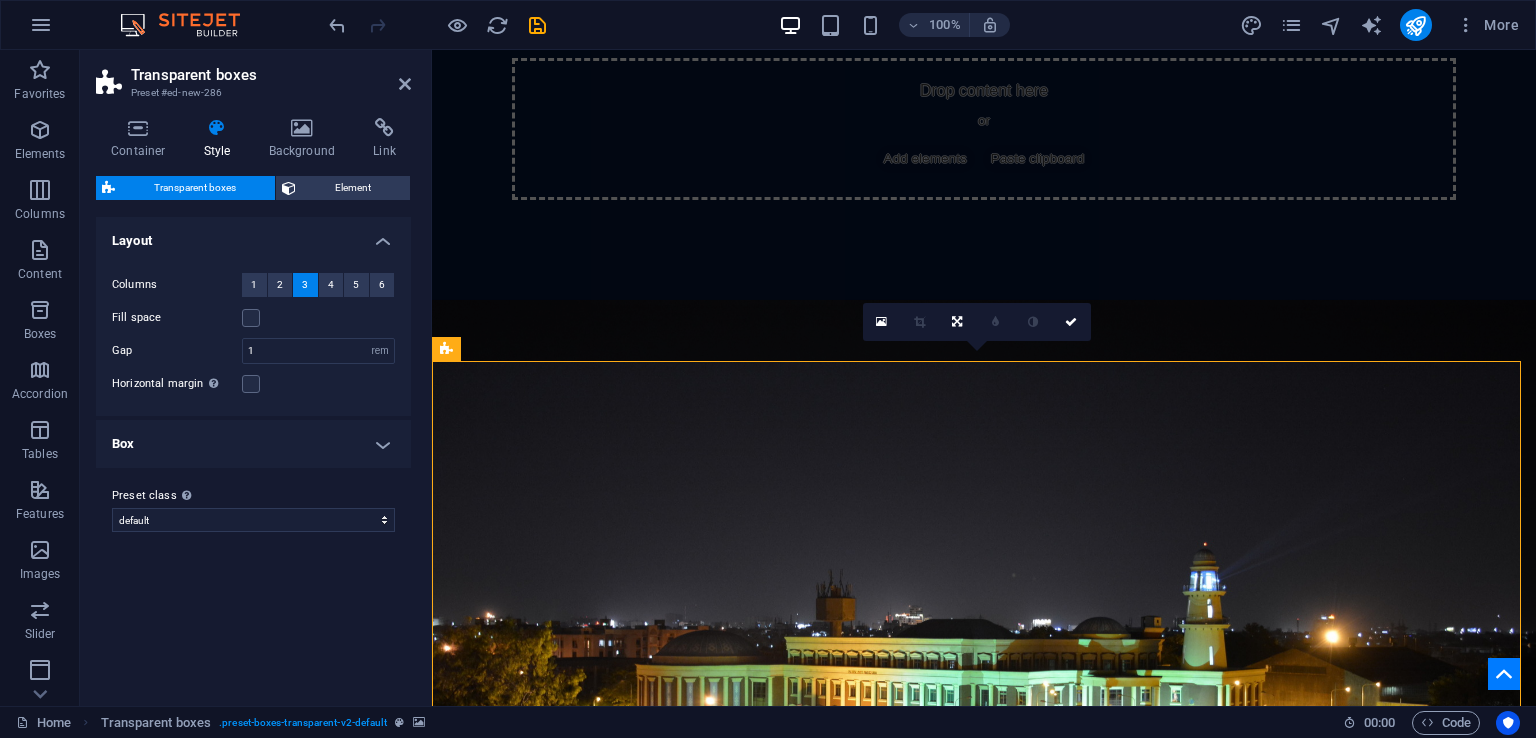 scroll, scrollTop: 5590, scrollLeft: 0, axis: vertical 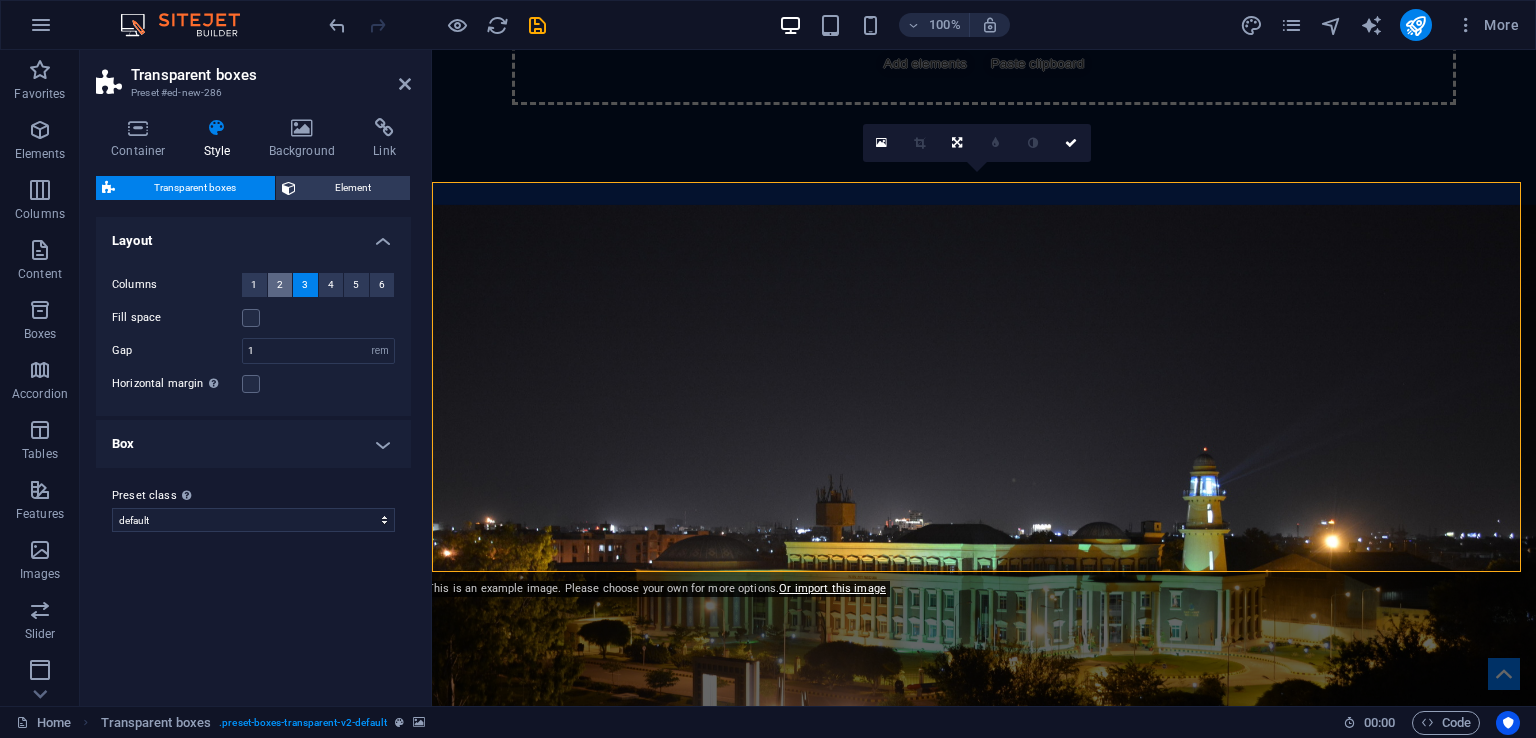 click on "2" at bounding box center [280, 285] 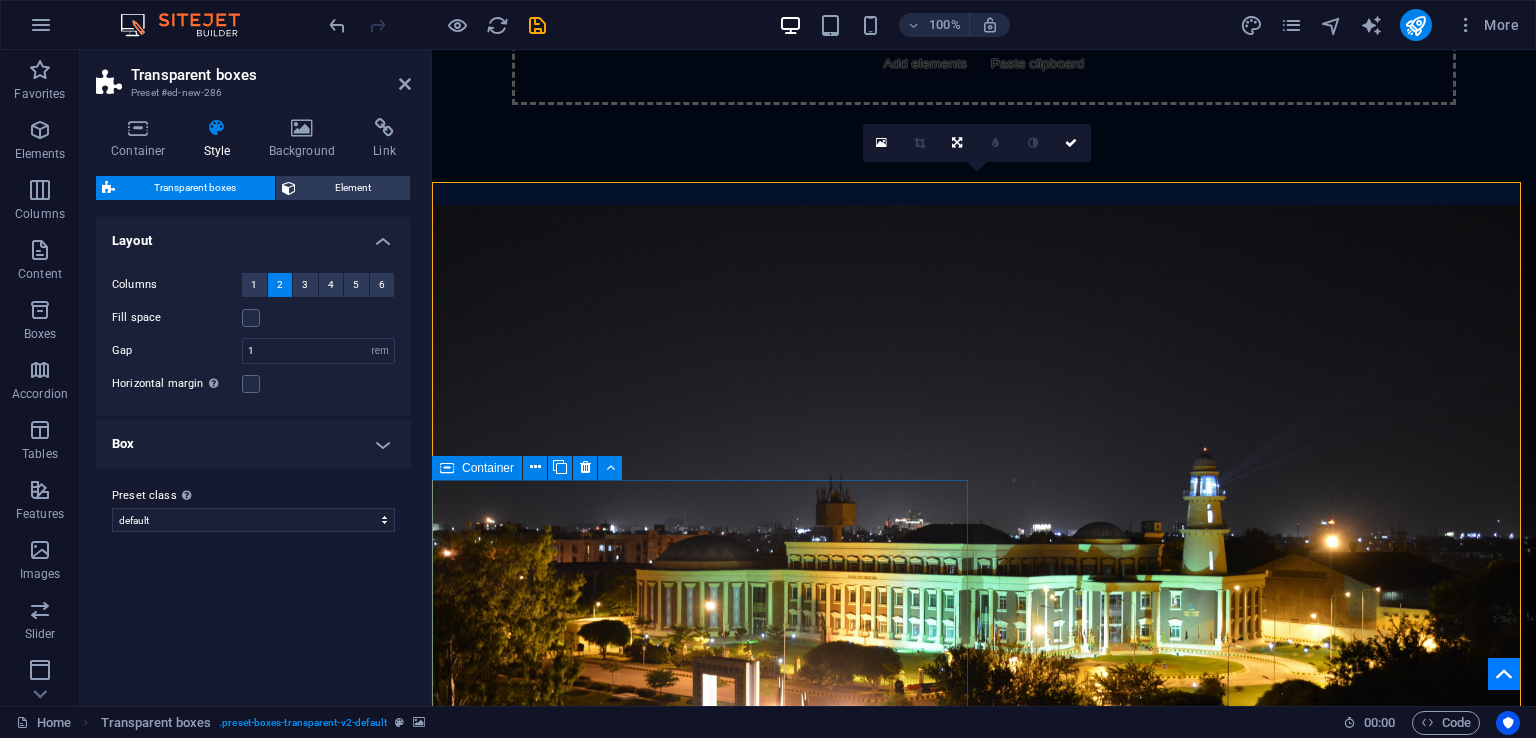 click on "Container" at bounding box center (488, 468) 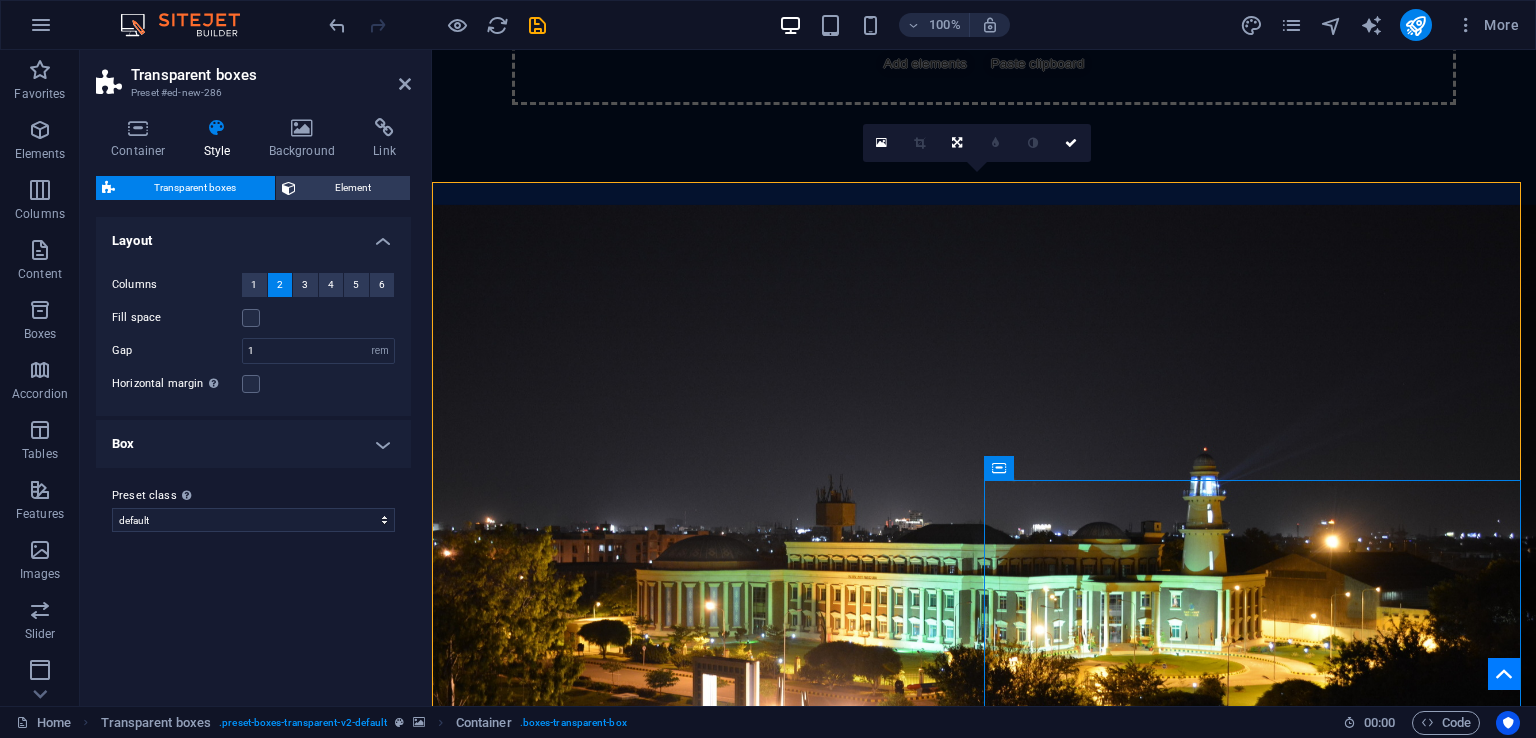 scroll, scrollTop: 5816, scrollLeft: 0, axis: vertical 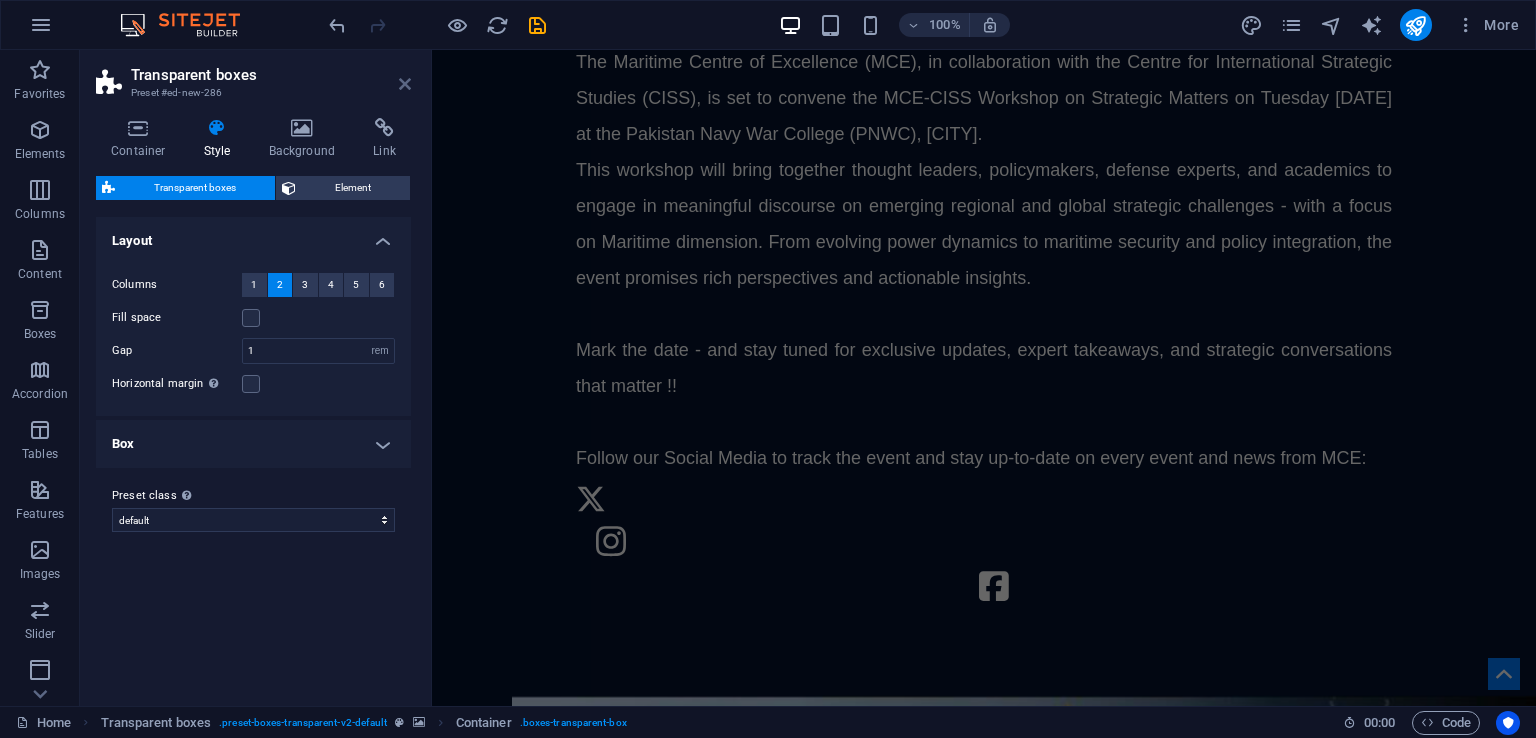 click at bounding box center [405, 84] 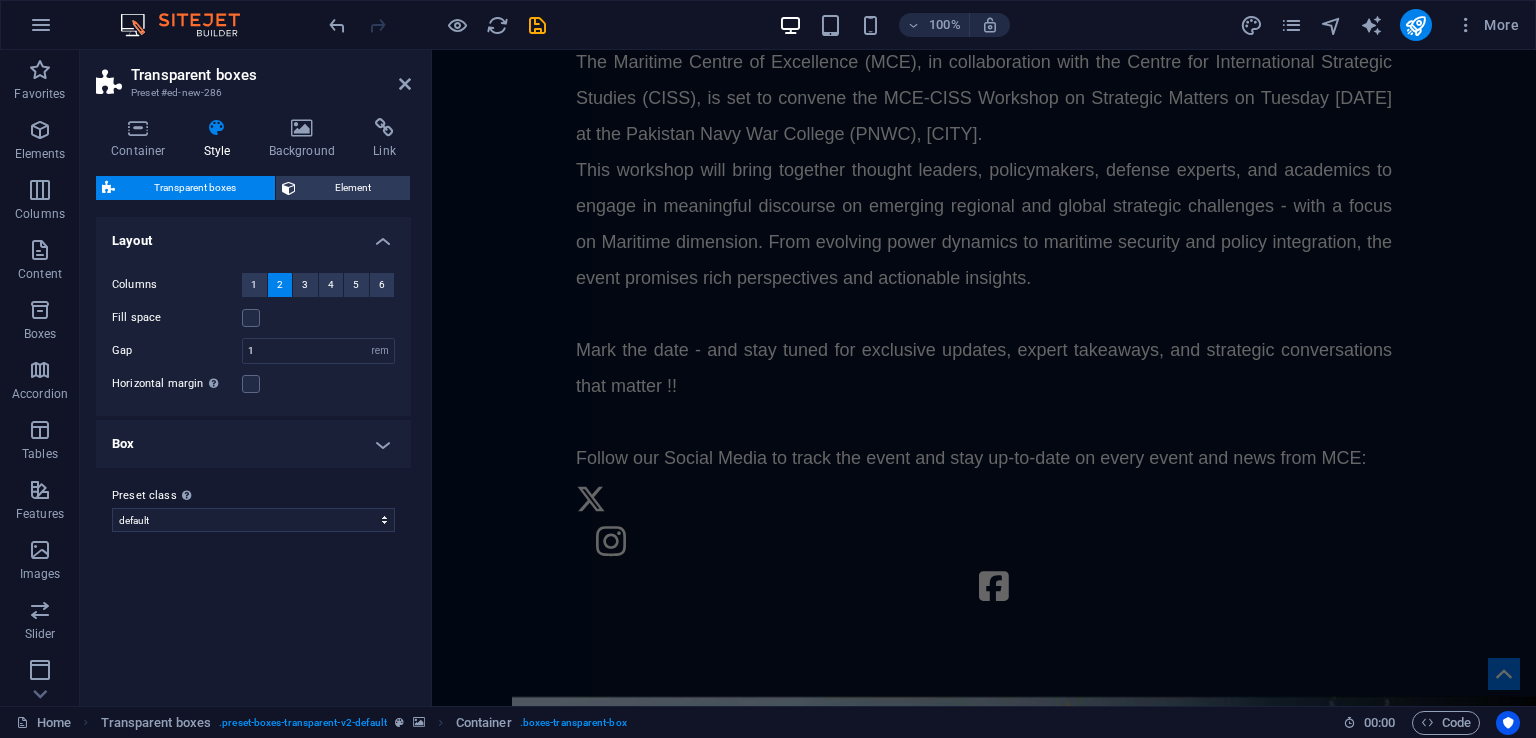 scroll, scrollTop: 5572, scrollLeft: 0, axis: vertical 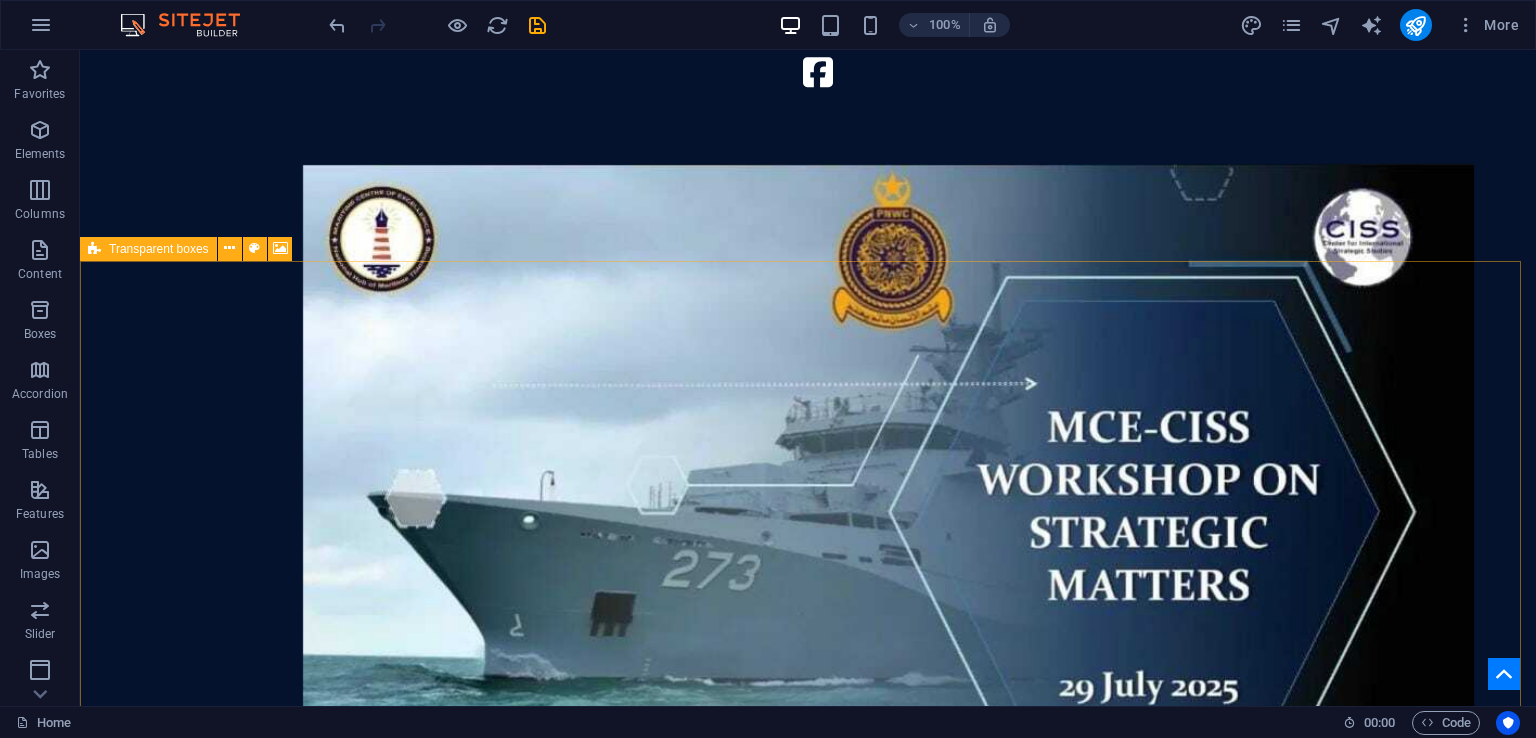 click at bounding box center (94, 249) 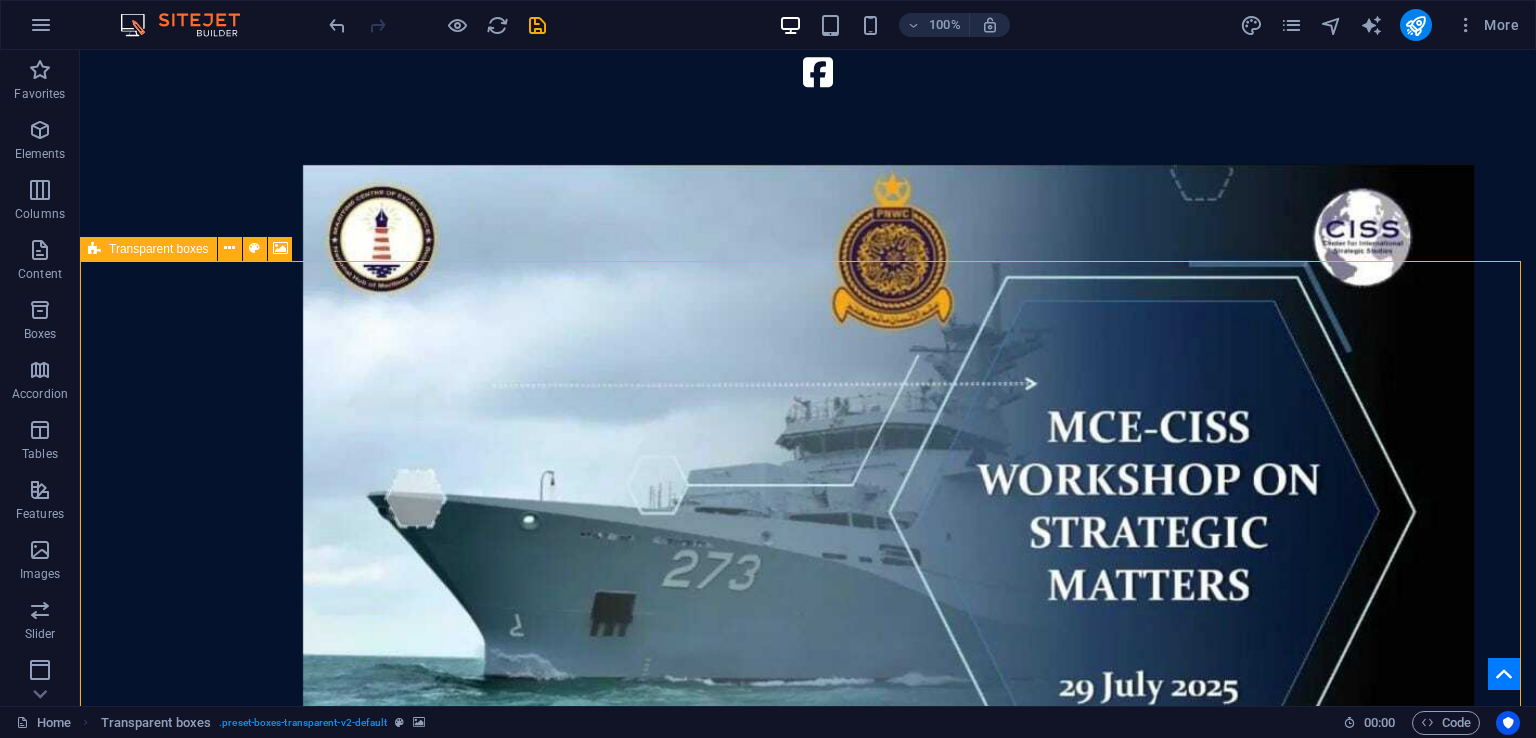 click at bounding box center [94, 249] 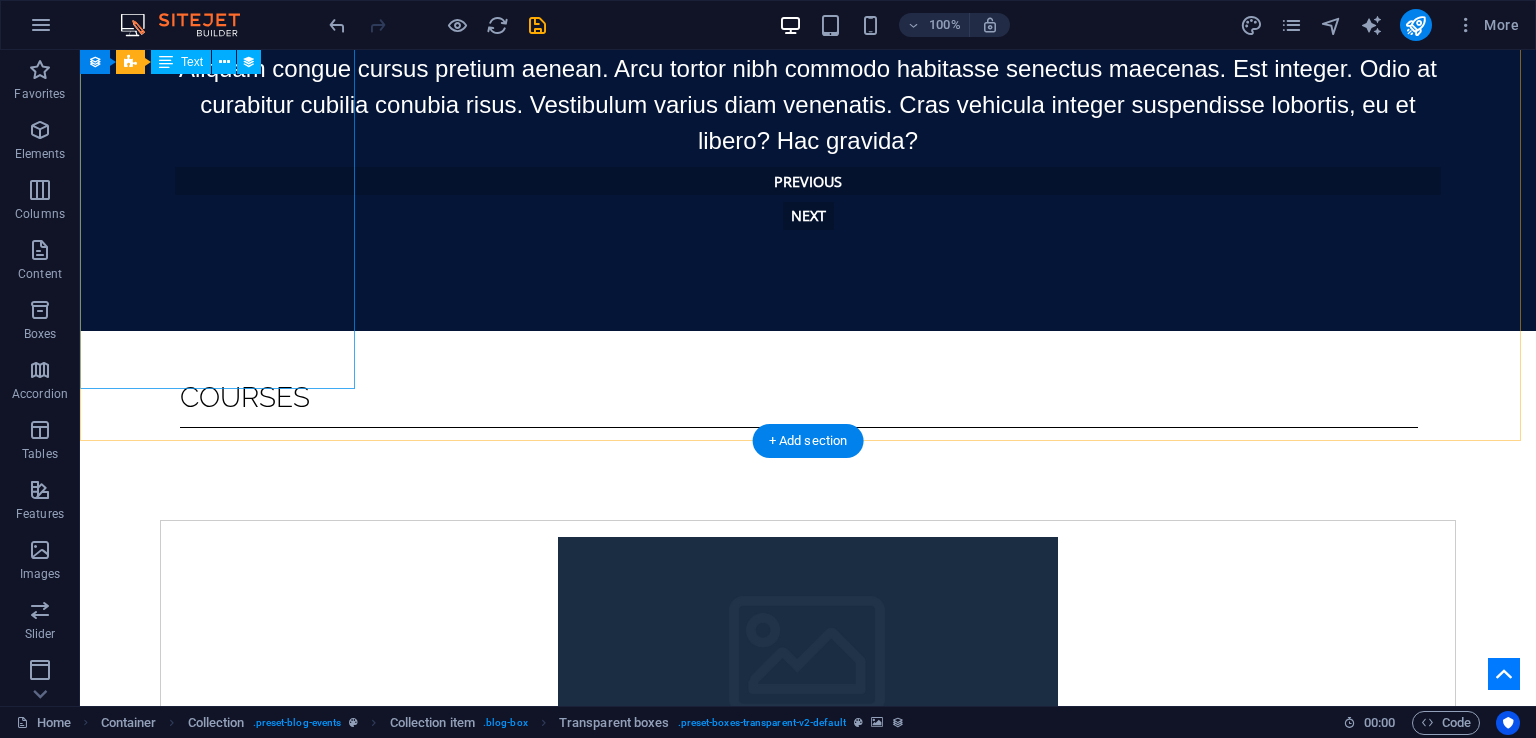 scroll, scrollTop: 7090, scrollLeft: 0, axis: vertical 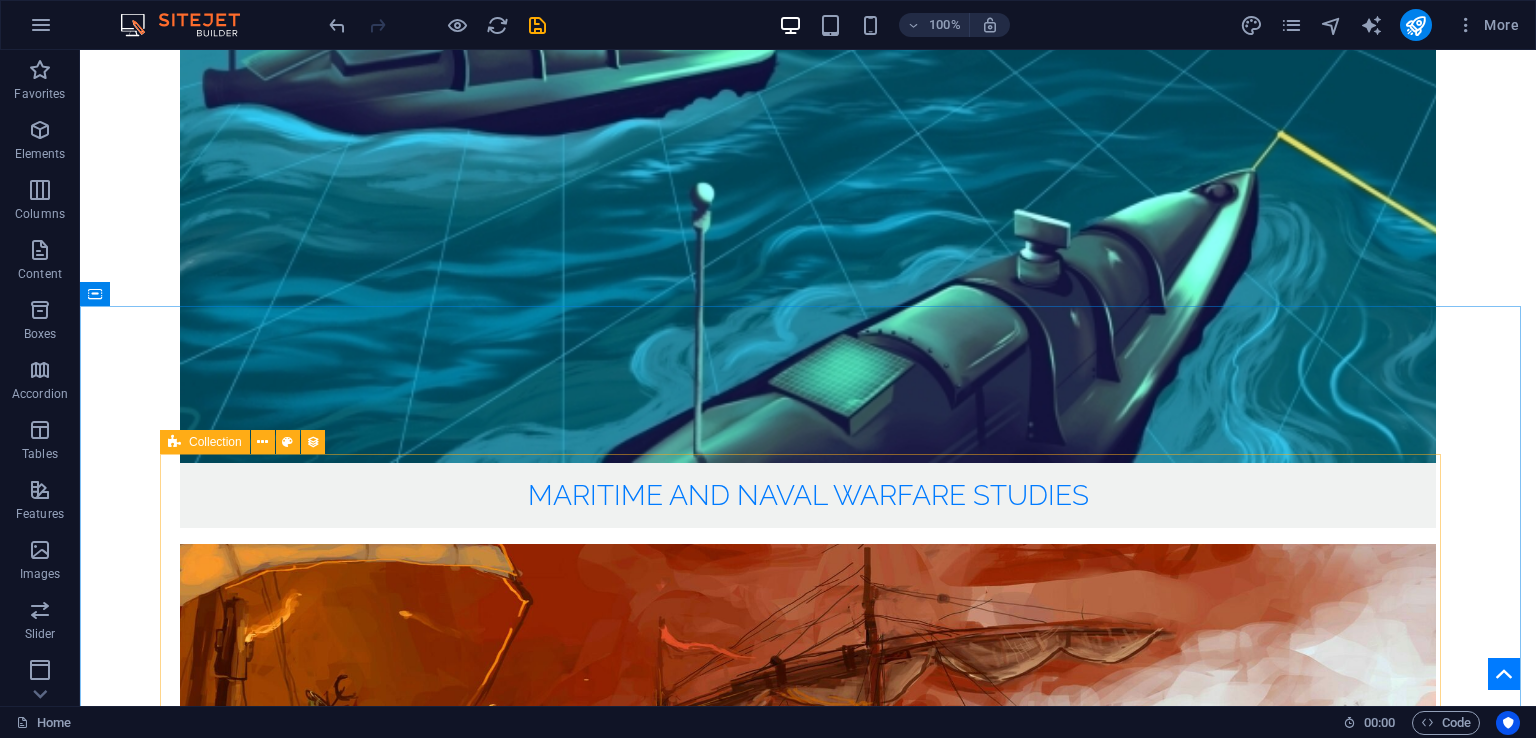 click at bounding box center (174, 442) 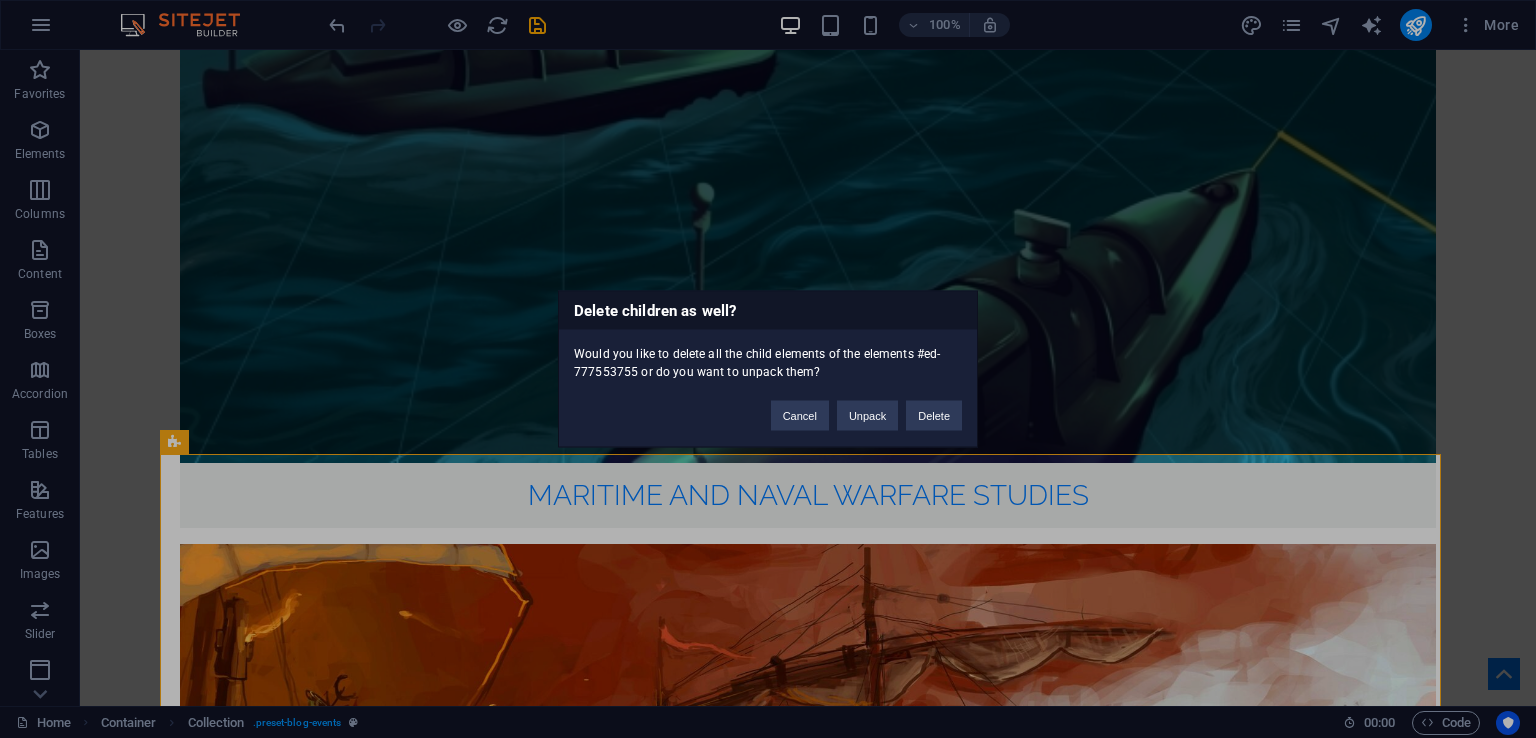 type 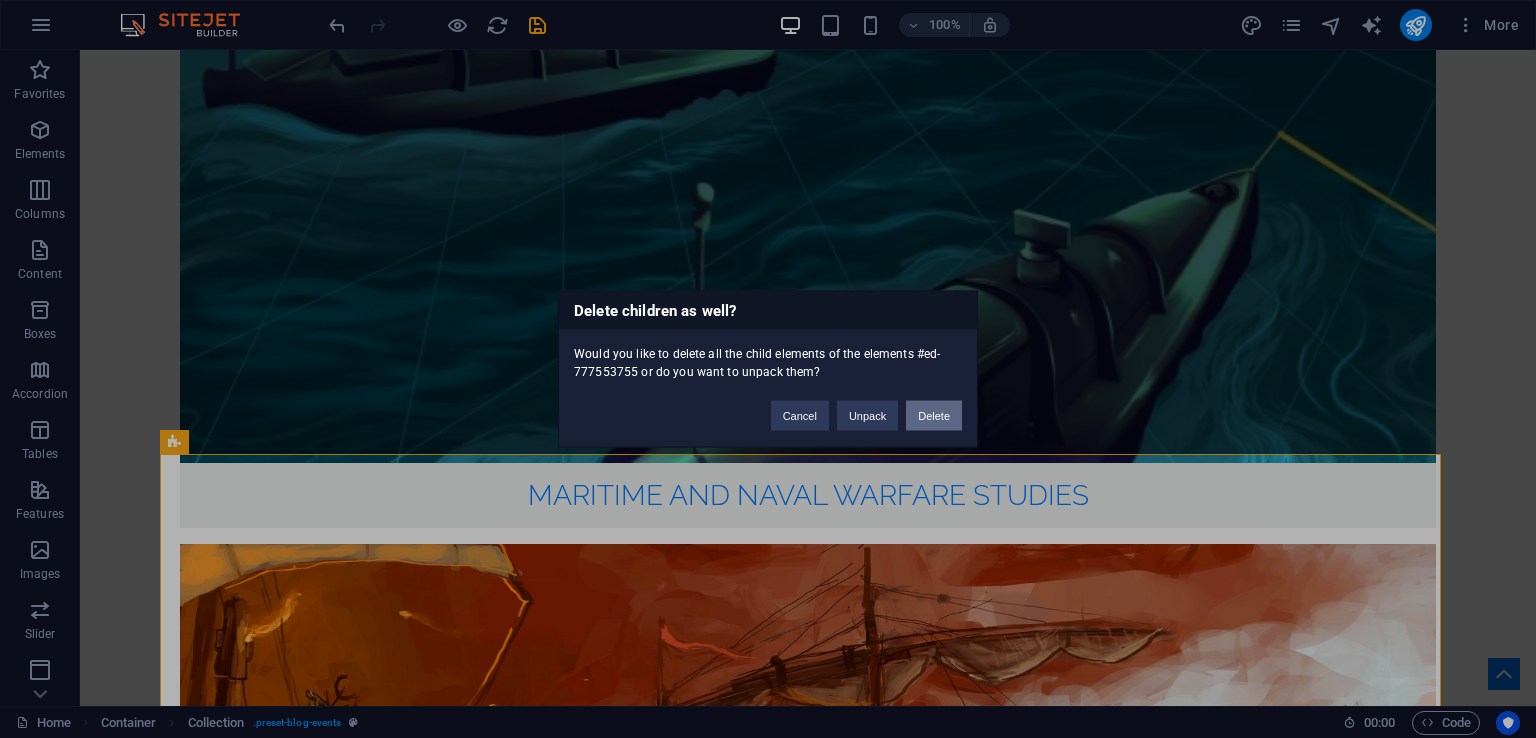 click on "Delete" at bounding box center [934, 416] 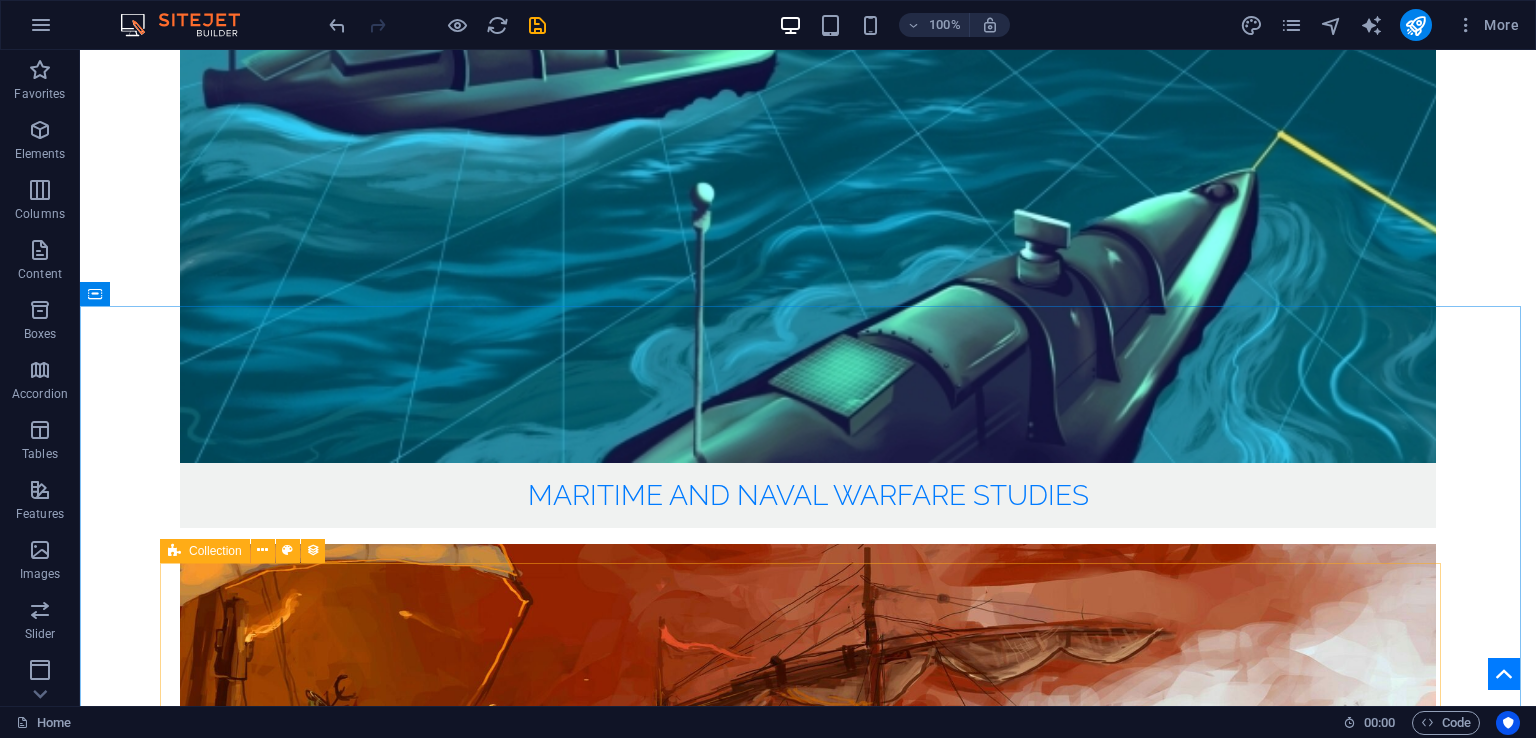 click on "Collection" at bounding box center [205, 551] 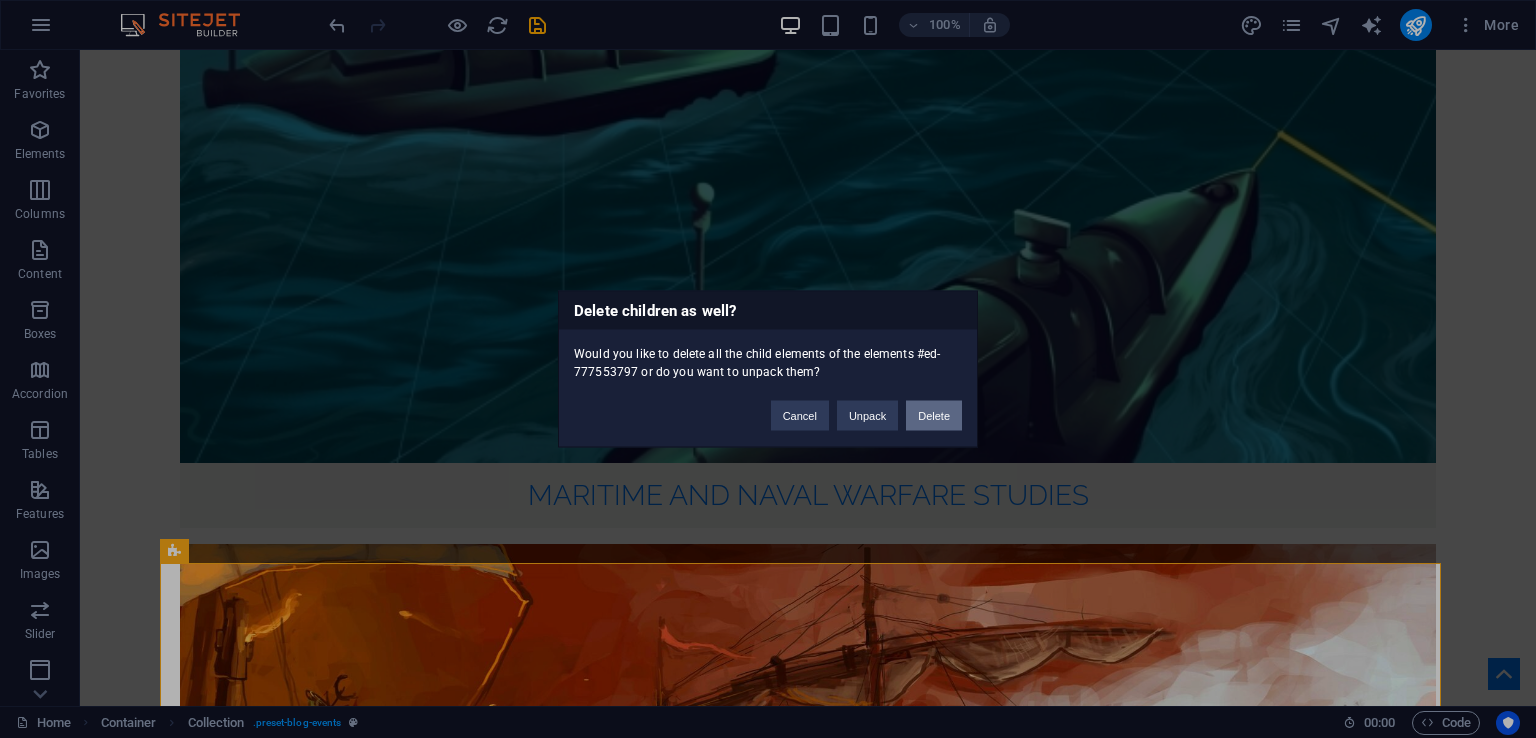 drag, startPoint x: 931, startPoint y: 418, endPoint x: 849, endPoint y: 368, distance: 96.04166 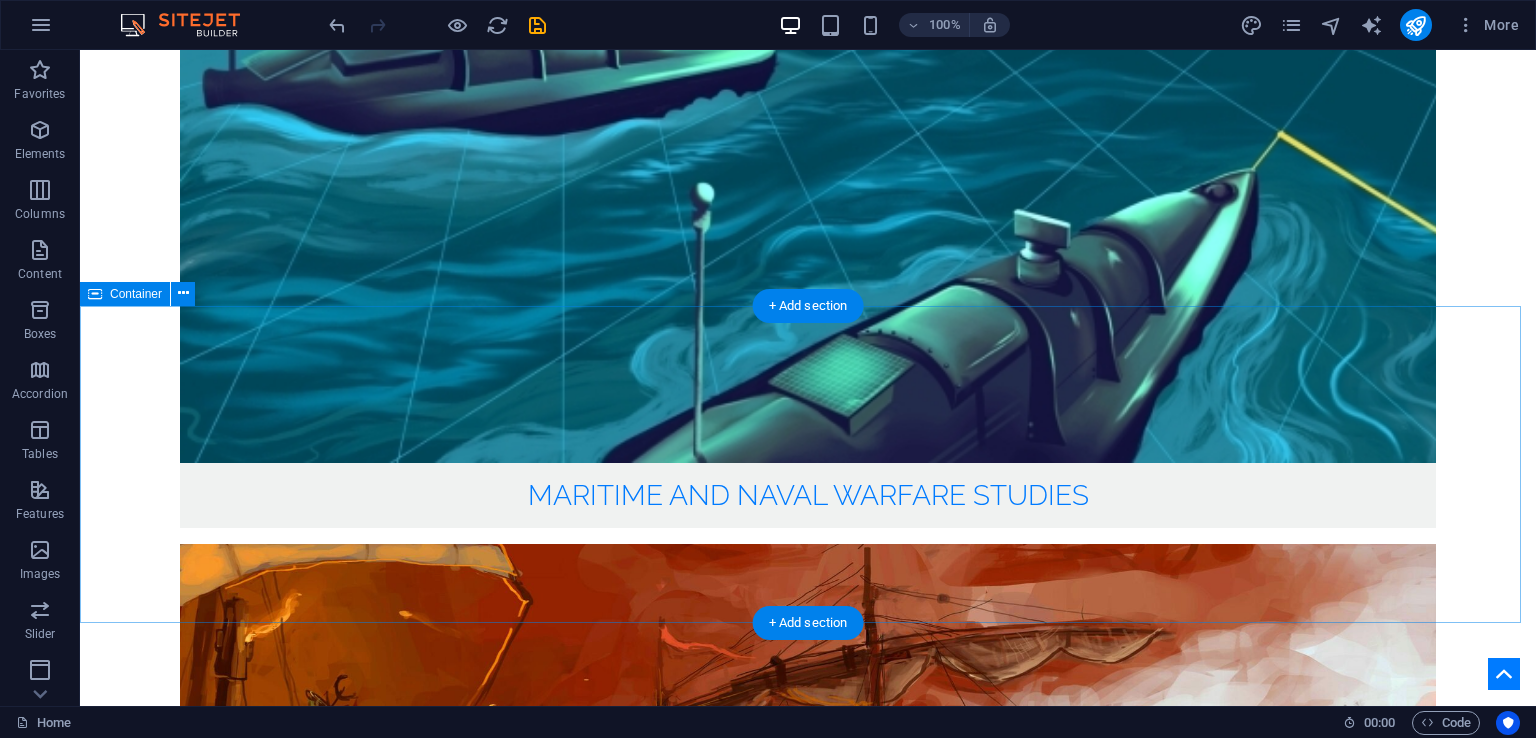 click on "podcasts Op-eds" at bounding box center (808, 4038) 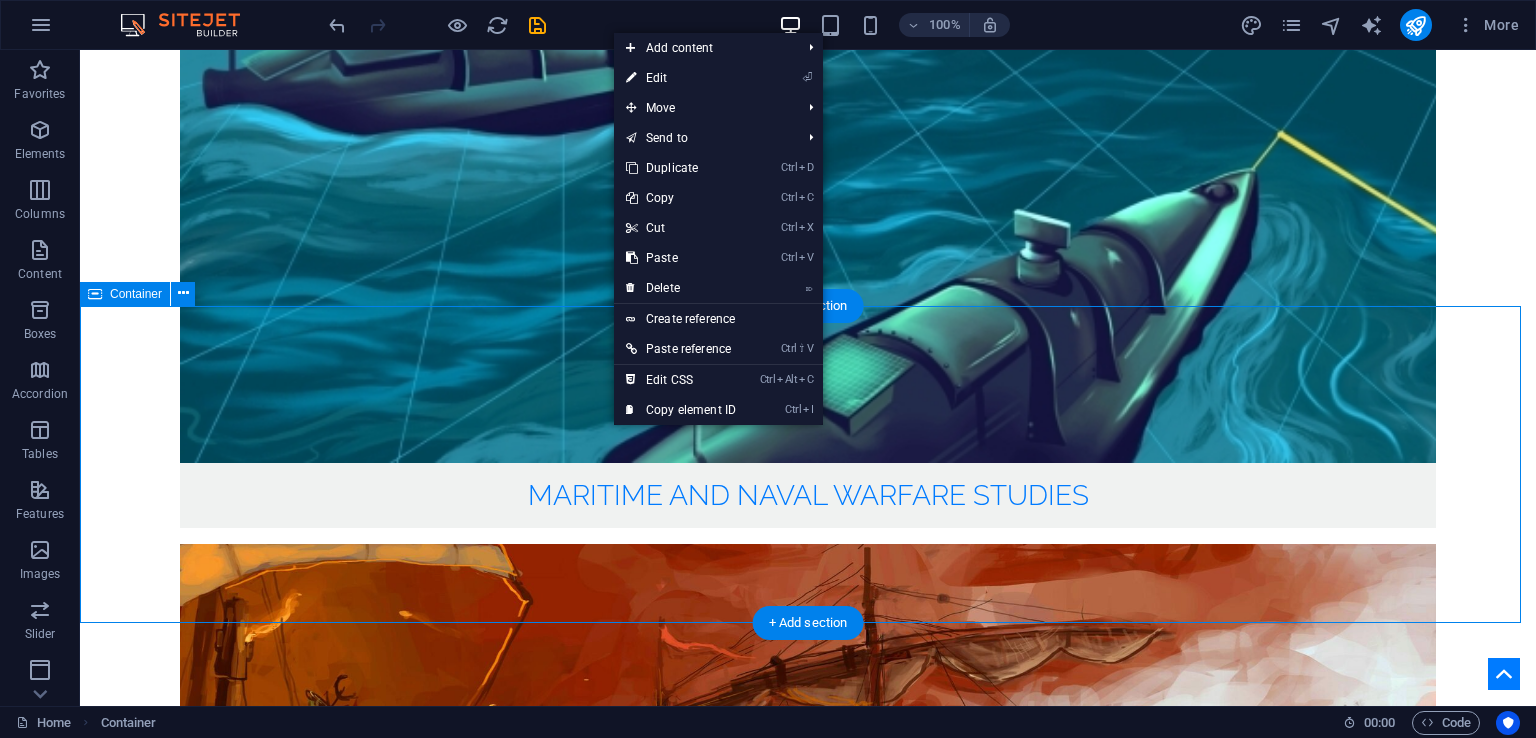click on "podcasts Op-eds" at bounding box center [808, 4038] 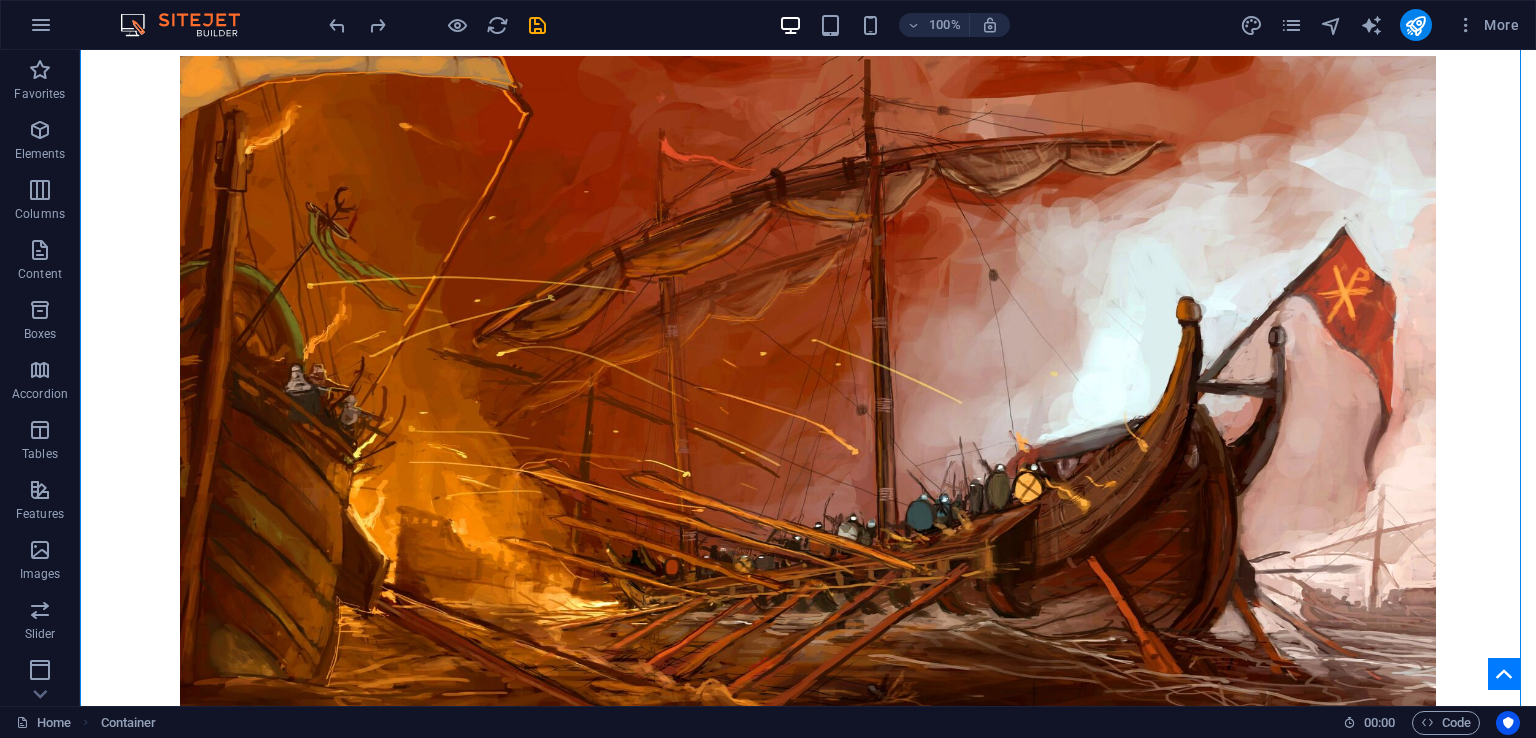 scroll, scrollTop: 3024, scrollLeft: 0, axis: vertical 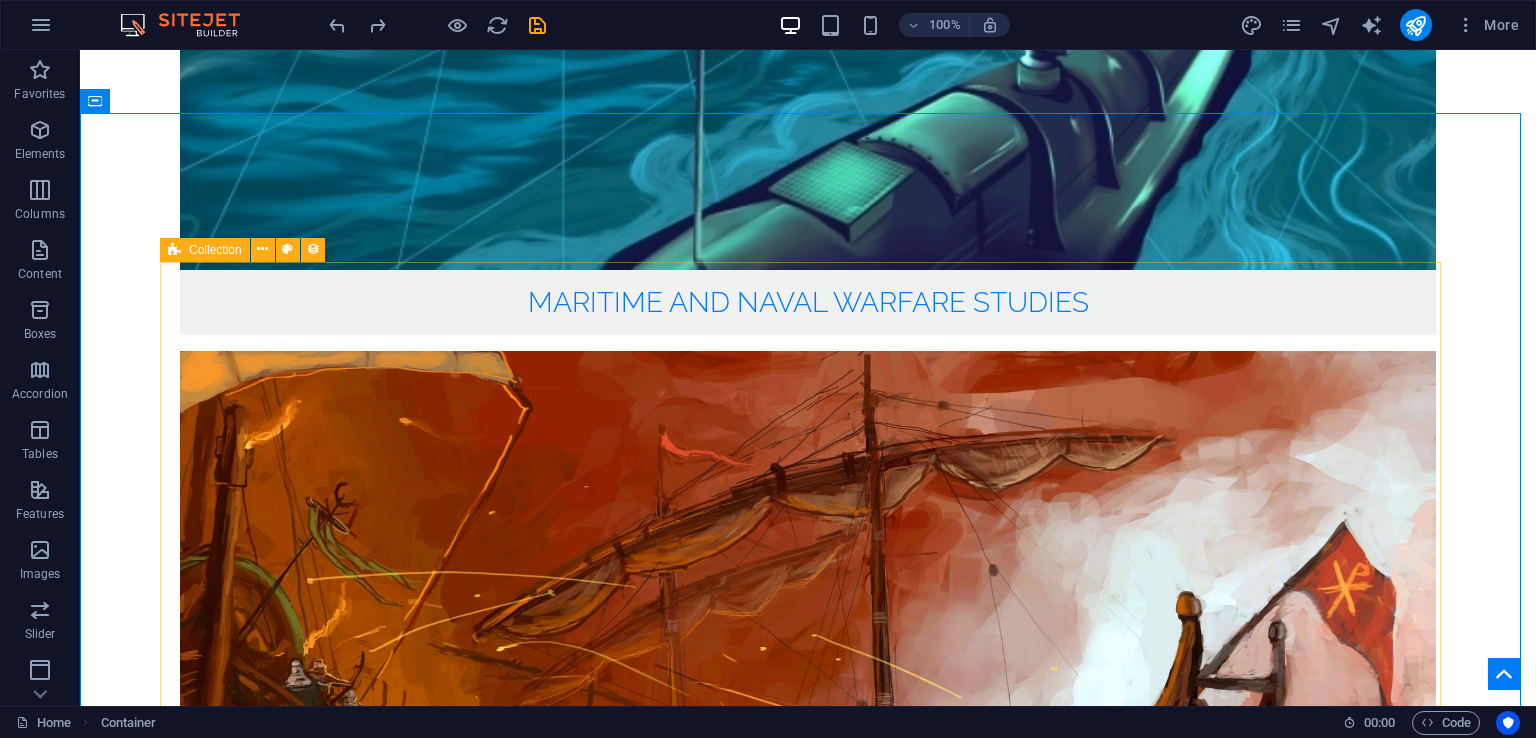 click on "Collection" at bounding box center [215, 250] 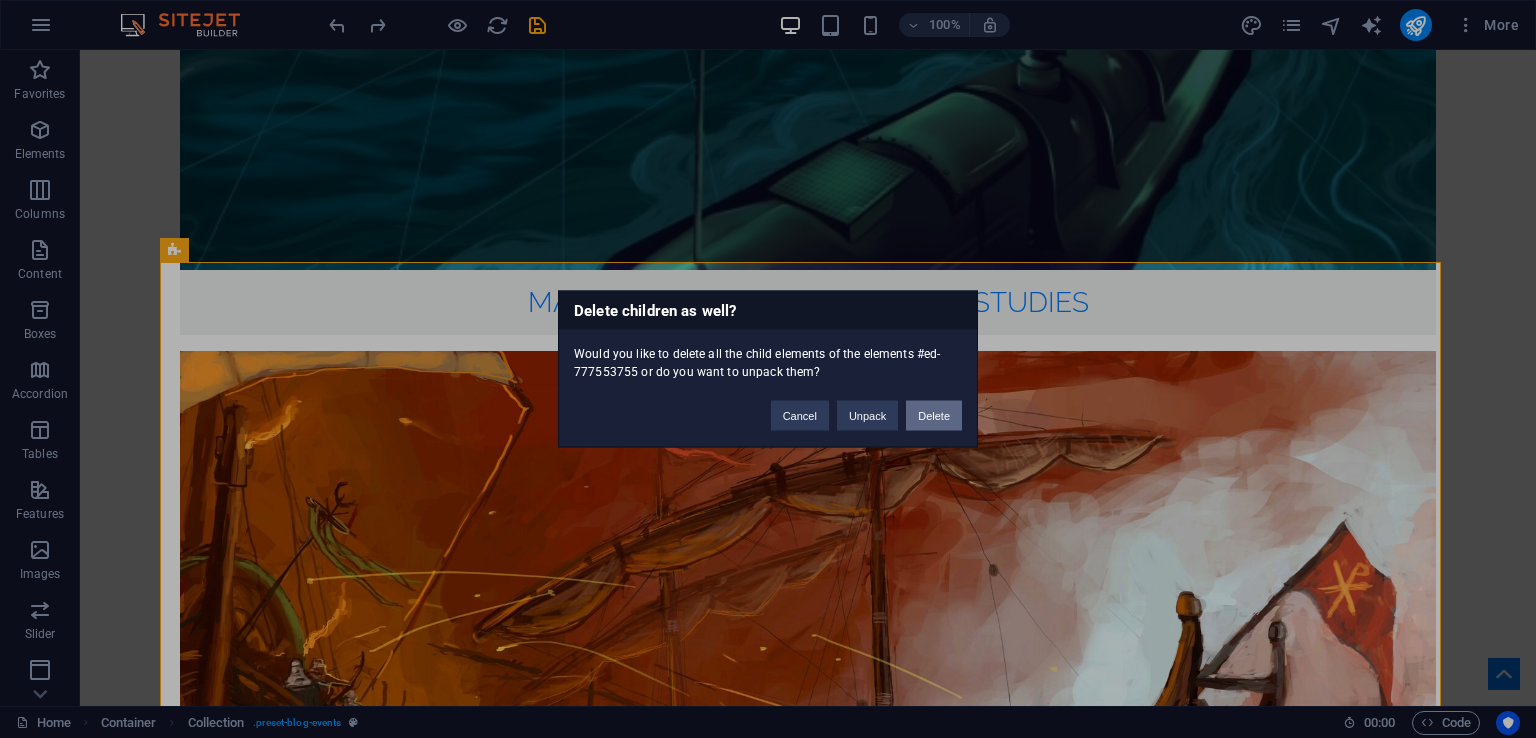 click on "Delete" at bounding box center [934, 416] 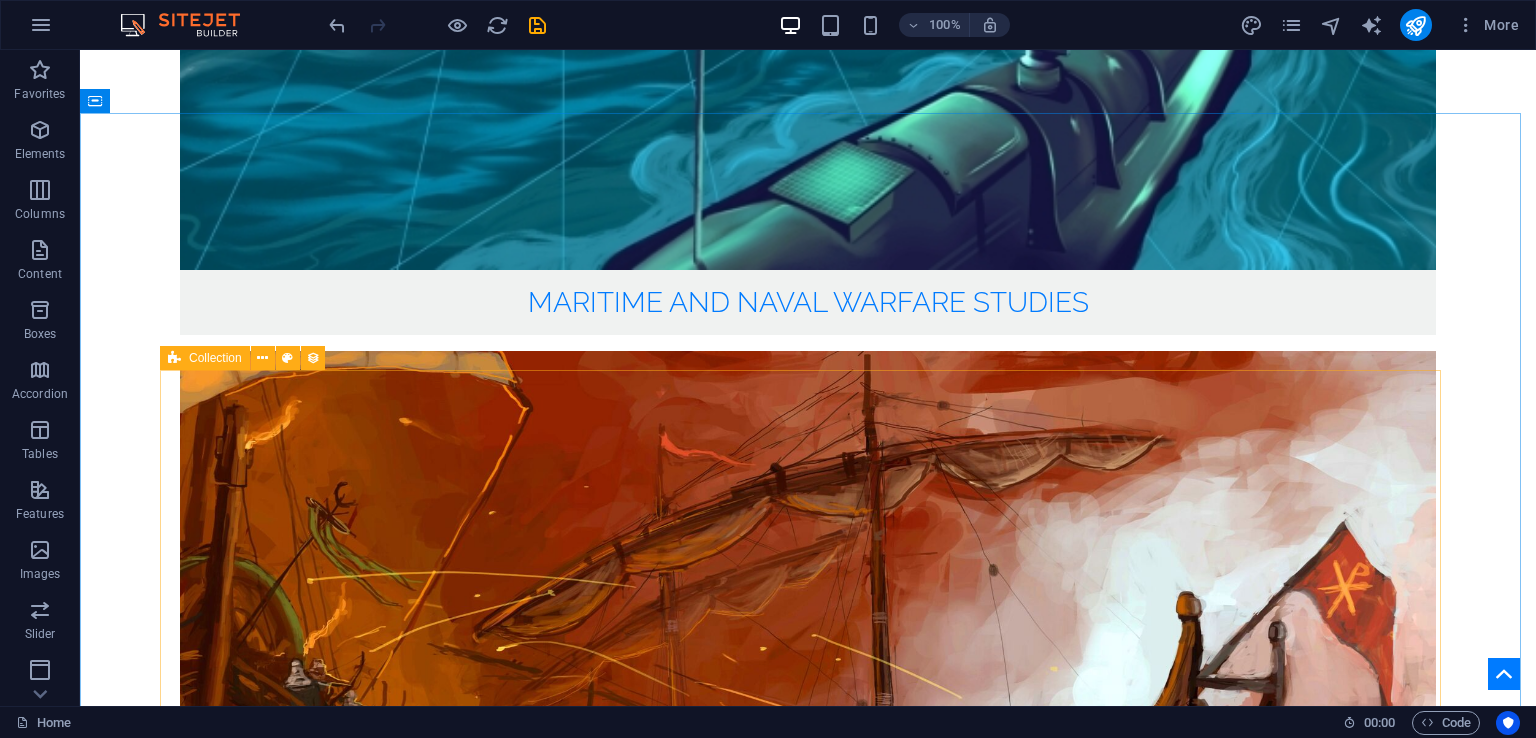 click on "Collection" at bounding box center (215, 358) 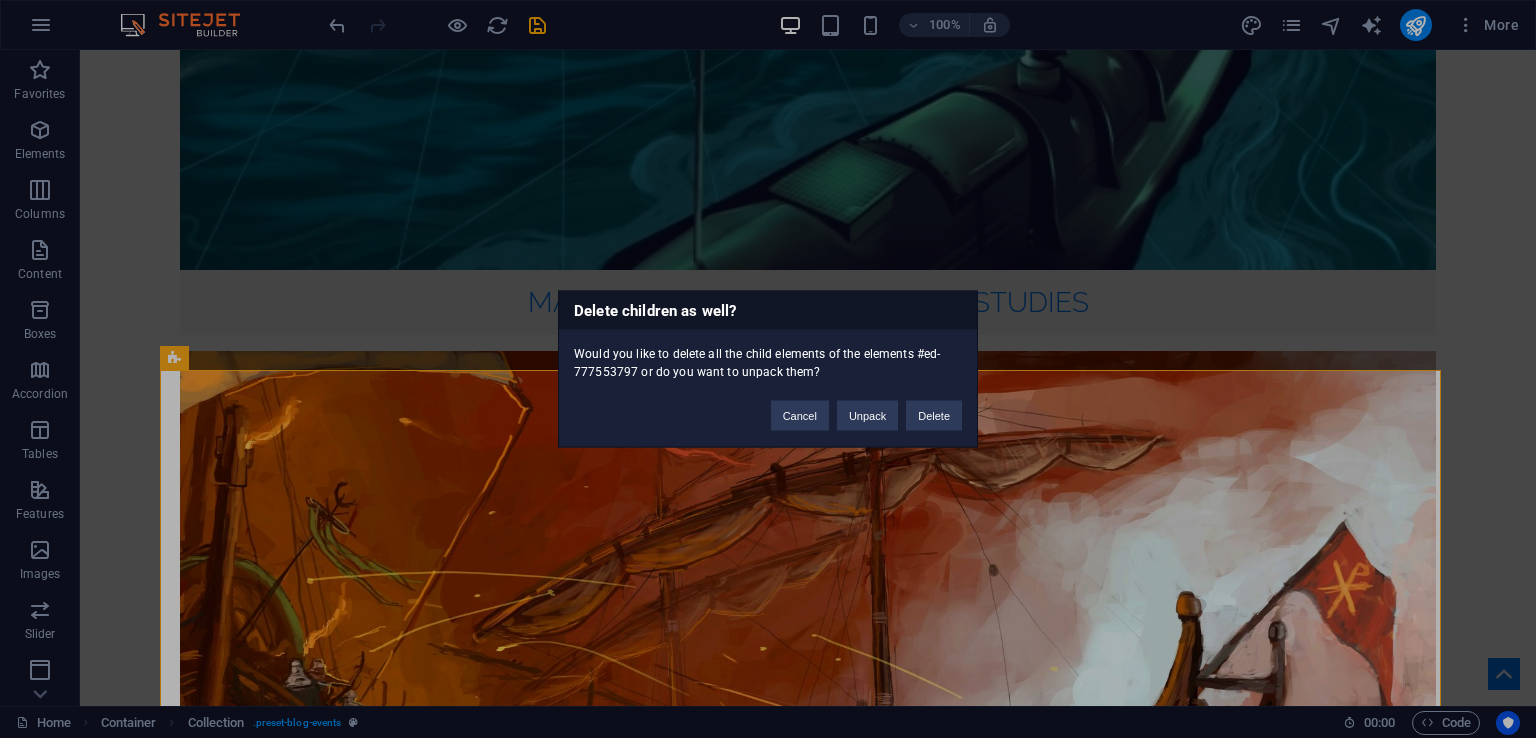 type 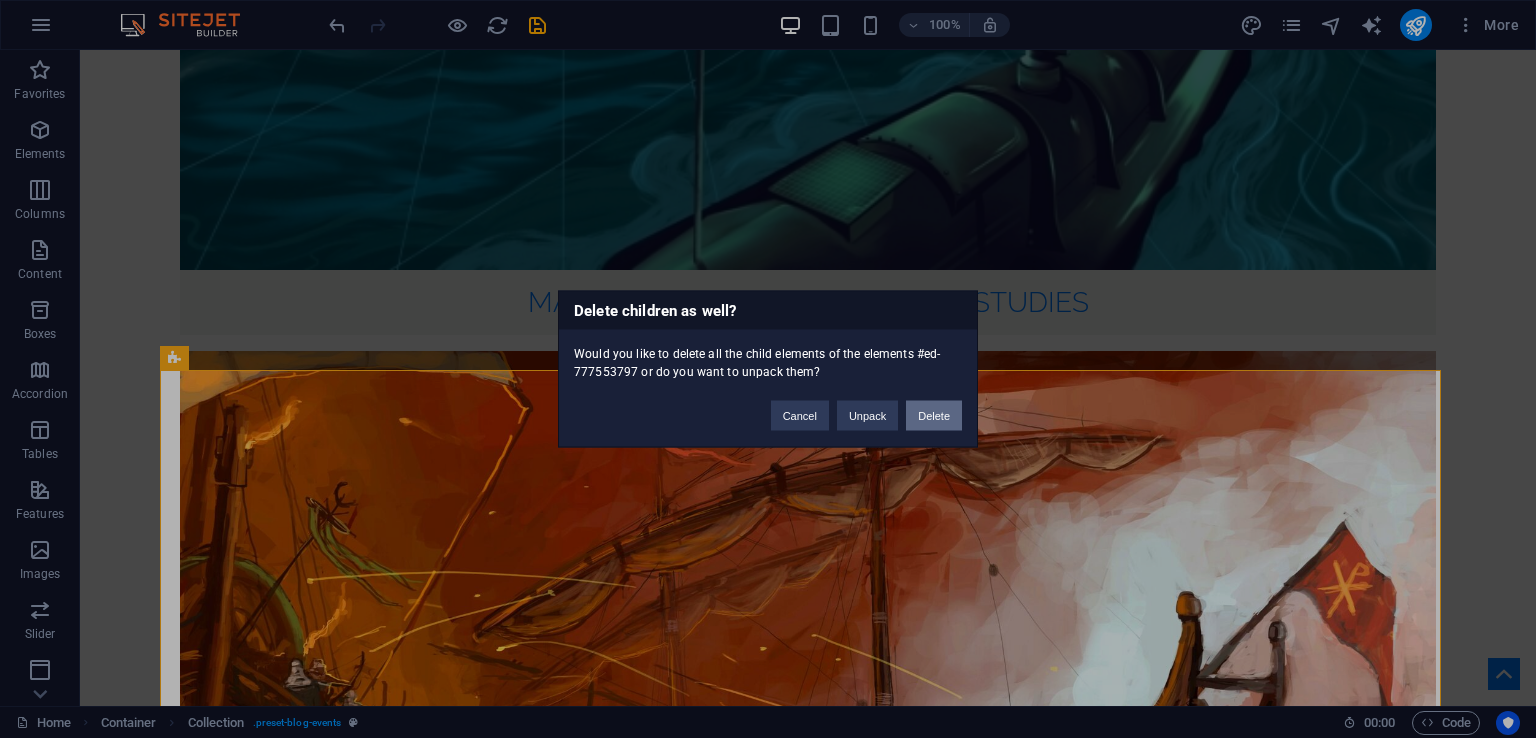 click on "Delete" at bounding box center (934, 416) 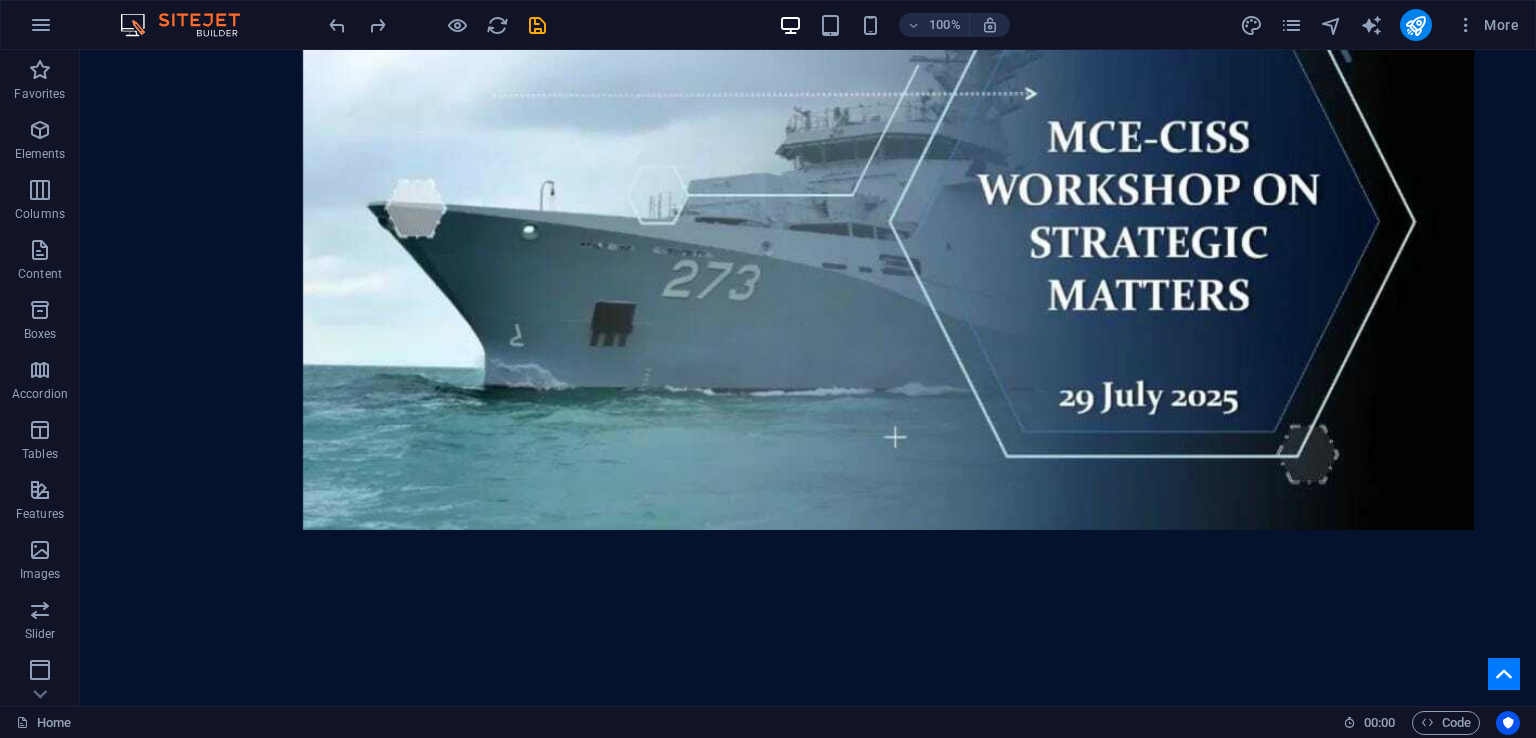 scroll, scrollTop: 4536, scrollLeft: 0, axis: vertical 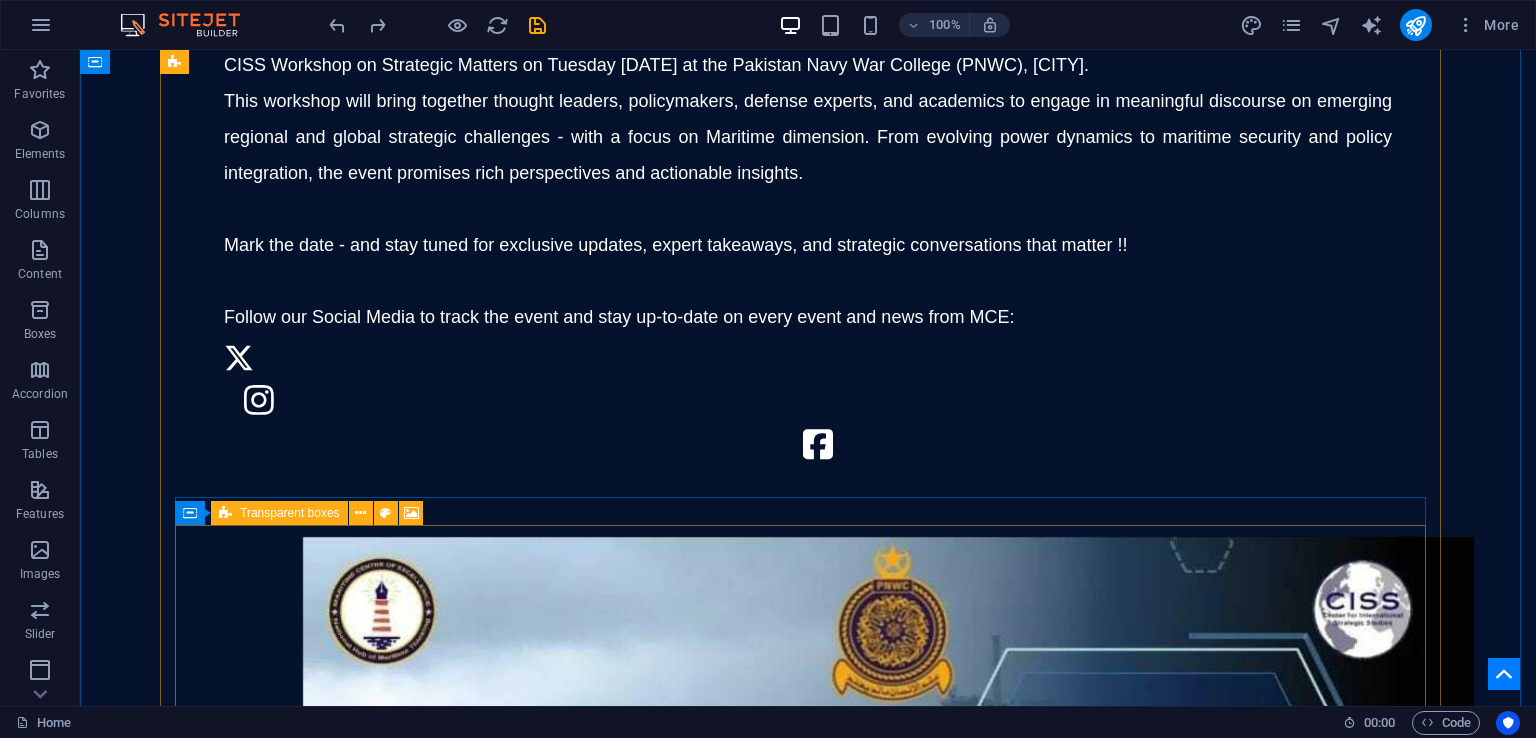 click on "Transparent boxes" at bounding box center (290, 513) 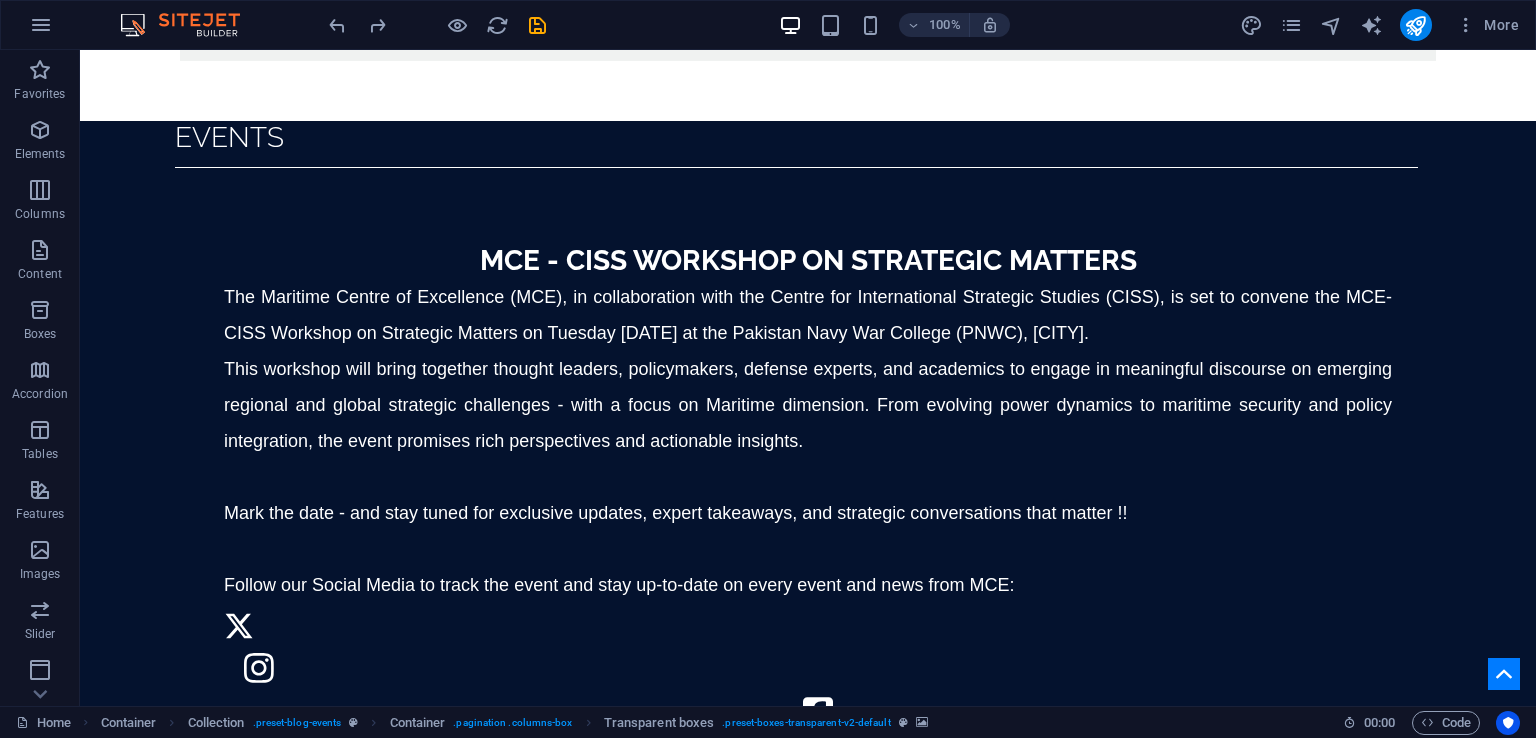 scroll, scrollTop: 3756, scrollLeft: 0, axis: vertical 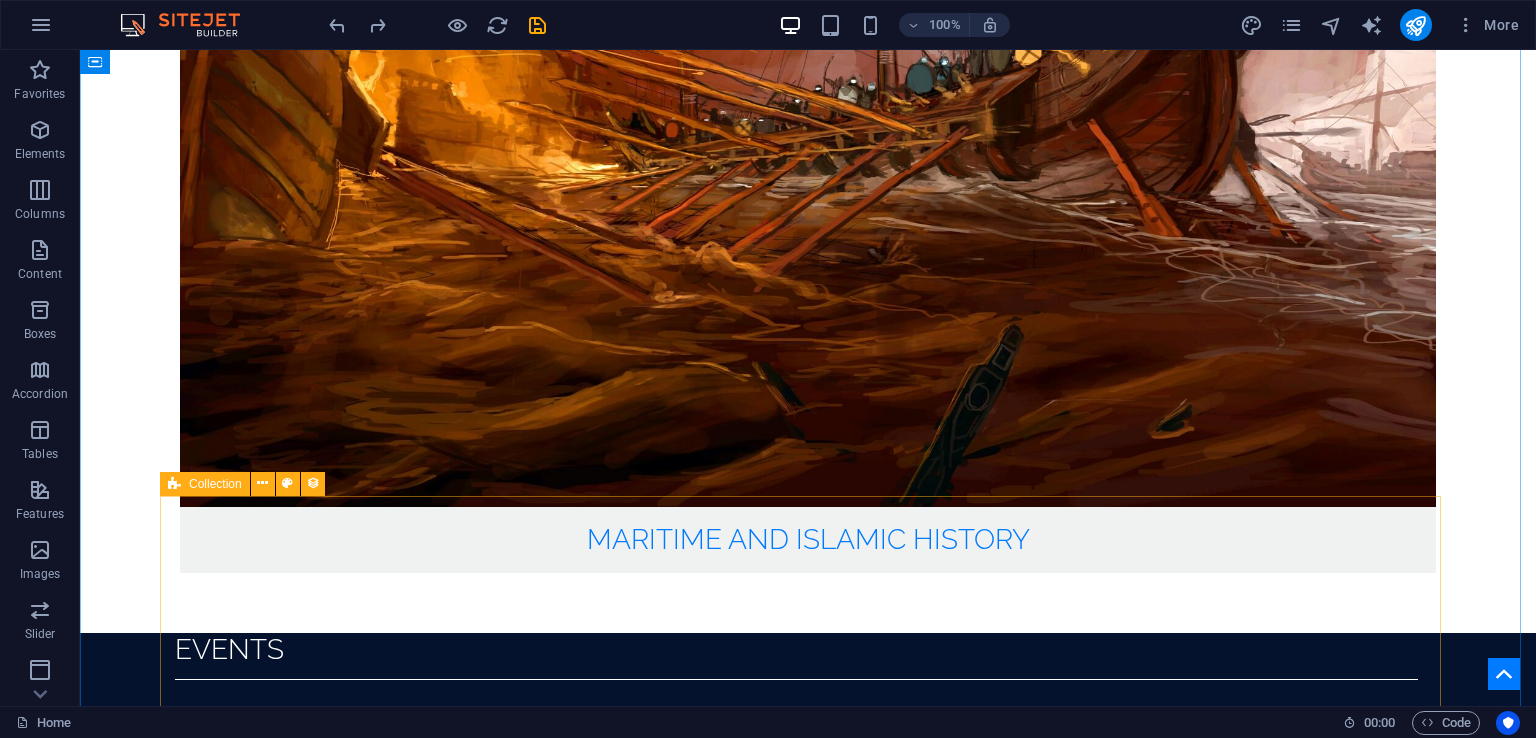 click at bounding box center [174, 484] 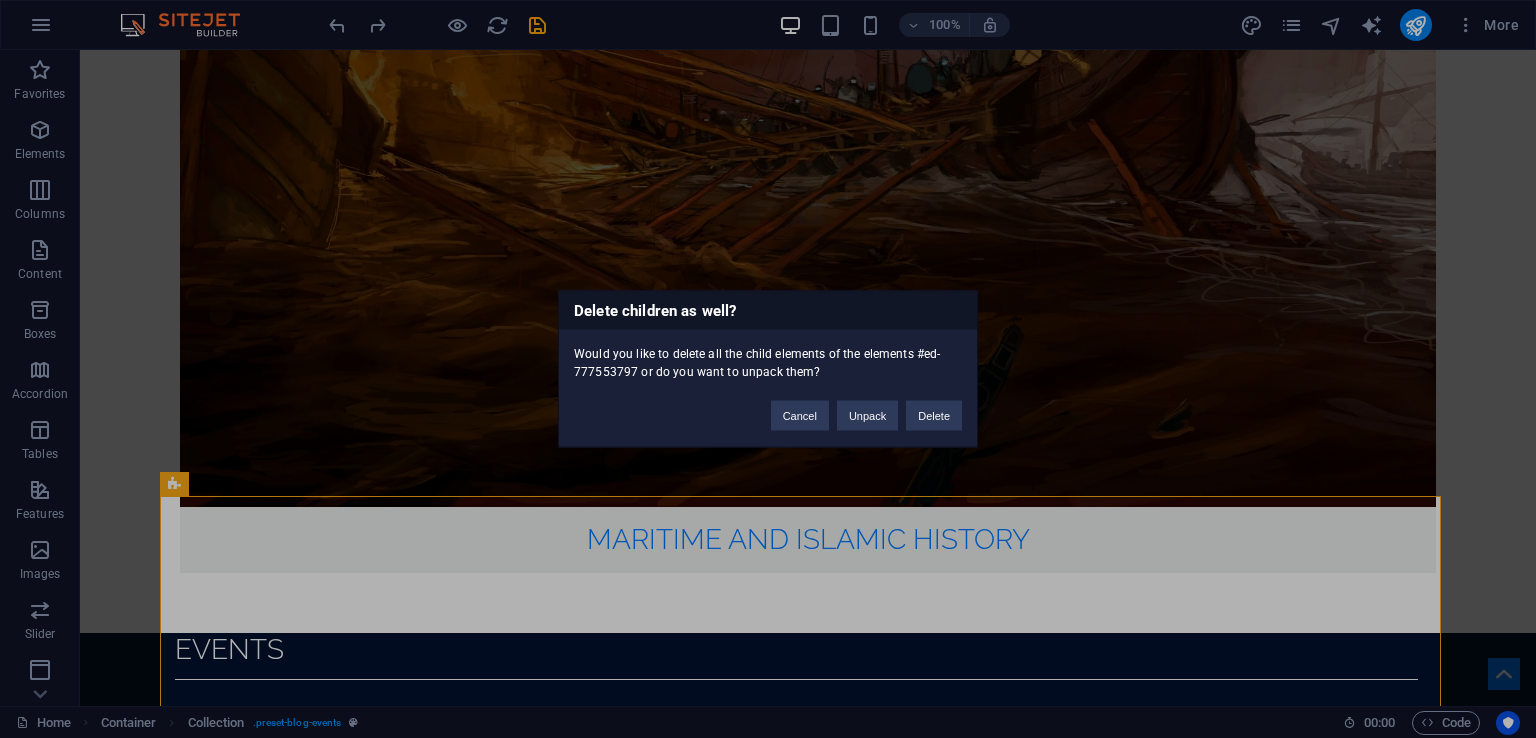click on "Cancel Unpack Delete" at bounding box center (866, 406) 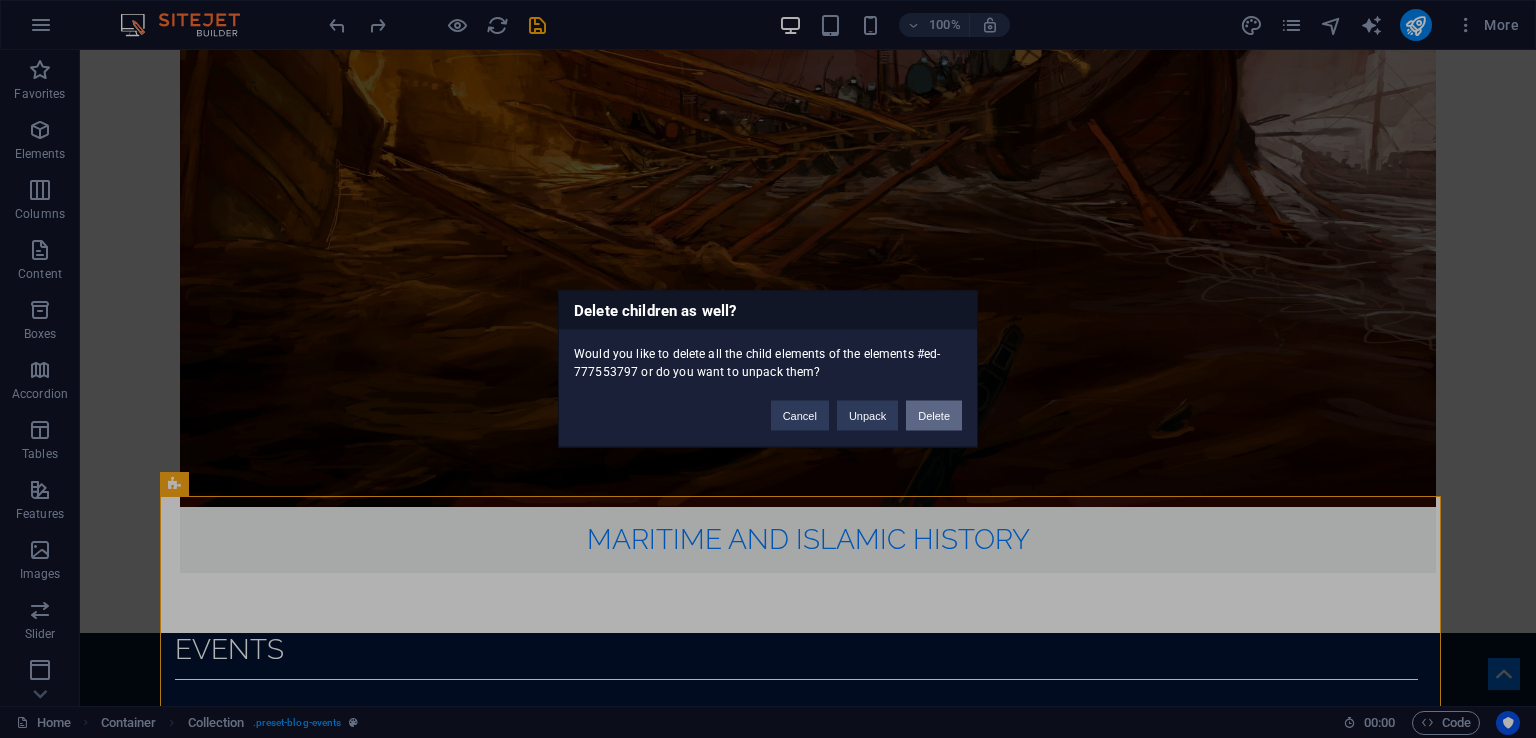click on "Delete" at bounding box center (934, 416) 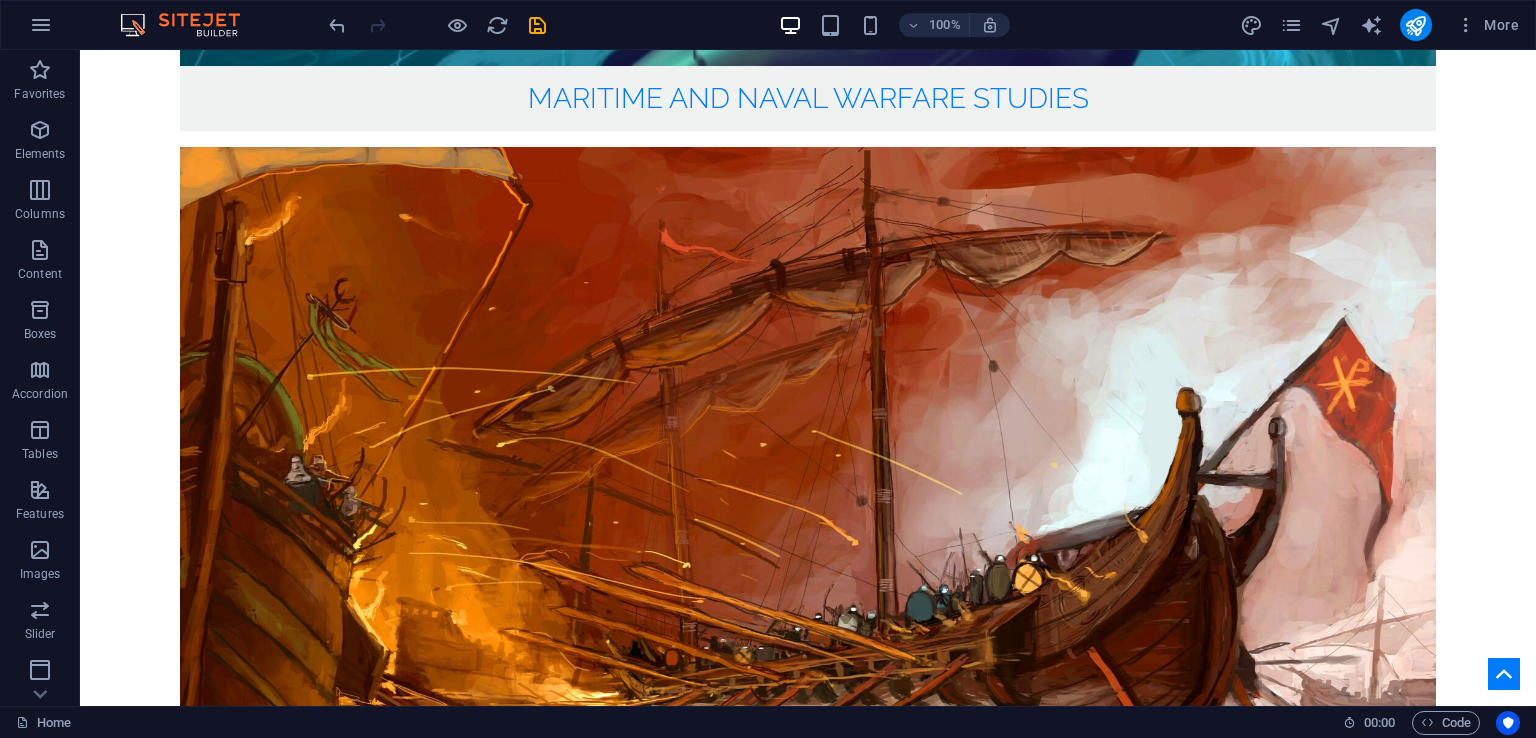 scroll, scrollTop: 3085, scrollLeft: 0, axis: vertical 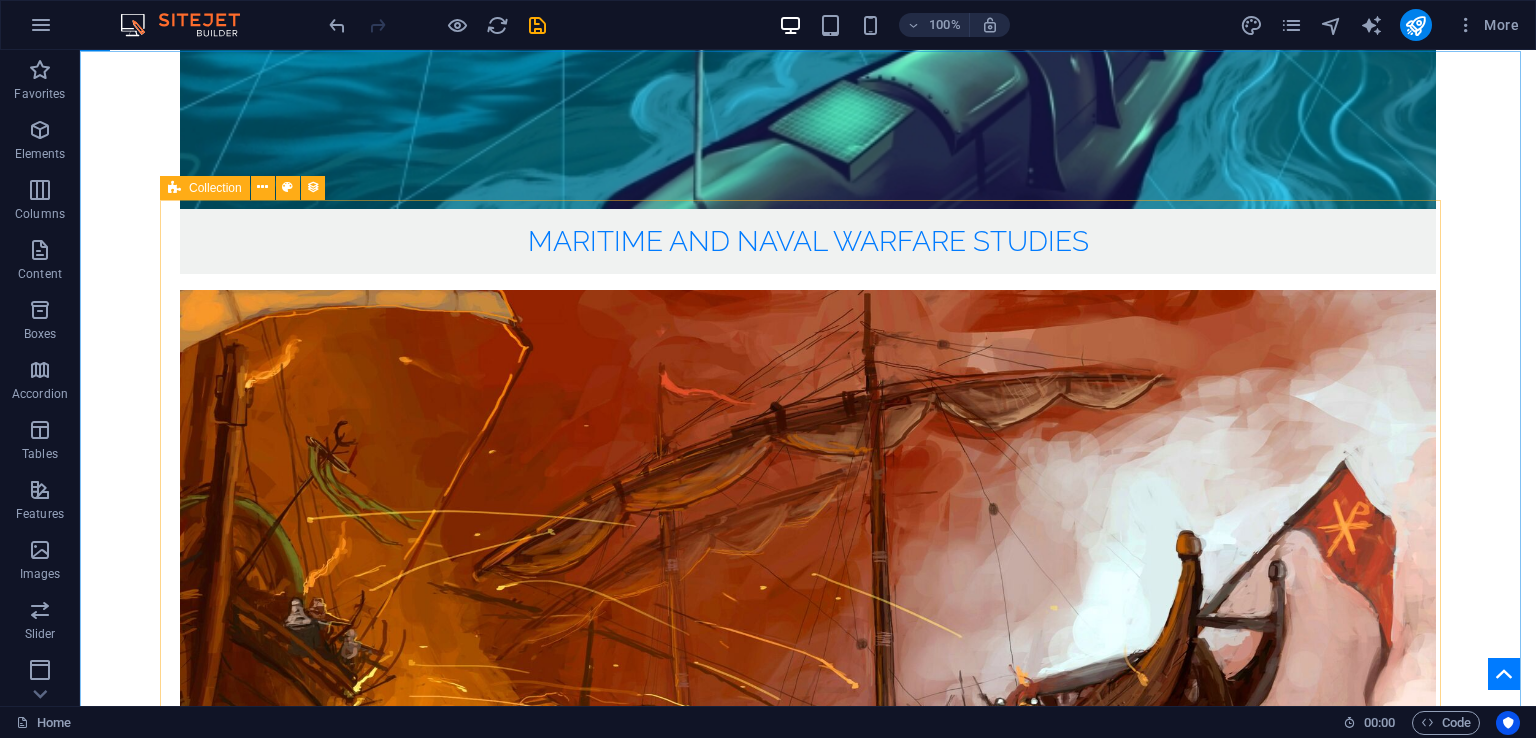 click at bounding box center [174, 188] 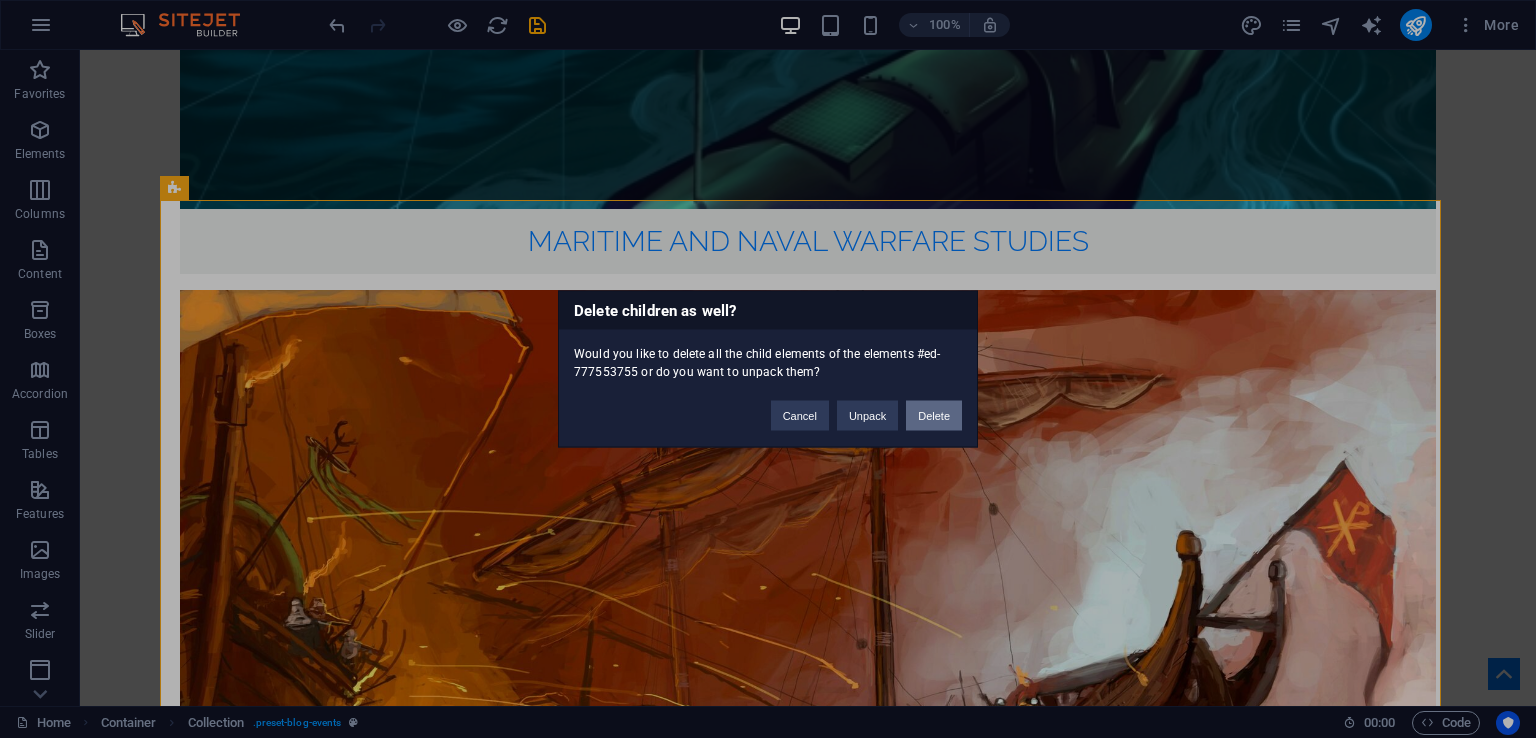type 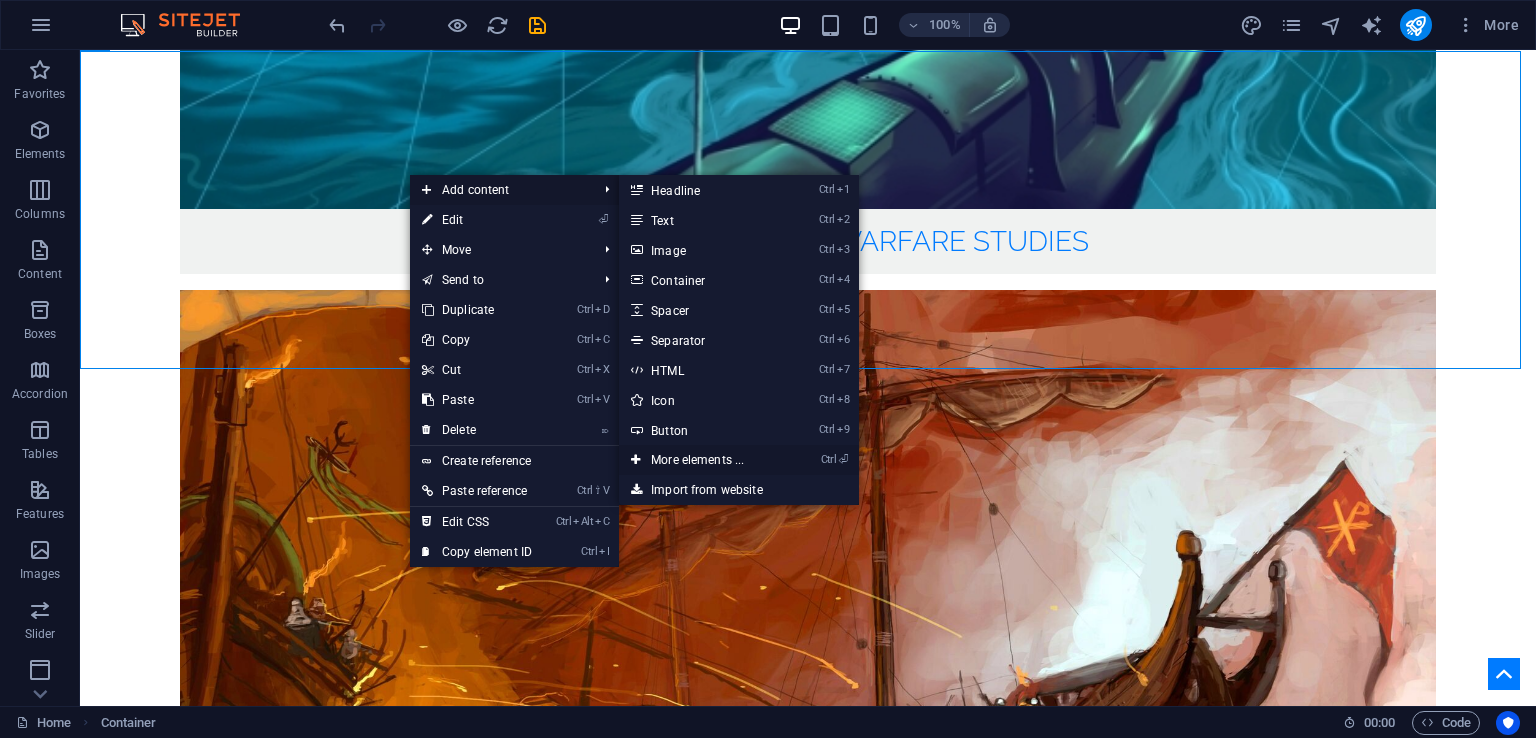 drag, startPoint x: 714, startPoint y: 462, endPoint x: 260, endPoint y: 397, distance: 458.6295 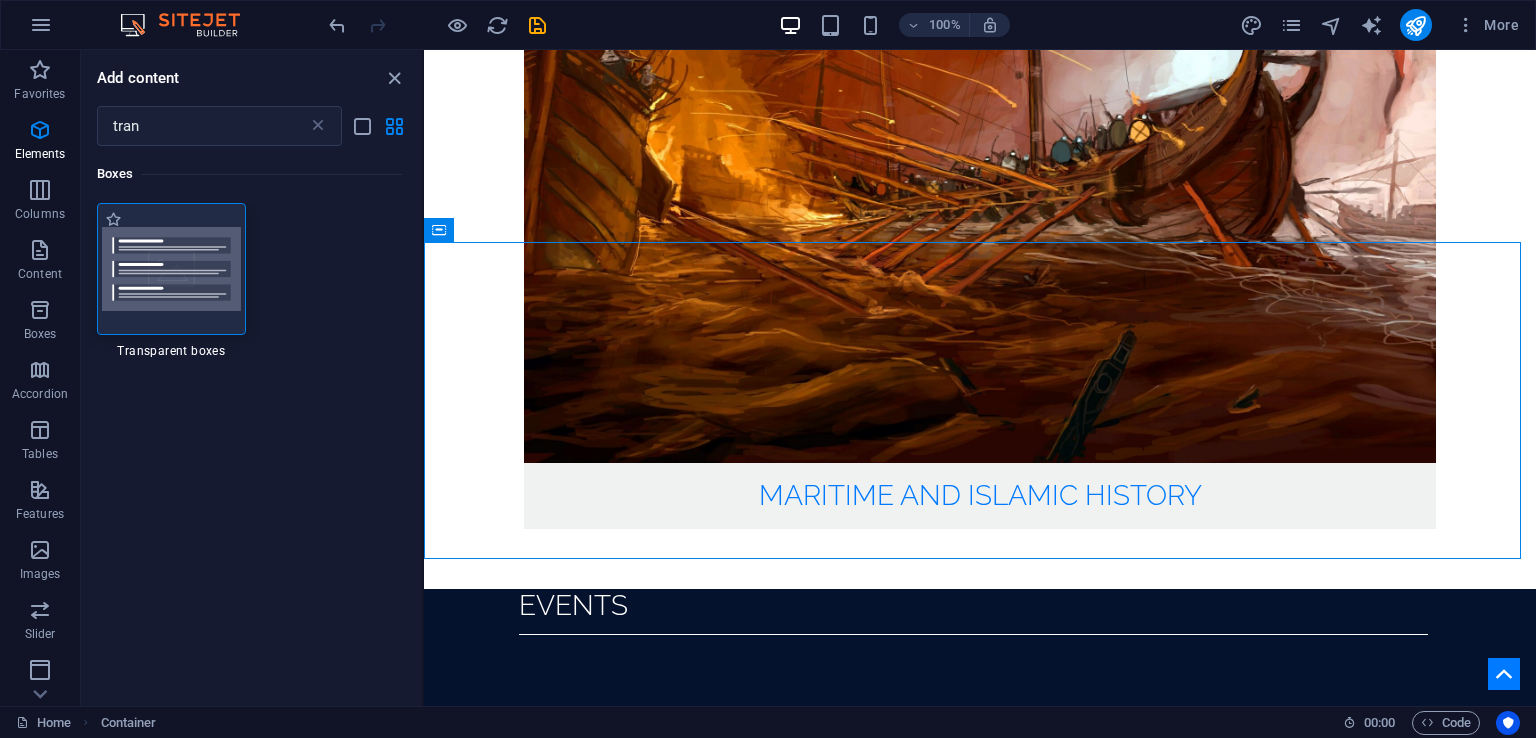click at bounding box center (171, 269) 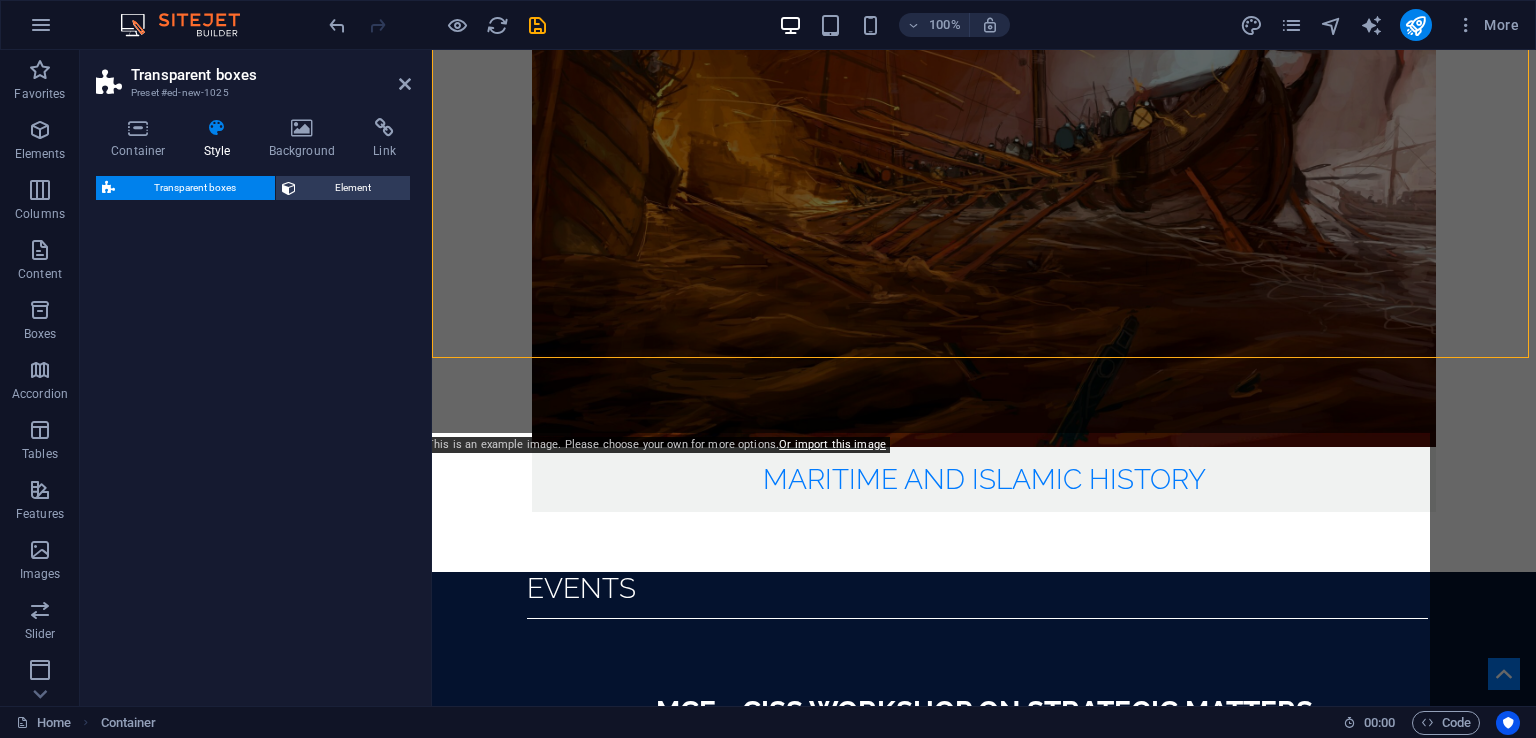 scroll, scrollTop: 3554, scrollLeft: 0, axis: vertical 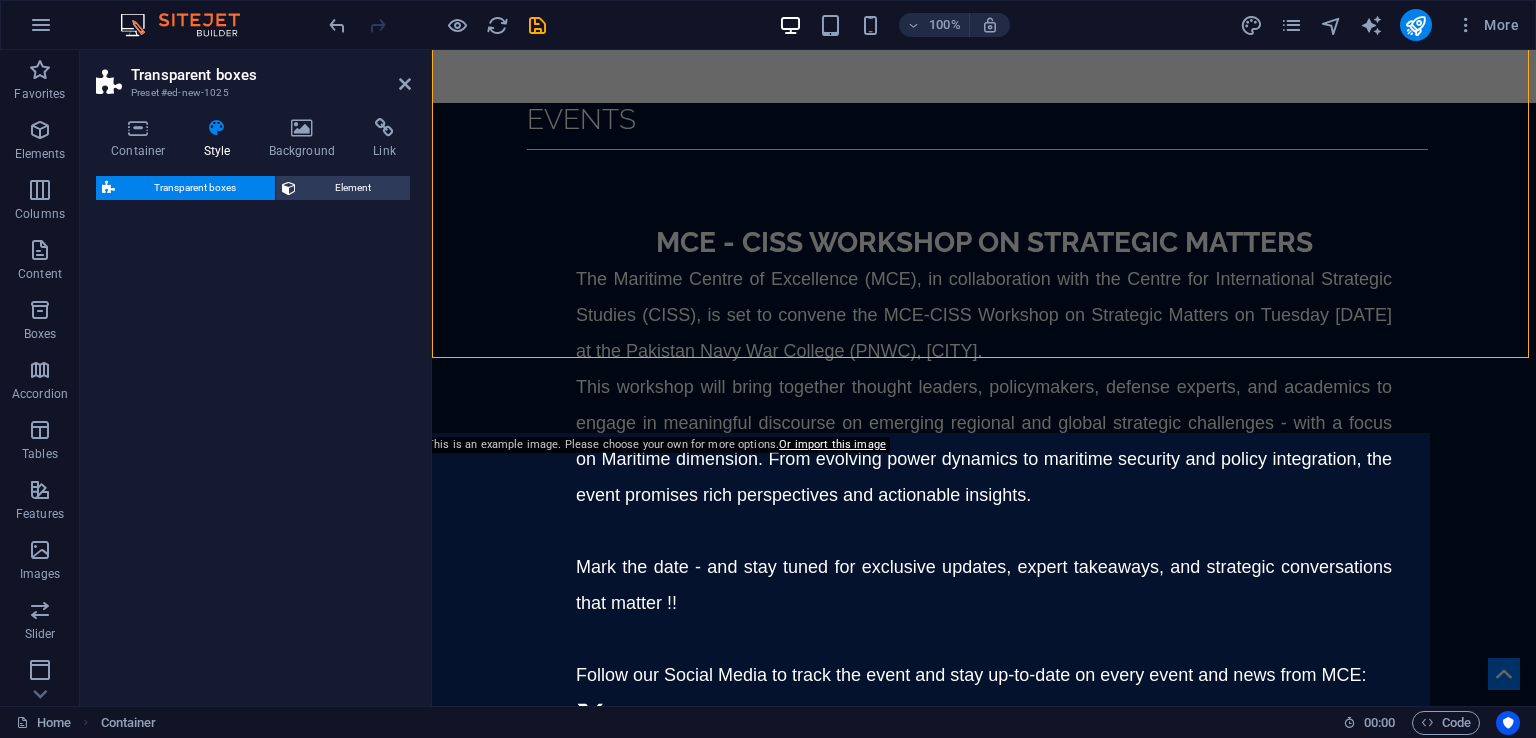 select on "rem" 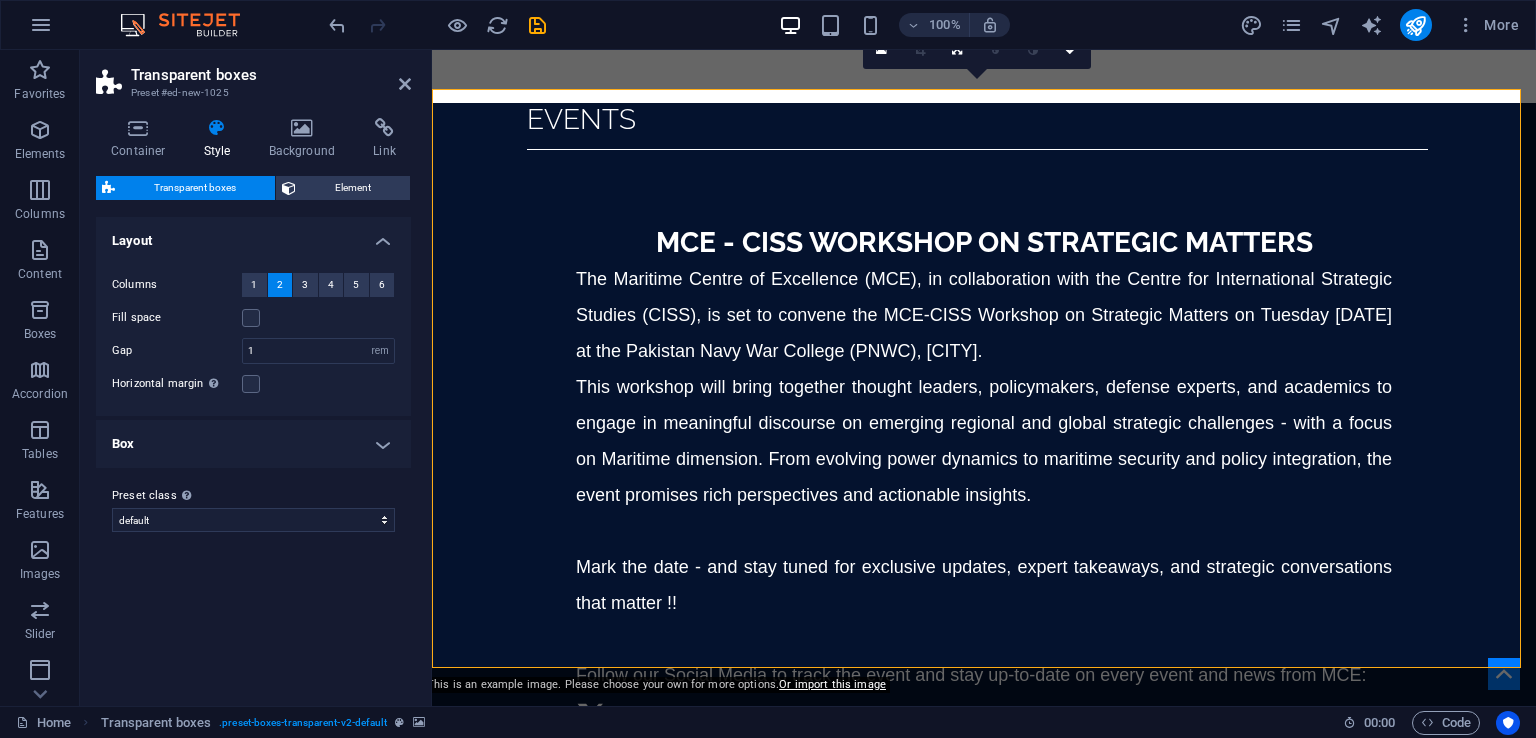 click on "Transparent boxes" at bounding box center (271, 75) 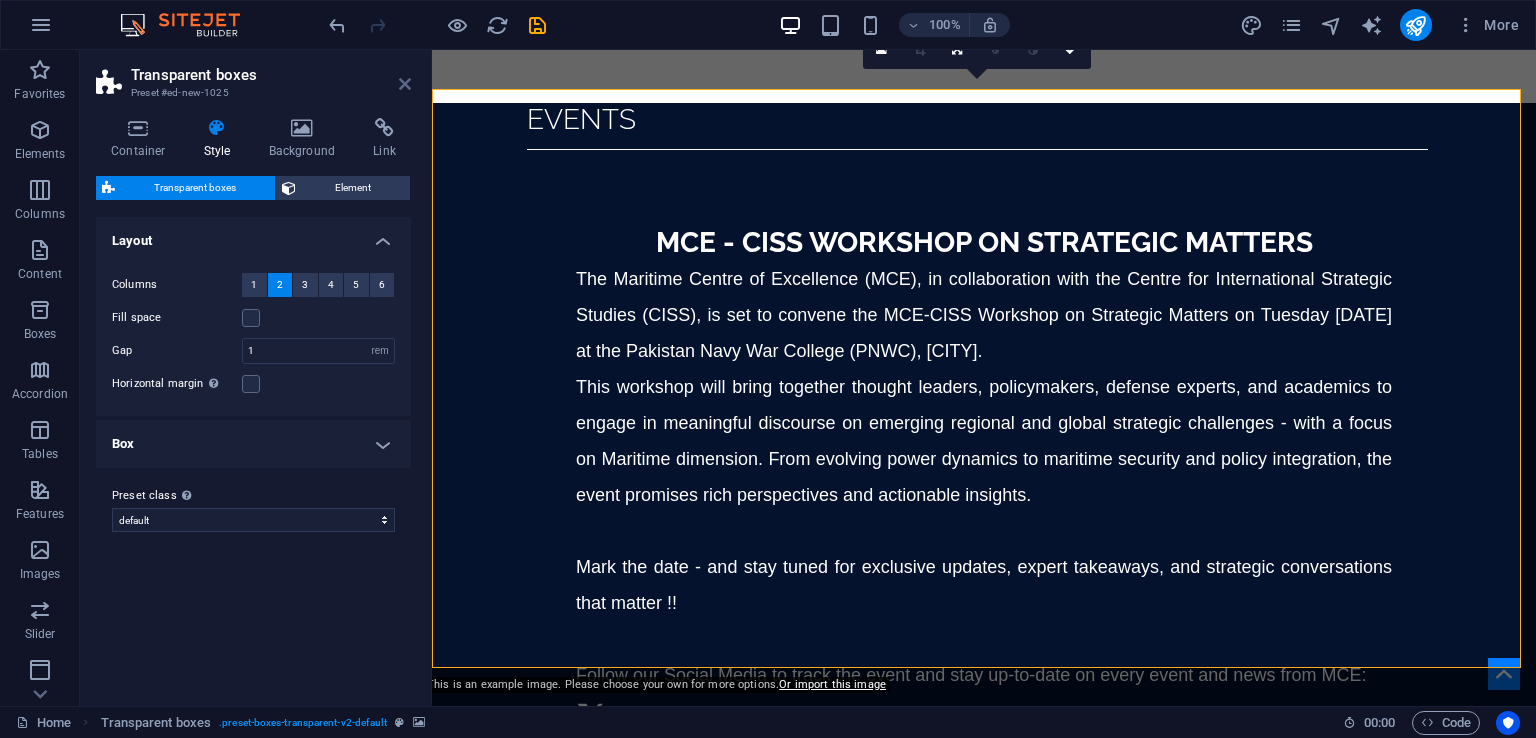 click at bounding box center [405, 84] 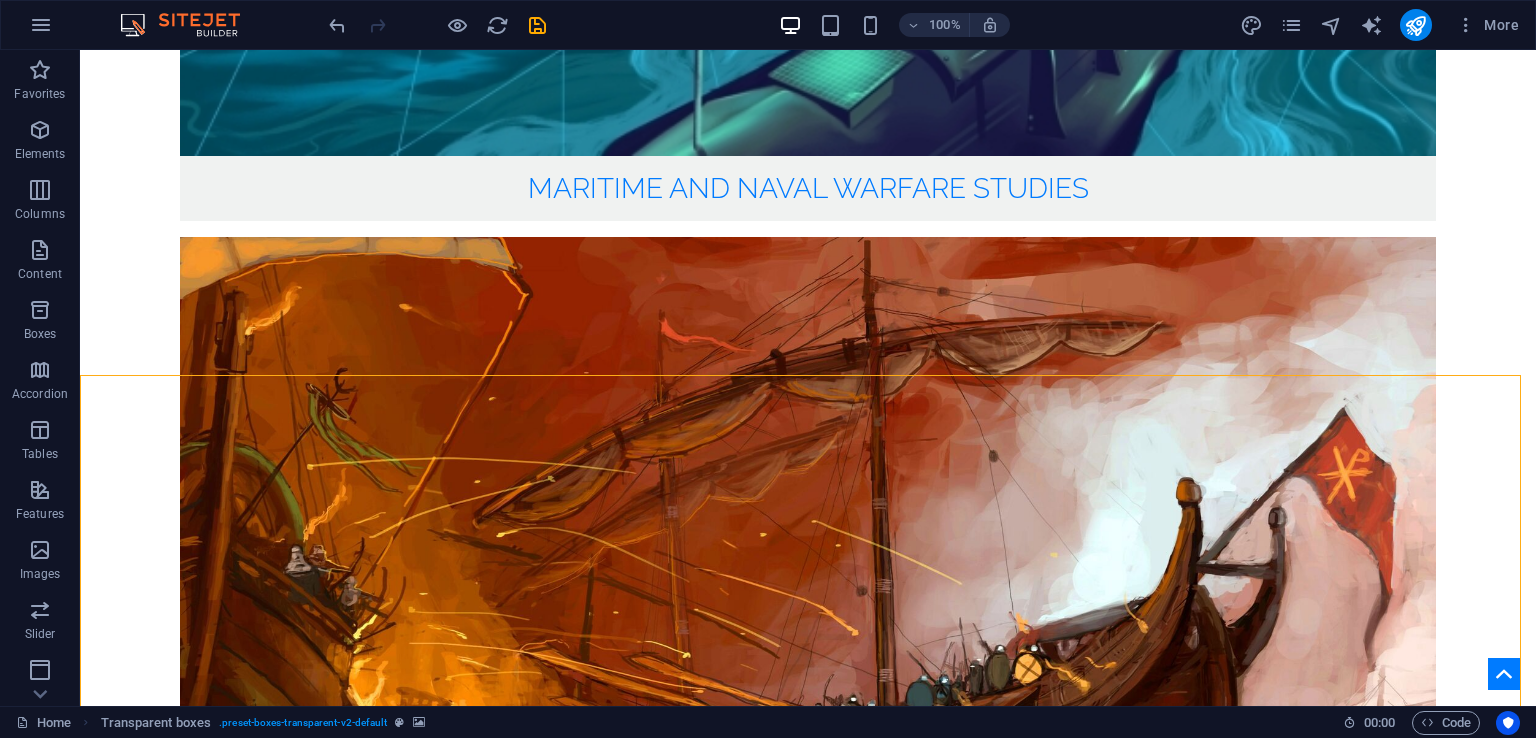 scroll, scrollTop: 3004, scrollLeft: 0, axis: vertical 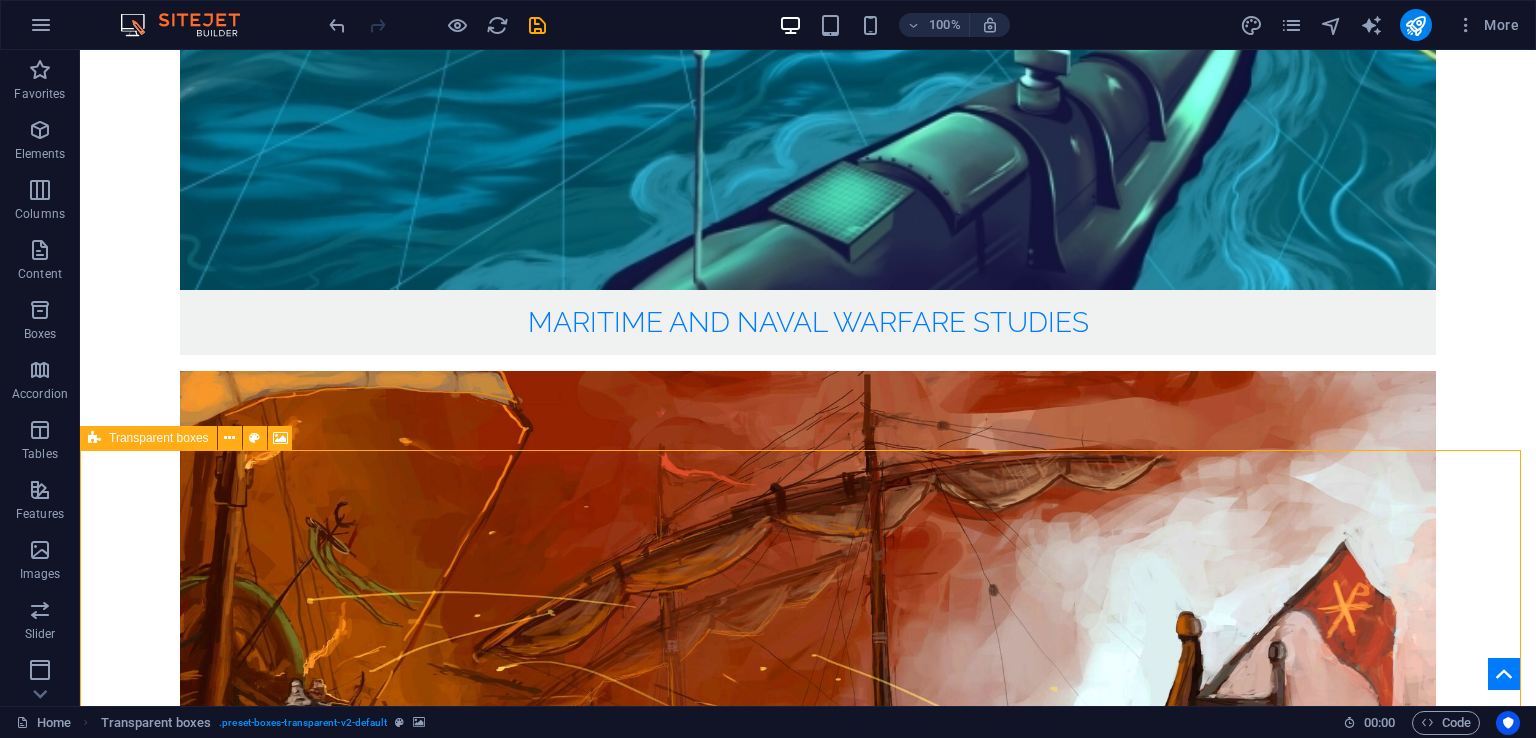 click at bounding box center [94, 438] 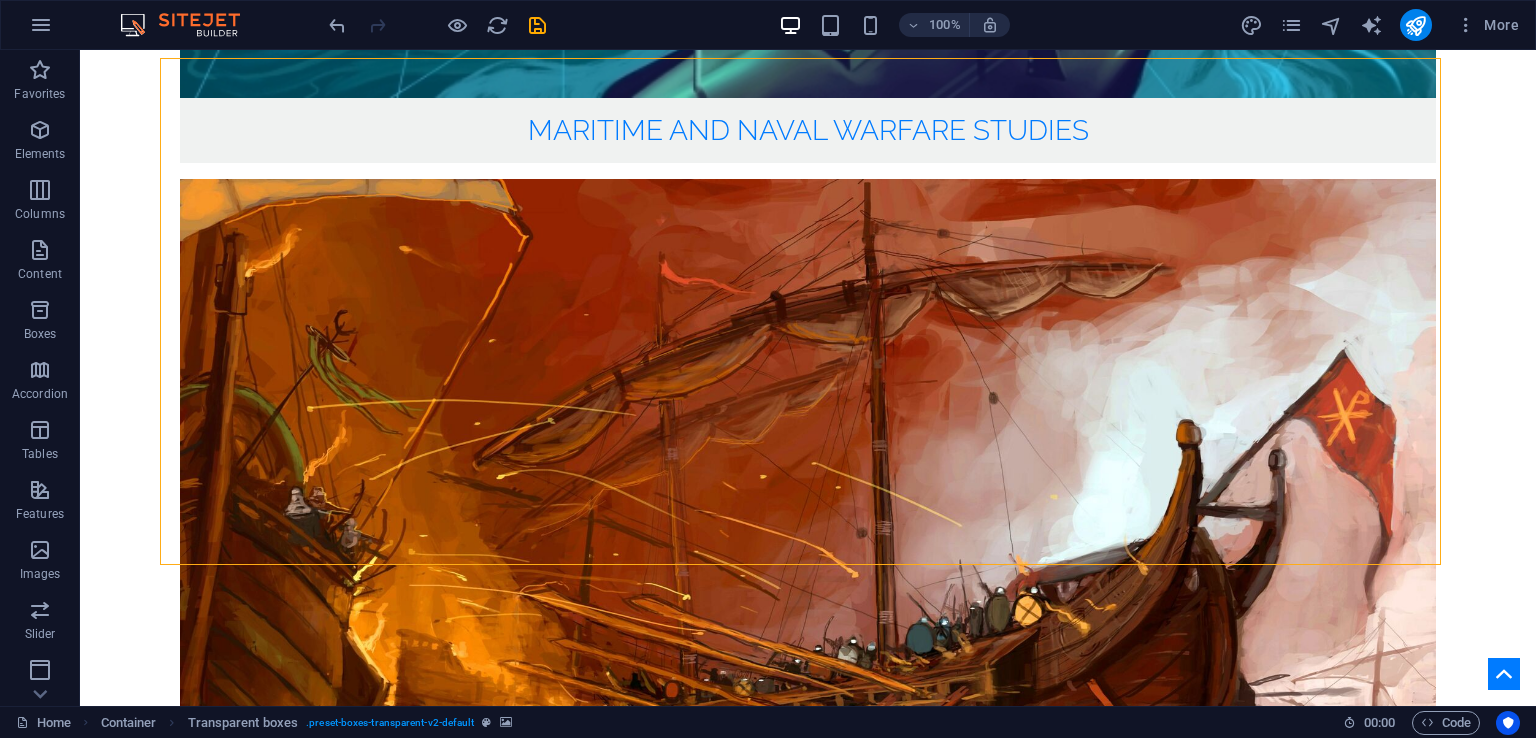 scroll, scrollTop: 3239, scrollLeft: 0, axis: vertical 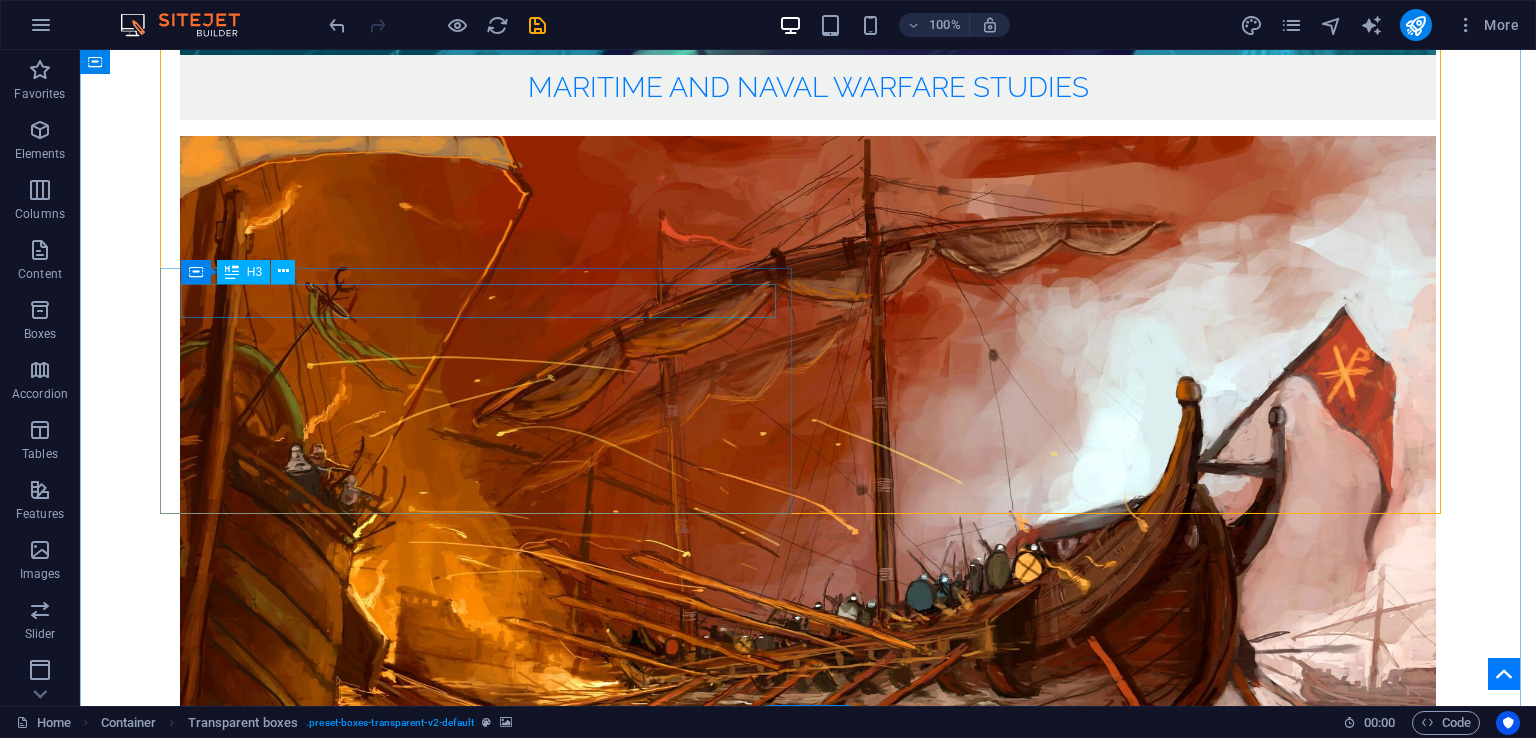 click on "Headline" at bounding box center (810, 4392) 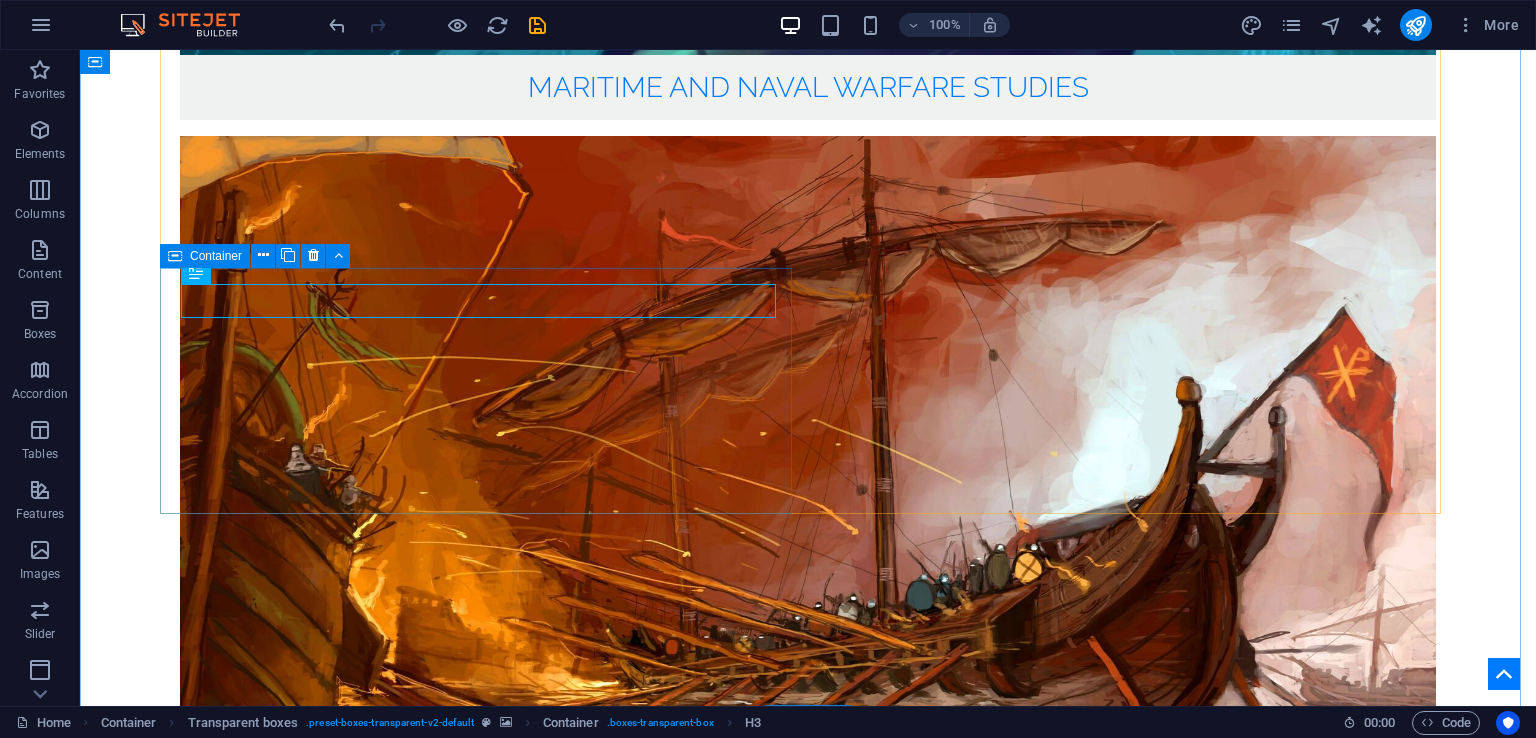 click on "Headline Lorem ipsum dolor sit amet, consectetur adipisicing elit. Pariatur, minima, vel quisquam accusamus labore quaerat possimus neque nesciunt ab officia. Lorem ipsum dolor sit amet, consectetur adipisicing elit. Facilis, totam!" at bounding box center [808, 4428] 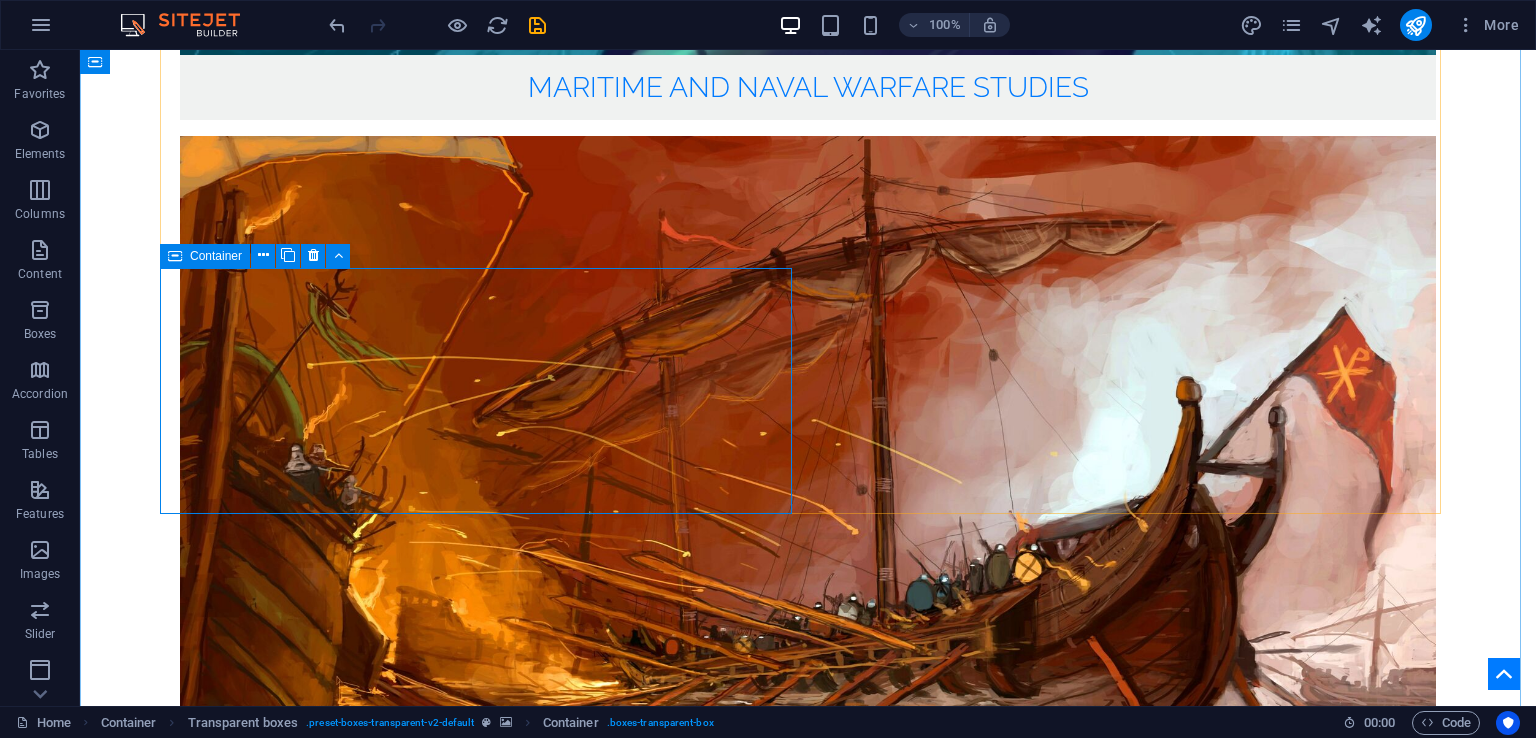 click at bounding box center [175, 256] 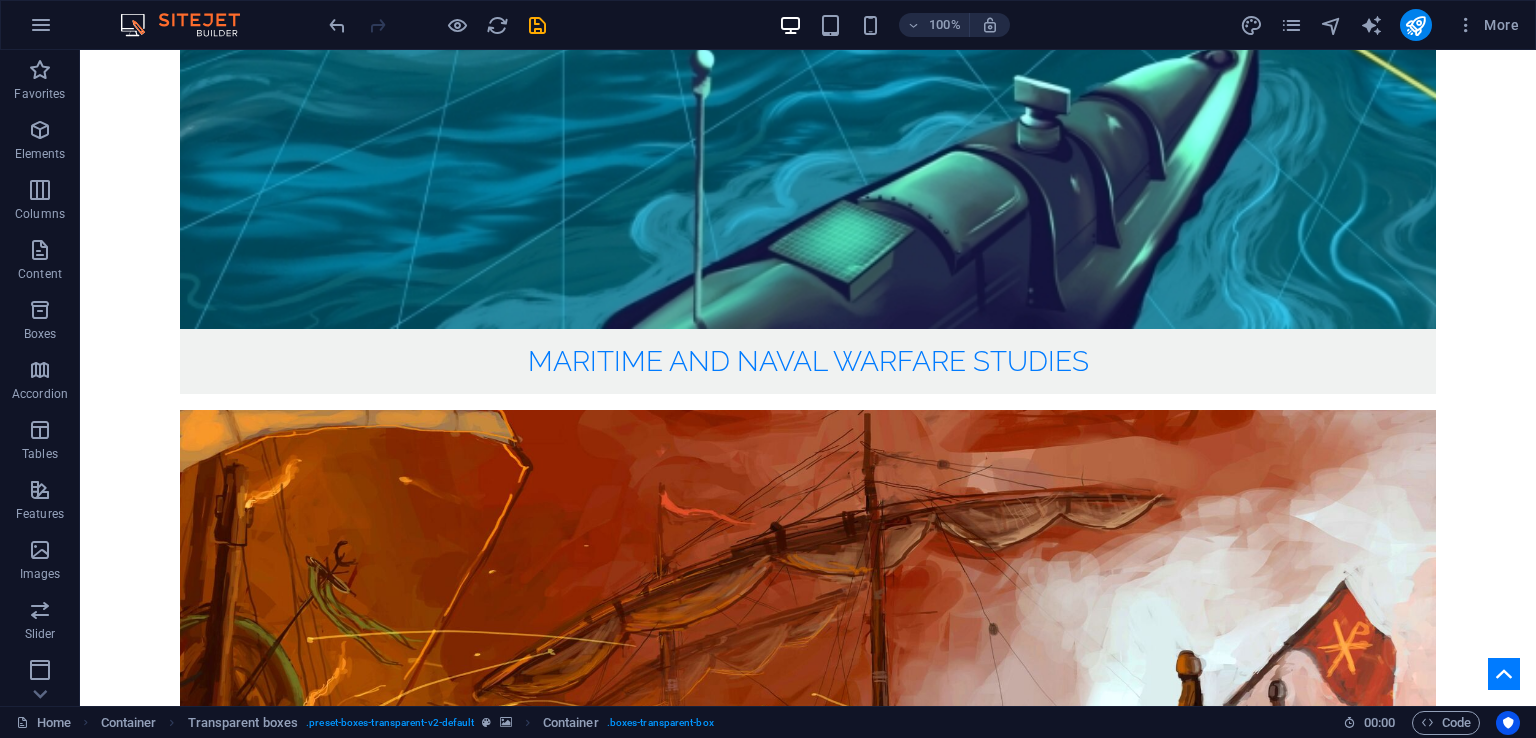 scroll, scrollTop: 2856, scrollLeft: 0, axis: vertical 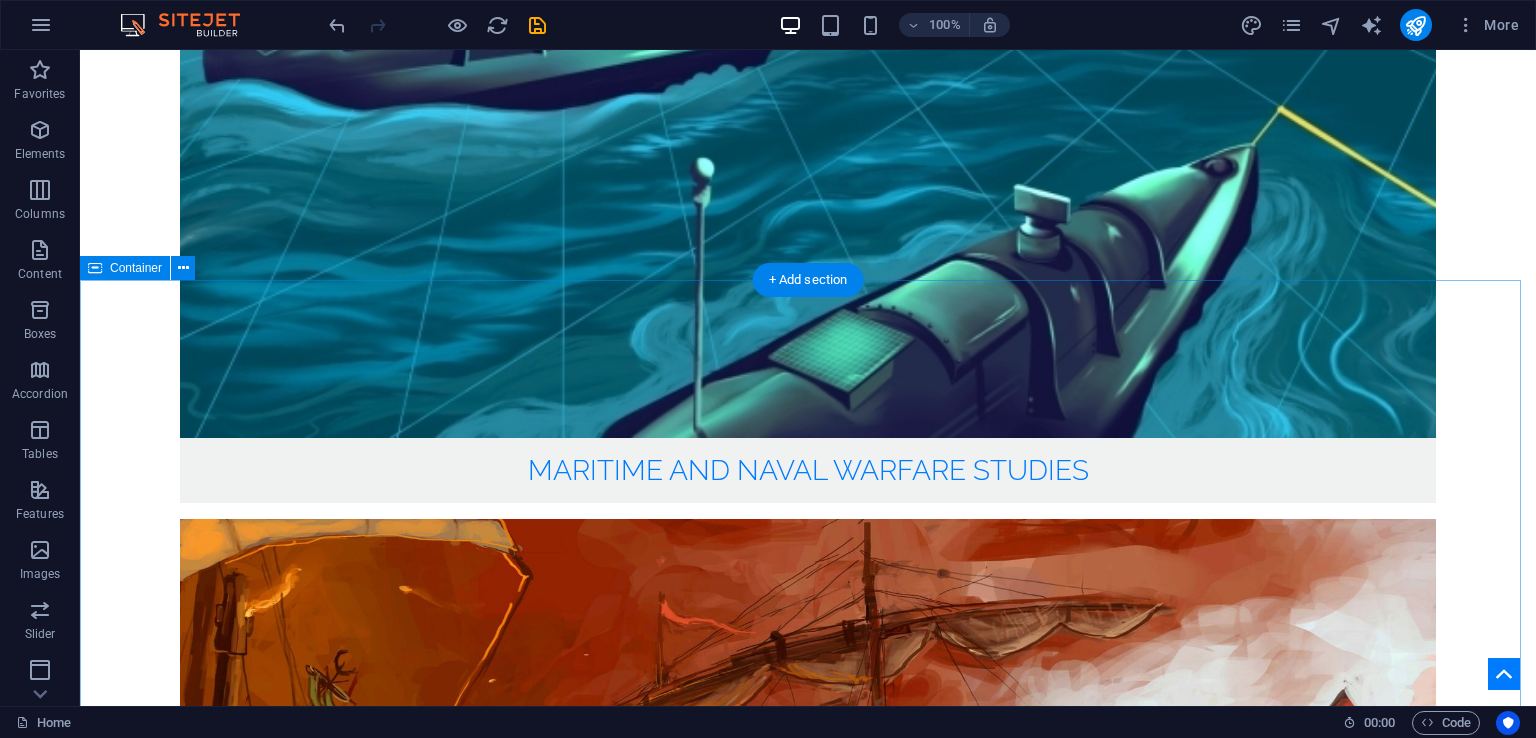 click on "podcasts Headline Lorem ipsum dolor sit amet, consectetur adipisicing elit. Pariatur, minima, vel quisquam accusamus labore quaerat possimus neque nesciunt ab officia. Lorem ipsum dolor sit amet, consectetur adipisicing elit. Facilis, totam! Headline Lorem ipsum dolor sit amet, consectetur adipisicing elit. Pariatur, minima, vel quisquam accusamus labore quaerat possimus neque nesciunt ab officia. Lorem ipsum dolor sit amet, consectetur adipisicing elit. Facilis, totam! Headline Lorem ipsum dolor sit amet, consectetur adipisicing elit. Pariatur, minima, vel quisquam accusamus labore quaerat possimus neque nesciunt ab officia. Lorem ipsum dolor sit amet, consectetur adipisicing elit. Facilis, totam! Headline Lorem ipsum dolor sit amet, consectetur adipisicing elit. Pariatur, minima, vel quisquam accusamus labore quaerat possimus neque nesciunt ab officia. Lorem ipsum dolor sit amet, consectetur adipisicing elit. Facilis, totam! Headline Headline Headline Headline Op-eds" at bounding box center [808, 5113] 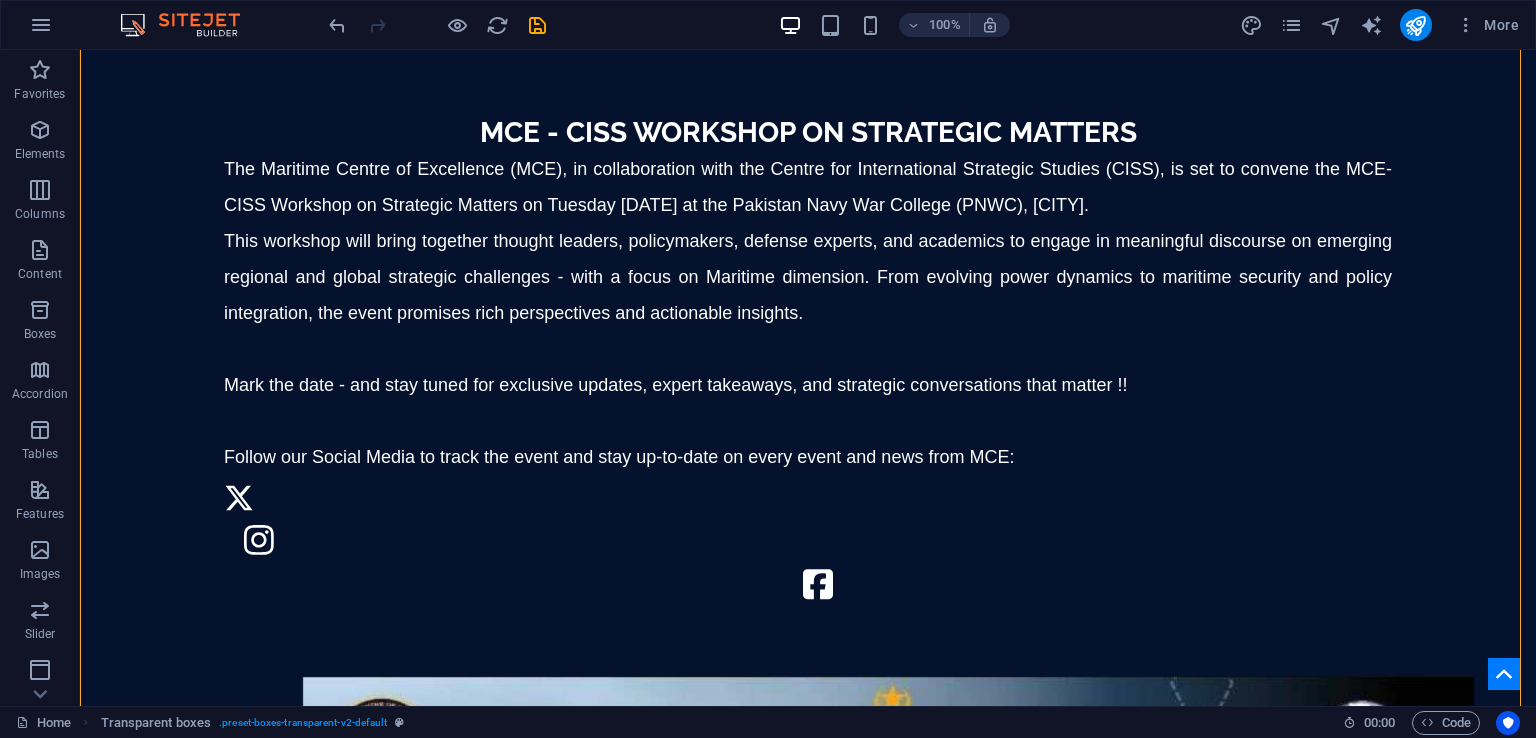 scroll, scrollTop: 4249, scrollLeft: 0, axis: vertical 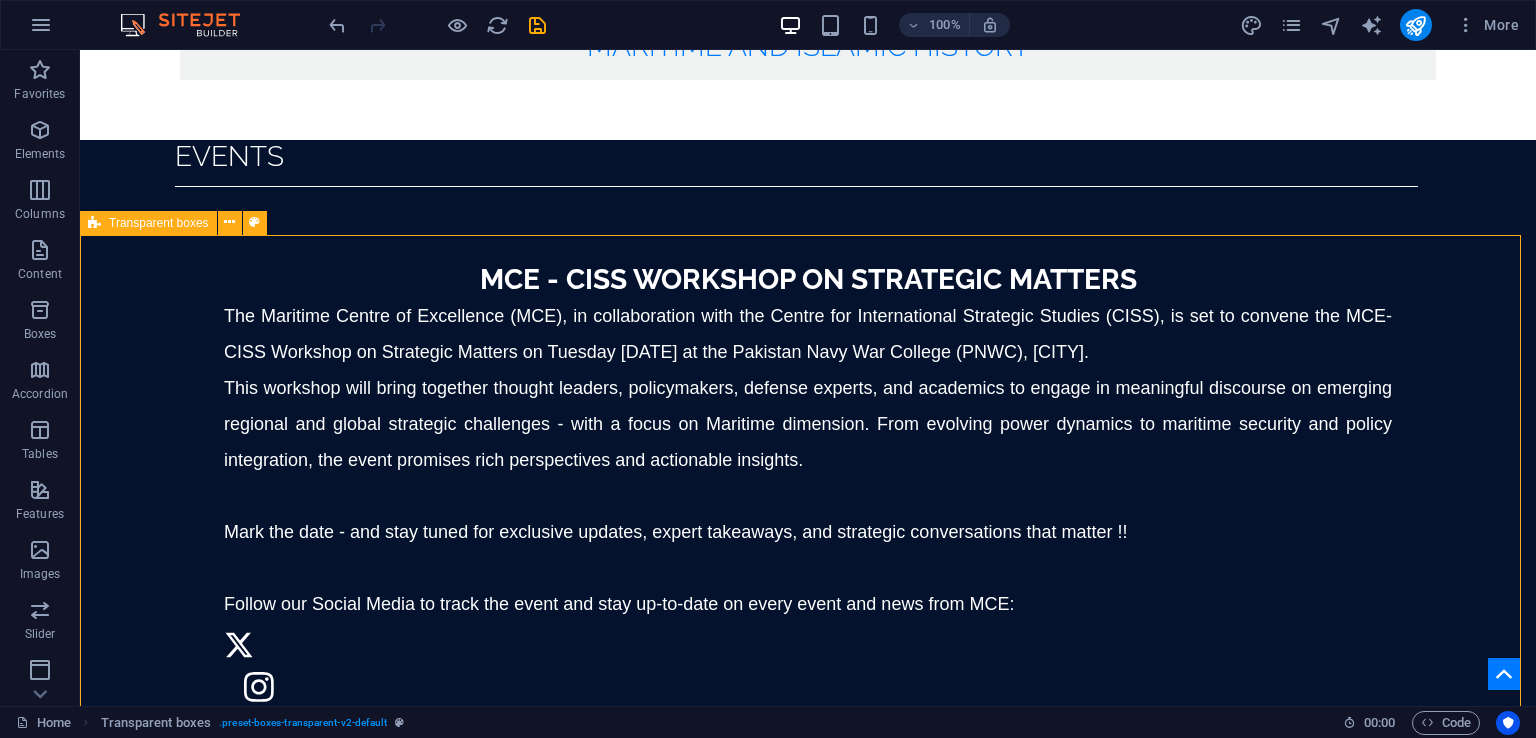 click on "Transparent boxes" at bounding box center (159, 223) 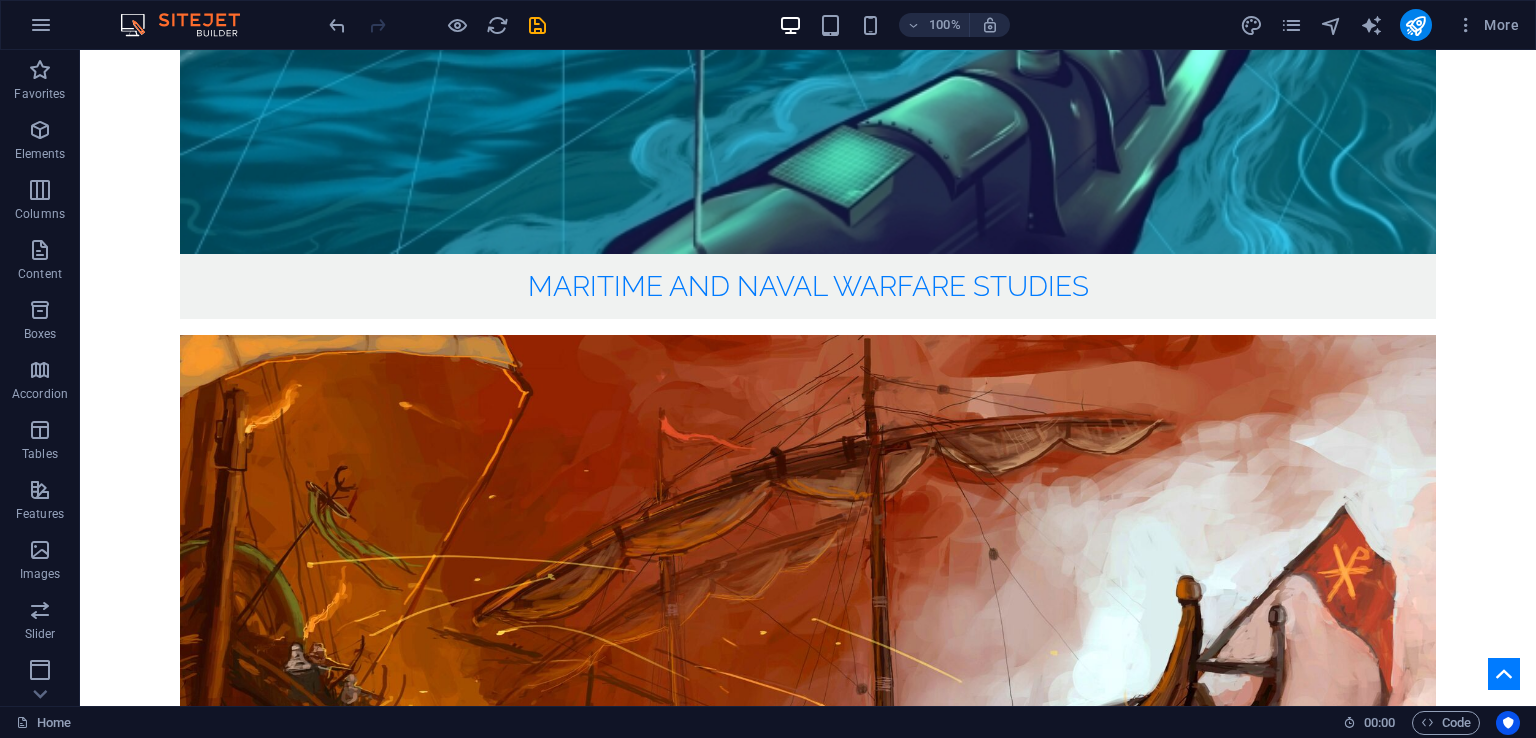 scroll, scrollTop: 3028, scrollLeft: 0, axis: vertical 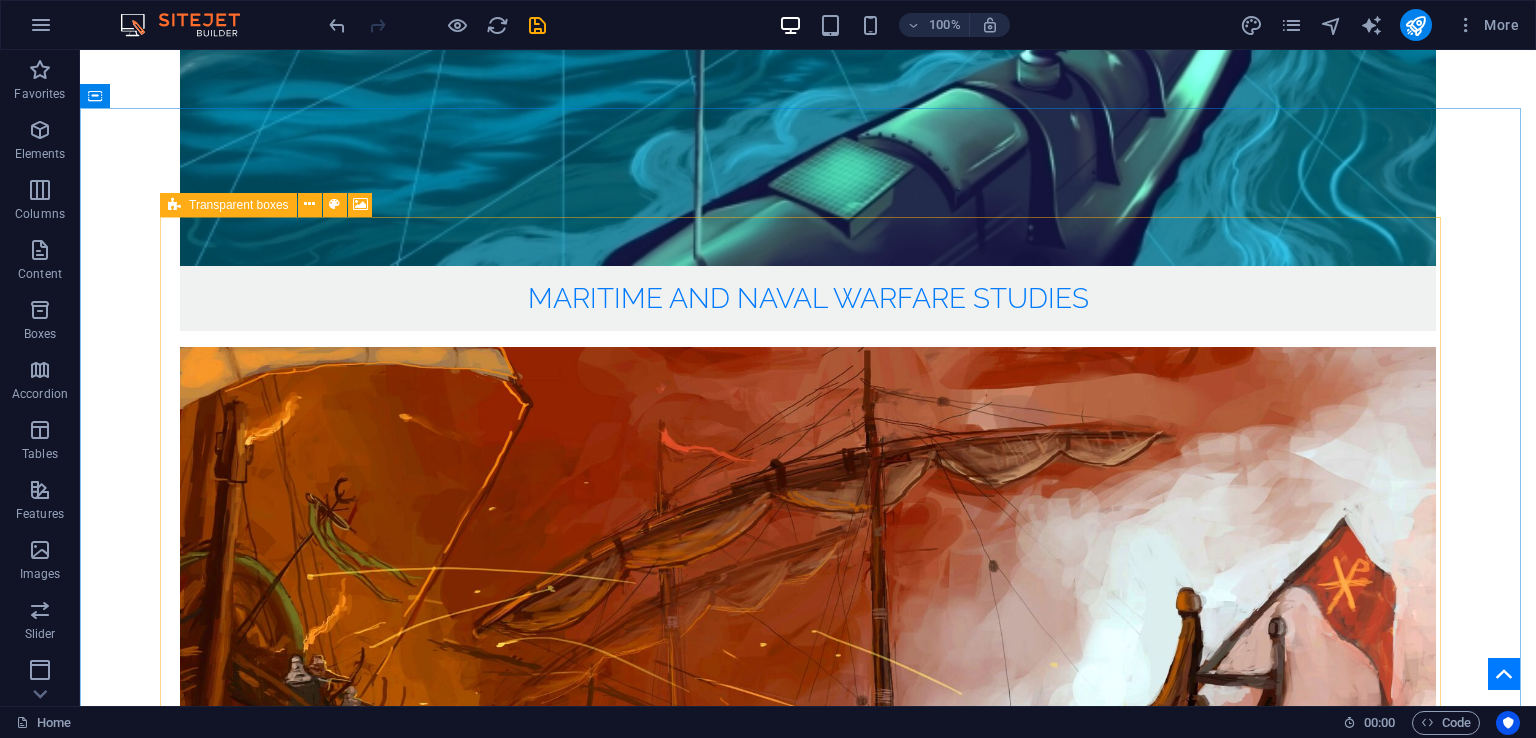 click at bounding box center [174, 205] 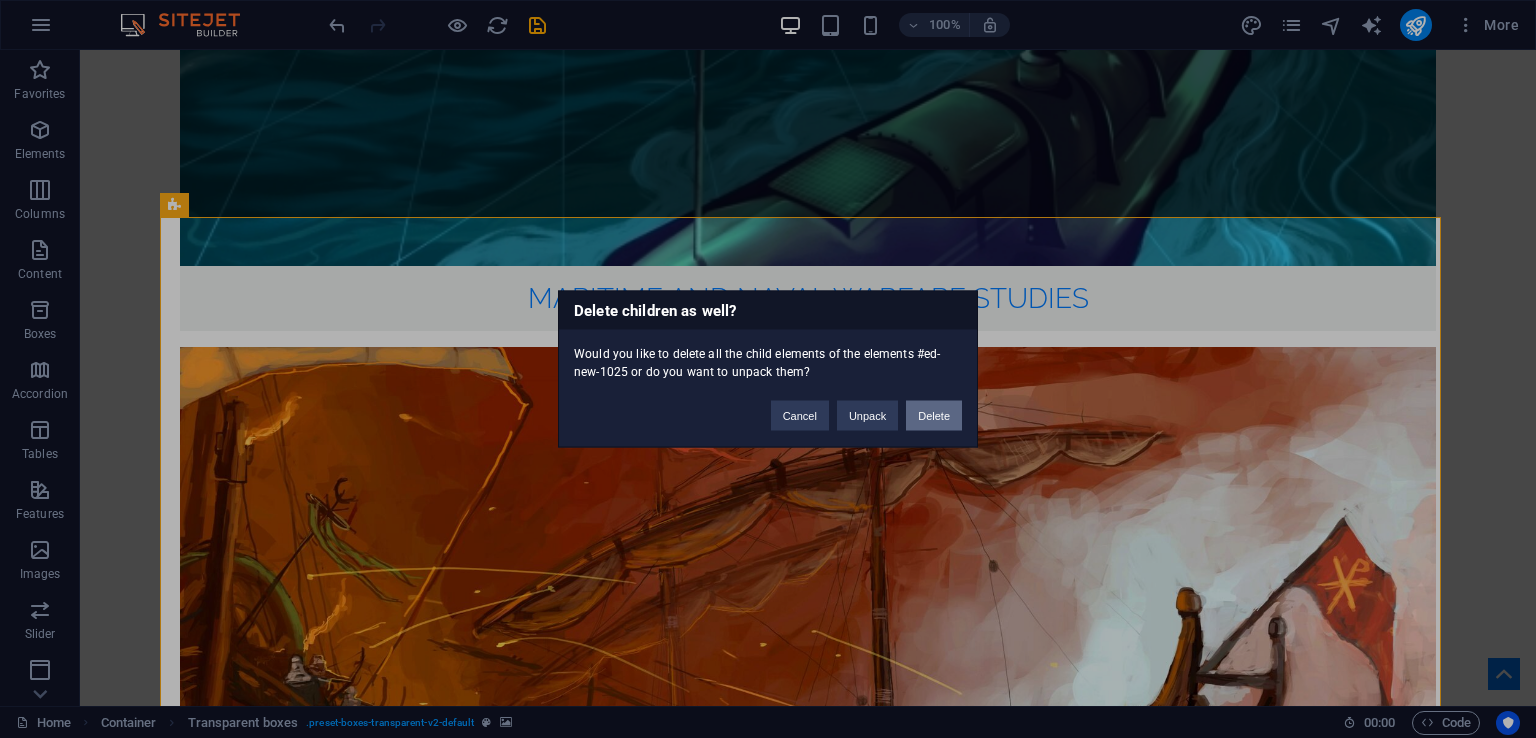 drag, startPoint x: 927, startPoint y: 410, endPoint x: 794, endPoint y: 348, distance: 146.74127 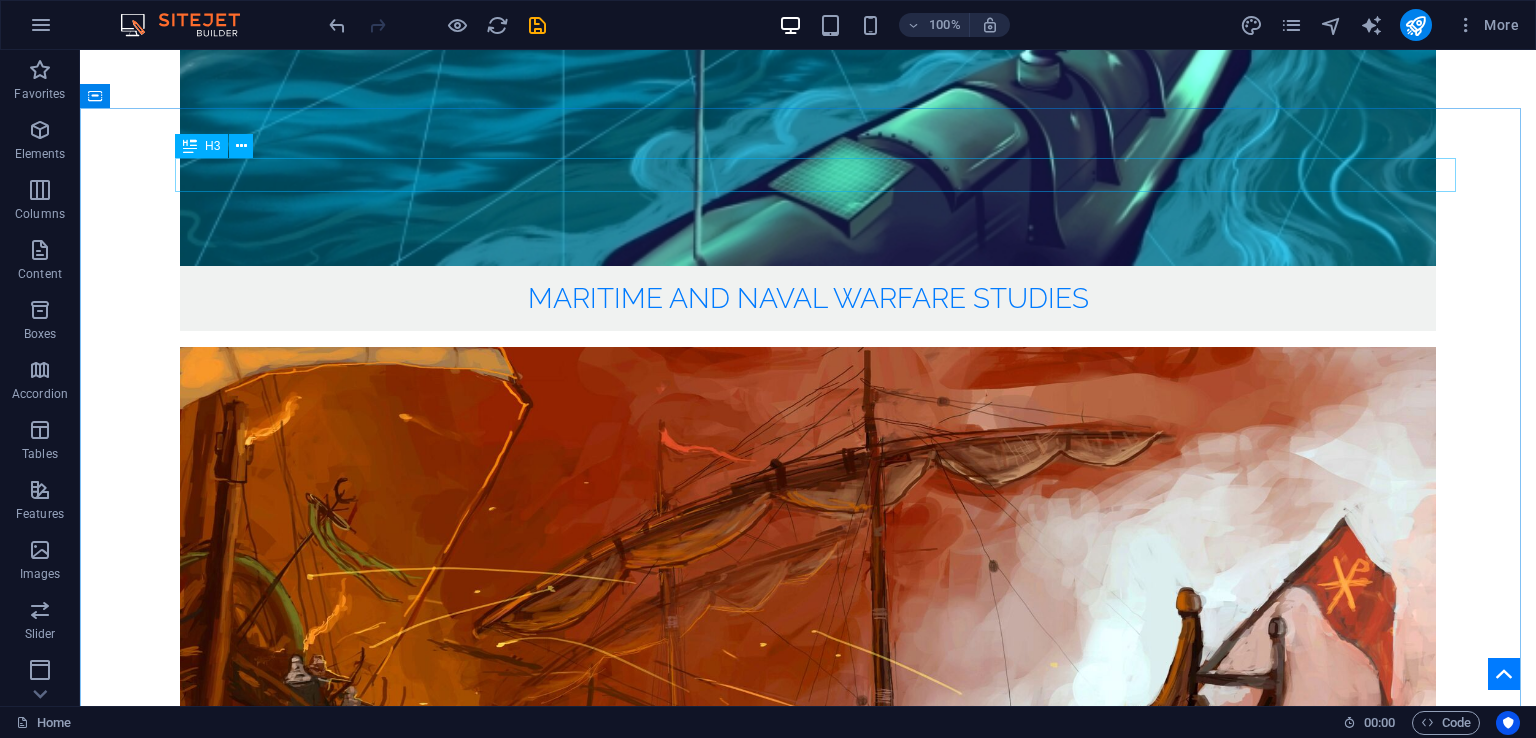 click at bounding box center (190, 146) 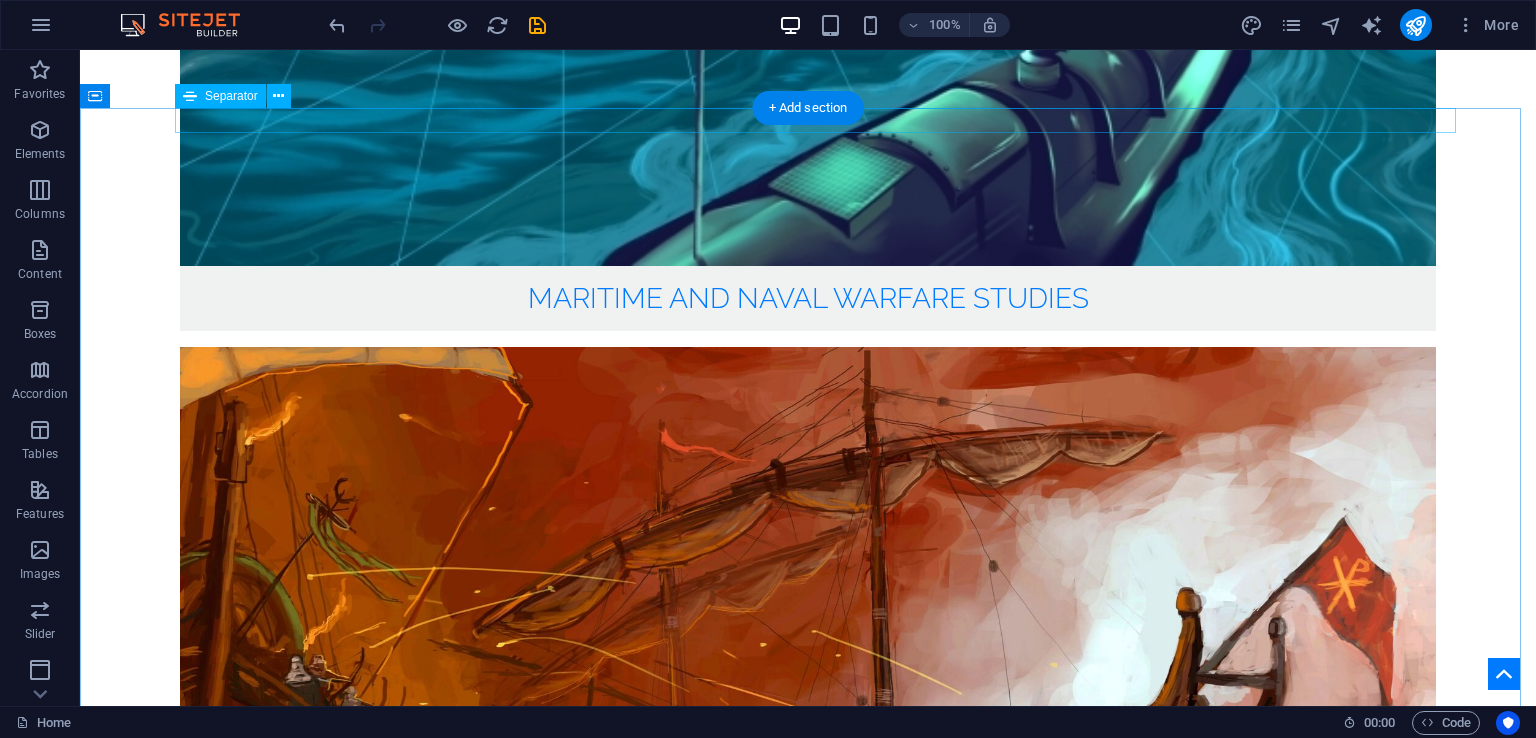 click at bounding box center (815, 3676) 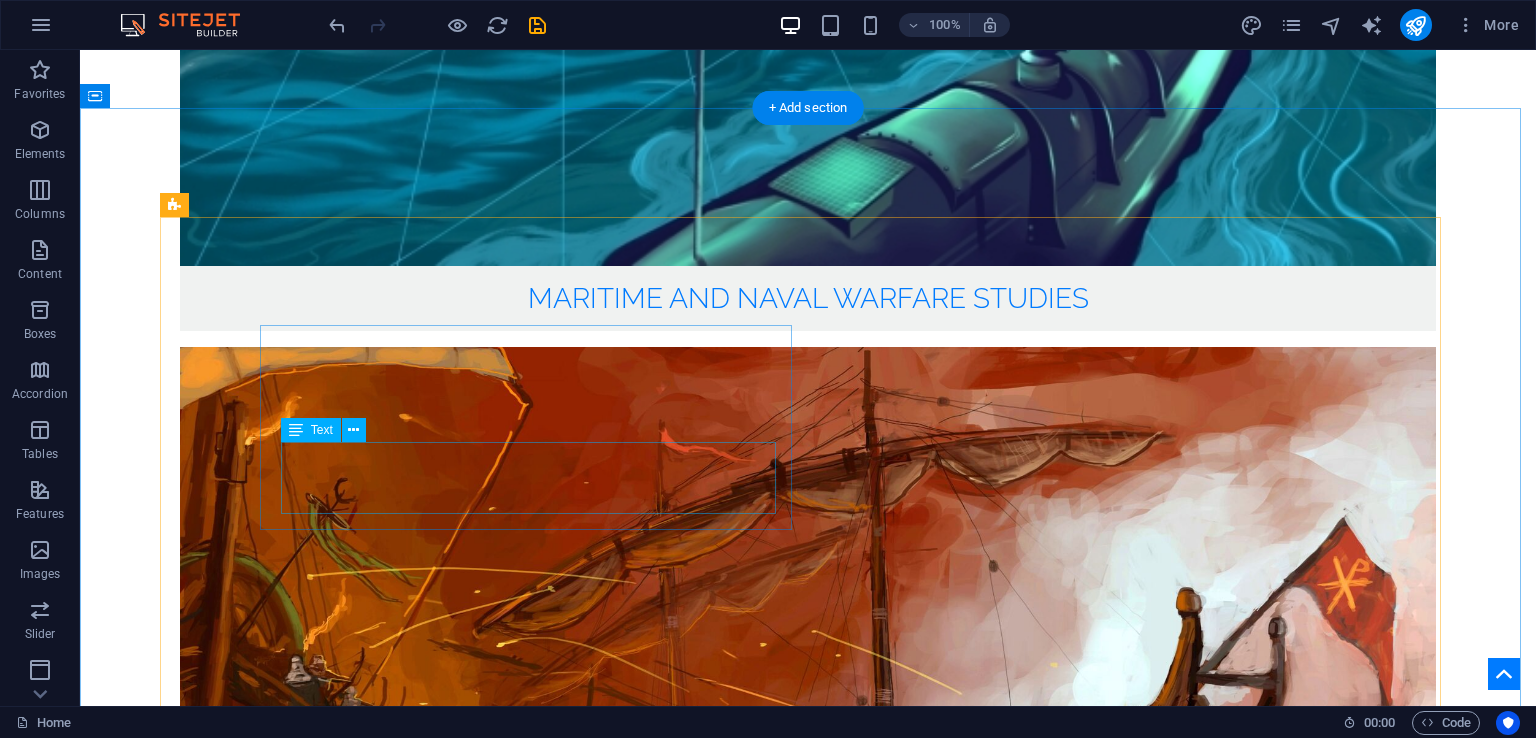 click on "Author(s): Shujing Xu, Zheng Yang, and Dr. Xiaolong Zou" at bounding box center (810, 3994) 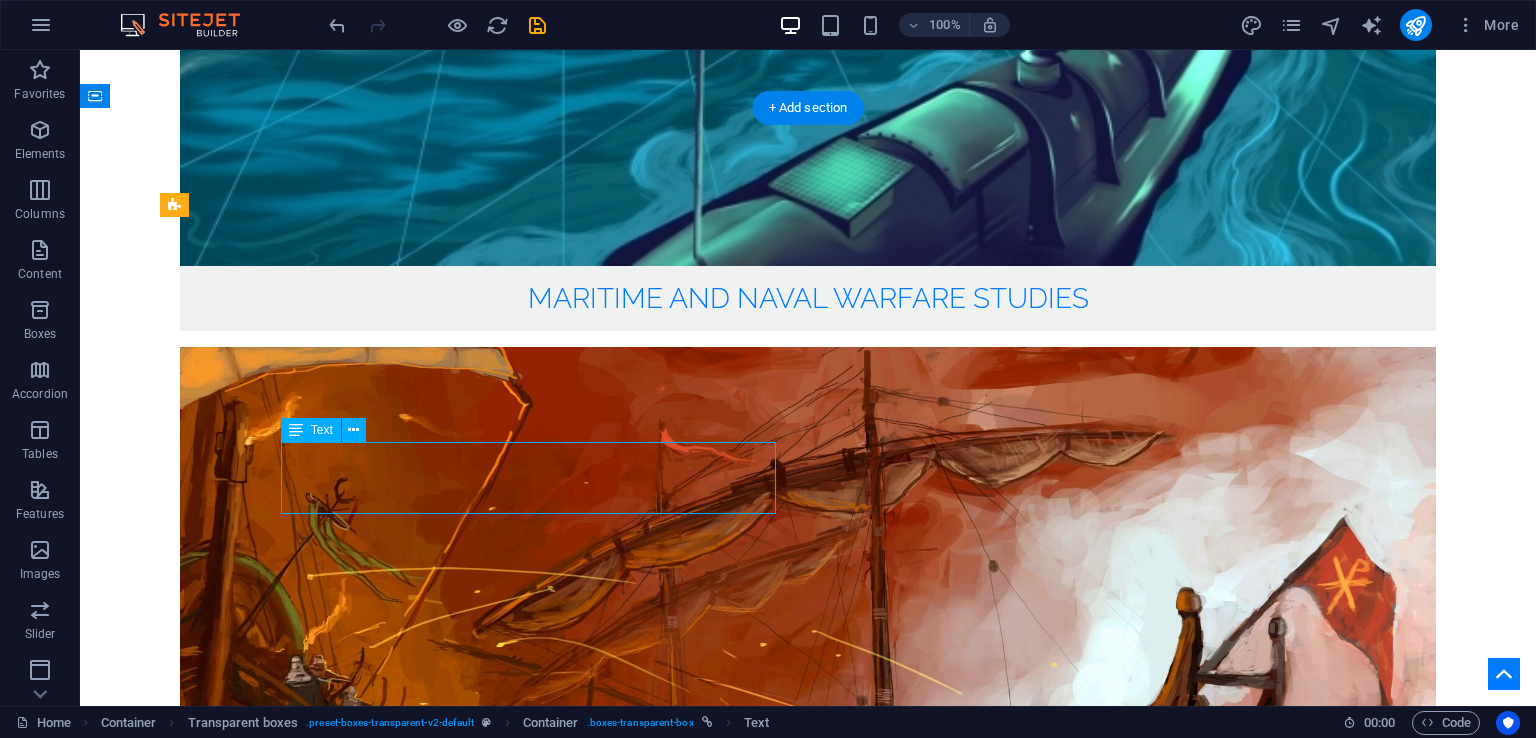 click on "Author(s): Shujing Xu, Zheng Yang, and Dr. Xiaolong Zou" at bounding box center [810, 3994] 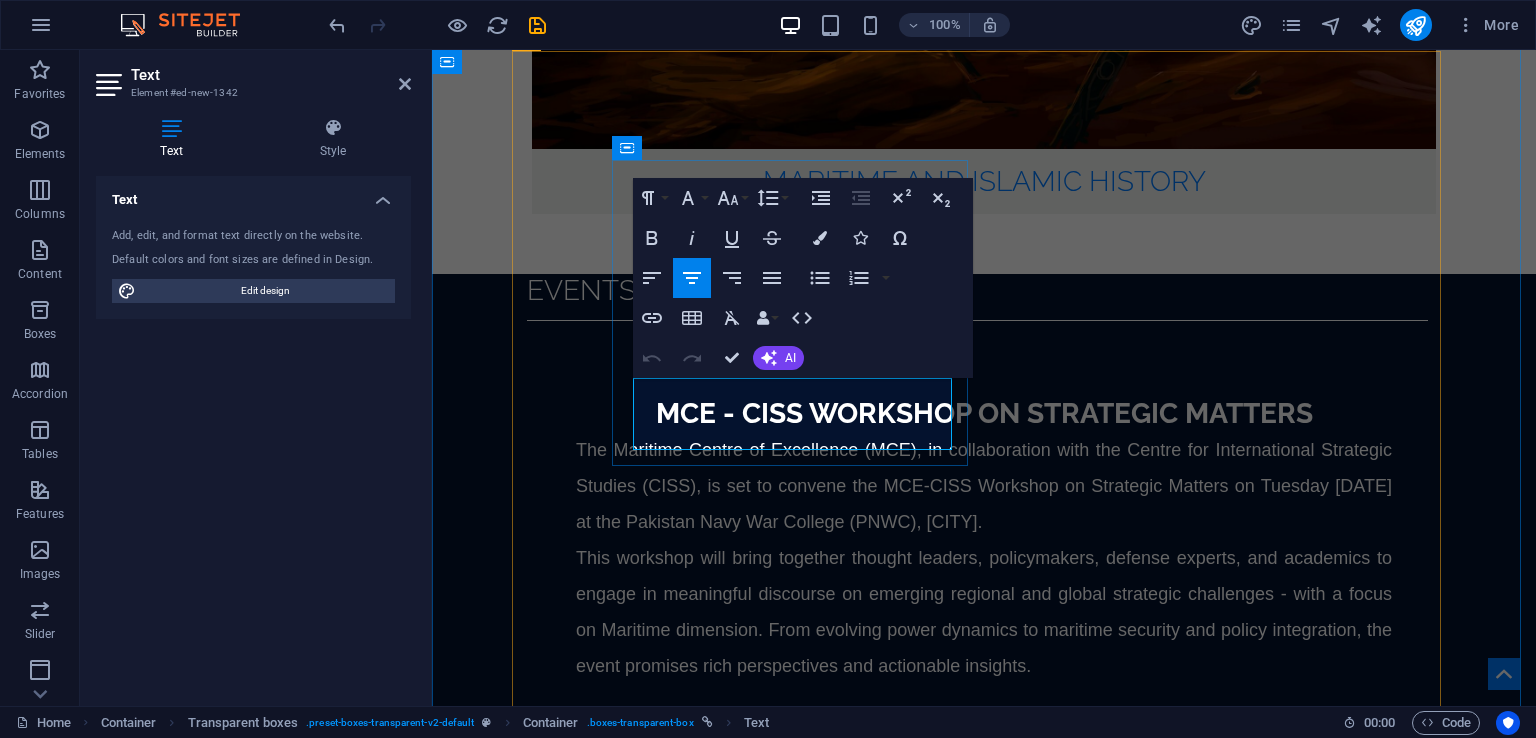 click on "Author(s): Shujing Xu, Zheng Yang, and Dr. Xiaolong Zou" at bounding box center [987, 3266] 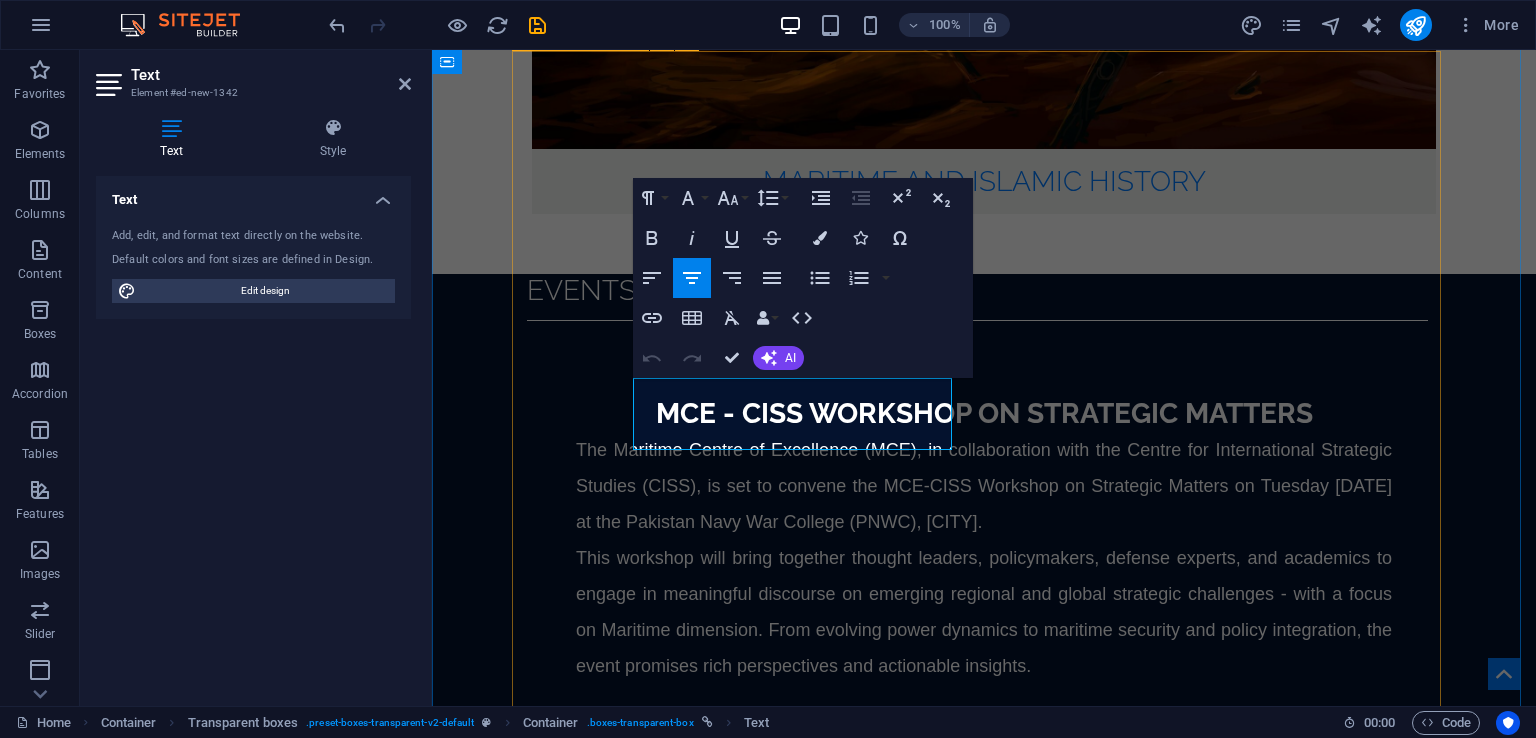 type 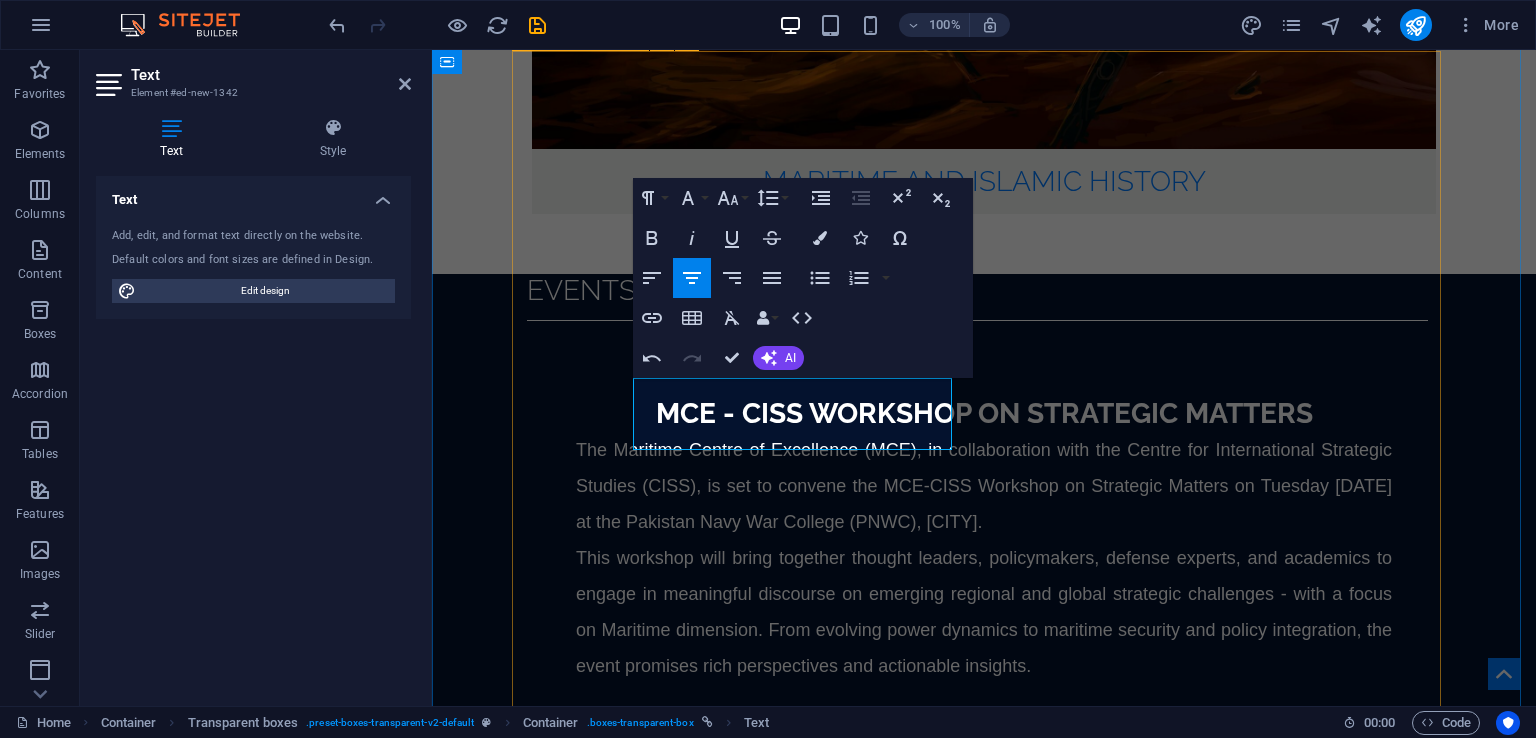 click on "Current Issue - Vol. 4, No. 2 (Winter 24) Qatar's Climate Governance Policies and Energy Transition: Practices and Implications Author(s): Cdre Ehsan Ahmed Khan SI(M) Russia-Ukraine War in Black Sea: Analysing the Employment of Unmanned Combat Systems by Ukraine Author(s): Ahmed Ibrahim Applicability of Centre of Gravity 'Concept' in Modern Warfare Author(s): Sajjad Ahmed Trade Agreements and Trojan Horse: Economy as a Tool of Hybrid Warfare against Pakistan Author(s): Haseeb Hussain and Nabeel Hussain India's Pursuit of Emerging Military Technologies: Implications for Regional Security Author(s): Safia Mansoor Power Competition in the Arctic Region: A Comparative Analysis Author(s): Zain Ul Abidin Global Technologies Competition in Warfare: Impact on Global Security in the 21st Century Author(s): Dr. Aiysha Safdar and Shahzeb Chaudhary Tiger and the Dragon: India and China's Maritime Competition in Indian Ocean Region Author(s): Ayesha Imtiaz and Warda Dilshad Book Review: Human Security in Pakistan" at bounding box center [984, 3975] 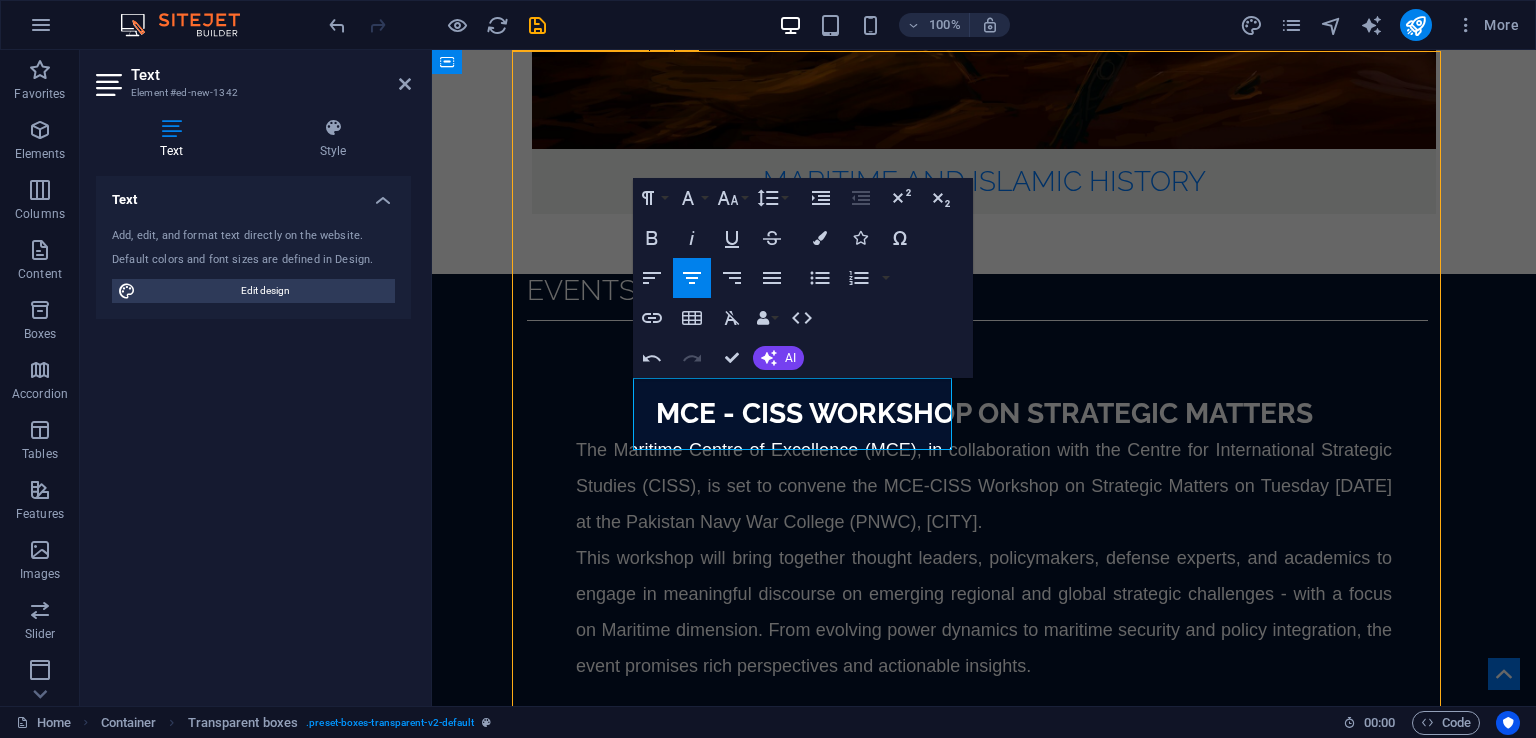 scroll, scrollTop: 3092, scrollLeft: 0, axis: vertical 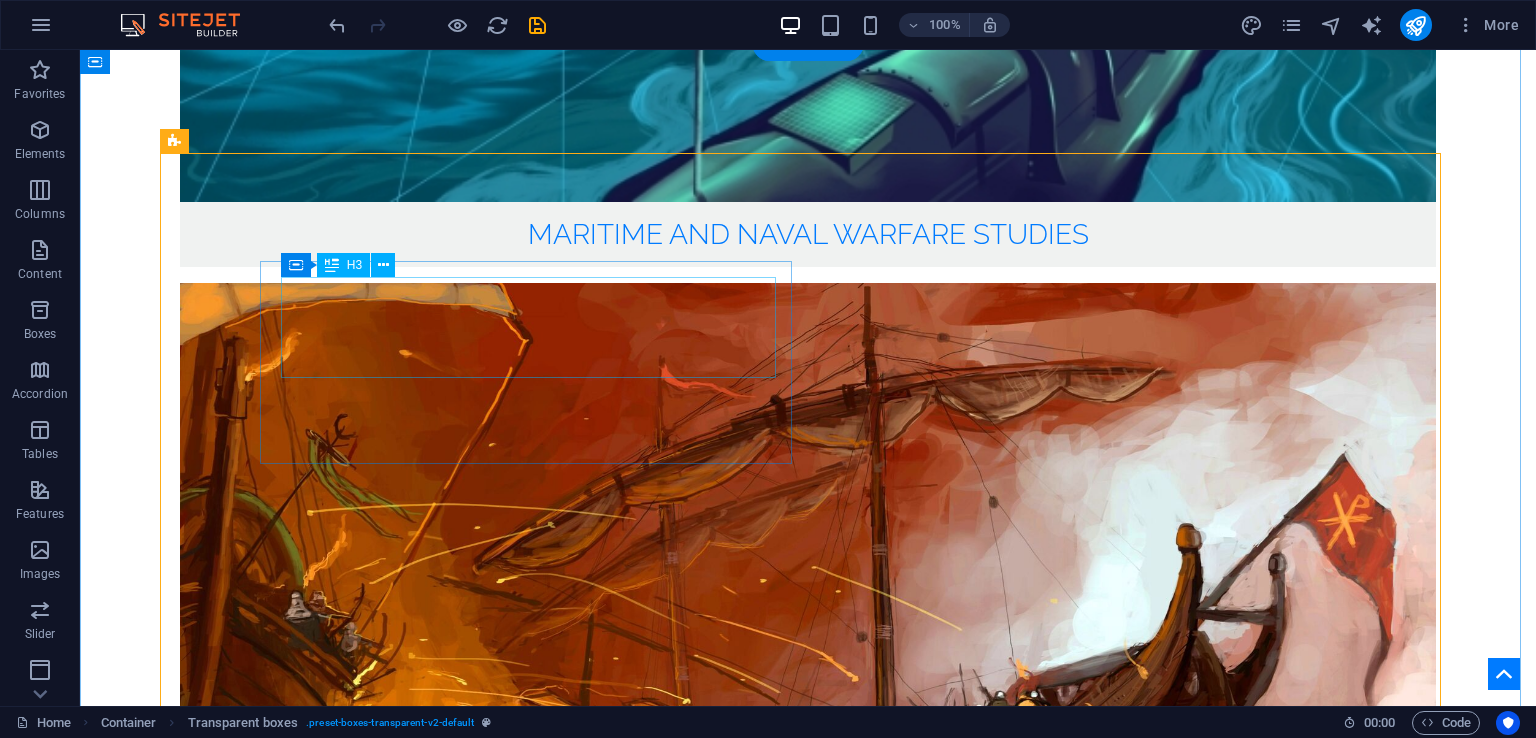 click on "Qatar's Climate Governance Policies and Energy Transition: Practices and Implications" at bounding box center (810, 3878) 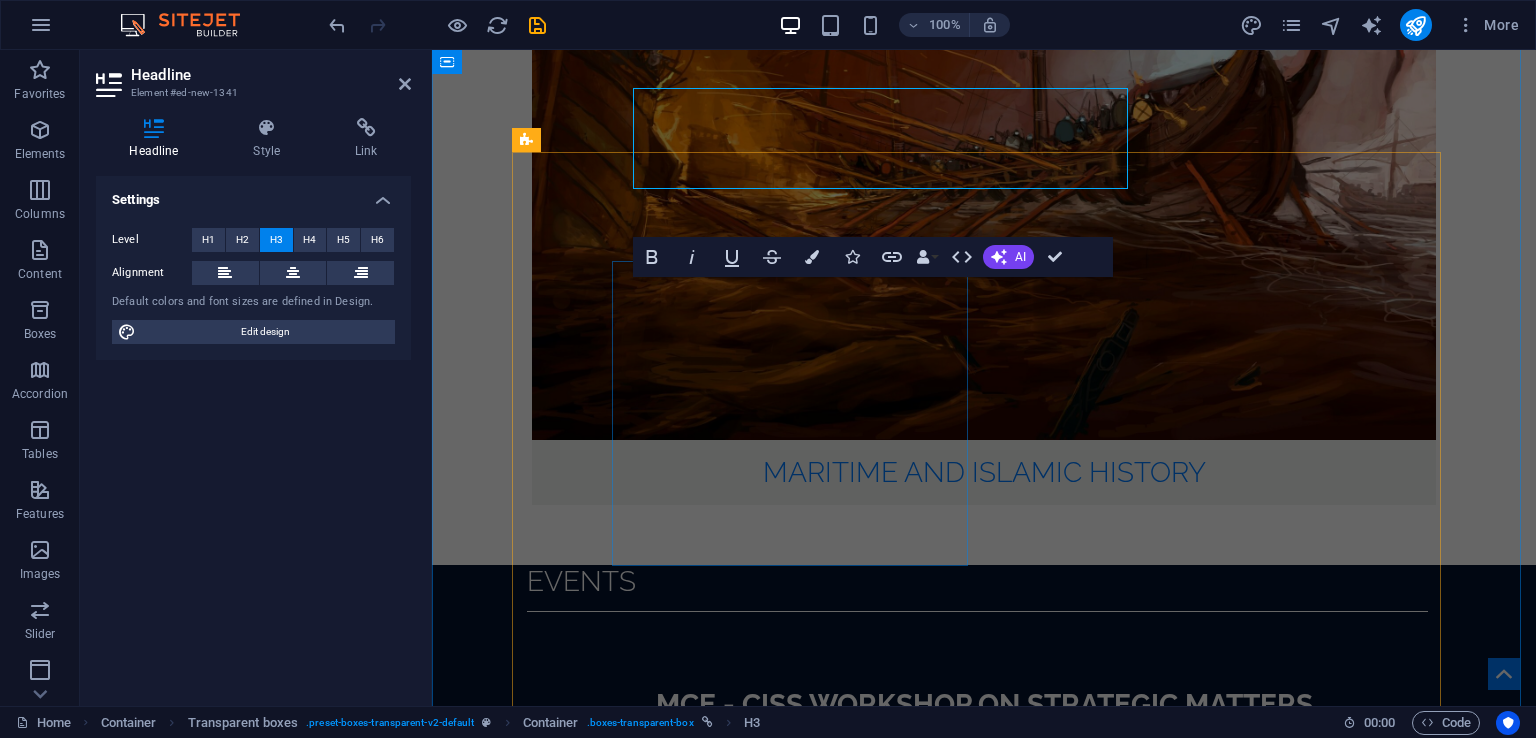 scroll, scrollTop: 3282, scrollLeft: 0, axis: vertical 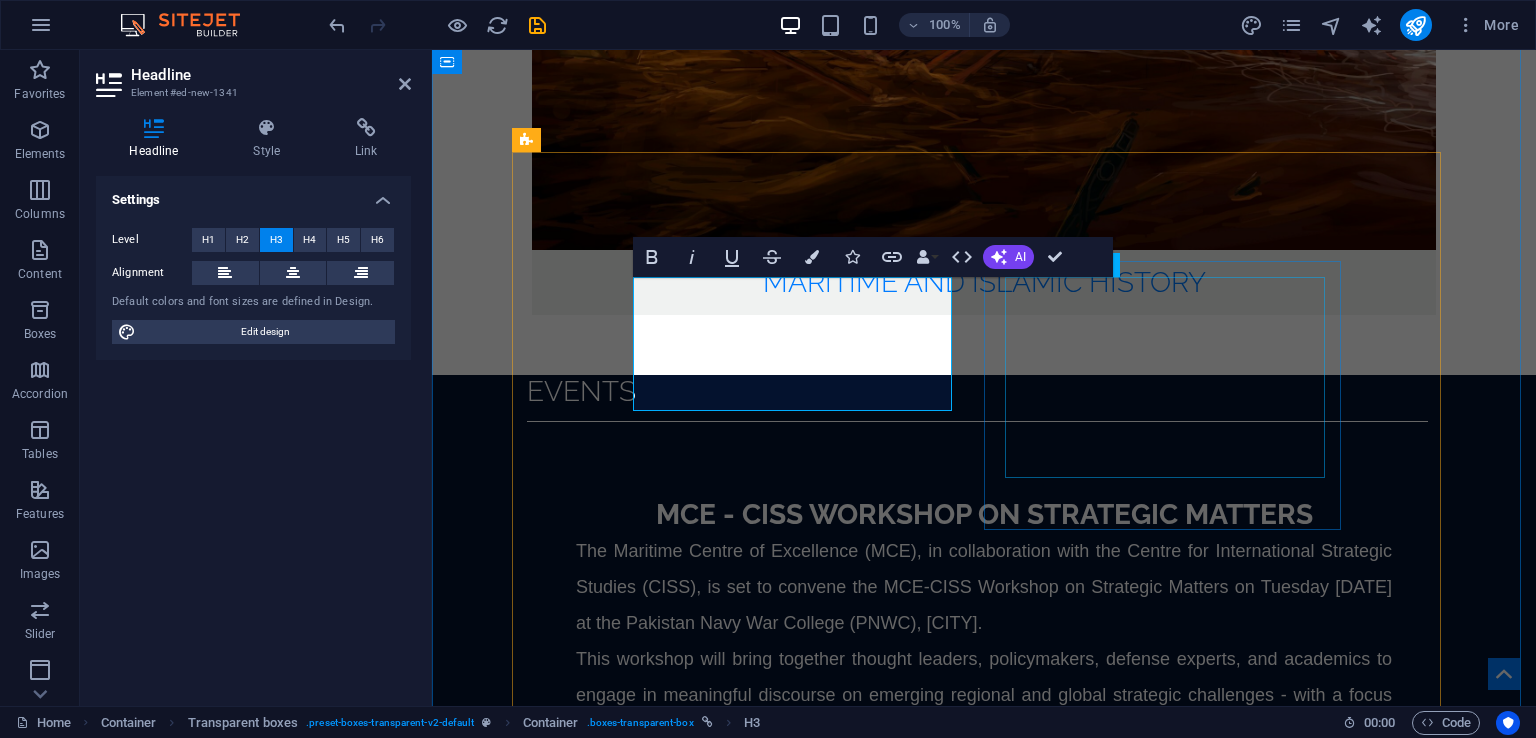 click on "Russia-Ukraine War in Black Sea: Analysing the Employment of Unmanned Combat Systems by Ukraine" at bounding box center [986, 3516] 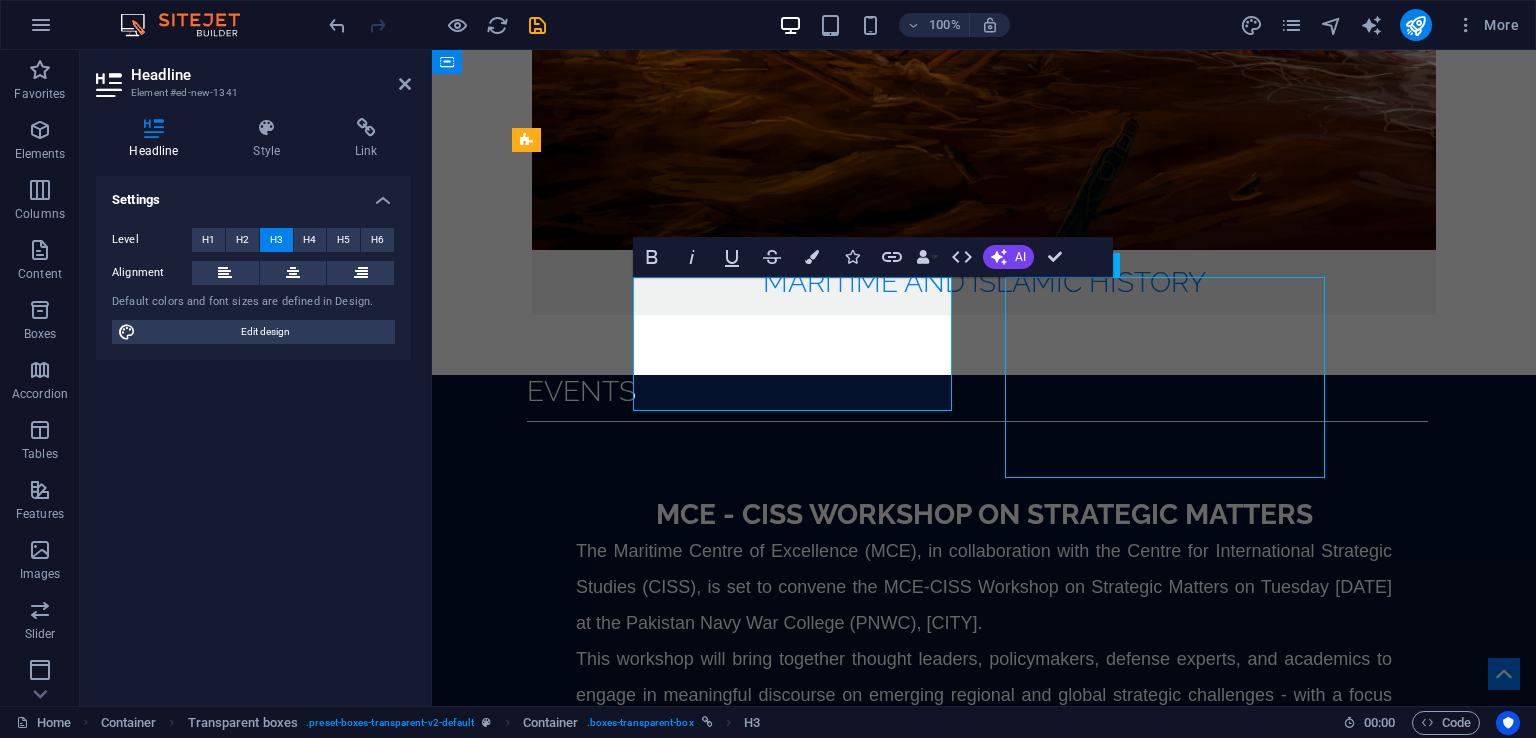 scroll, scrollTop: 3092, scrollLeft: 0, axis: vertical 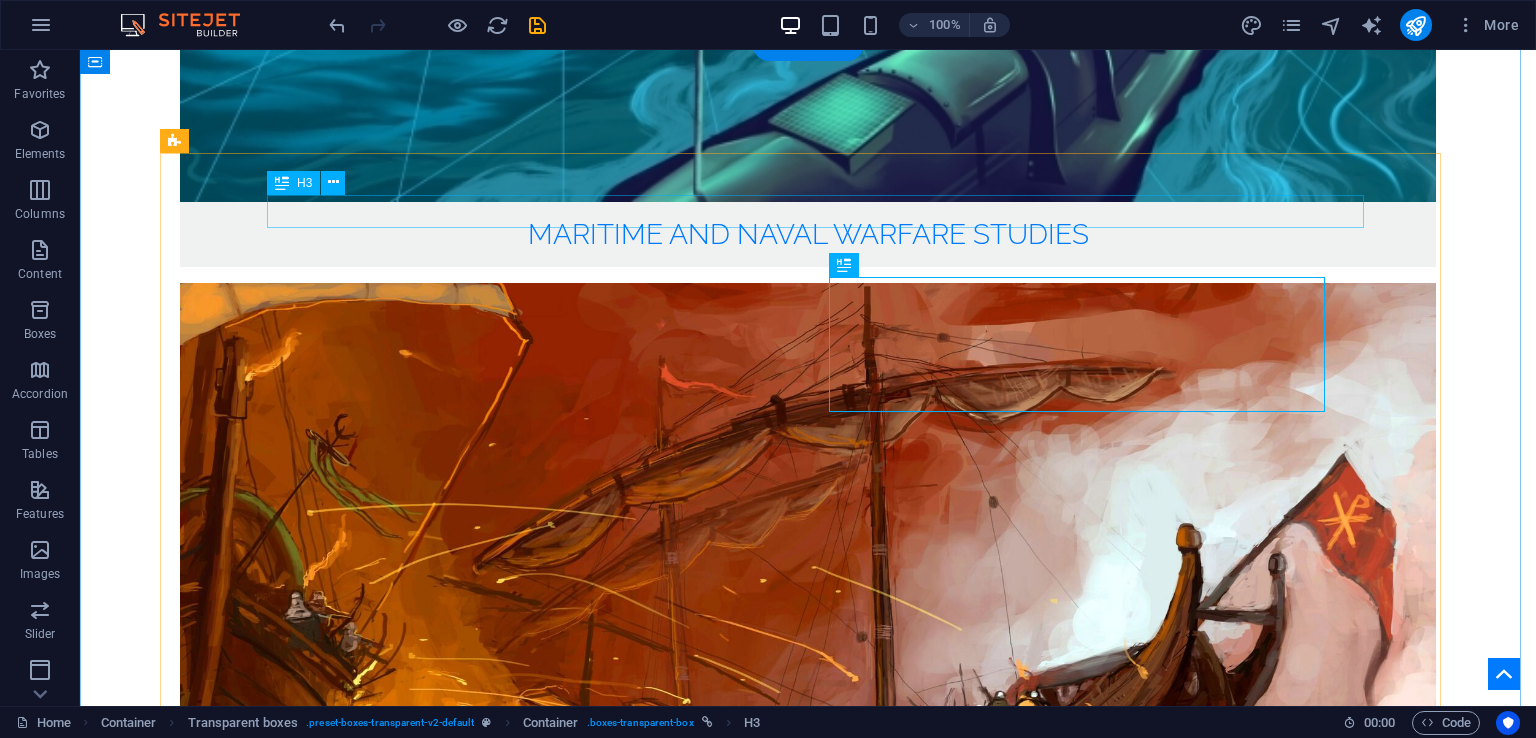 click on "Current Issue - Vol. 4, No. 2 (Winter 24)" at bounding box center (815, 3767) 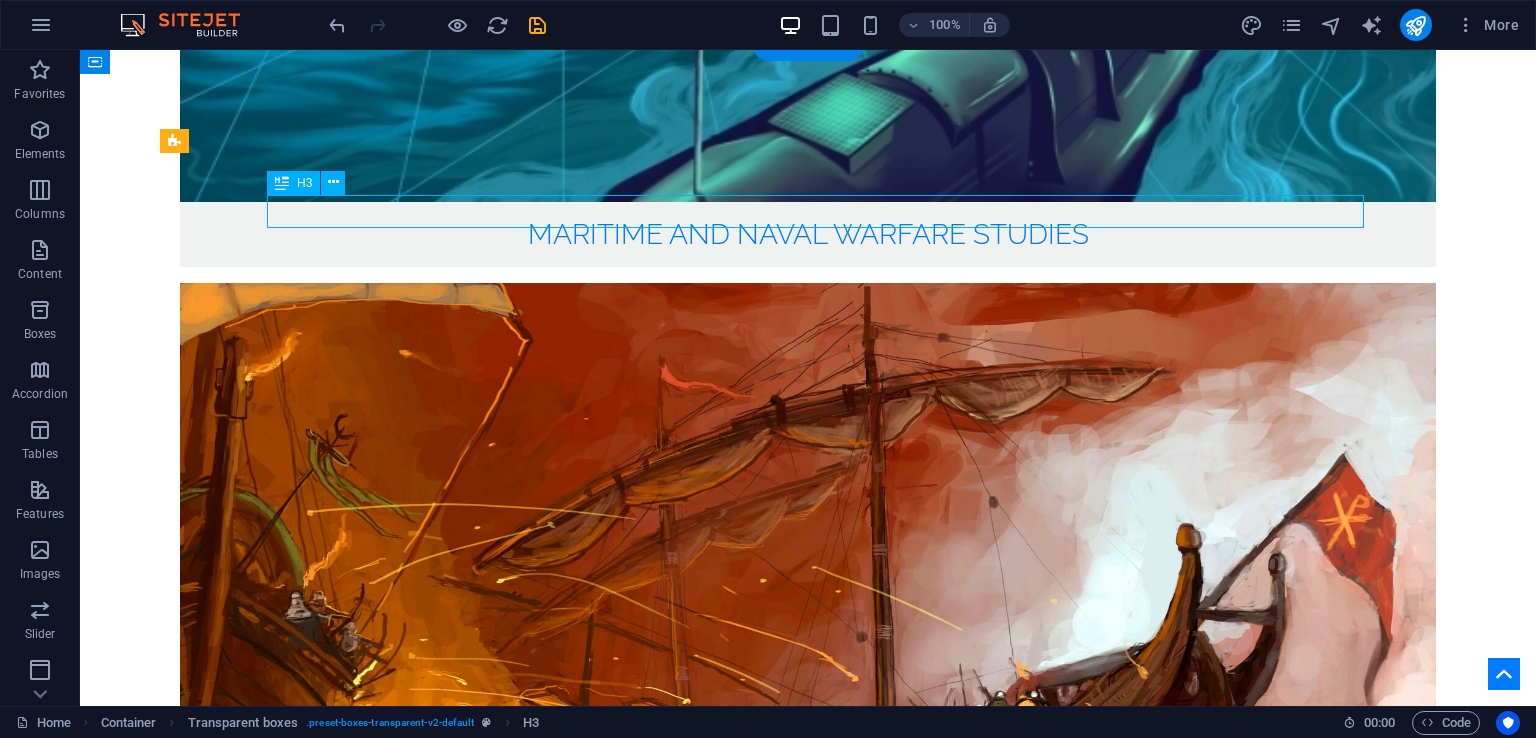 click on "Current Issue - Vol. 4, No. 2 (Winter 24)" at bounding box center (815, 3767) 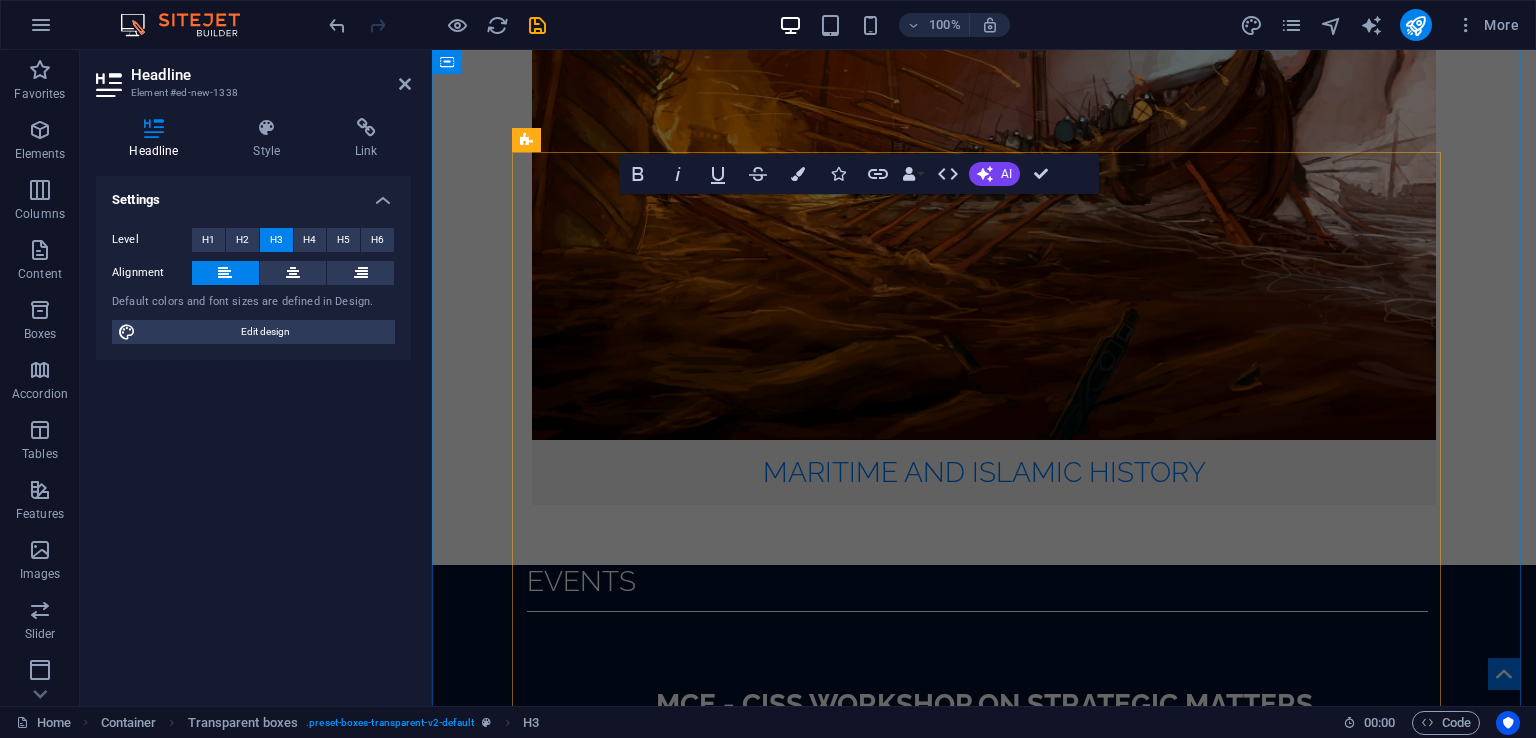 scroll, scrollTop: 3282, scrollLeft: 0, axis: vertical 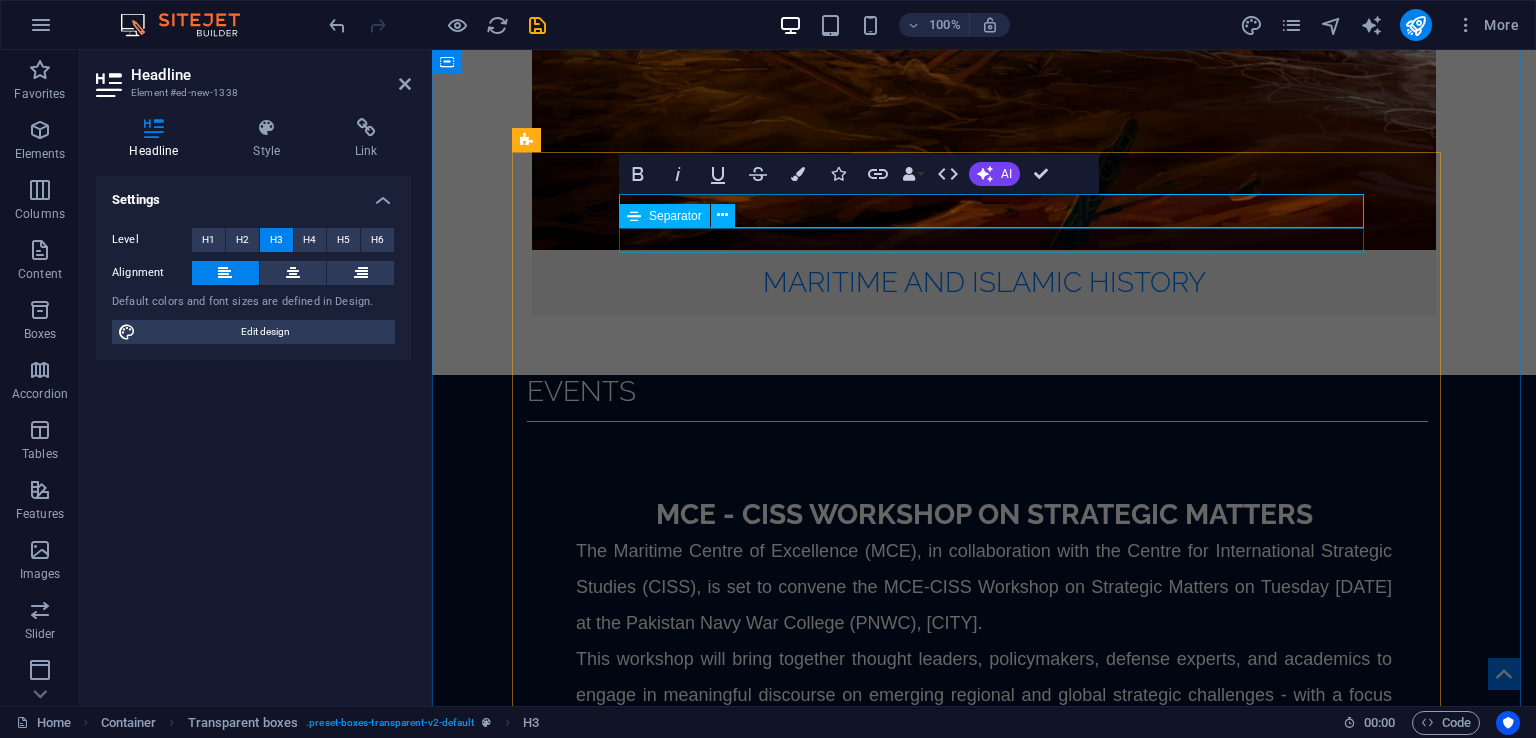 type 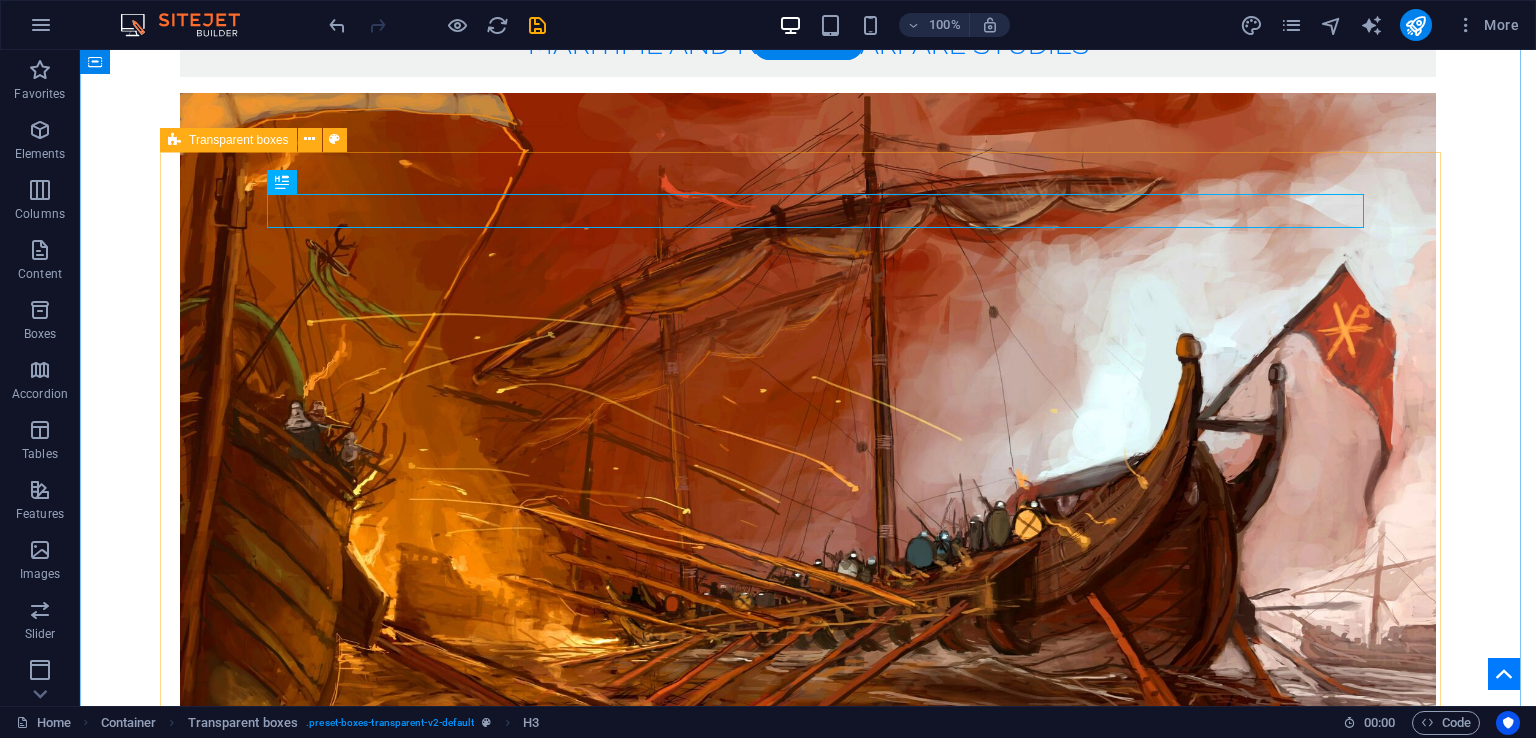 scroll, scrollTop: 3093, scrollLeft: 0, axis: vertical 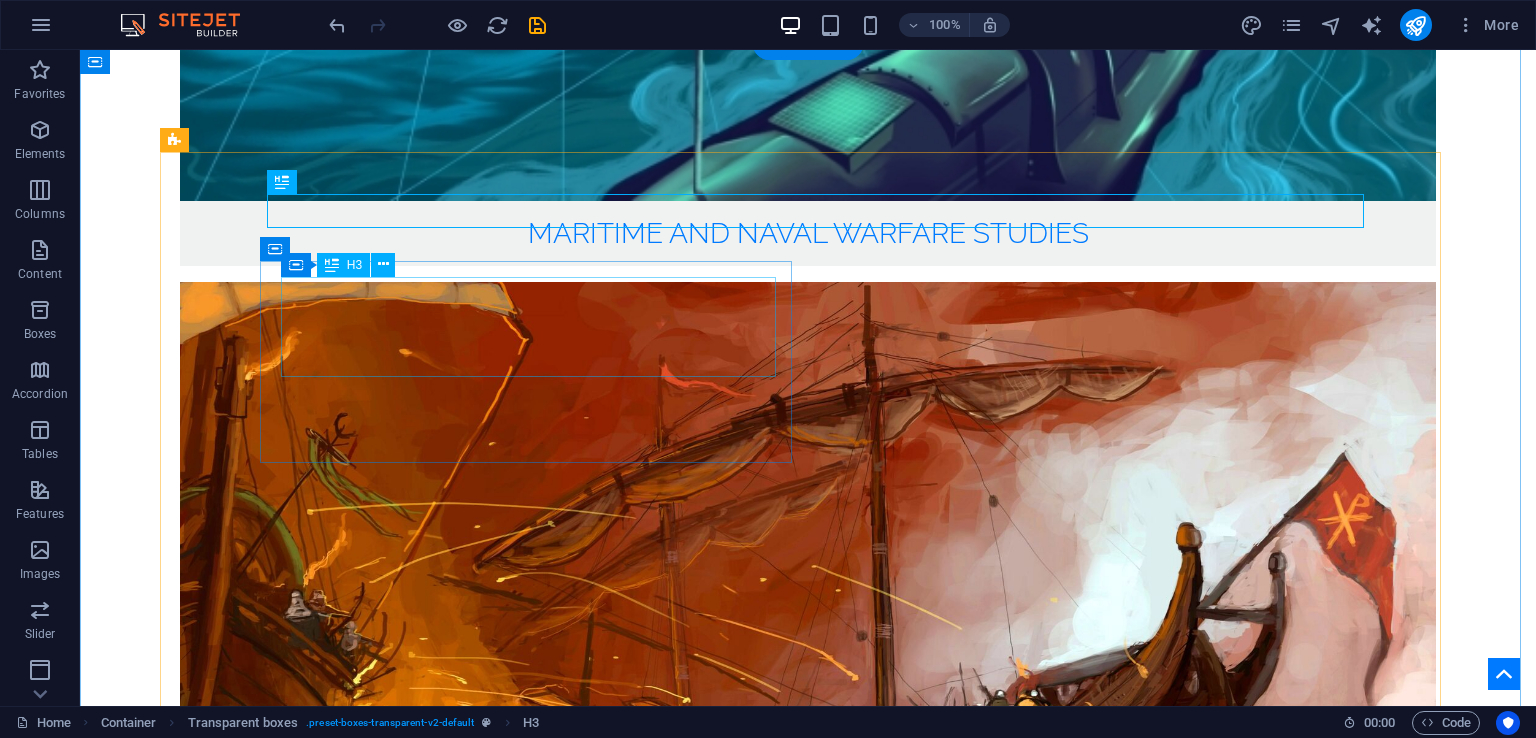 click on "Book Review: The Return of Taliban: Afghanistan after the Americans Left" at bounding box center [810, 3877] 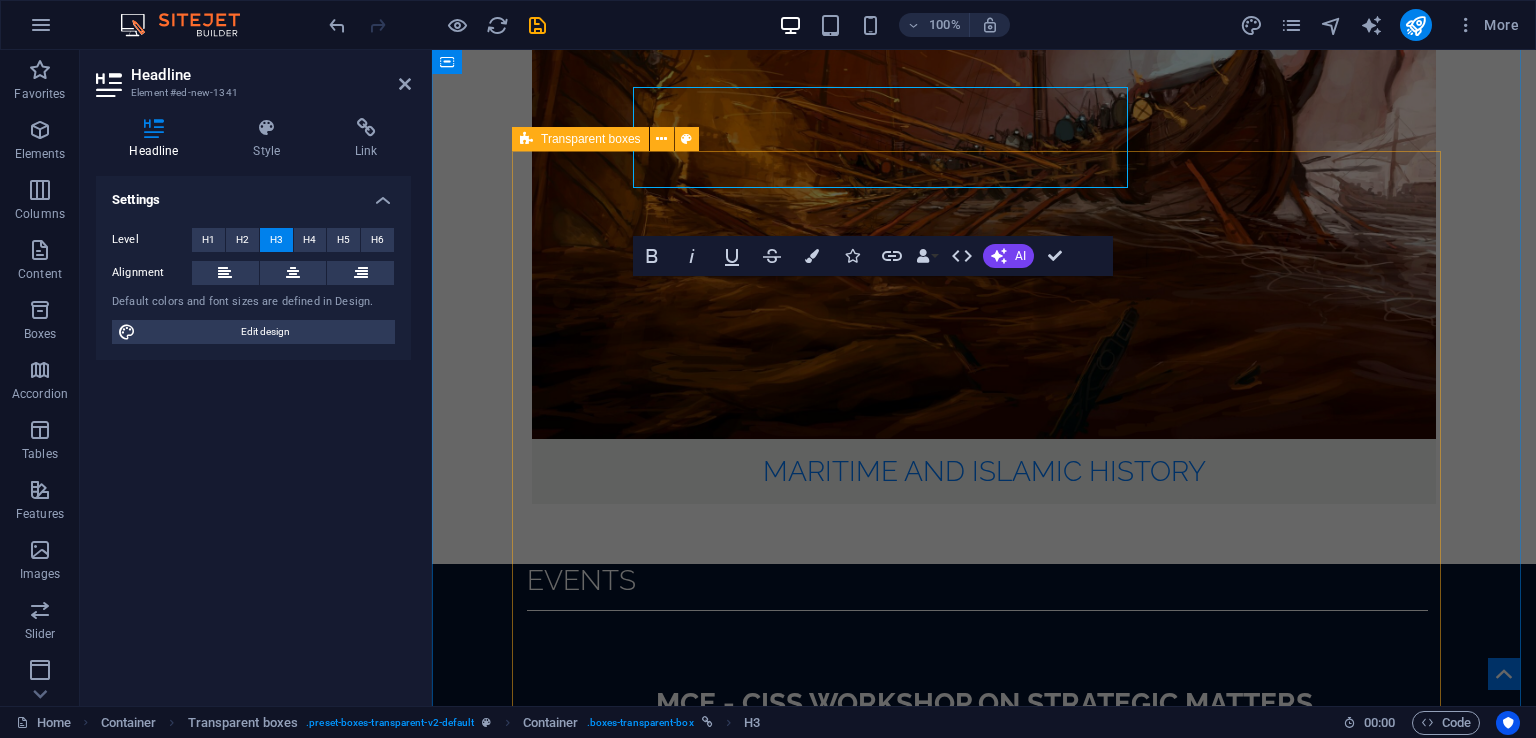 scroll, scrollTop: 3283, scrollLeft: 0, axis: vertical 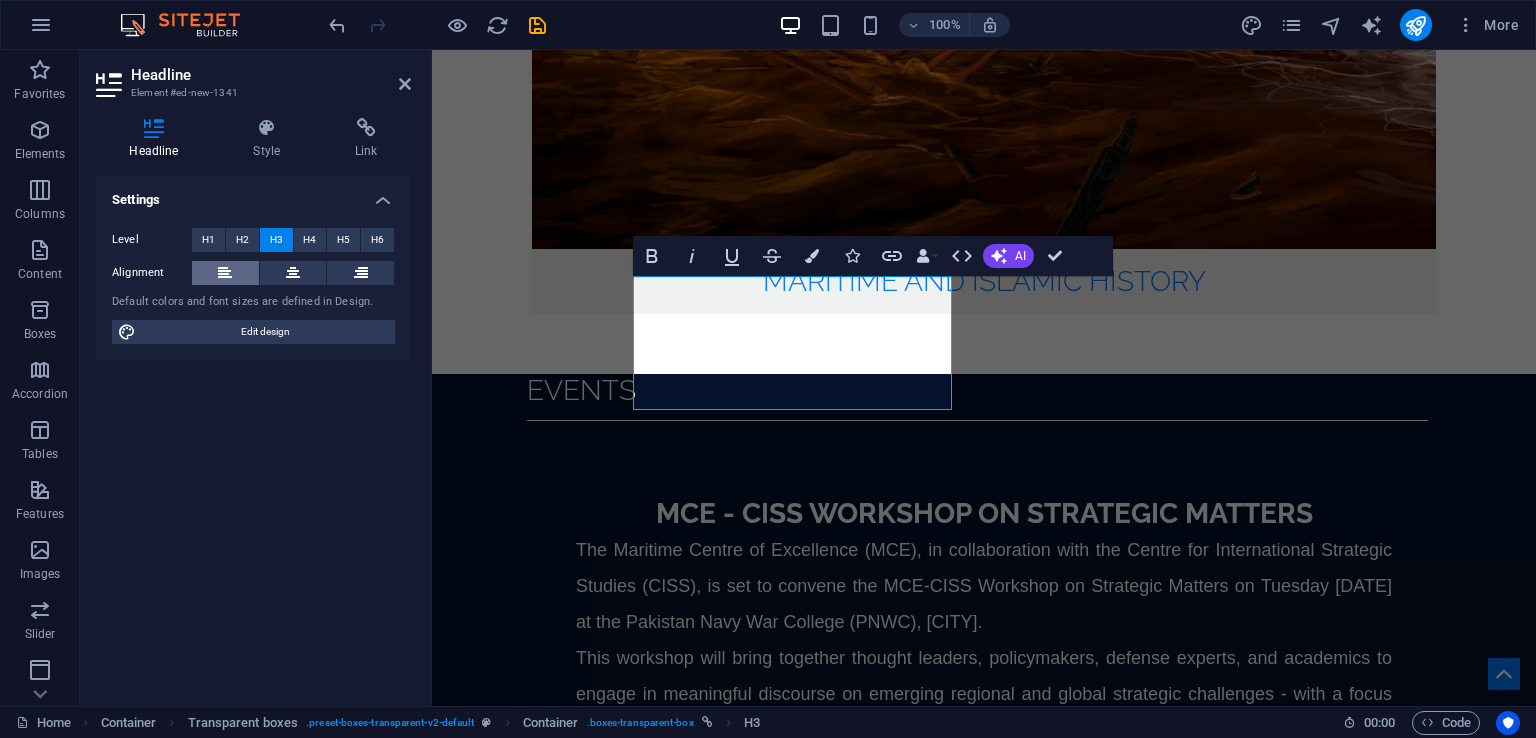 click at bounding box center [225, 273] 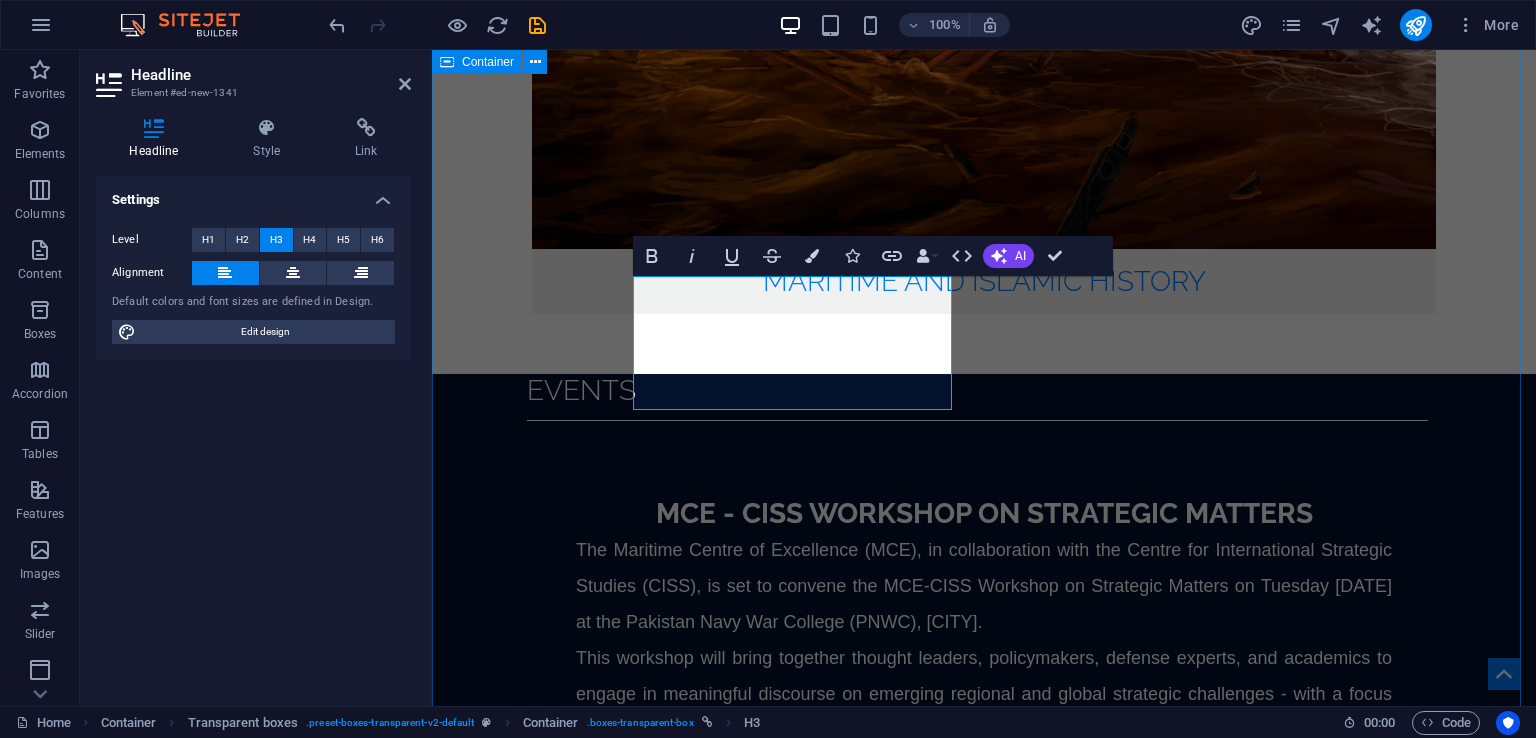 click on "Op-eds Published in 2024 Book Review: The Return of Taliban: Afghanistan after the Americans Left Author(s): Cdre Ehsan Ahmed Khan SI(M) Russia-Ukraine War in Black Sea: Analysing the Employment of Unmanned Combat Systems by Ukraine Author(s): Ahmed Ibrahim Applicability of Centre of Gravity 'Concept' in Modern Warfare Author(s): Sajjad Ahmed Trade Agreements and Trojan Horse: Economy as a Tool of Hybrid Warfare against Pakistan Author(s): Haseeb Hussain and Nabeel Hussain India's Pursuit of Emerging Military Technologies: Implications for Regional Security Author(s): Safia Mansoor Power Competition in the Arctic Region: A Comparative Analysis Author(s): Zain Ul Abidin Global Technologies Competition in Warfare: Impact on Global Security in the 21st Century Author(s): Dr. Aiysha Safdar and Shahzeb Chaudhary Tiger and the Dragon: India and China's Maritime Competition in Indian Ocean Region Author(s): Ayesha Imtiaz and Warda Dilshad Book Review: Human Security in Pakistan Reviewed by: Dr. Asma Akbar" at bounding box center (984, 4096) 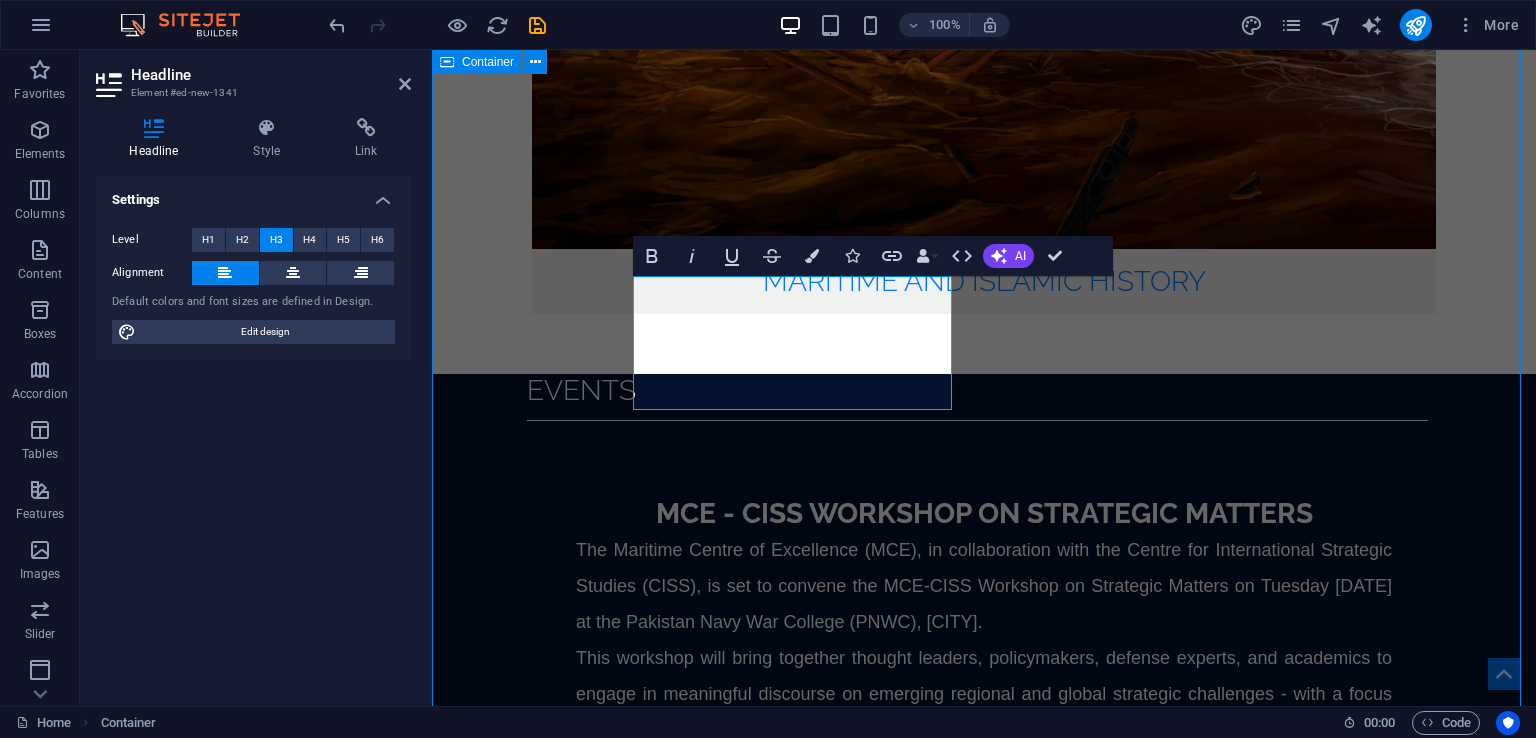scroll, scrollTop: 3093, scrollLeft: 0, axis: vertical 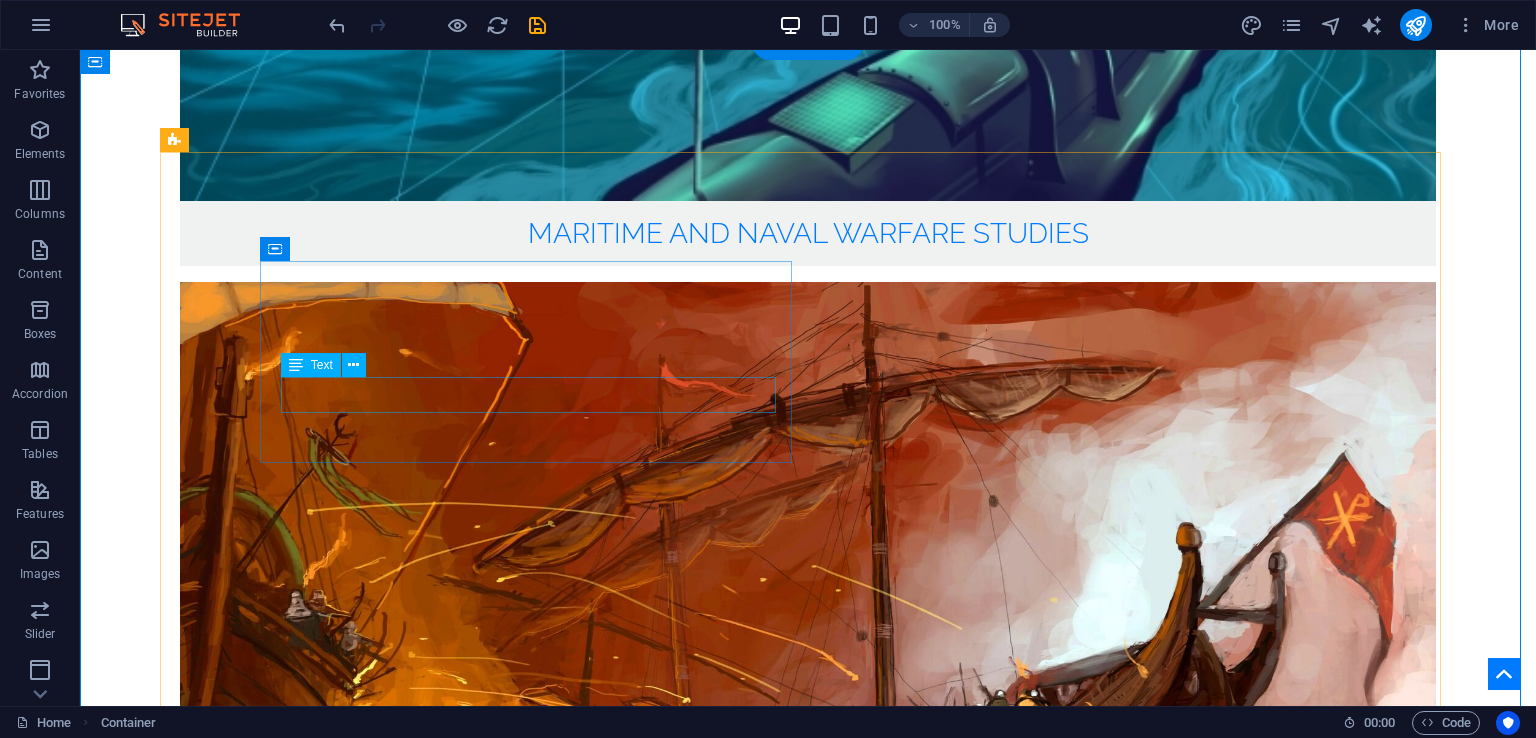 click on "Author(s): Cdre [LAST] [LAST] [LAST]([LAST])" at bounding box center (810, 3929) 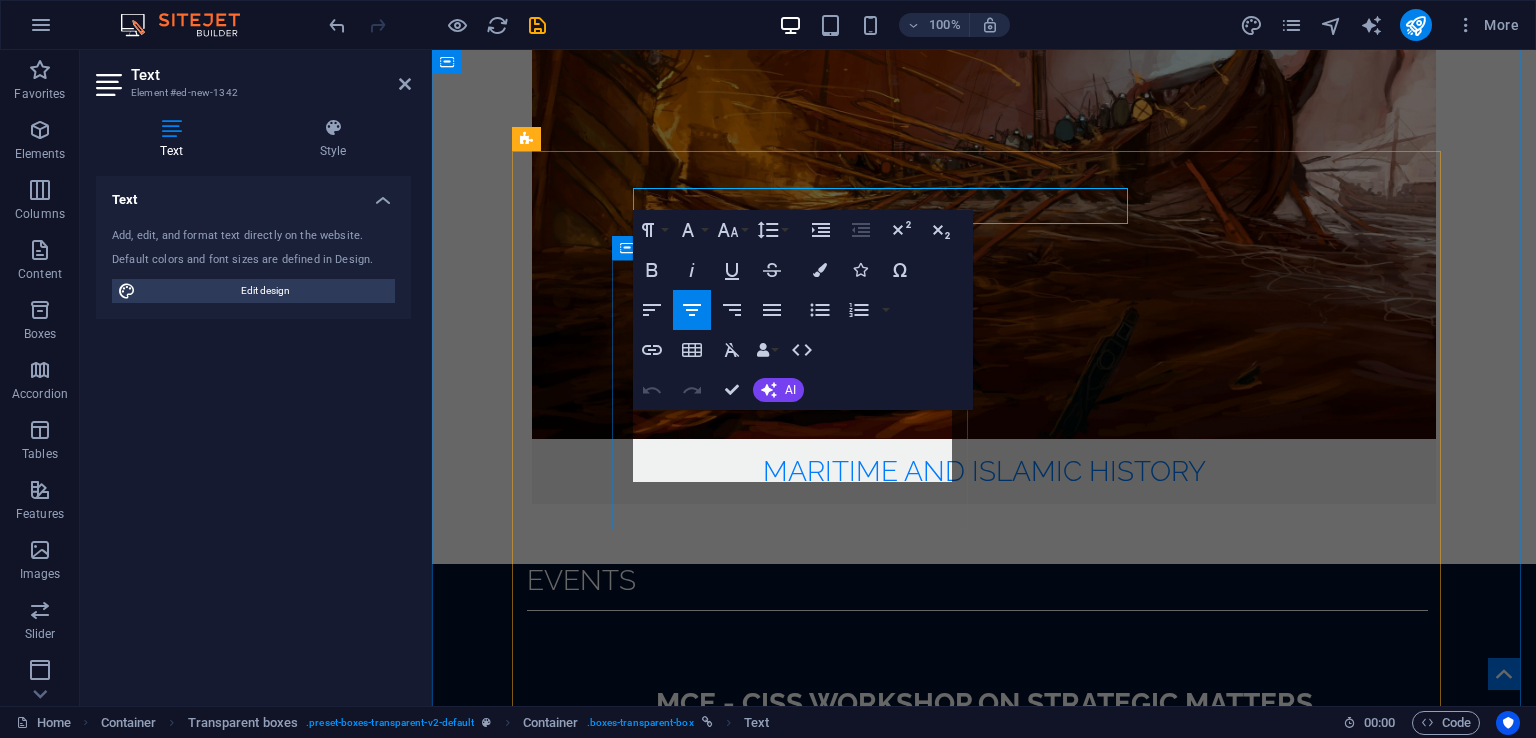 scroll, scrollTop: 3283, scrollLeft: 0, axis: vertical 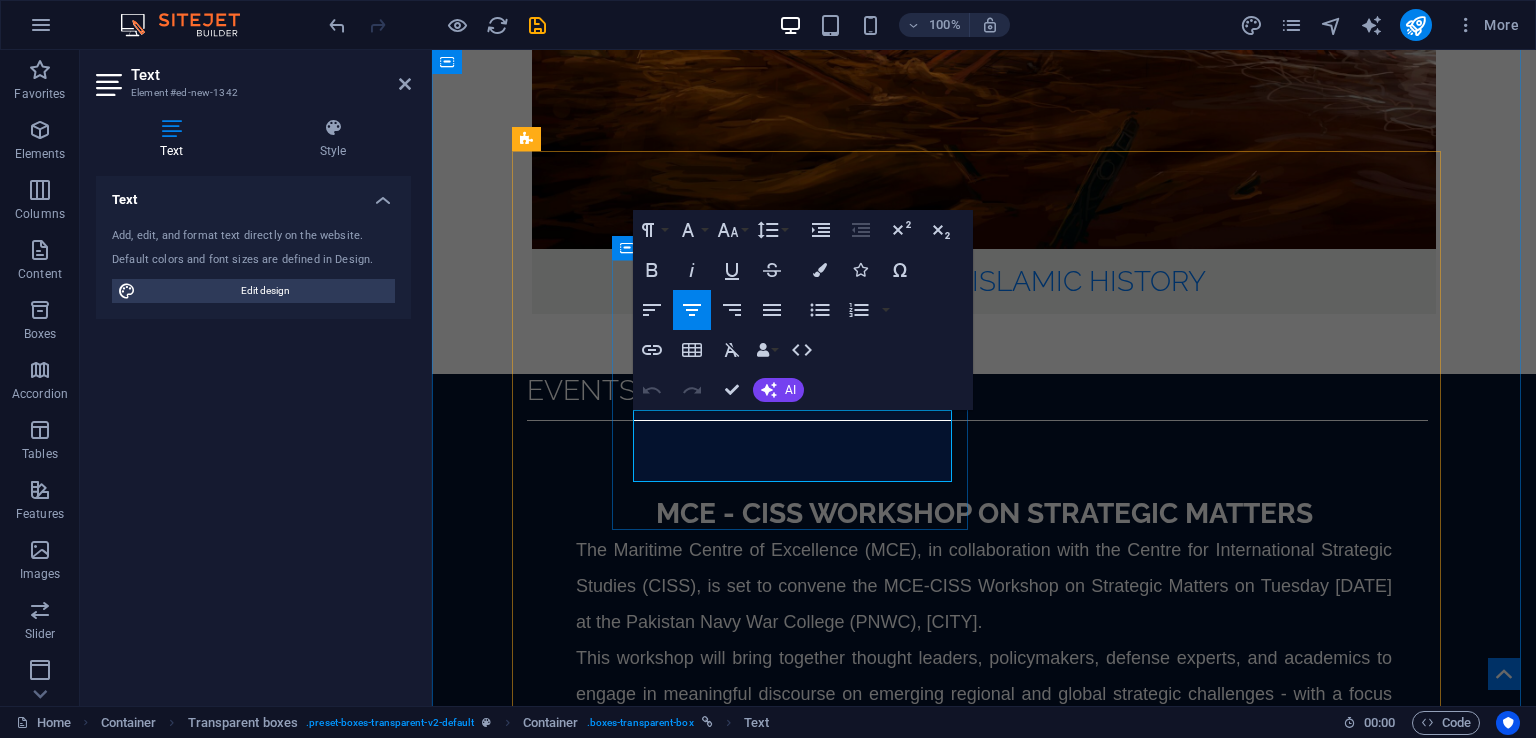 click on "Author(s): Cdre [LAST] [LAST] [LAST]([LAST])" at bounding box center [986, 3367] 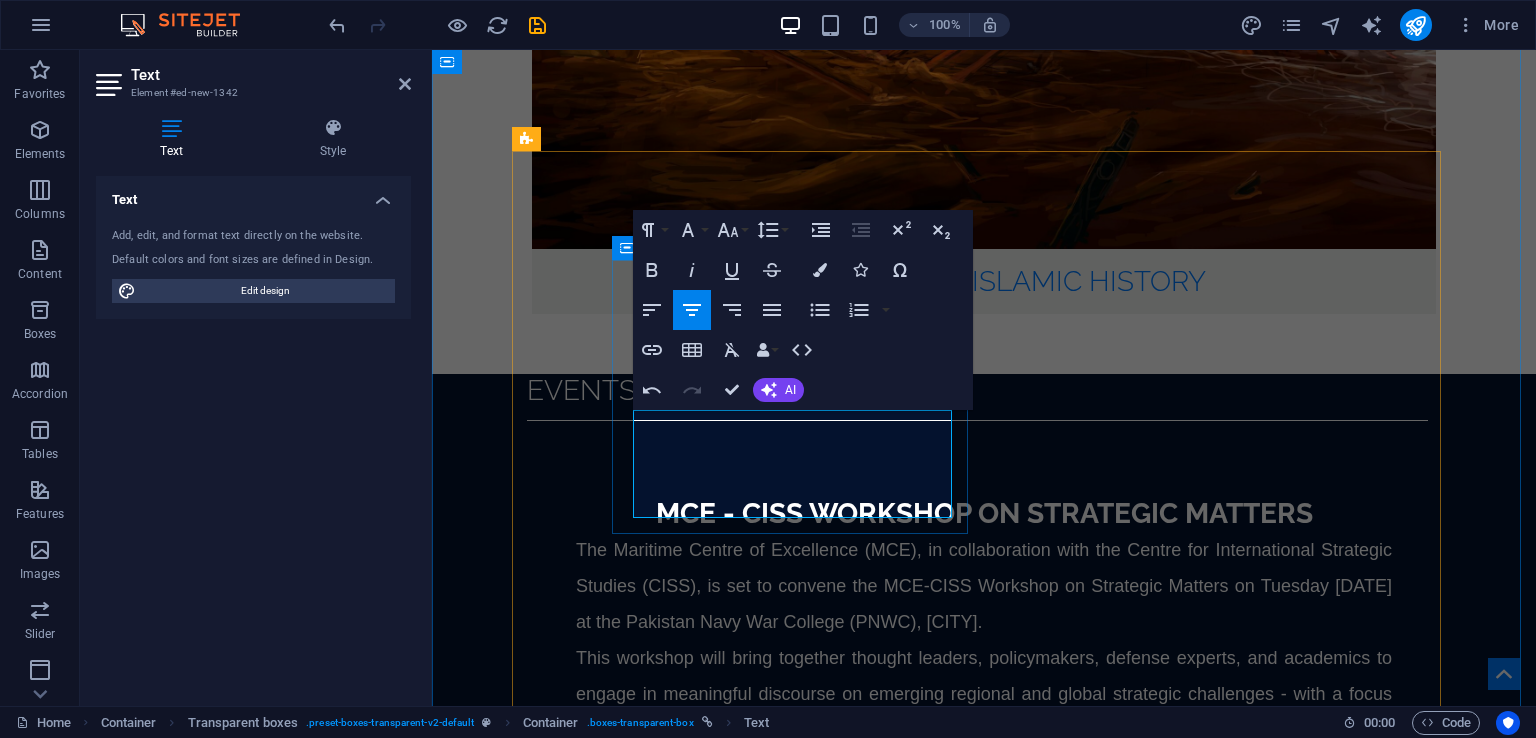type 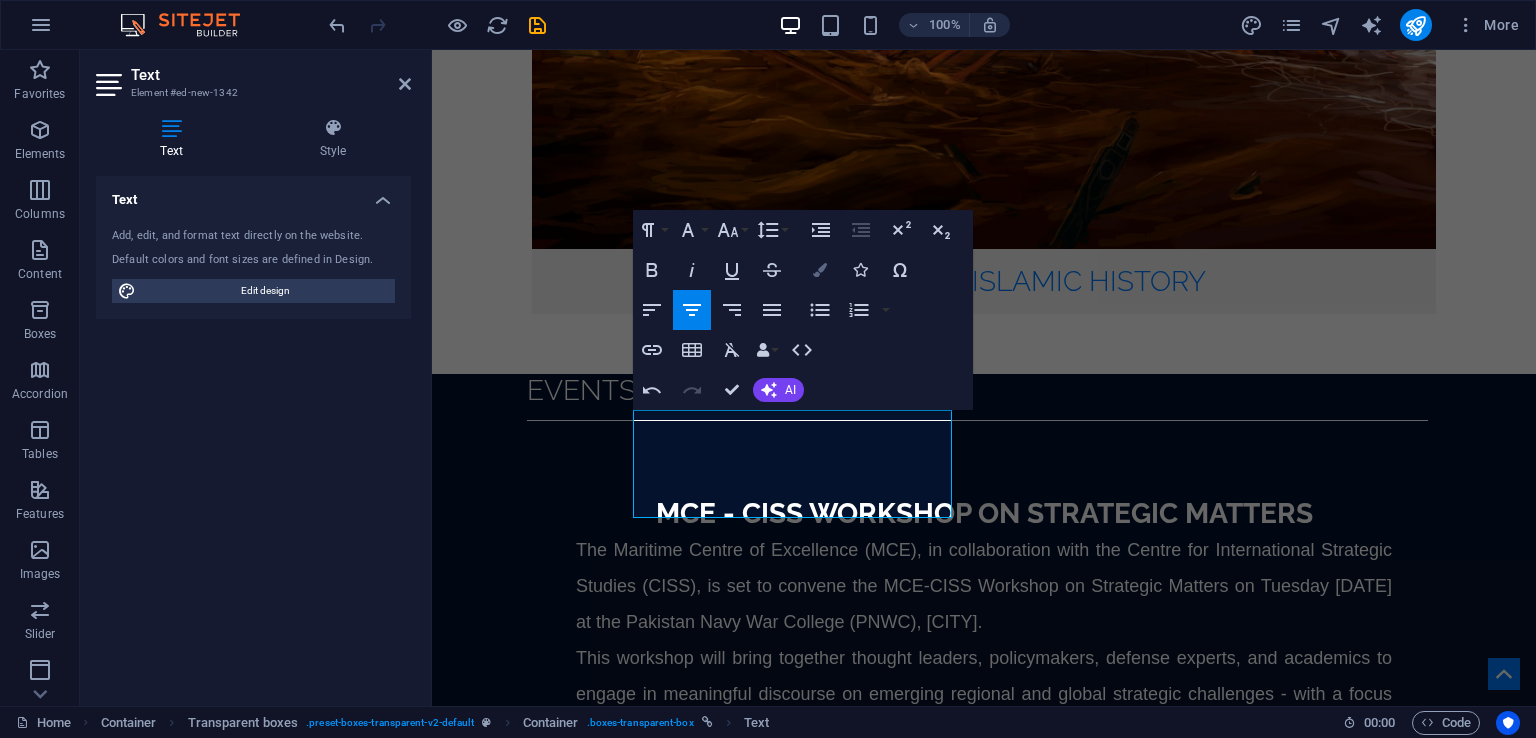 click at bounding box center [820, 270] 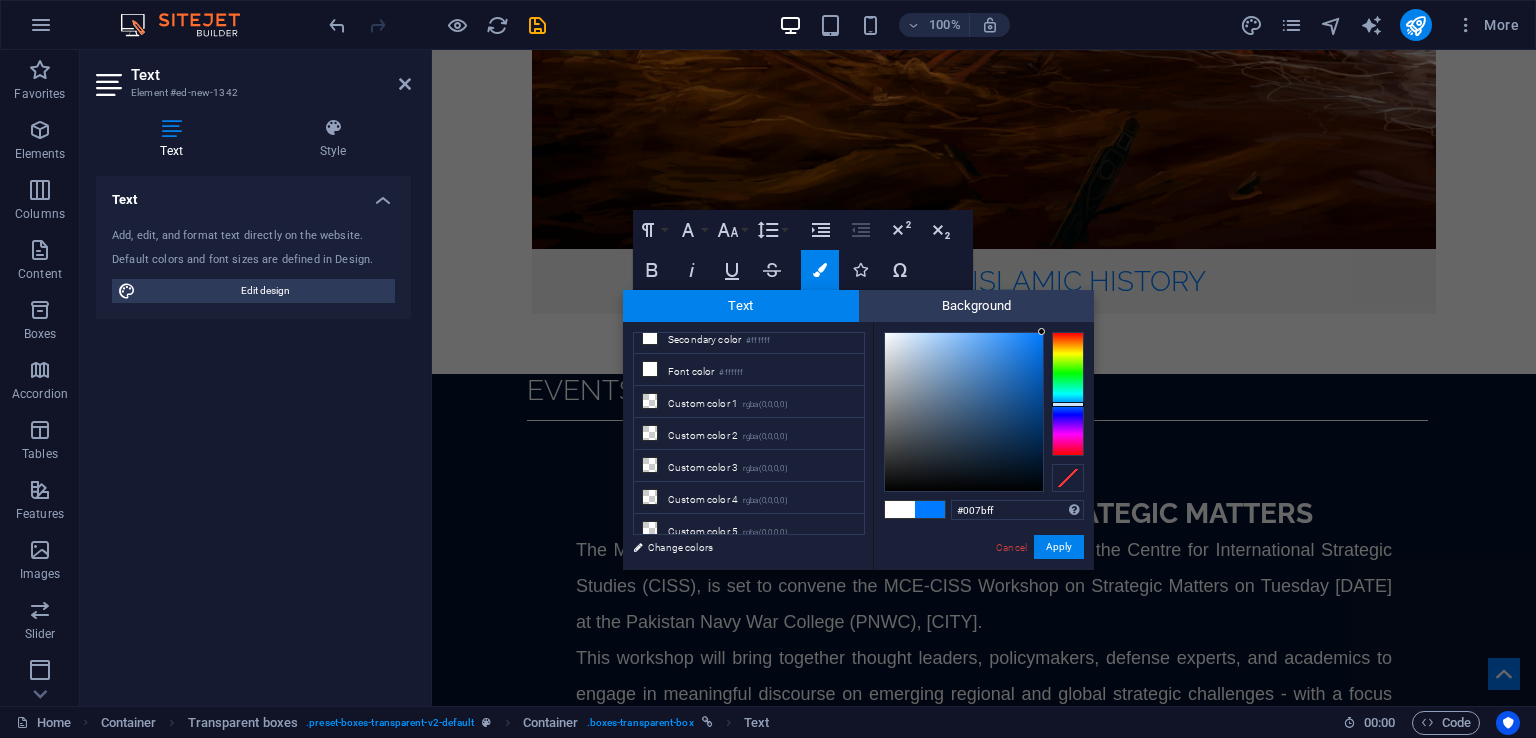 scroll, scrollTop: 0, scrollLeft: 0, axis: both 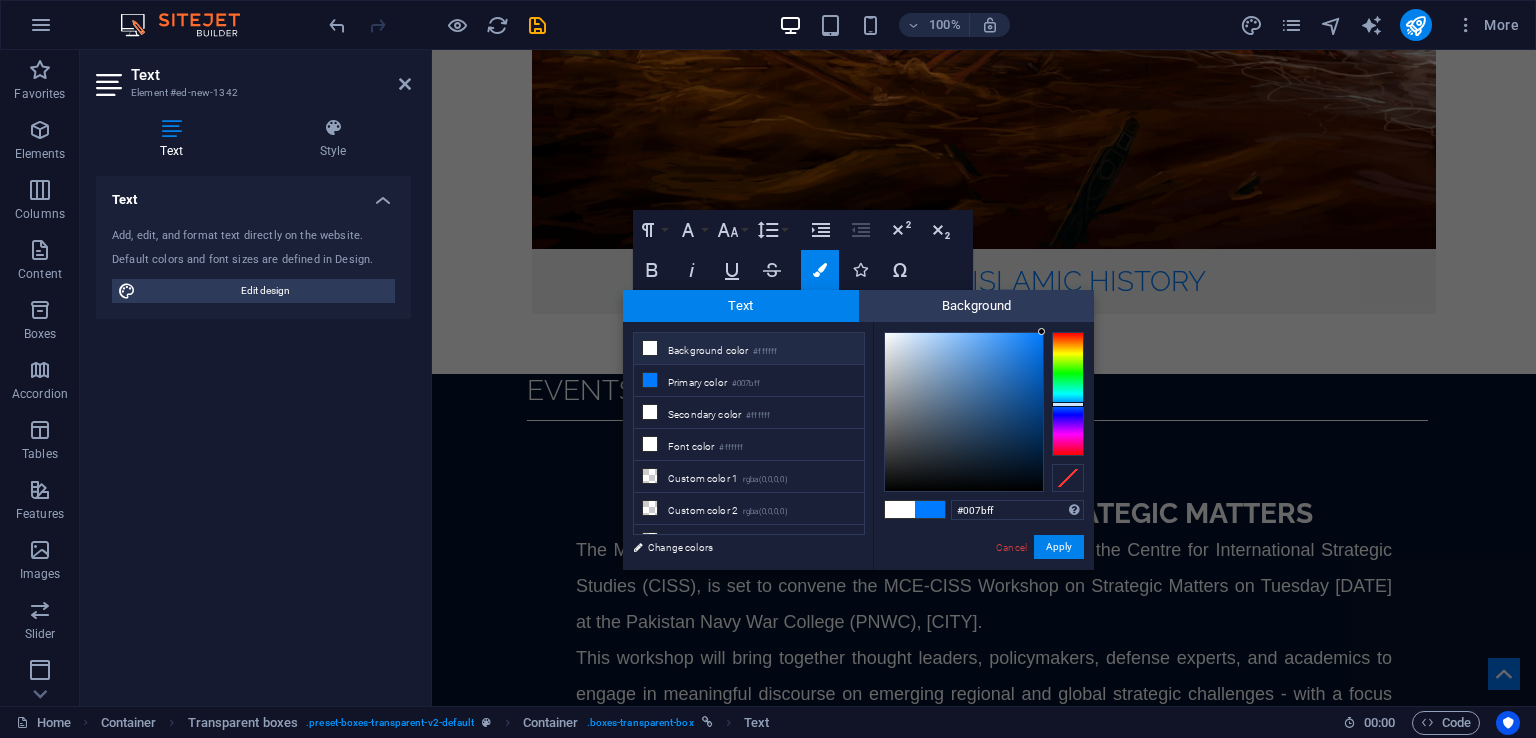 click on "Background color
#ffffff" at bounding box center [749, 349] 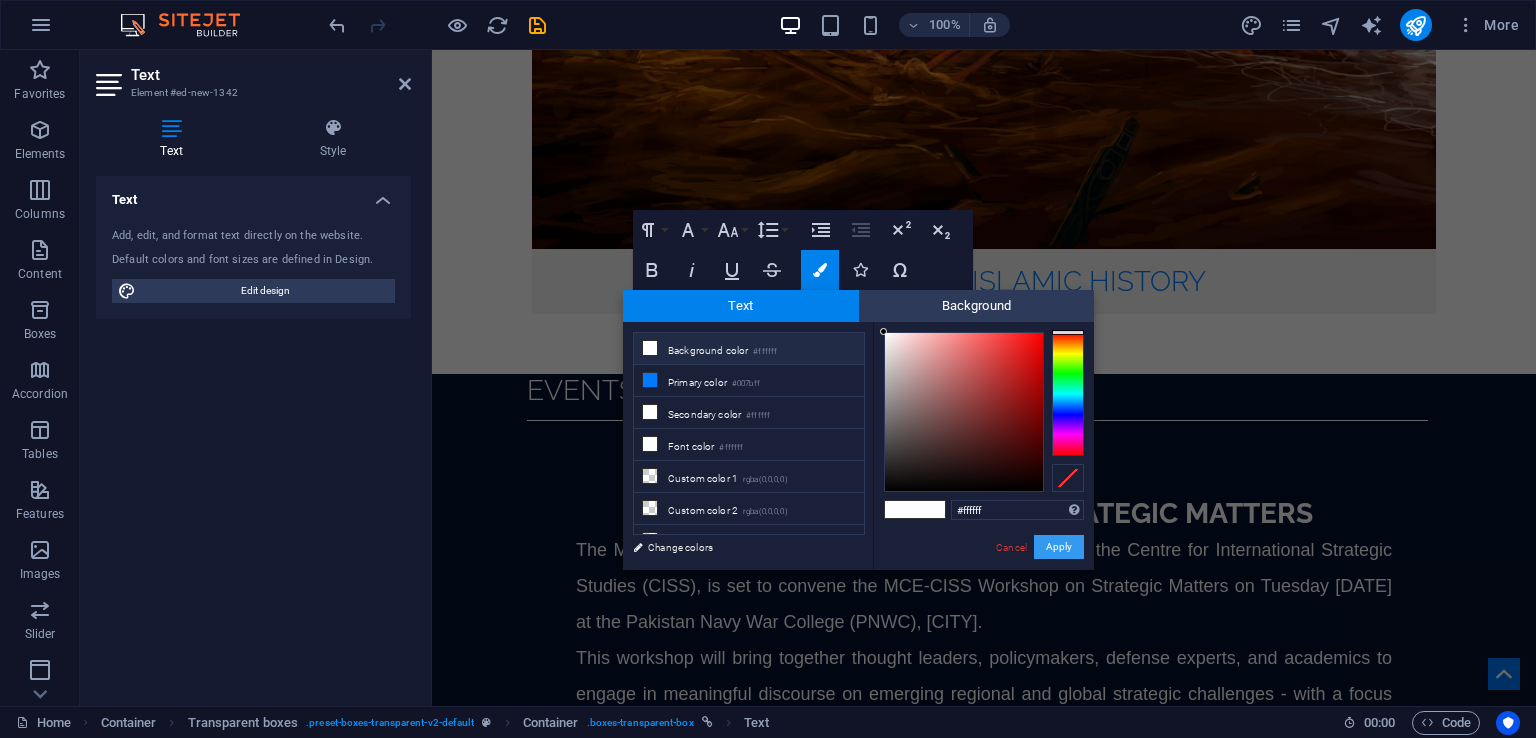 click on "Apply" at bounding box center [1059, 547] 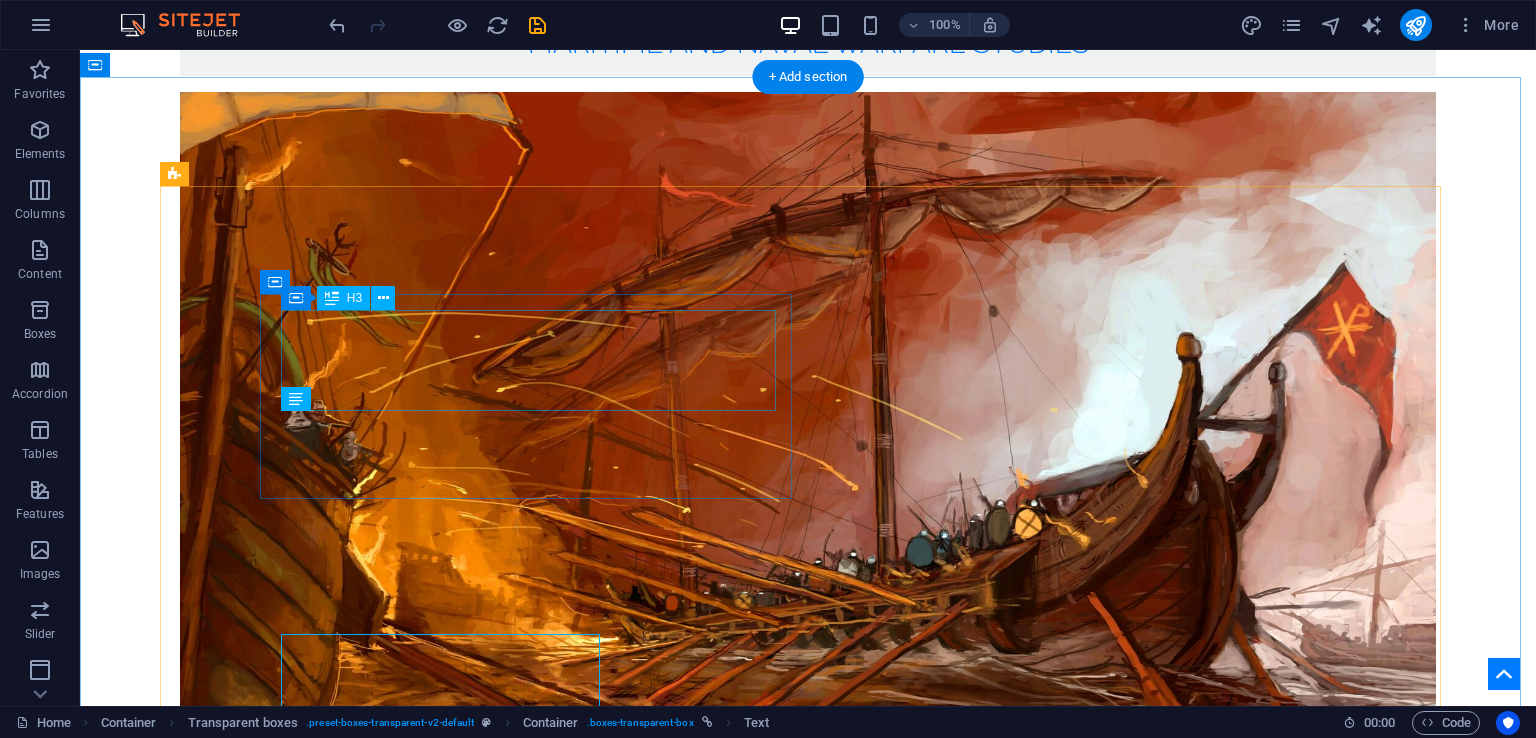 scroll, scrollTop: 3060, scrollLeft: 0, axis: vertical 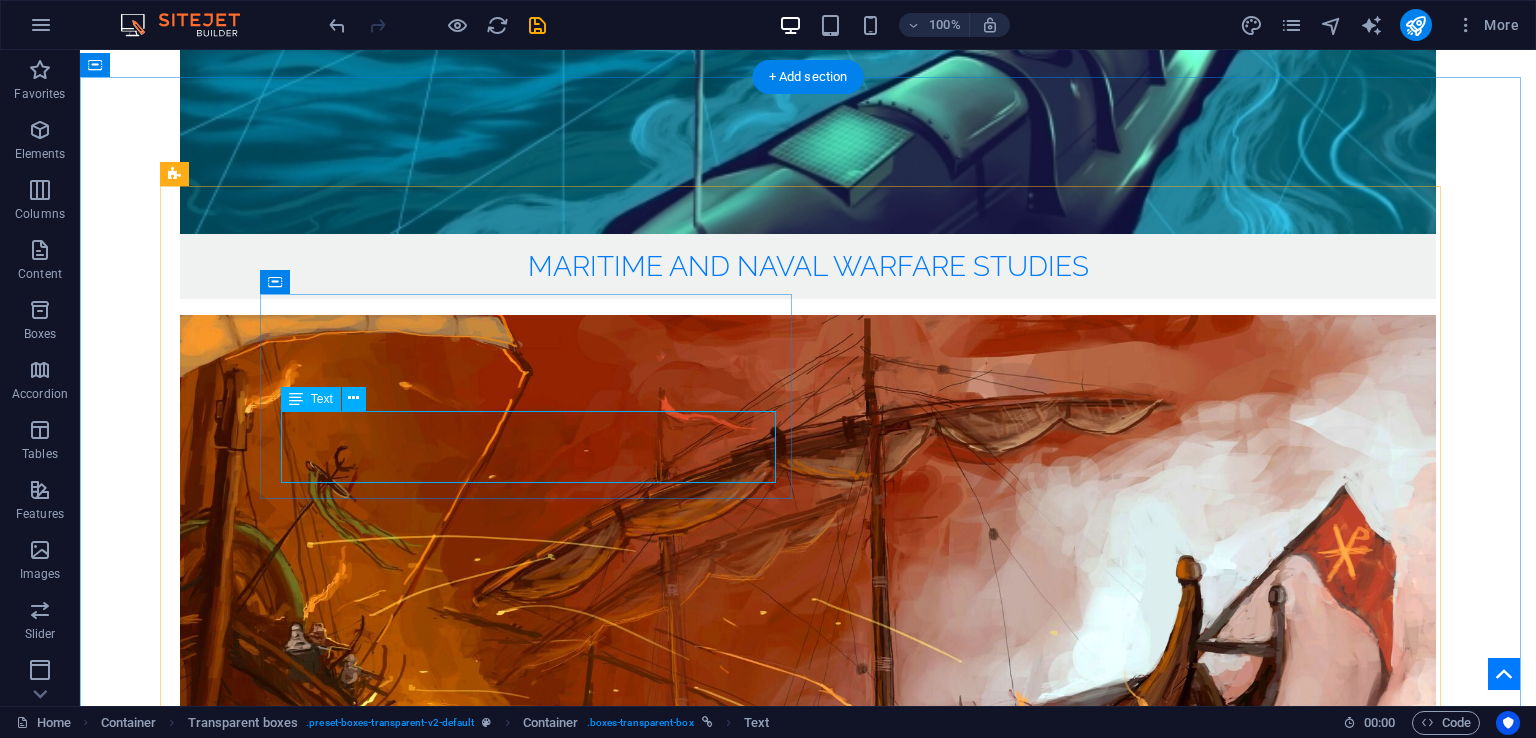 click on "Author(s): Cdre Ehsan Ahmed Khan SI(M) 09 Jul 24" at bounding box center (810, 3980) 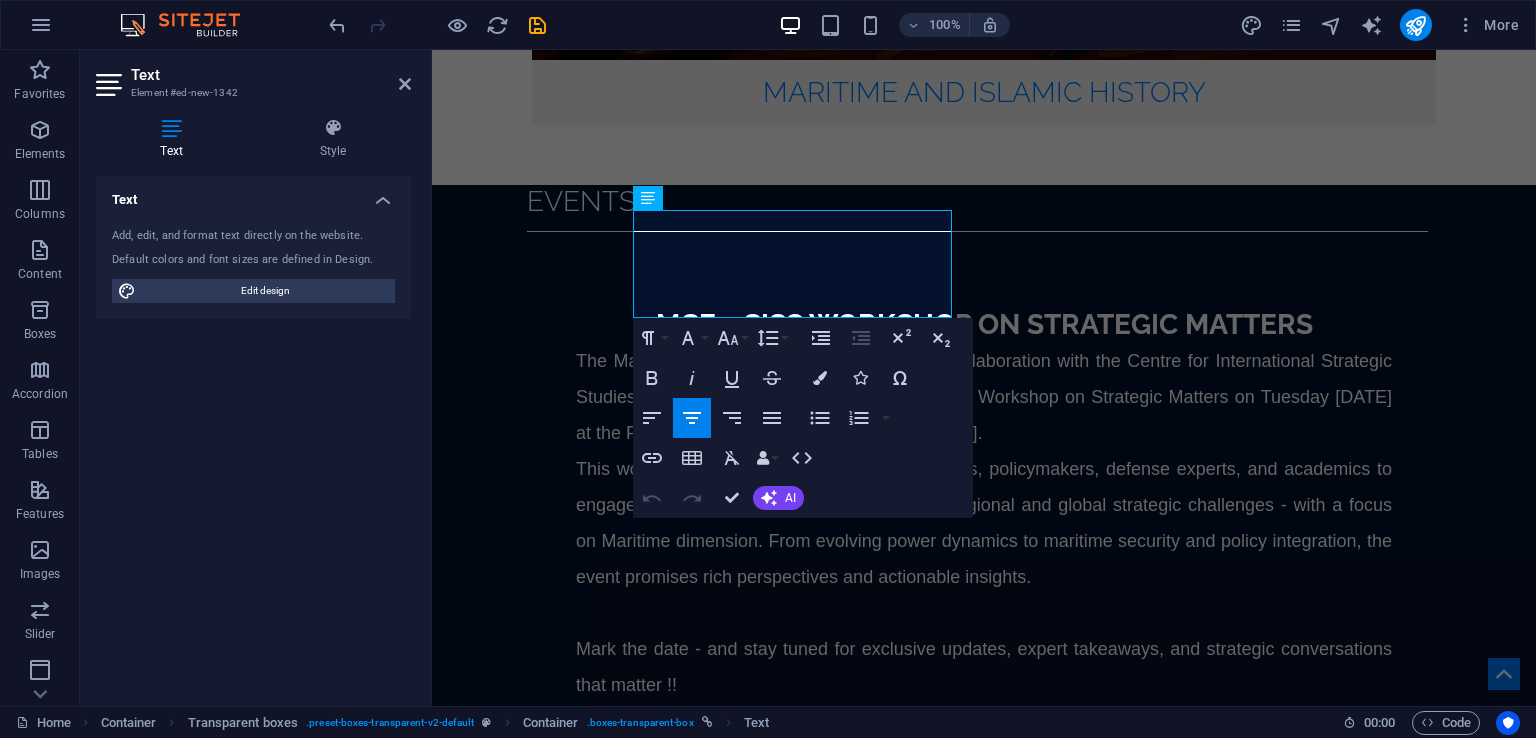 scroll, scrollTop: 3483, scrollLeft: 0, axis: vertical 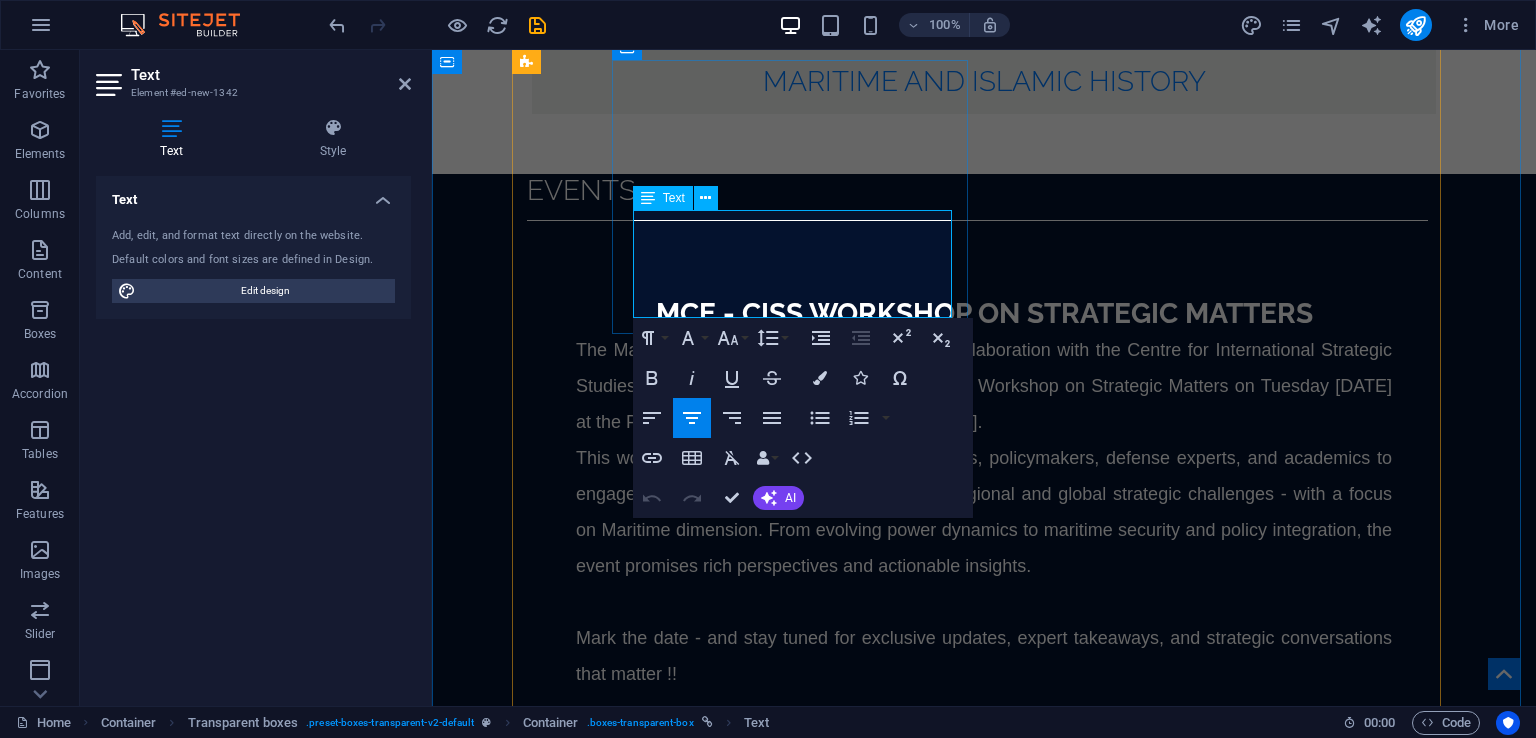 click on "09 Jul 24" at bounding box center [986, 3203] 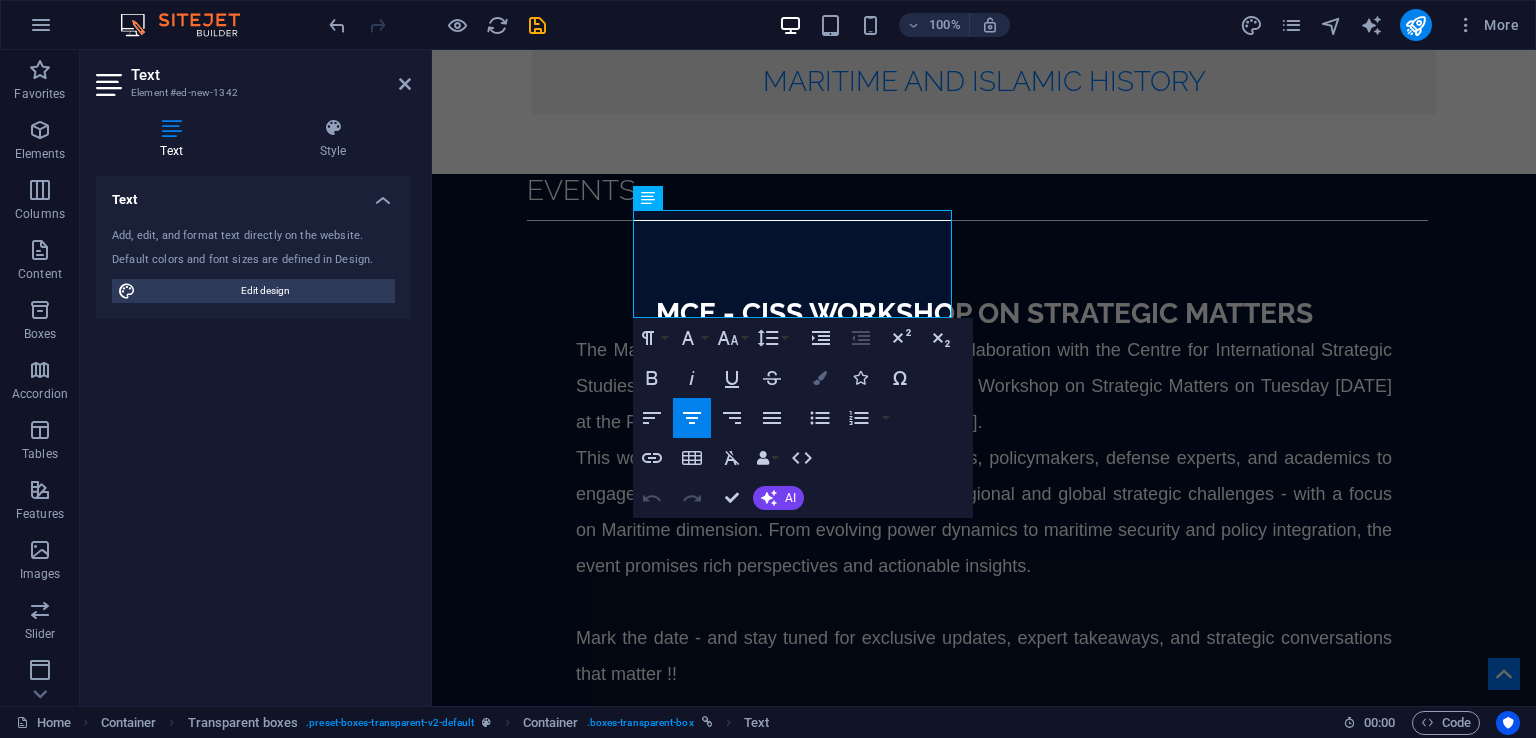 click at bounding box center (820, 378) 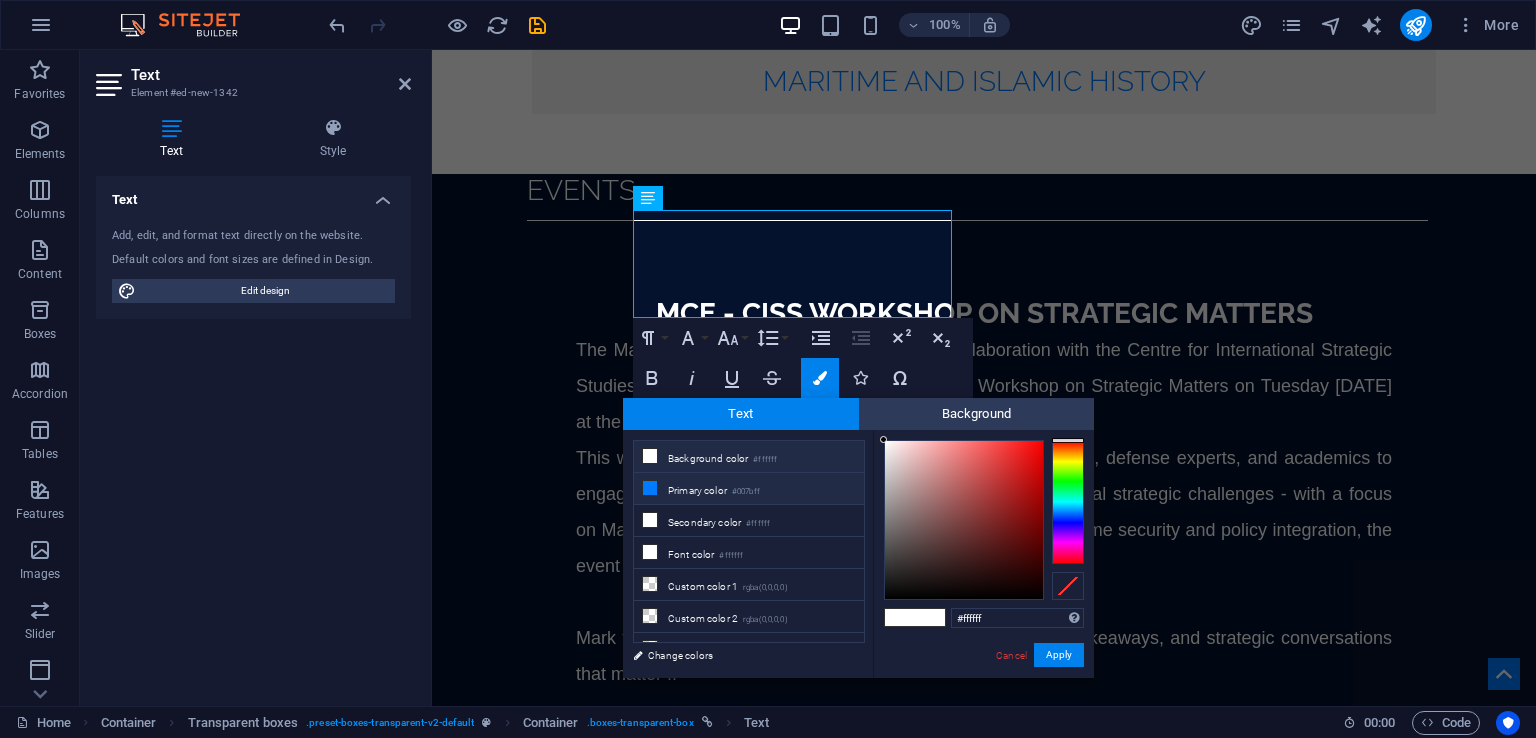 click on "#007bff" at bounding box center (746, 492) 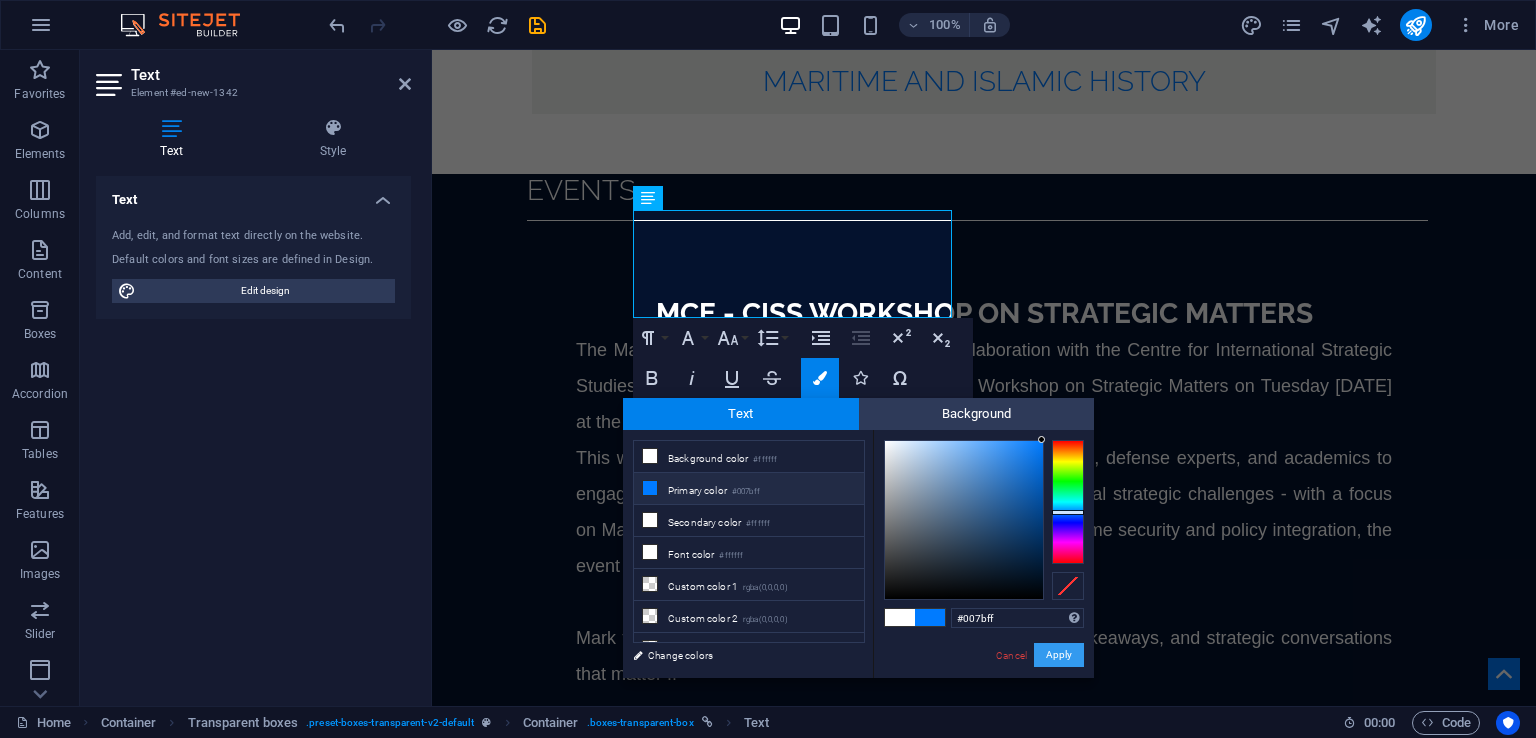 click on "Apply" at bounding box center [1059, 655] 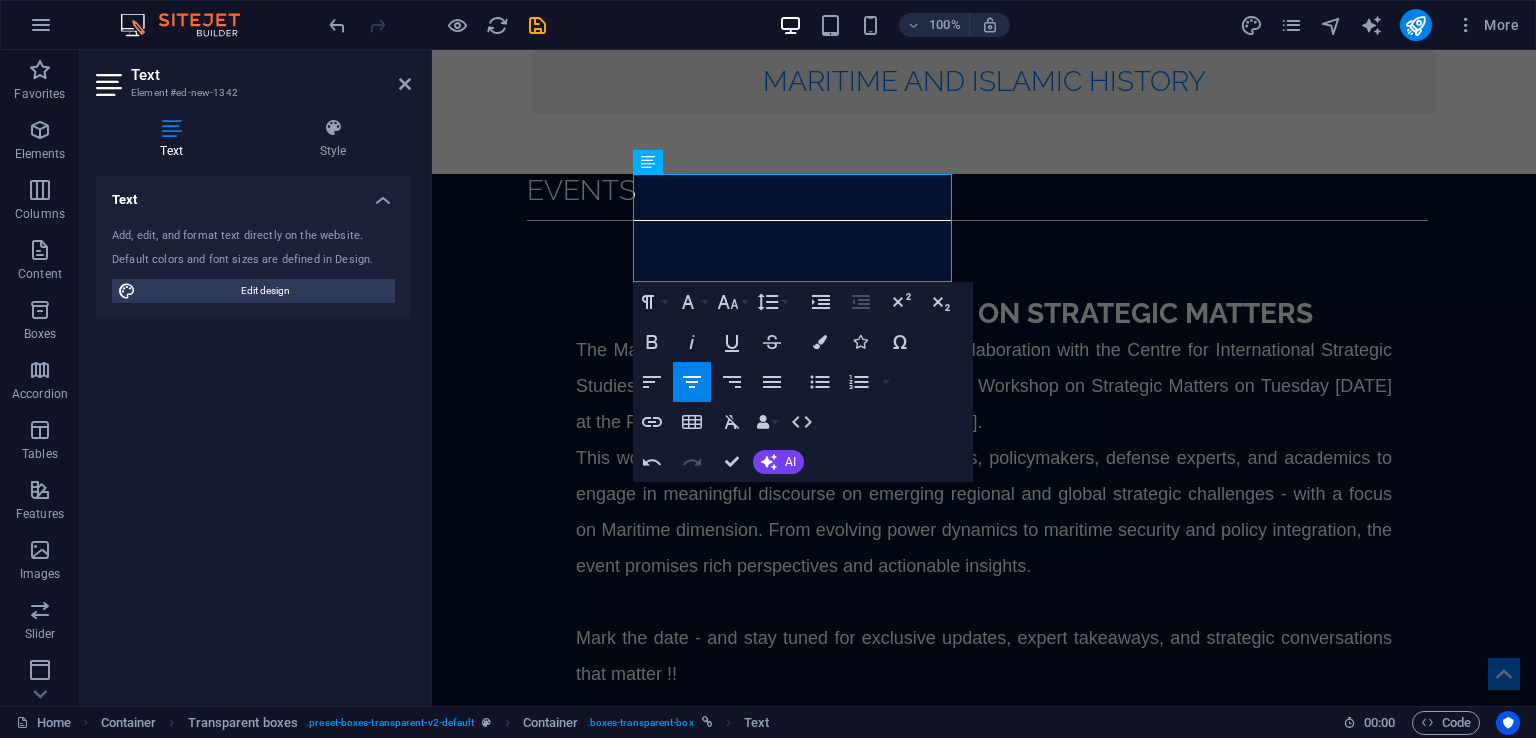 scroll, scrollTop: 4056, scrollLeft: 0, axis: vertical 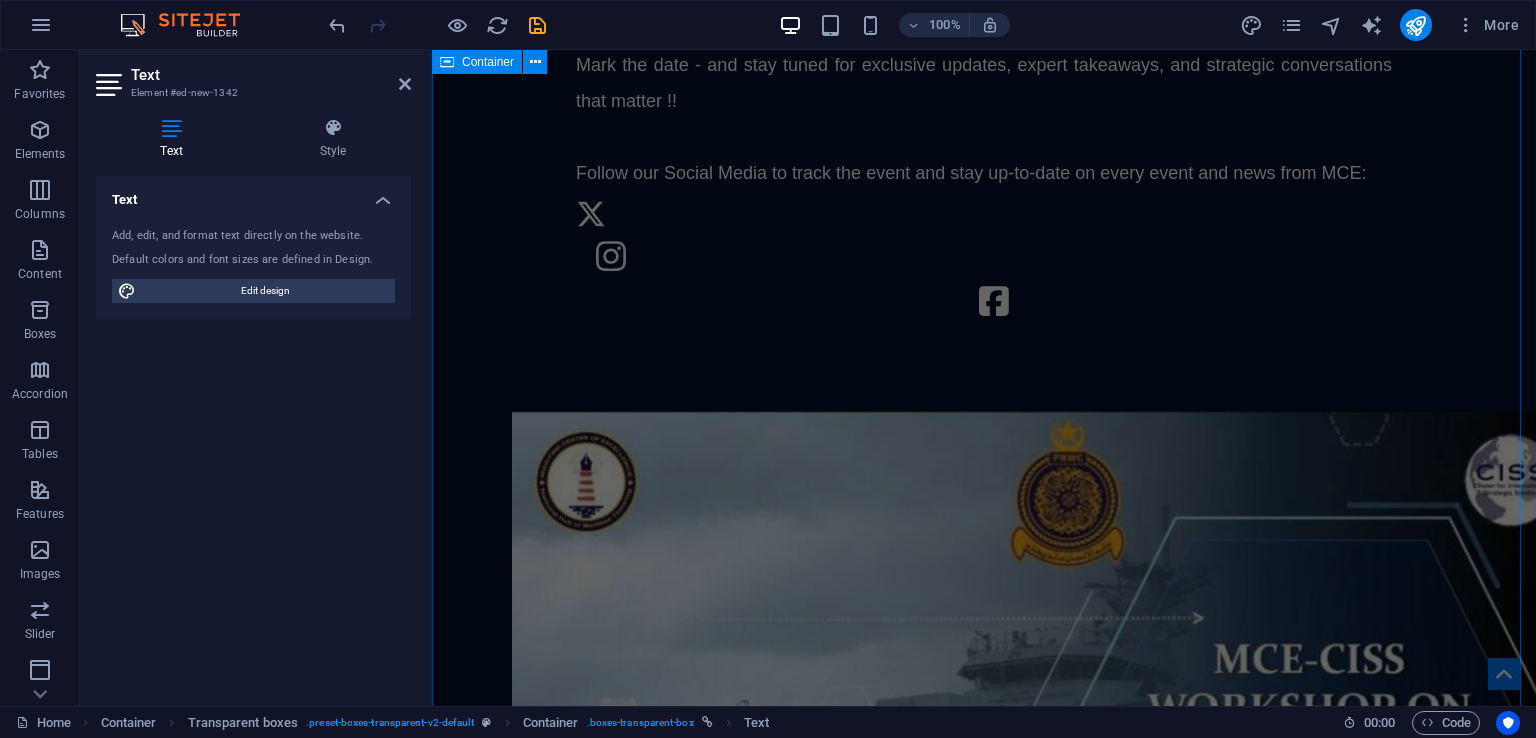 click on "Op-eds Published in 2024 Book Review: The Return of Taliban: Afghanistan after the Americans Left ​ Author(s): Cdre Ehsan Ahmed Khan SI(M) 09 Jul 24 ​ Russia-Ukraine War in Black Sea: Analysing the Employment of Unmanned Combat Systems by Ukraine Author(s): Ahmed Ibrahim Applicability of Centre of Gravity 'Concept' in Modern Warfare Author(s): Sajjad Ahmed Trade Agreements and Trojan Horse: Economy as a Tool of Hybrid Warfare against Pakistan Author(s): Haseeb Hussain and Nabeel Hussain India's Pursuit of Emerging Military Technologies: Implications for Regional Security Author(s): Safia Mansoor Power Competition in the Arctic Region: A Comparative Analysis Author(s): Zain Ul Abidin Global Technologies Competition in Warfare: Impact on Global Security in the 21st Century Author(s): Dr. Aiysha Safdar and Shahzeb Chaudhary Tiger and the Dragon: India and China's Maritime Competition in Indian Ocean Region Author(s): Ayesha Imtiaz and Warda Dilshad Book Review: Human Security in Pakistan" at bounding box center [984, 3341] 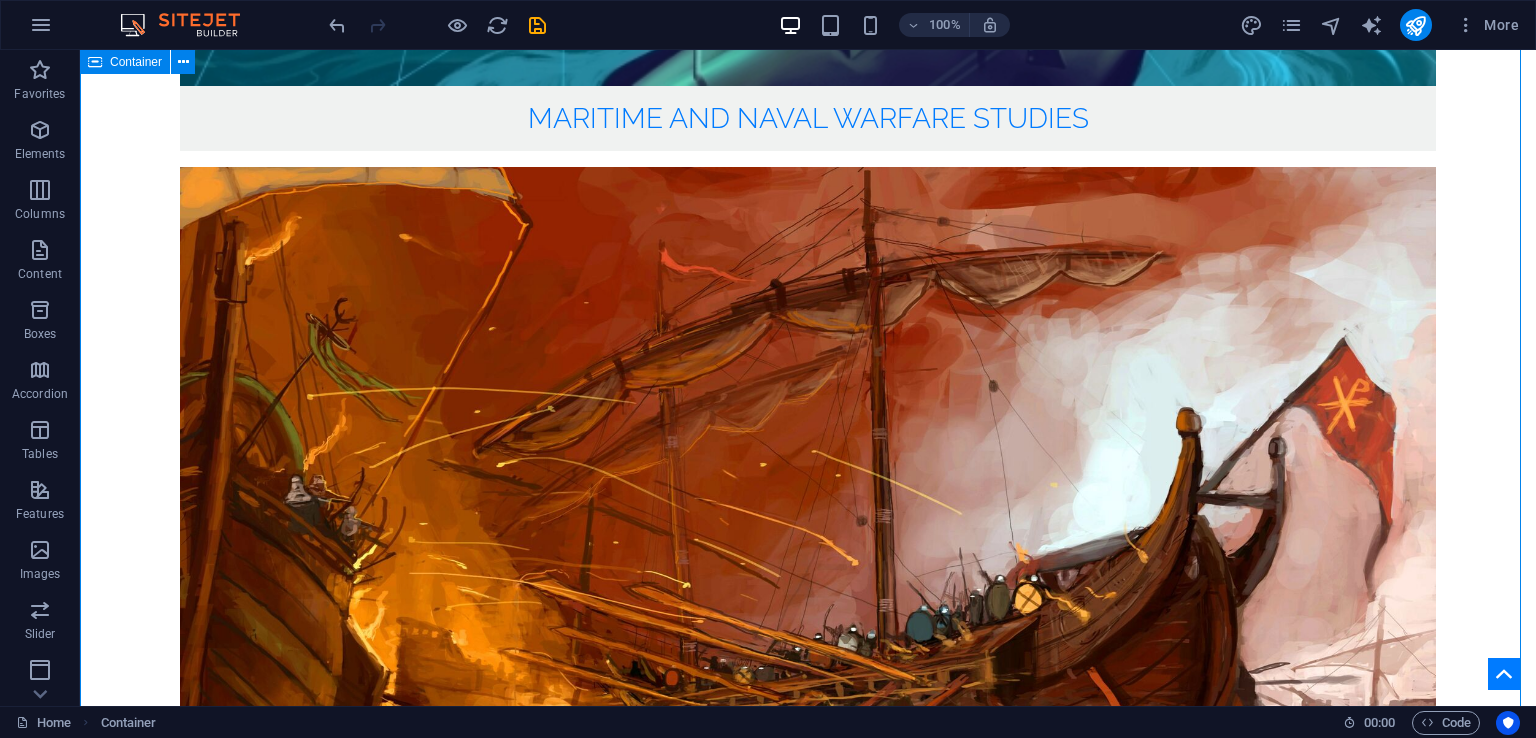 scroll, scrollTop: 3128, scrollLeft: 0, axis: vertical 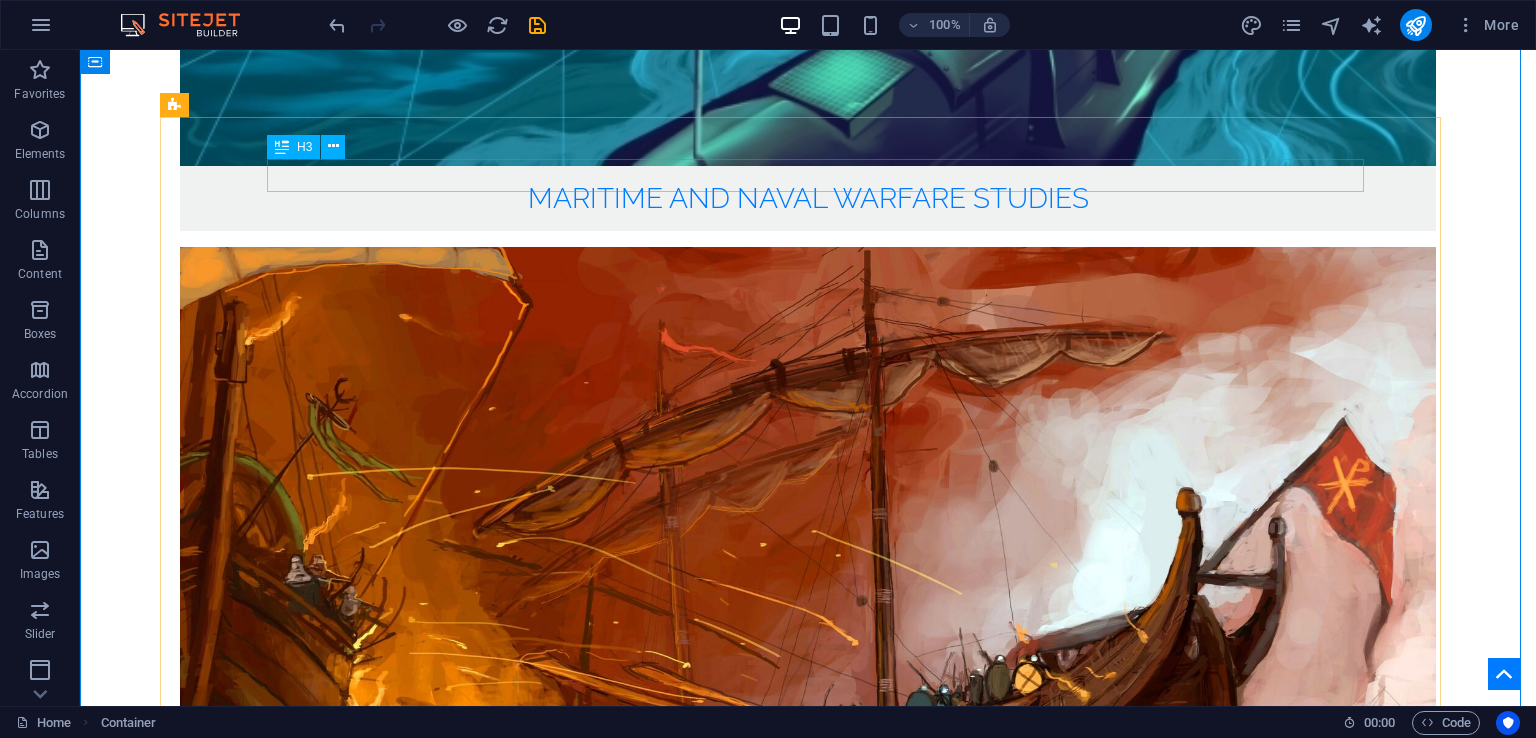 click on "Published in [YEAR]" at bounding box center (815, 3731) 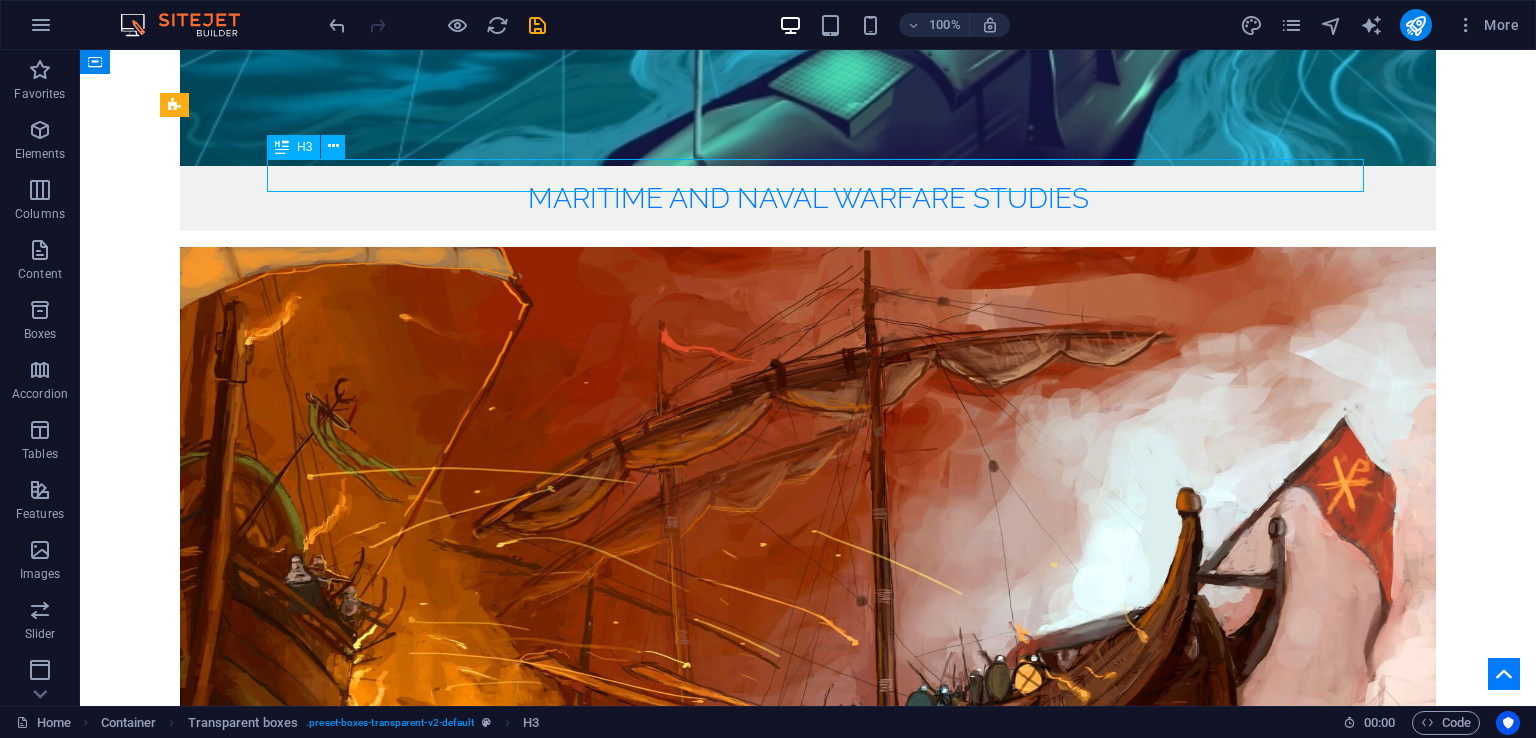 click on "Published in [YEAR]" at bounding box center (815, 3731) 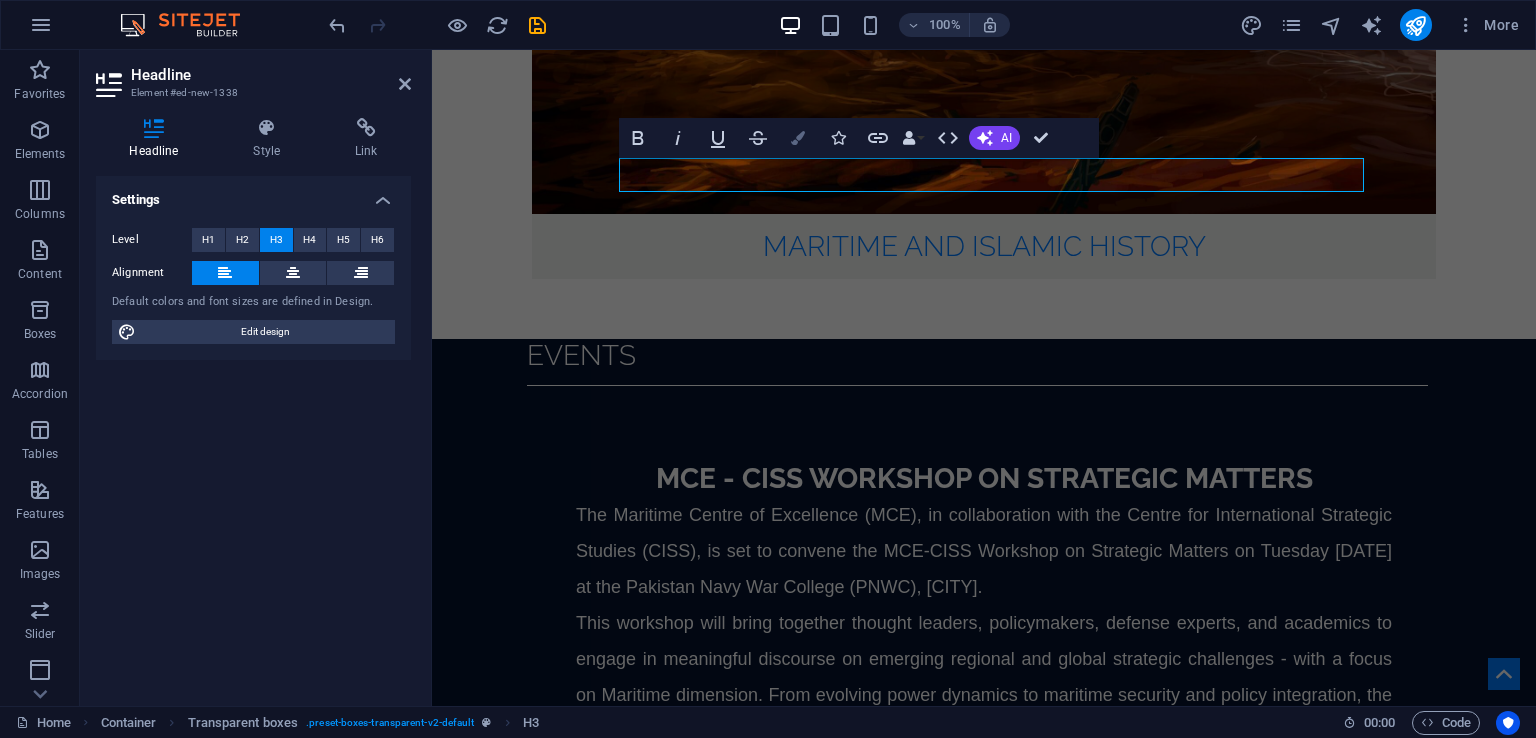 click at bounding box center [798, 138] 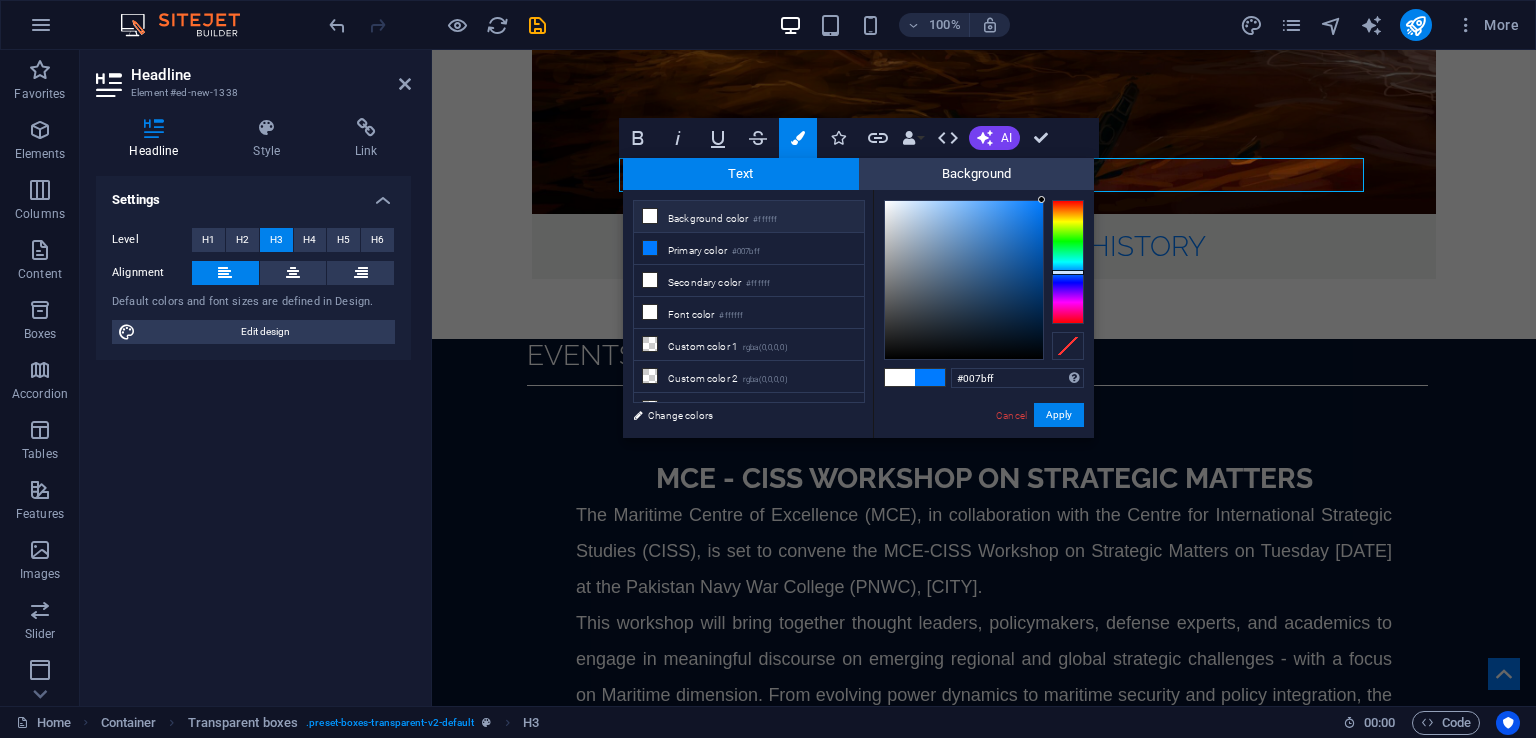 drag, startPoint x: 1010, startPoint y: 382, endPoint x: 949, endPoint y: 382, distance: 61 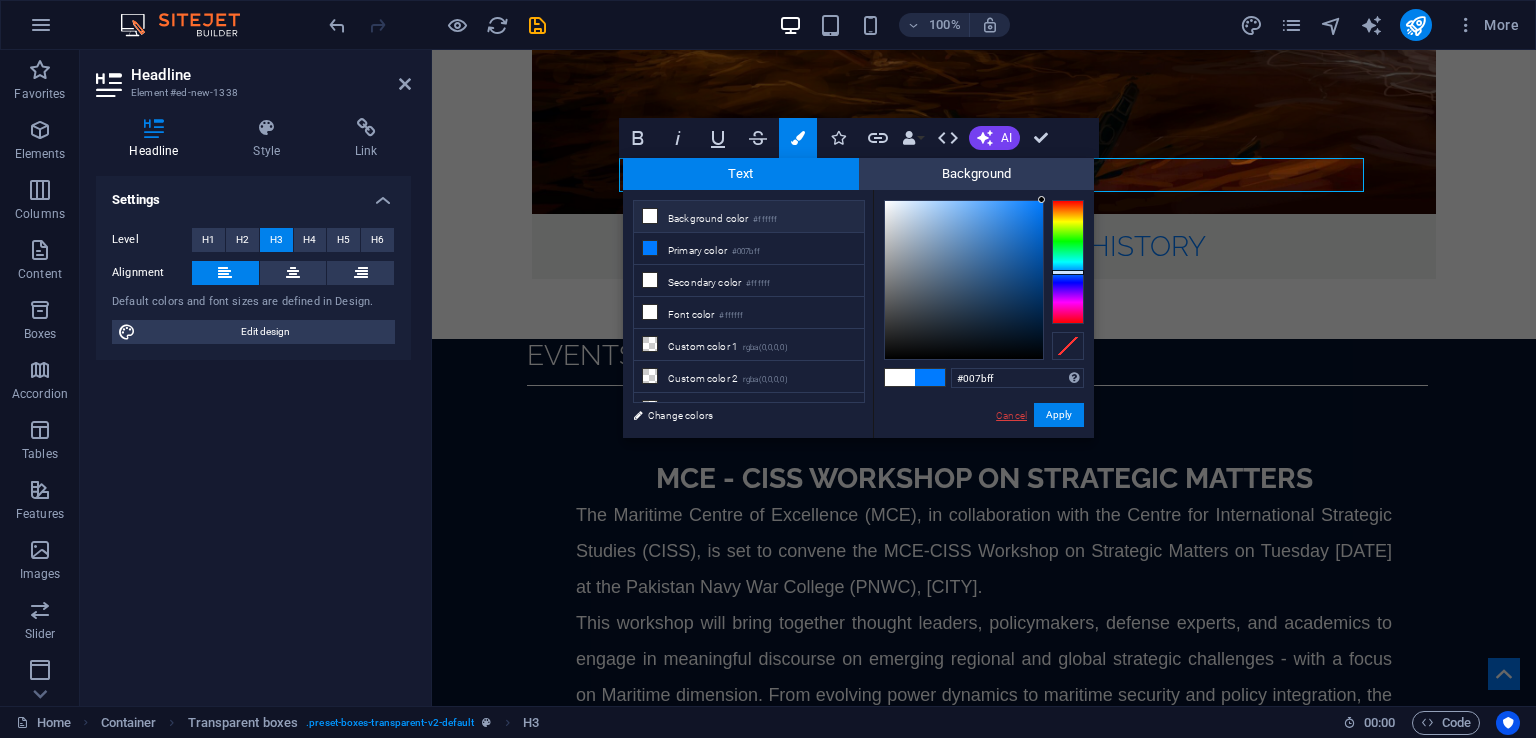 click on "Cancel" at bounding box center [1011, 415] 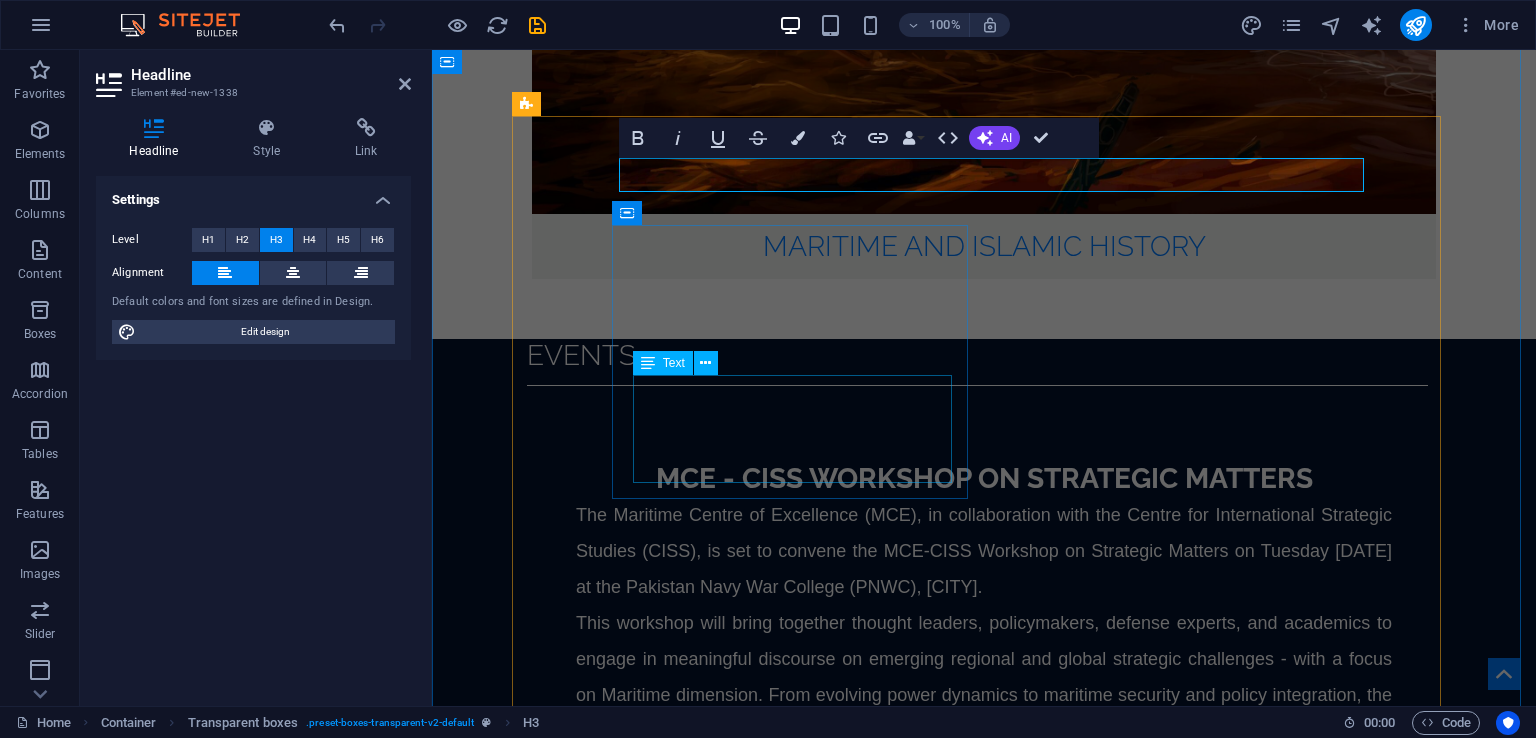 click on "Author(s): Cdre Ehsan Ahmed Khan SI(M) 09 Jul 24" at bounding box center (986, 3350) 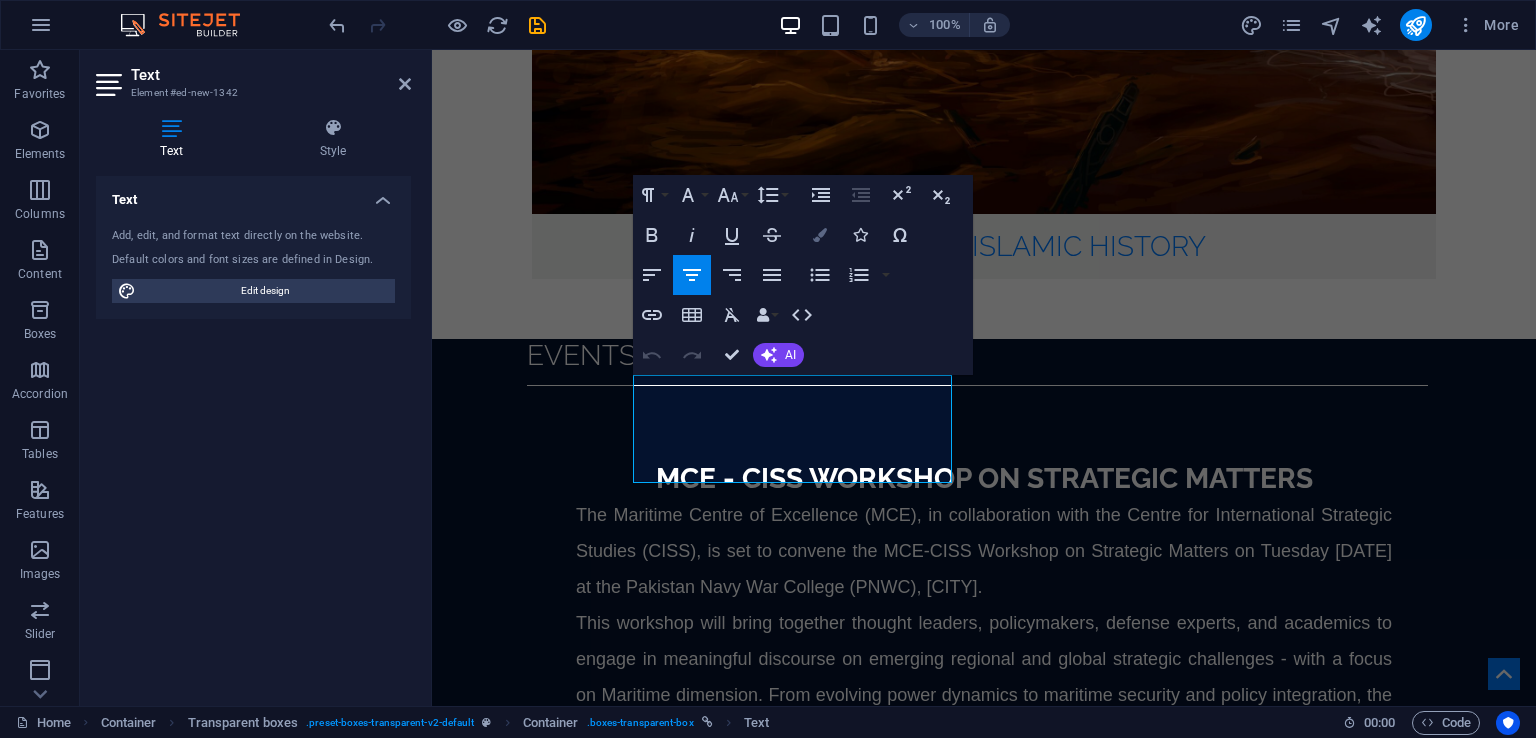 click on "Colors" at bounding box center [820, 235] 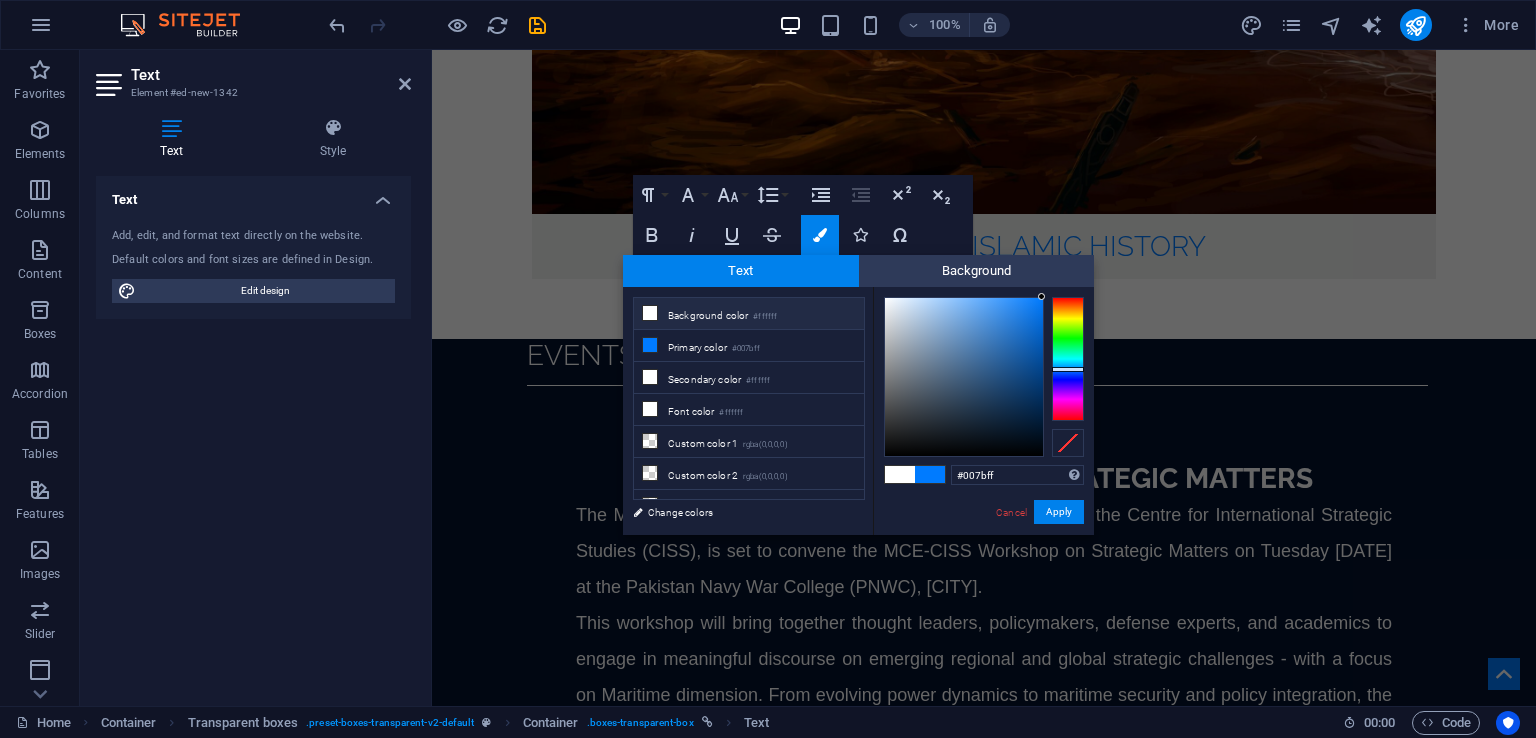 drag, startPoint x: 967, startPoint y: 473, endPoint x: 939, endPoint y: 473, distance: 28 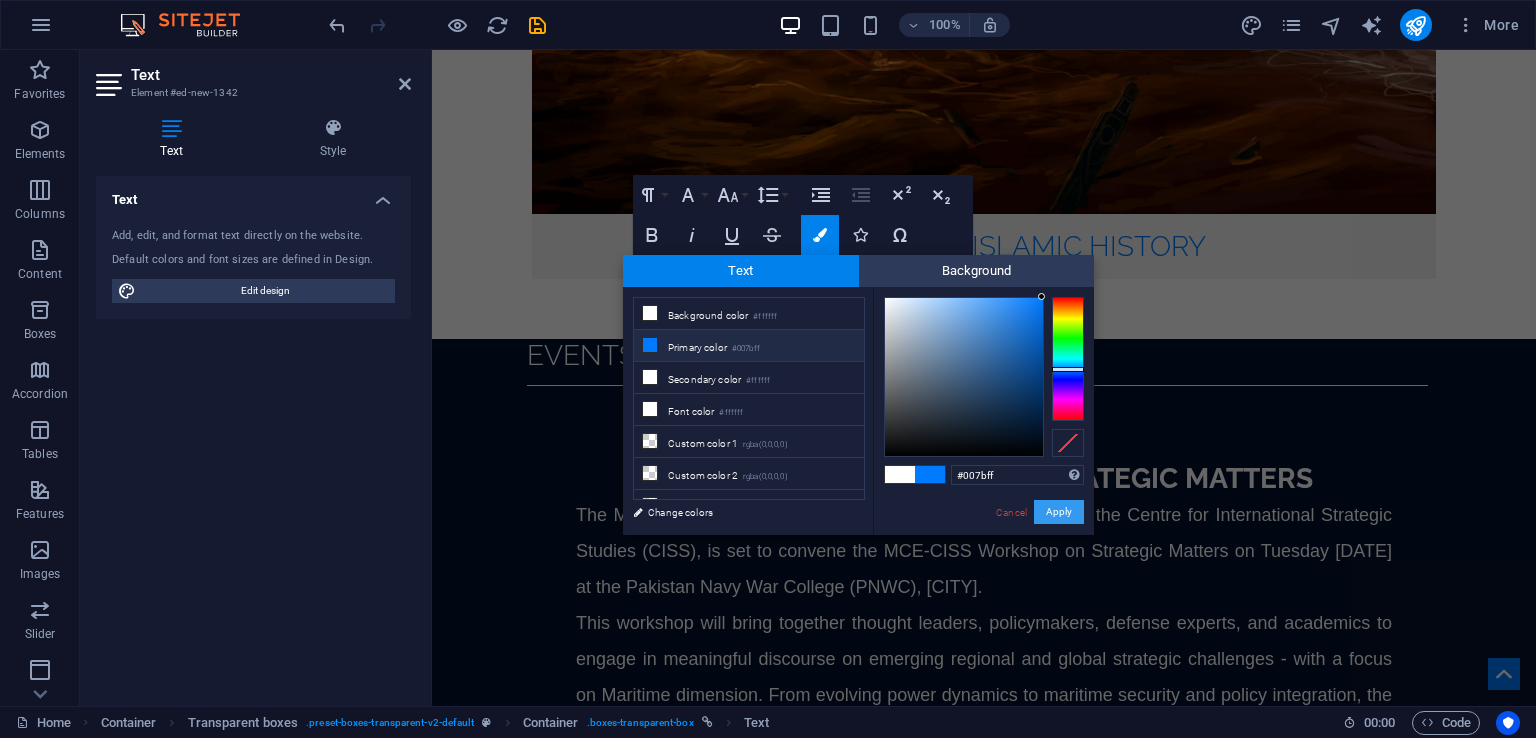 click on "Apply" at bounding box center [1059, 512] 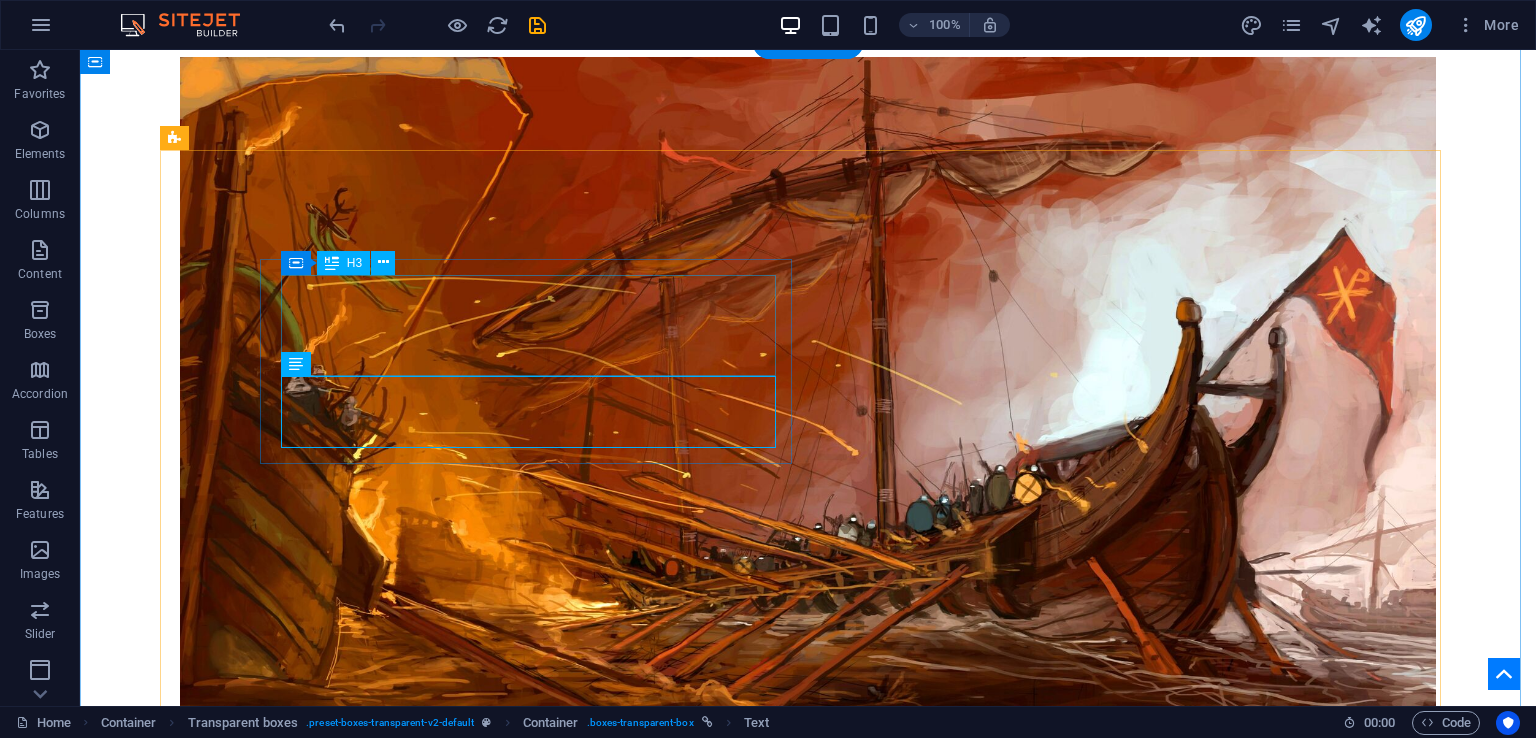 scroll, scrollTop: 3095, scrollLeft: 0, axis: vertical 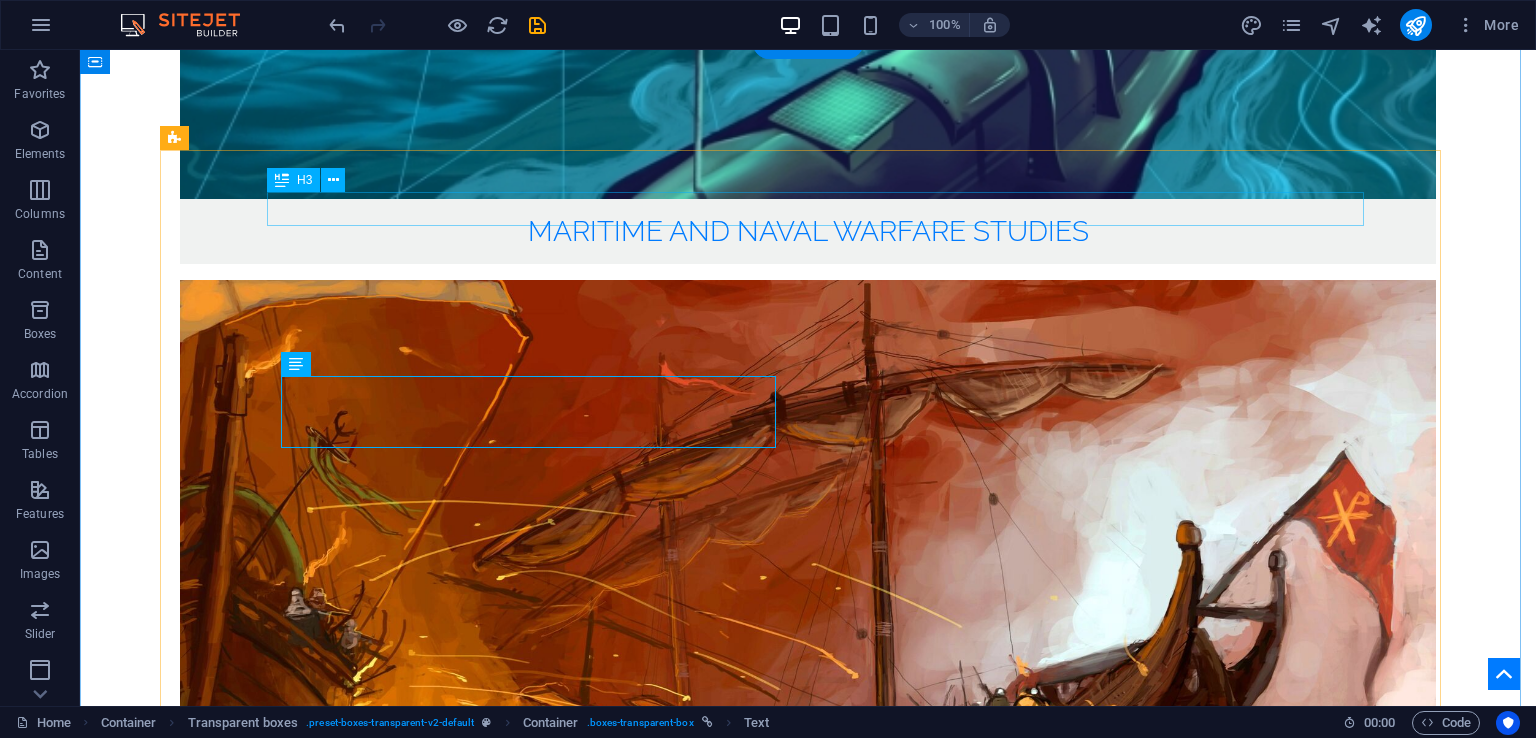 click on "Published in [YEAR]" at bounding box center [815, 3764] 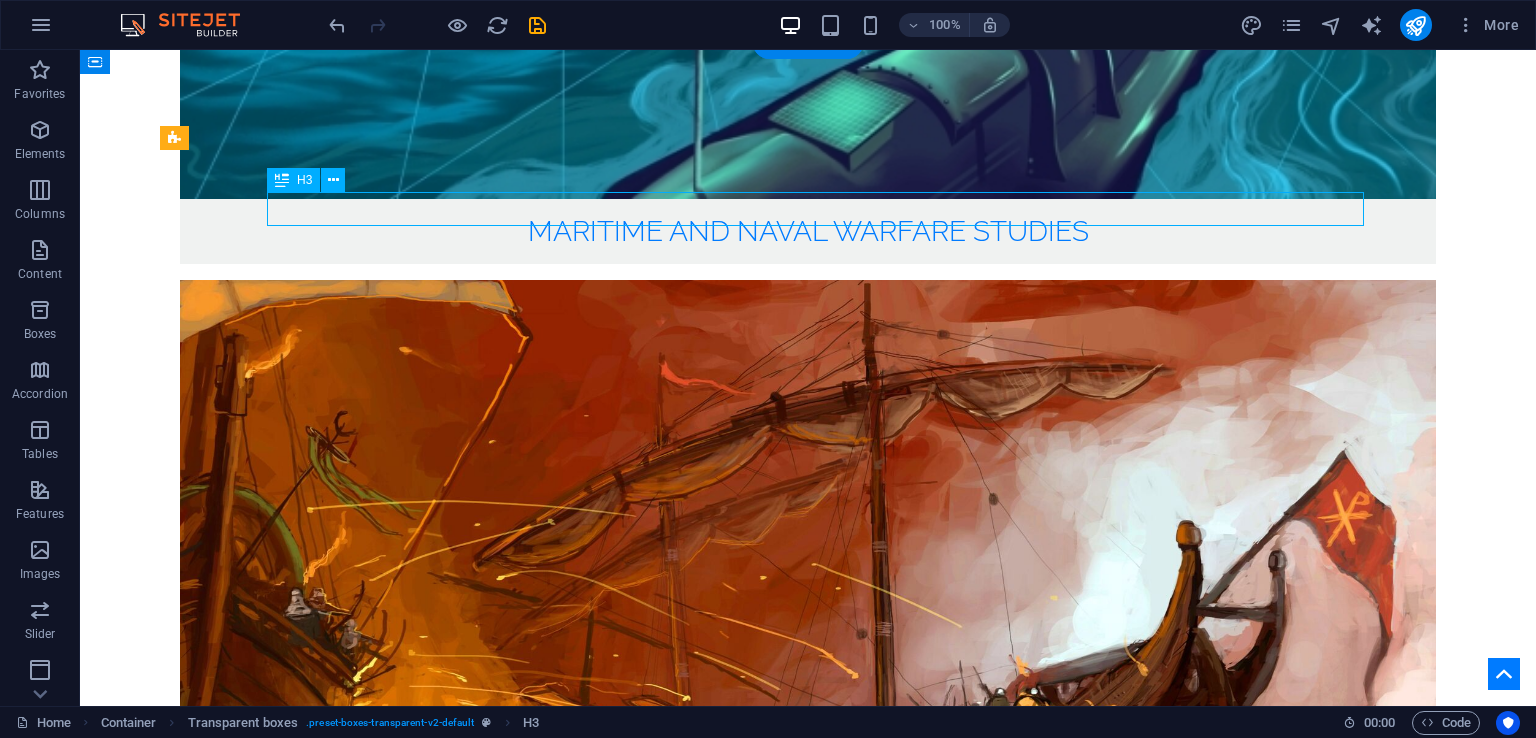 click on "Published in [YEAR]" at bounding box center [815, 3764] 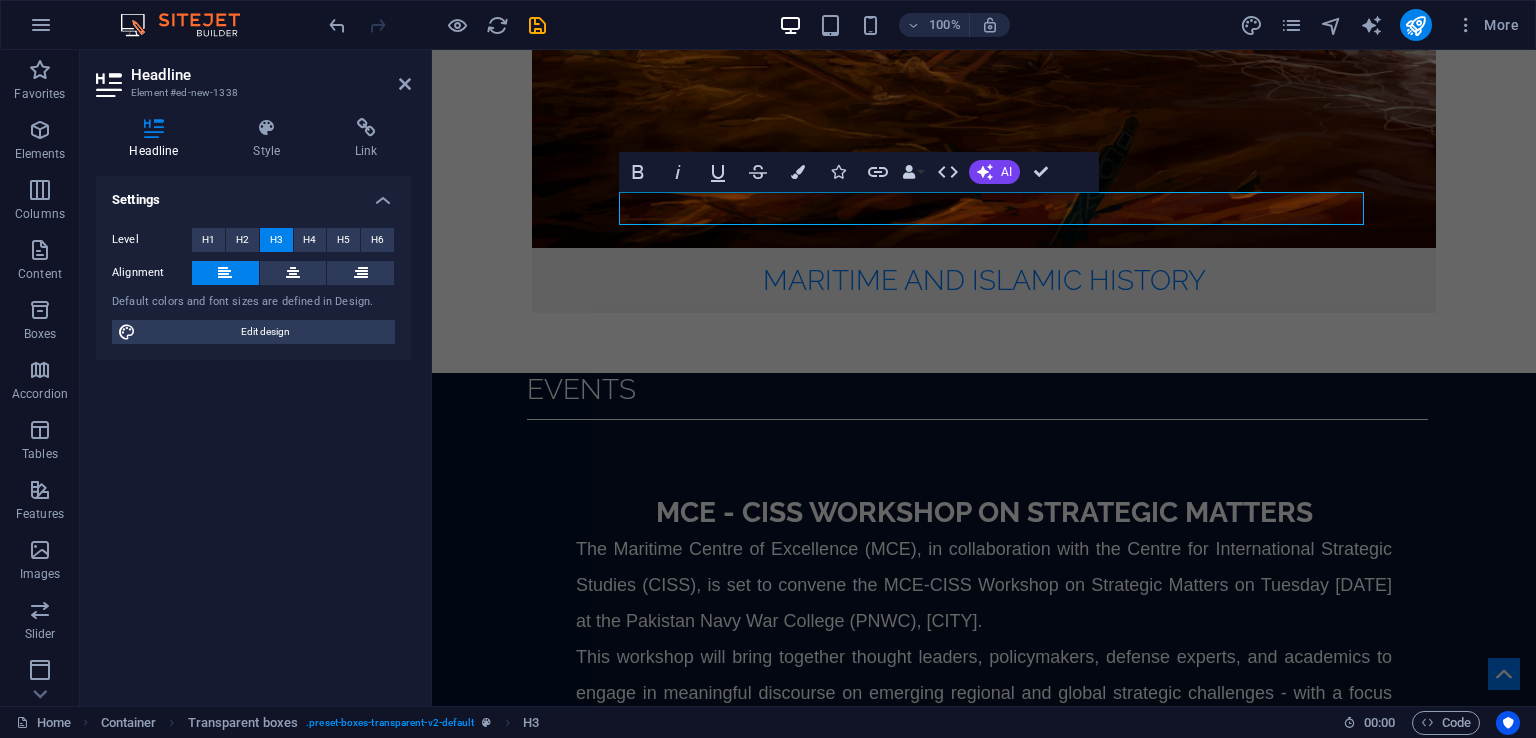 click on "Headline Style Link Settings Level H1 H2 H3 H4 H5 H6 Alignment Default colors and font sizes are defined in Design. Edit design Transparent boxes Element Layout How this element expands within the layout (Flexbox). Size Default auto px % 1/1 1/2 1/3 1/4 1/5 1/6 1/7 1/8 1/9 1/10 Grow Shrink Order Container layout Visible Visible Opacity 100 % Overflow Spacing Margin Default auto px % rem vw vh Custom Custom 15 auto px % rem vw vh 50 auto px % rem vw vh 0 auto px % rem vw vh 0 auto px % rem vw vh Padding Default px rem % vh vw Custom Custom px rem % vh vw px rem % vh vw px rem % vh vw px rem % vh vw Border Style              - Width 1 auto px rem % vh vw Custom Custom 1 auto px rem % vh vw 1 auto px rem % vh vw 1 auto px rem % vh vw 1 auto px rem % vh vw  - Color Round corners Default px rem % vh vw Custom Custom px rem % vh vw px rem % vh vw px rem % vh vw px rem % vh vw Shadow Default None Outside Inside Color X offset 0 px rem vh vw Y offset 0 px rem vh vw Blur 0 px rem % vh vw Spread 0 px rem vh 0" at bounding box center (253, 404) 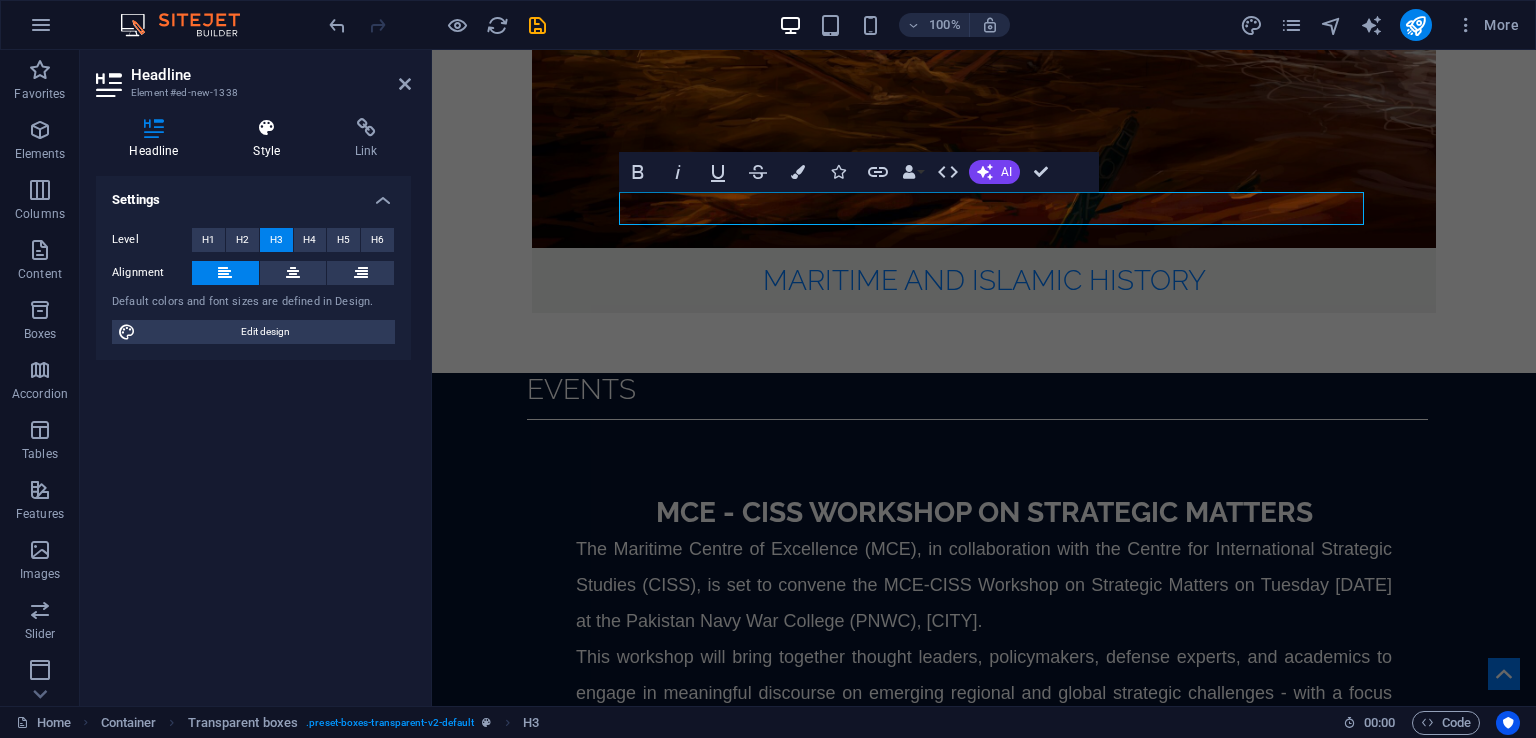 click at bounding box center (267, 128) 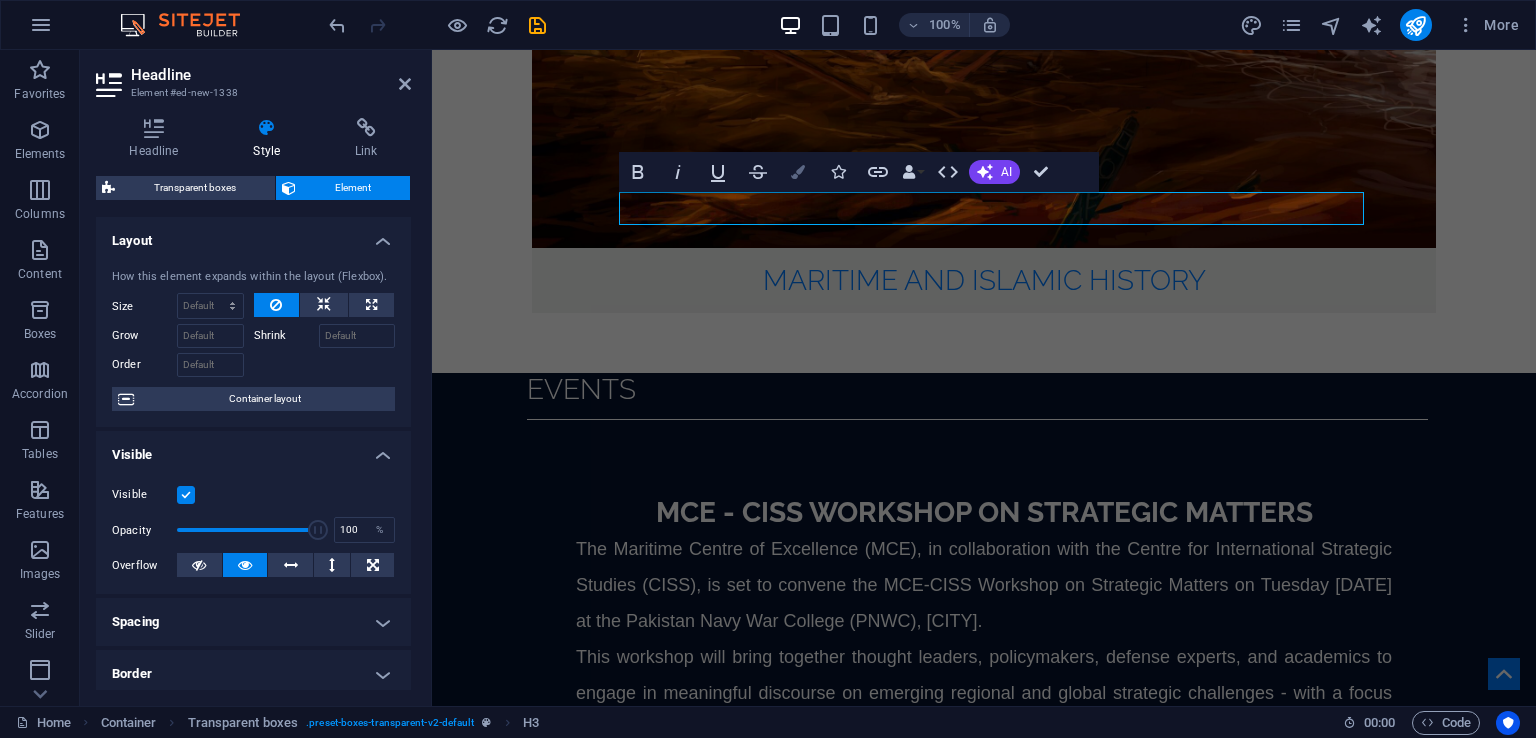 click at bounding box center (798, 172) 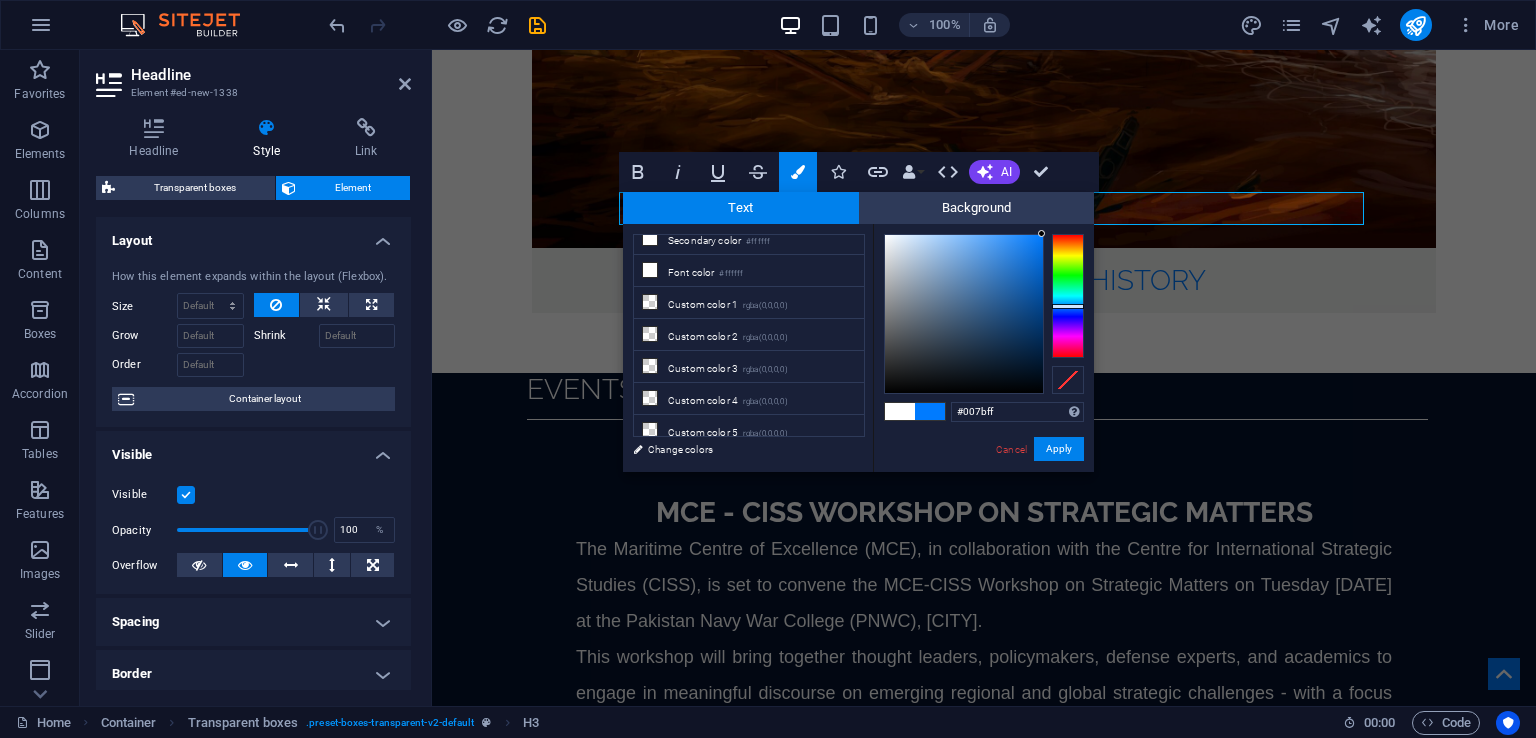 scroll, scrollTop: 0, scrollLeft: 0, axis: both 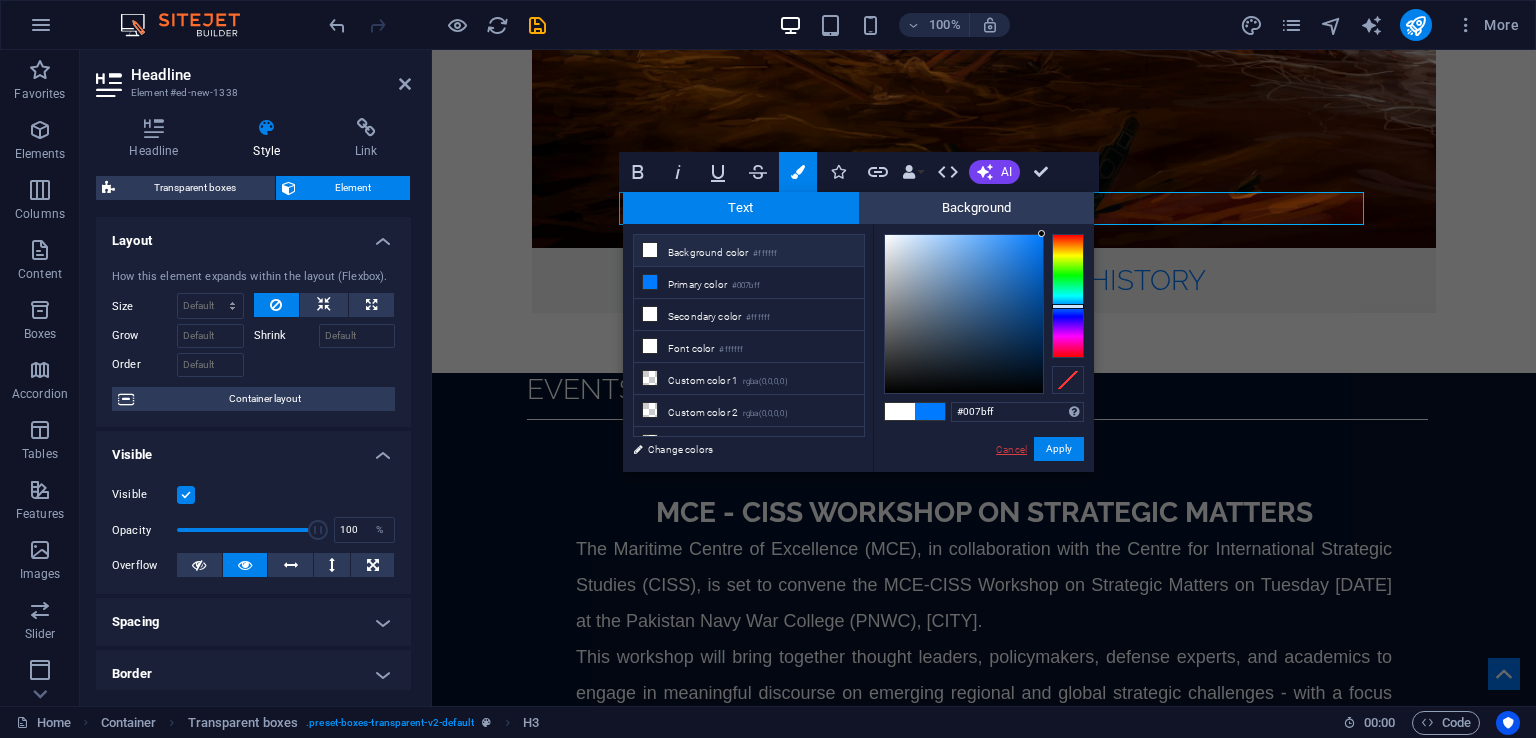 click on "Cancel" at bounding box center (1011, 449) 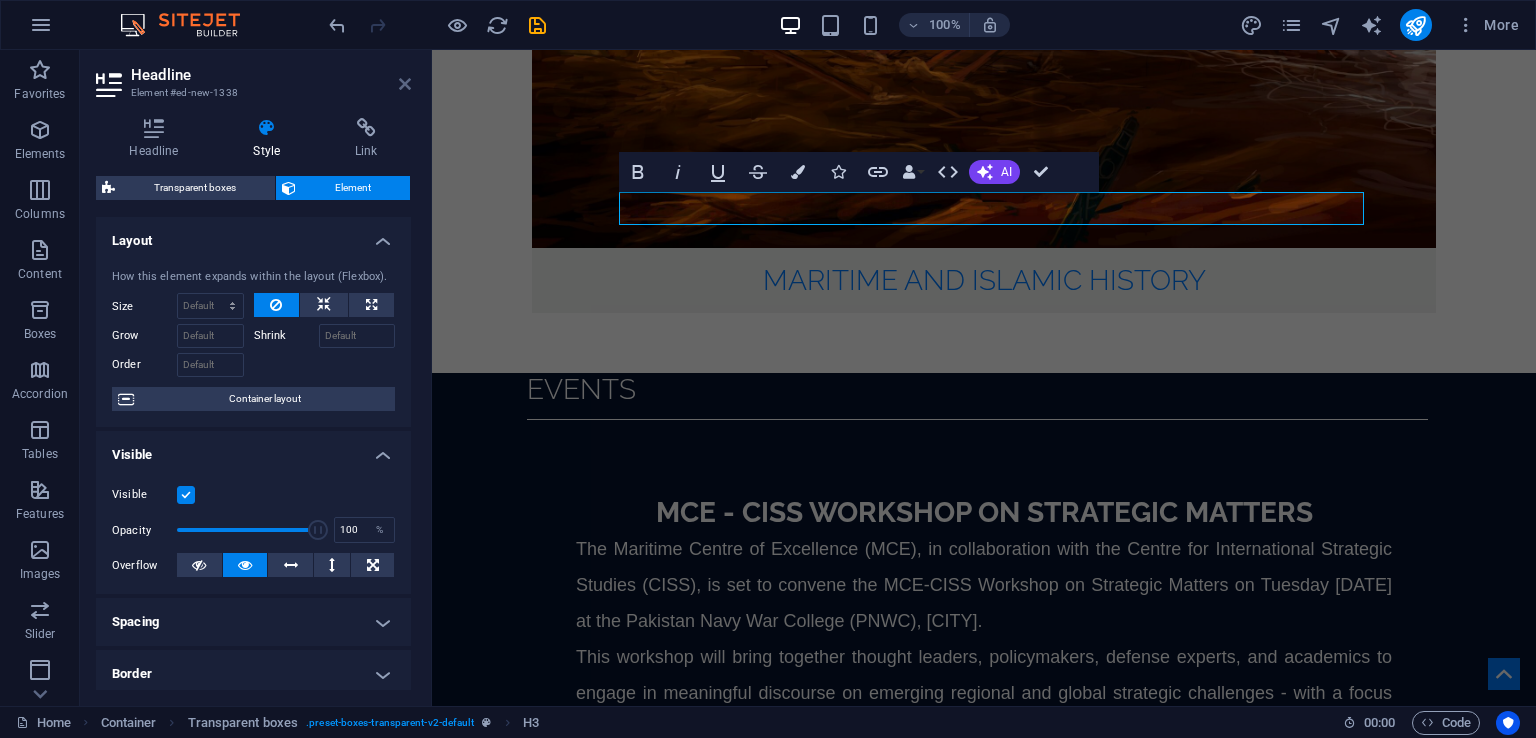 click at bounding box center [405, 84] 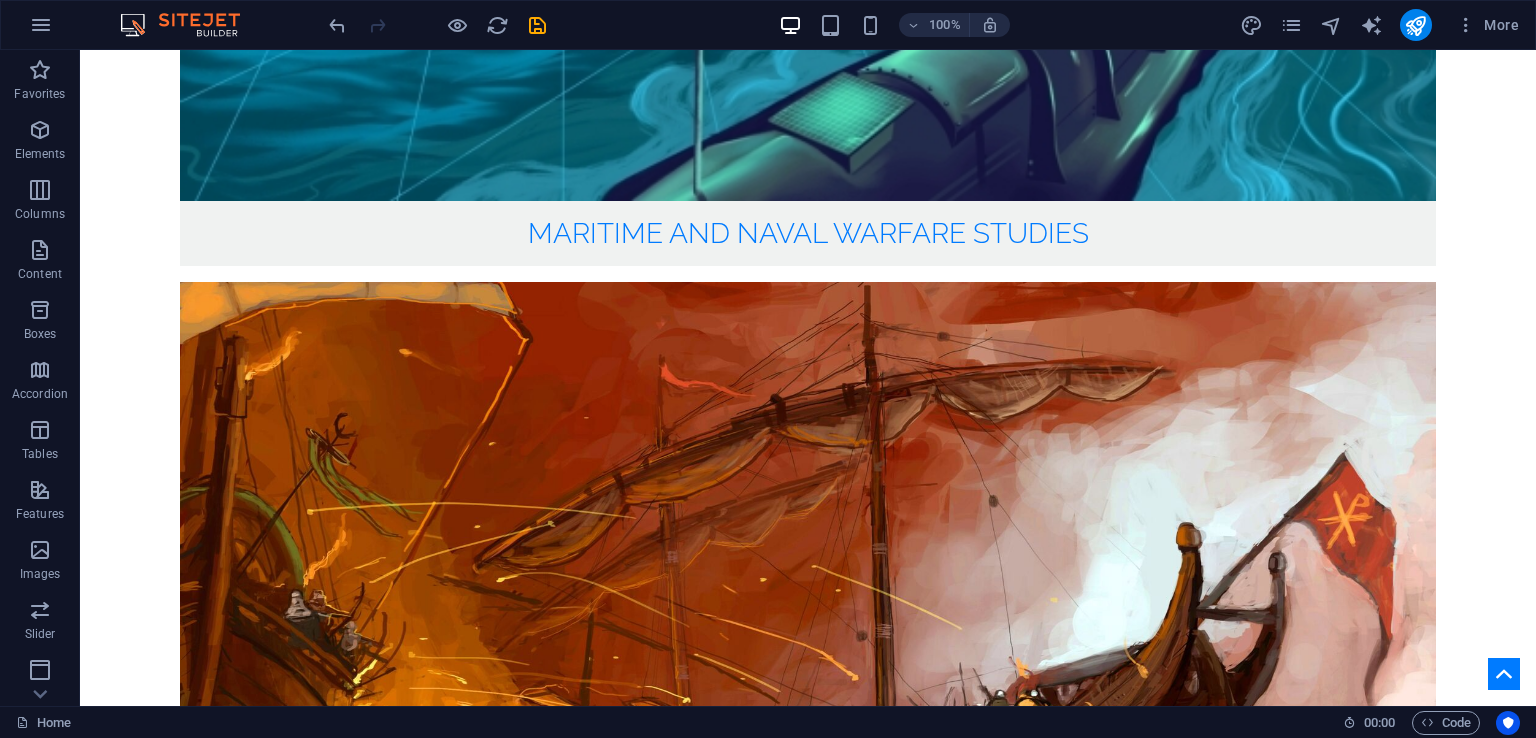 scroll, scrollTop: 3102, scrollLeft: 0, axis: vertical 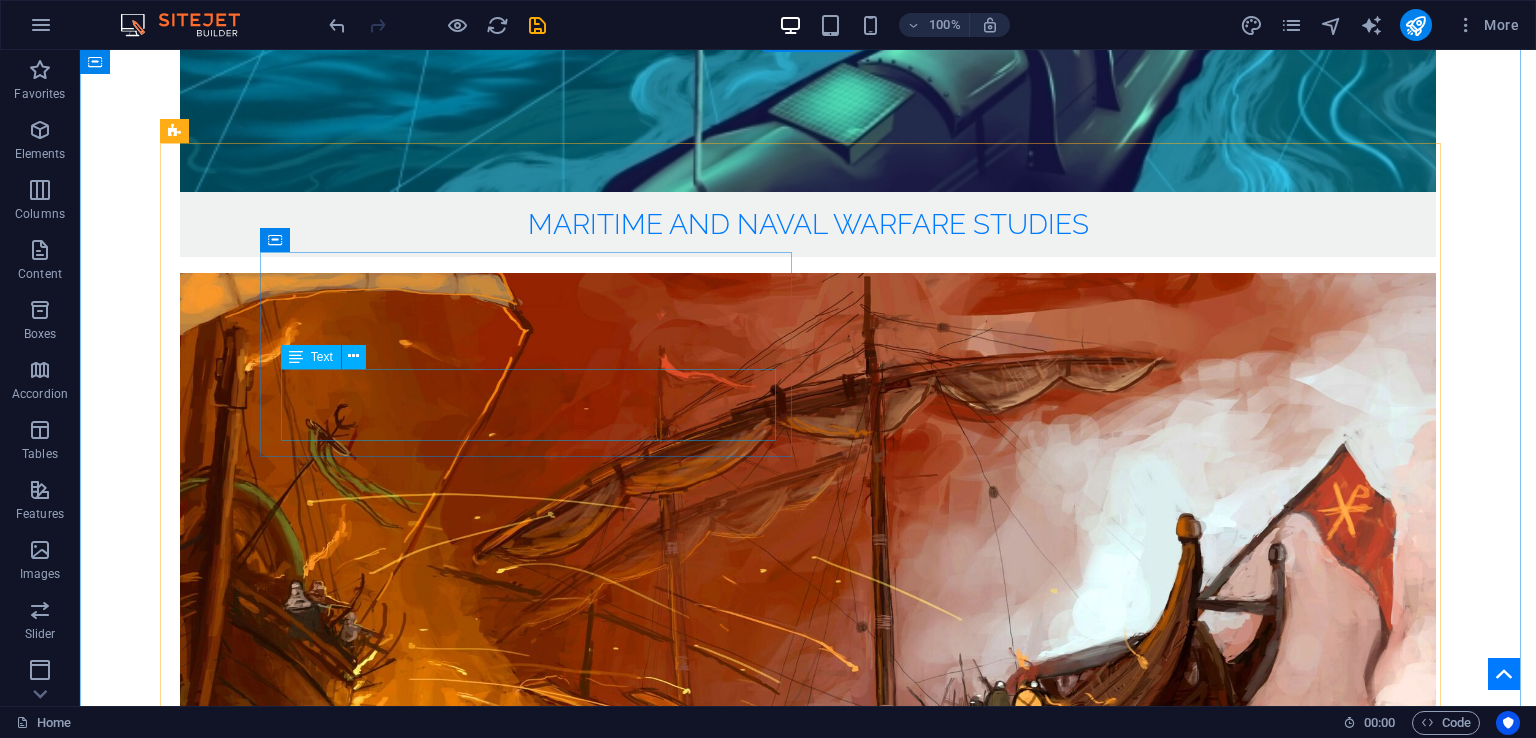 click on "Author(s): Cdre Ehsan Ahmed Khan SI(M) 09 Jul 24" at bounding box center [810, 3938] 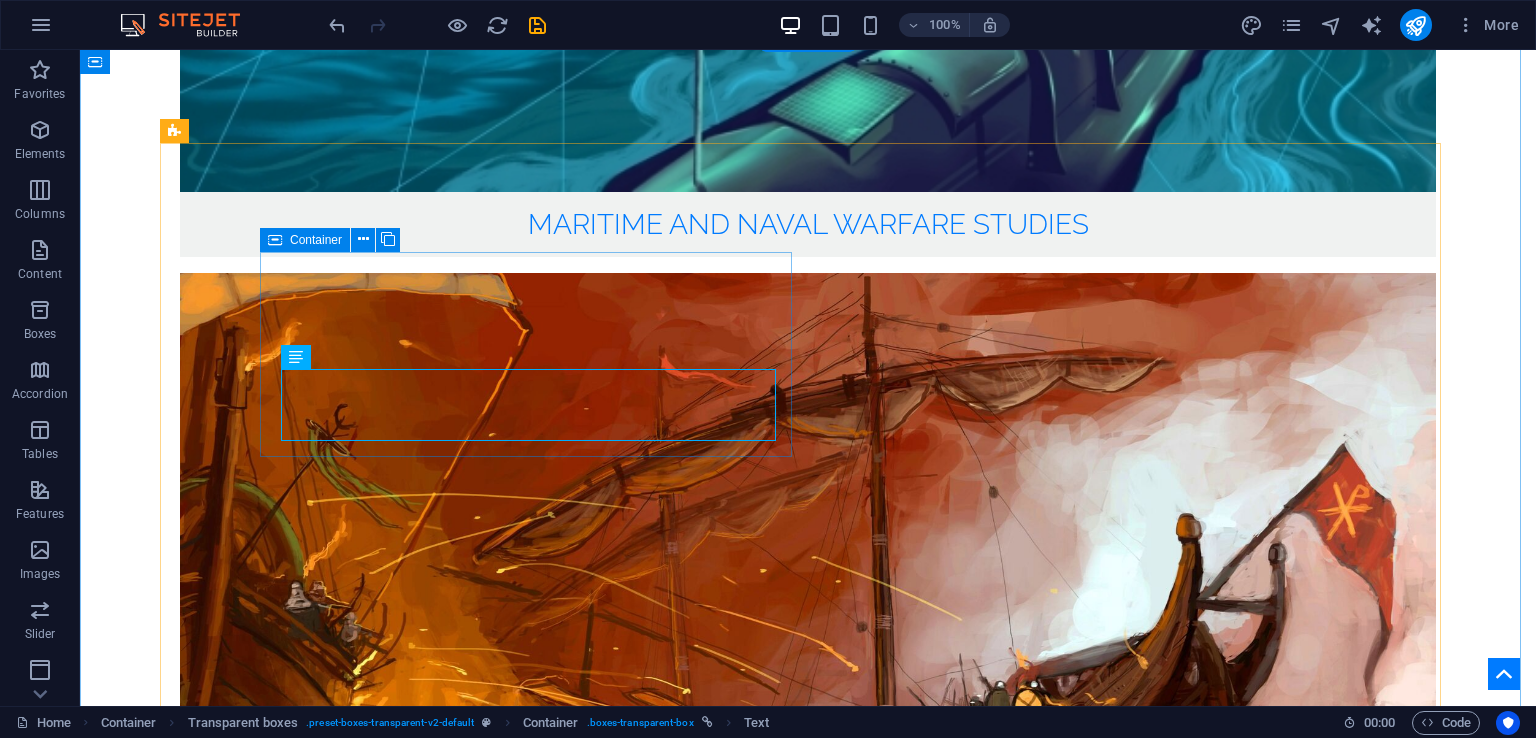 click on "Book Review: The Return of Taliban: Afghanistan after the Americans Left Author(s): Cdre Ehsan Ahmed Khan SI(M) 09 Jul 24" at bounding box center (808, 3904) 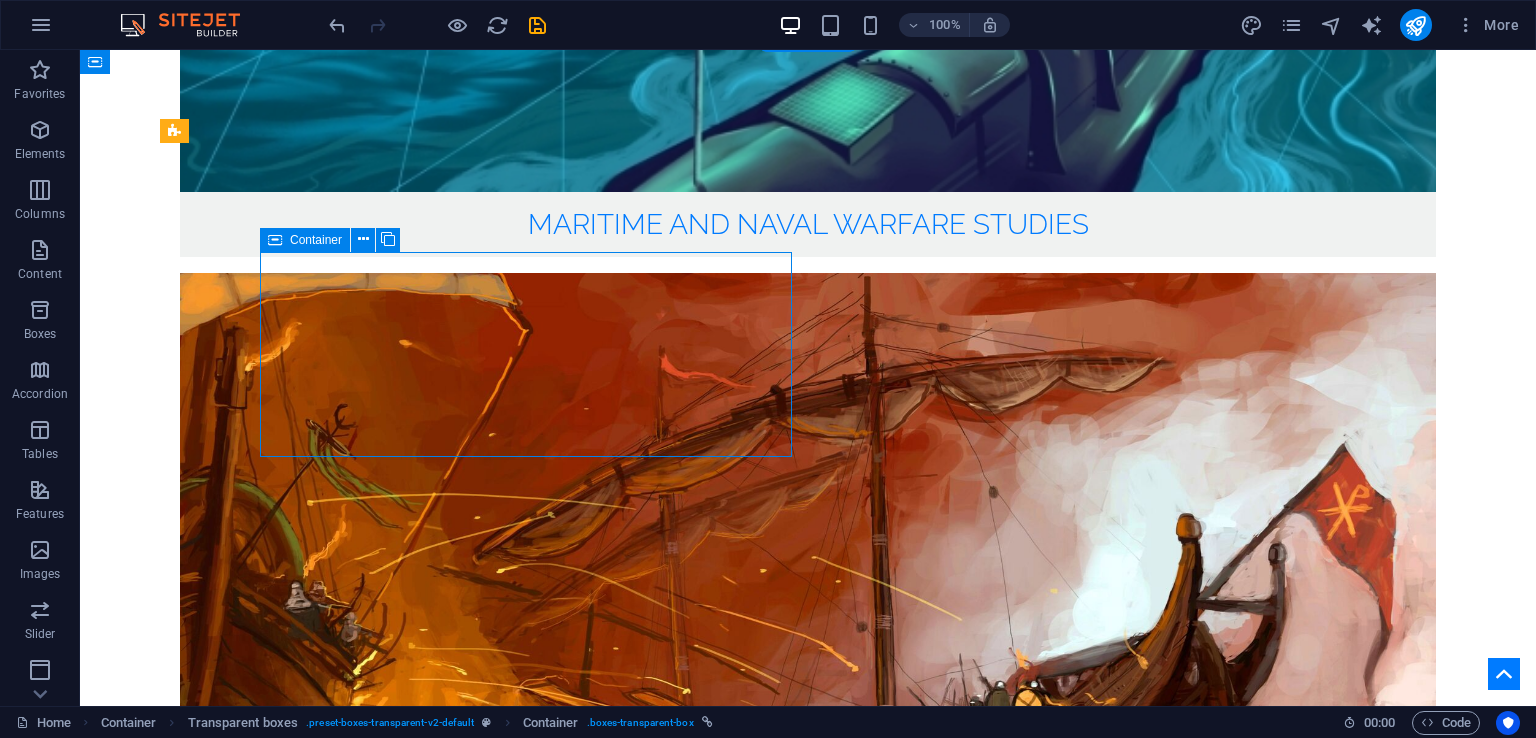click on "Book Review: The Return of Taliban: Afghanistan after the Americans Left Author(s): Cdre Ehsan Ahmed Khan SI(M) 09 Jul 24" at bounding box center [808, 3904] 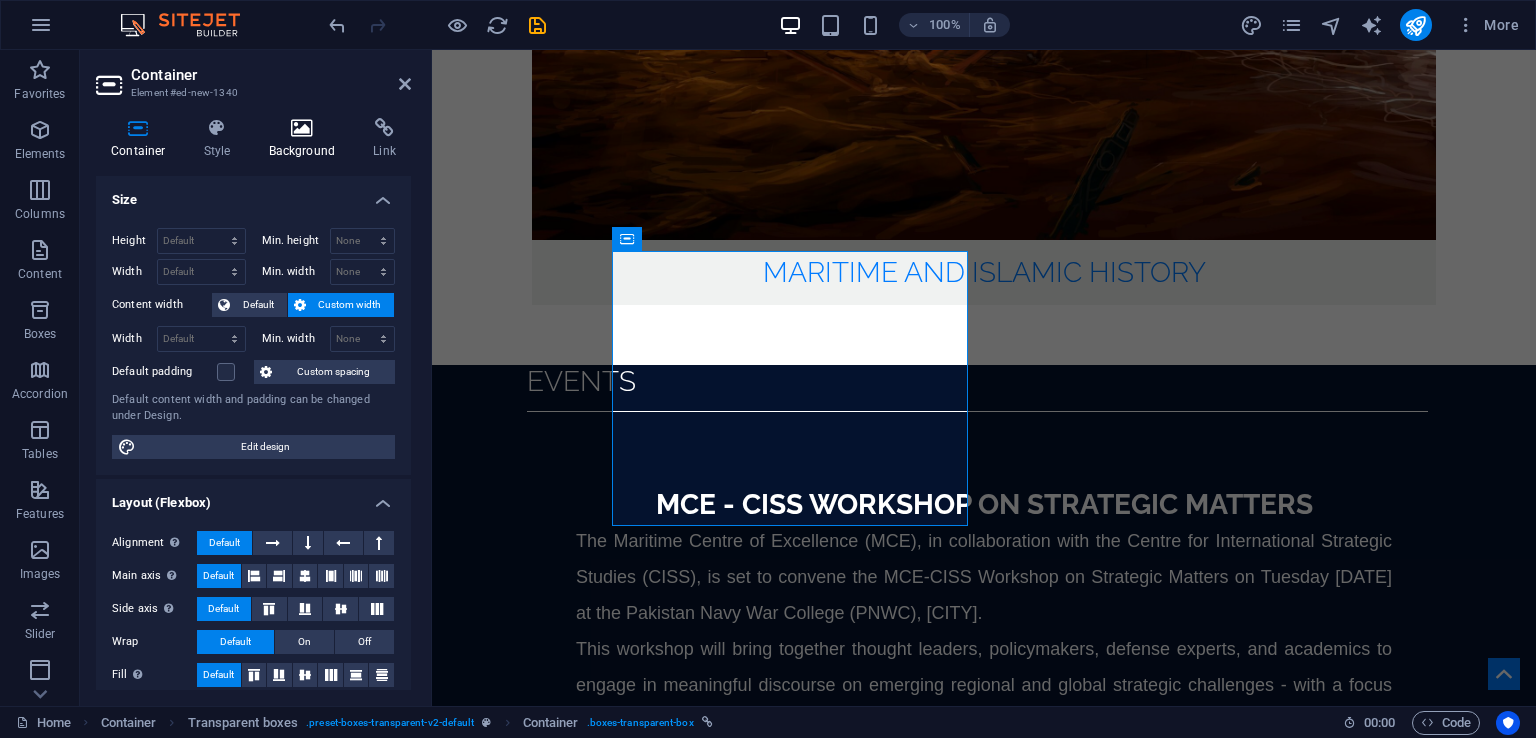 click on "Background" at bounding box center (306, 139) 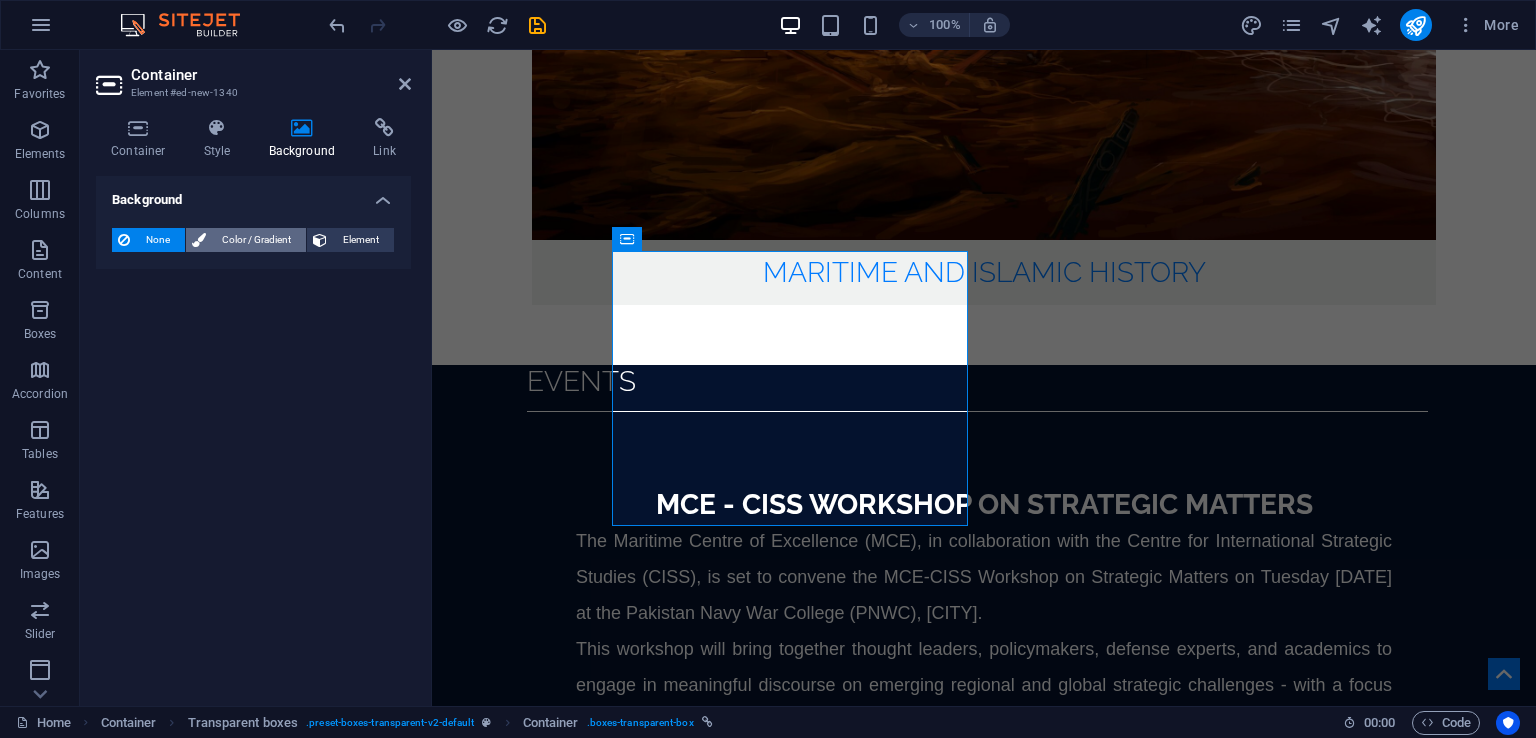 click on "Color / Gradient" at bounding box center (256, 240) 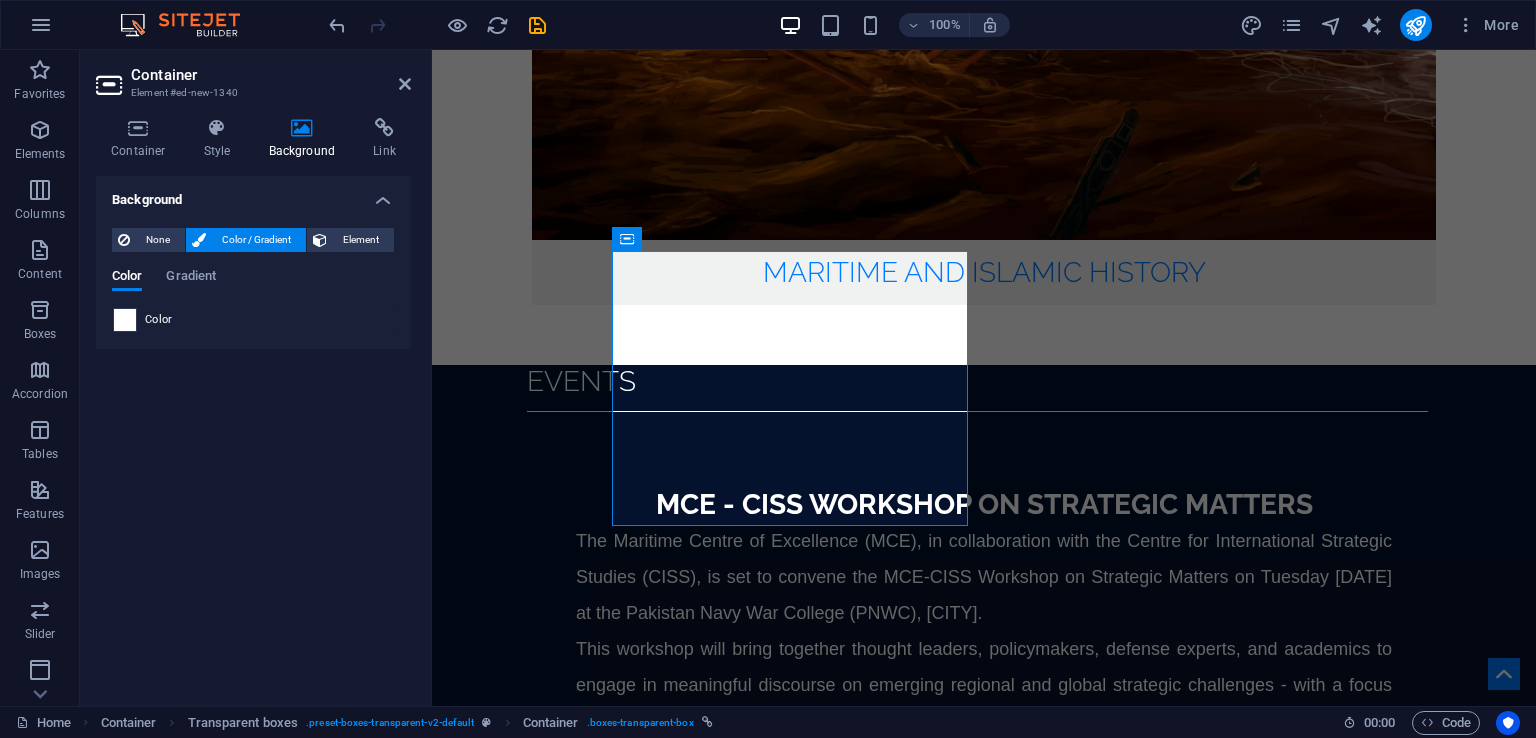 click at bounding box center (125, 320) 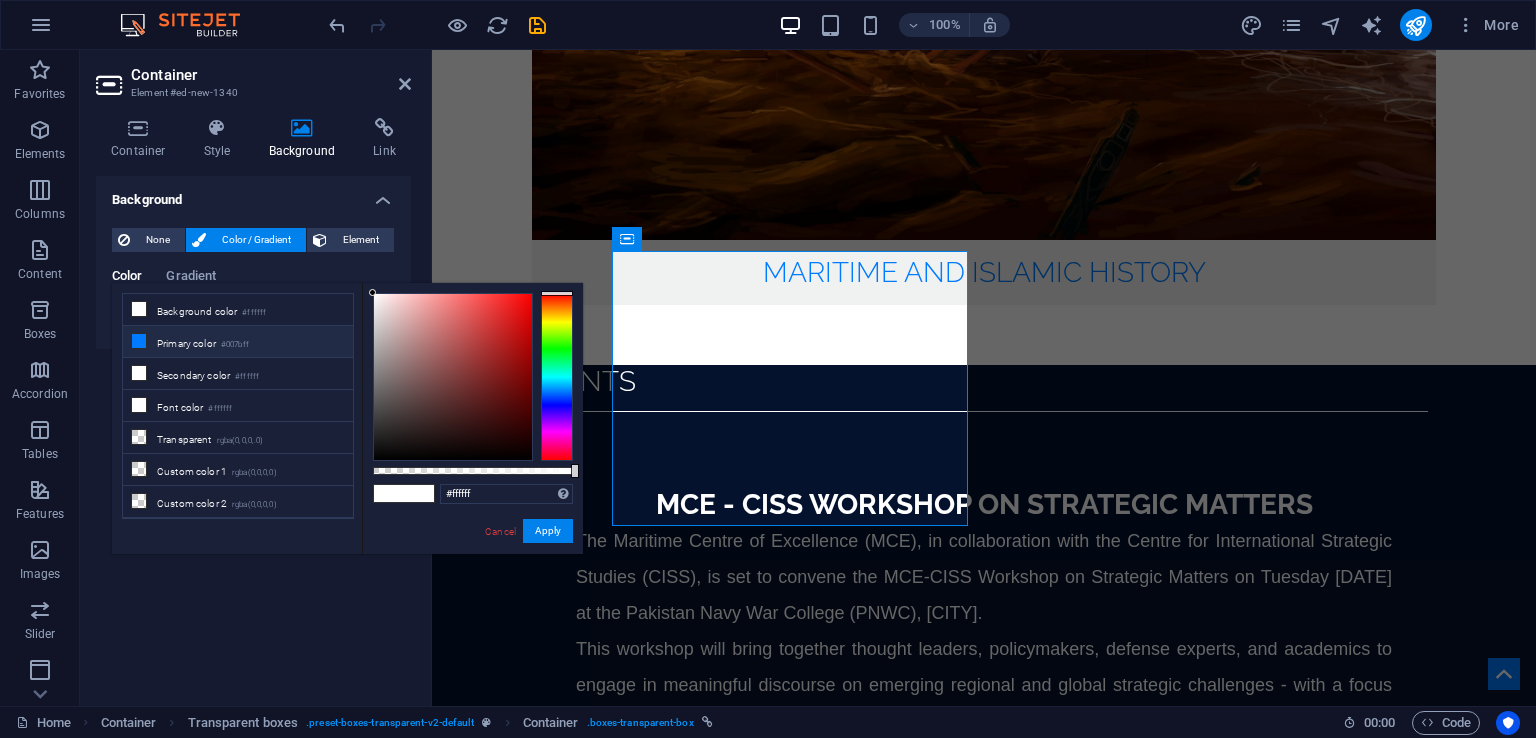 click on "Primary color
#007bff" at bounding box center (238, 342) 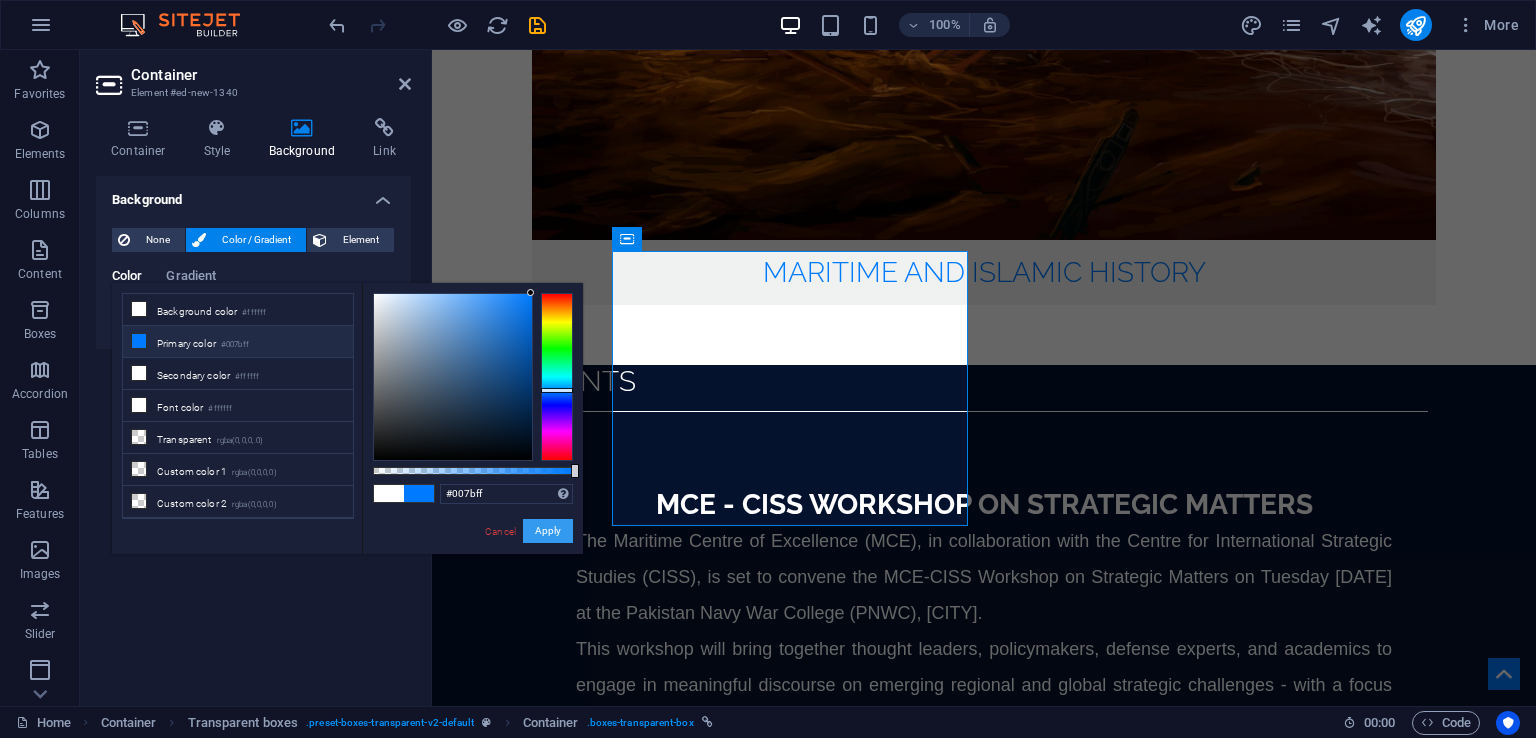 click on "Apply" at bounding box center [548, 531] 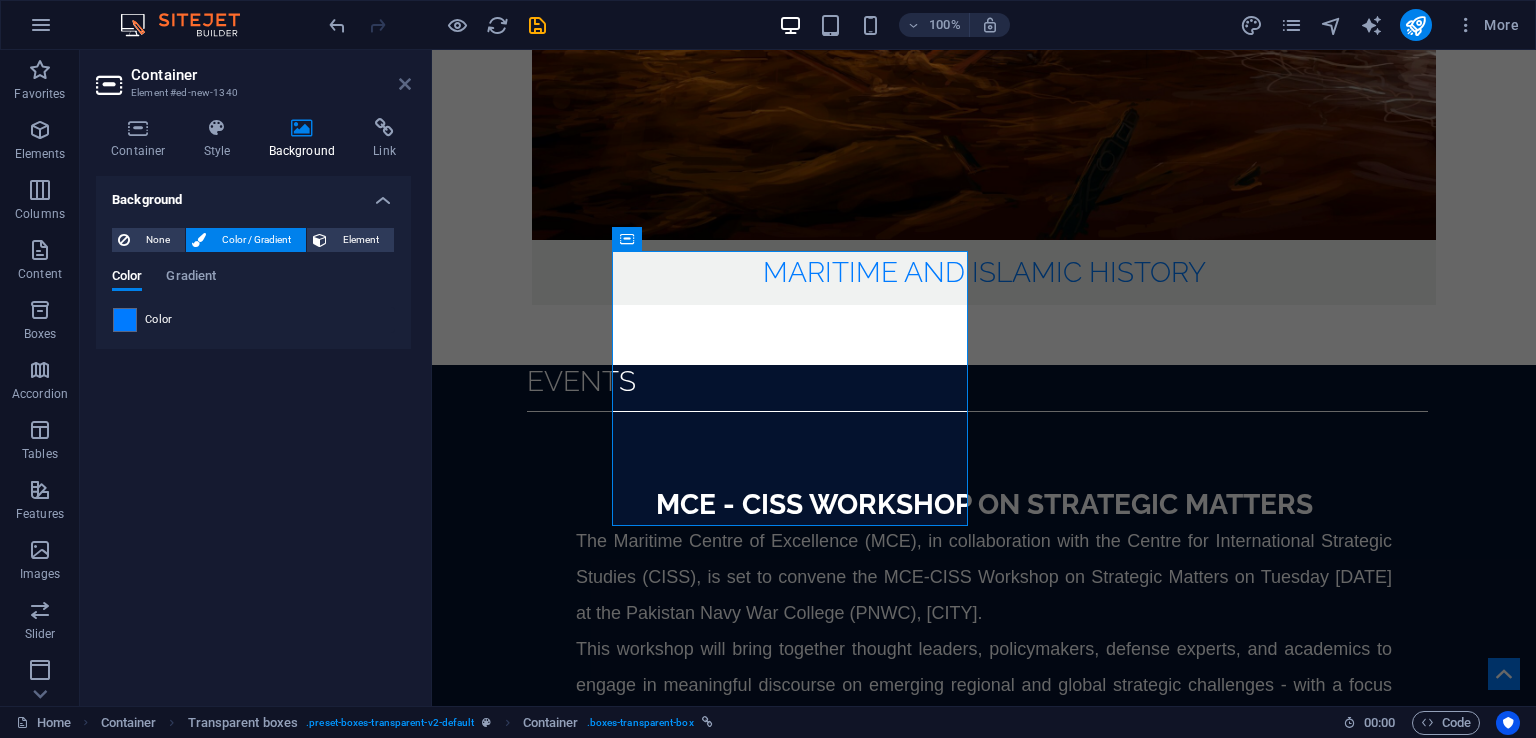 click at bounding box center (405, 84) 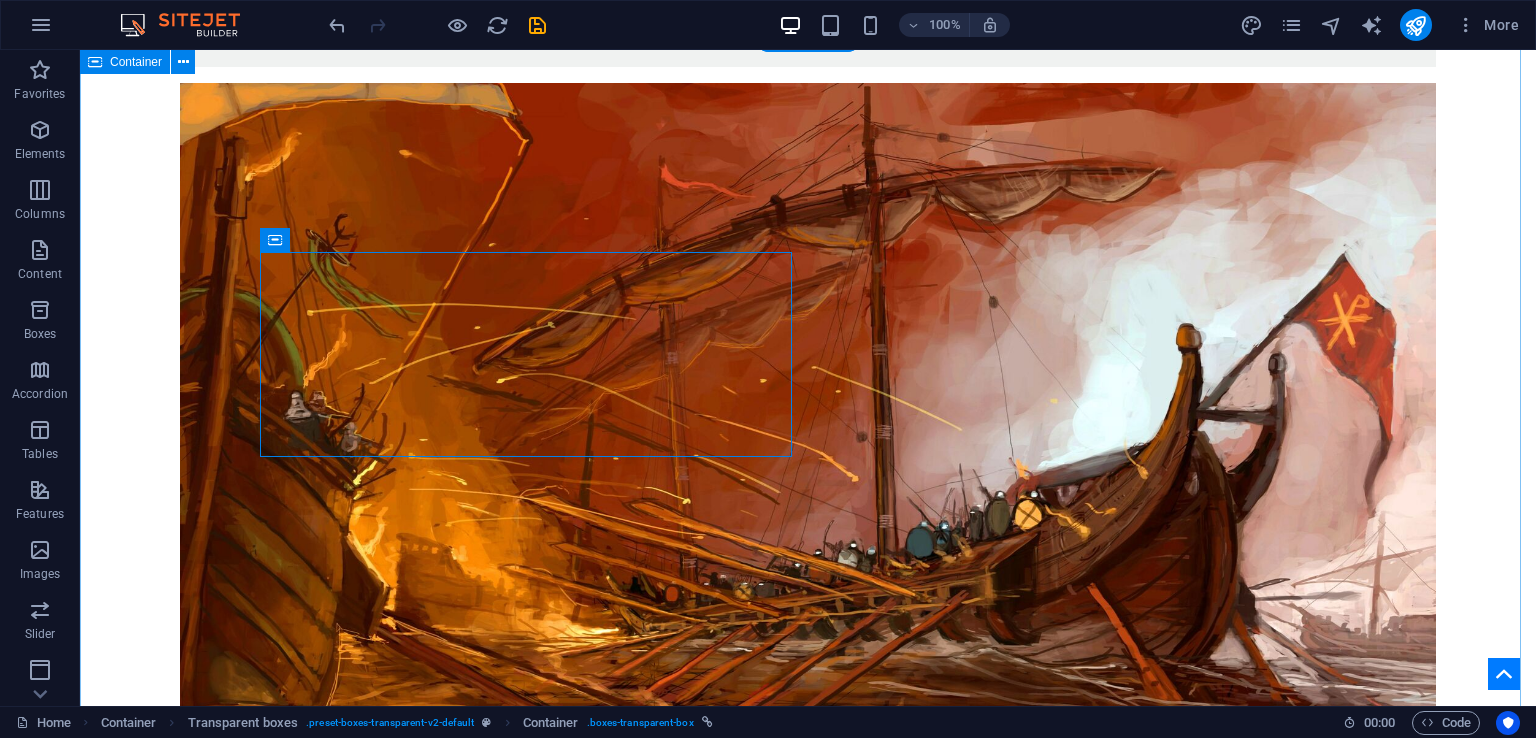 scroll, scrollTop: 3102, scrollLeft: 0, axis: vertical 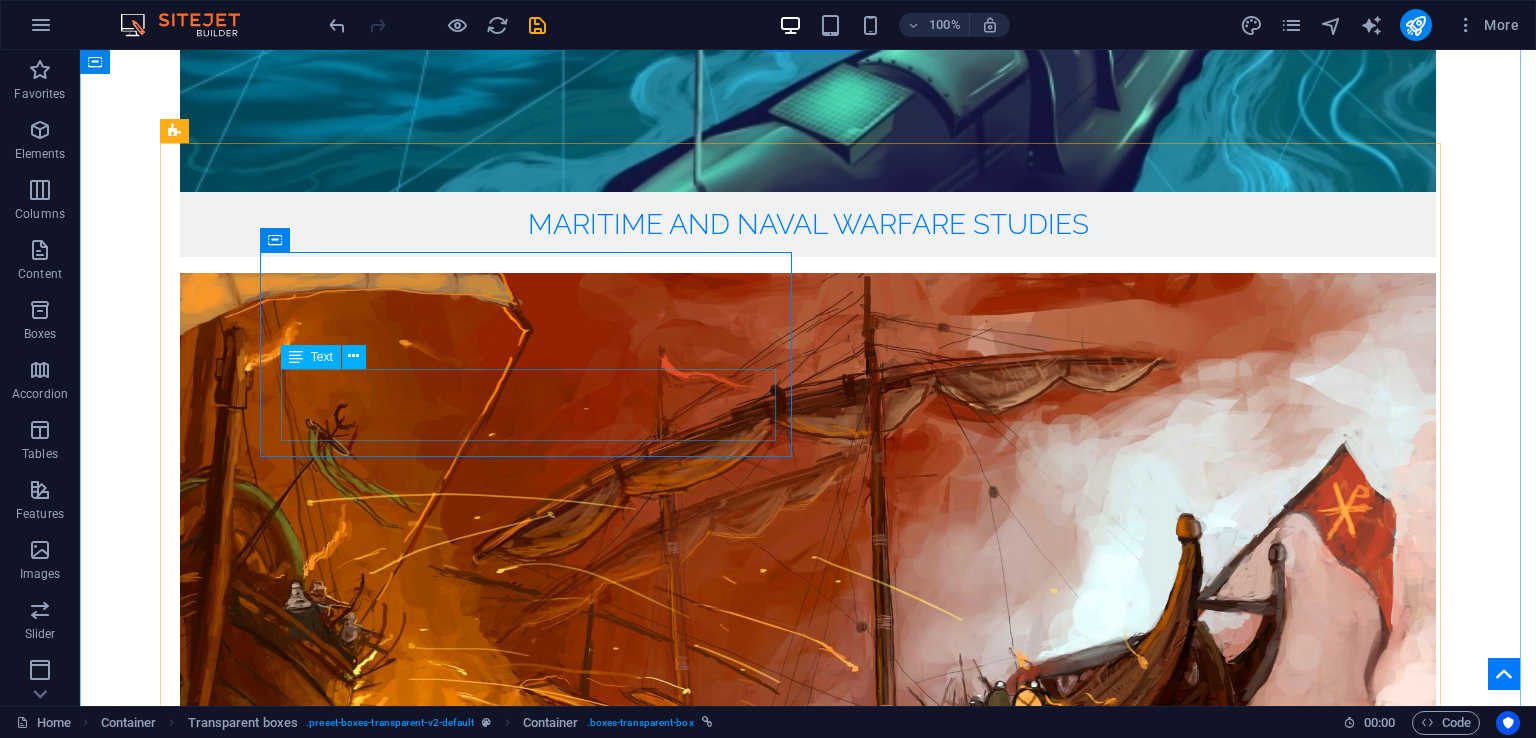 click on "Author(s): Cdre Ehsan Ahmed Khan SI(M) 09 Jul 24" at bounding box center (810, 3938) 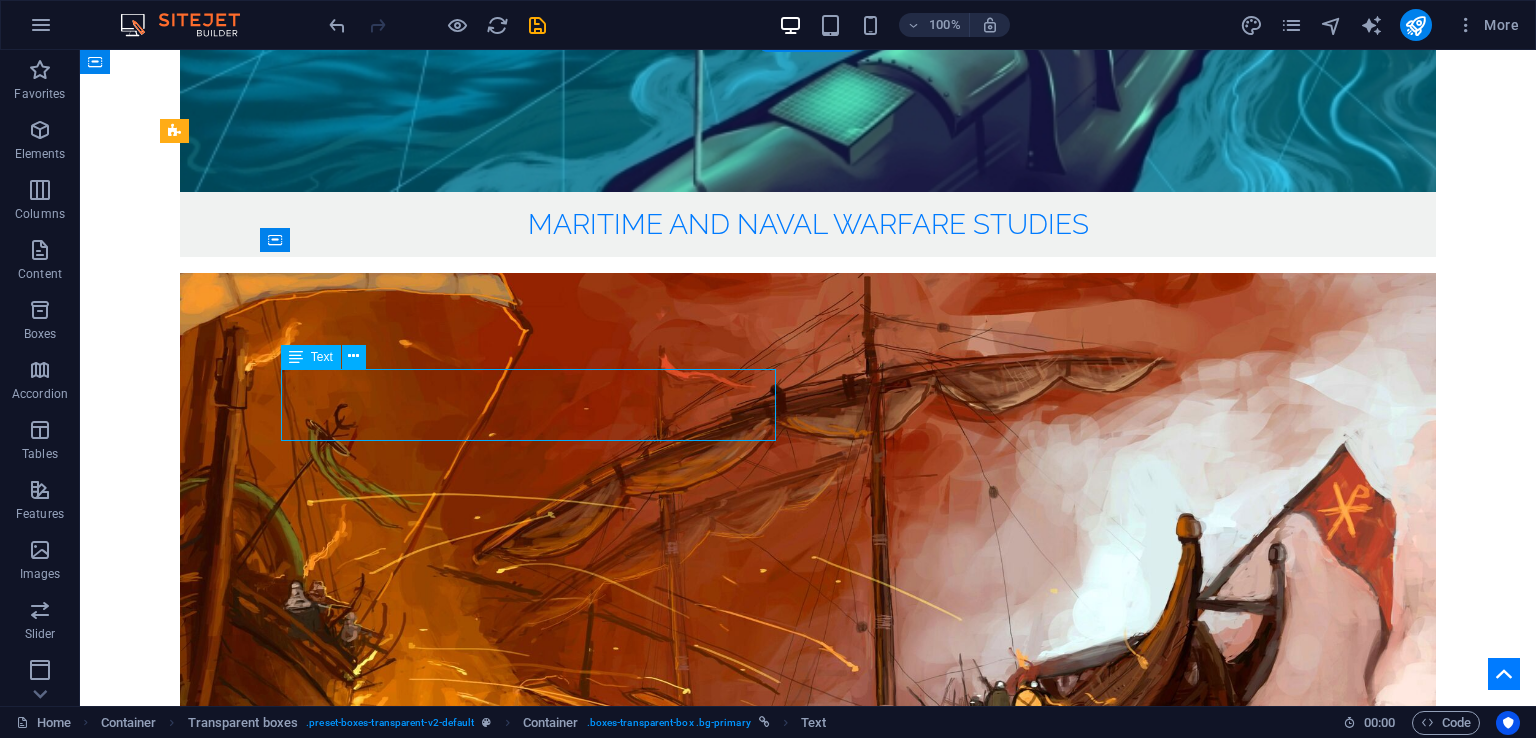 click on "Author(s): Cdre Ehsan Ahmed Khan SI(M) 09 Jul 24" at bounding box center [810, 3938] 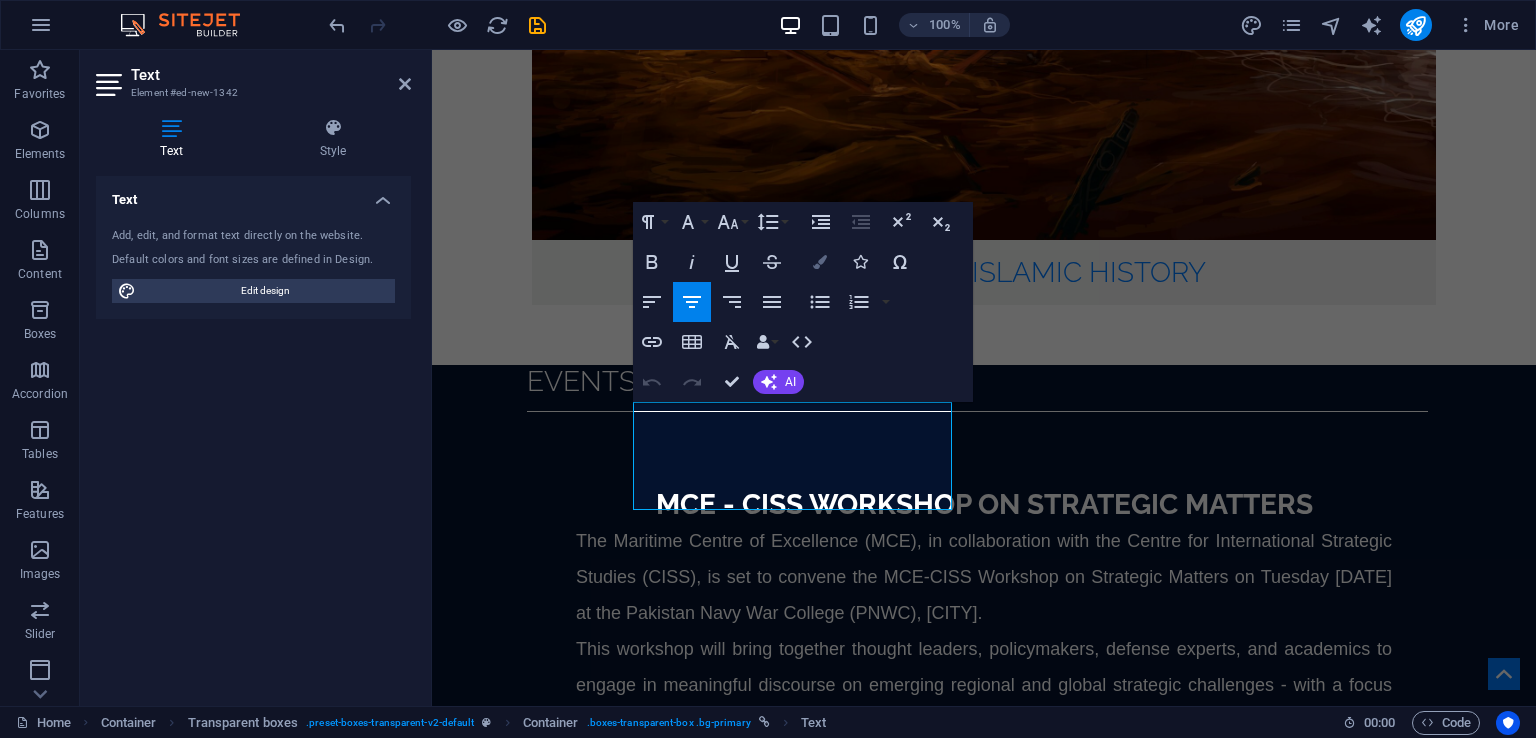 click on "Colors" at bounding box center [820, 262] 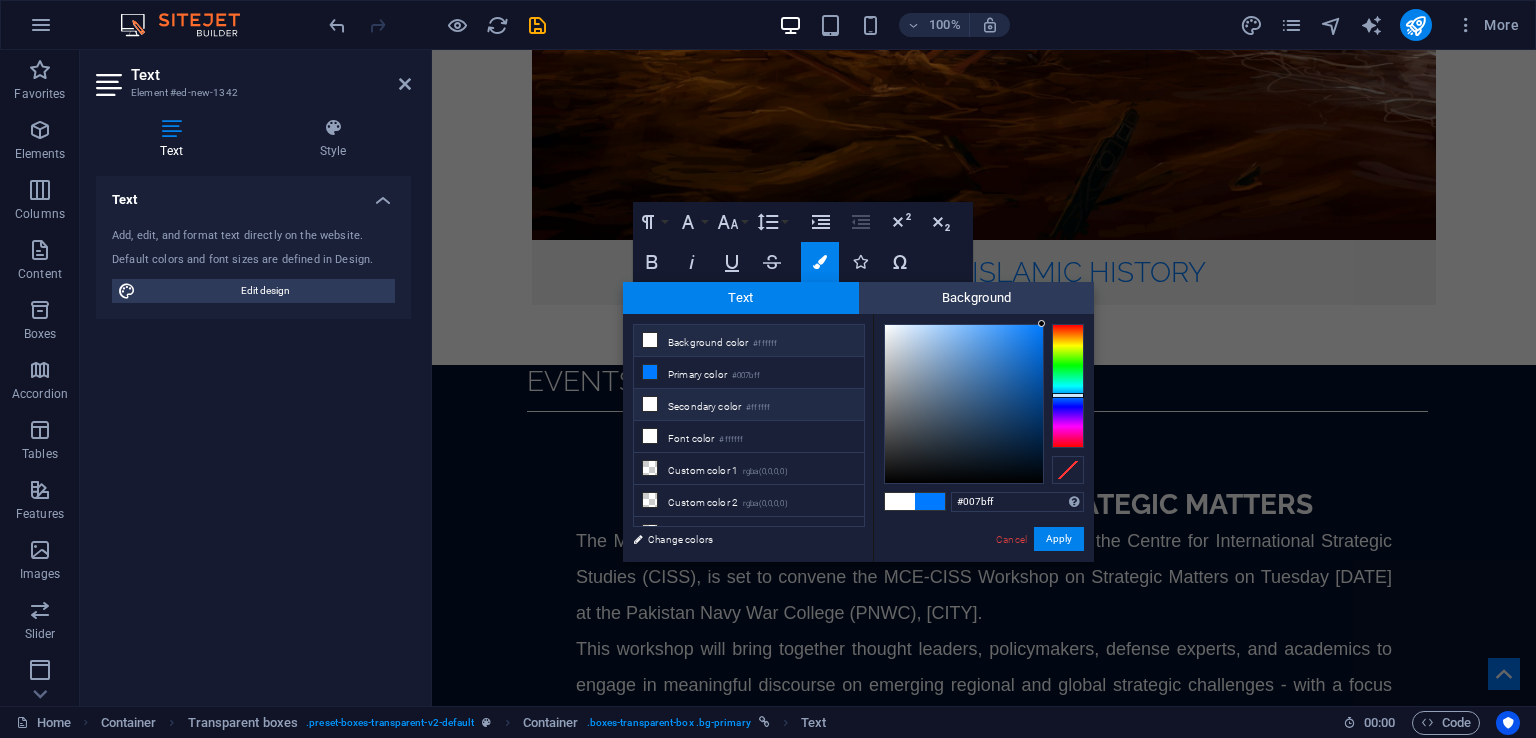 click on "Secondary color
#ffffff" at bounding box center (749, 405) 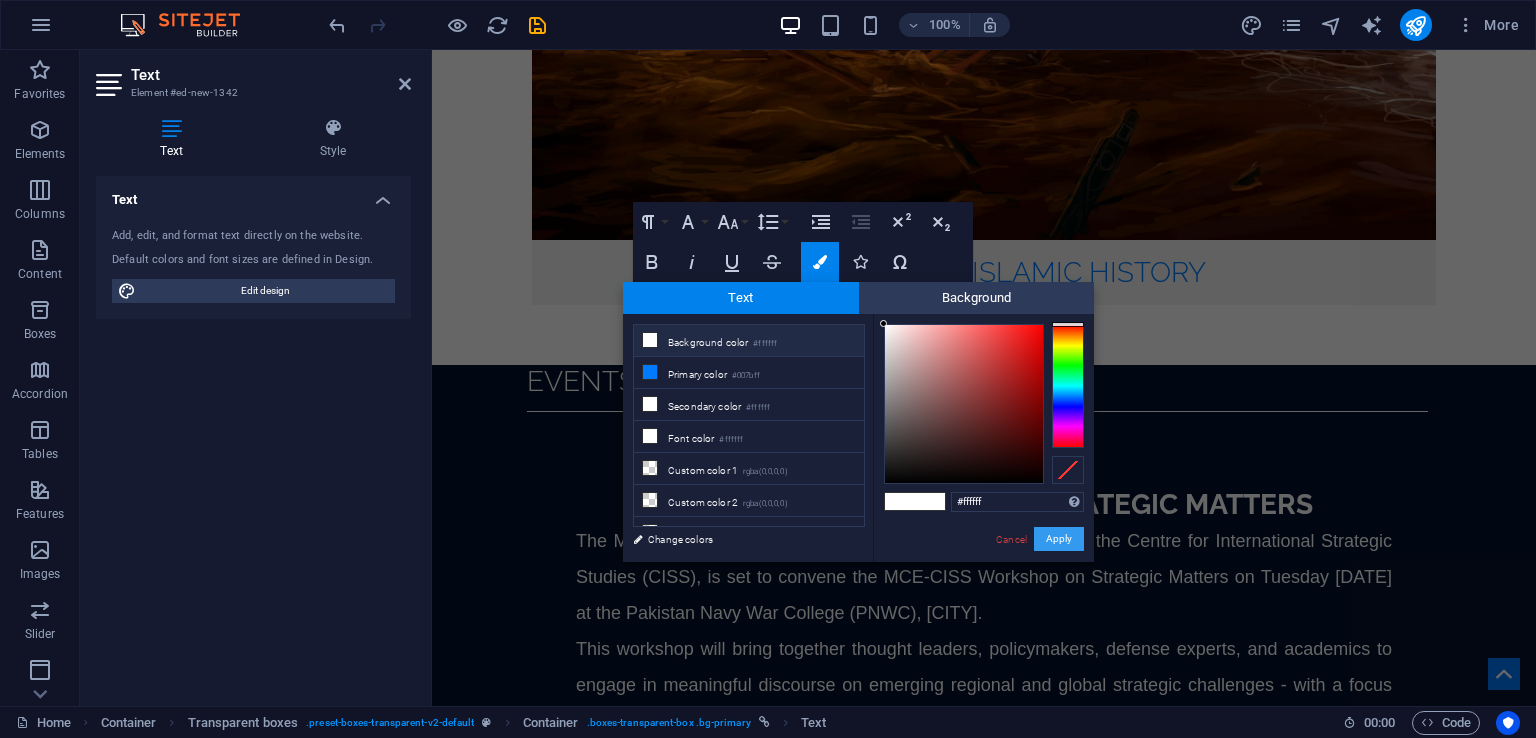 click on "Apply" at bounding box center (1059, 539) 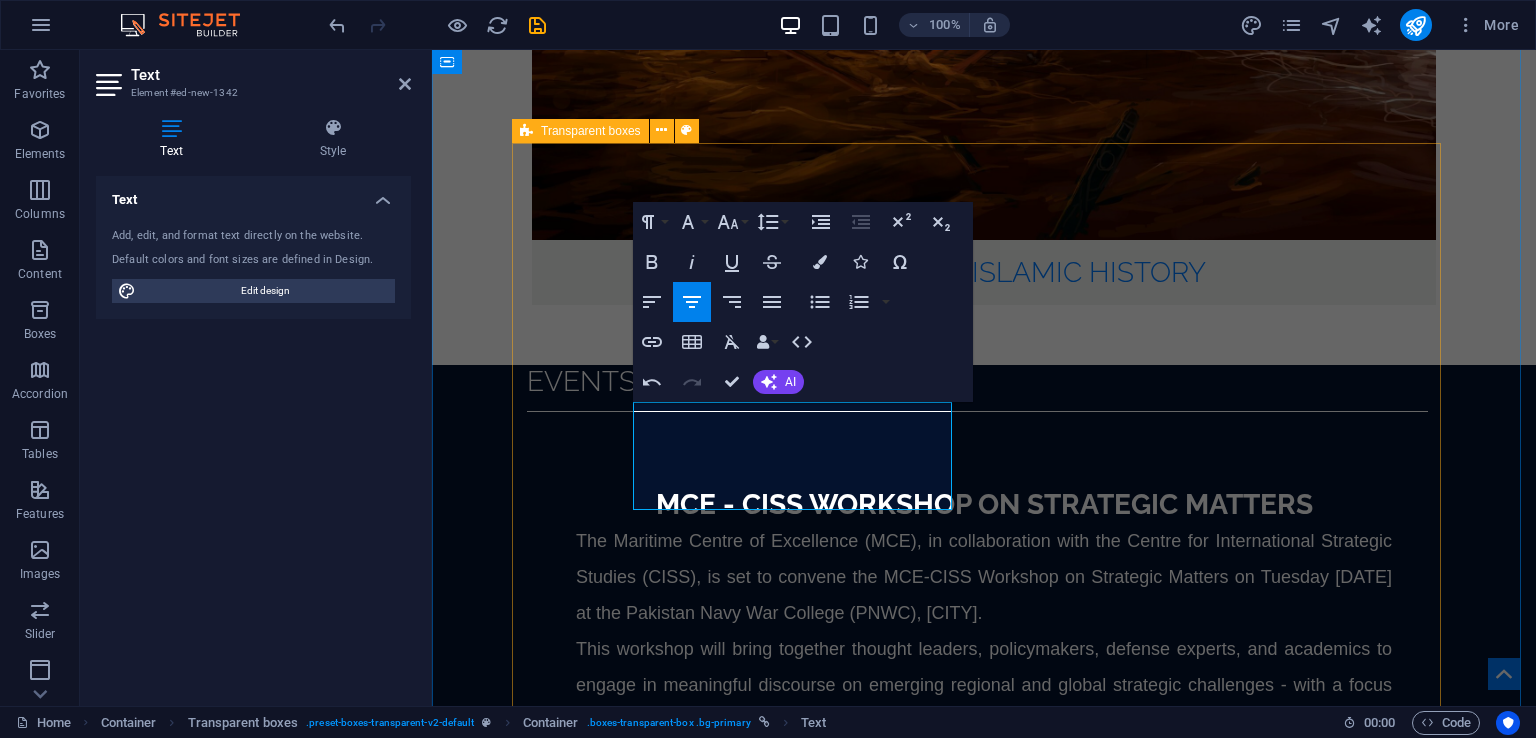 click on "Published in 2024 Book Review: The Return of Taliban: Afghanistan after the Americans Left ​ Author(s): Cdre Ehsan Ahmed Khan SI(M) 09 Jul 24 ​ Russia-Ukraine War in Black Sea: Analysing the Employment of Unmanned Combat Systems by Ukraine Author(s): Ahmed Ibrahim Applicability of Centre of Gravity 'Concept' in Modern Warfare Author(s): Sajjad Ahmed Trade Agreements and Trojan Horse: Economy as a Tool of Hybrid Warfare against Pakistan Author(s): Haseeb Hussain and Nabeel Hussain India's Pursuit of Emerging Military Technologies: Implications for Regional Security Author(s): Safia Mansoor Power Competition in the Arctic Region: A Comparative Analysis Author(s): Zain Ul Abidin Global Technologies Competition in Warfare: Impact on Global Security in the 21st Century Author(s): Dr. Aiysha Safdar and Shahzeb Chaudhary Tiger and the Dragon: India and China's Maritime Competition in Indian Ocean Region Author(s): Ayesha Imtiaz and Warda Dilshad Book Review: Human Security in Pakistan Reviewed by: Dr. Asma Akbar" at bounding box center [984, 4084] 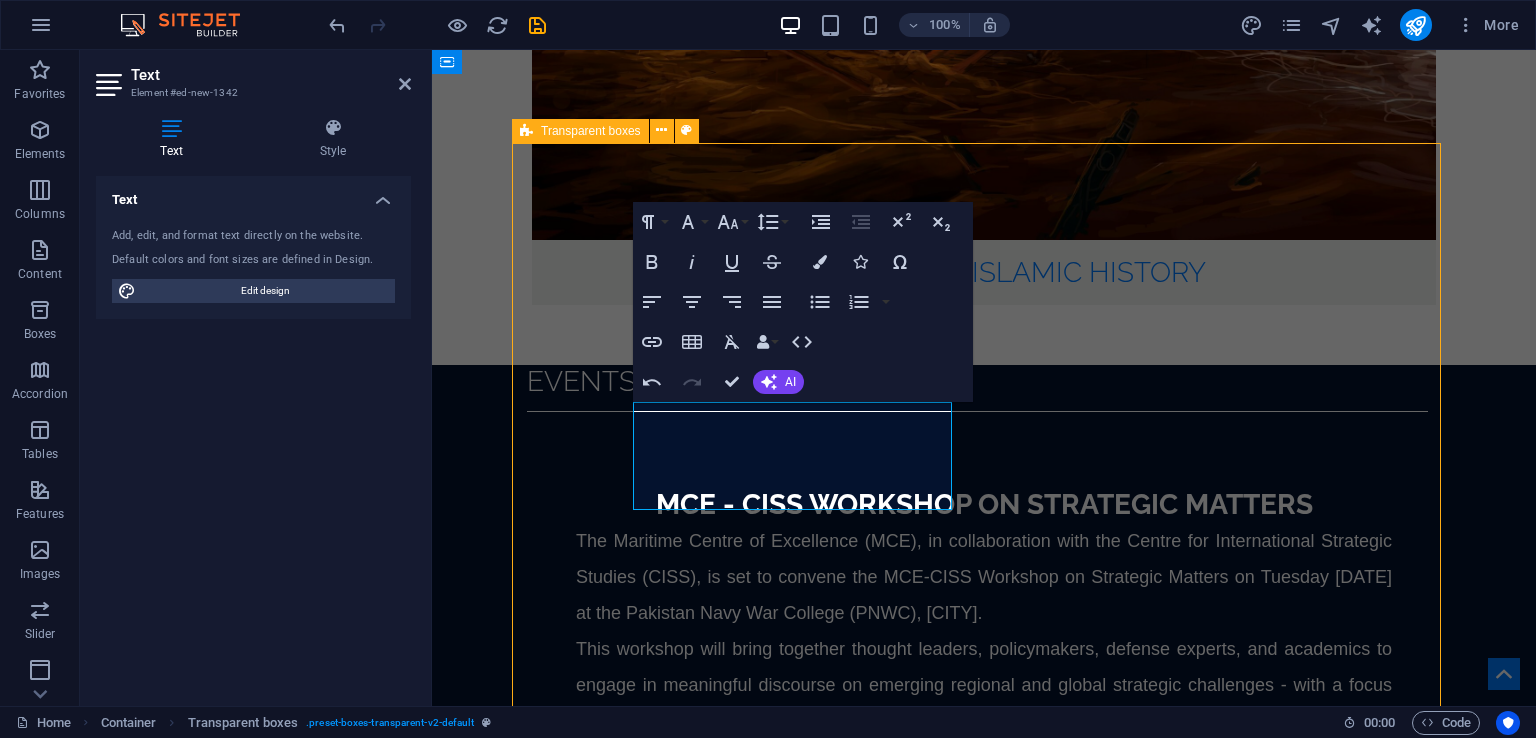 scroll, scrollTop: 3102, scrollLeft: 0, axis: vertical 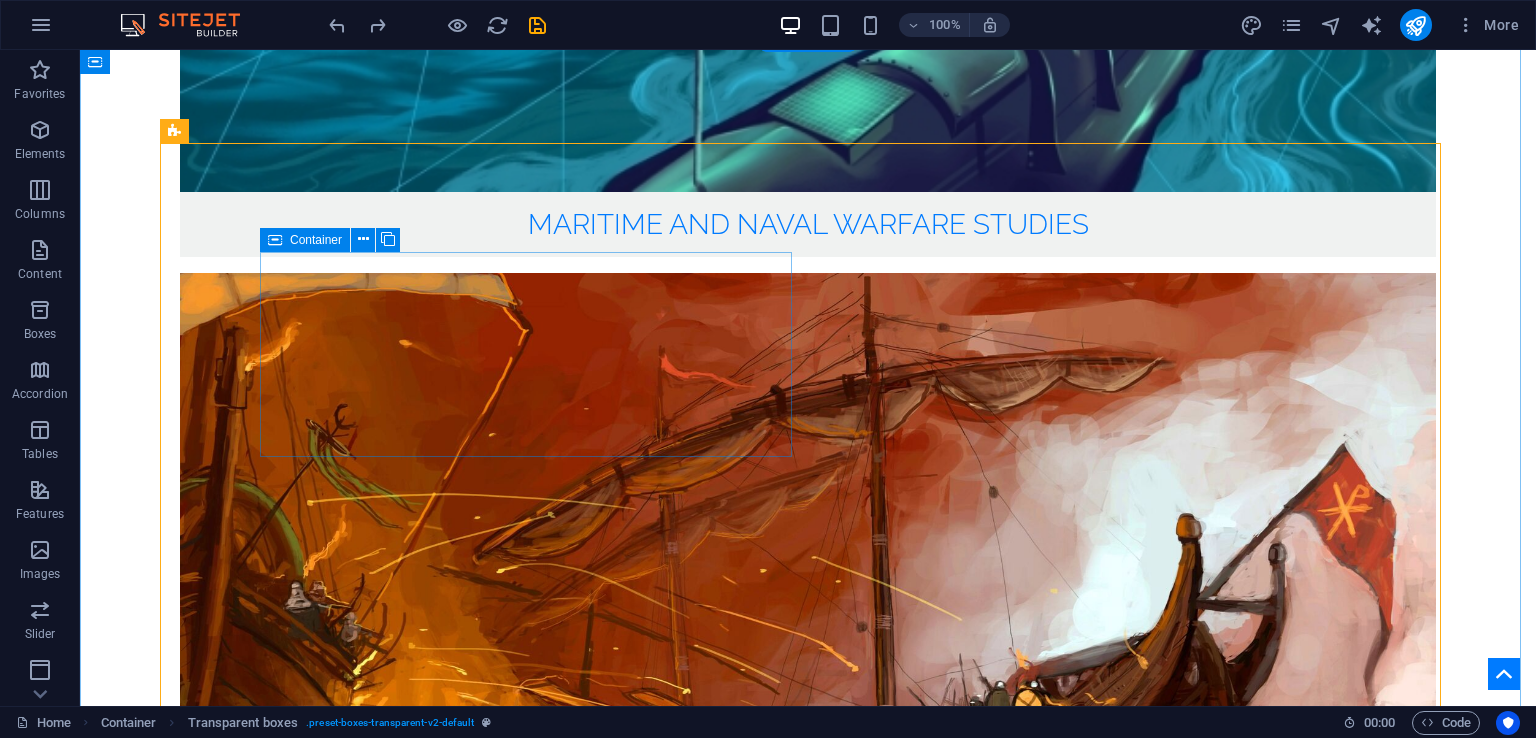 click on "Book Review: The Return of Taliban: Afghanistan after the Americans Left Author(s): Cdre Ehsan Ahmed Khan SI(M) 09 Jul 24" at bounding box center (808, 3904) 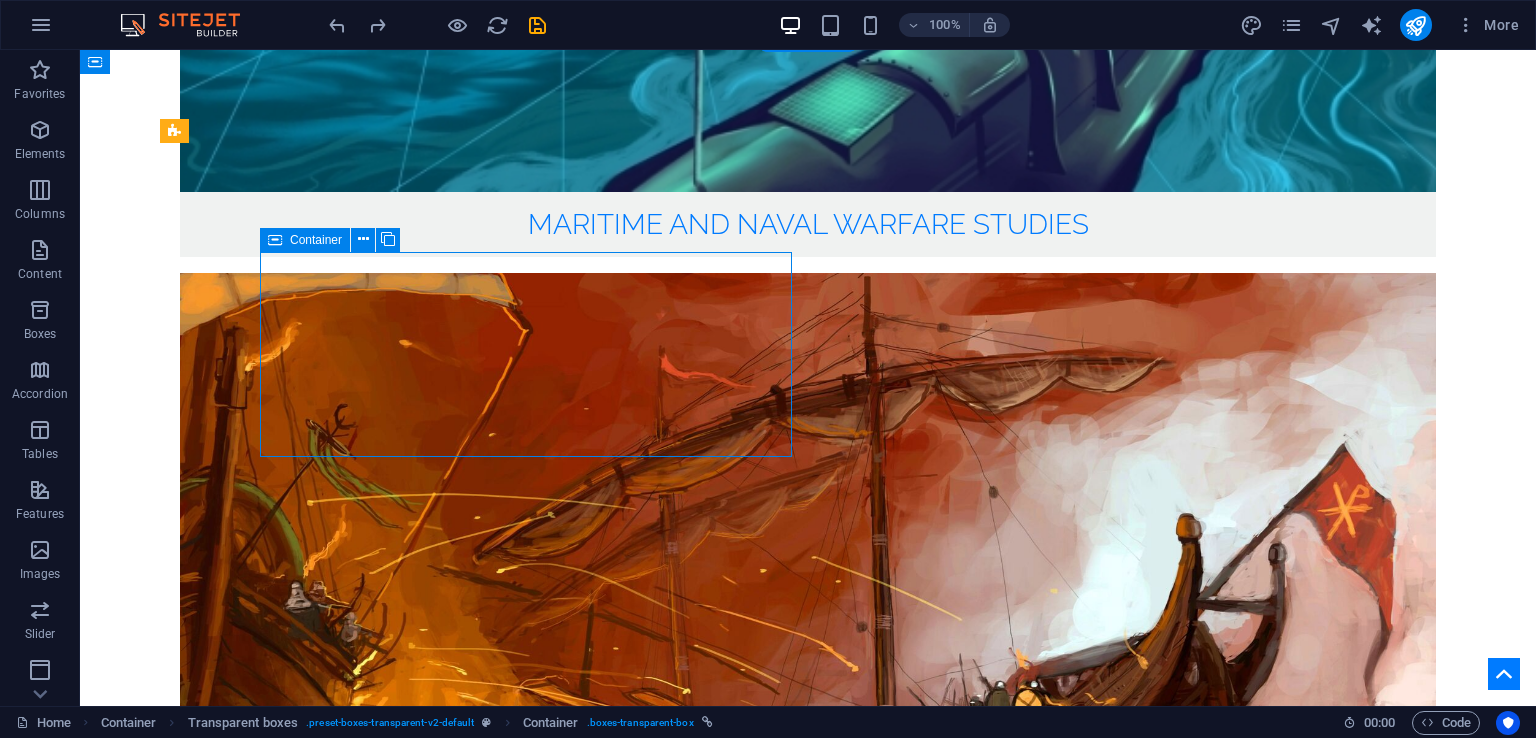 click on "Book Review: The Return of Taliban: Afghanistan after the Americans Left Author(s): Cdre Ehsan Ahmed Khan SI(M) 09 Jul 24" at bounding box center (808, 3904) 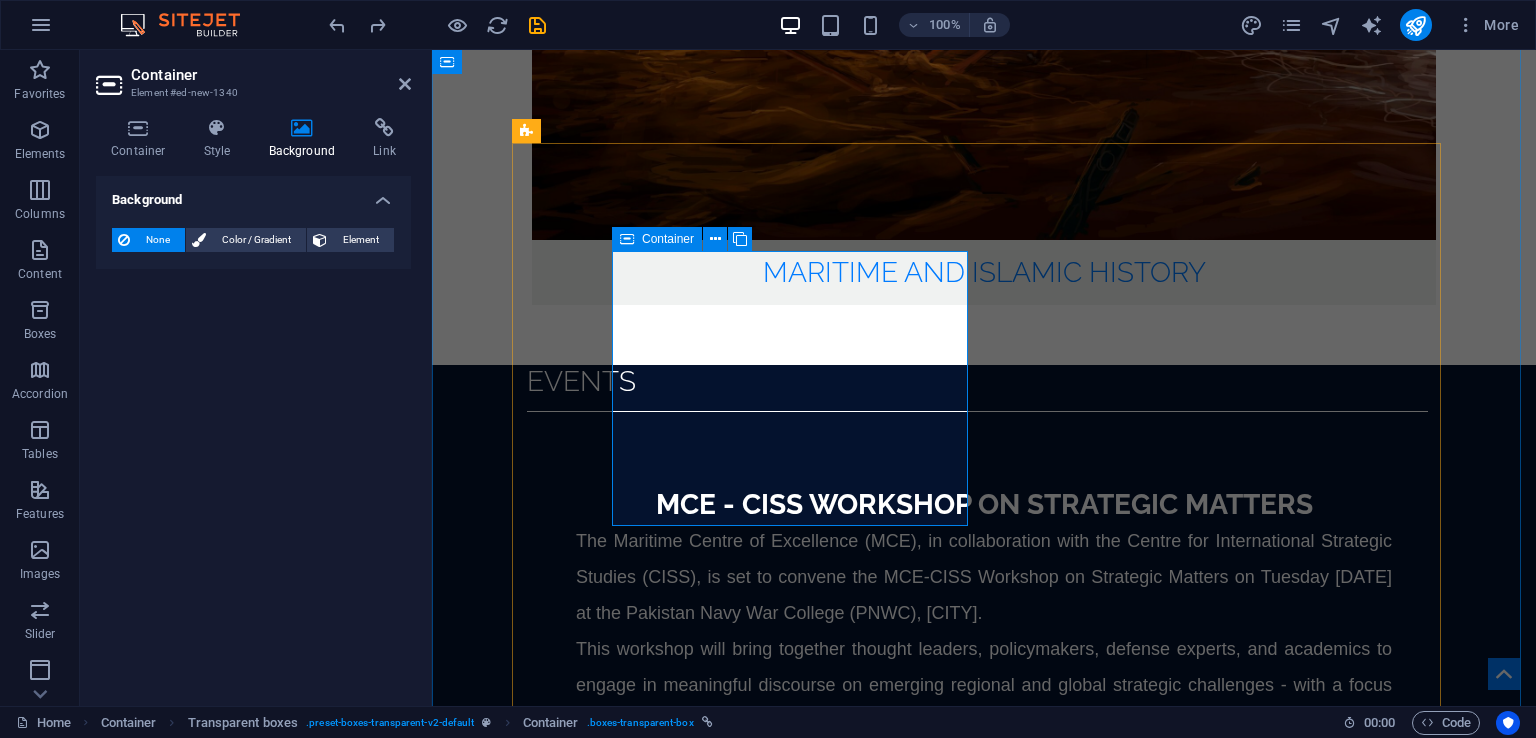 click on "Book Review: The Return of Taliban: Afghanistan after the Americans Left Author(s): Cdre Ehsan Ahmed Khan SI(M) 09 Jul 24" at bounding box center [984, 3342] 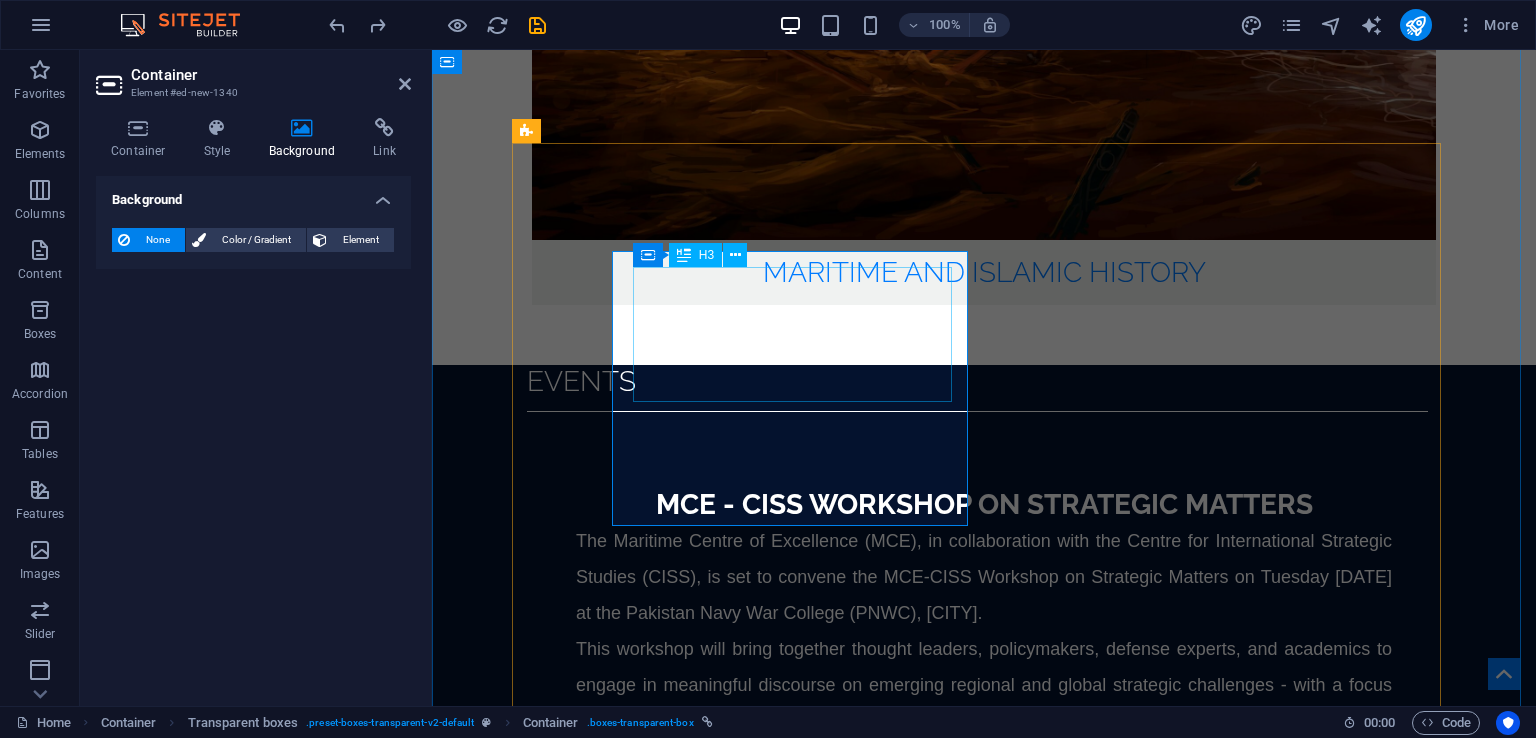 click on "Book Review: The Return of Taliban: Afghanistan after the Americans Left" at bounding box center [986, 3306] 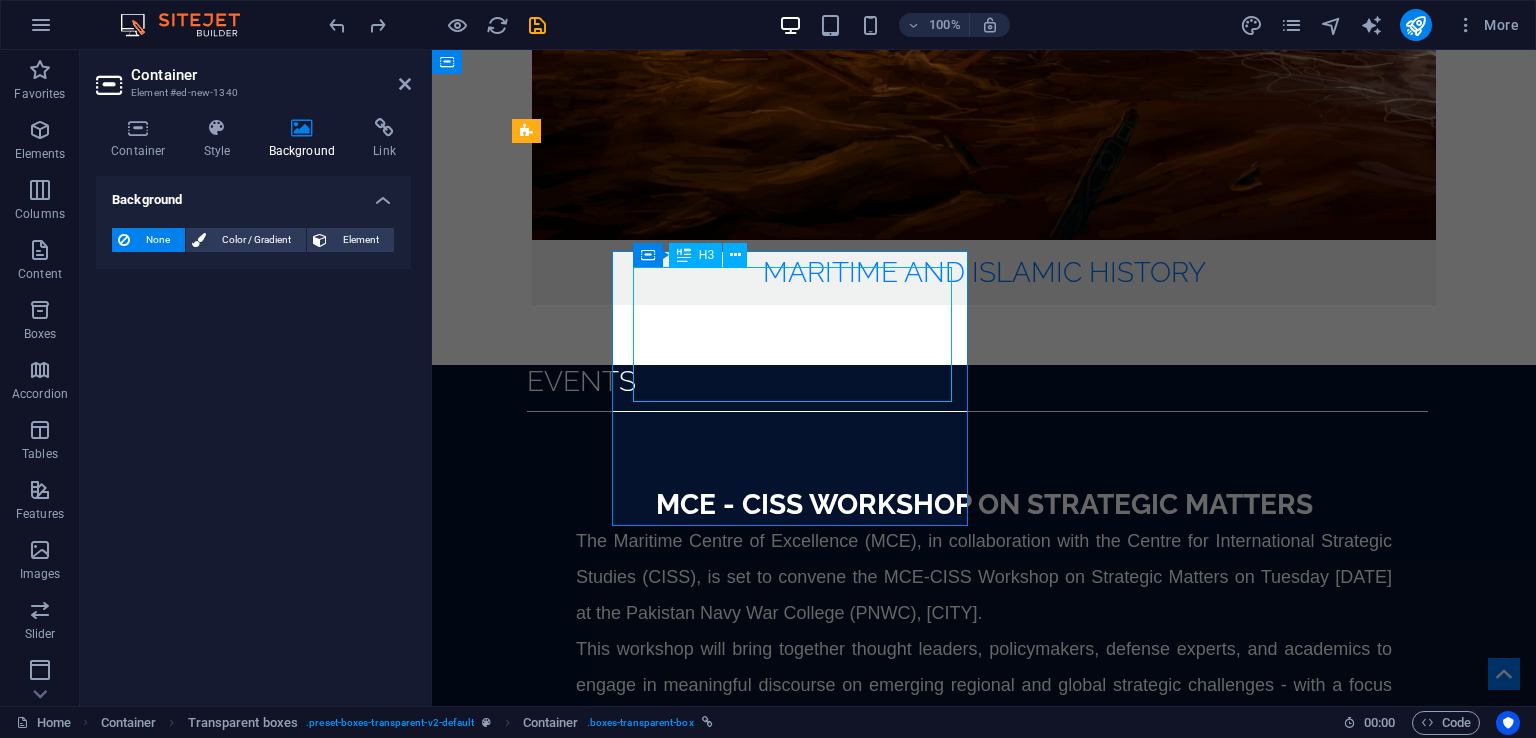 click on "Book Review: The Return of Taliban: Afghanistan after the Americans Left" at bounding box center (986, 3306) 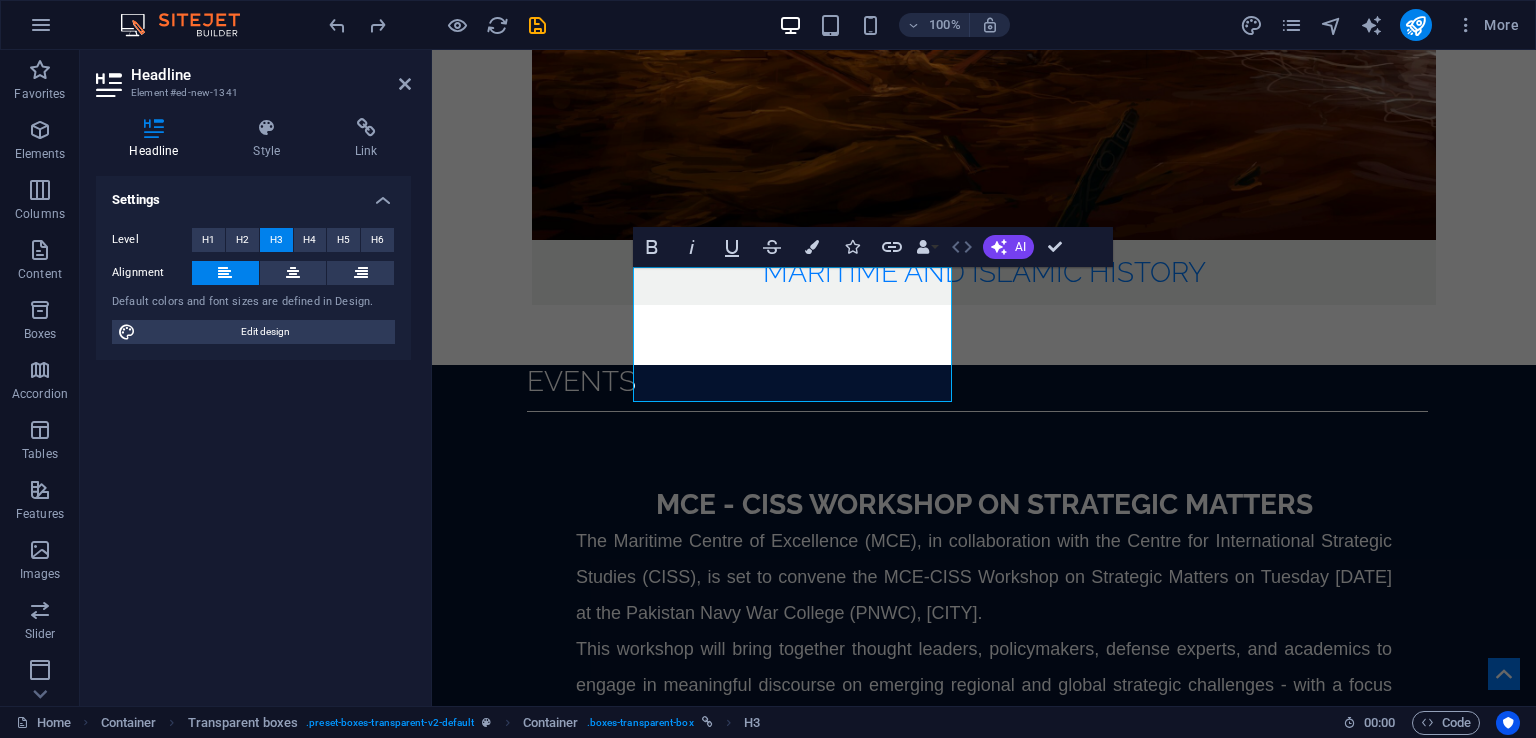 click 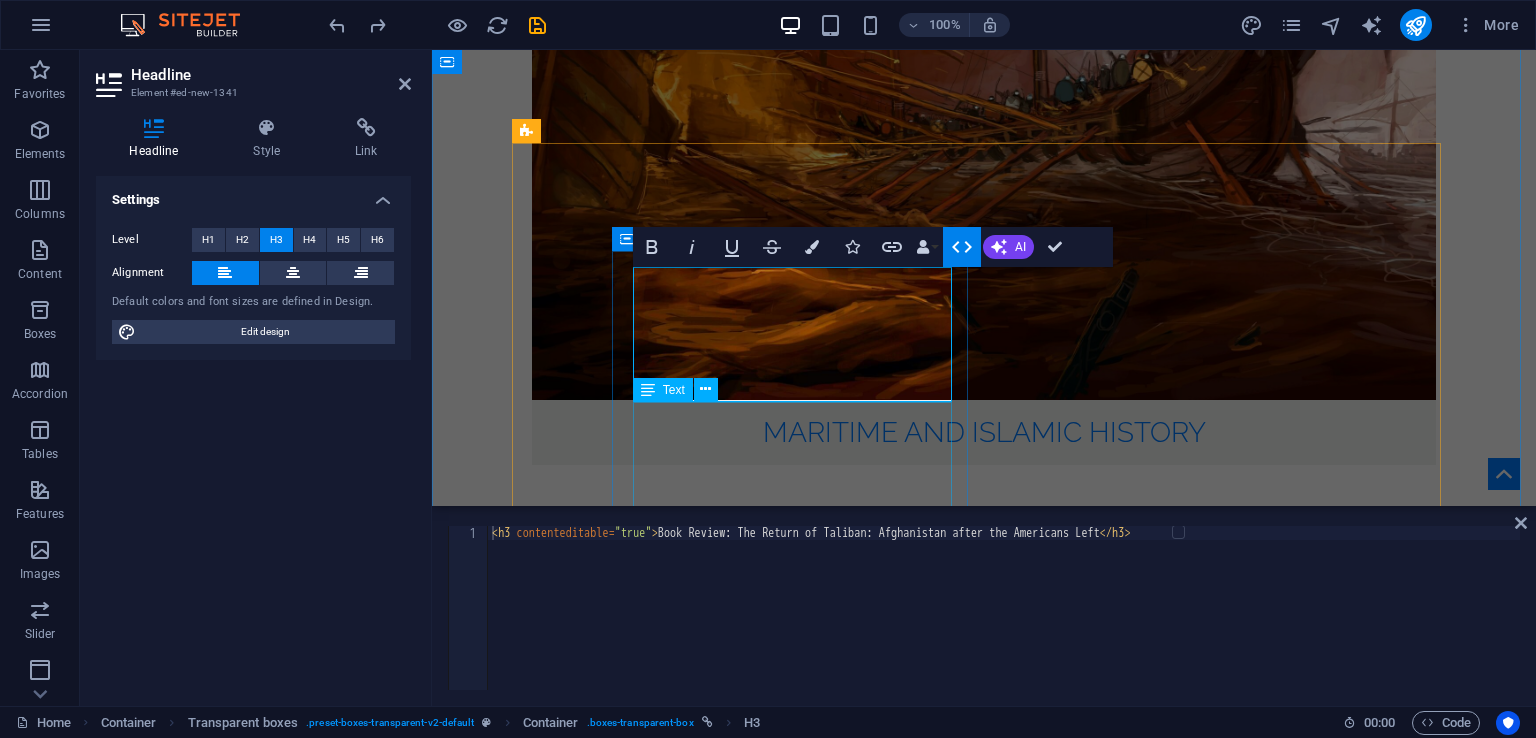 click on "Author(s): Cdre Ehsan Ahmed Khan SI(M) 09 Jul 24" at bounding box center (986, 3376) 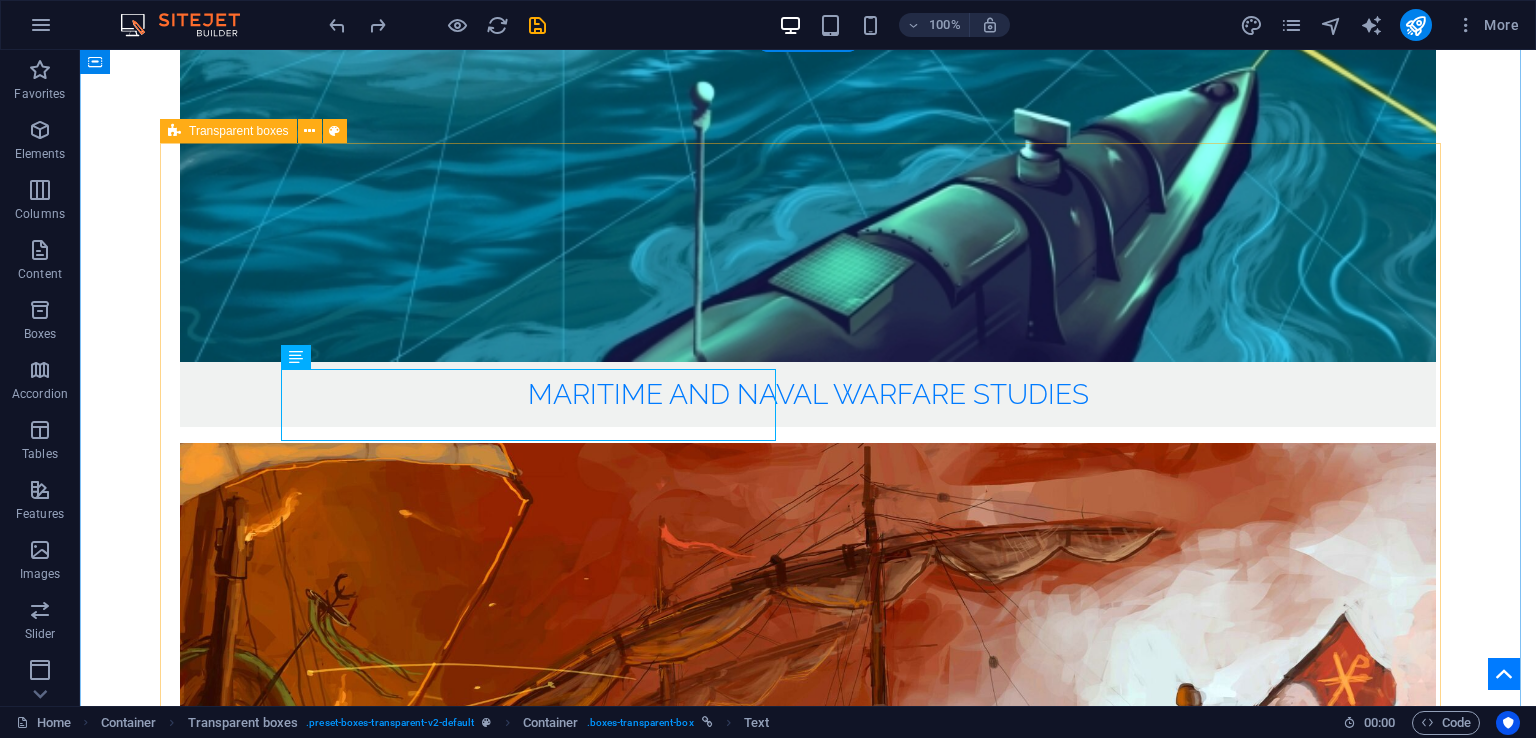scroll, scrollTop: 3102, scrollLeft: 0, axis: vertical 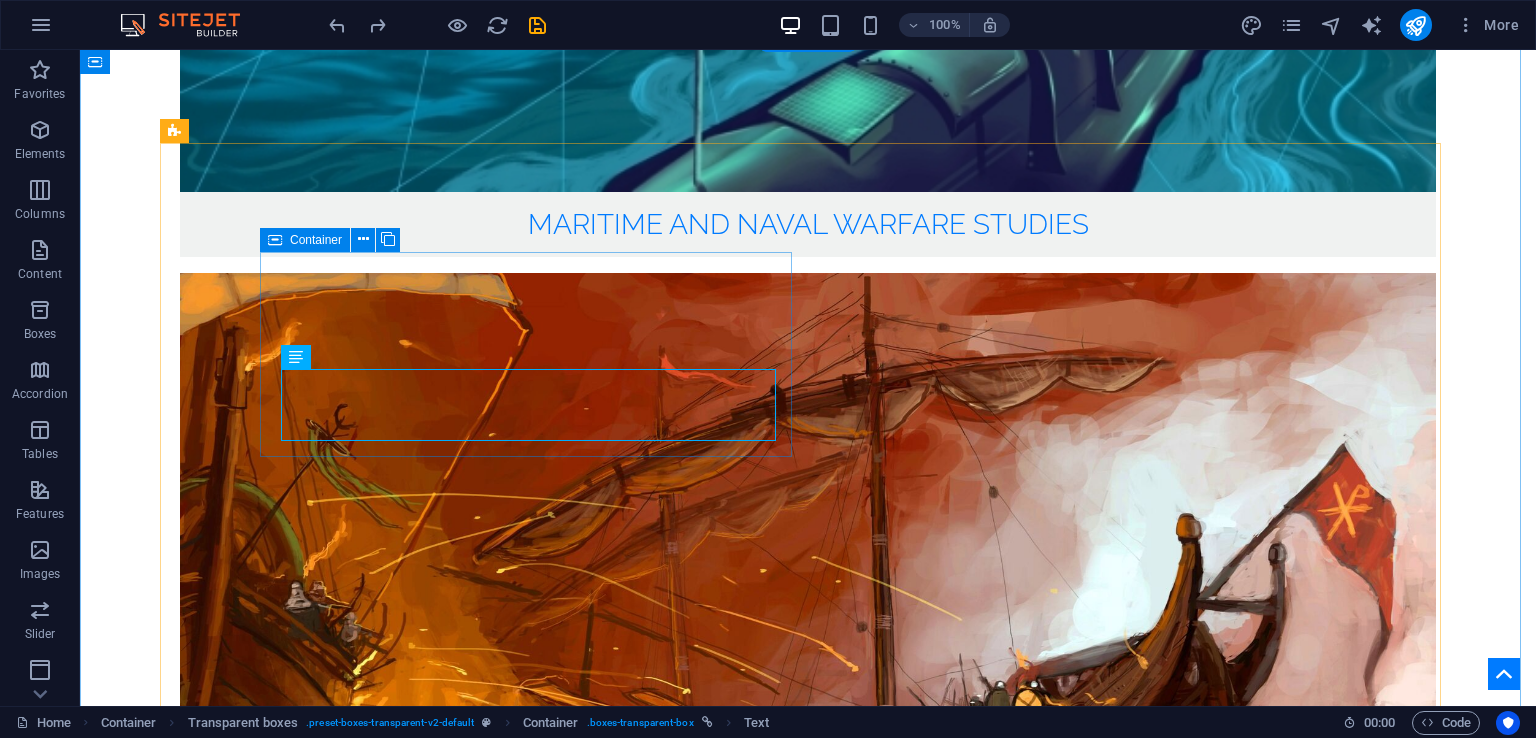 click on "Book Review: The Return of Taliban: Afghanistan after the Americans Left Author(s): Cdre Ehsan Ahmed Khan SI(M) 09 Jul 24" at bounding box center (808, 3904) 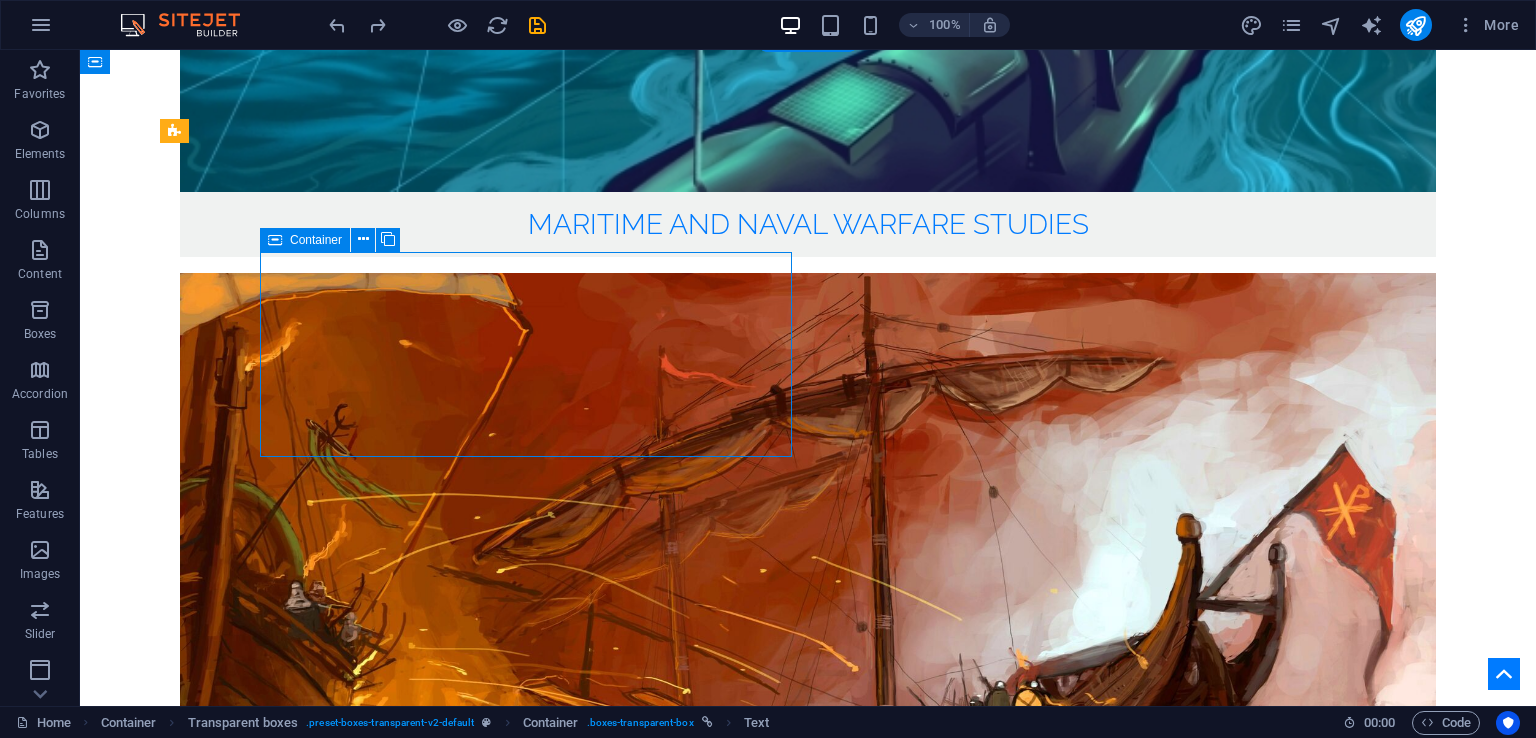 click on "Book Review: The Return of Taliban: Afghanistan after the Americans Left Author(s): Cdre Ehsan Ahmed Khan SI(M) 09 Jul 24" at bounding box center (808, 3904) 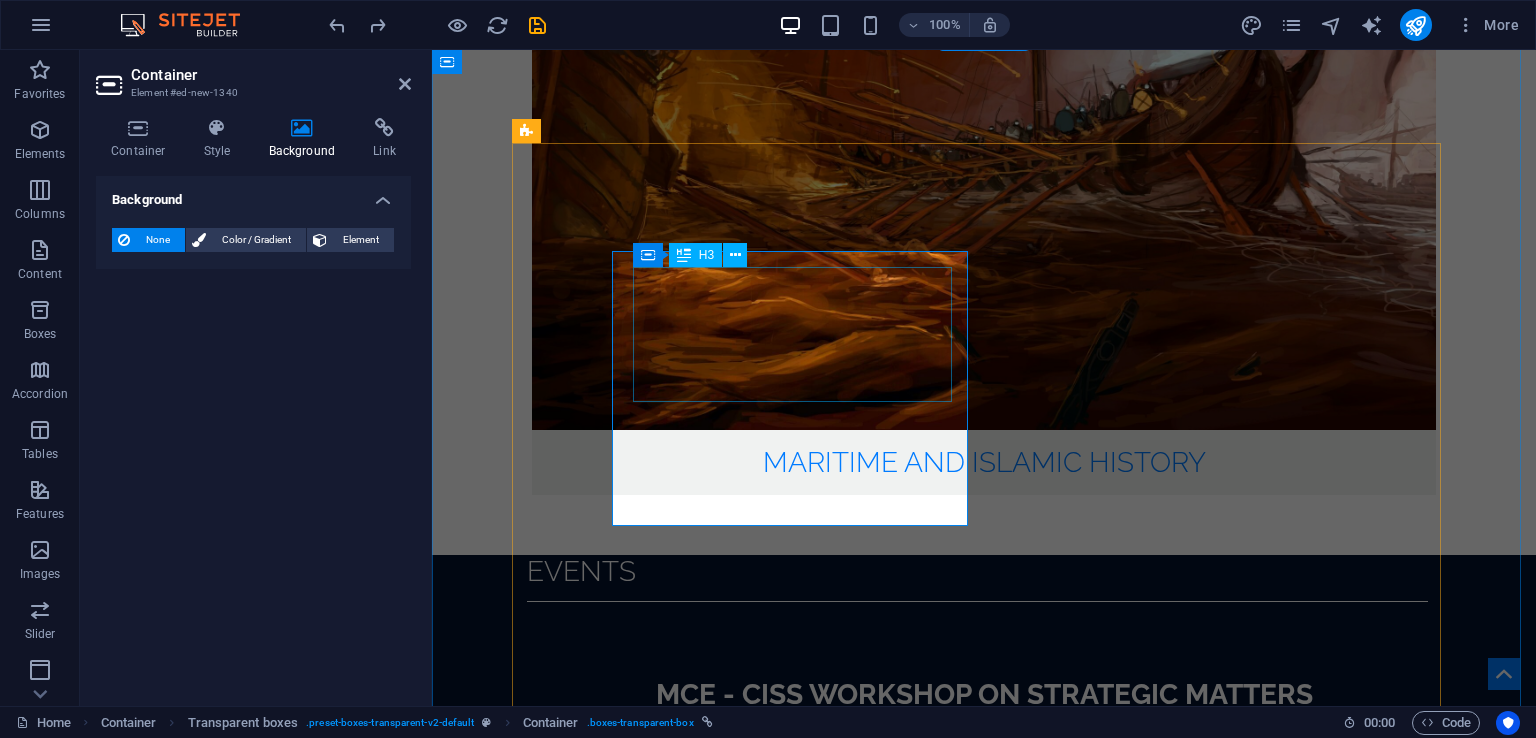 scroll, scrollTop: 3292, scrollLeft: 0, axis: vertical 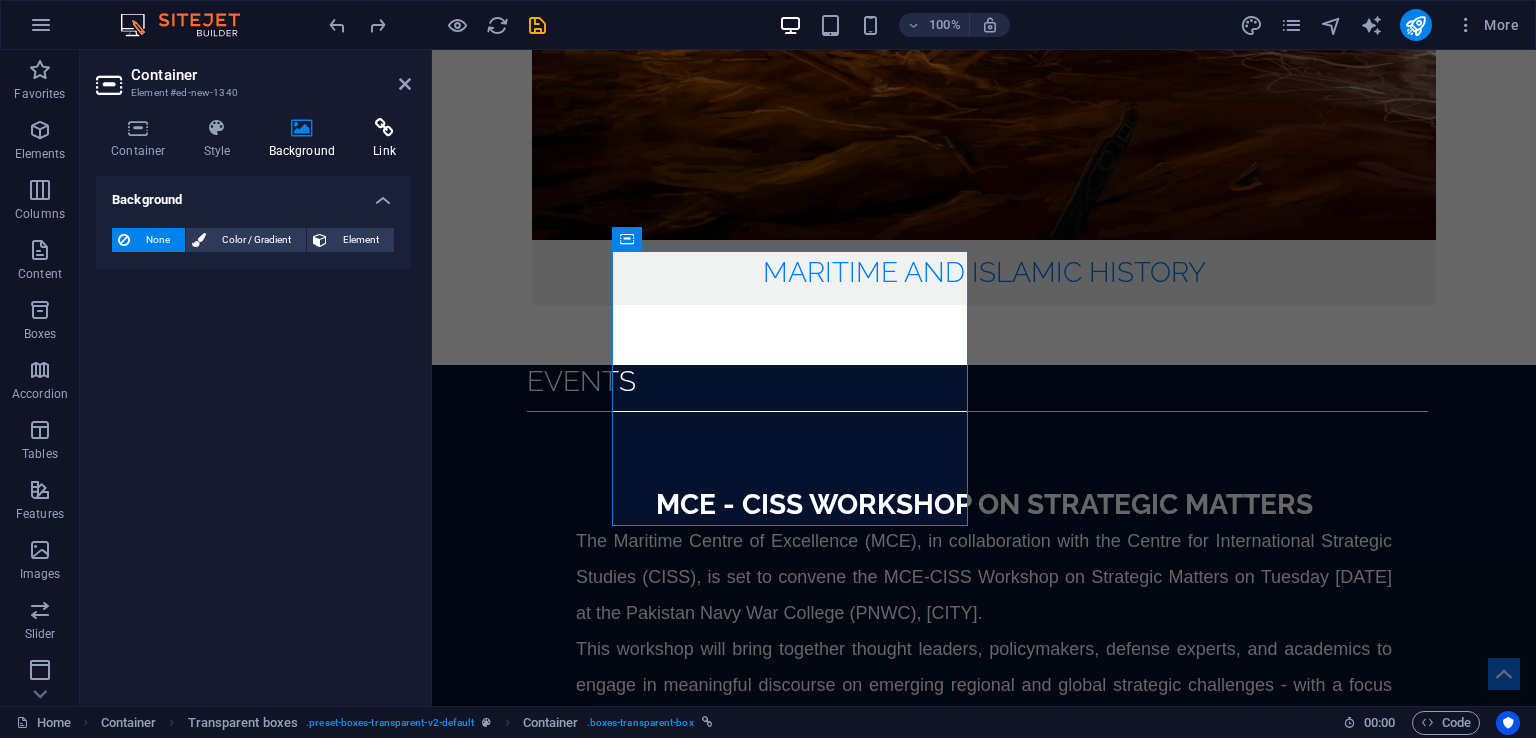 click on "Link" at bounding box center [384, 139] 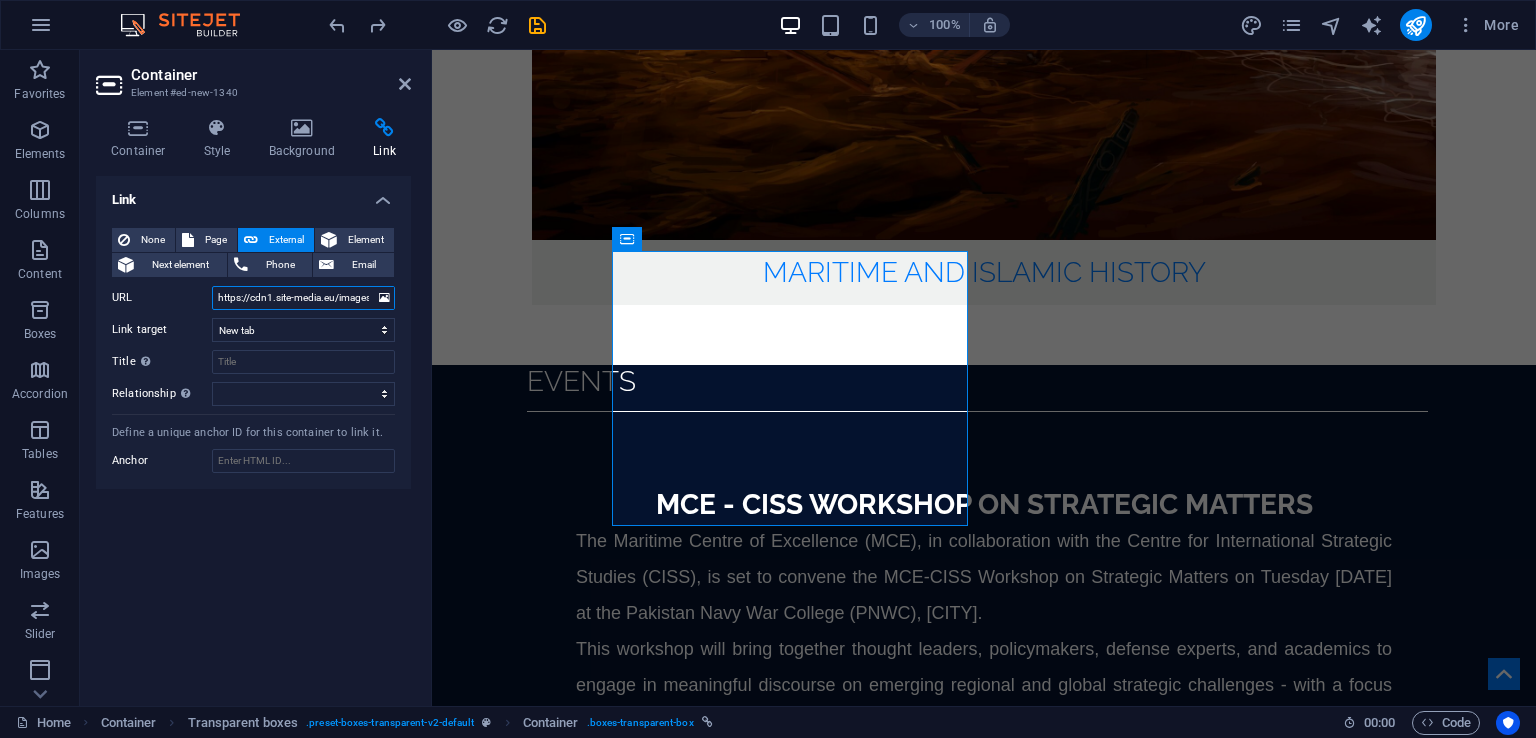 click on "https://cdn1.site-media.eu/images/document/18032161/1-lXC8mry_NPL3ZFFnjE6KUA.pdf" at bounding box center [303, 298] 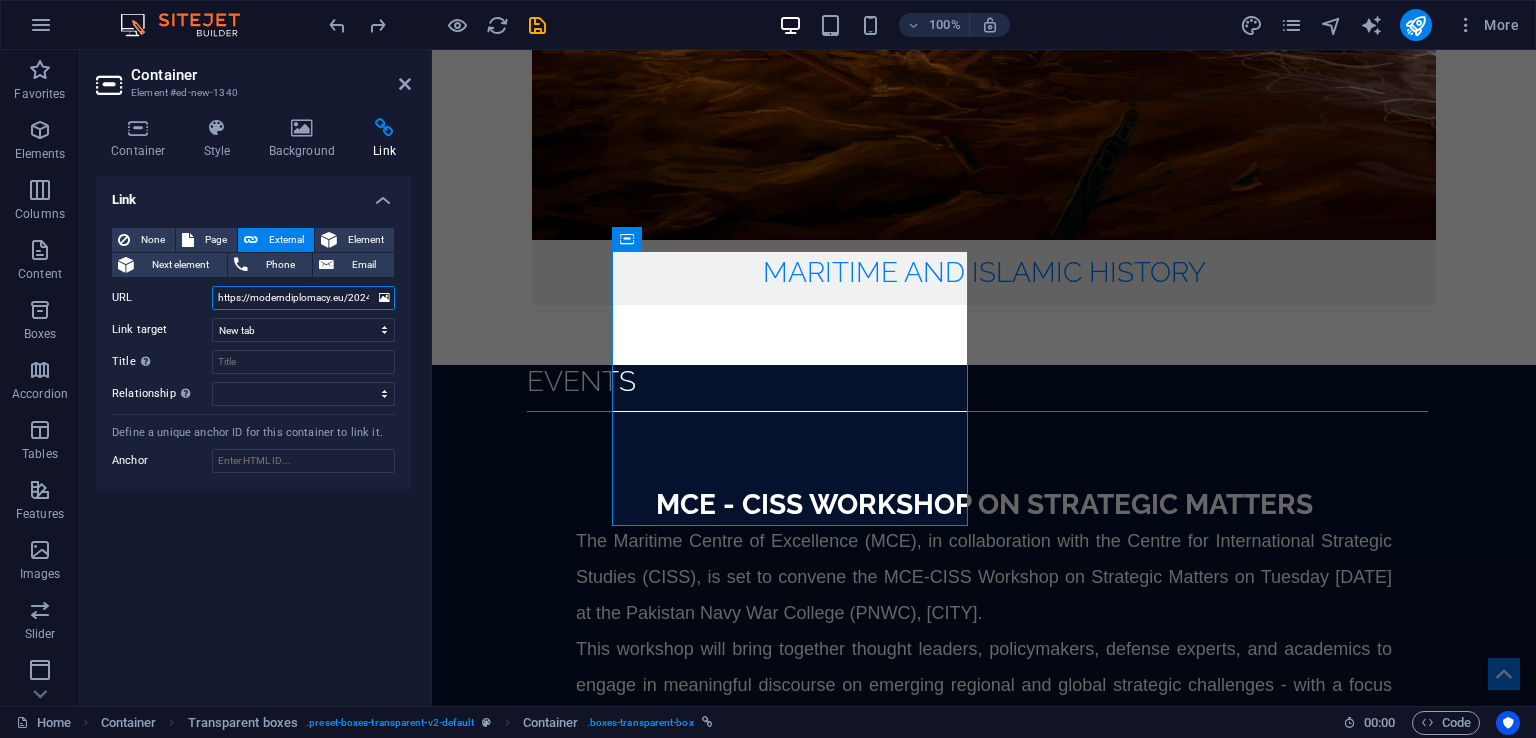scroll, scrollTop: 0, scrollLeft: 363, axis: horizontal 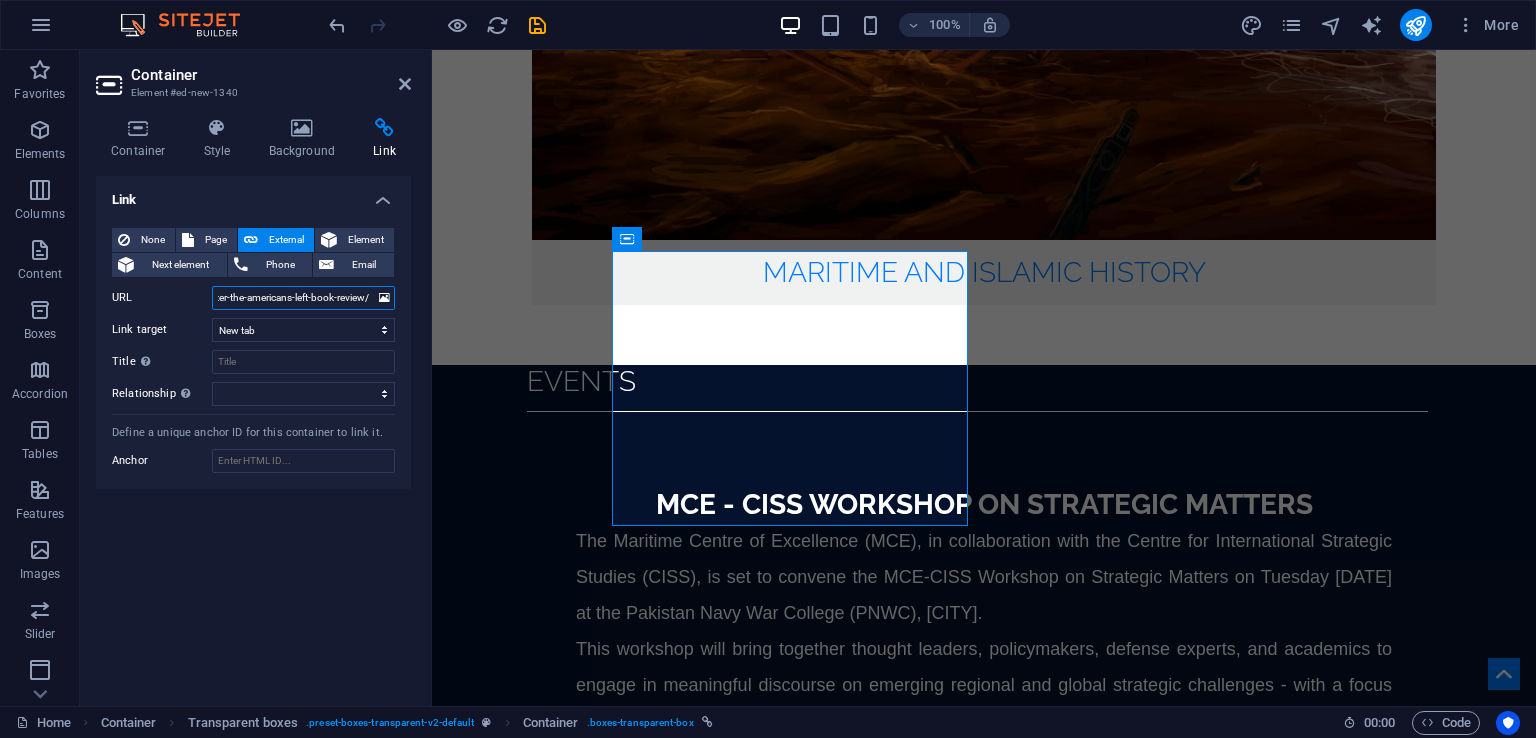 type on "https://moderndiplomacy.eu/2024/07/09/the-return-of-the-taliban-afghanistan-after-the-americans-left-book-review/" 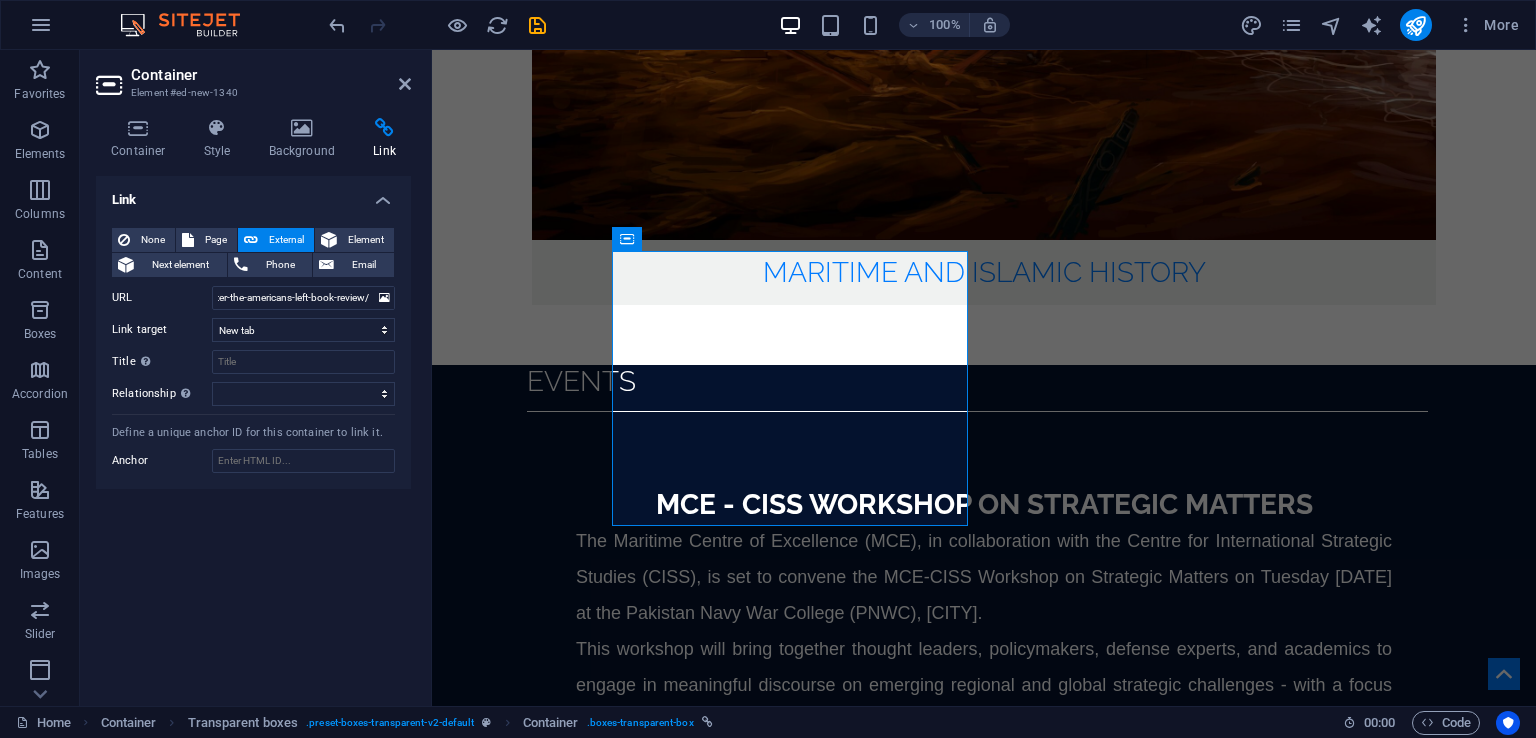 scroll, scrollTop: 0, scrollLeft: 0, axis: both 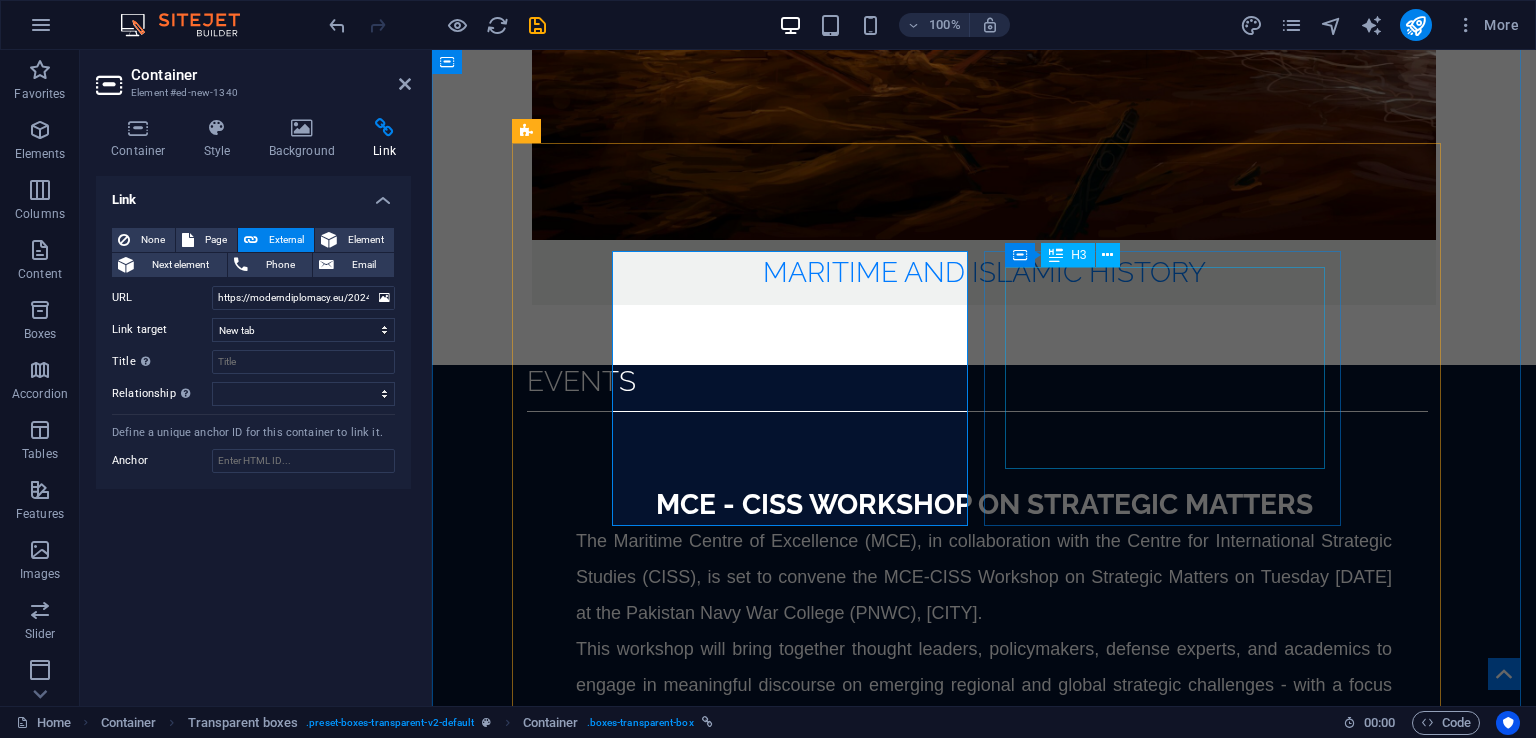 click on "Russia-Ukraine War in Black Sea: Analysing the Employment of Unmanned Combat Systems by Ukraine" at bounding box center [986, 3542] 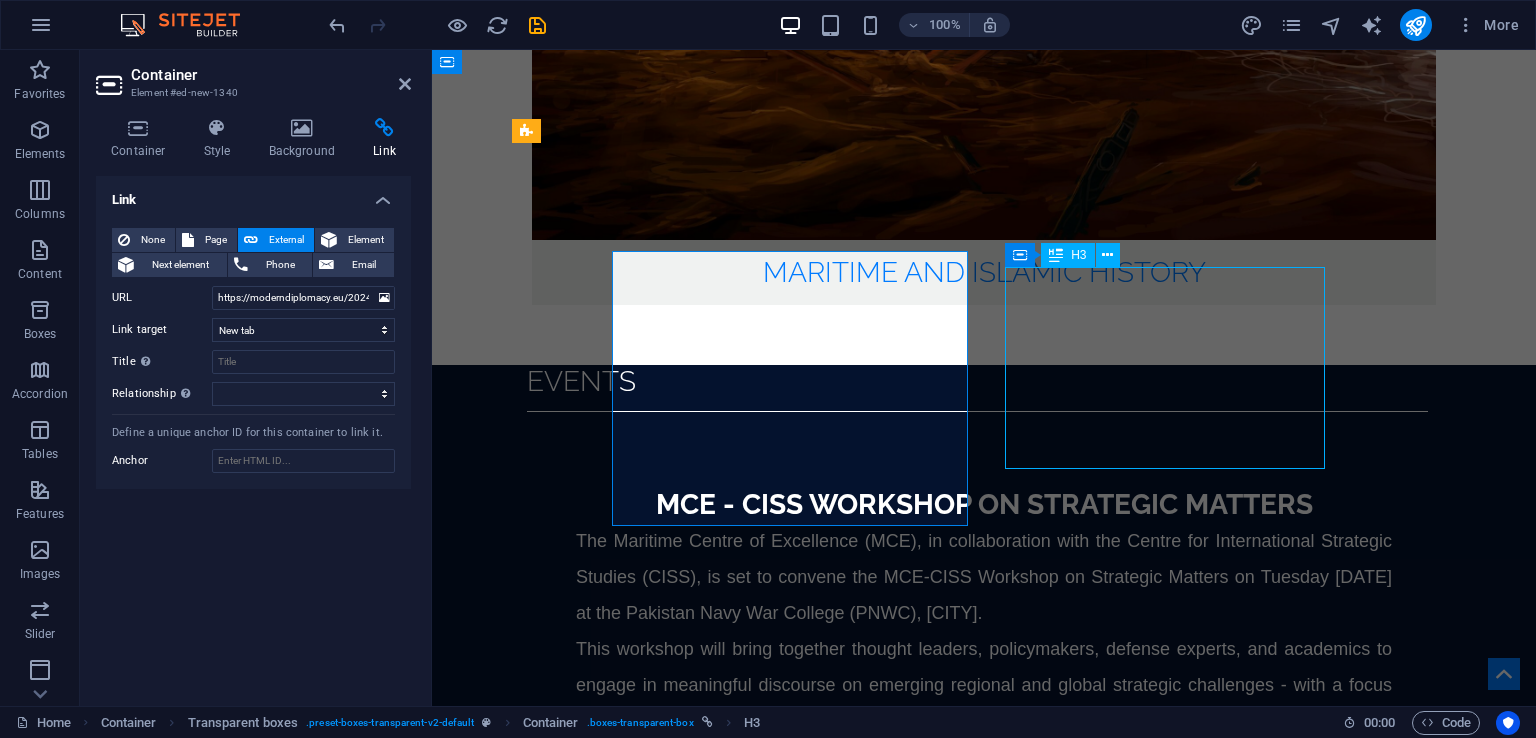 click on "Russia-Ukraine War in Black Sea: Analysing the Employment of Unmanned Combat Systems by Ukraine" at bounding box center [986, 3542] 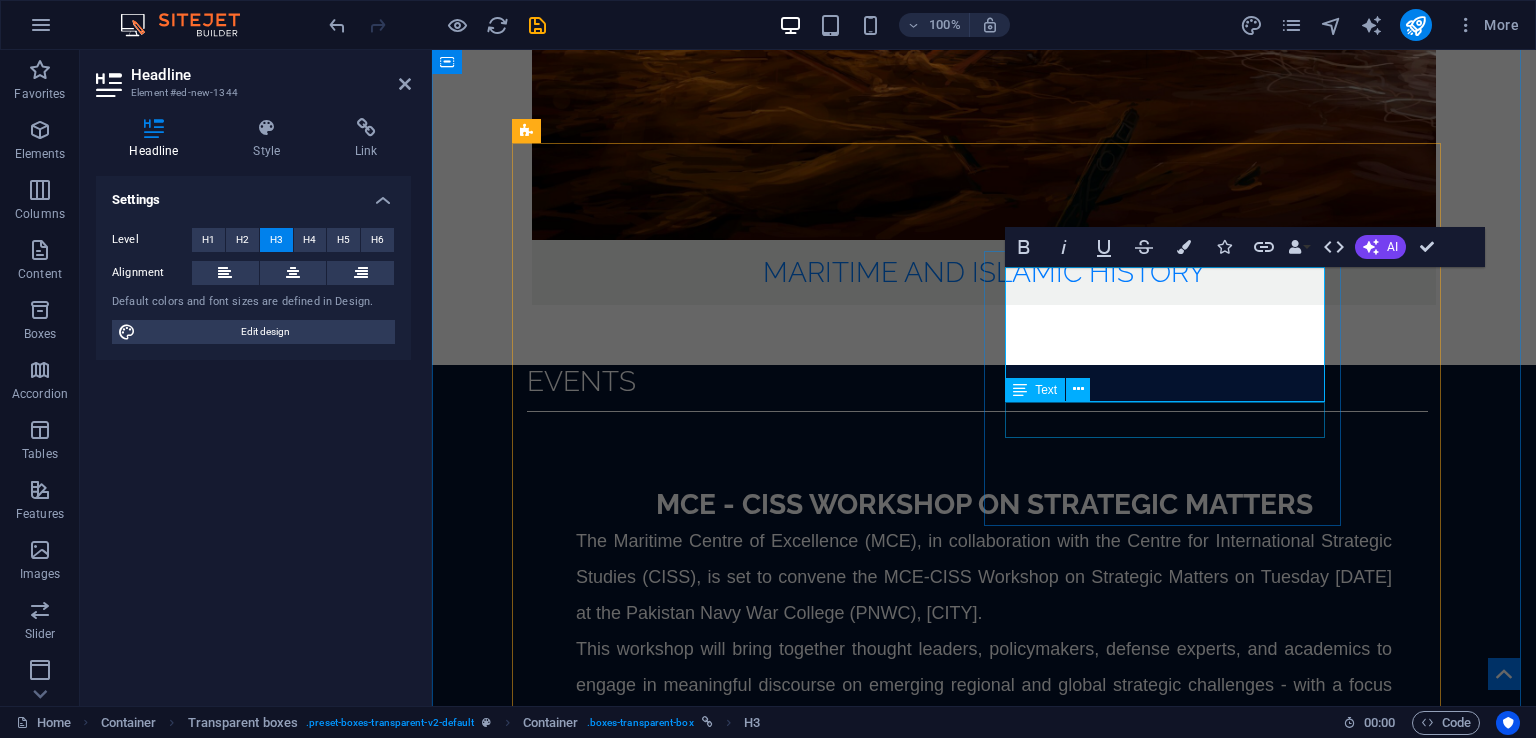 click on "Author(s): Ahmed Ibrahim" at bounding box center [986, 3577] 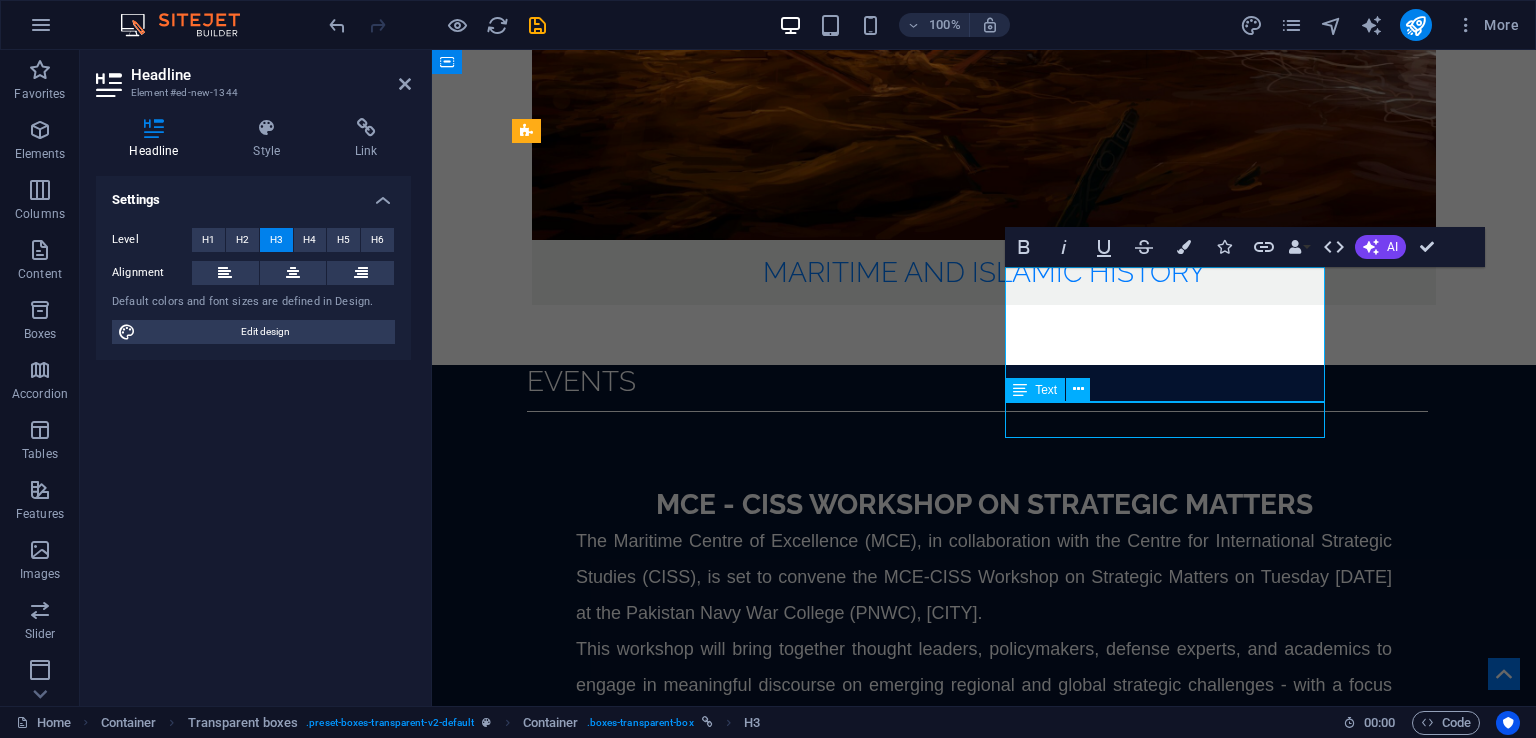 click on "Author(s): Ahmed Ibrahim" at bounding box center [986, 3577] 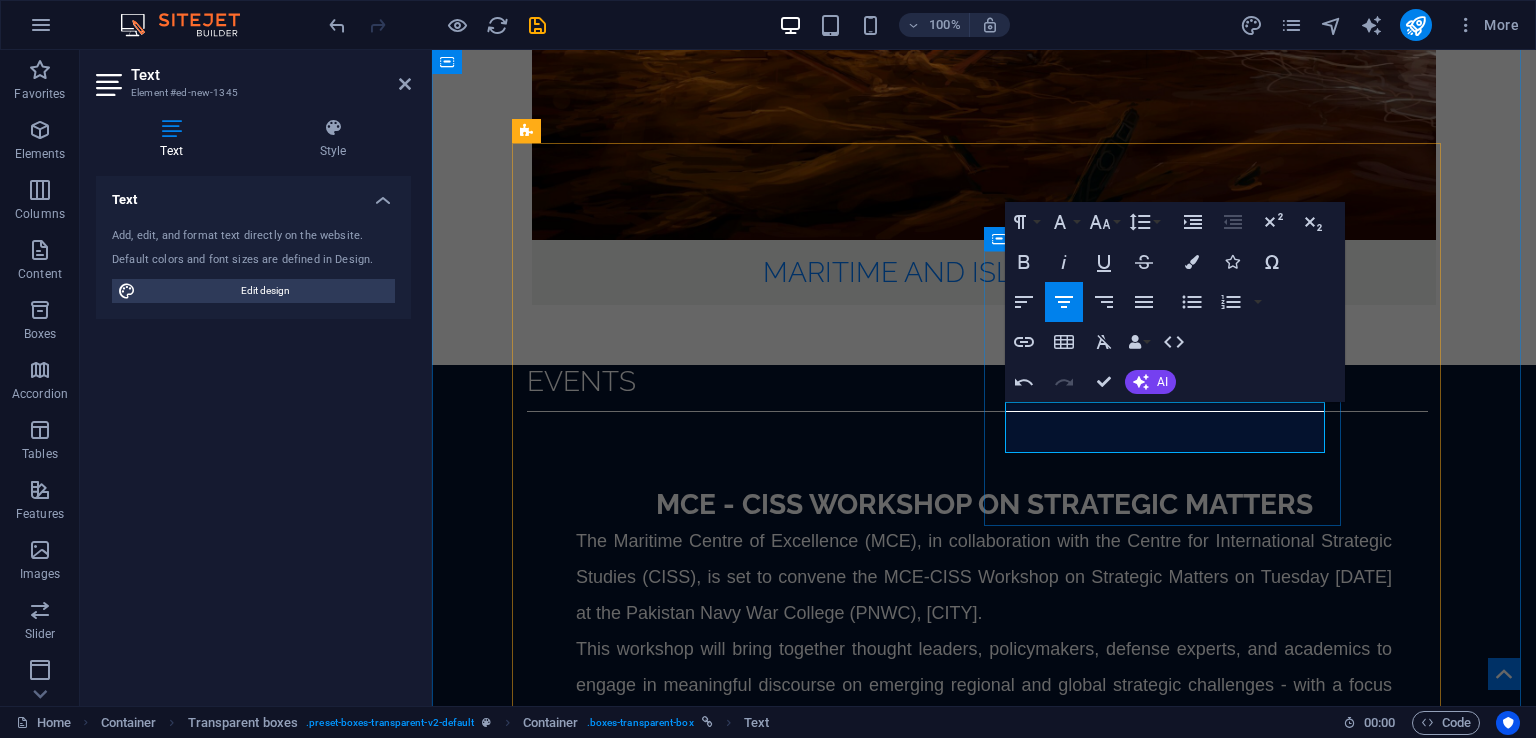 click on "Hacking Ministries - Case of Maritime Sector Author: Cdr (R) Muhammad Azam Khan" at bounding box center (984, 3540) 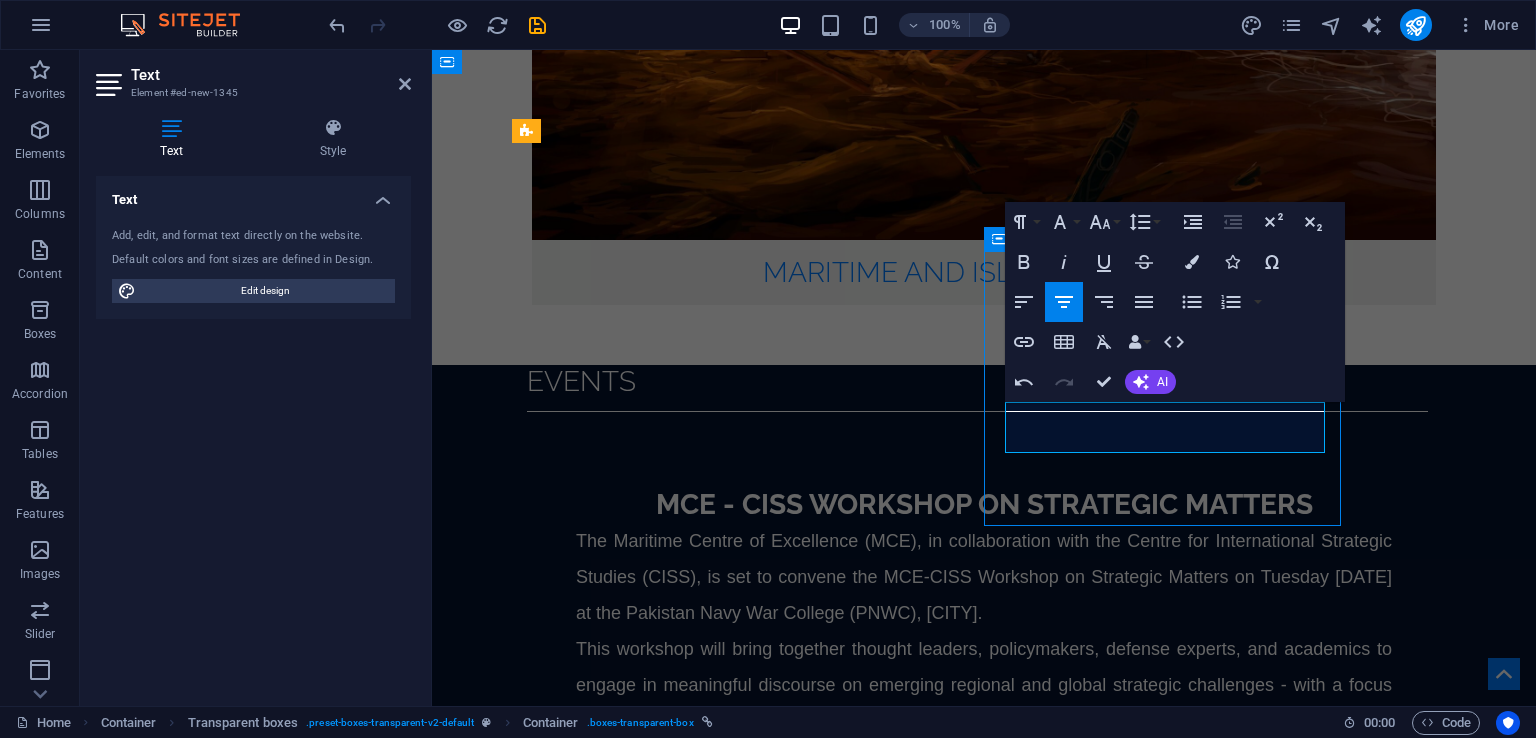 scroll, scrollTop: 3068, scrollLeft: 0, axis: vertical 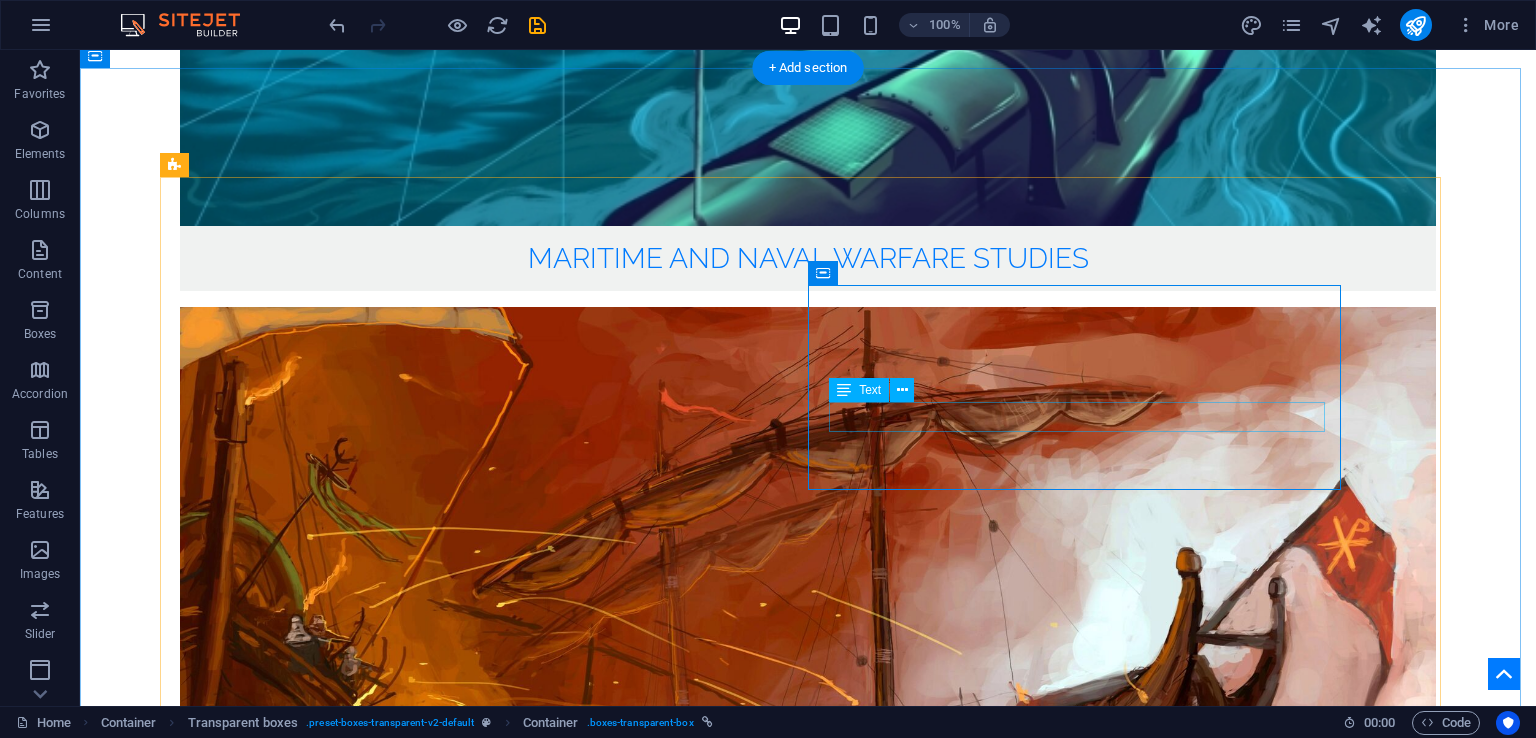 click on "Author: Cdr (R) Muhammad Azam Khan" at bounding box center [810, 4166] 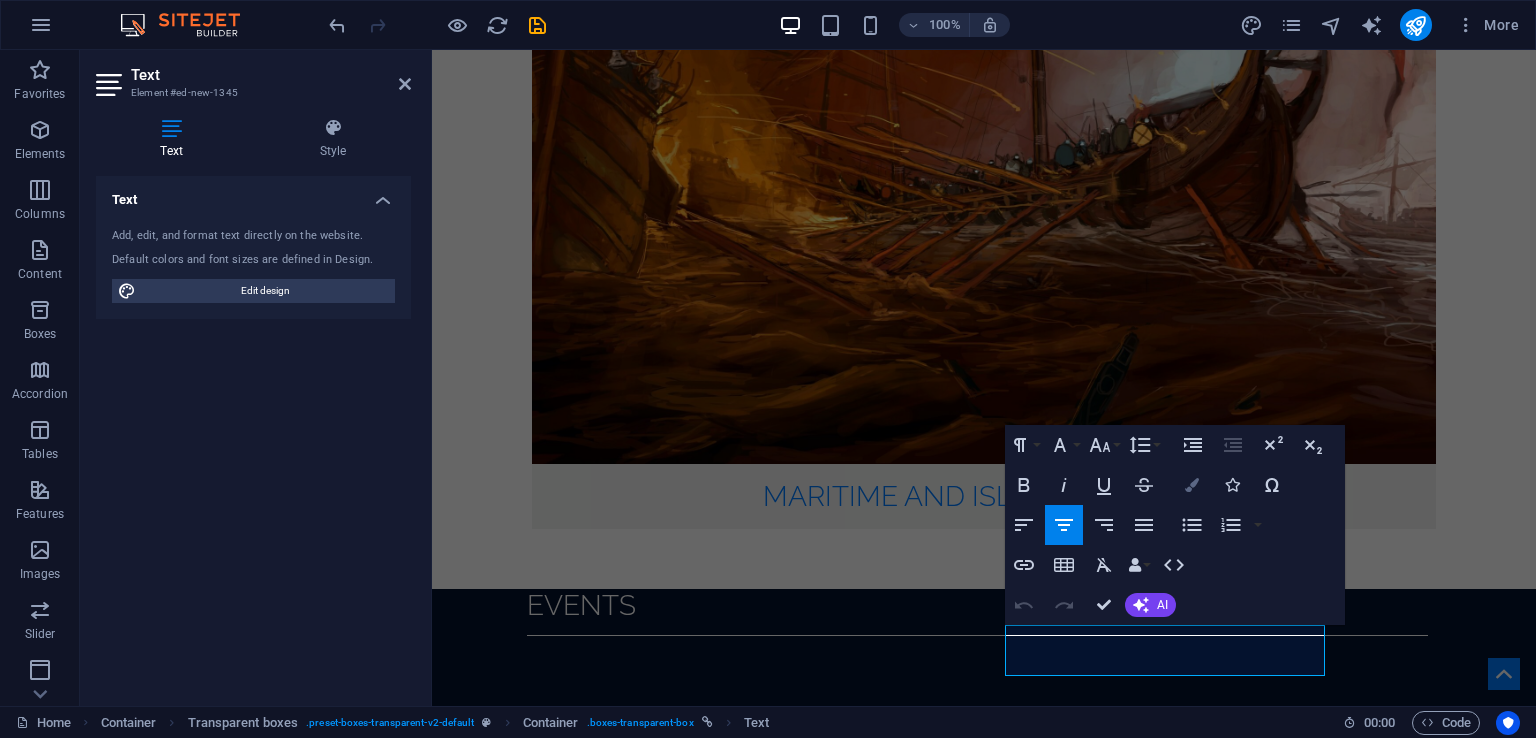 click on "Colors" at bounding box center [1192, 485] 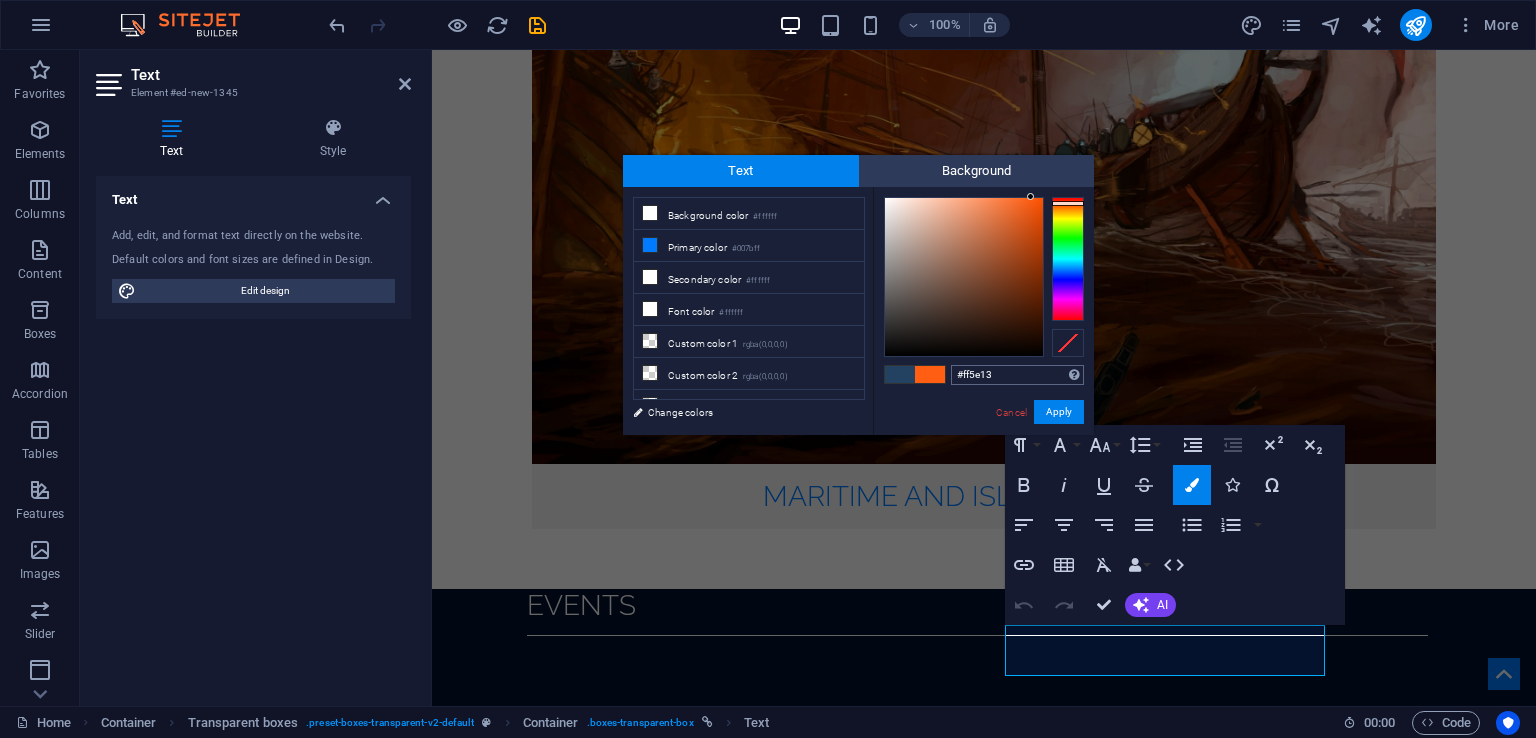 drag, startPoint x: 1016, startPoint y: 377, endPoint x: 955, endPoint y: 381, distance: 61.13101 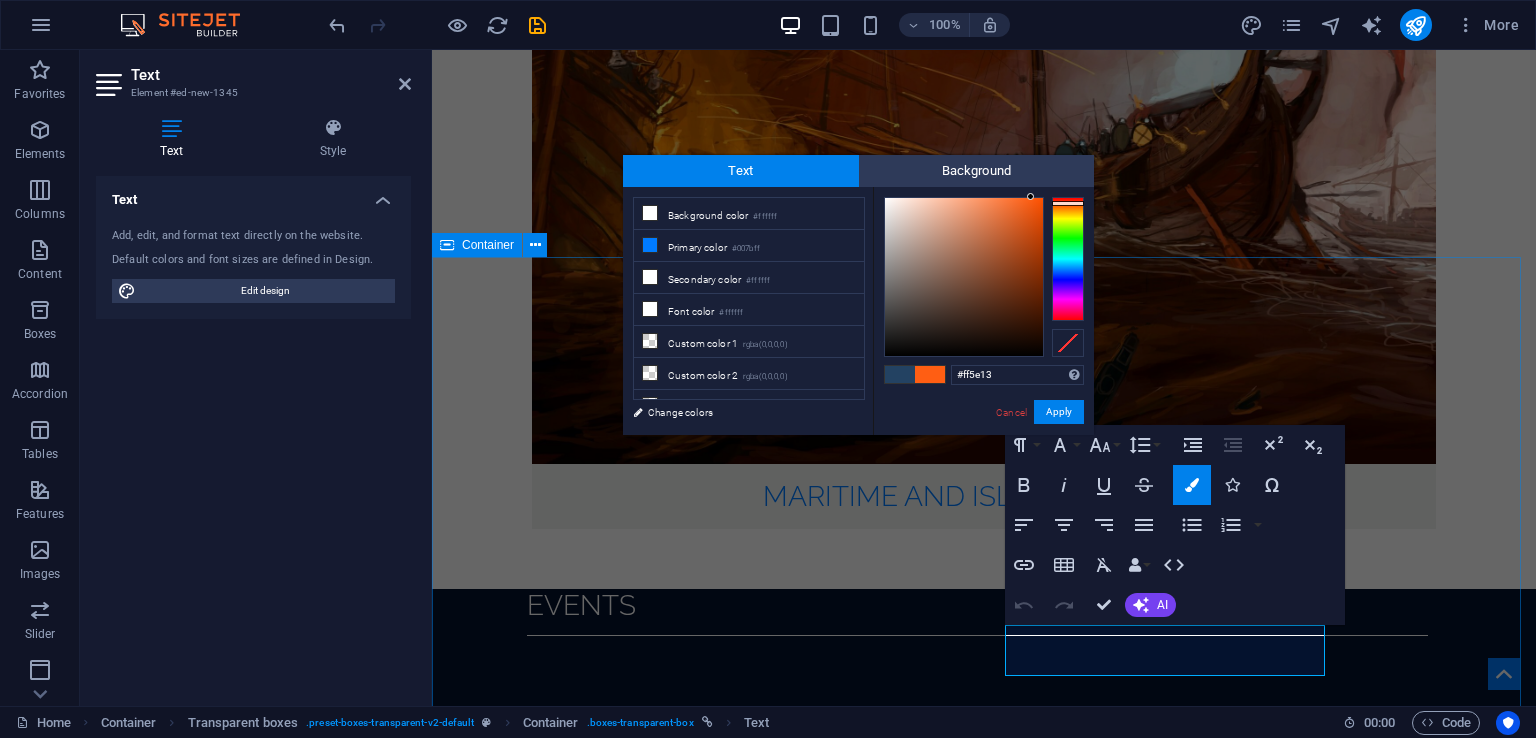 click on "Op-eds Published in 2024 Book Review: The Return of Taliban: Afghanistan after the Americans Left Author(s): Cdre Ehsan Ahmed Khan SI(M) 09 Jul 24 Hacking Ministries - Case of Maritime Sector ​ ​ Author: Cdr (R) Muhammad Azam Khan Applicability of Centre of Gravity 'Concept' in Modern Warfare Author(s): Sajjad Ahmed Trade Agreements and Trojan Horse: Economy as a Tool of Hybrid Warfare against Pakistan Author(s): Haseeb Hussain and Nabeel Hussain India's Pursuit of Emerging Military Technologies: Implications for Regional Security Author(s): Safia Mansoor Power Competition in the Arctic Region: A Comparative Analysis Author(s): Zain Ul Abidin Global Technologies Competition in Warfare: Impact on Global Security in the 21st Century Author(s): Dr. Aiysha Safdar and Shahzeb Chaudhary Tiger and the Dragon: India and China's Maritime Competition in Indian Ocean Region Author(s): Ayesha Imtiaz and Warda Dilshad Book Review: Human Security in Pakistan Reviewed by: Dr. Asma Akbar" at bounding box center (984, 4057) 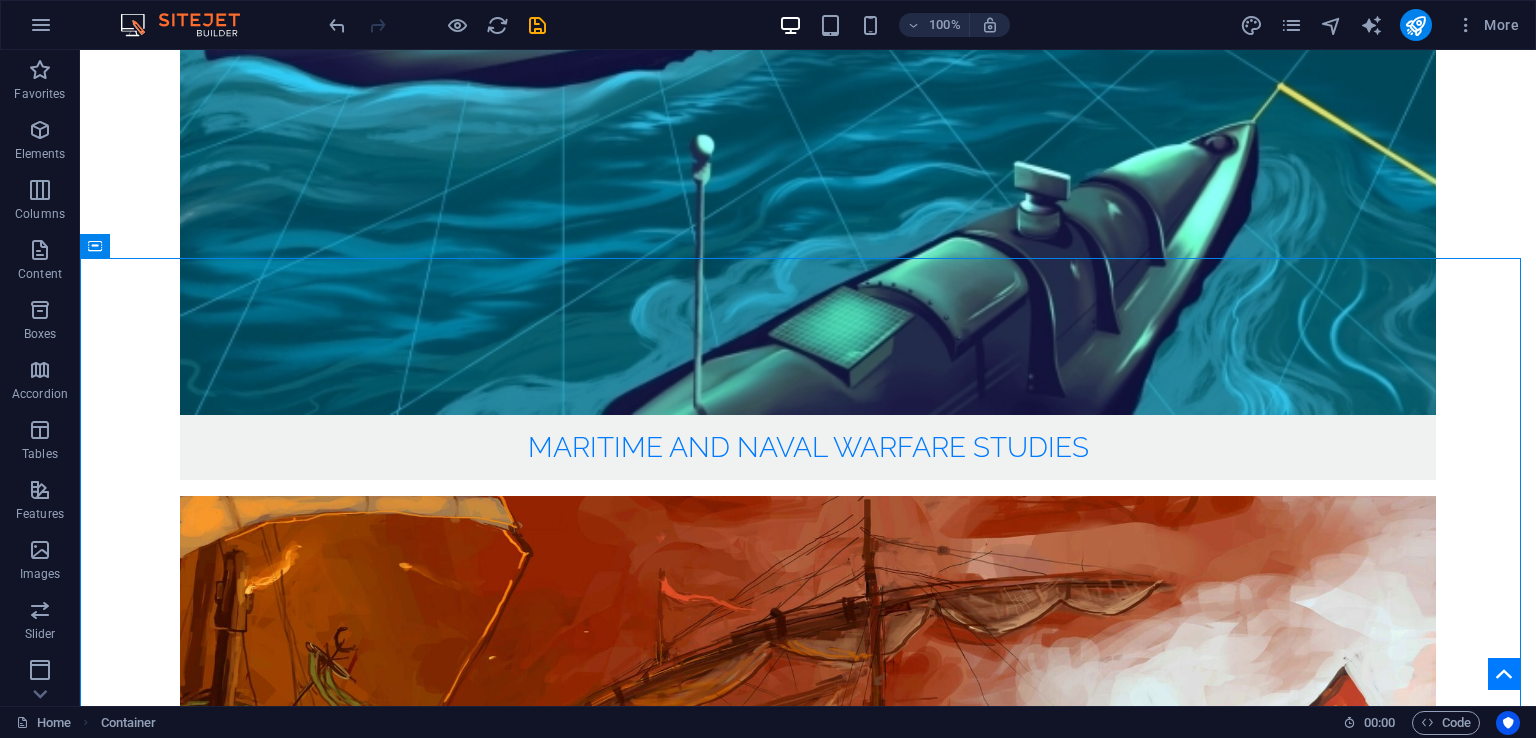 scroll, scrollTop: 3075, scrollLeft: 0, axis: vertical 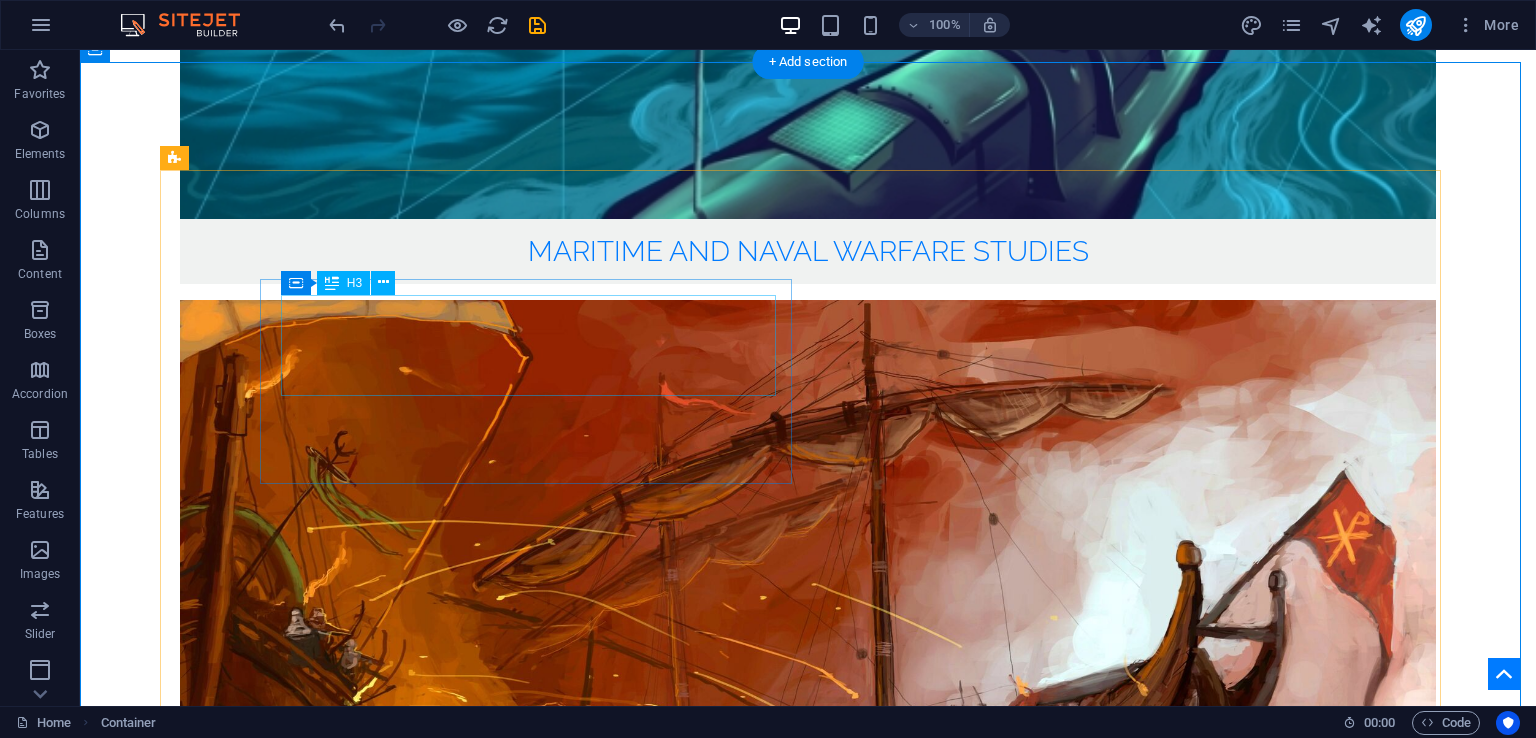 click on "Book Review: The Return of Taliban: Afghanistan after the Americans Left" at bounding box center (810, 3895) 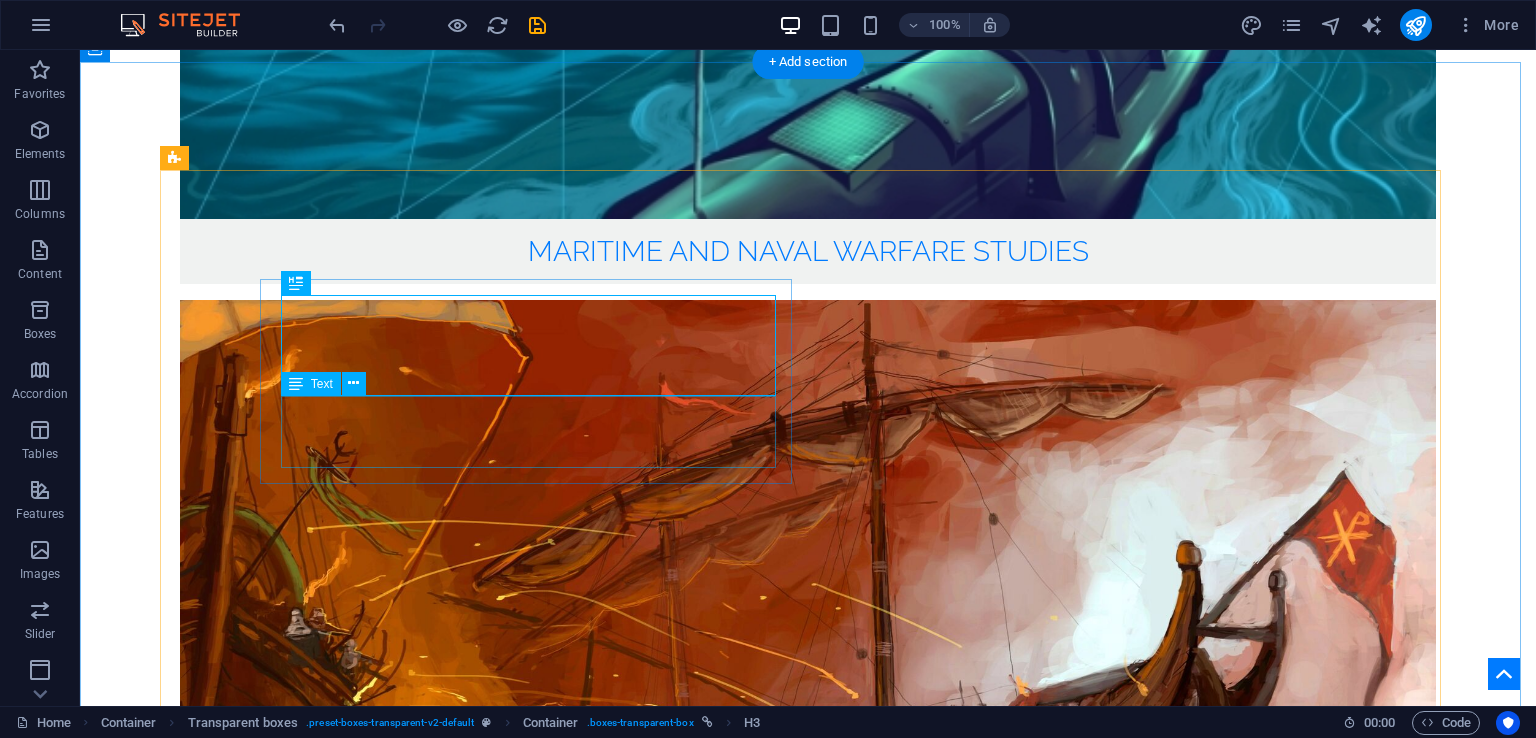 click on "Author(s): Cdre Ehsan Ahmed Khan SI(M) 09 Jul 24" at bounding box center (810, 3965) 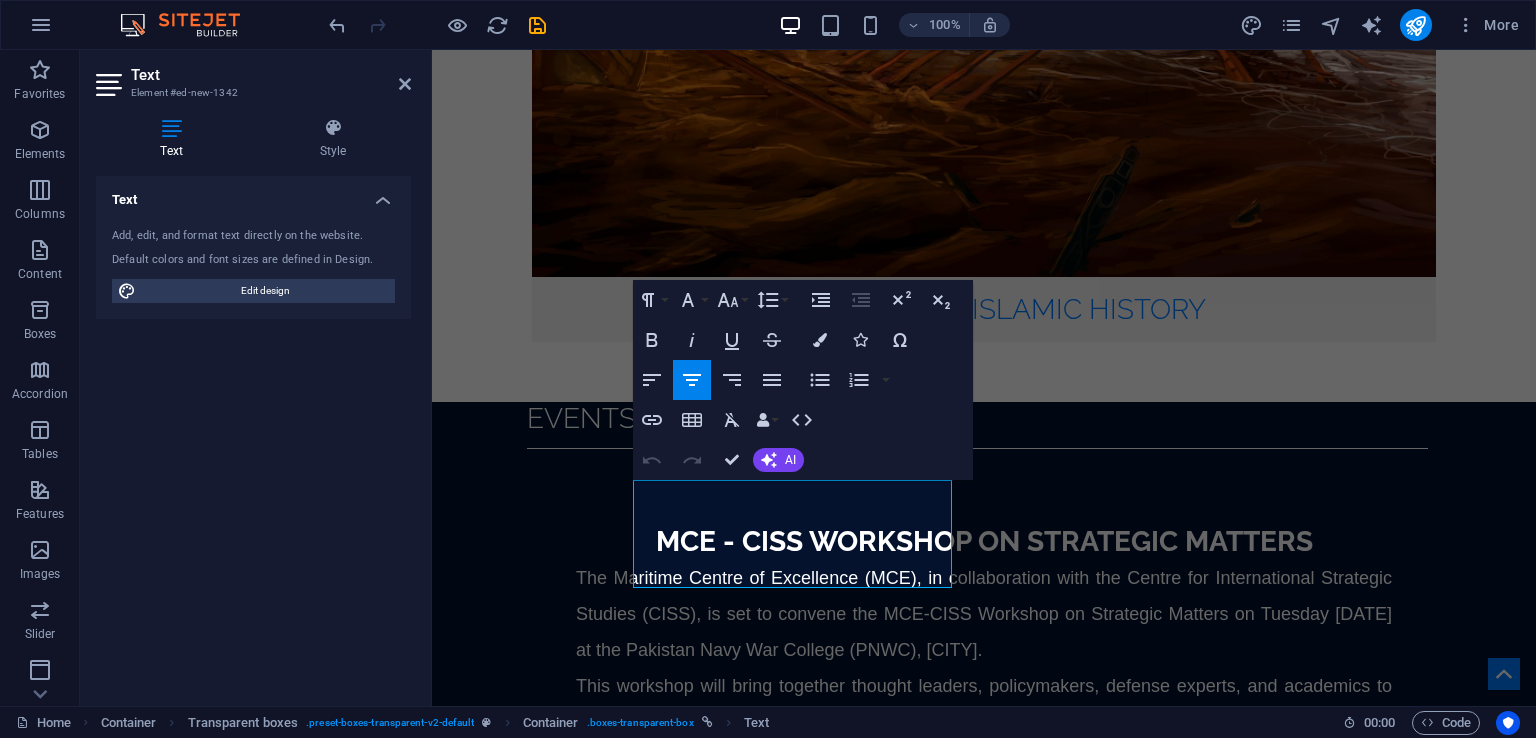 scroll, scrollTop: 3348, scrollLeft: 0, axis: vertical 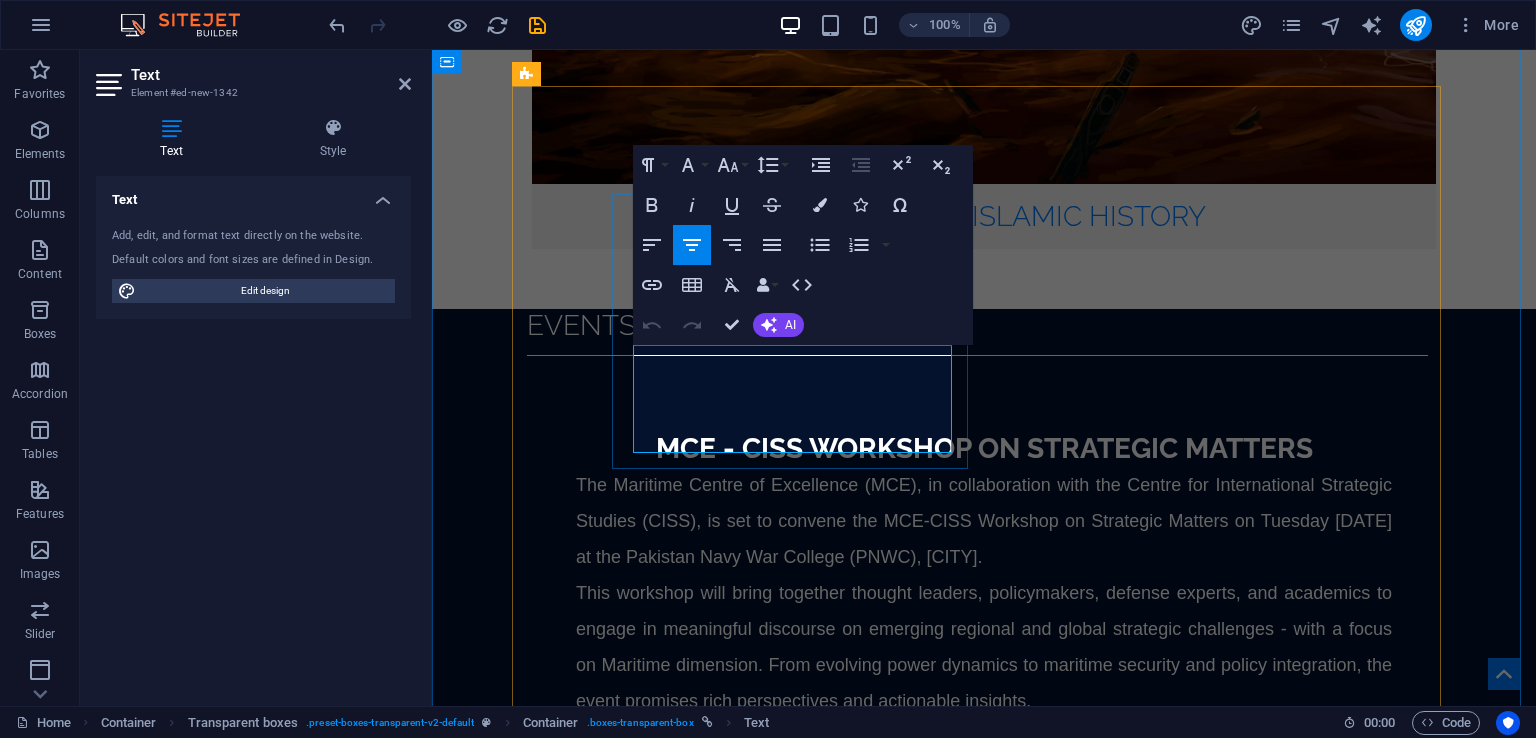 click on "Author(s): Cdre [LAST] [LAST] [LAST]([LAST])" at bounding box center [986, 3302] 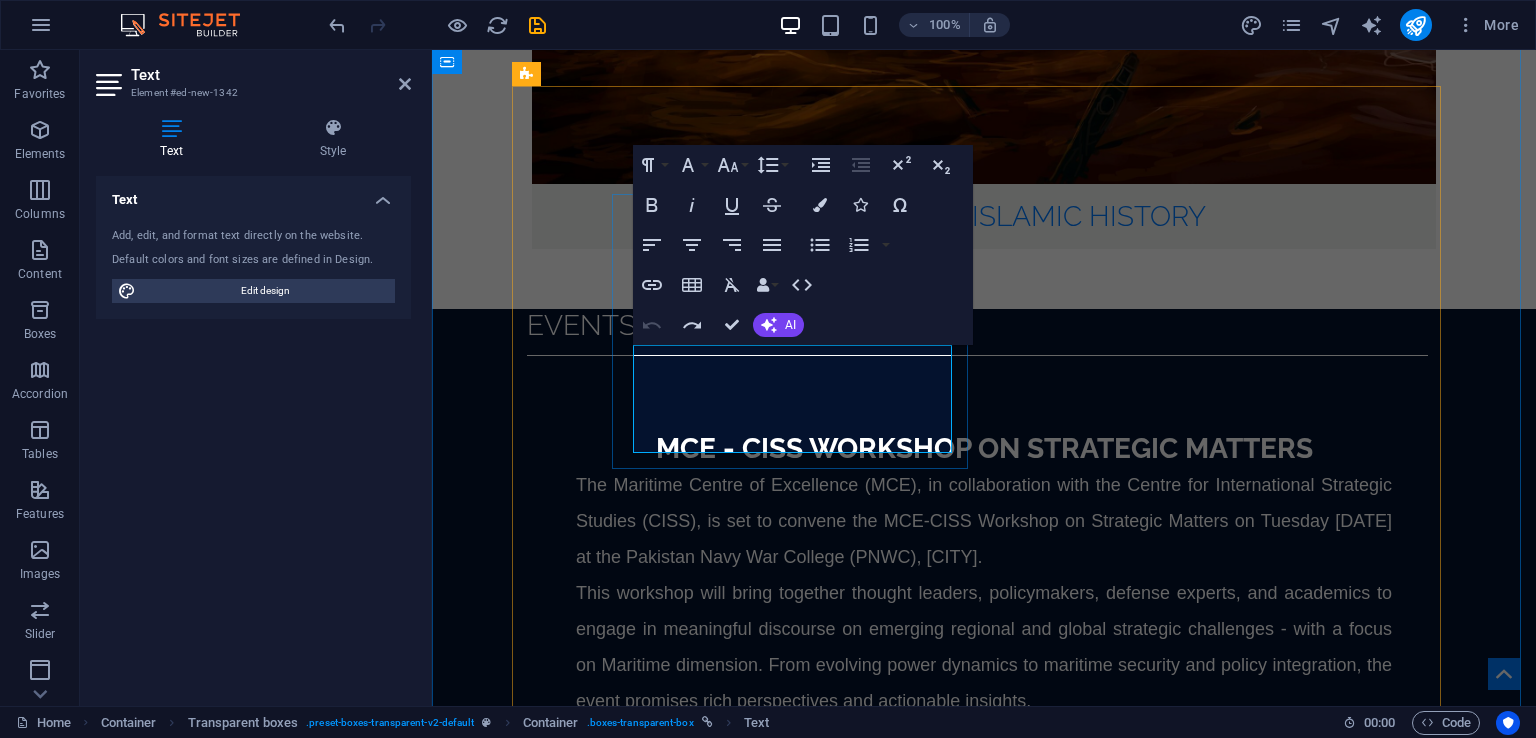 click on "Author(s): Cdre [LAST] [LAST] [LAST]([LAST])" at bounding box center (986, 3301) 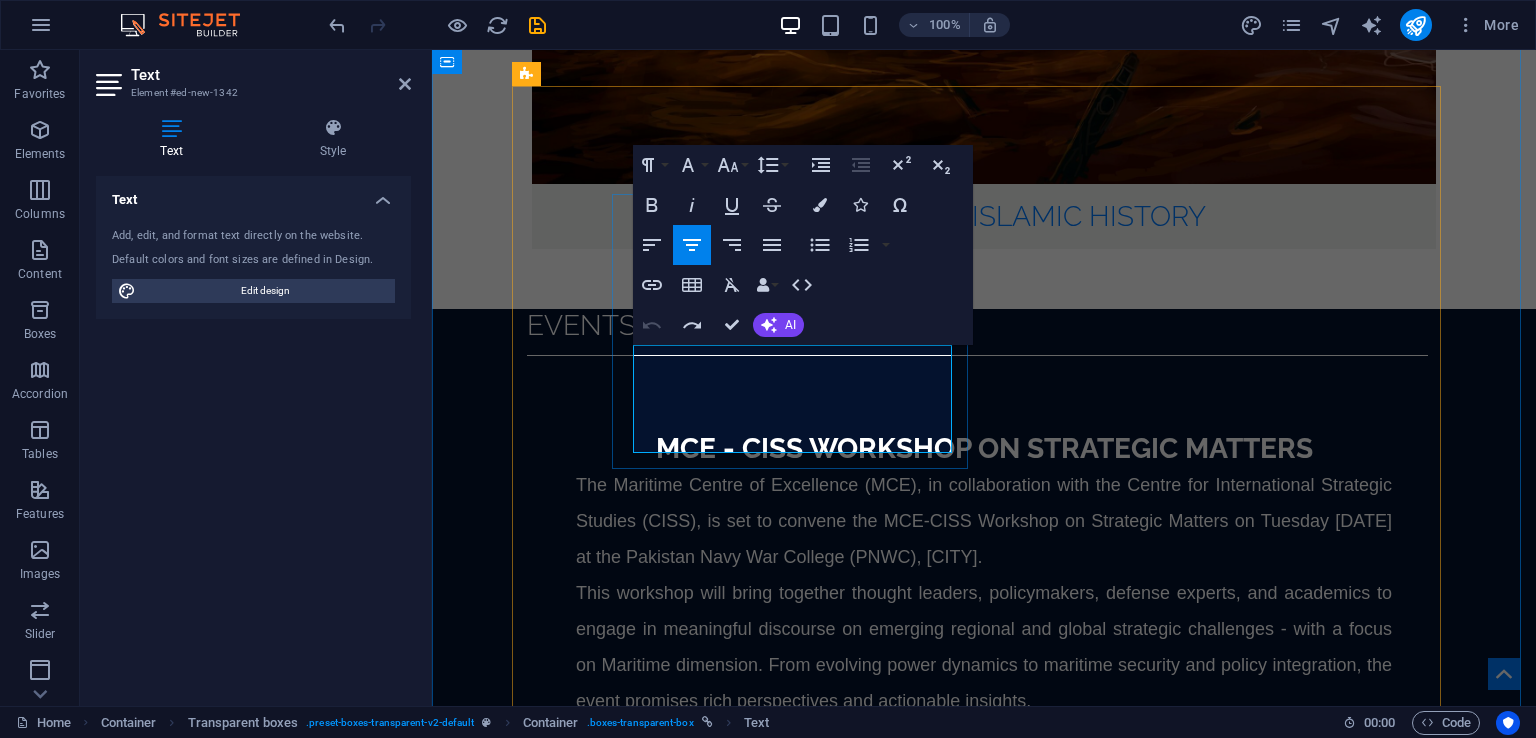 click on "Author(s): Cdre [LAST] [LAST] [LAST]([LAST])" at bounding box center (986, 3301) 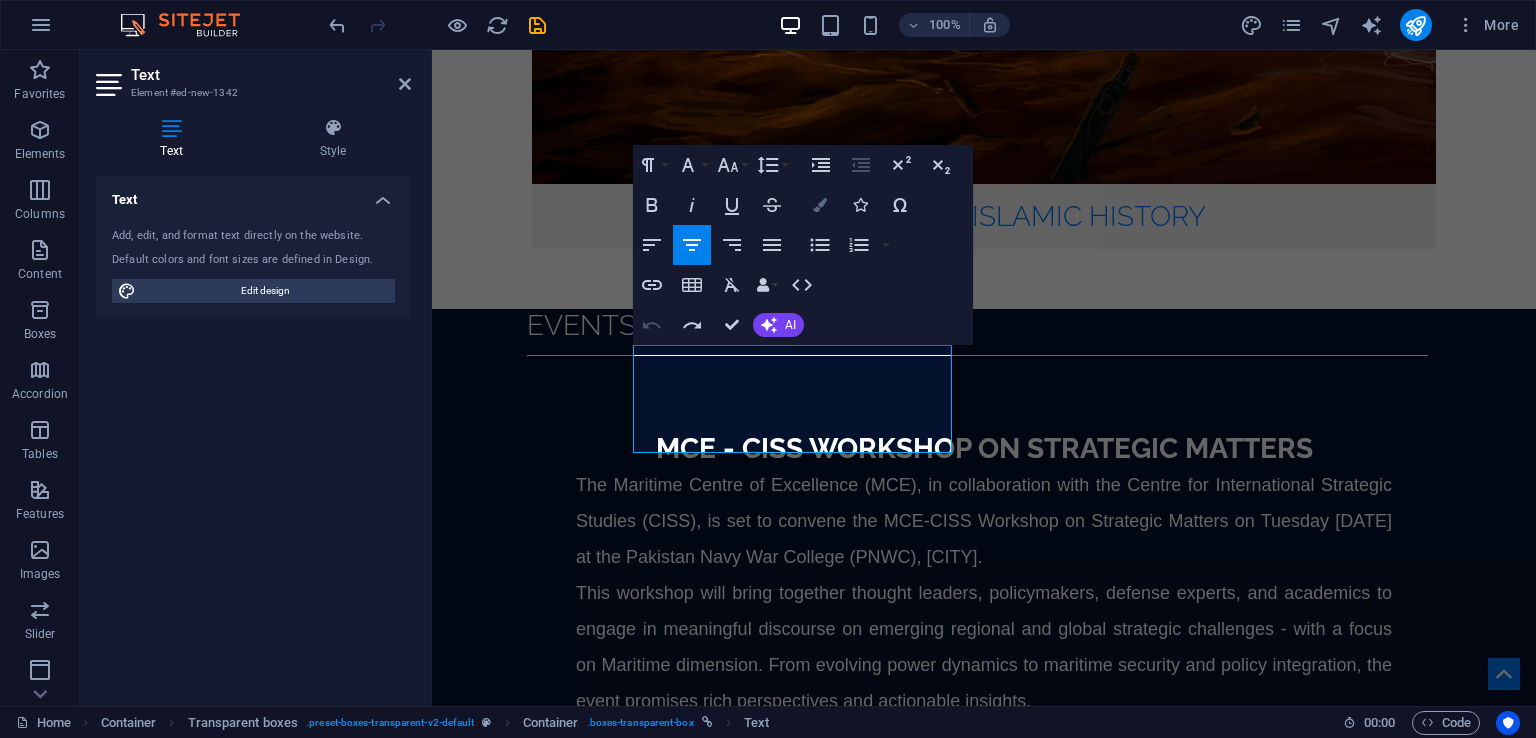 click at bounding box center (820, 205) 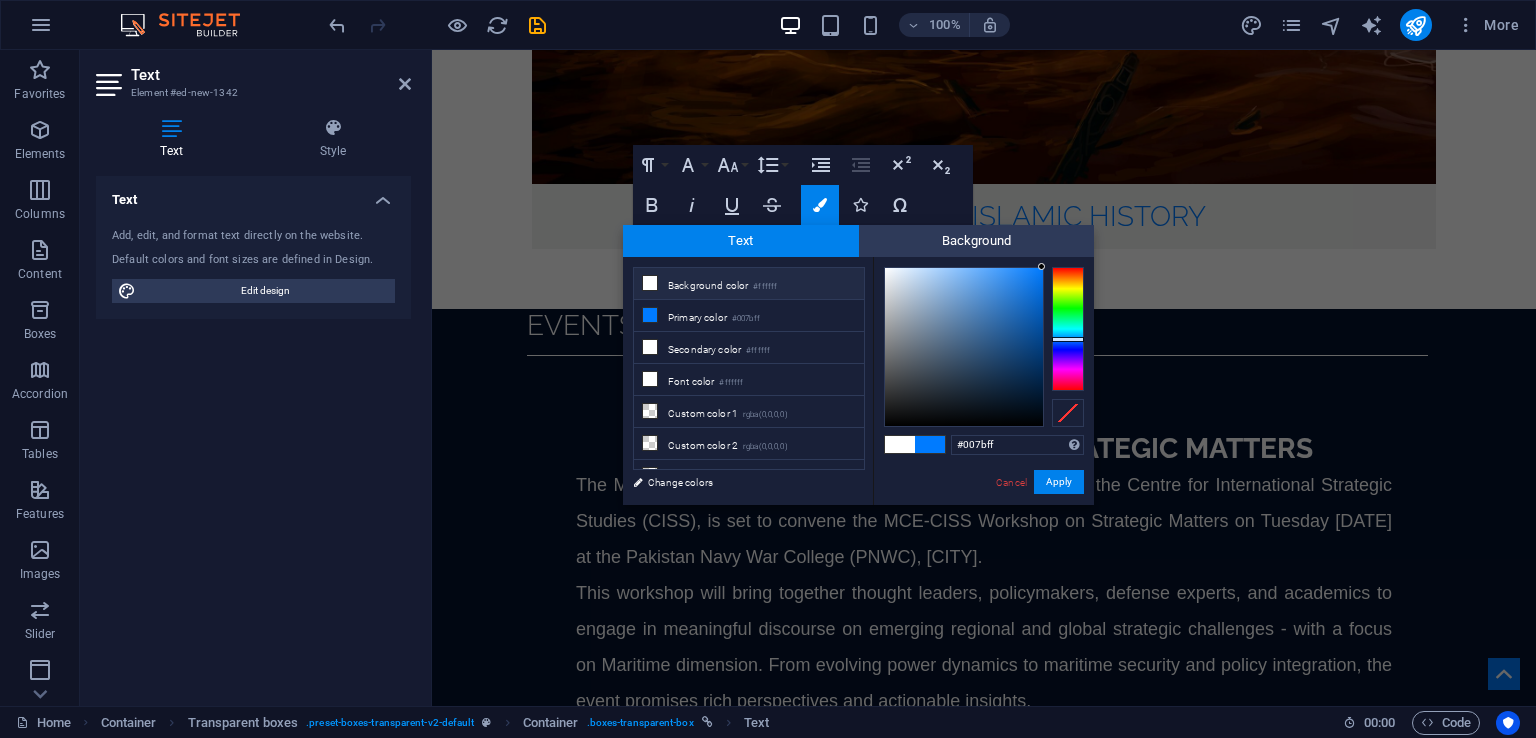 drag, startPoint x: 1018, startPoint y: 442, endPoint x: 939, endPoint y: 442, distance: 79 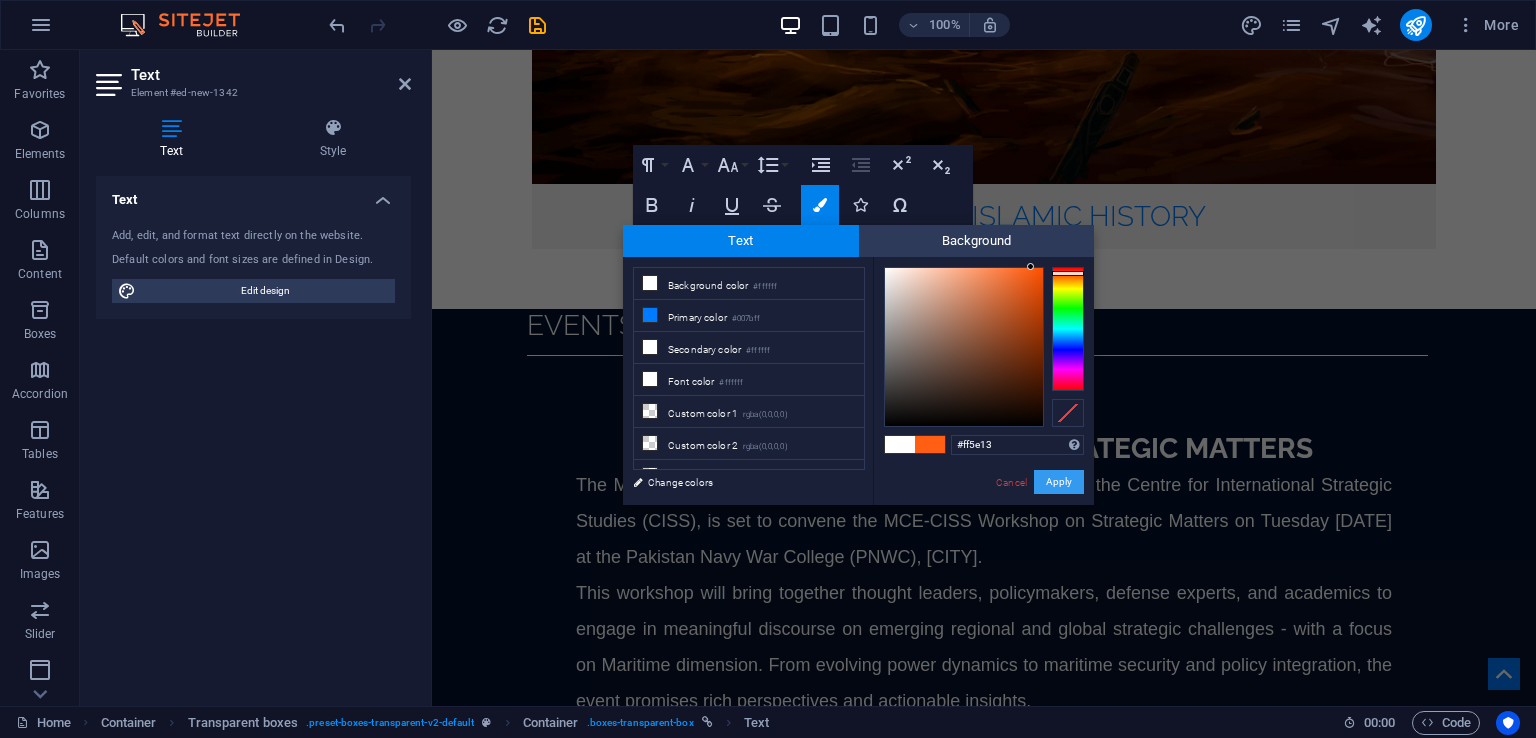 click on "Apply" at bounding box center [1059, 482] 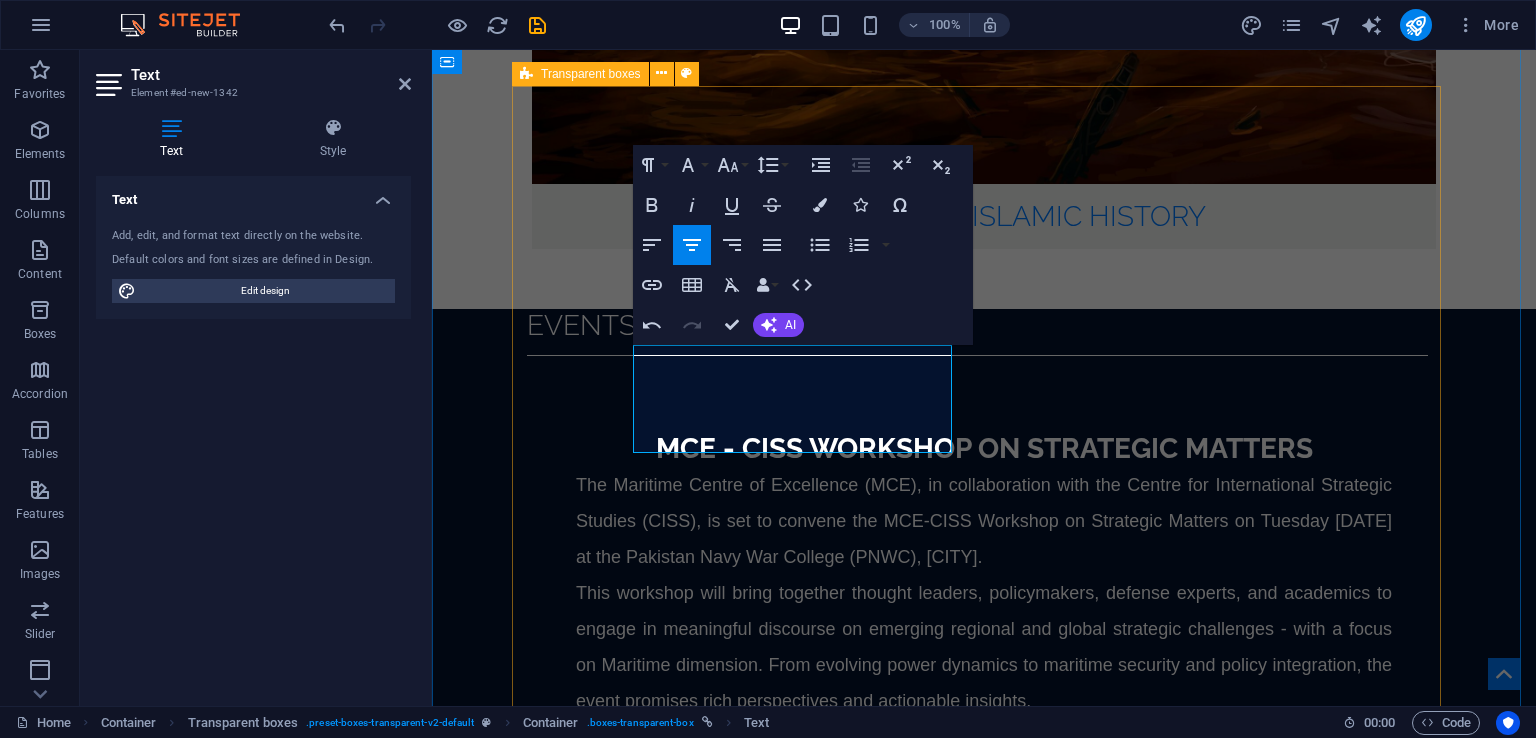 click on "Published in 2024 Book Review: The Return of Taliban: Afghanistan after the Americans Left ​ Author(s): Cdre Ehsan Ahmed Khan SI(M) 09 Jul 24 ​ Hacking Ministries - Case of Maritime Sector Author: Cdr (R) Muhammad Azam Khan Applicability of Centre of Gravity 'Concept' in Modern Warfare Author(s): Sajjad Ahmed Trade Agreements and Trojan Horse: Economy as a Tool of Hybrid Warfare against Pakistan Author(s): Haseeb Hussain and Nabeel Hussain India's Pursuit of Emerging Military Technologies: Implications for Regional Security Author(s): Safia Mansoor Power Competition in the Arctic Region: A Comparative Analysis Author(s): Zain Ul Abidin Global Technologies Competition in Warfare: Impact on Global Security in the 21st Century Author(s): Dr. Aiysha Safdar and Shahzeb Chaudhary Tiger and the Dragon: India and China's Maritime Competition in Indian Ocean Region Author(s): Ayesha Imtiaz and Warda Dilshad Book Review: Human Security in Pakistan Reviewed by: Dr. Asma Akbar" at bounding box center [984, 4008] 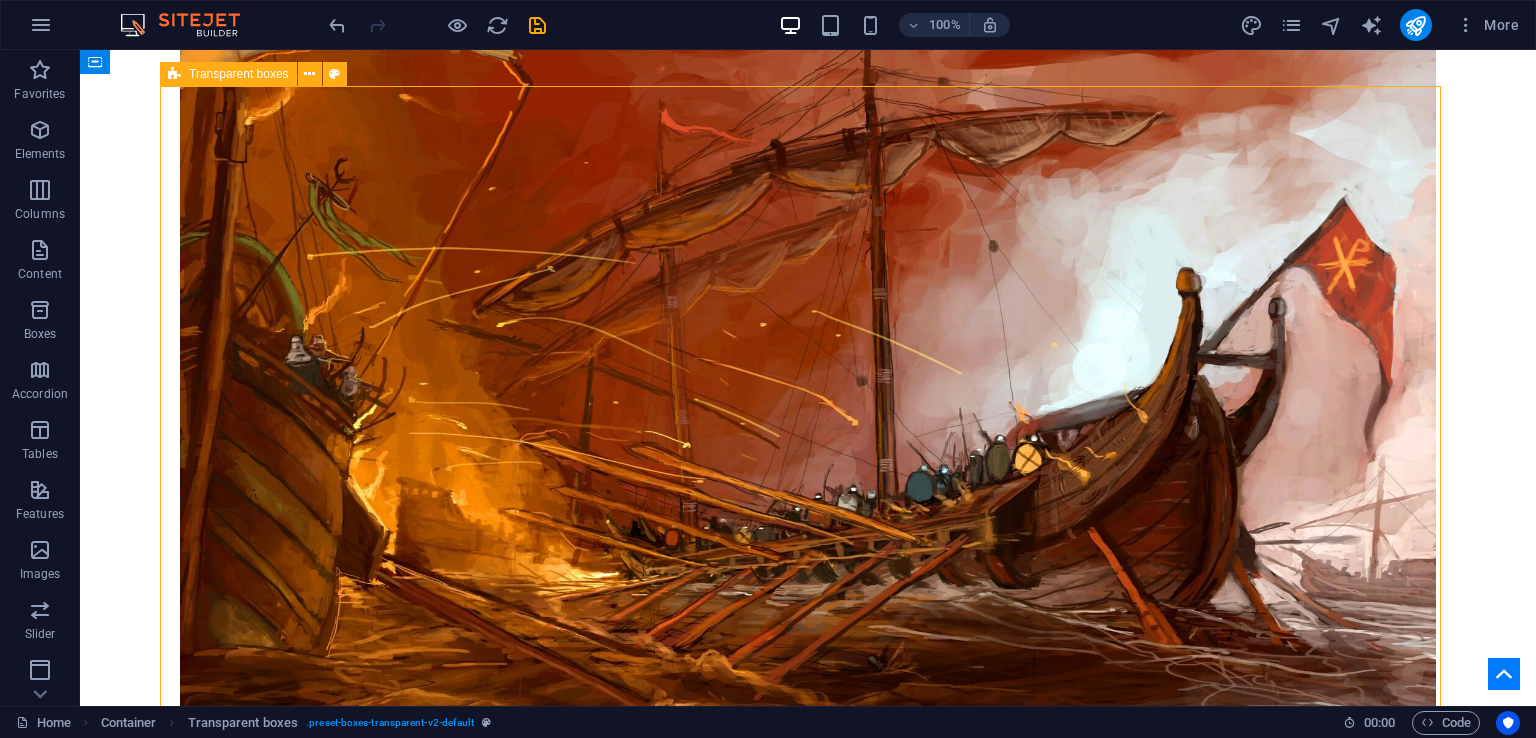 scroll, scrollTop: 3159, scrollLeft: 0, axis: vertical 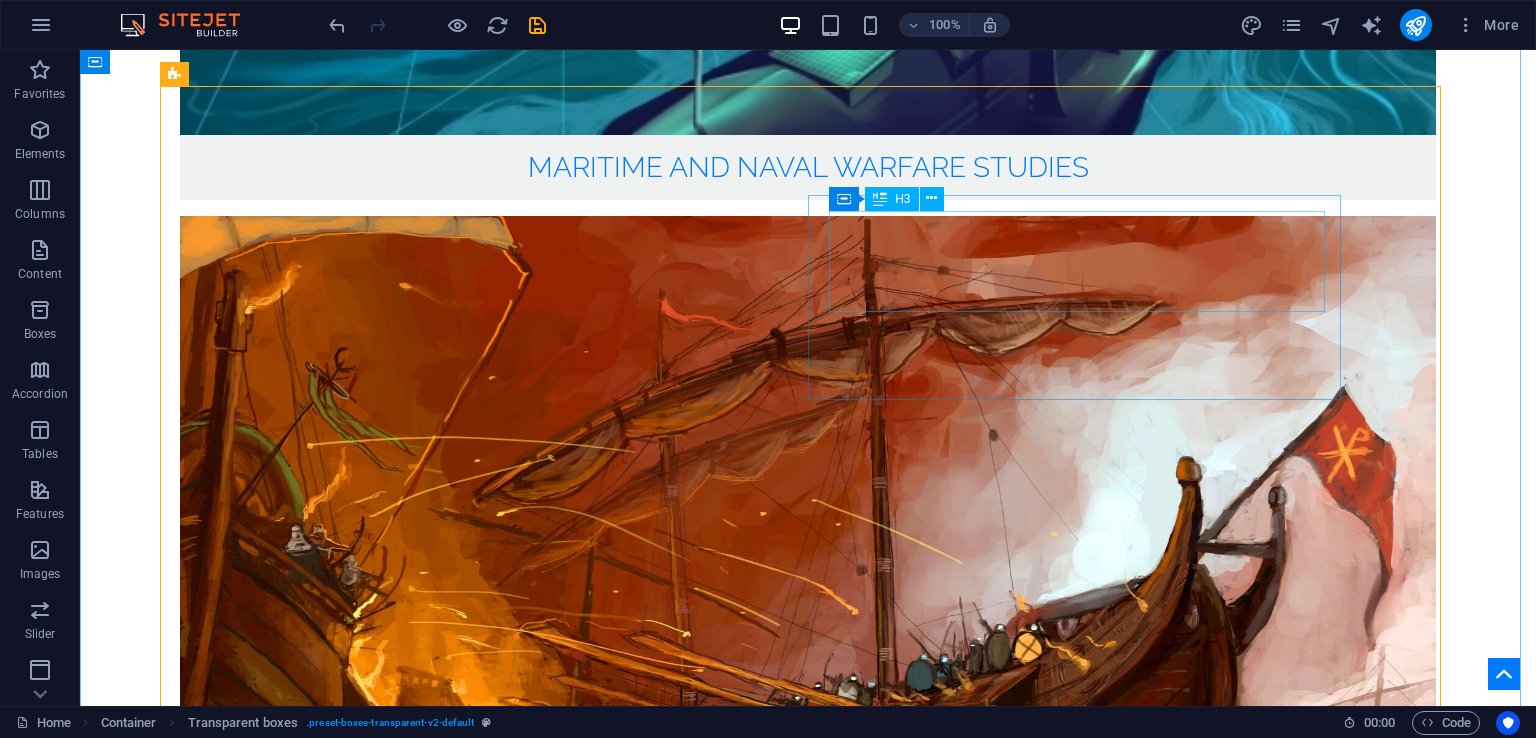 click on "Hacking Ministries - Case of Maritime Sector" at bounding box center [810, 4030] 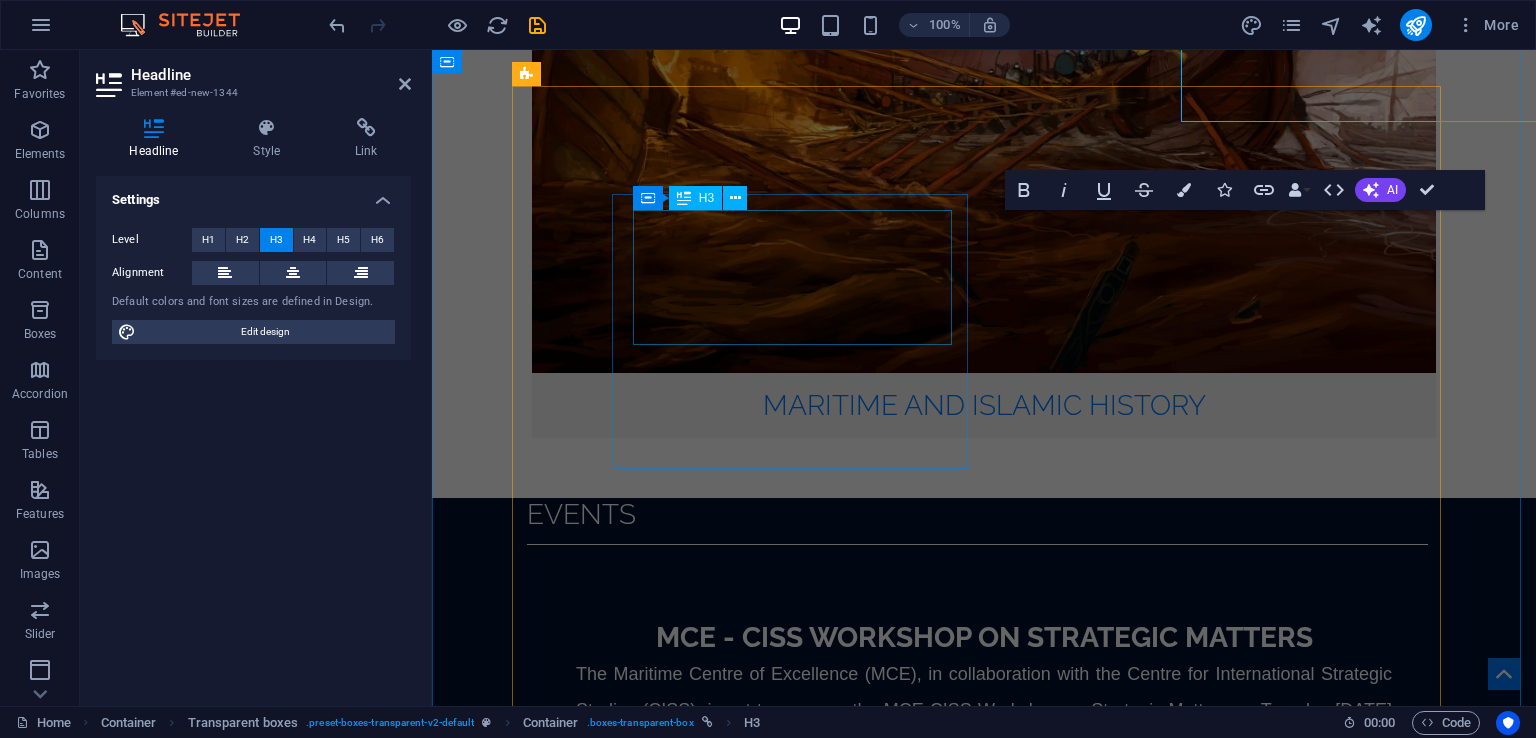 scroll, scrollTop: 3348, scrollLeft: 0, axis: vertical 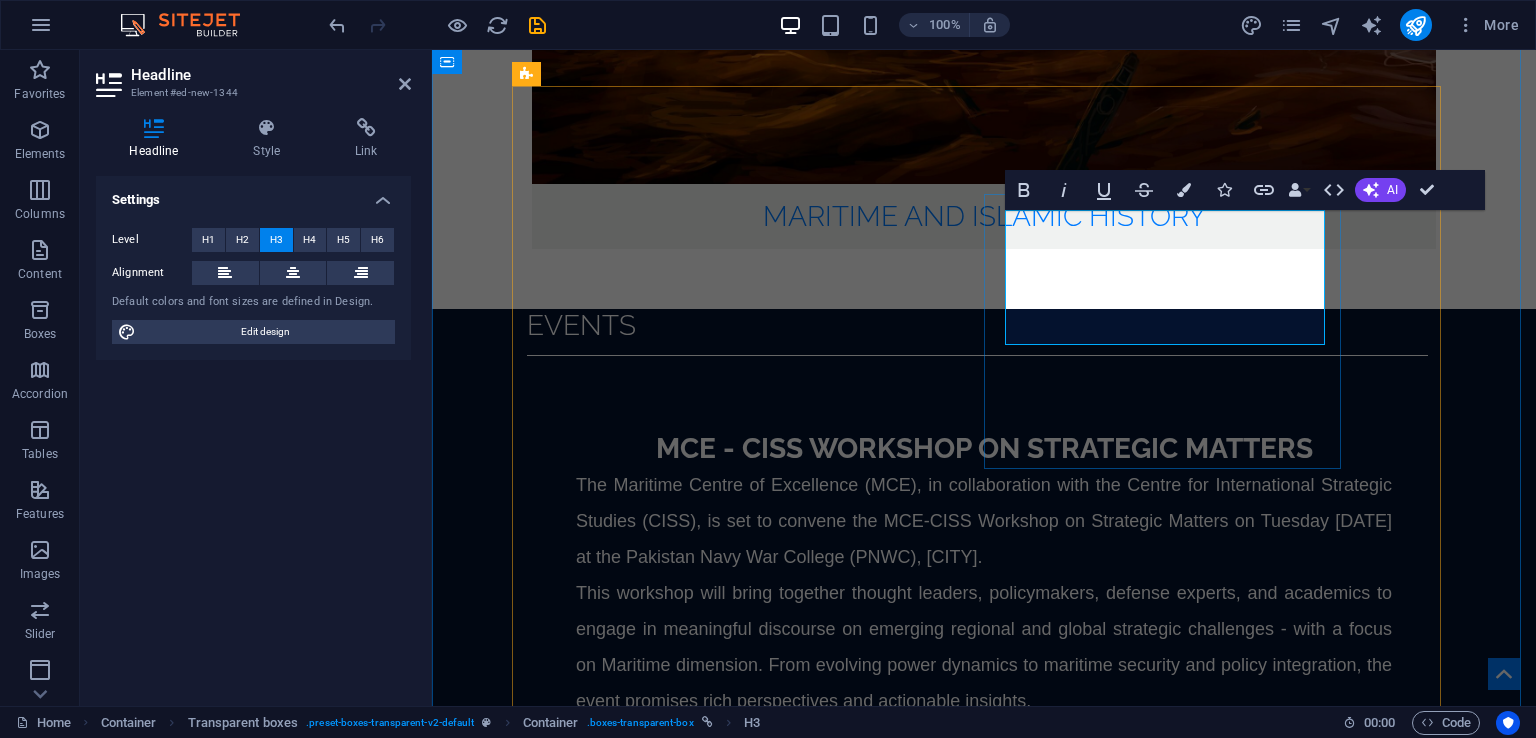 click on "Hacking Ministries - Case of Maritime Sector" at bounding box center [986, 3469] 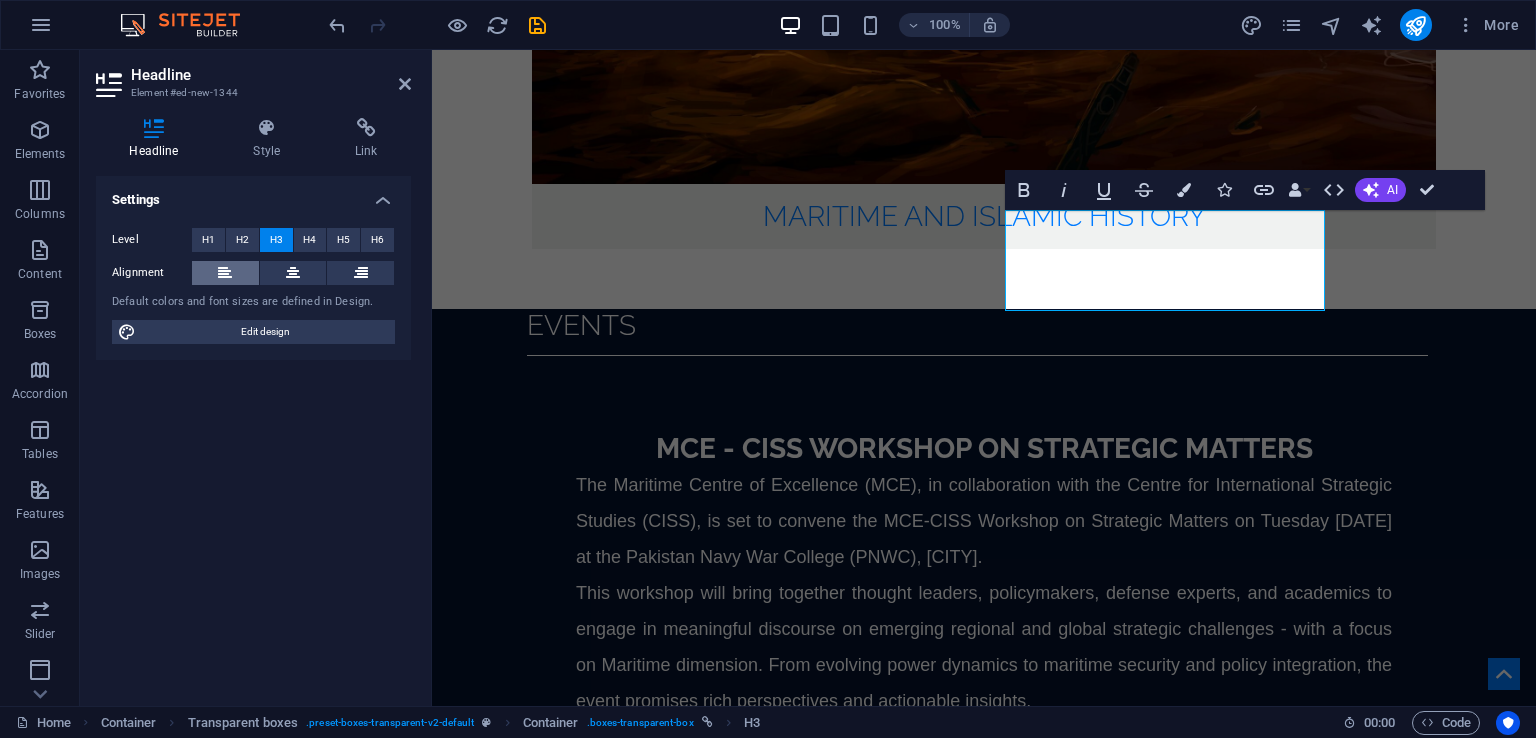 click at bounding box center [225, 273] 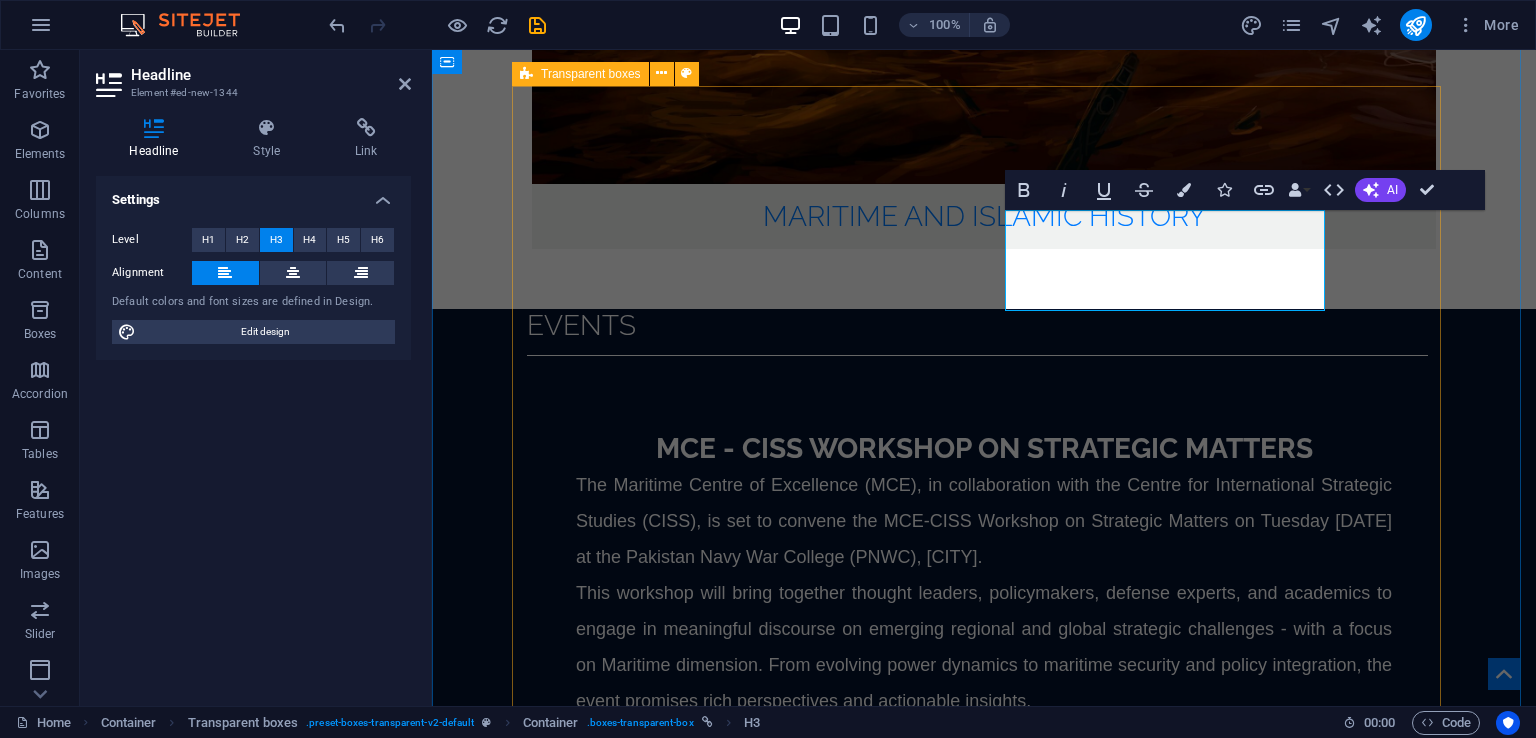 click on "Published in 2024 Book Review: The Return of Taliban: Afghanistan after the Americans Left Author(s): Cdre Ehsan Ahmed Khan SI(M) 09 Jul 24 Hacking Ministries - Case of Maritime Sector Author: Cdr (R) Muhammad Azam Khan Applicability of Centre of Gravity 'Concept' in Modern Warfare Author(s): Sajjad Ahmed Trade Agreements and Trojan Horse: Economy as a Tool of Hybrid Warfare against Pakistan Author(s): Haseeb Hussain and Nabeel Hussain India's Pursuit of Emerging Military Technologies: Implications for Regional Security Author(s): Safia Mansoor Power Competition in the Arctic Region: A Comparative Analysis Author(s): Zain Ul Abidin Global Technologies Competition in Warfare: Impact on Global Security in the 21st Century Author(s): Dr. Aiysha Safdar and Shahzeb Chaudhary Tiger and the Dragon: India and China's Maritime Competition in Indian Ocean Region Author(s): Ayesha Imtiaz and Warda Dilshad Book Review: Human Security in Pakistan Reviewed by: Dr. Asma Akbar" at bounding box center [984, 3991] 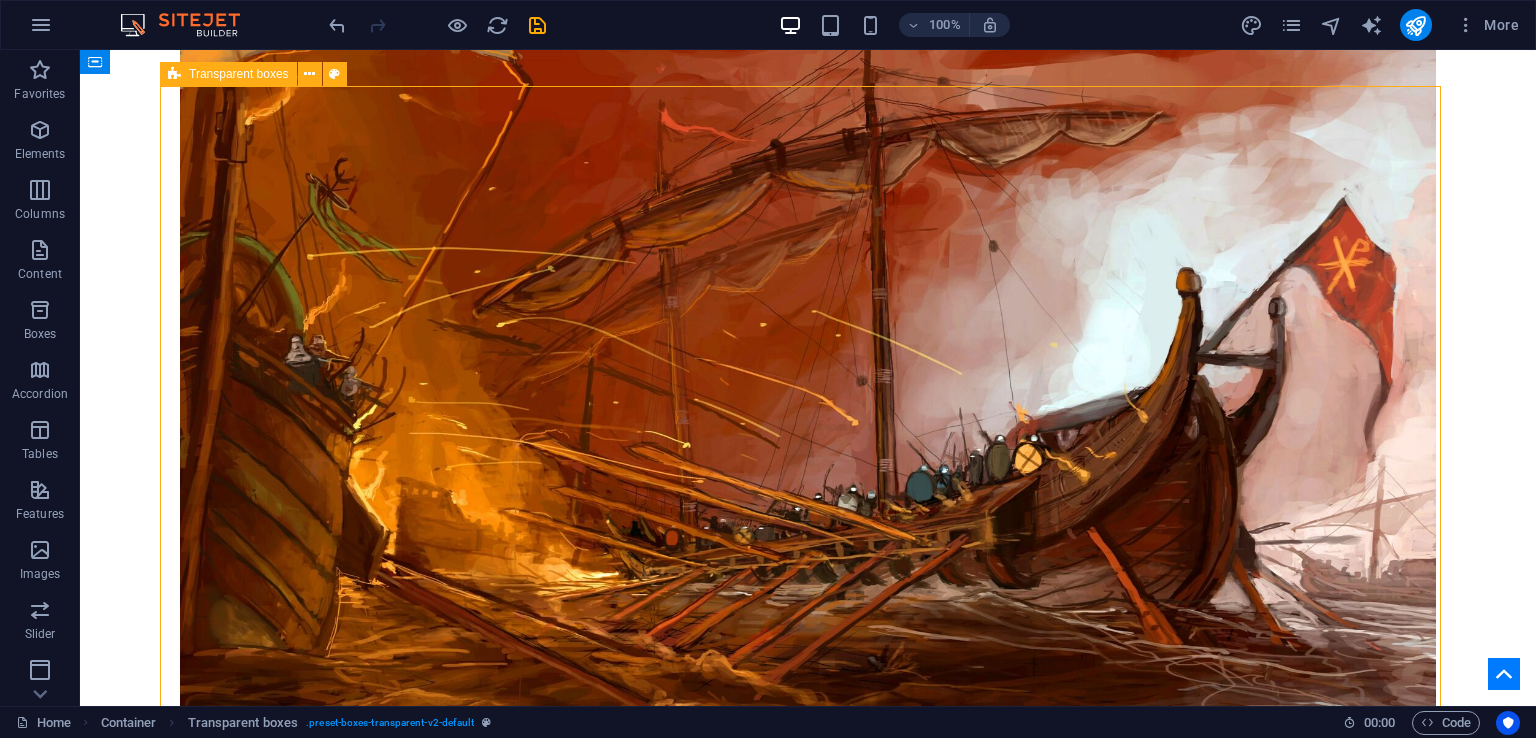 scroll, scrollTop: 3159, scrollLeft: 0, axis: vertical 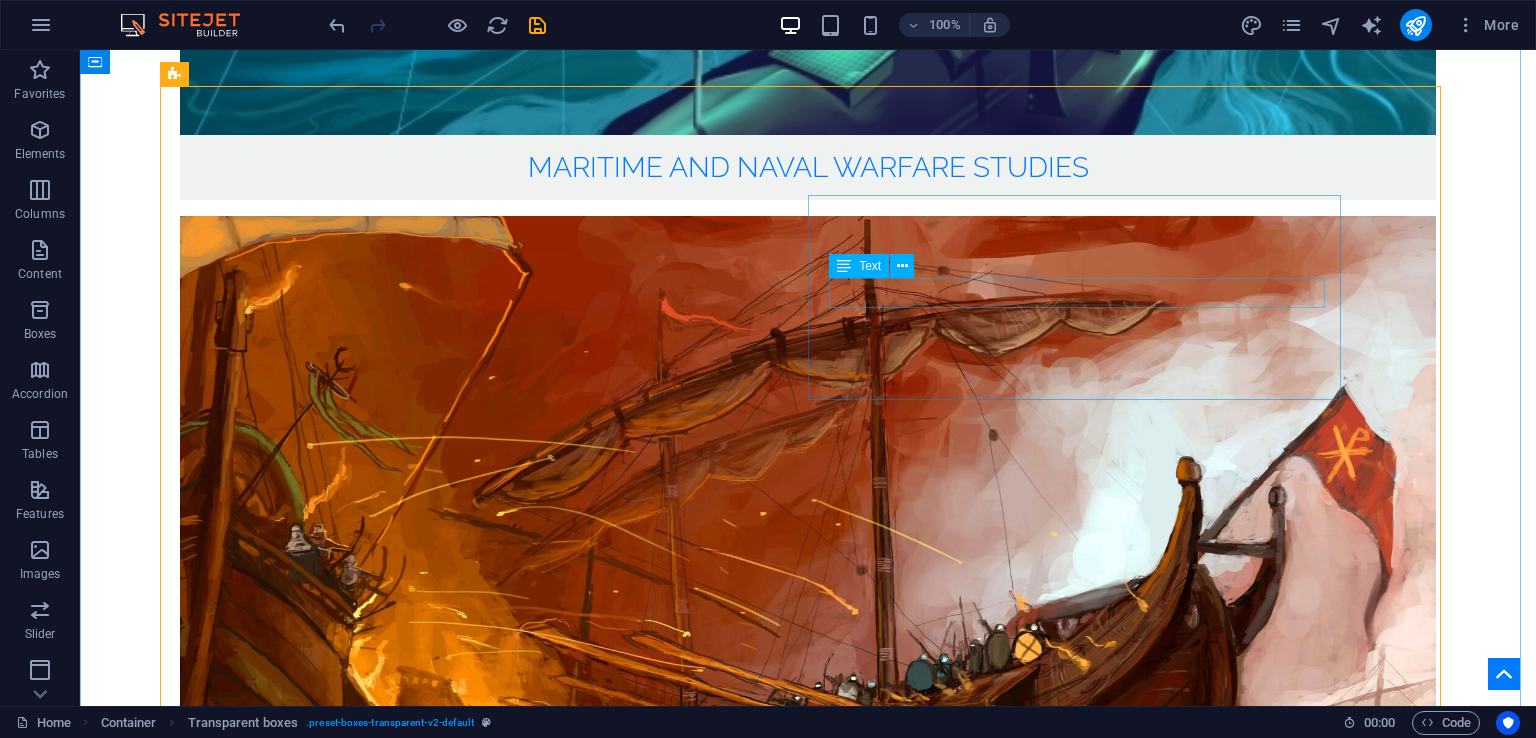 click on "Text" at bounding box center (859, 266) 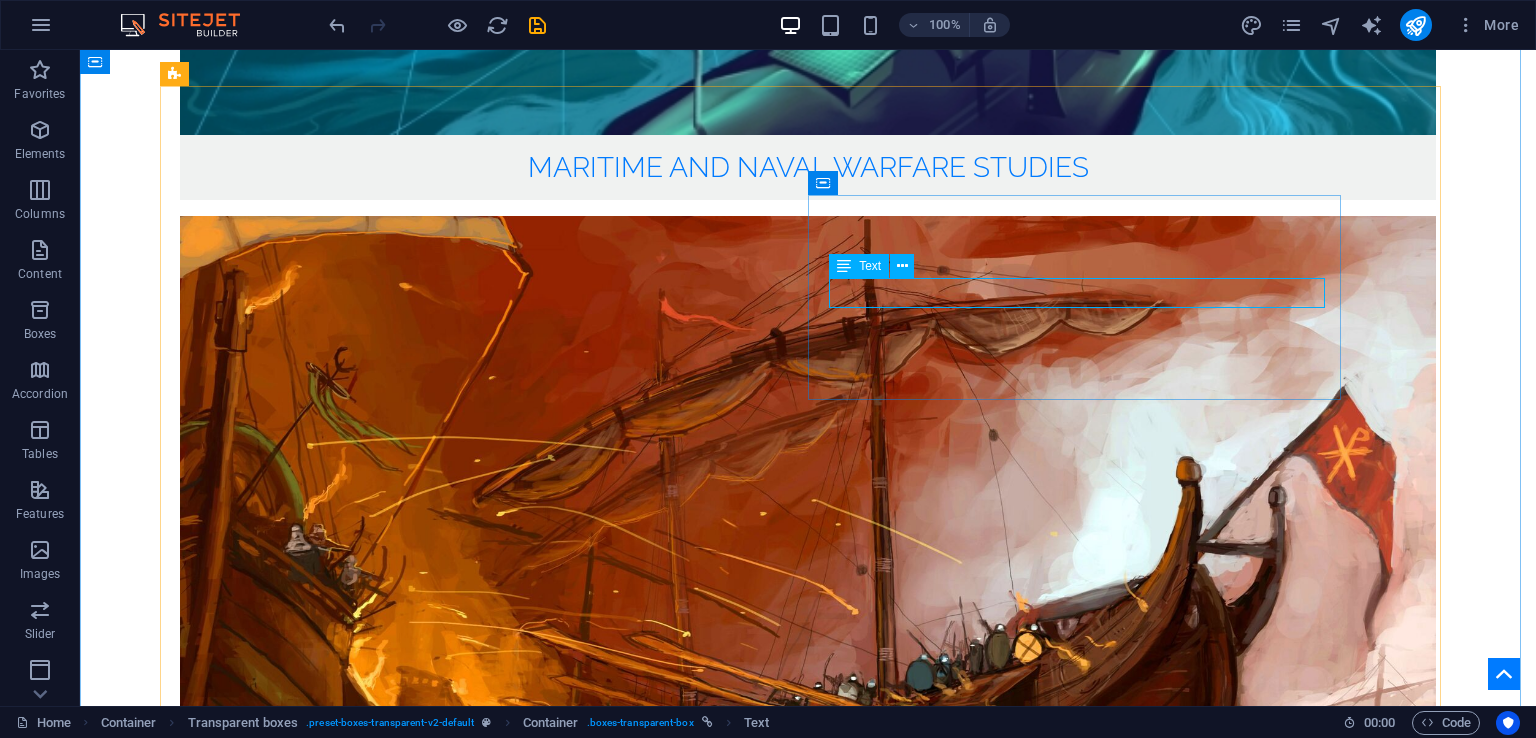 click on "Author: Cdr (R) Muhammad Azam Khan" at bounding box center [810, 4042] 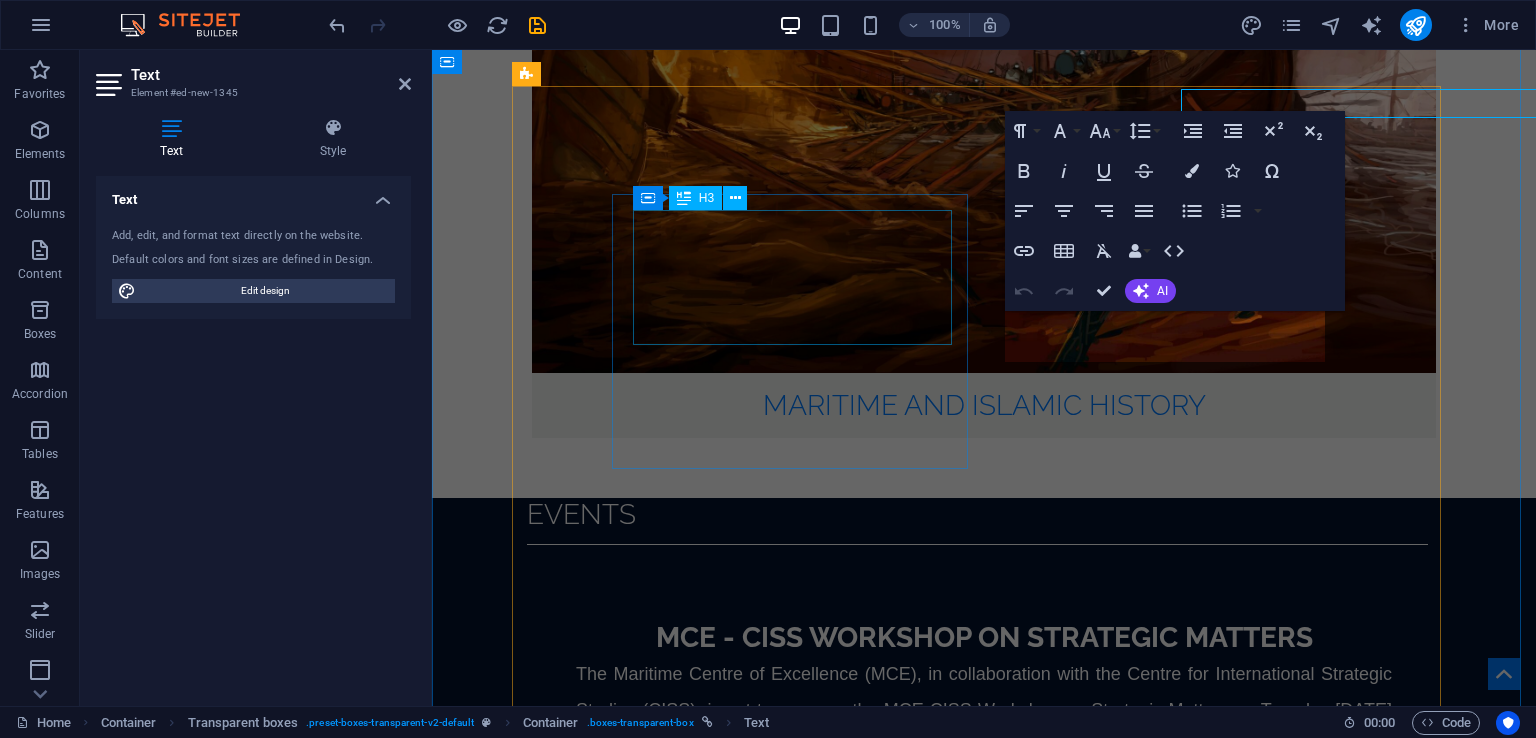 scroll, scrollTop: 3348, scrollLeft: 0, axis: vertical 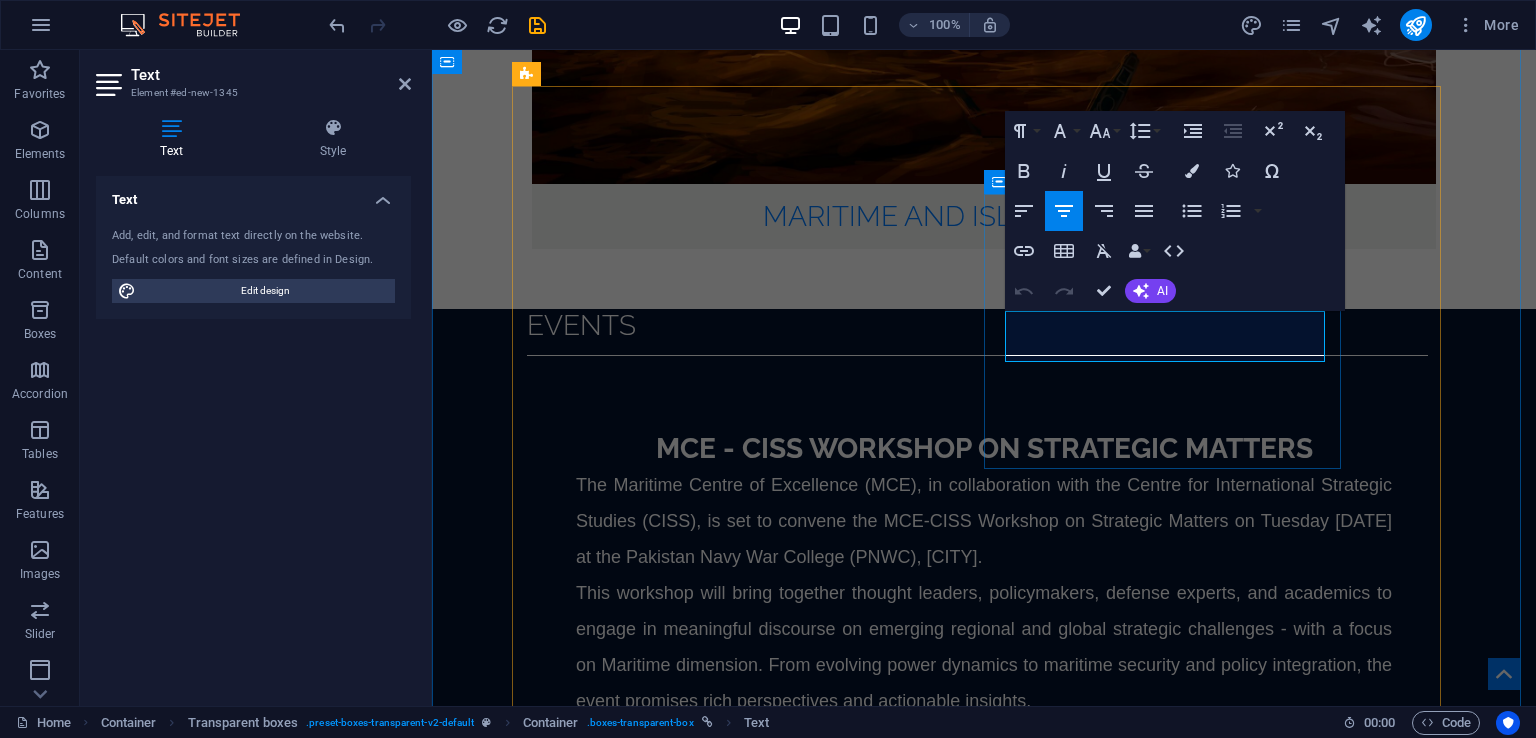 click on "Author: Cdr (R) Muhammad Azam Khan" at bounding box center [986, 3481] 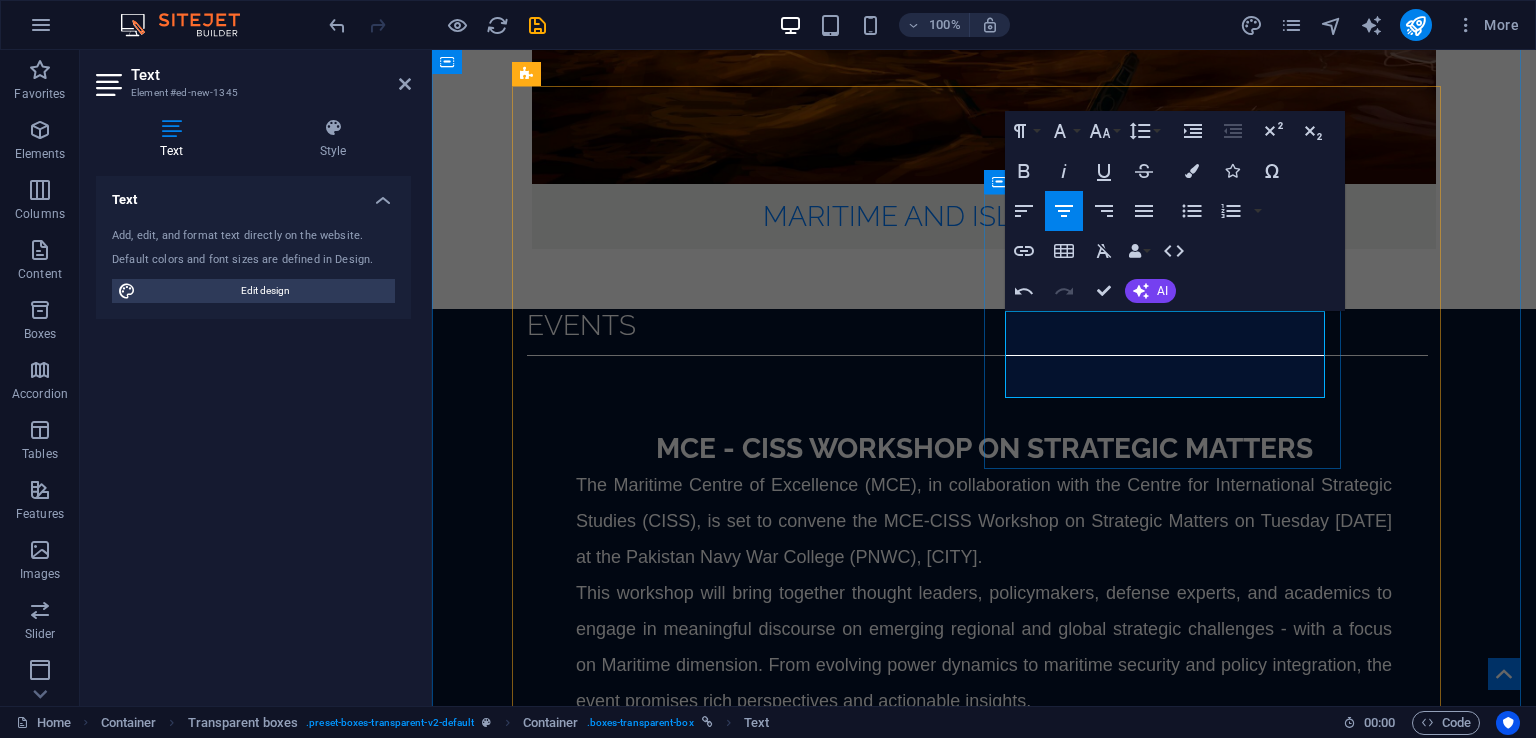 type 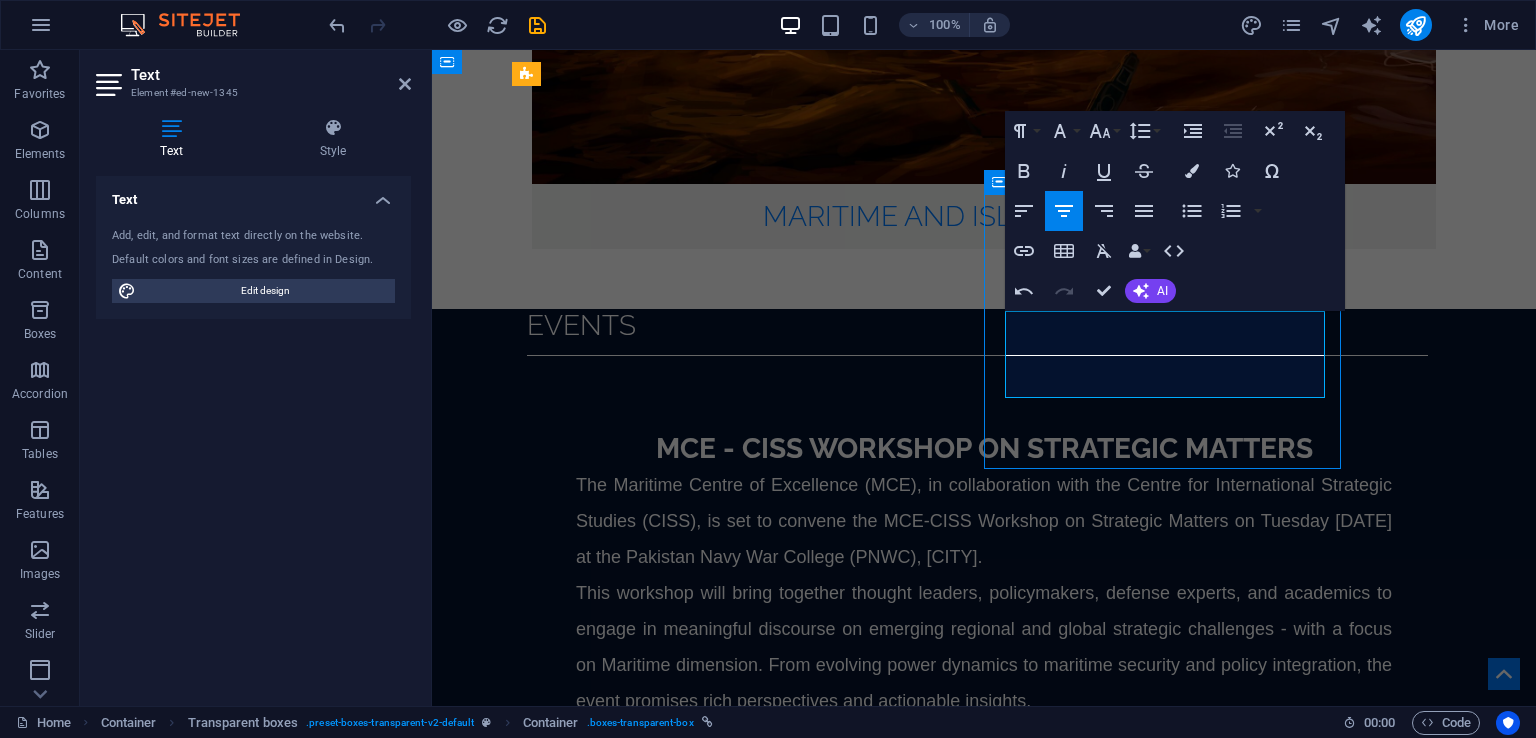scroll, scrollTop: 3125, scrollLeft: 0, axis: vertical 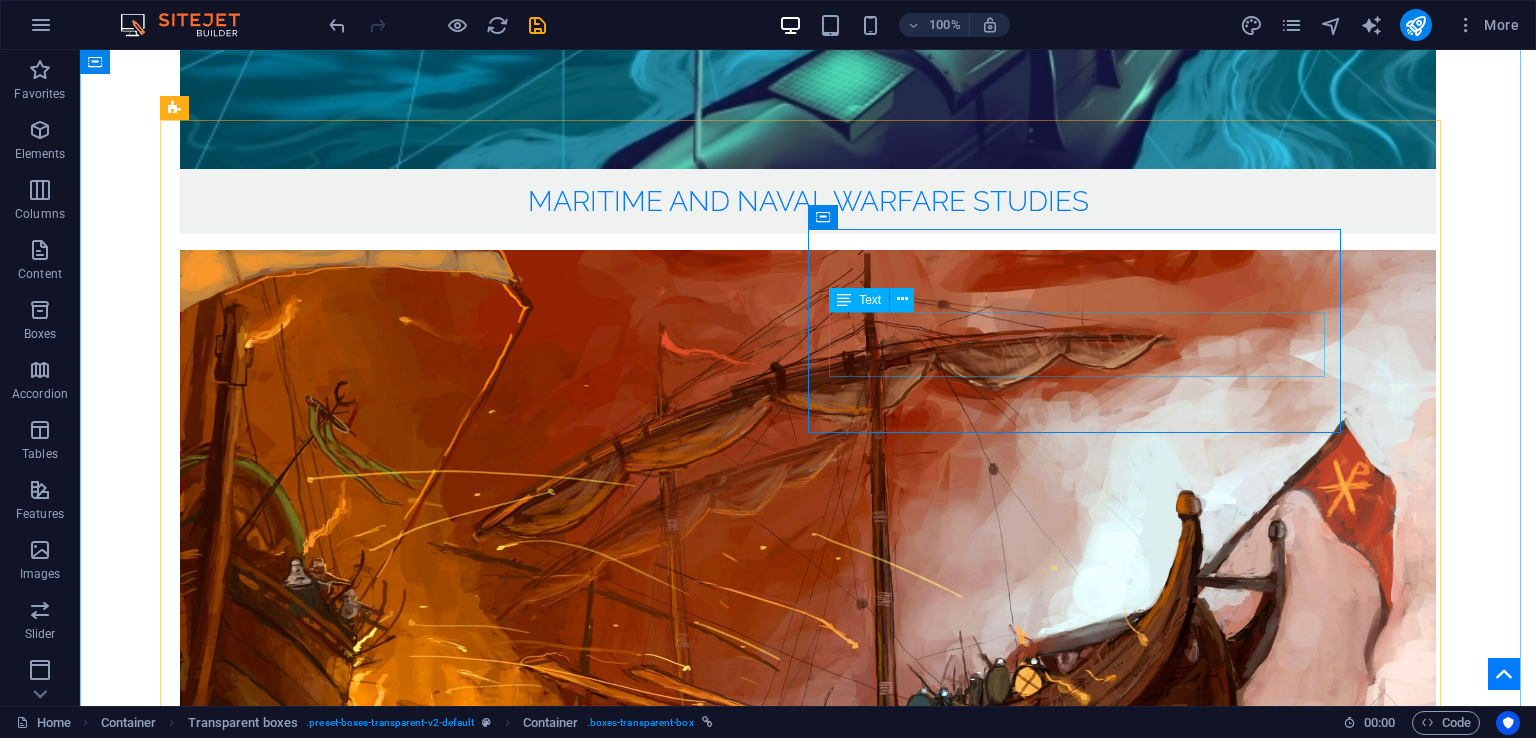 click on "Author: Cdr (R) Muhammad Azam Khan 23 Aug 2024" at bounding box center [810, 4098] 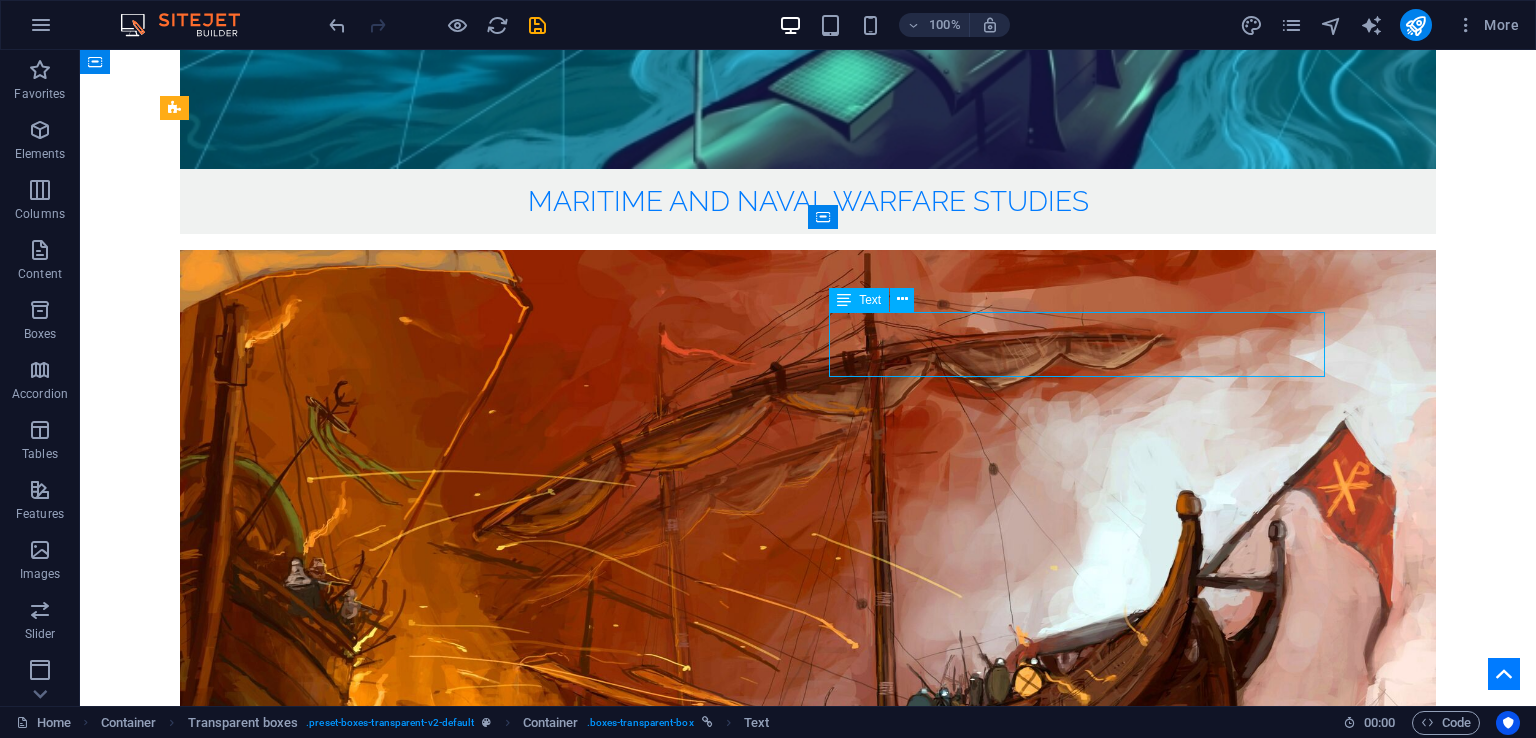 click on "Author: Cdr (R) Muhammad Azam Khan 23 Aug 2024" at bounding box center (810, 4098) 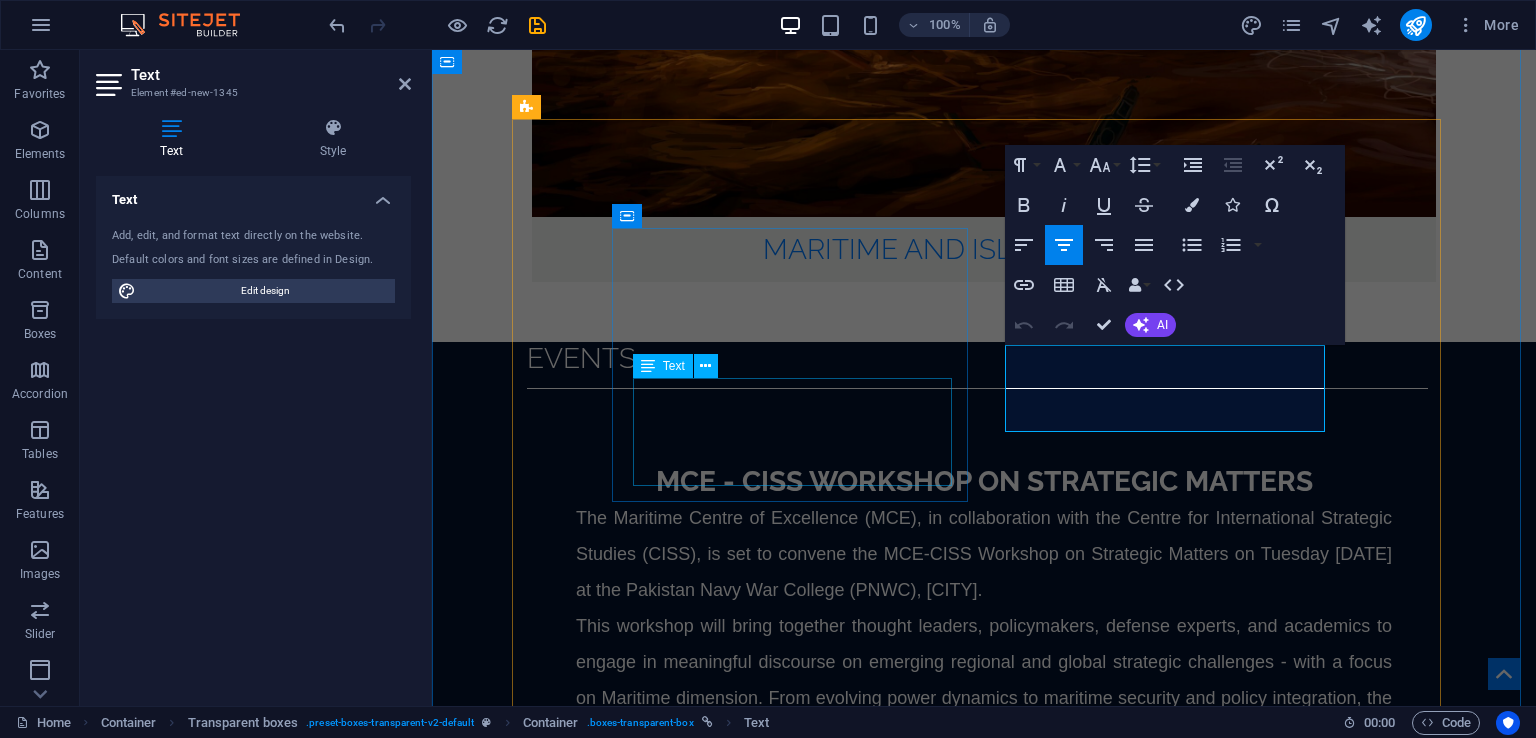 click on "Author(s): Cdre Ehsan Ahmed Khan SI(M) 09 Jul 24" at bounding box center [986, 3353] 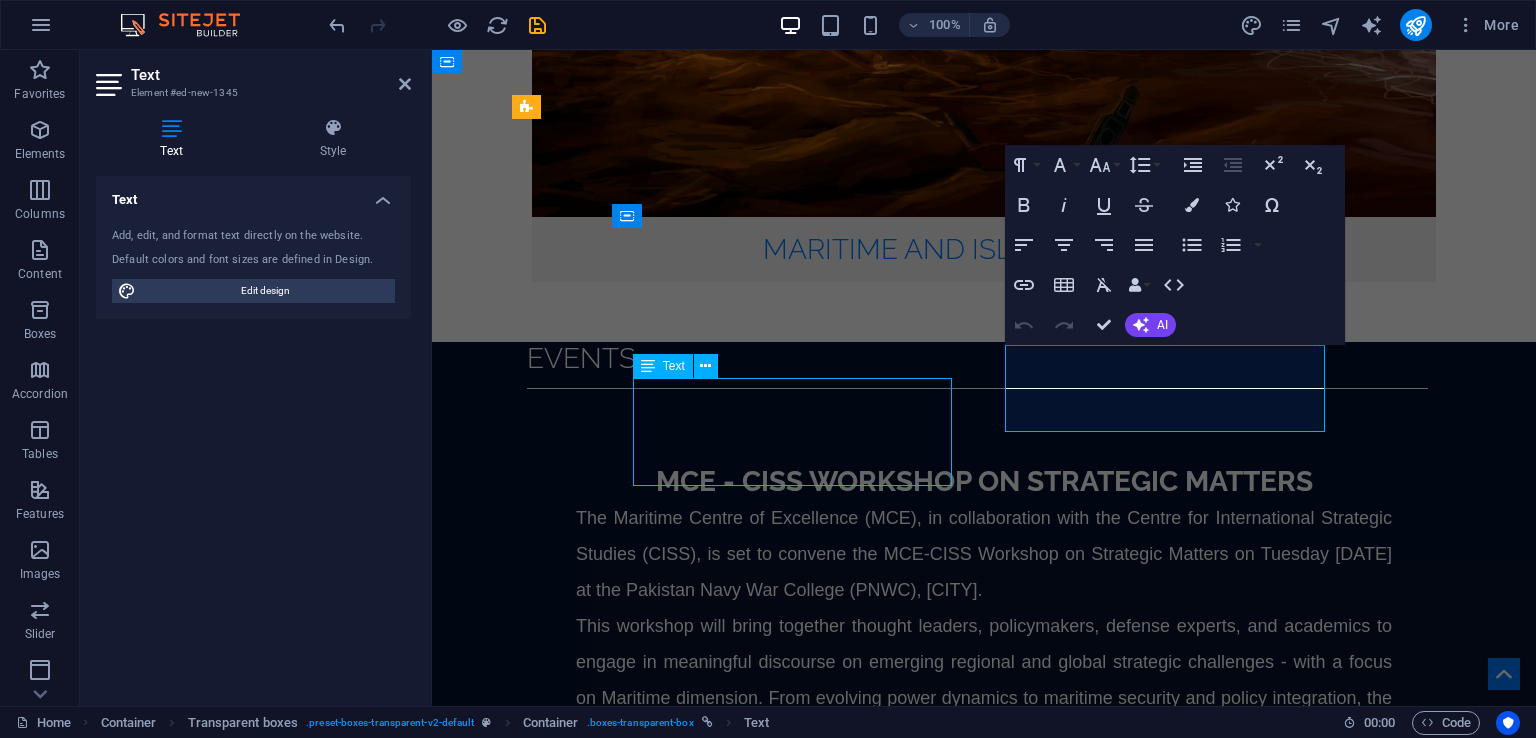 click on "Author(s): Cdre Ehsan Ahmed Khan SI(M) 09 Jul 24" at bounding box center [986, 3353] 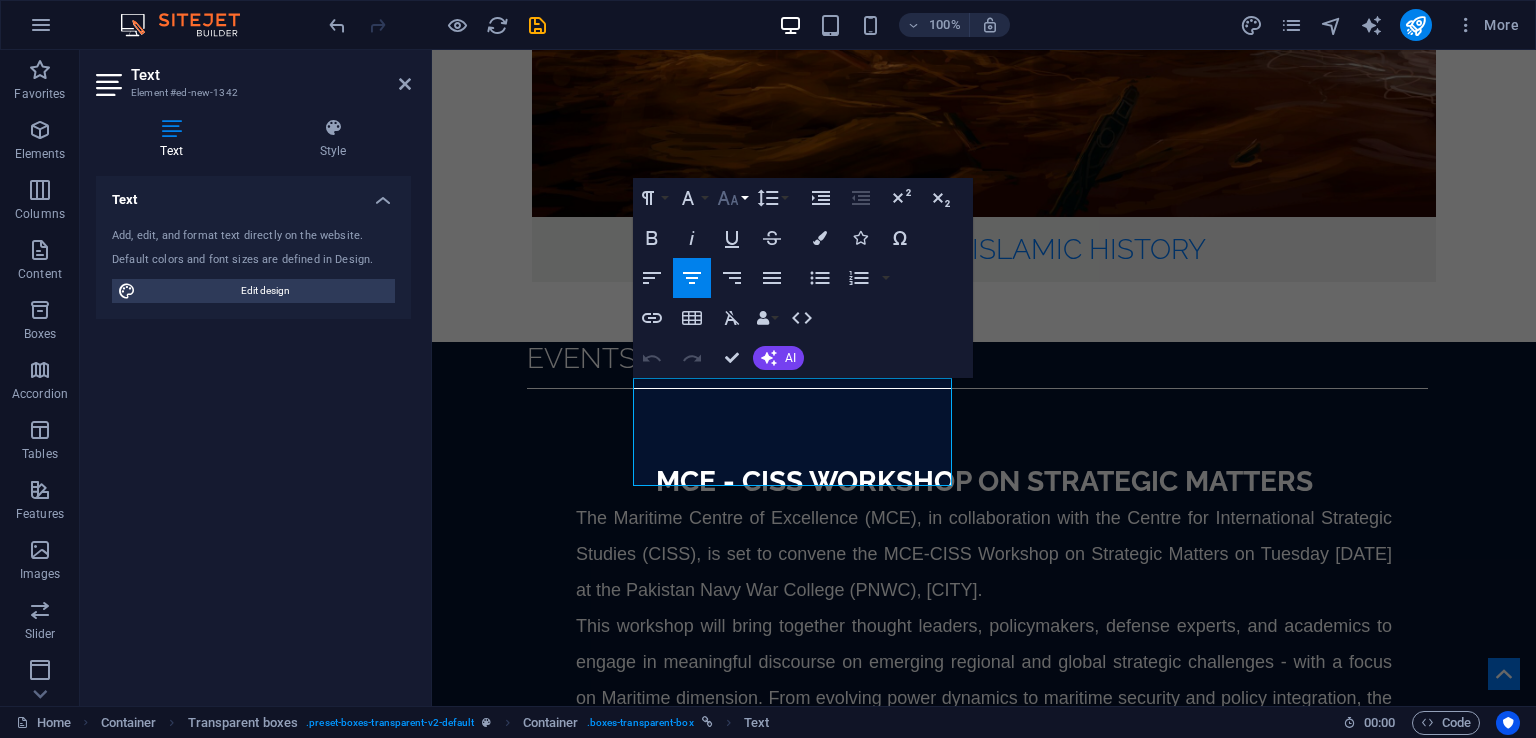 click 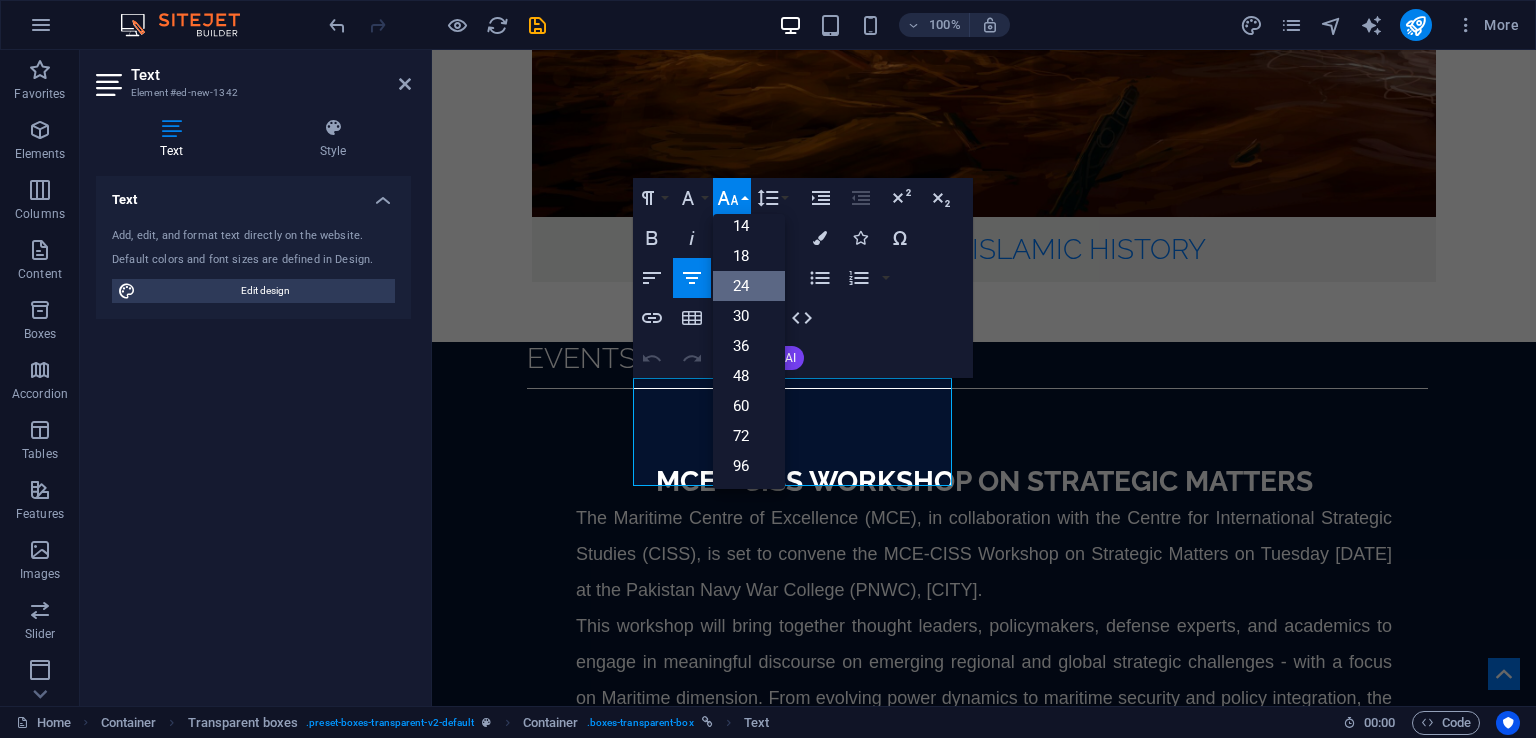 scroll, scrollTop: 160, scrollLeft: 0, axis: vertical 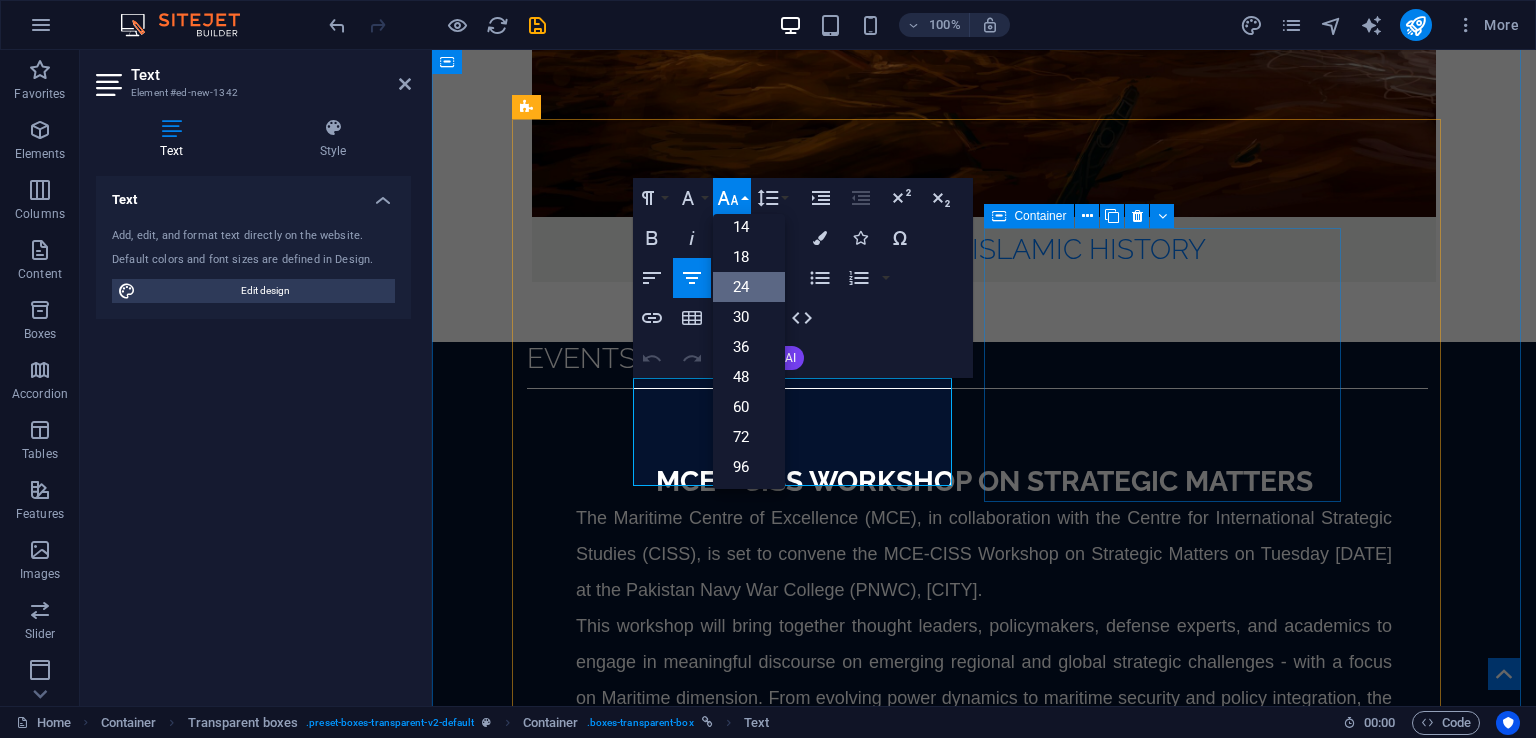 click on "Hacking Ministries - Case of Maritime Sector Author: Cdr (R) Muhammad Azam Khan 23 Aug 2024" at bounding box center [984, 3266] 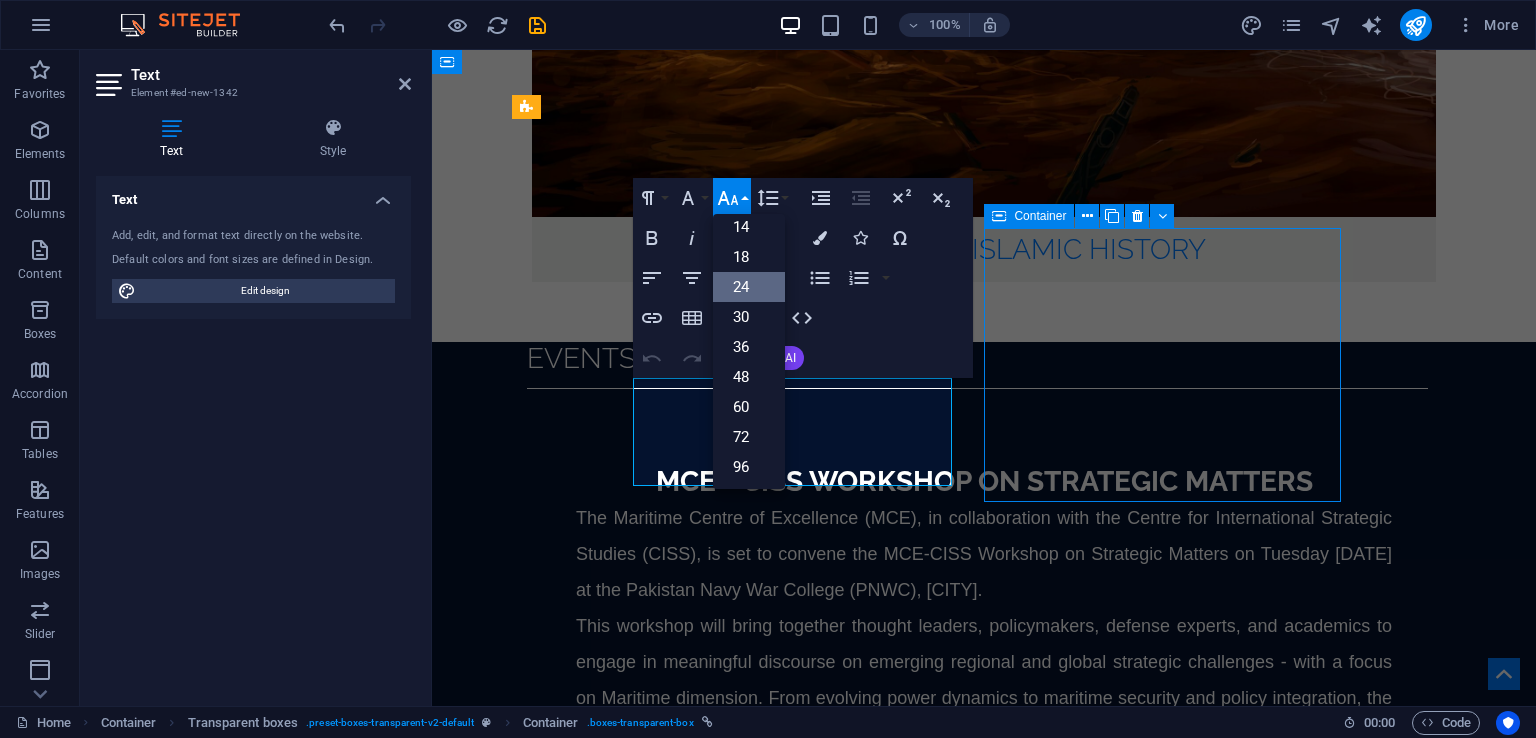 scroll, scrollTop: 3125, scrollLeft: 0, axis: vertical 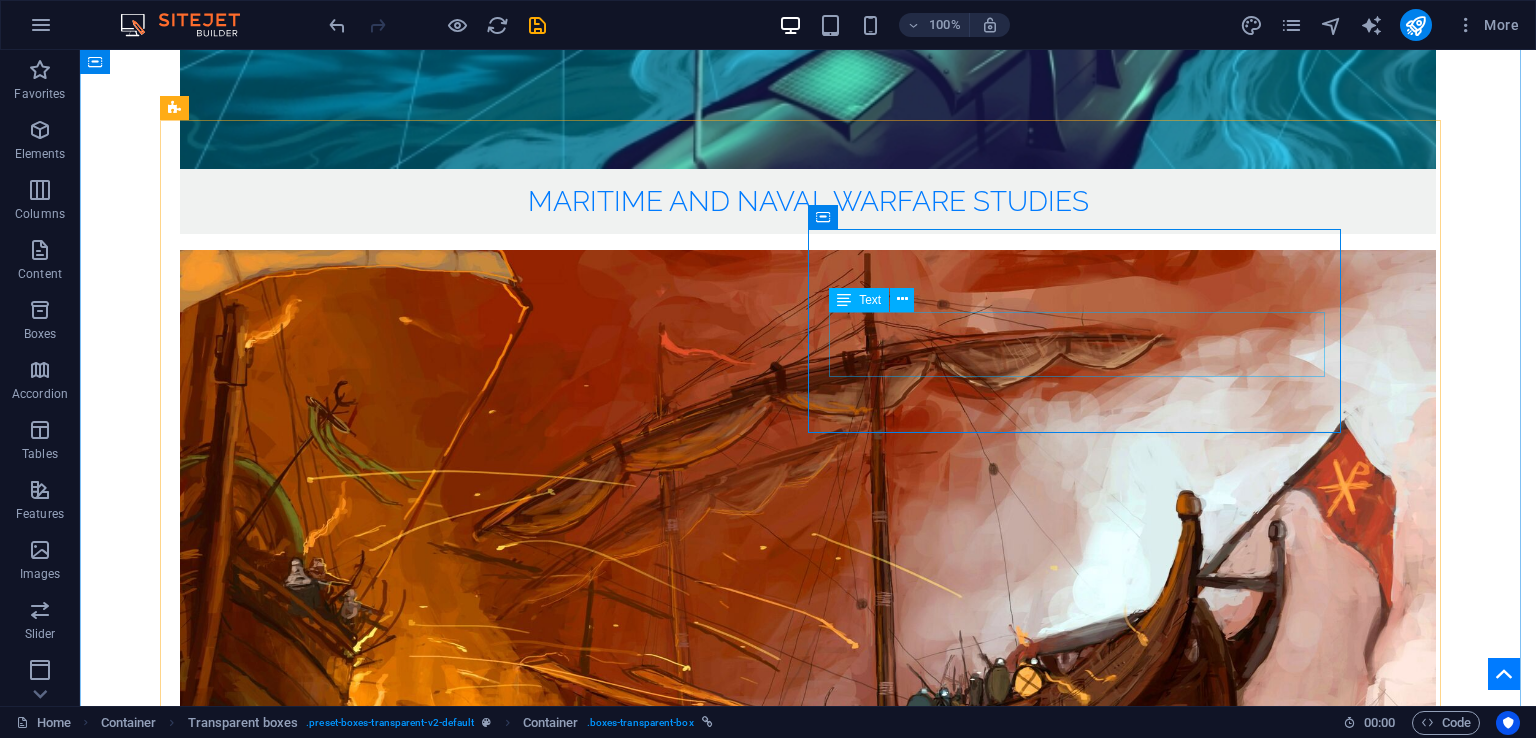 click on "Author: Cdr (R) Muhammad Azam Khan 23 Aug 2024" at bounding box center (810, 4098) 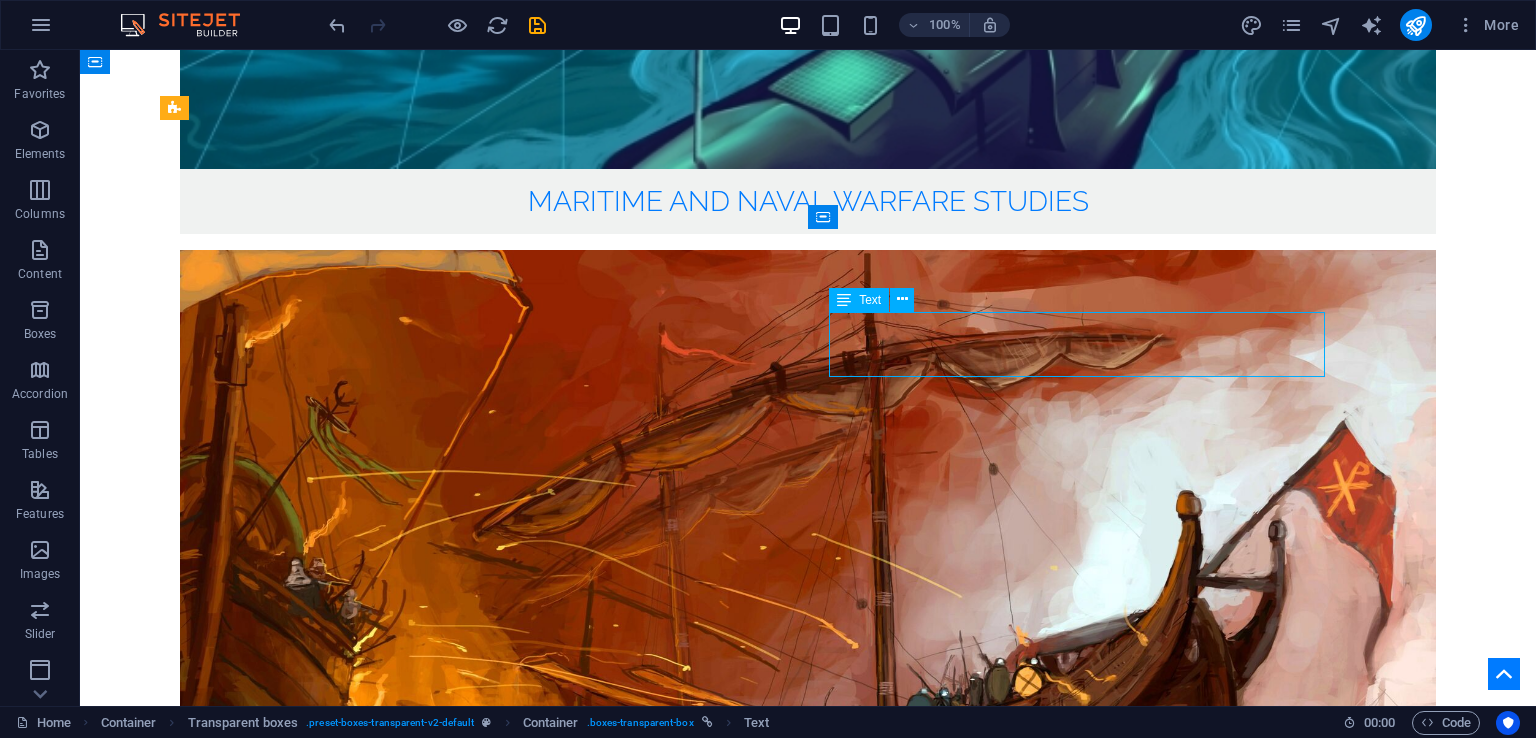 click on "Author: Cdr (R) Muhammad Azam Khan 23 Aug 2024" at bounding box center [810, 4098] 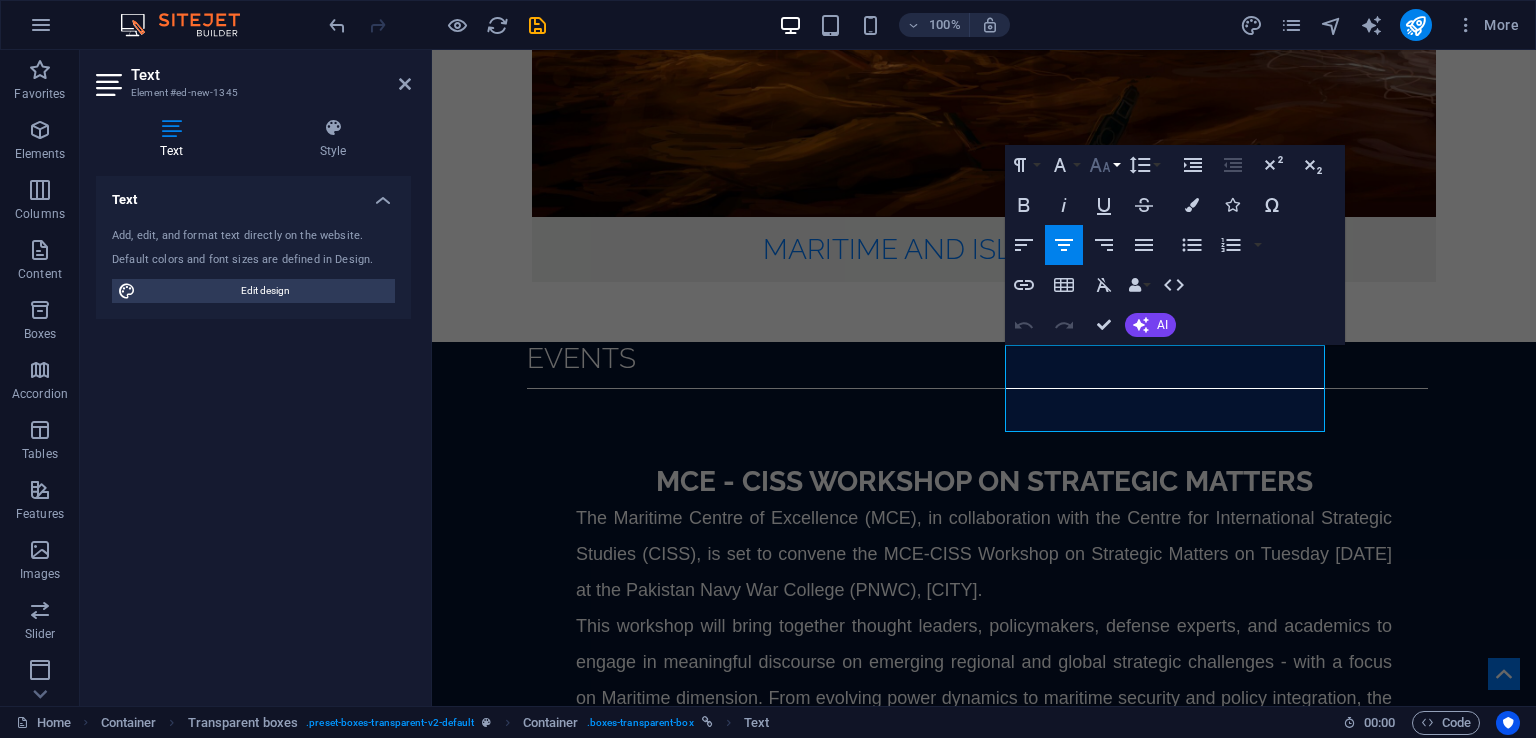 click 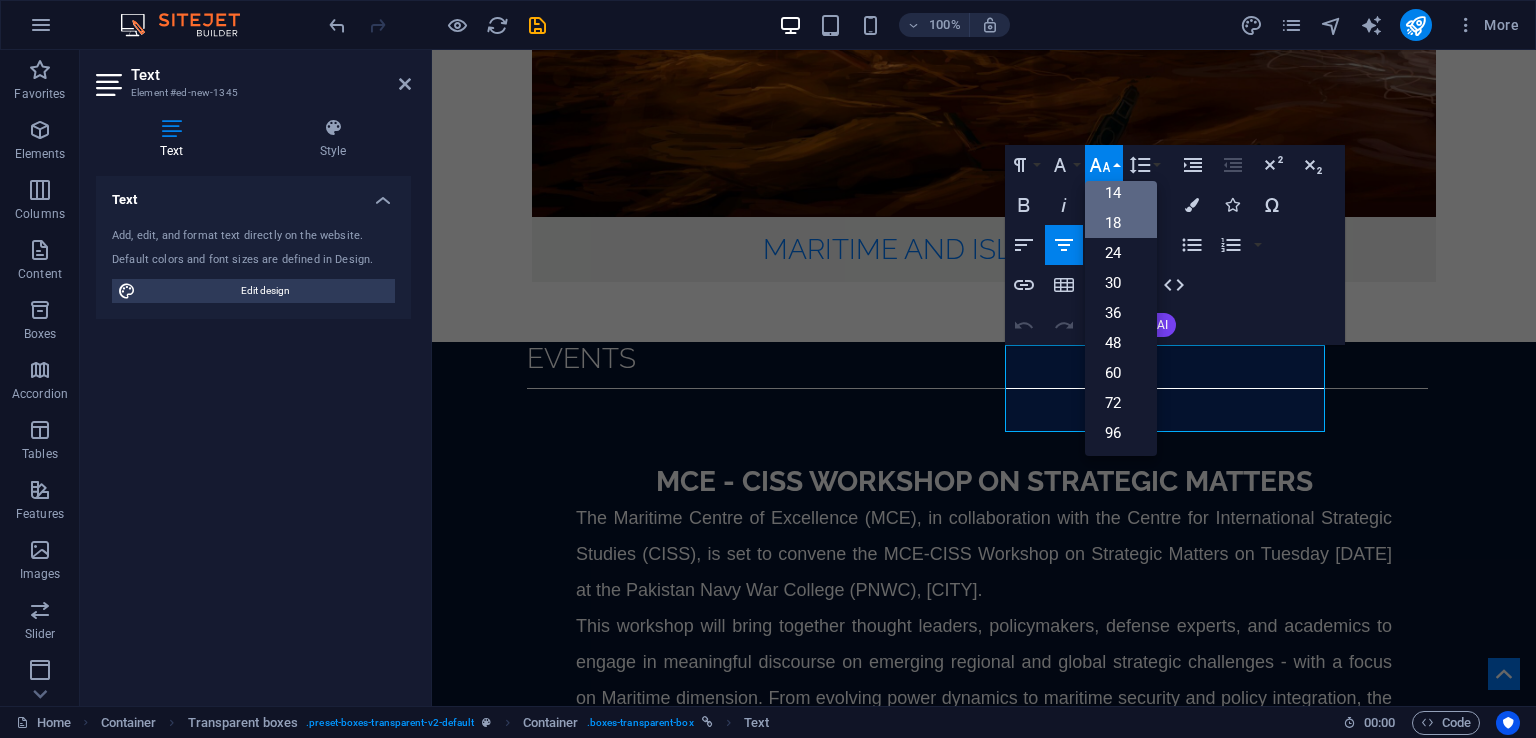 scroll, scrollTop: 160, scrollLeft: 0, axis: vertical 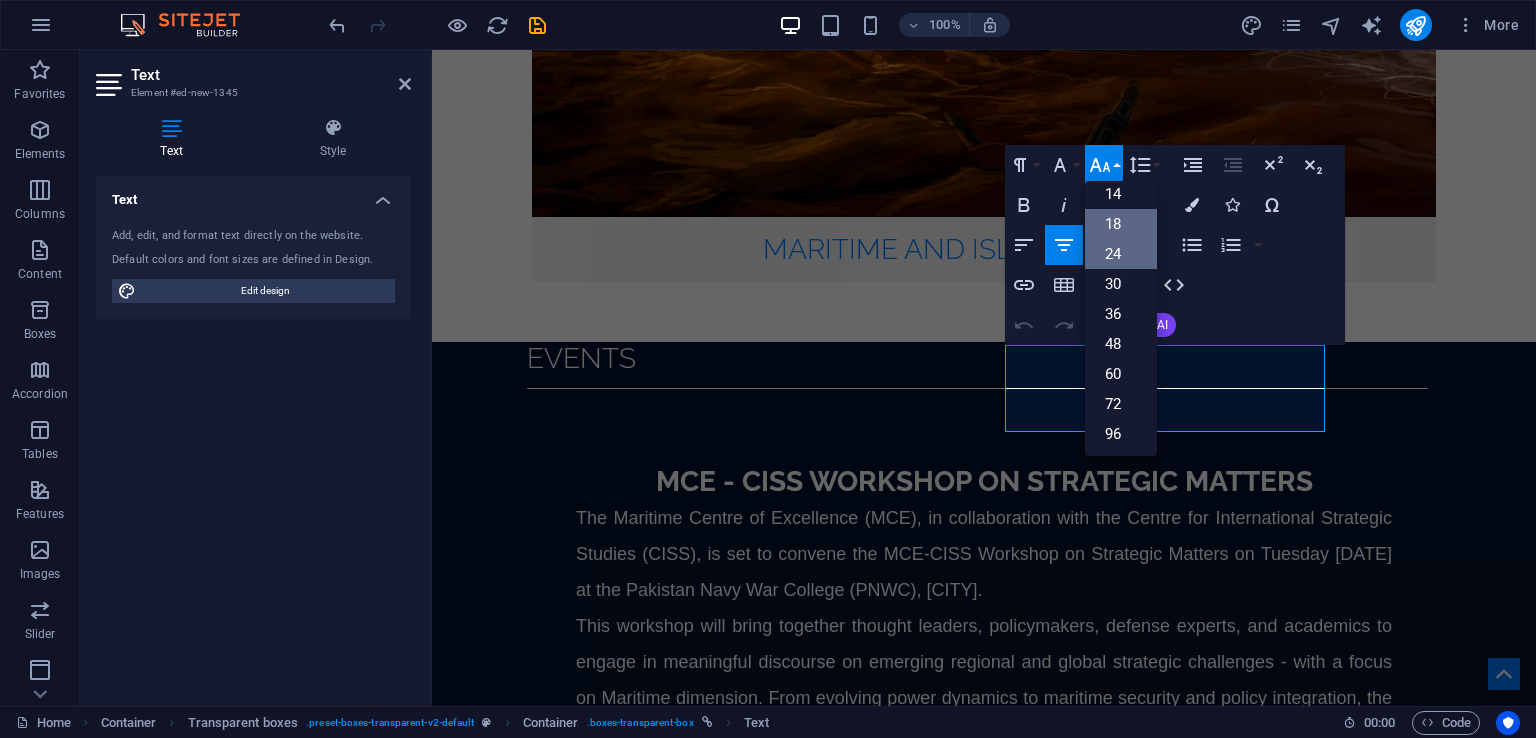 click on "24" at bounding box center (1121, 254) 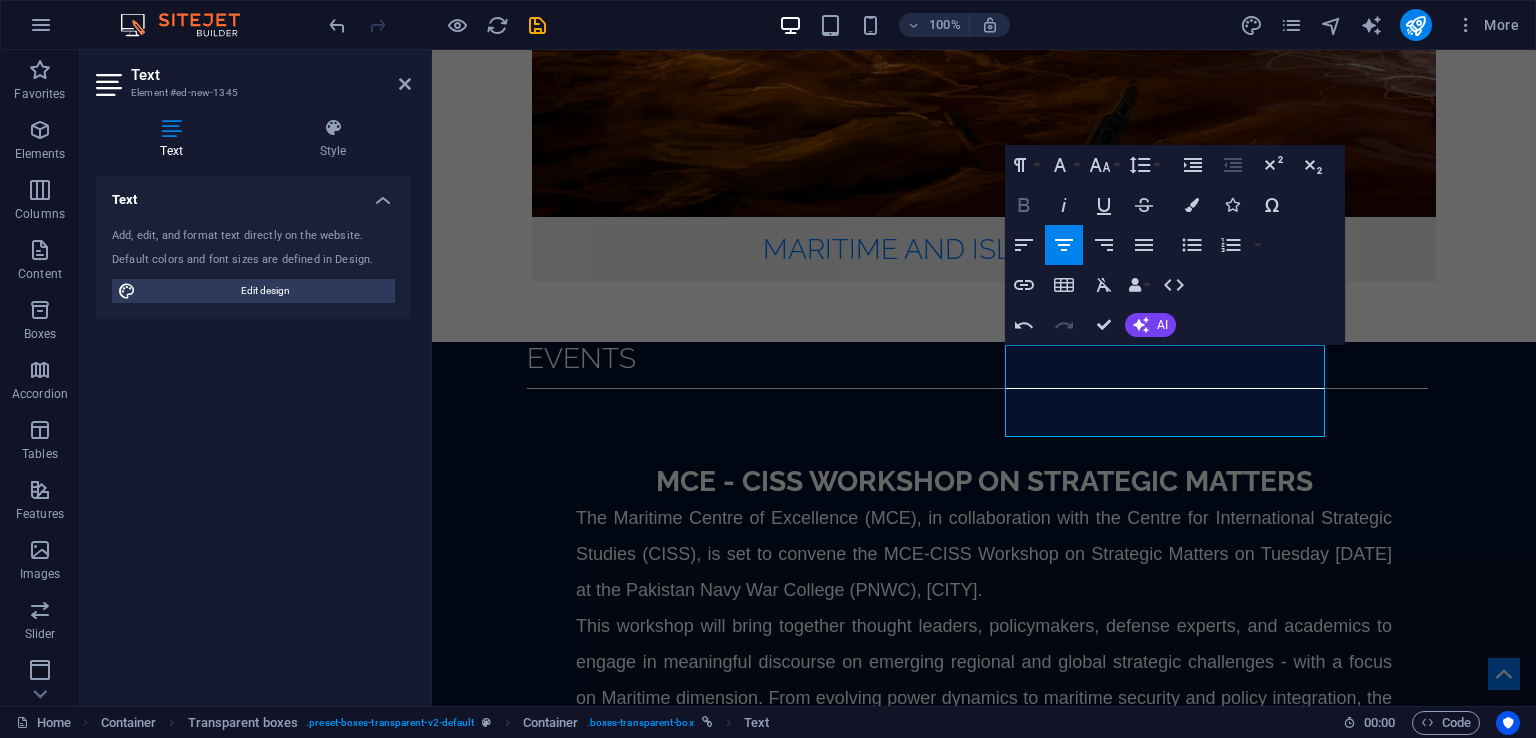click 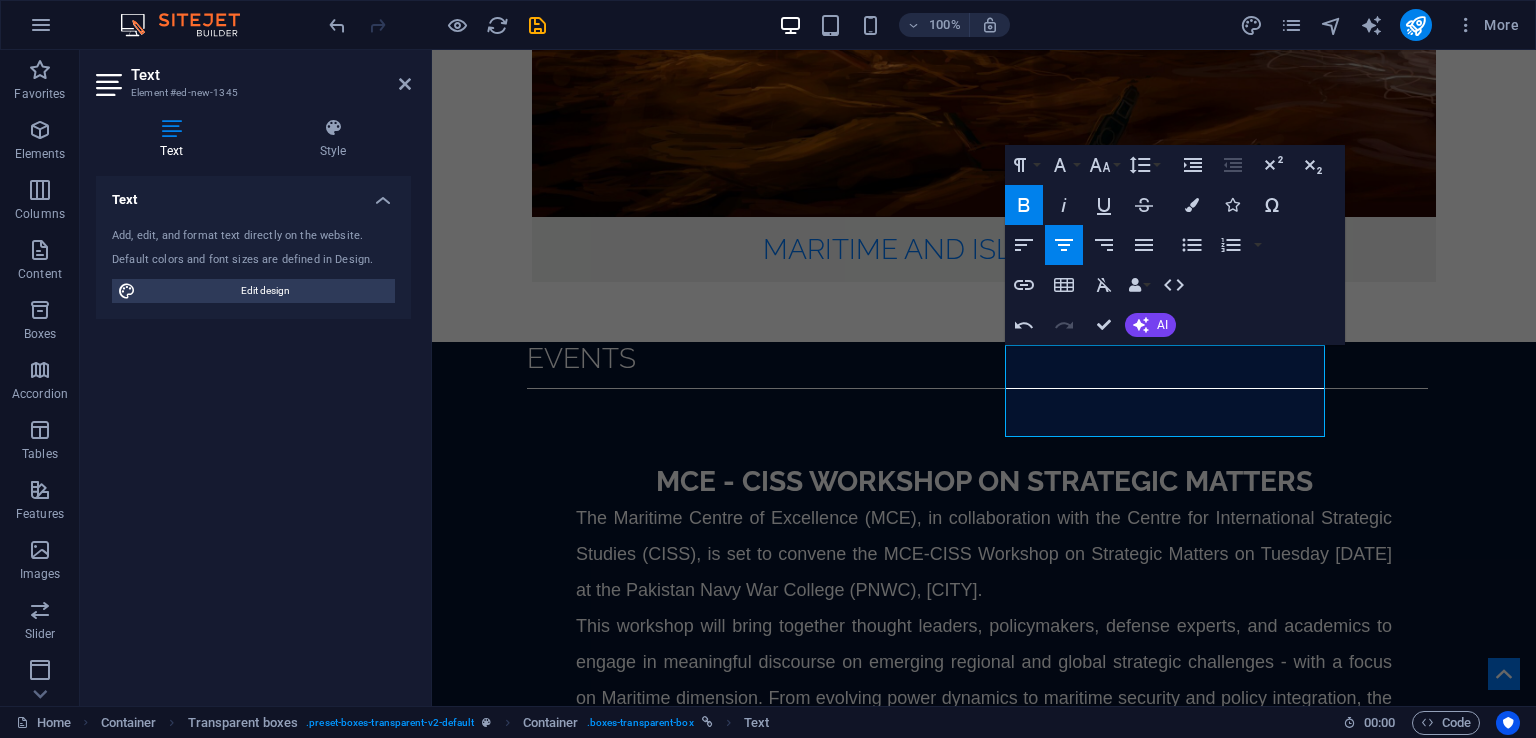 click 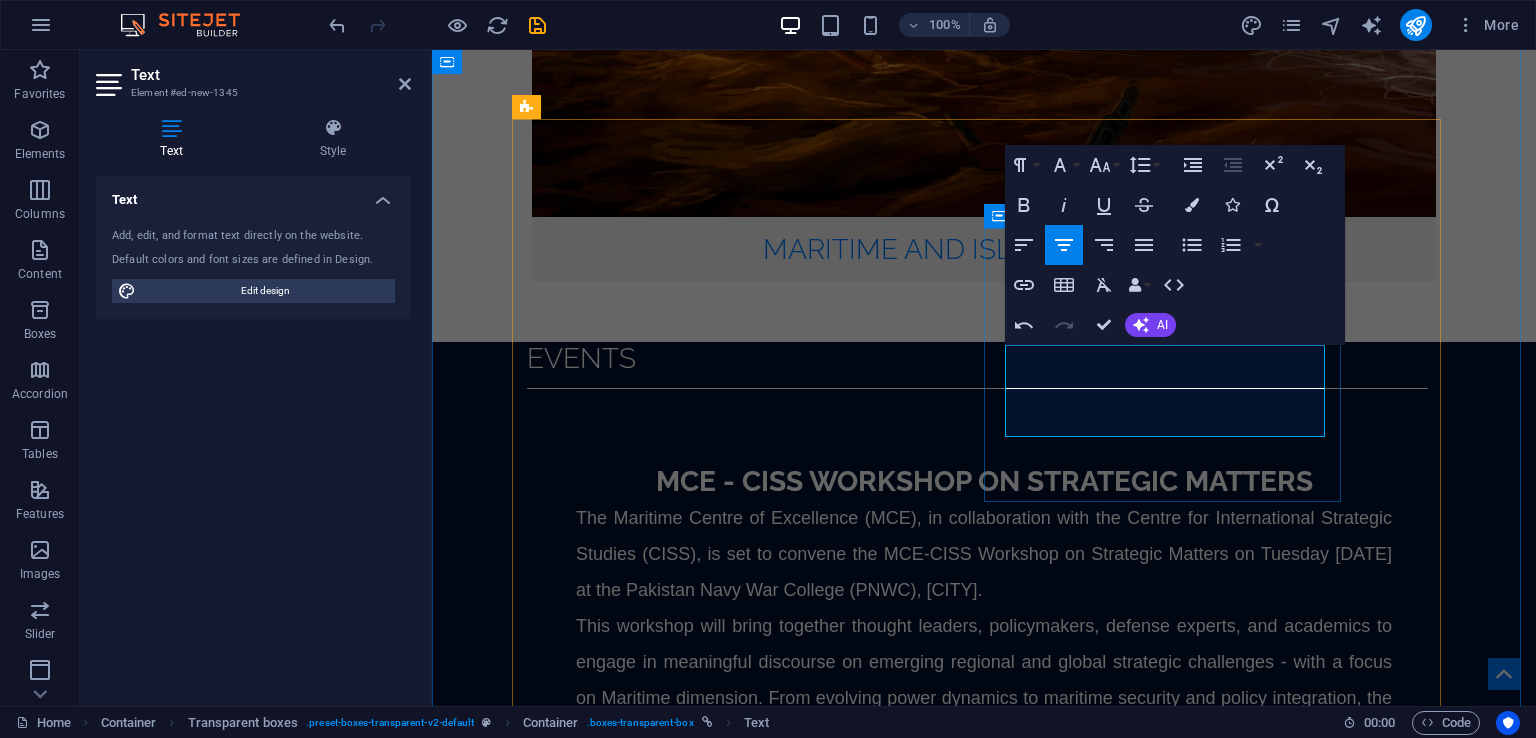 click on "Hacking Ministries - Case of Maritime Sector Author: Cdr (R) Muhammad Azam Khan 23 Aug 2024" at bounding box center (984, 3520) 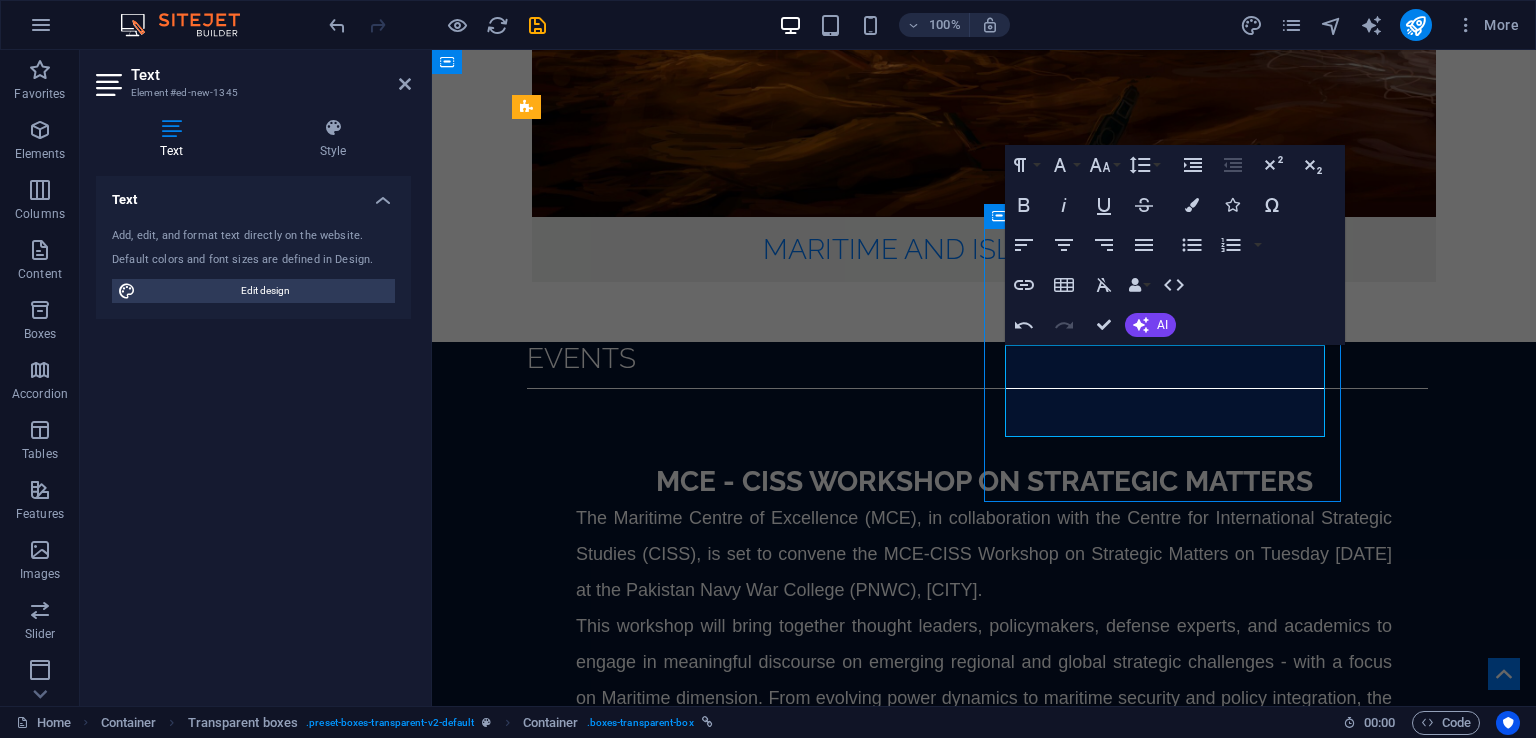 scroll, scrollTop: 3125, scrollLeft: 0, axis: vertical 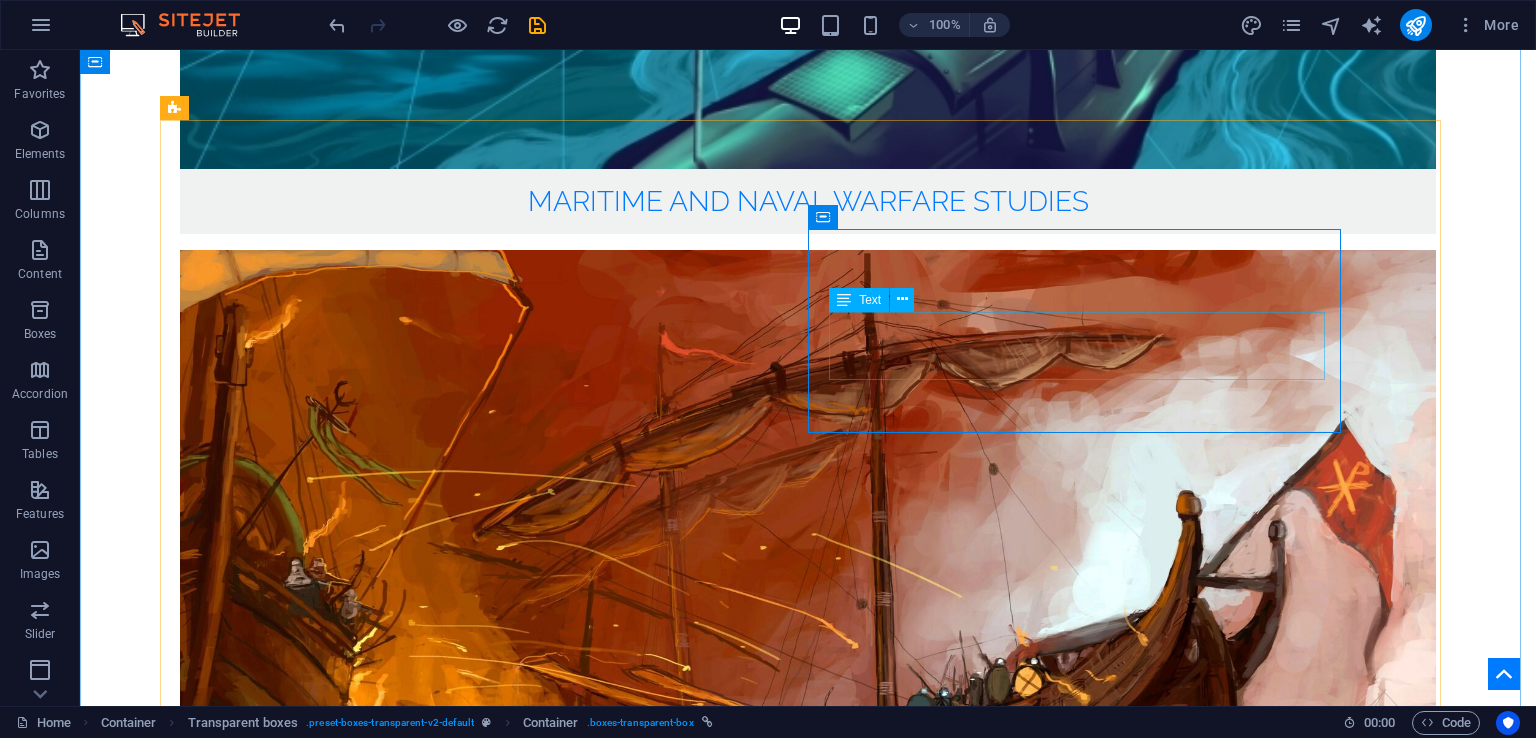 click on "Author: Cdr (R) Muhammad Azam Khan 23 Aug 2024" at bounding box center [810, 4099] 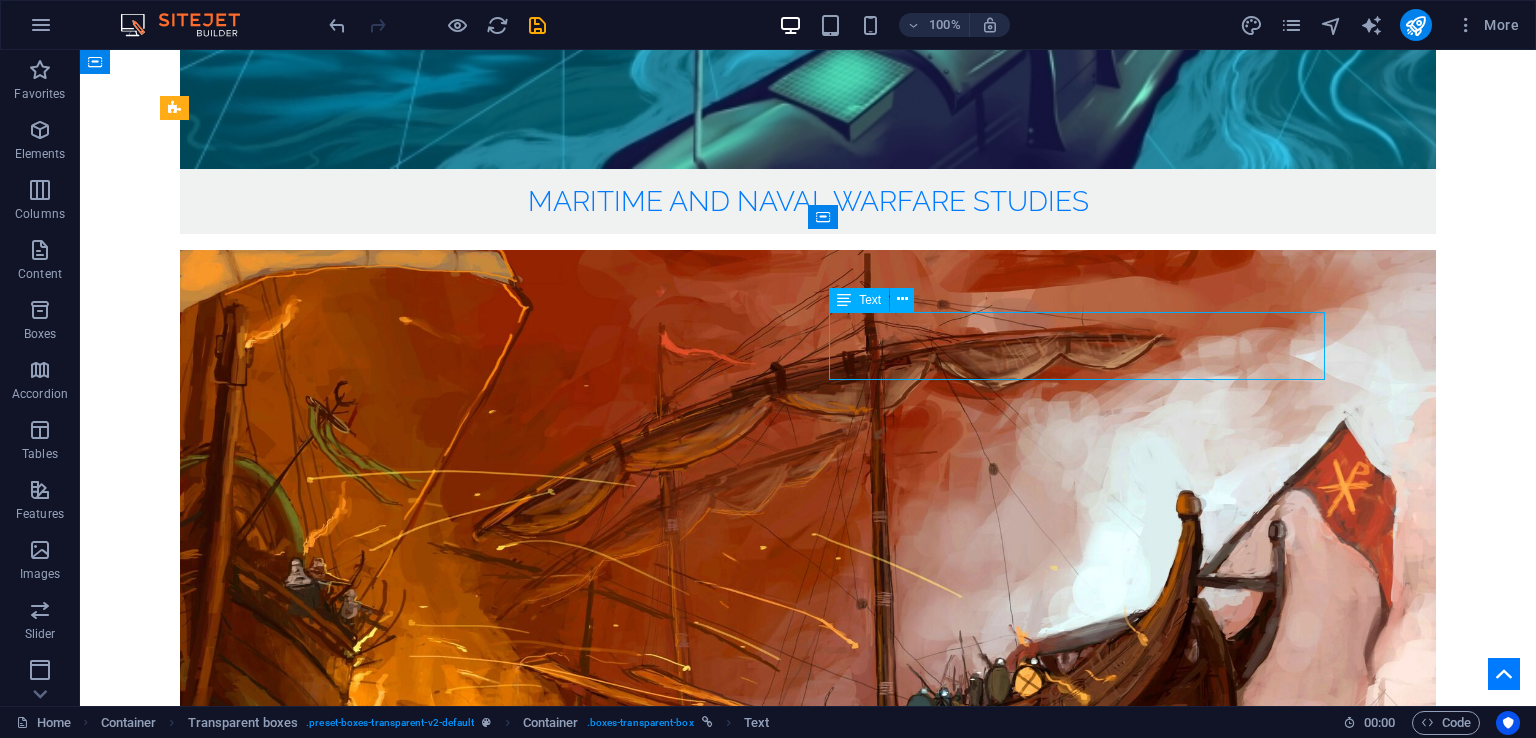 click on "Author: Cdr (R) Muhammad Azam Khan 23 Aug 2024" at bounding box center (810, 4099) 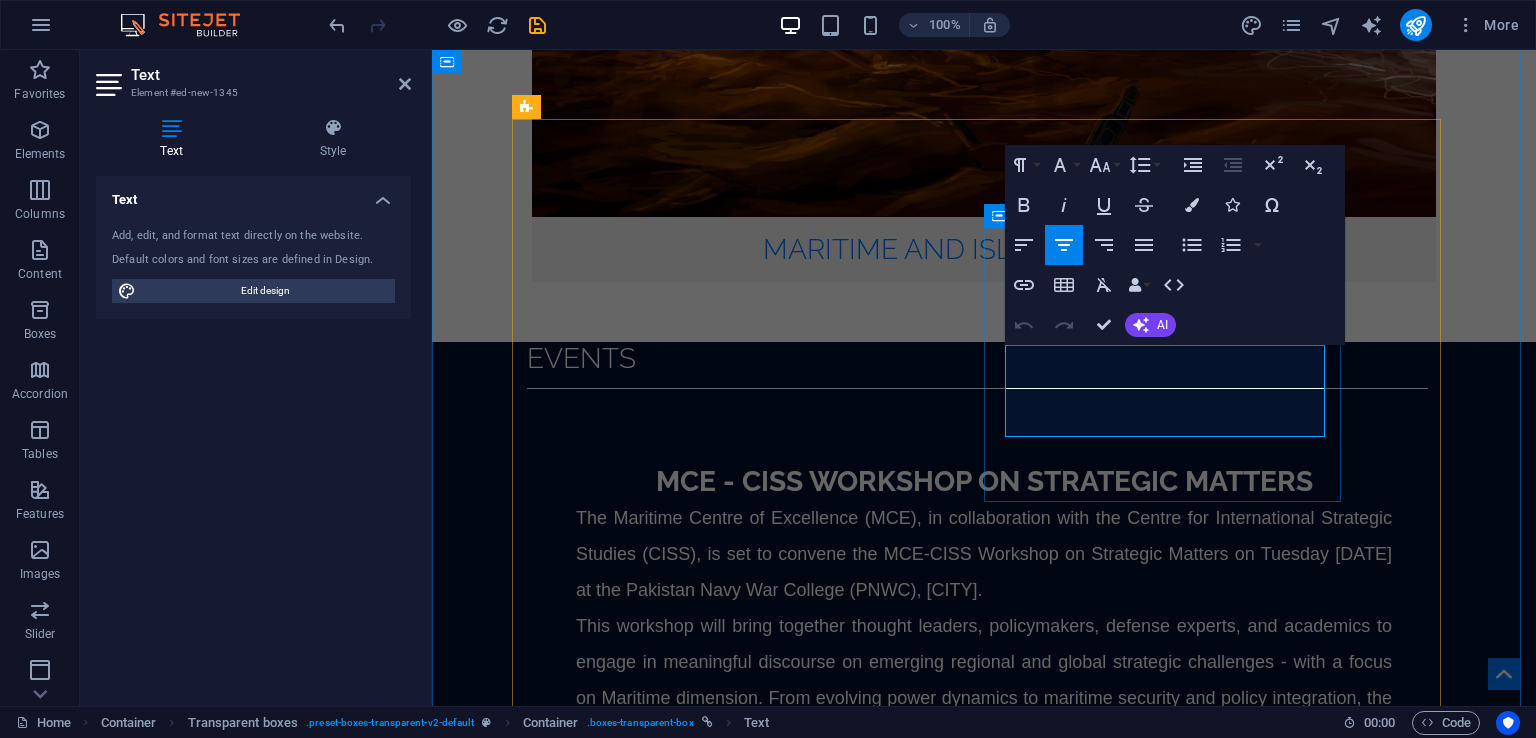 click on "23 Aug 2024" at bounding box center [986, 3553] 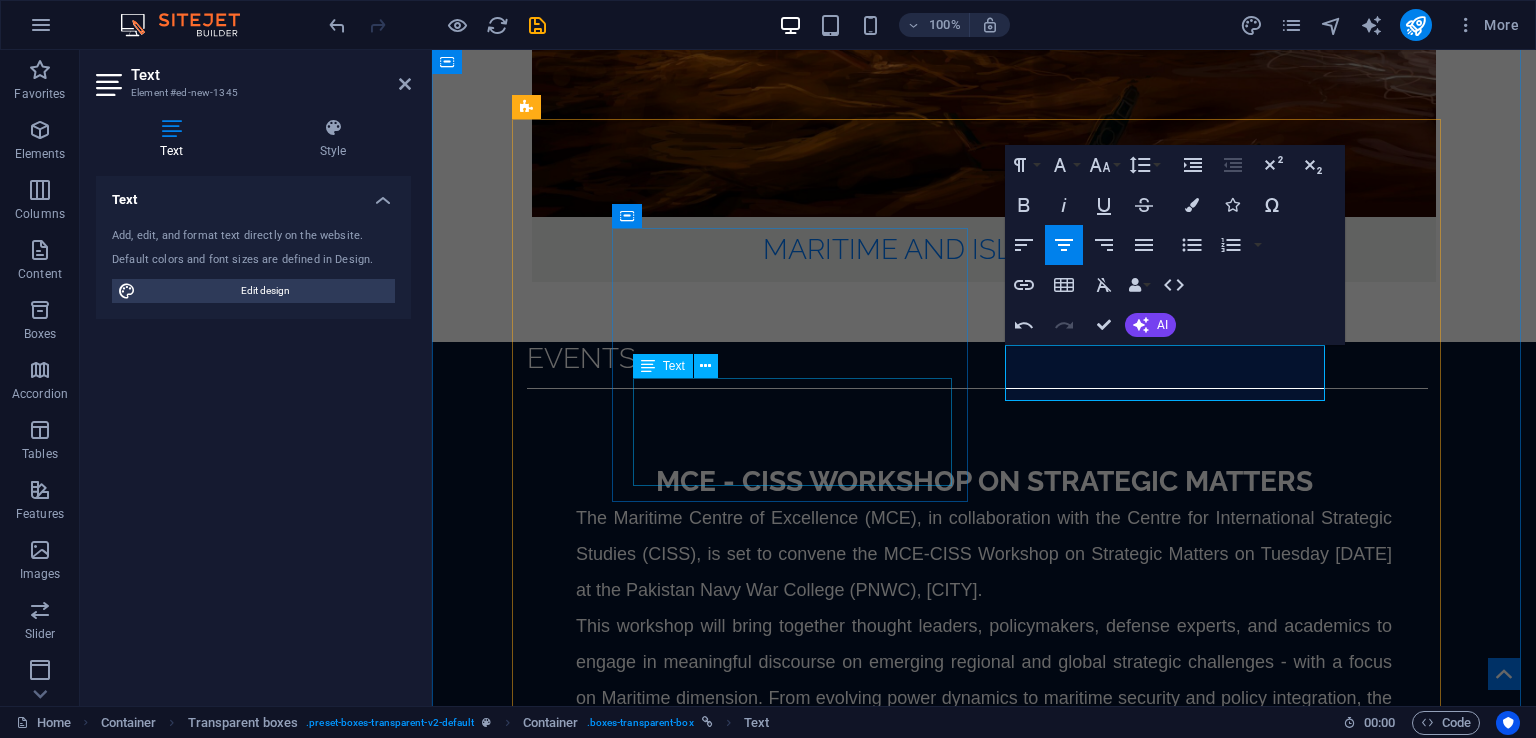 click on "Author(s): Cdre Ehsan Ahmed Khan SI(M) 09 Jul 24" at bounding box center (986, 3353) 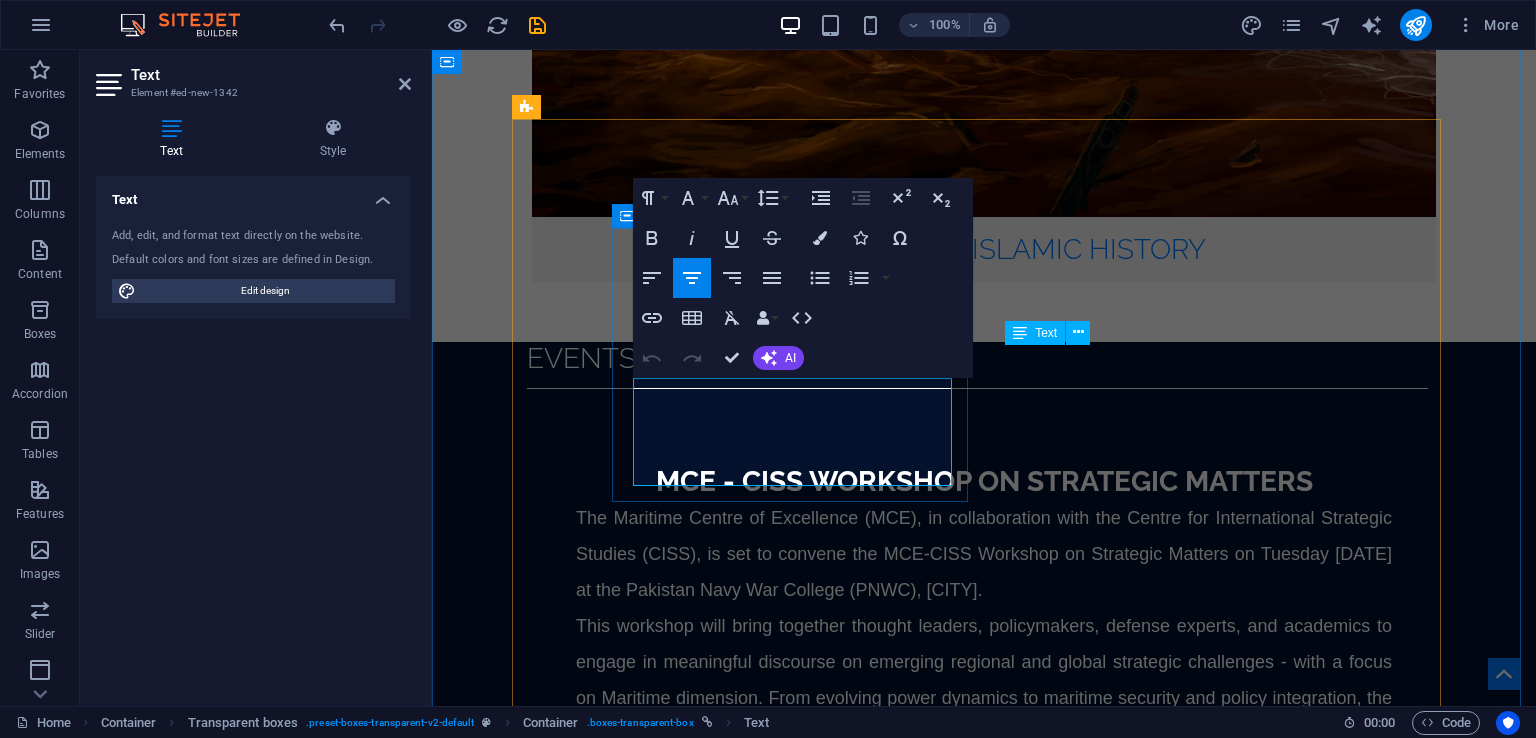 click on "09 Jul 24" at bounding box center (986, 3119) 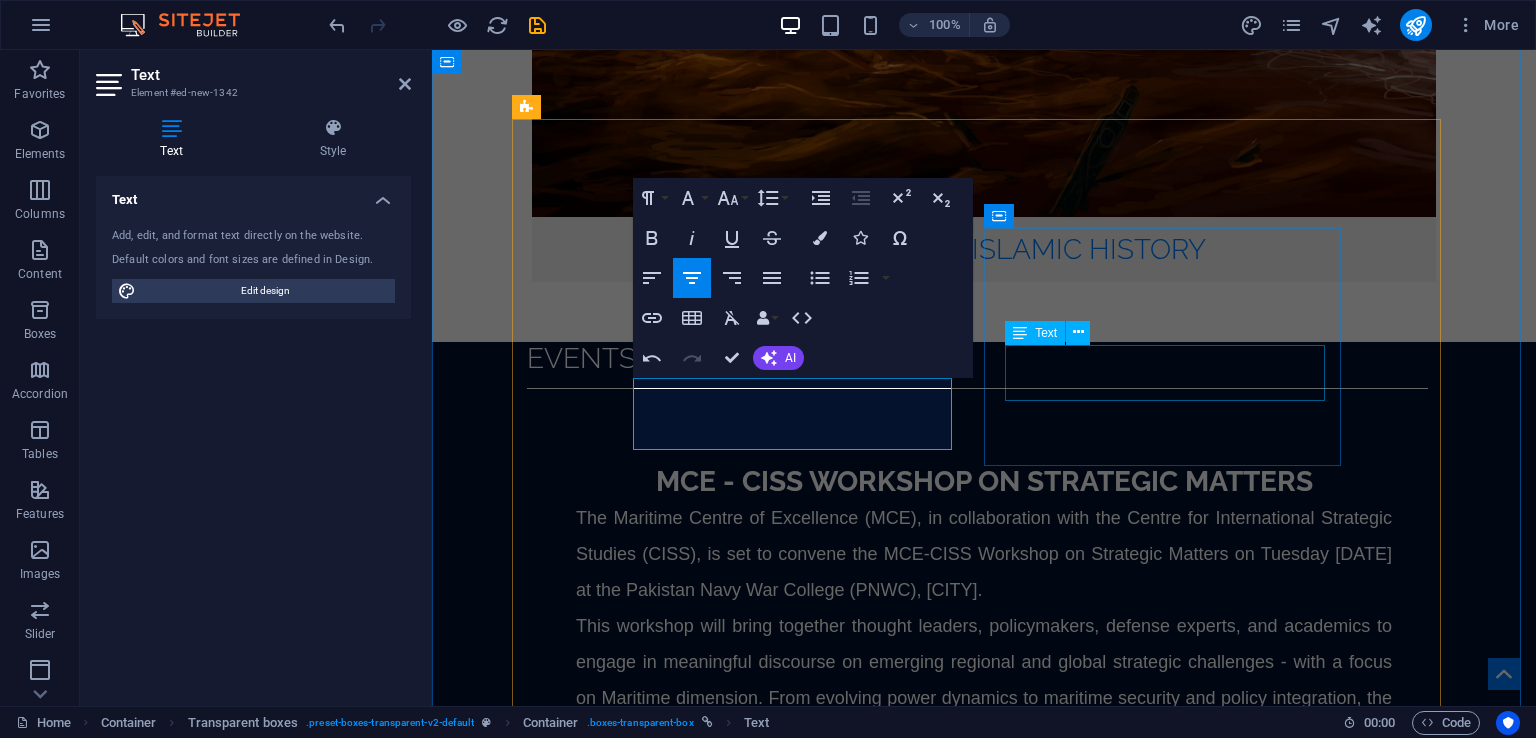 click on "Author: Cdr (R) Muhammad Azam Khan" at bounding box center (986, 3479) 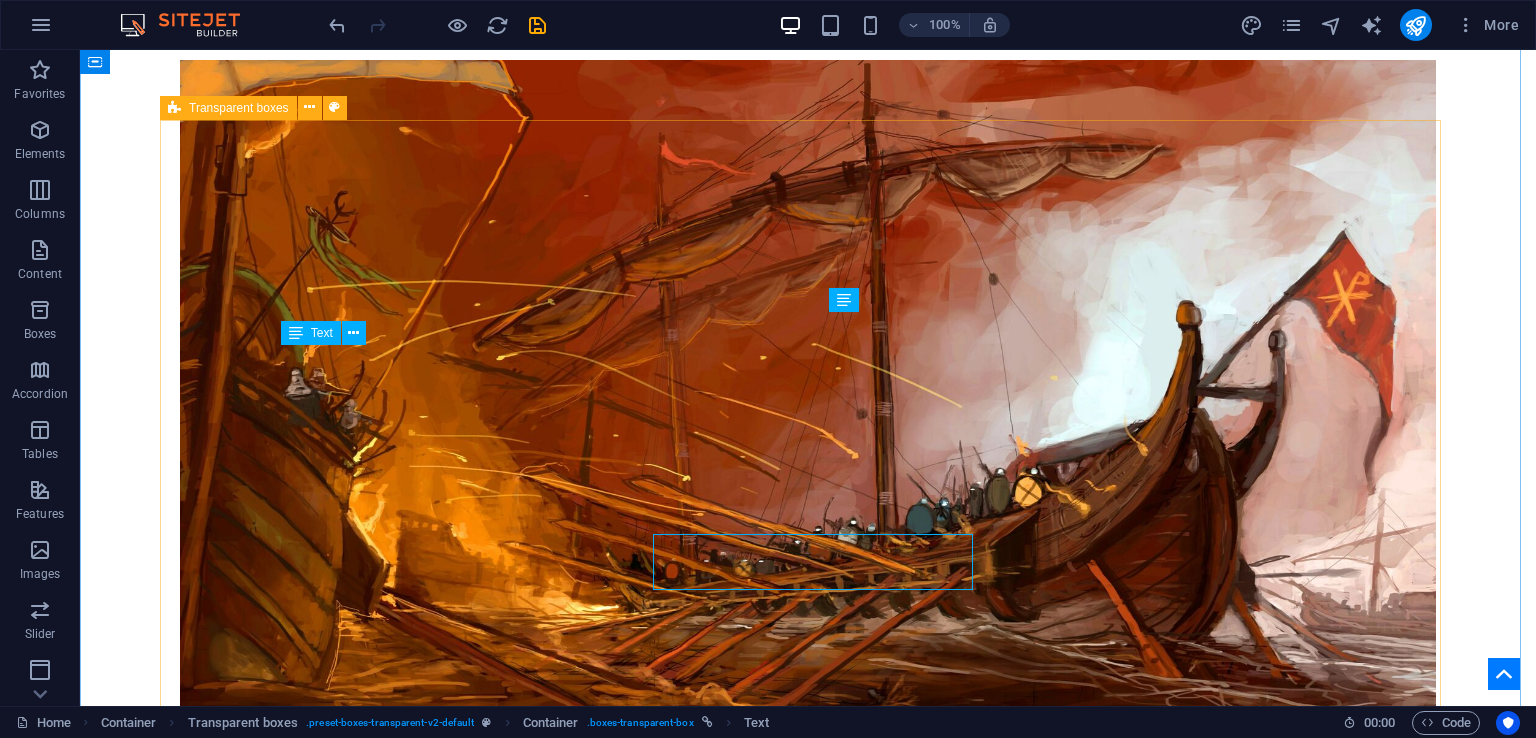 scroll, scrollTop: 3125, scrollLeft: 0, axis: vertical 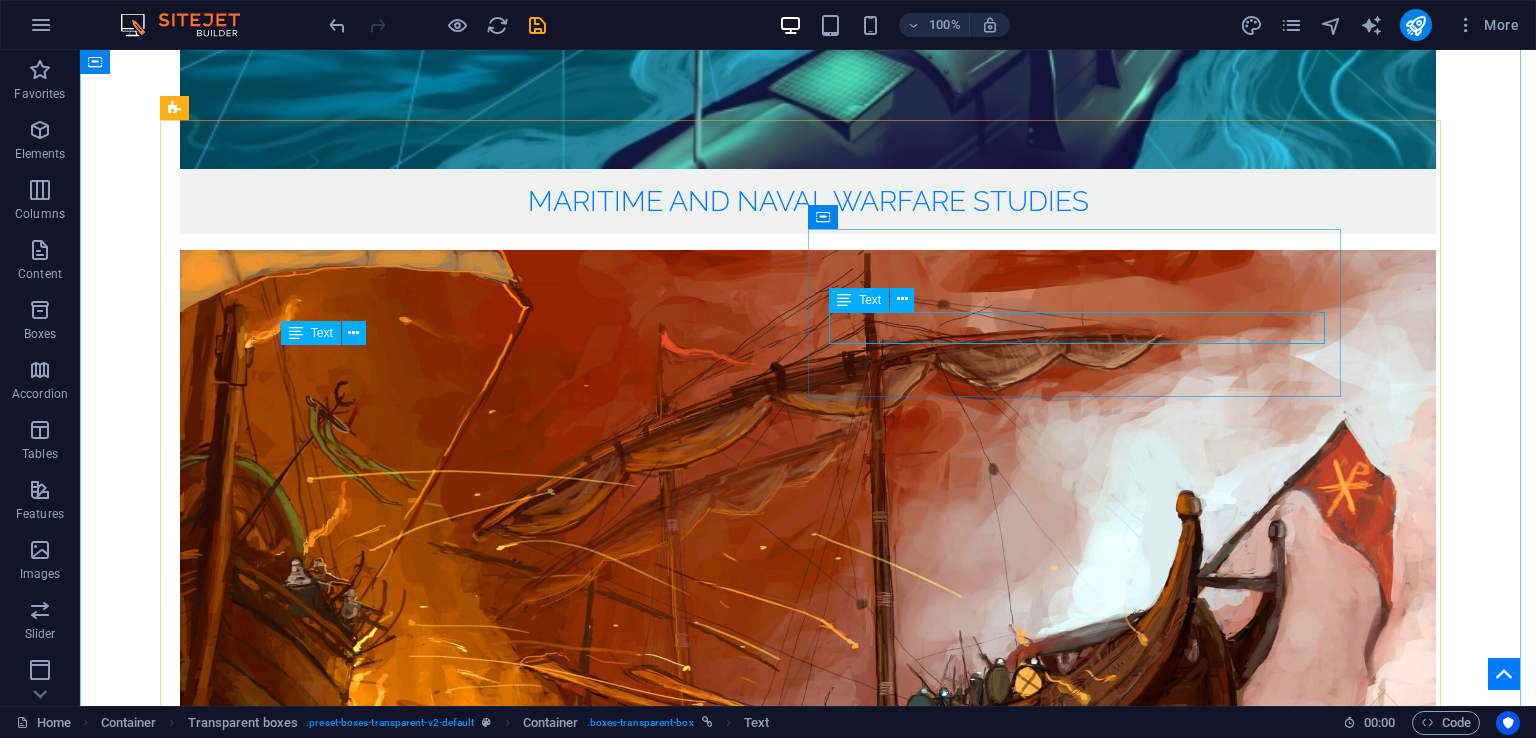click at bounding box center [844, 300] 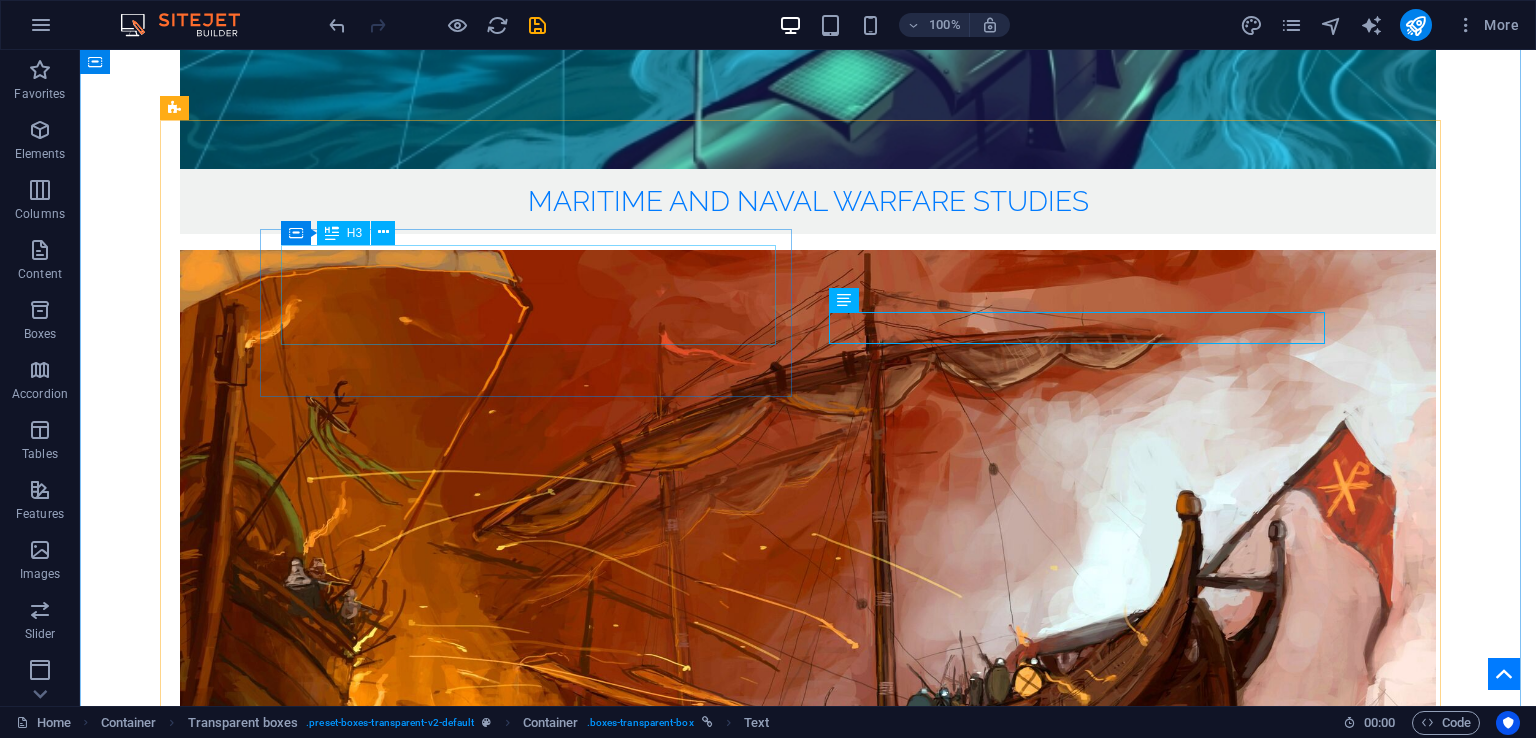click on "Book Review: The Return of Taliban: Afghanistan after the Americans Left" at bounding box center (810, 3845) 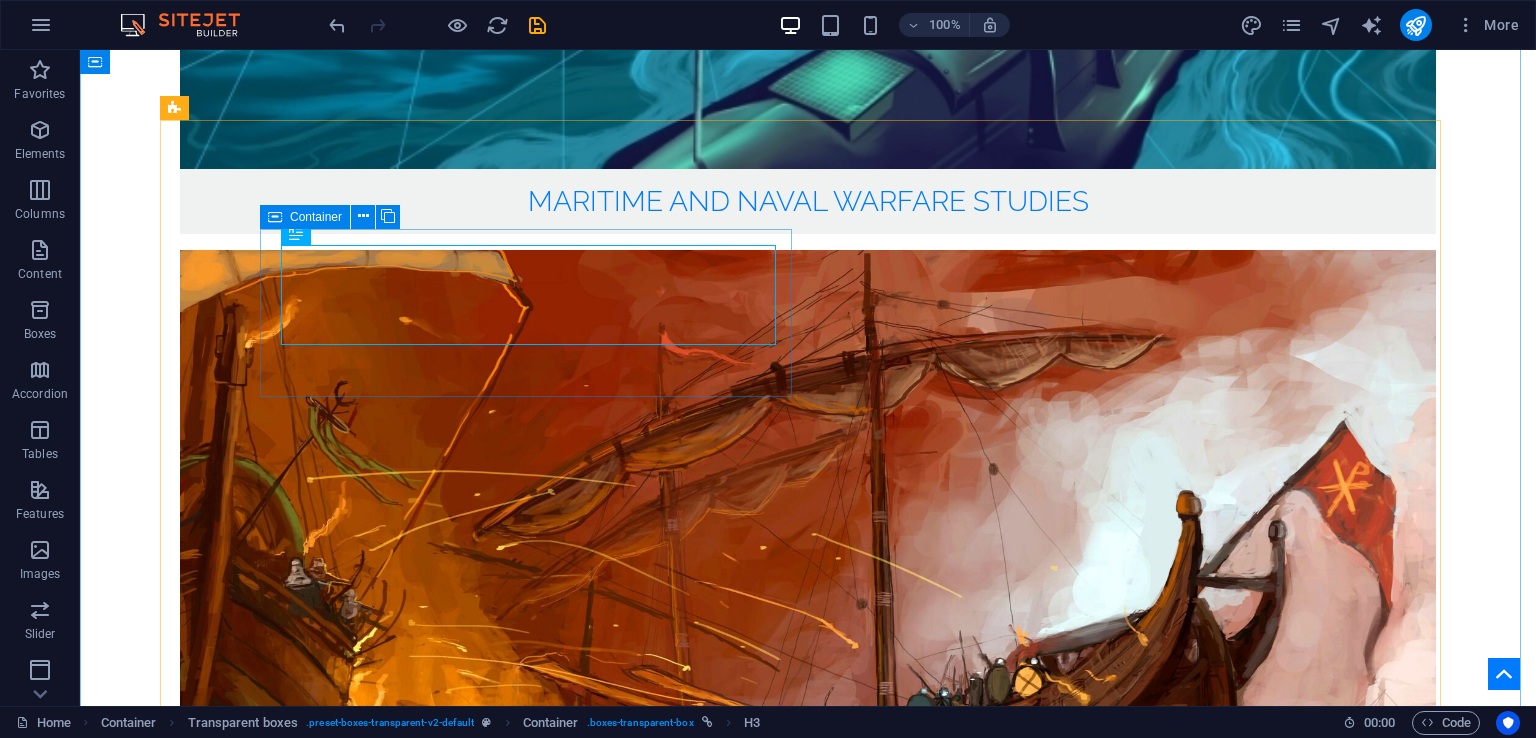 click on "Book Review: The Return of Taliban: Afghanistan after the Americans Left Author(s): Cdre Ehsan Ahmed Khan SI(M)" at bounding box center [808, 3863] 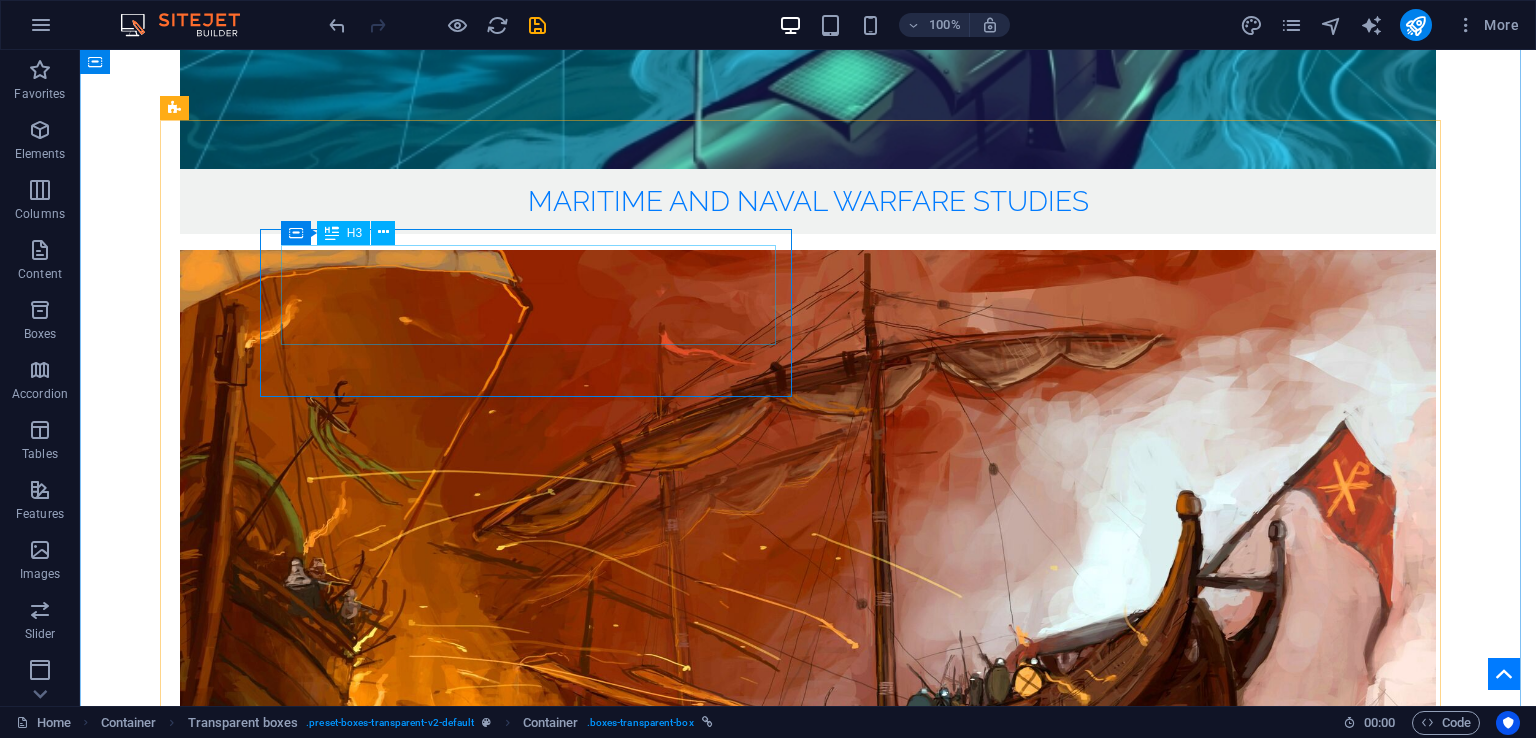 click on "Book Review: The Return of Taliban: Afghanistan after the Americans Left" at bounding box center [810, 3845] 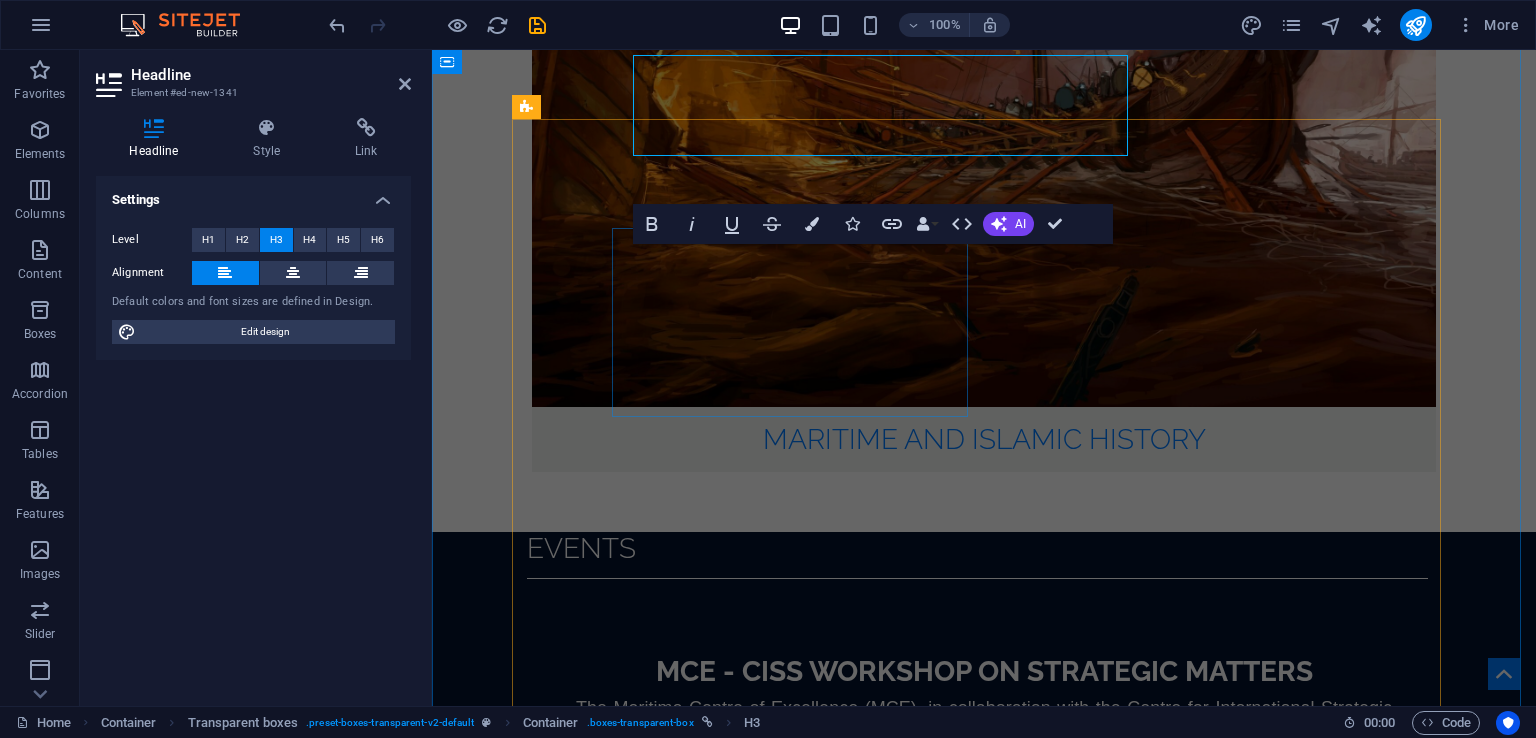 scroll, scrollTop: 3315, scrollLeft: 0, axis: vertical 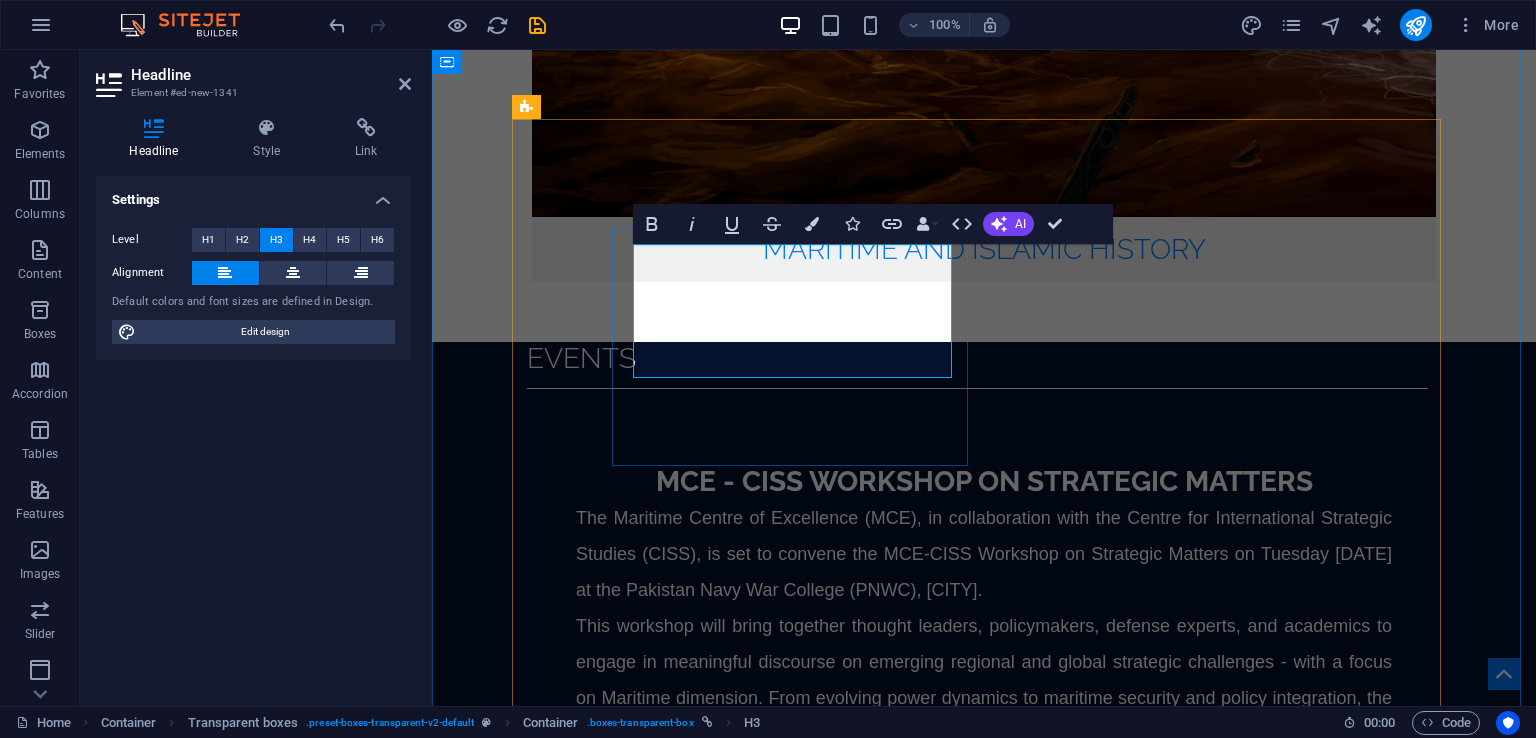 click on "Book Review: The Return of Taliban: Afghanistan after the Americans Left" at bounding box center (986, 3283) 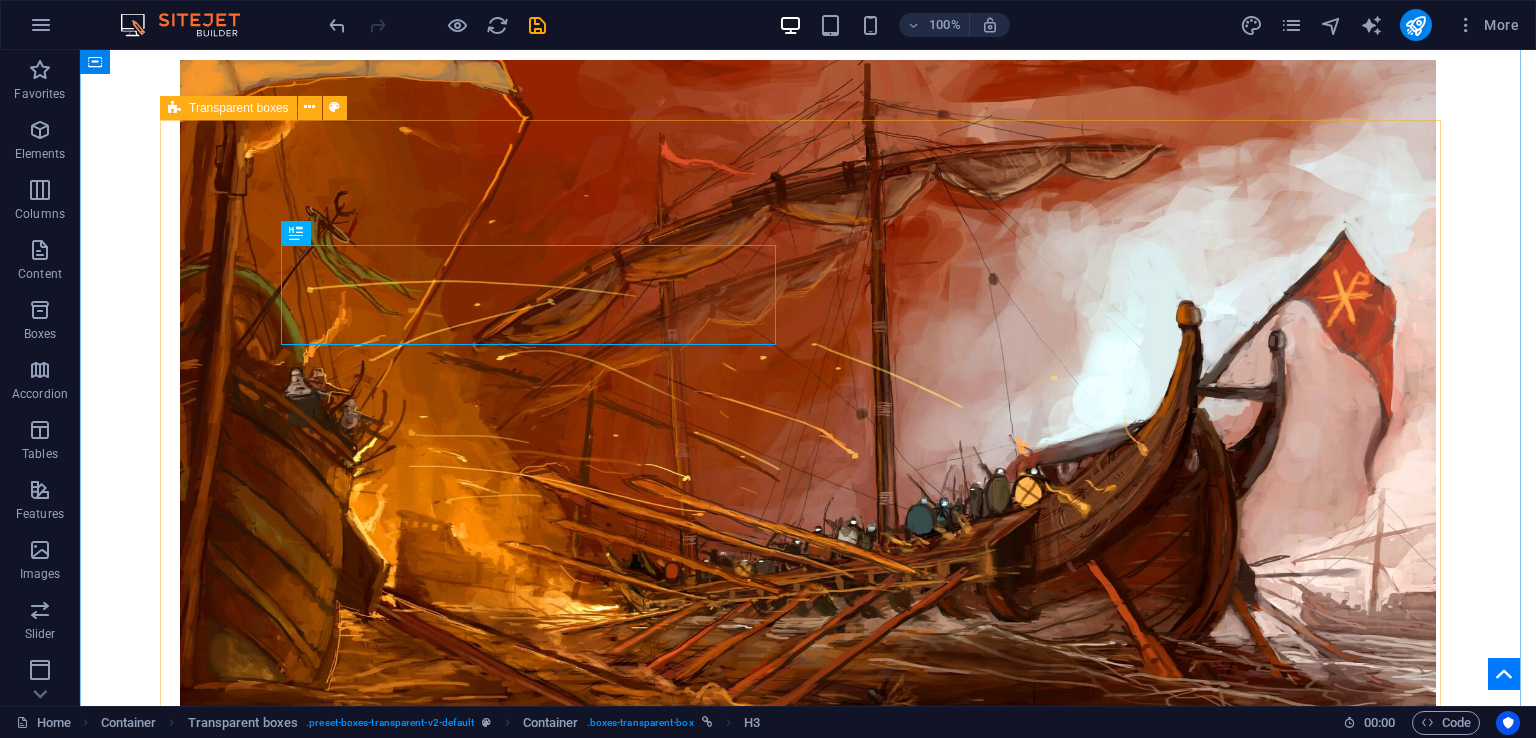 scroll, scrollTop: 3125, scrollLeft: 0, axis: vertical 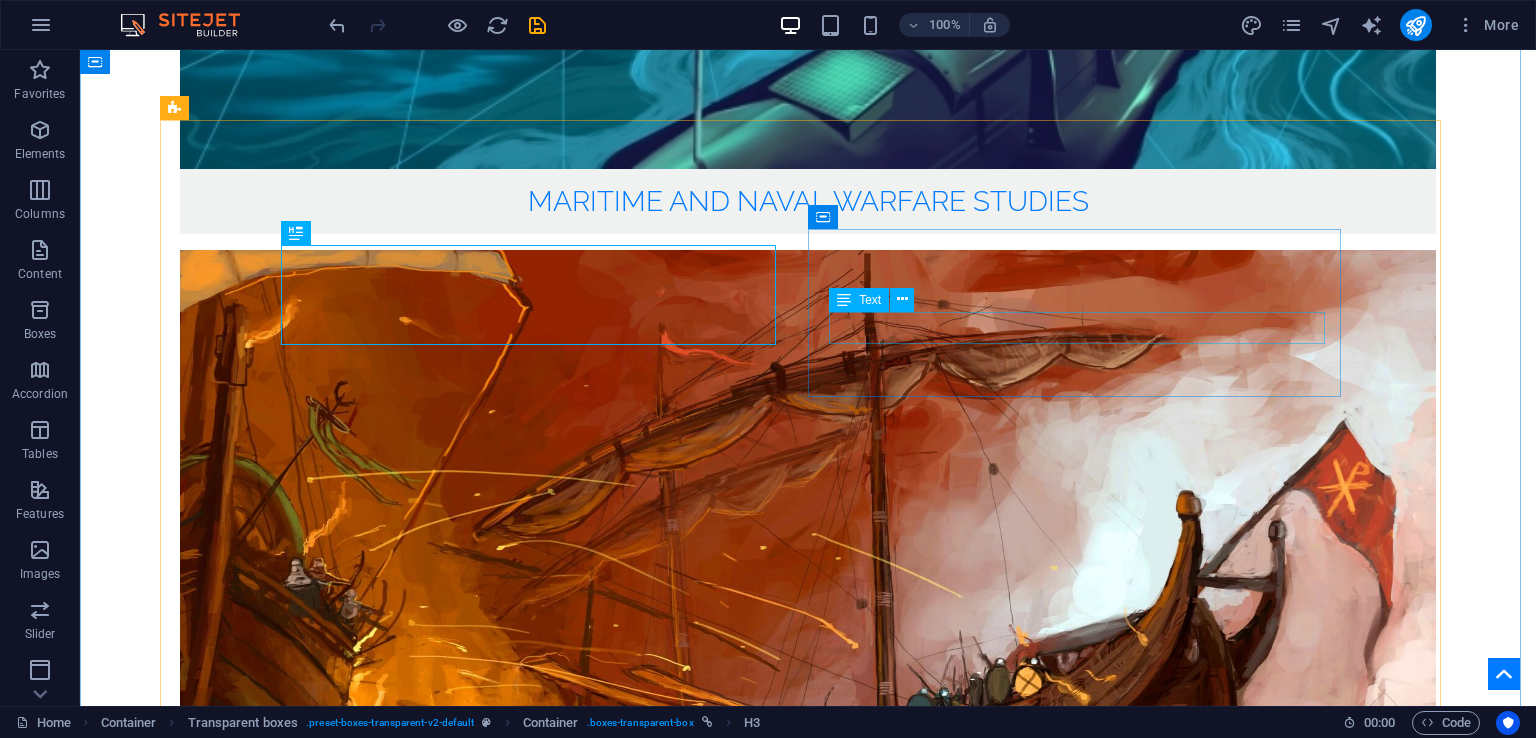 click on "Author: Cdr (R) Muhammad Azam Khan" at bounding box center [810, 4041] 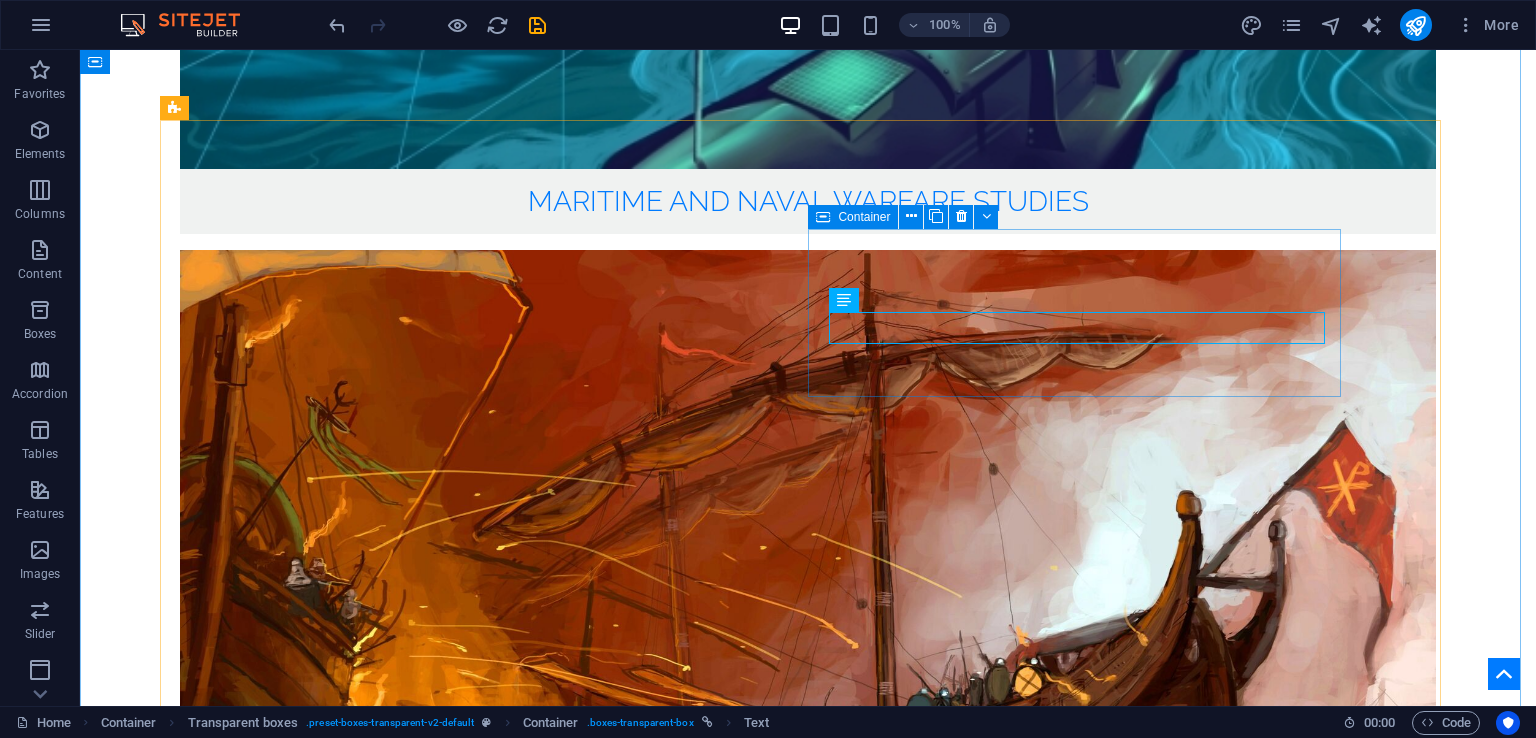 click on "Hacking Ministries - Case of Maritime Sector Author: Cdr (R) Muhammad Azam Khan" at bounding box center (808, 4028) 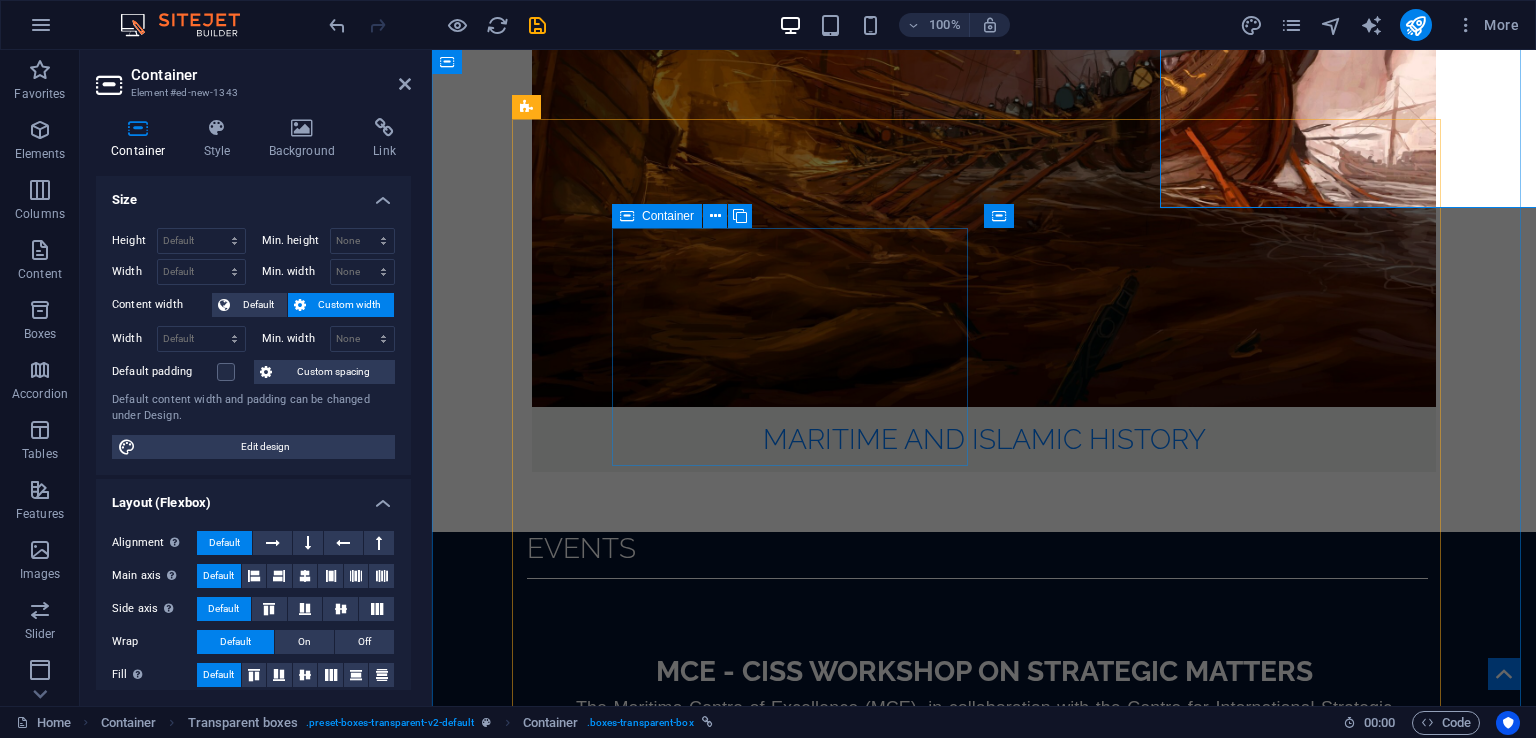 scroll, scrollTop: 3315, scrollLeft: 0, axis: vertical 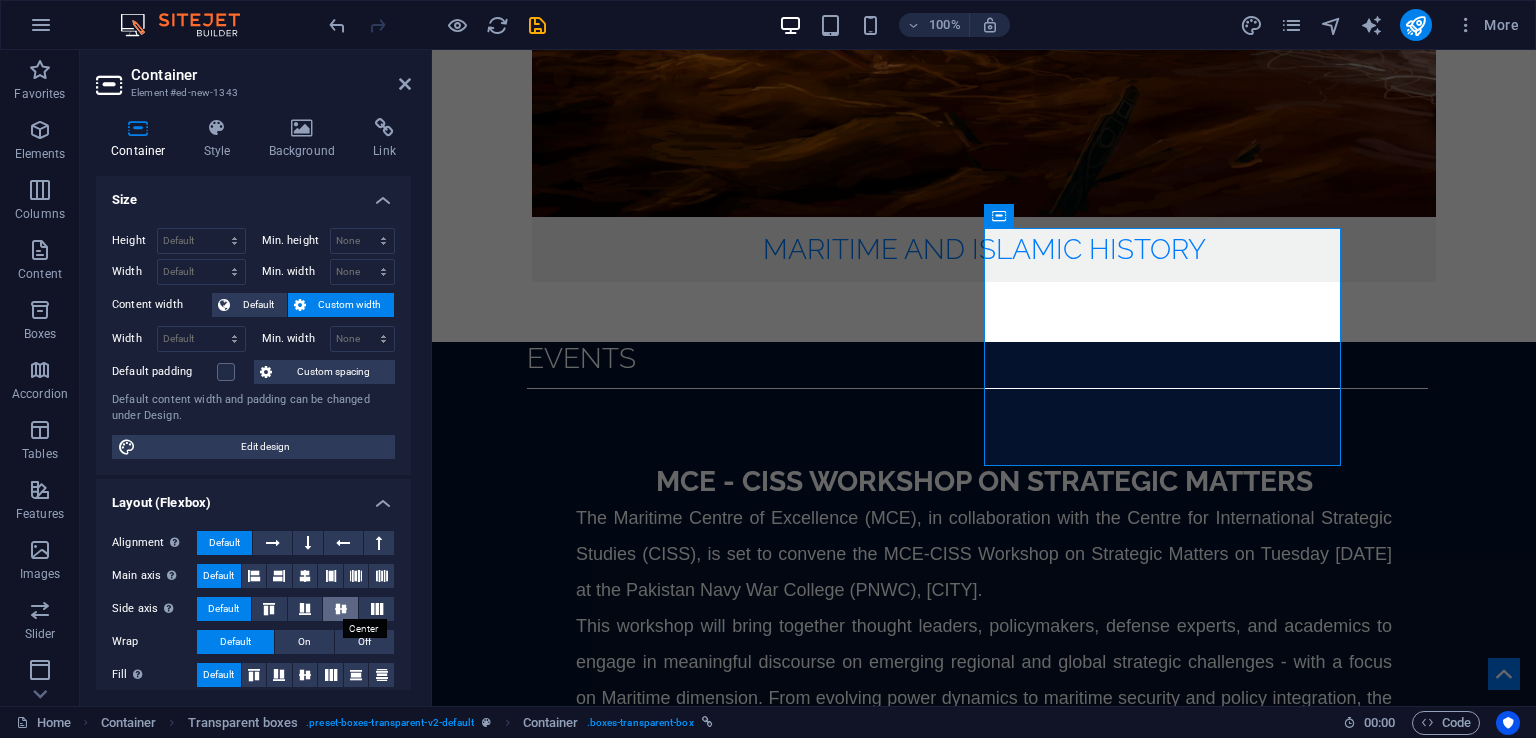 click at bounding box center [341, 609] 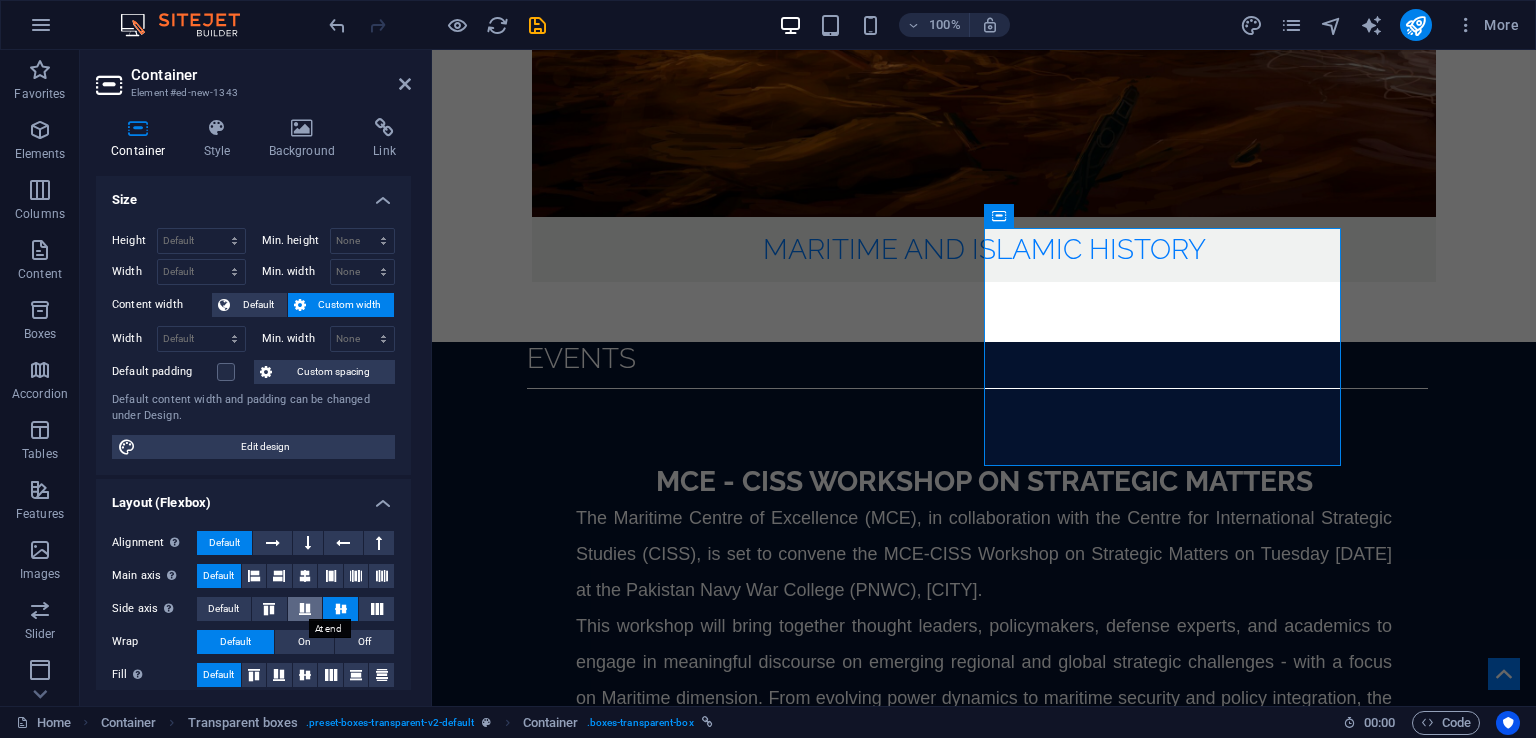 click at bounding box center (305, 609) 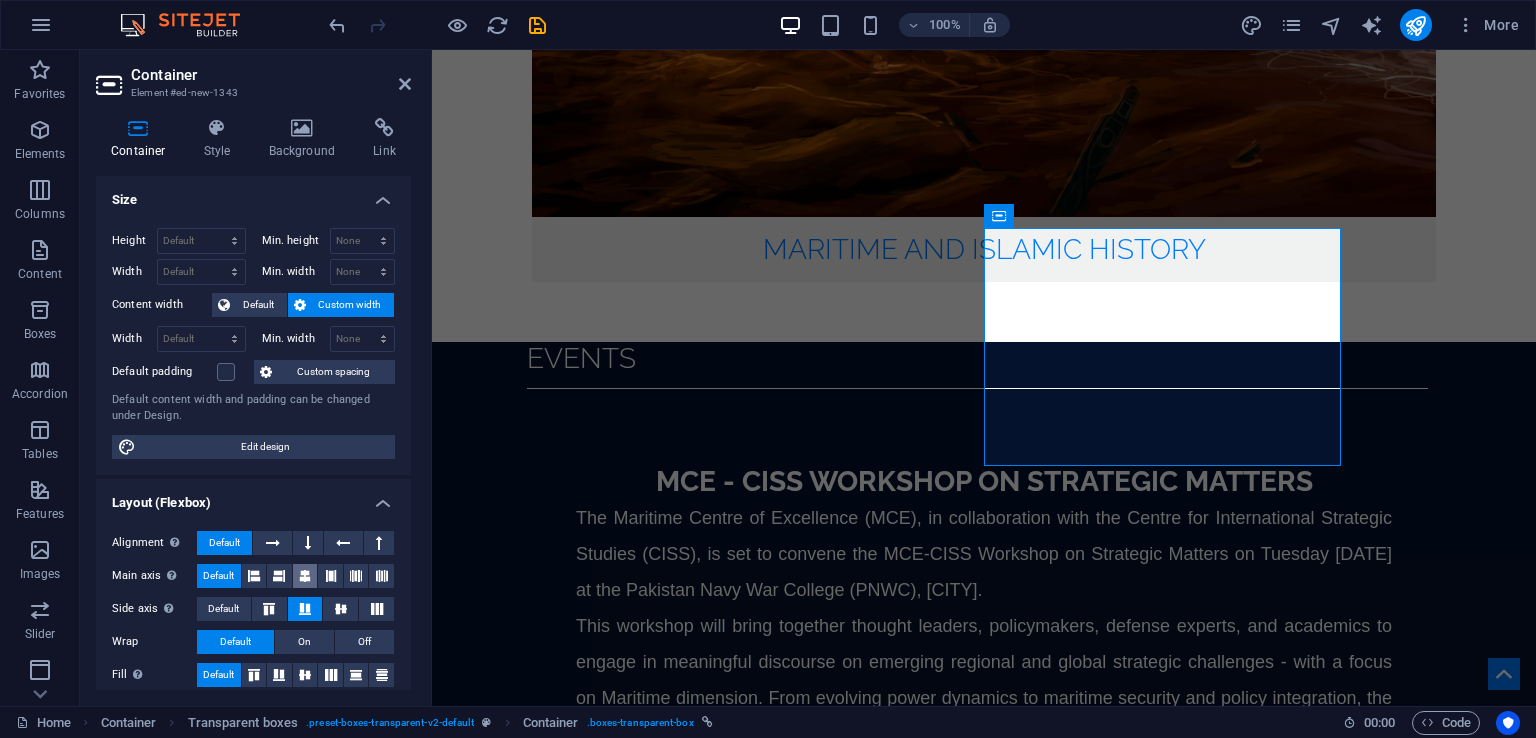 click at bounding box center (305, 576) 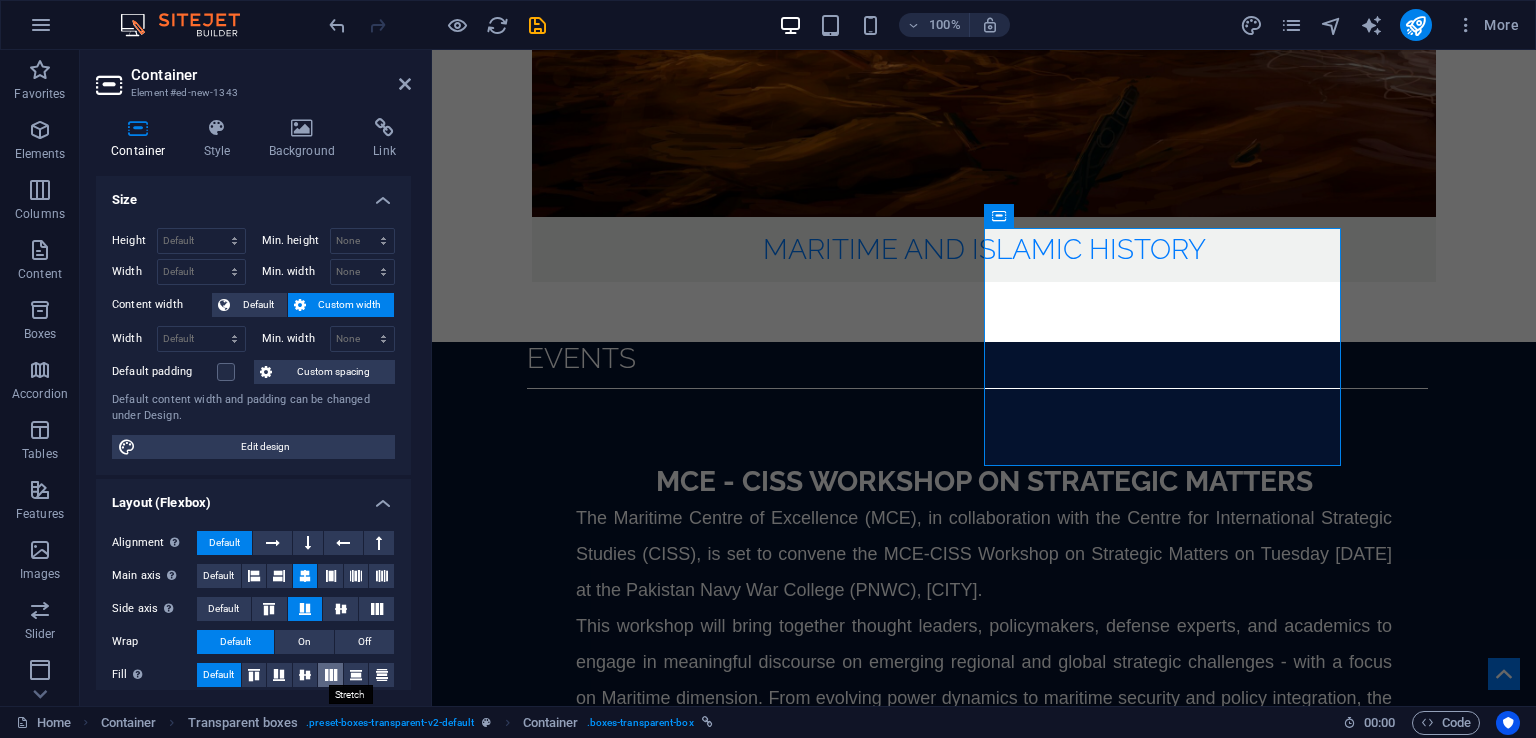 click at bounding box center [330, 675] 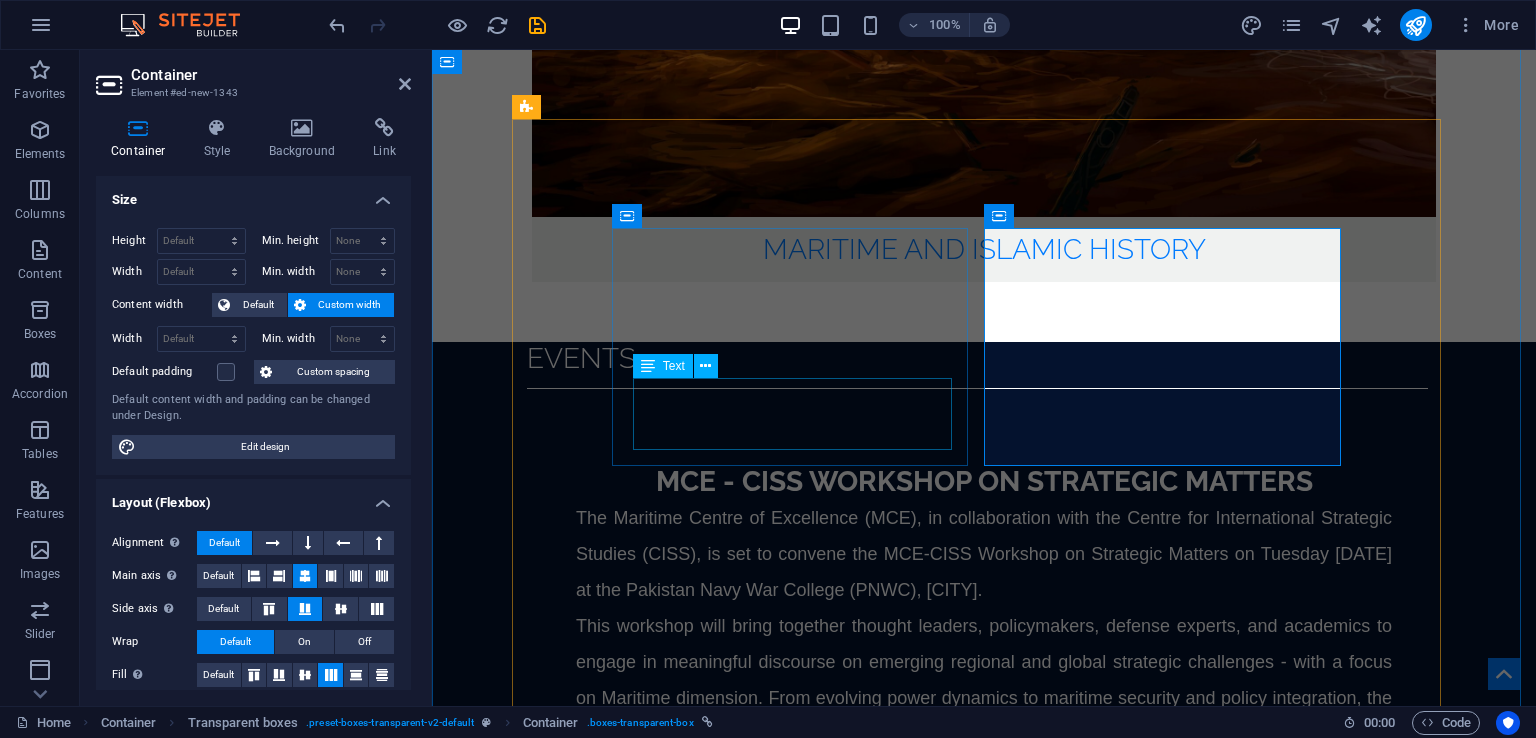 click on "Author(s): Cdre [LAST] [LAST] [LAST]([LAST])" at bounding box center (986, 3335) 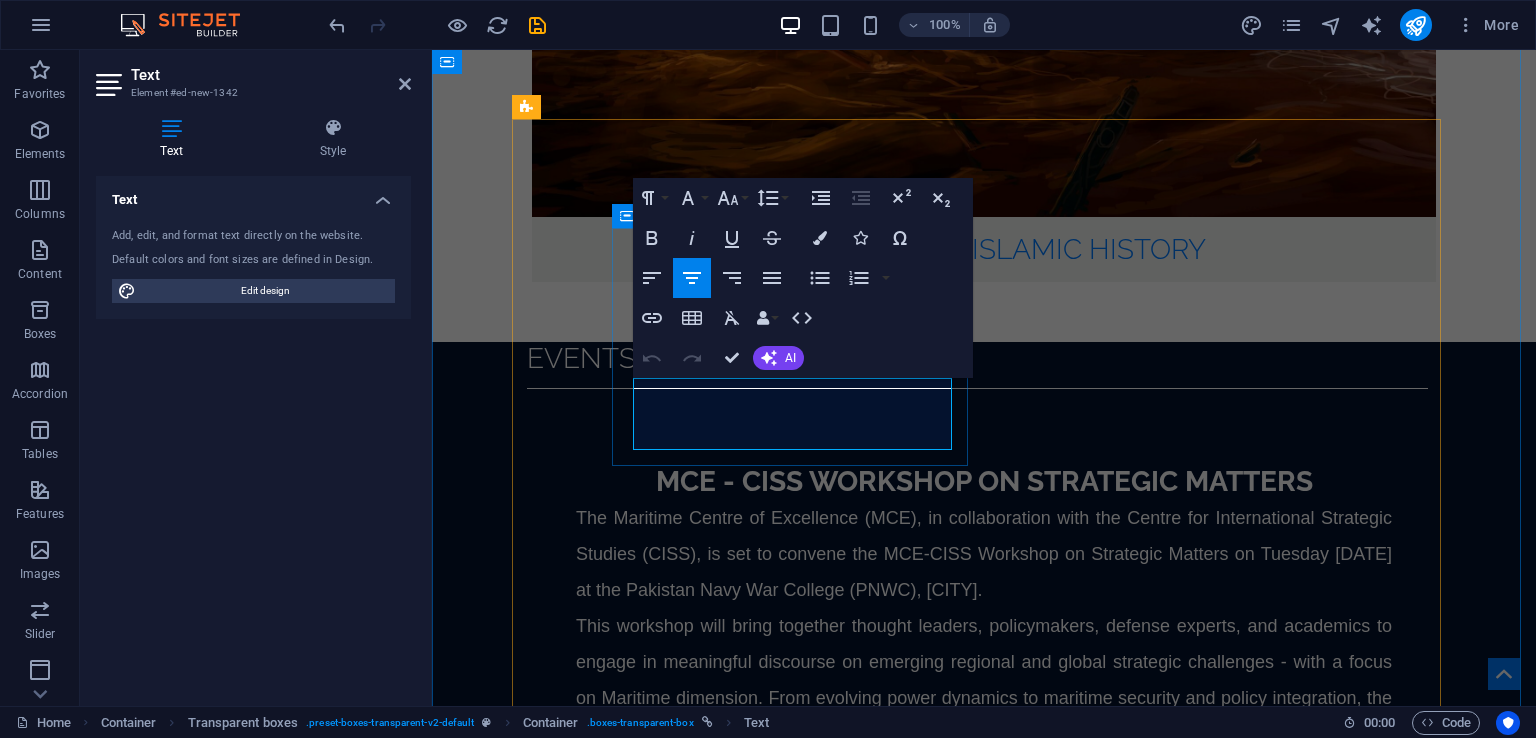 click on "Book Review: The Return of Taliban: Afghanistan after the Americans Left  Author(s): Cdre Ehsan Ahmed Khan SI(M)" at bounding box center [984, 3301] 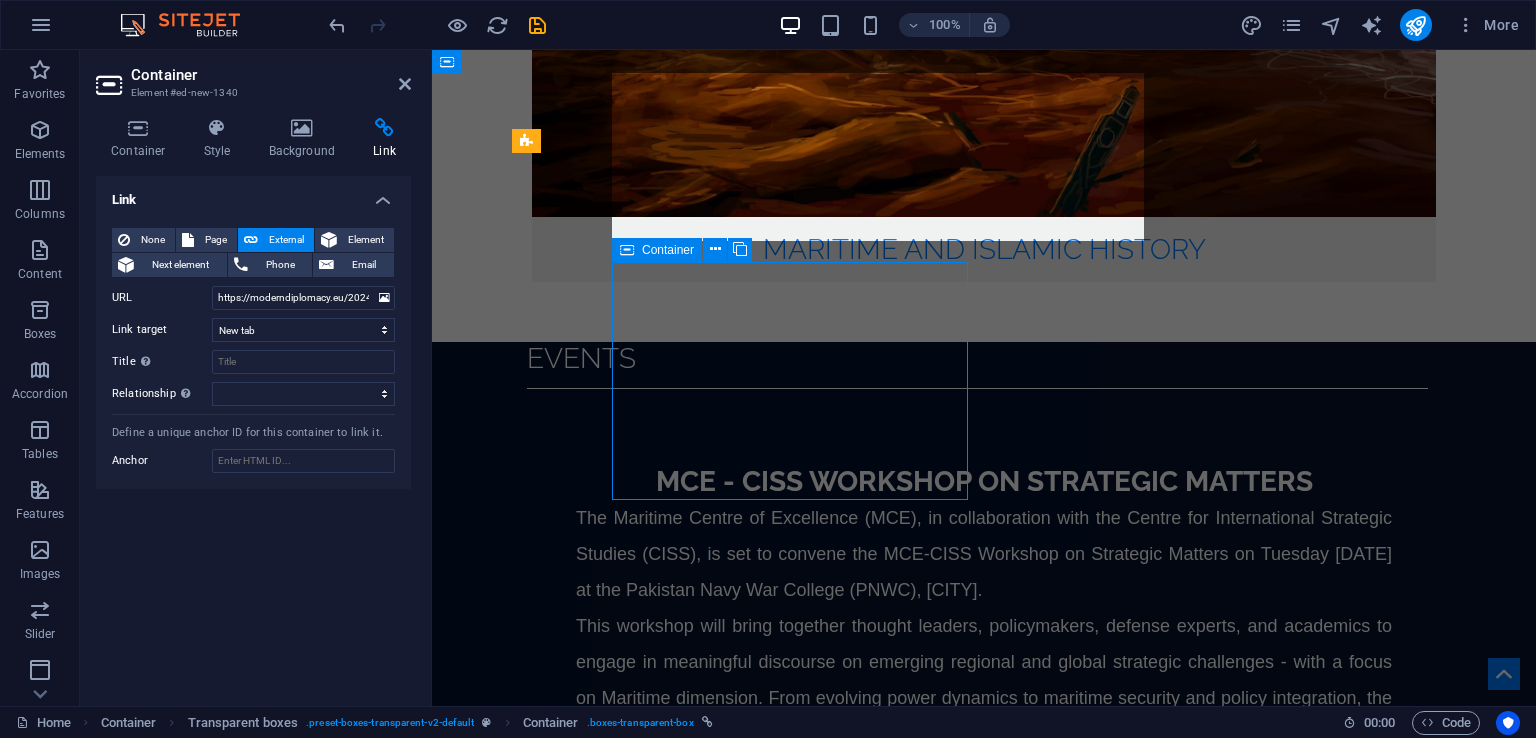 scroll, scrollTop: 3281, scrollLeft: 0, axis: vertical 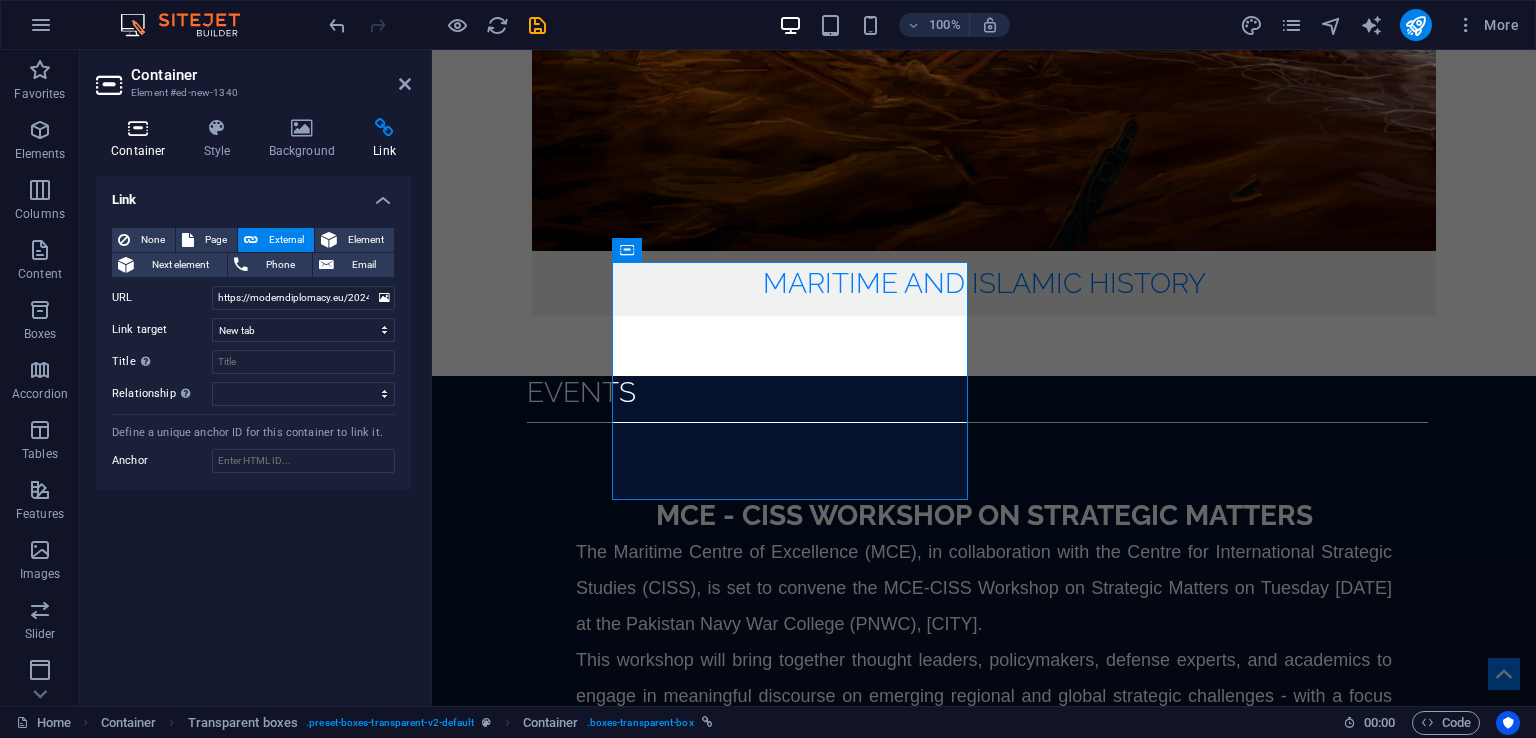 click at bounding box center (138, 128) 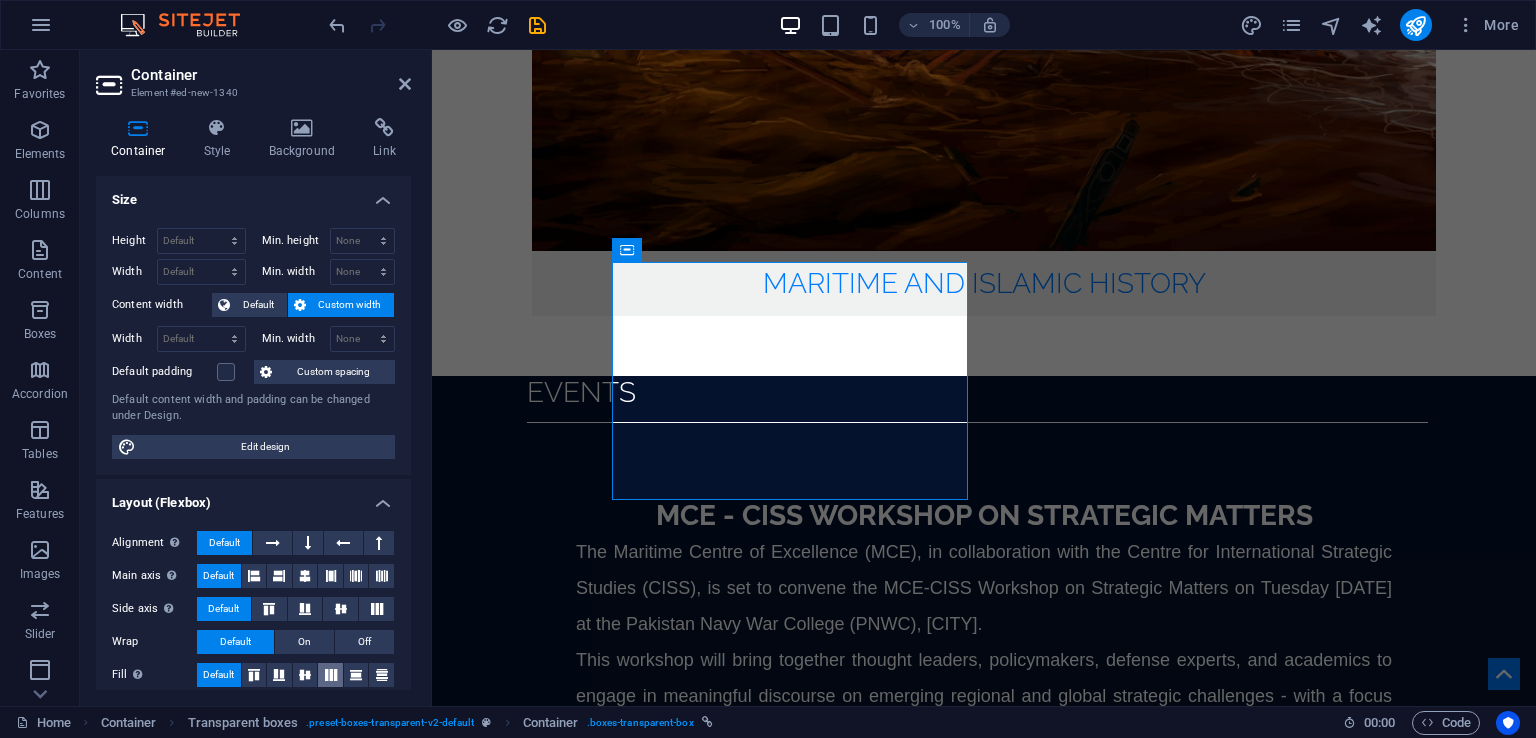 click at bounding box center (331, 675) 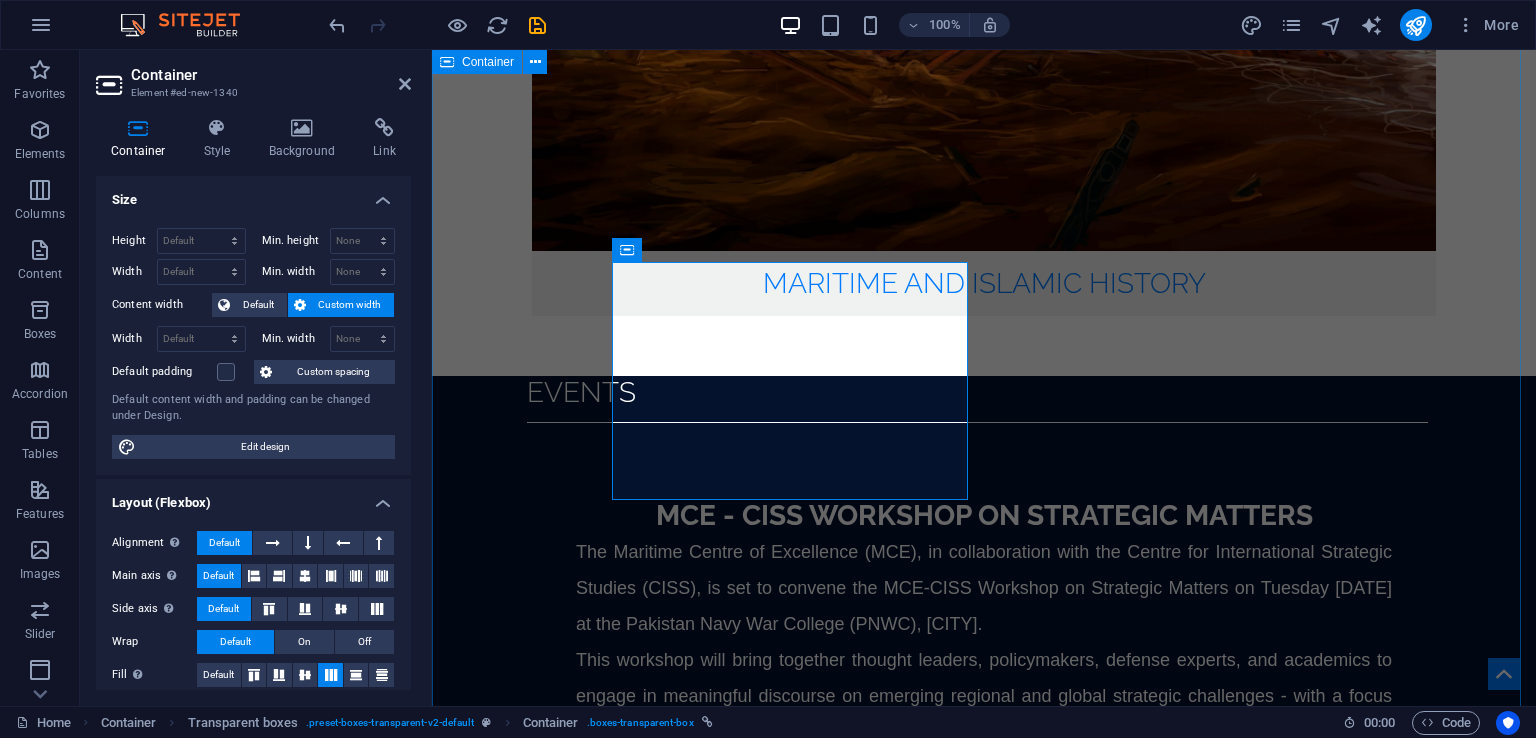 click on "Op-eds Published in 2024 Book Review: The Return of Taliban: Afghanistan after the Americans Left  Author(s): Cdre Ehsan Ahmed Khan SI(M) Hacking Ministries - Case of Maritime Sector Author: Cdr (R) Muhammad Azam Khan Applicability of Centre of Gravity 'Concept' in Modern Warfare Author(s): Sajjad Ahmed Trade Agreements and Trojan Horse: Economy as a Tool of Hybrid Warfare against Pakistan Author(s): Haseeb Hussain and Nabeel Hussain India's Pursuit of Emerging Military Technologies: Implications for Regional Security Author(s): Safia Mansoor Power Competition in the Arctic Region: A Comparative Analysis Author(s): Zain Ul Abidin Global Technologies Competition in Warfare: Impact on Global Security in the 21st Century Author(s): Dr. Aiysha Safdar and Shahzeb Chaudhary Tiger and the Dragon: India and China's Maritime Competition in Indian Ocean Region Author(s): Ayesha Imtiaz and Warda Dilshad Book Review: Human Security in Pakistan Reviewed by: Dr. Asma Akbar" at bounding box center (984, 4063) 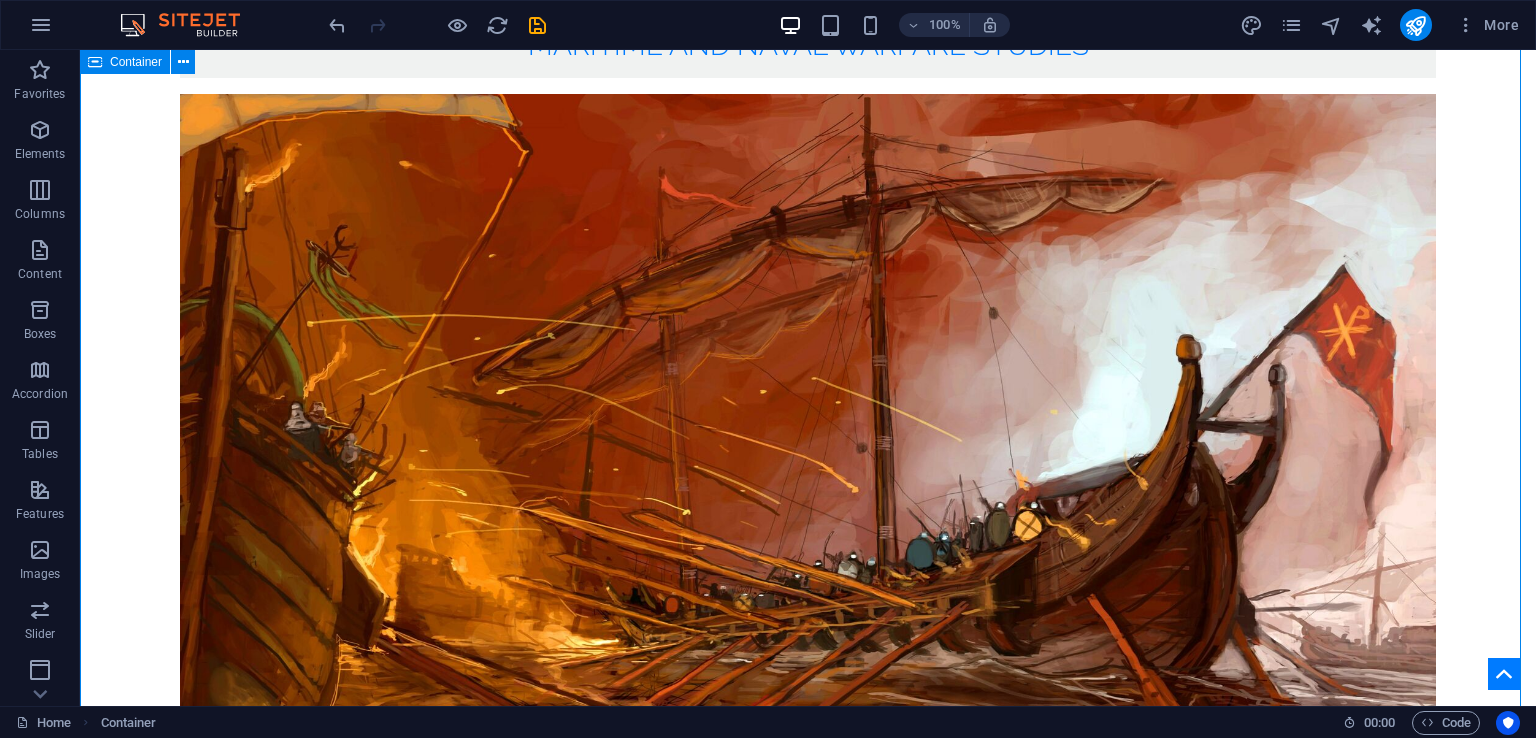 scroll, scrollTop: 3092, scrollLeft: 0, axis: vertical 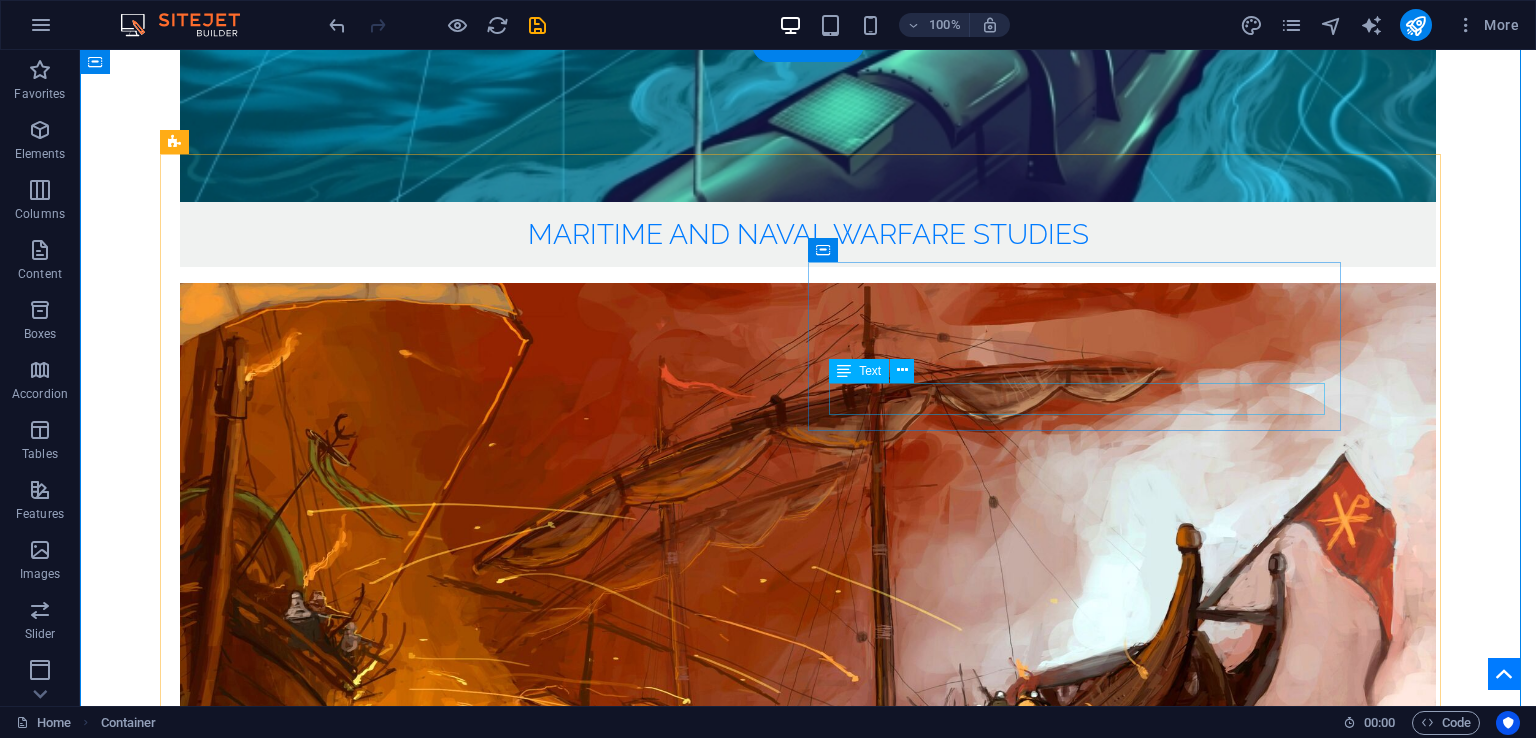 click on "Author: Cdr (R) Muhammad Azam Khan" at bounding box center (810, 4074) 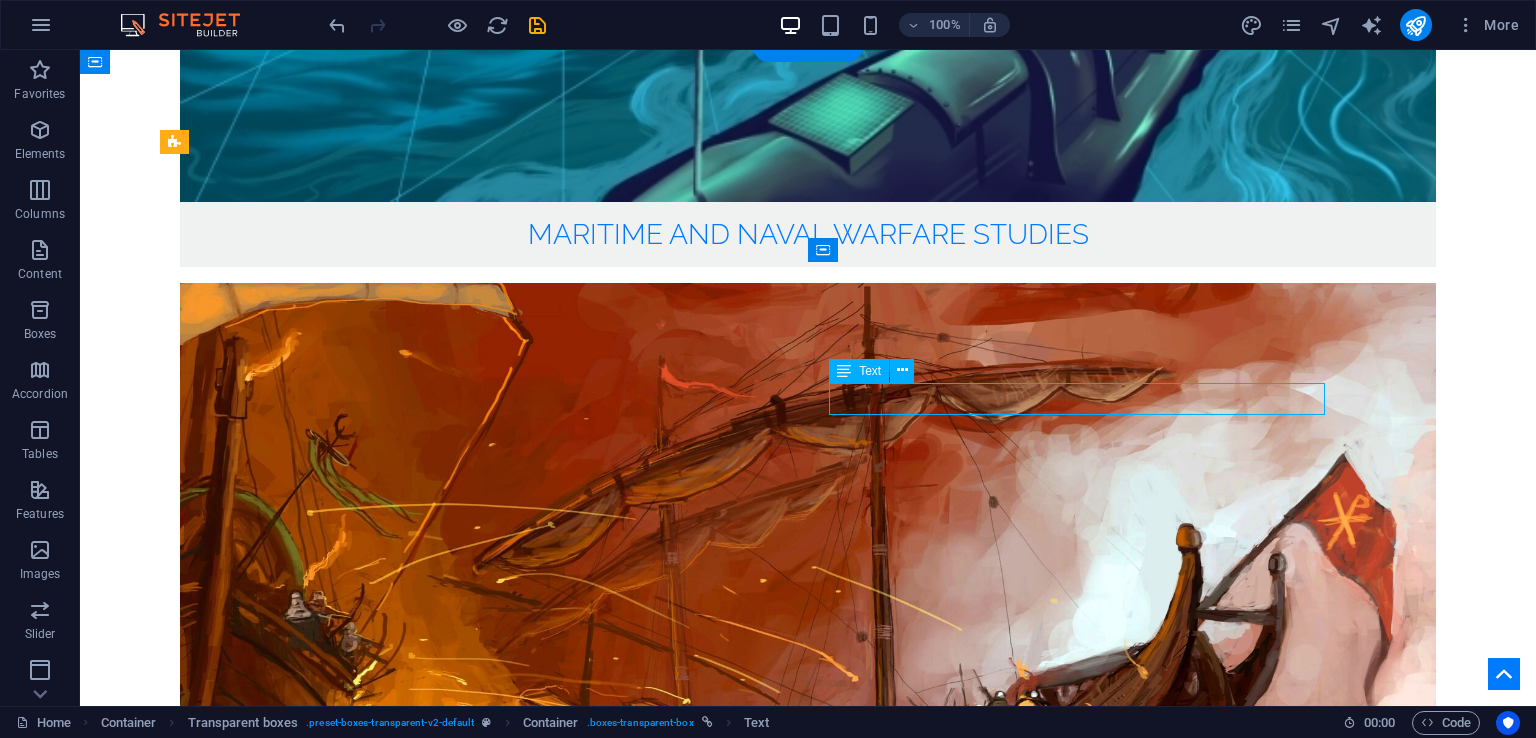 click on "Author: Cdr (R) Muhammad Azam Khan" at bounding box center (810, 4074) 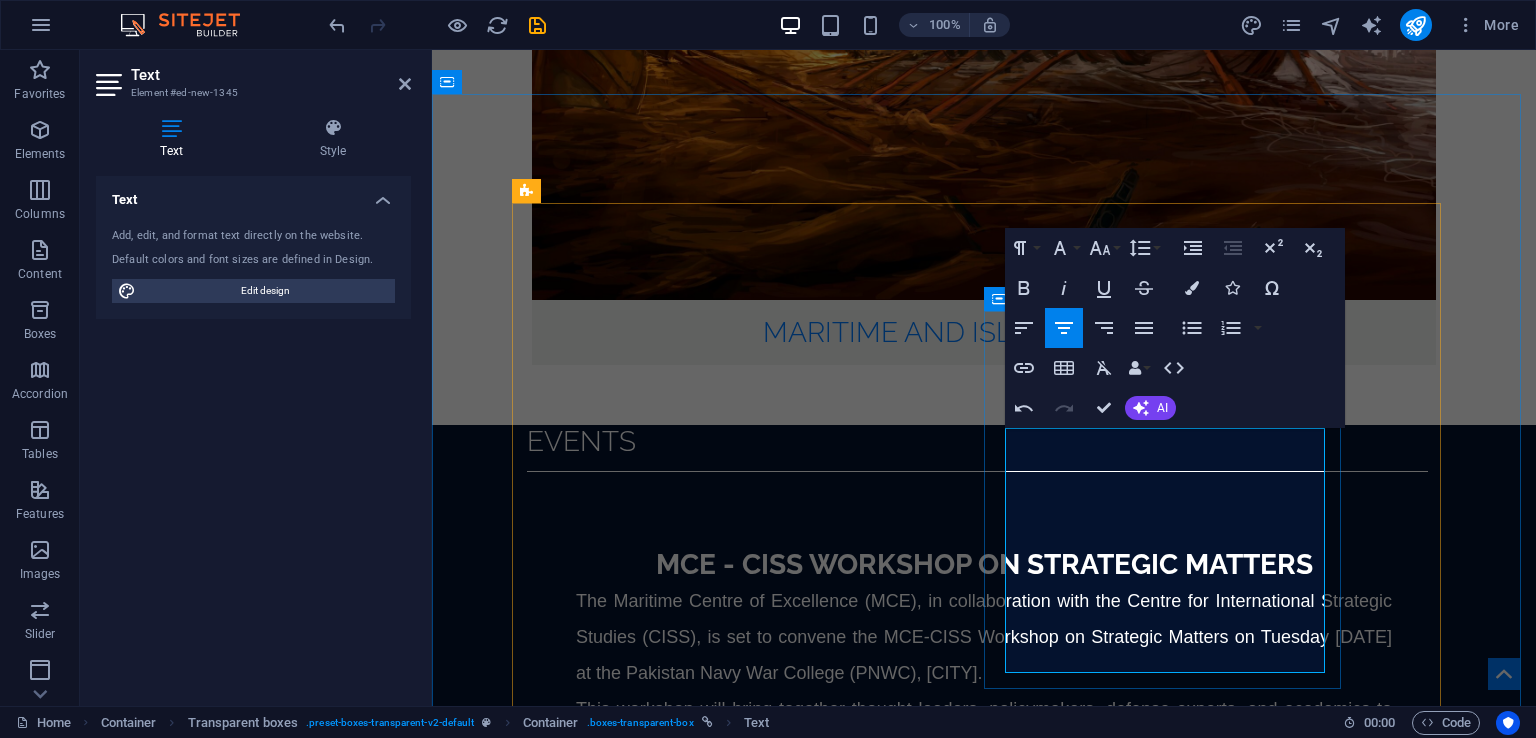 scroll, scrollTop: 3281, scrollLeft: 0, axis: vertical 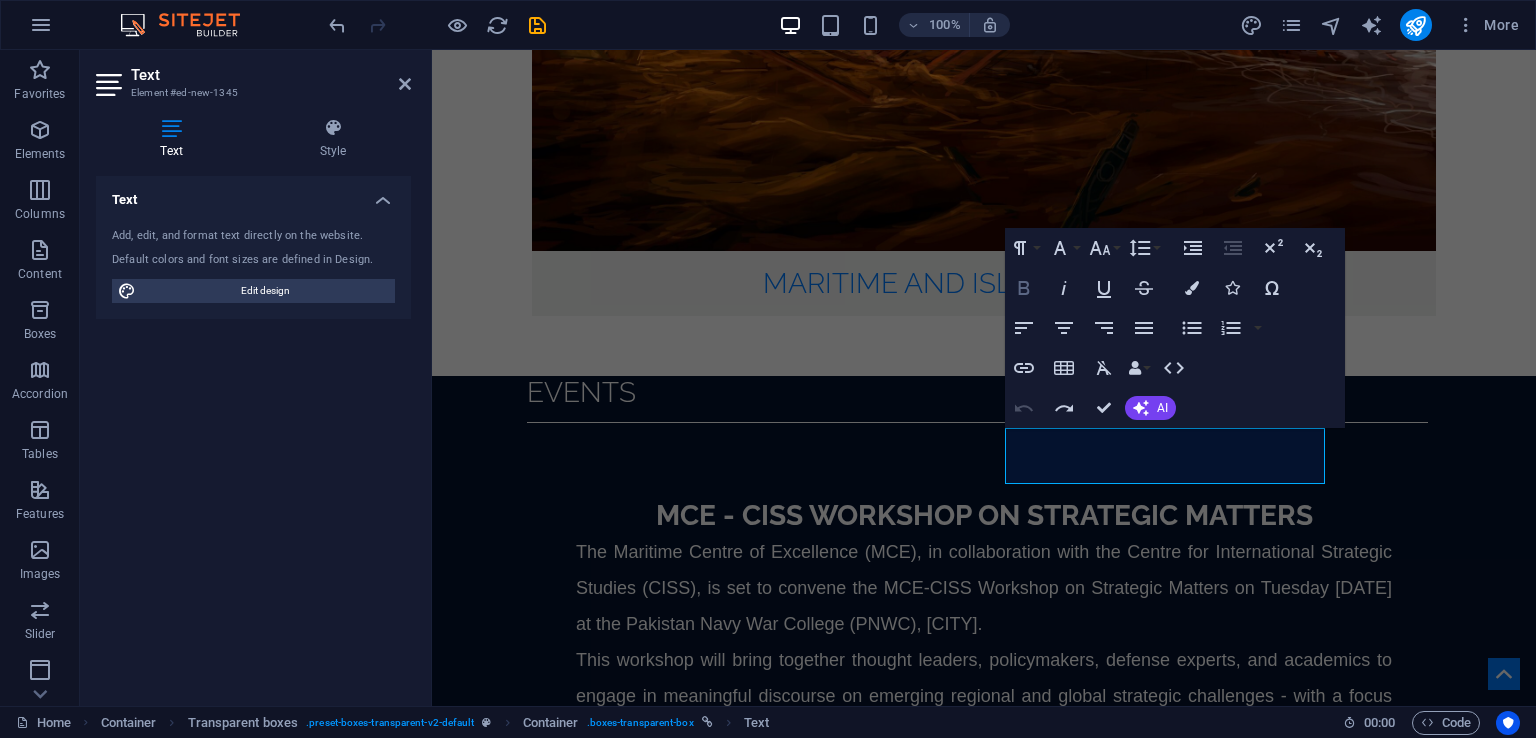 click 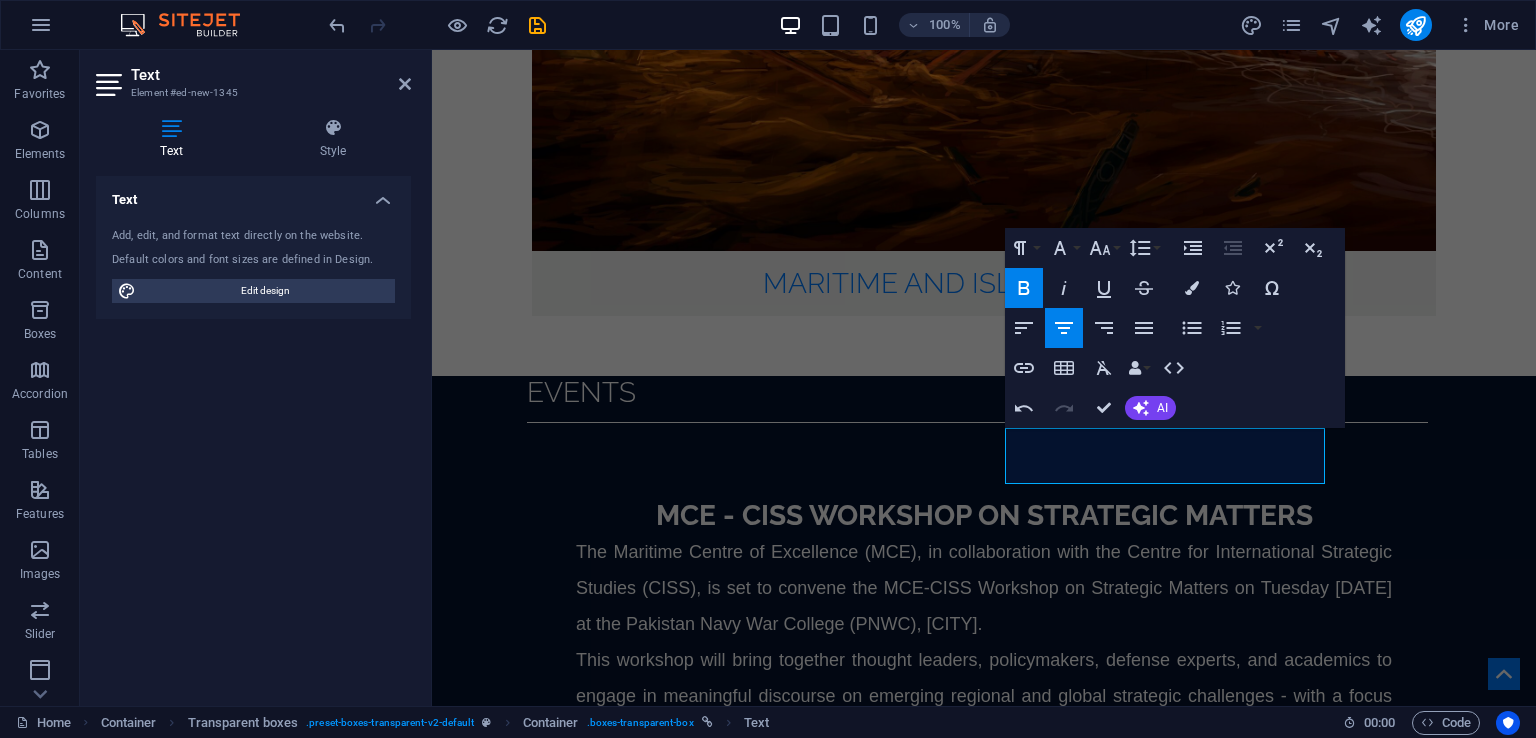 click 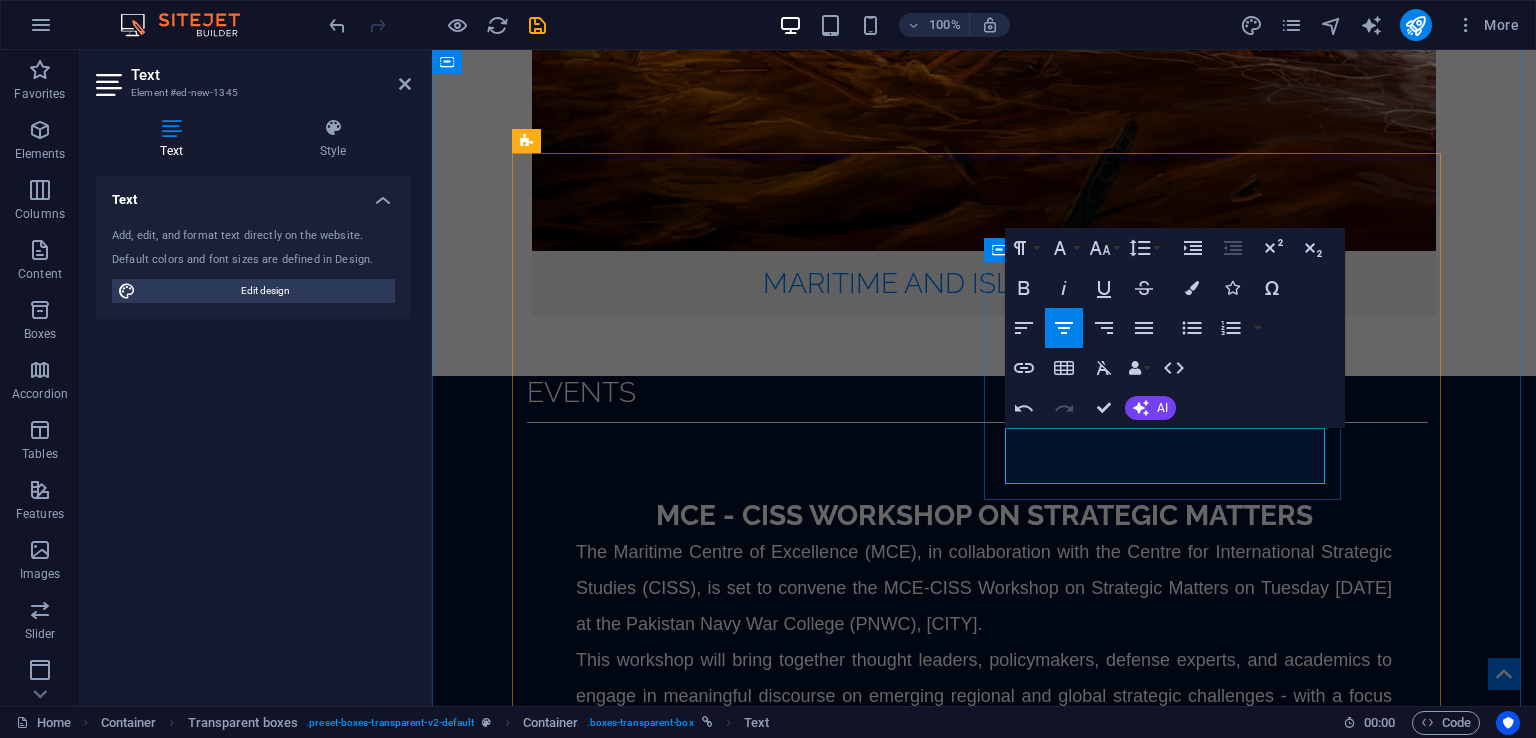 type 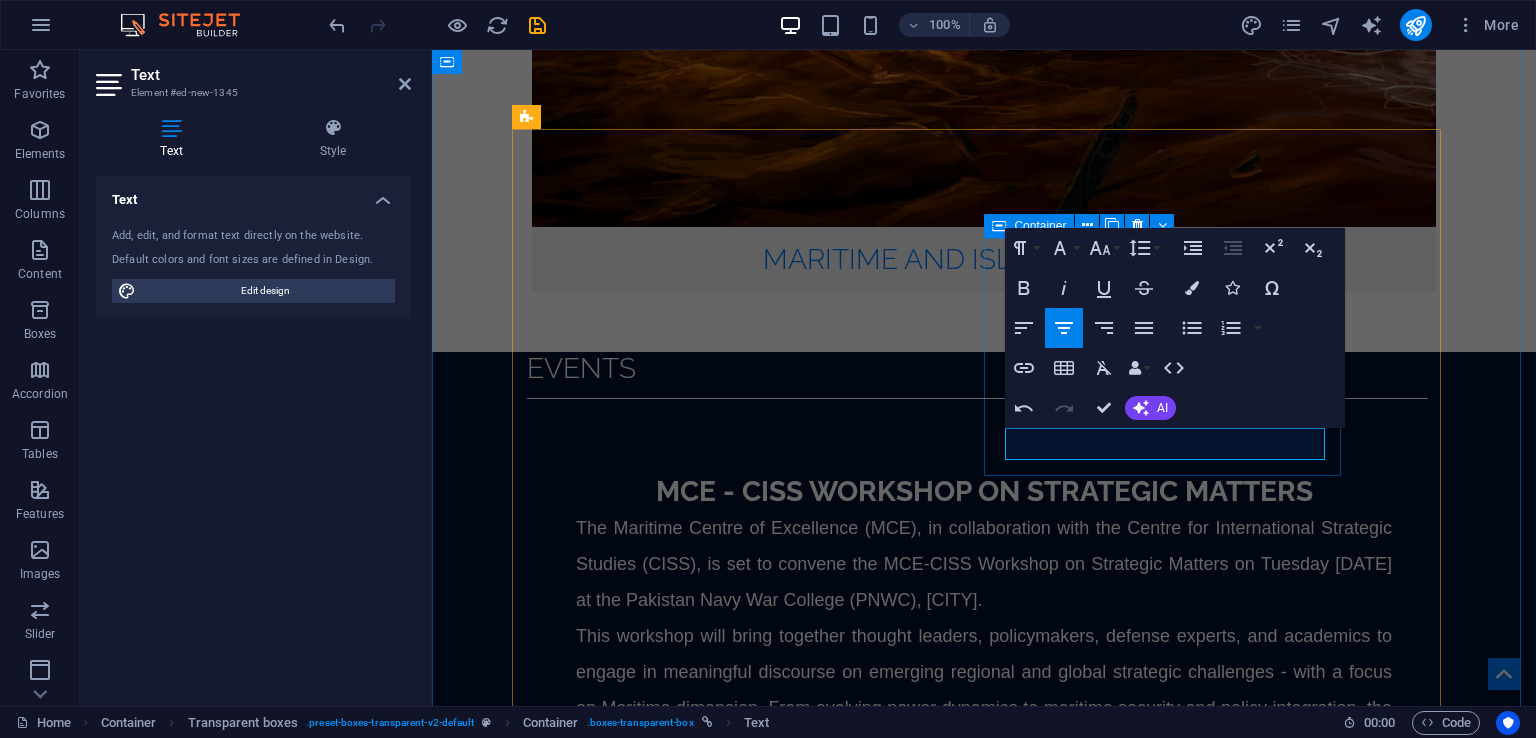 scroll, scrollTop: 3308, scrollLeft: 0, axis: vertical 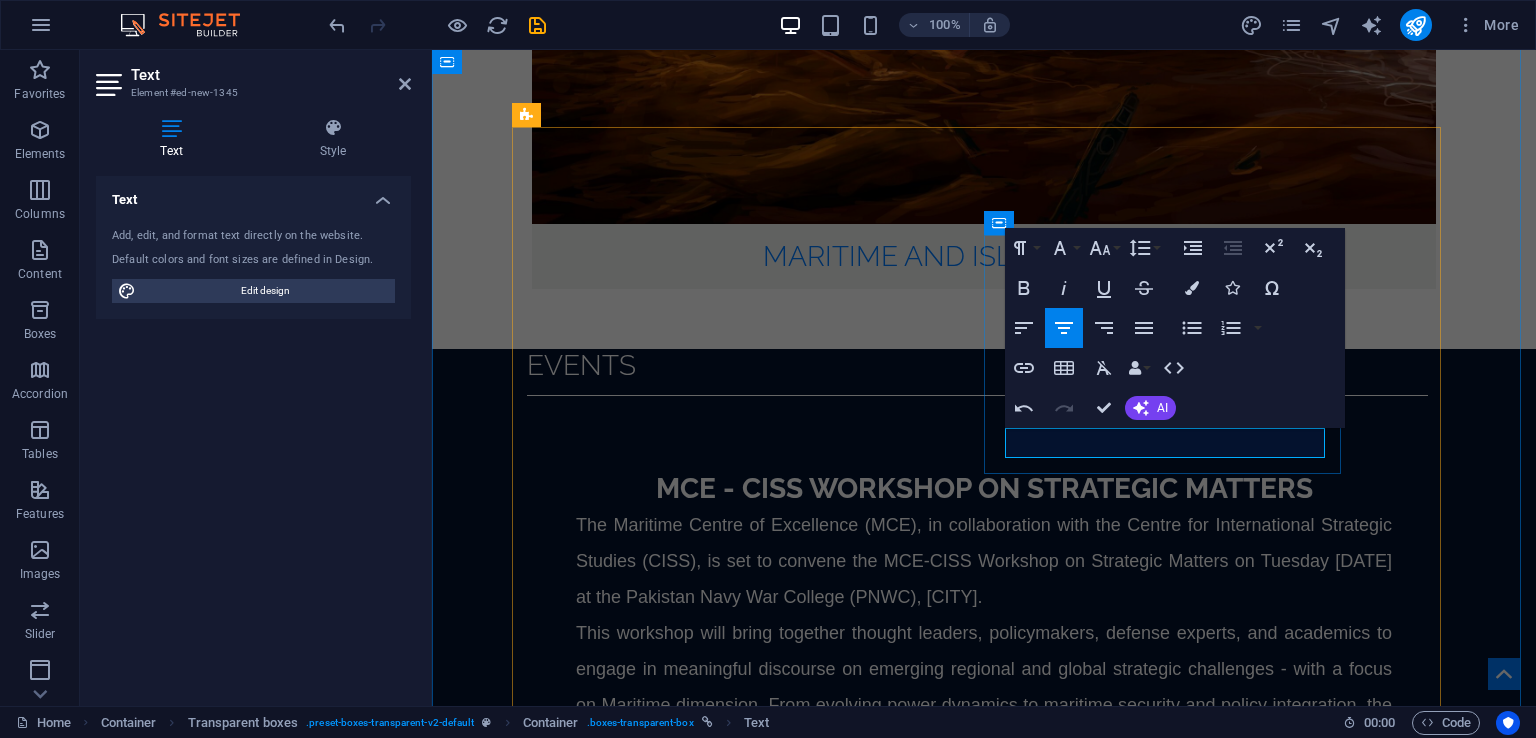 click on "Author(S): Cdr (R) Azam Khan PN" at bounding box center [986, 3485] 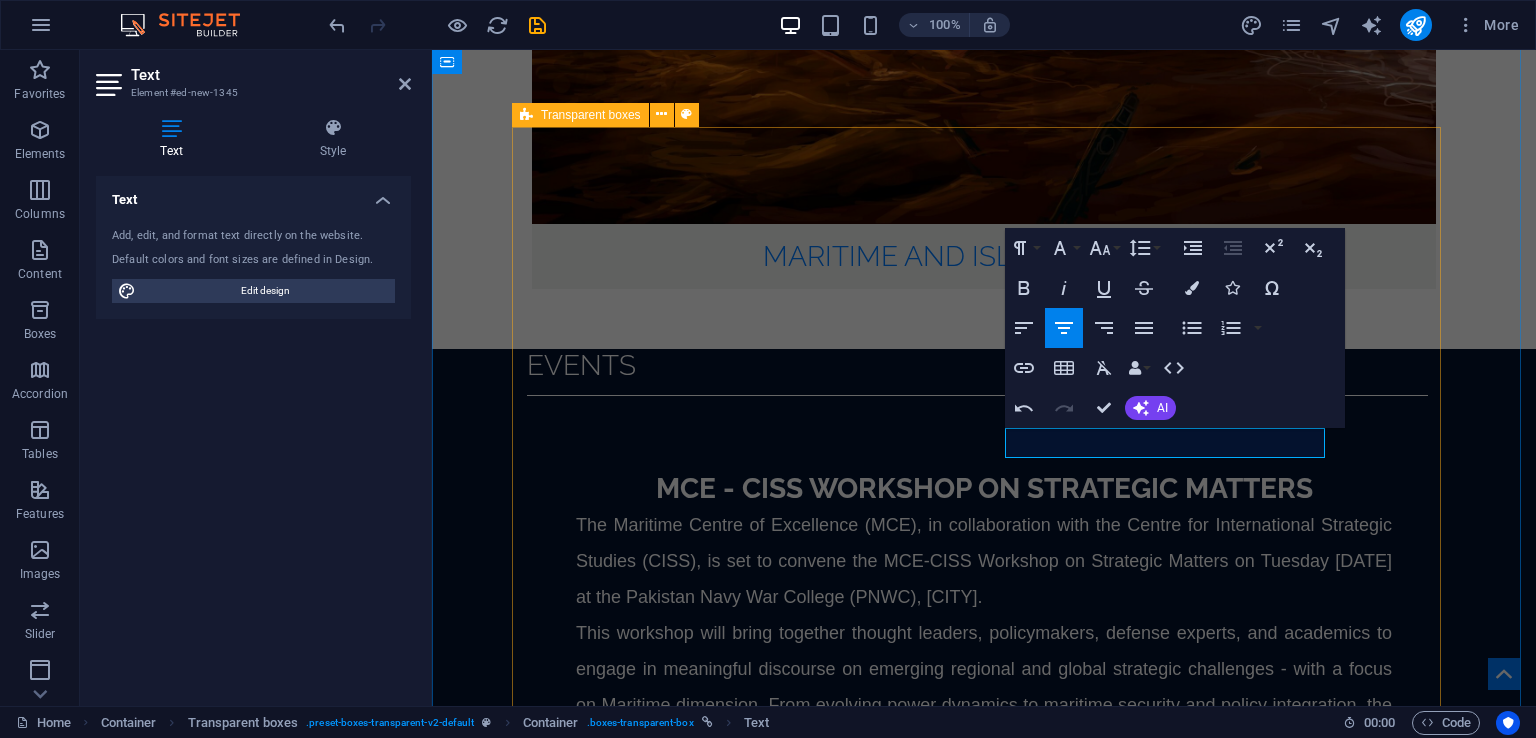 scroll, scrollTop: 3286, scrollLeft: 0, axis: vertical 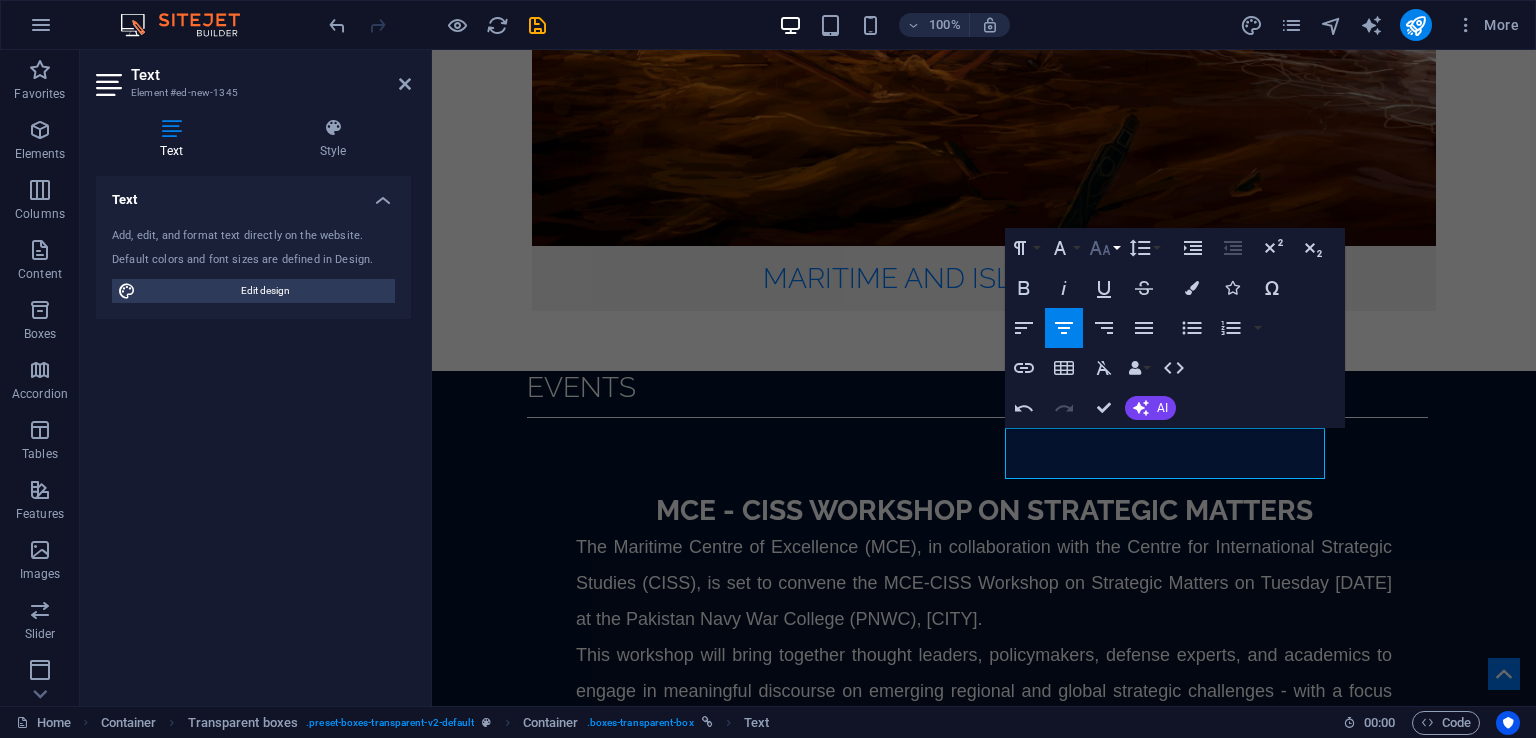 click 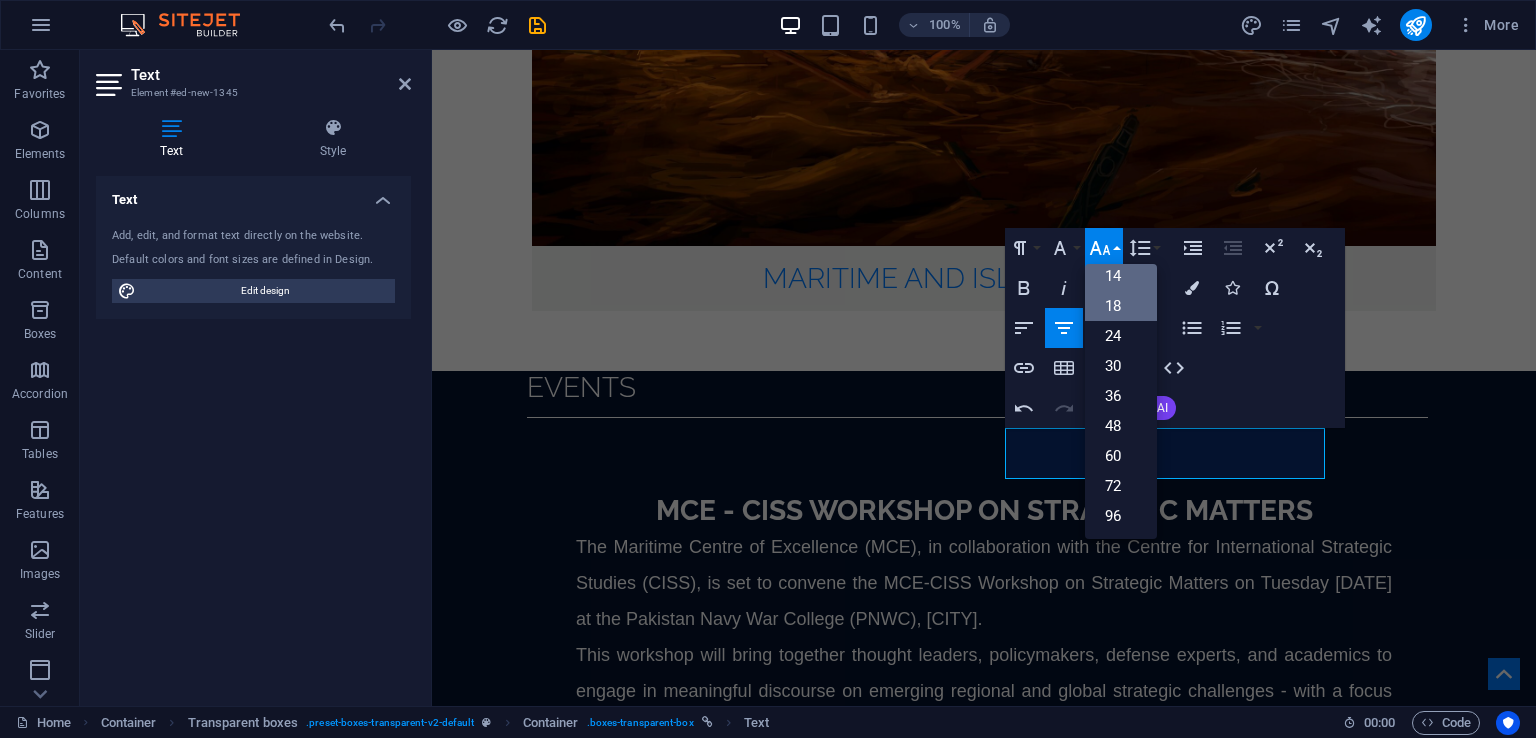 scroll, scrollTop: 160, scrollLeft: 0, axis: vertical 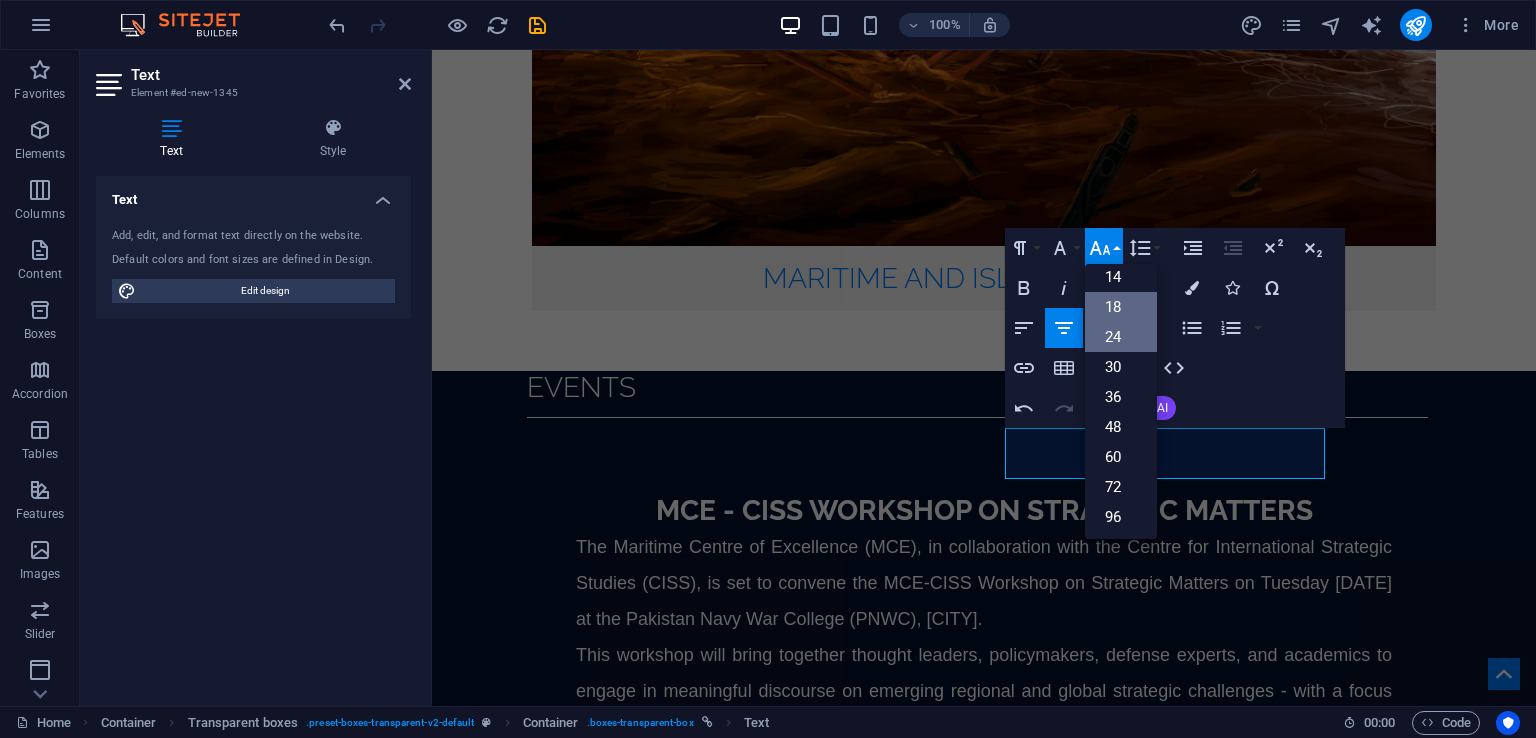 click on "24" at bounding box center [1121, 337] 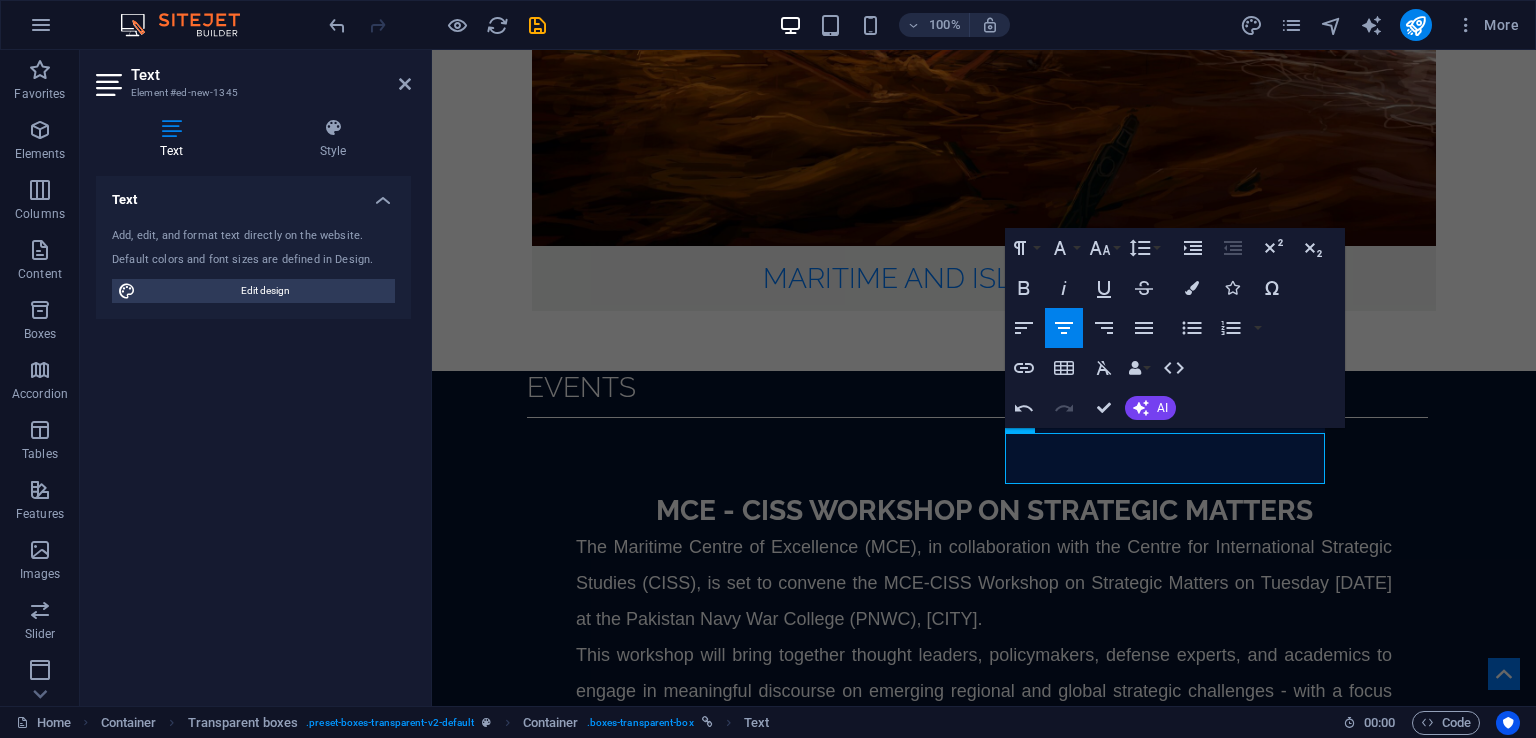 scroll, scrollTop: 3281, scrollLeft: 0, axis: vertical 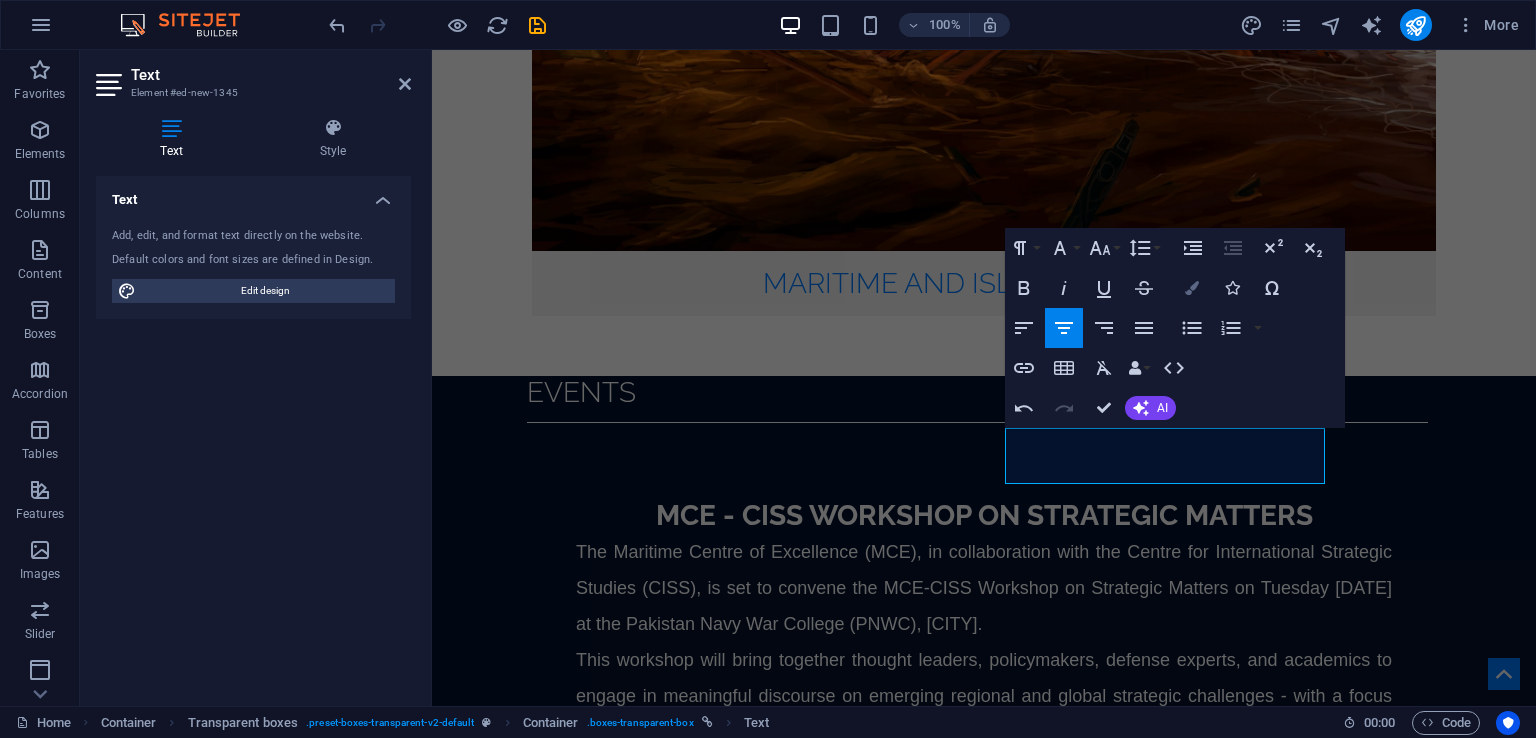 click on "Colors" at bounding box center (1192, 288) 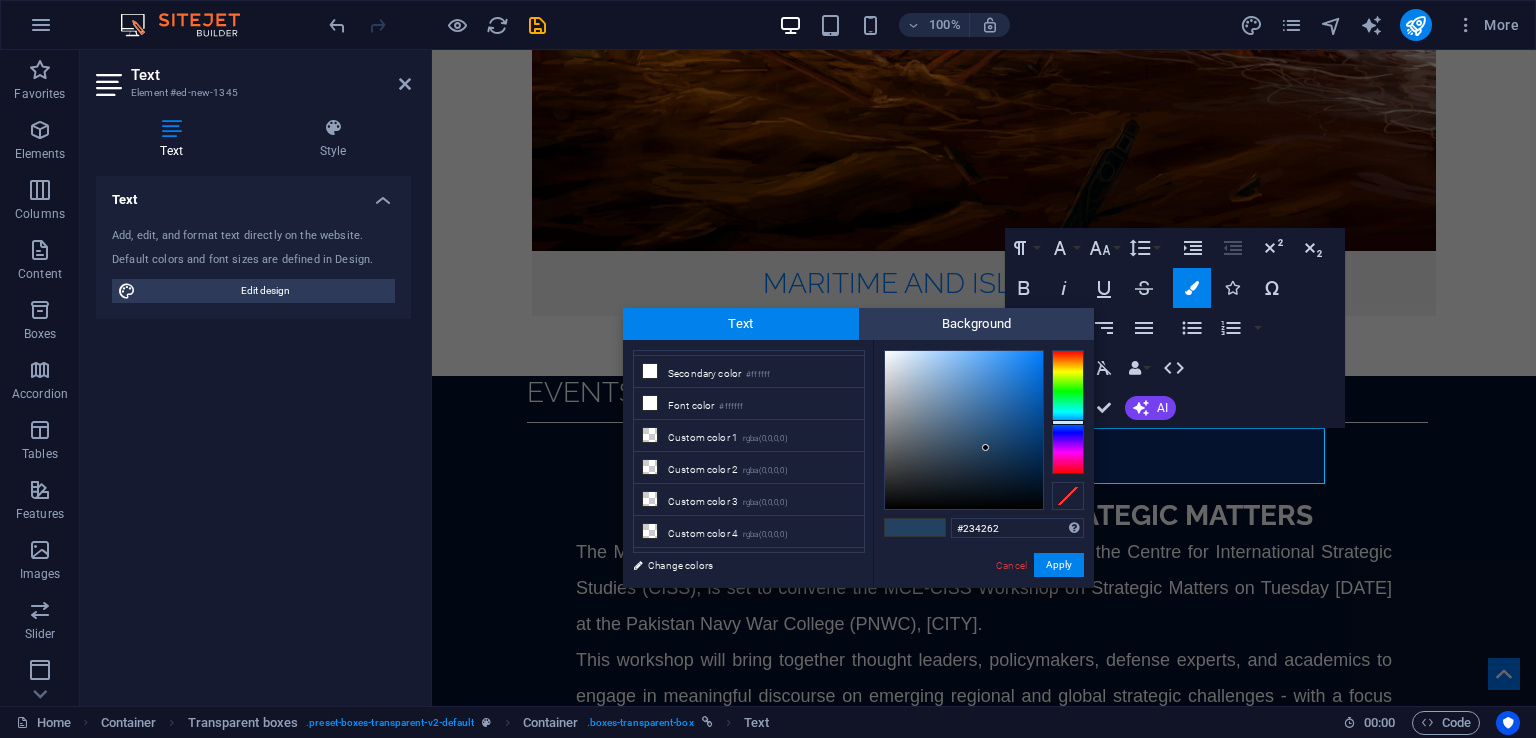 scroll, scrollTop: 75, scrollLeft: 0, axis: vertical 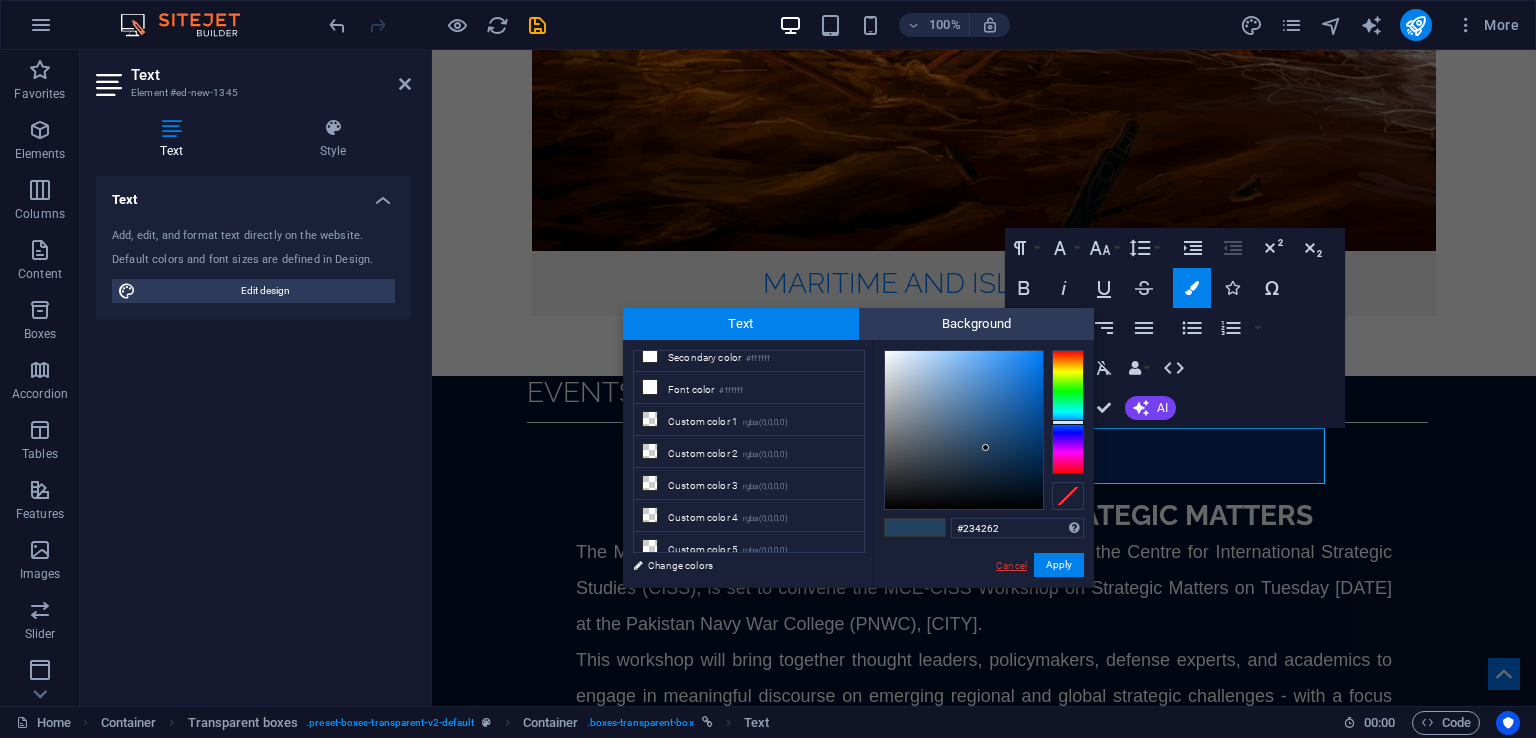 click on "Cancel" at bounding box center [1011, 565] 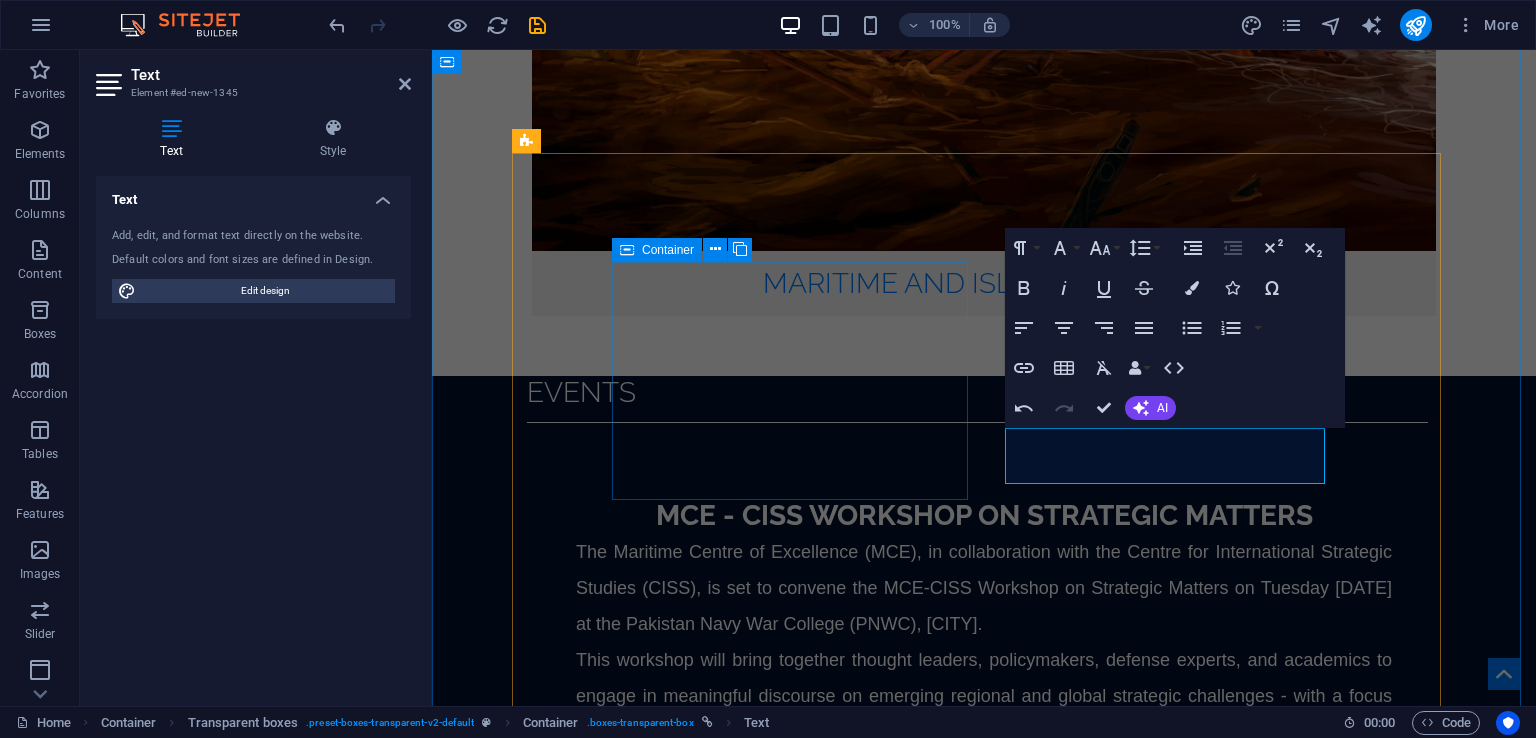click on "Author(s): Cdre [LAST] [LAST] [LAST]([LAST])" at bounding box center [986, 3369] 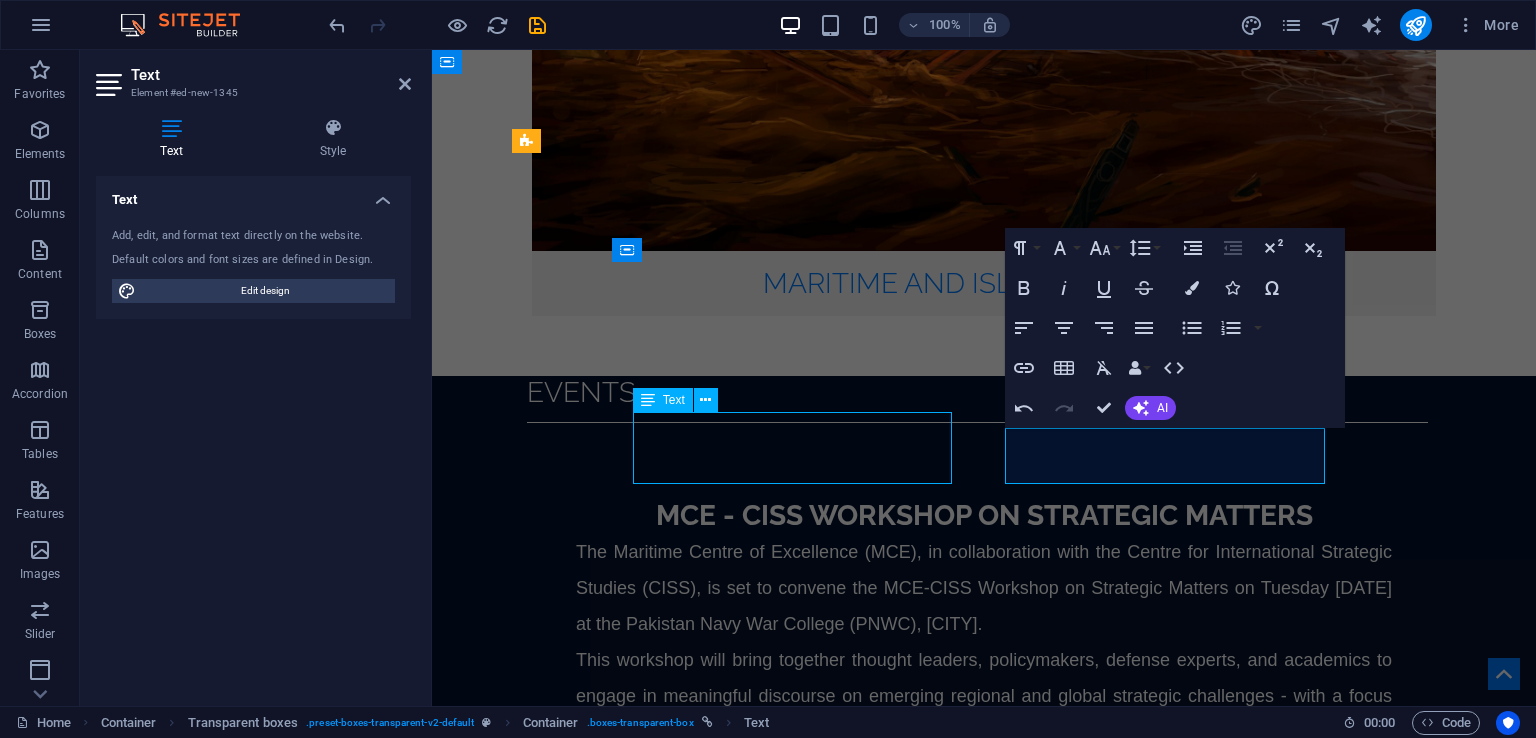 click on "Author(s): Cdre [LAST] [LAST] [LAST]([LAST])" at bounding box center (986, 3369) 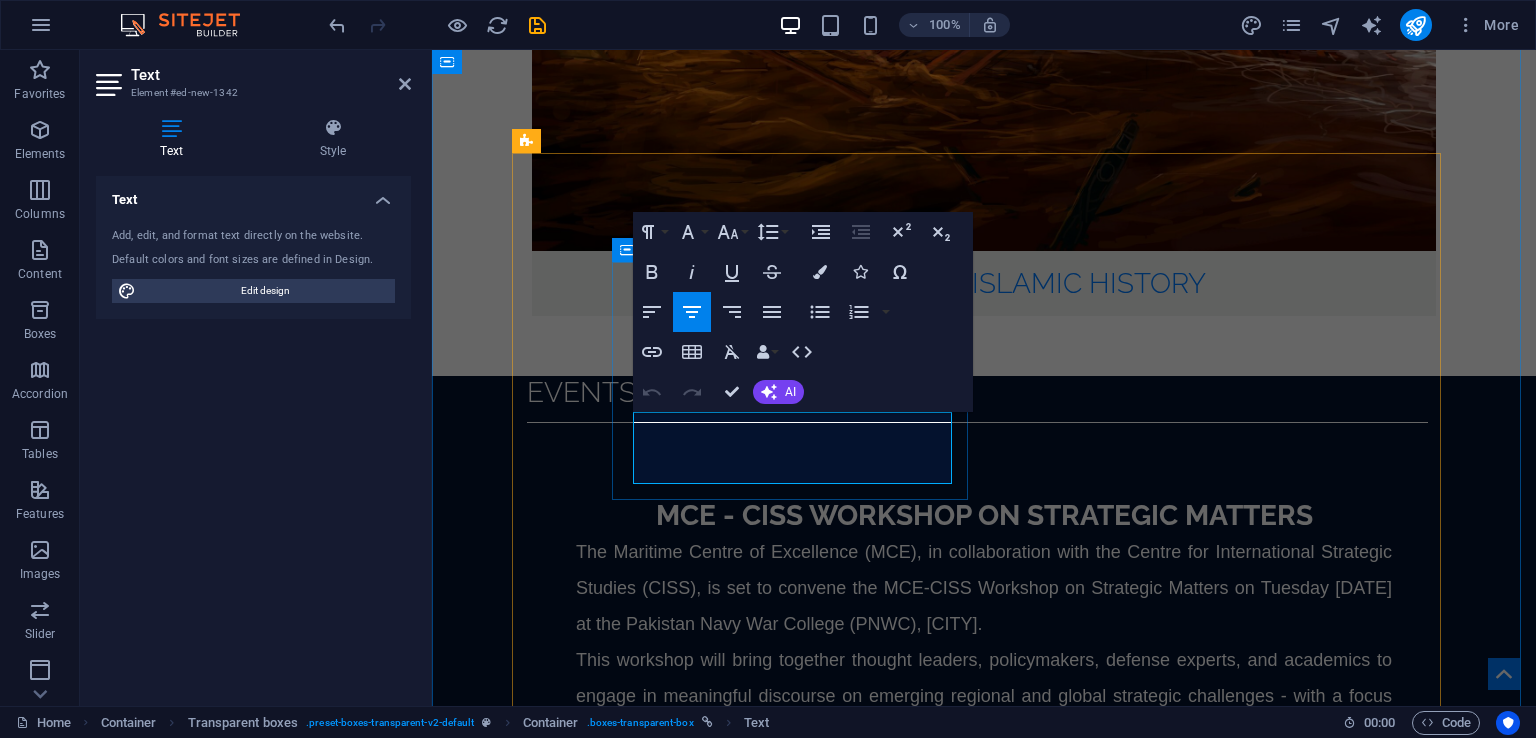 click on "Author(s): Cdre [LAST] [LAST] [LAST]([LAST])" at bounding box center (986, 3117) 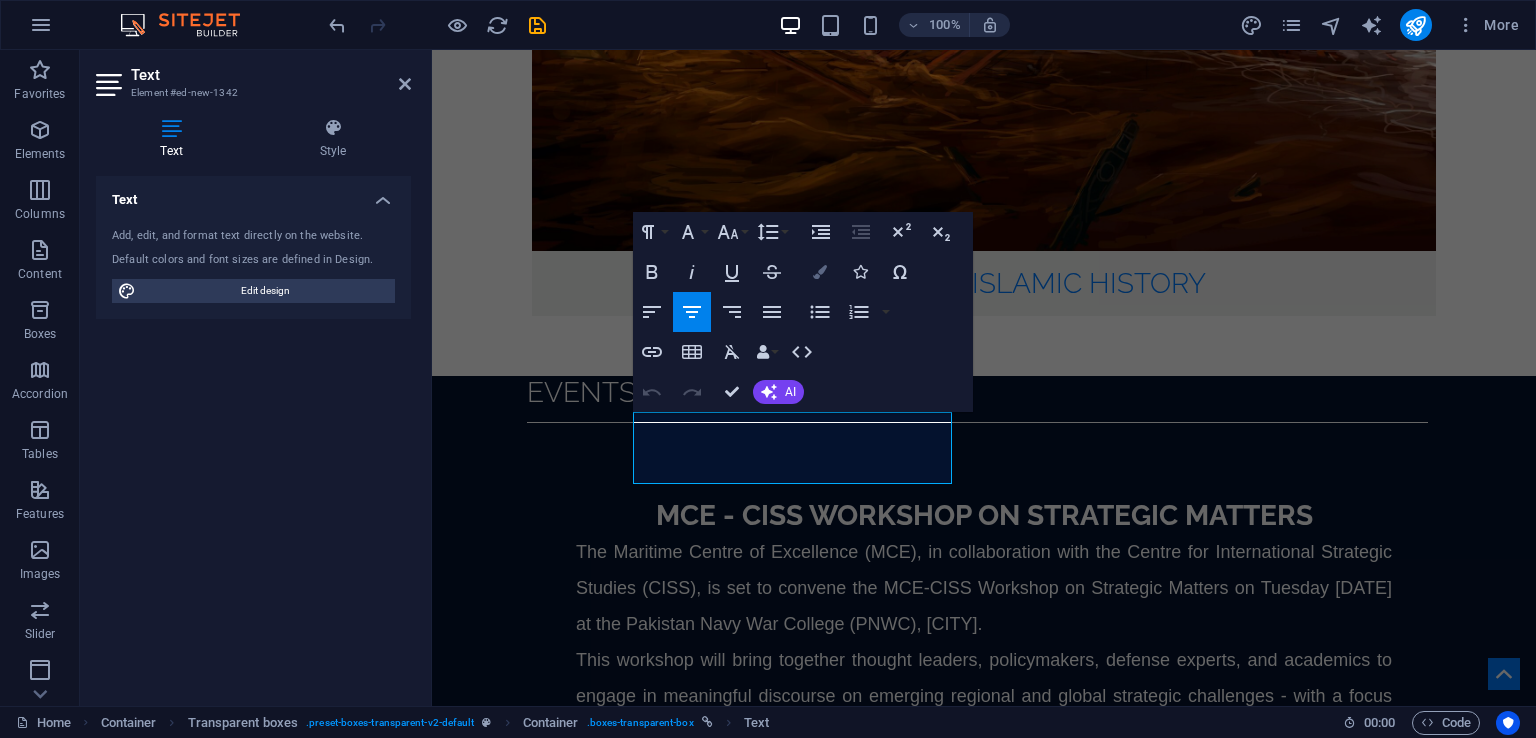 click at bounding box center [820, 272] 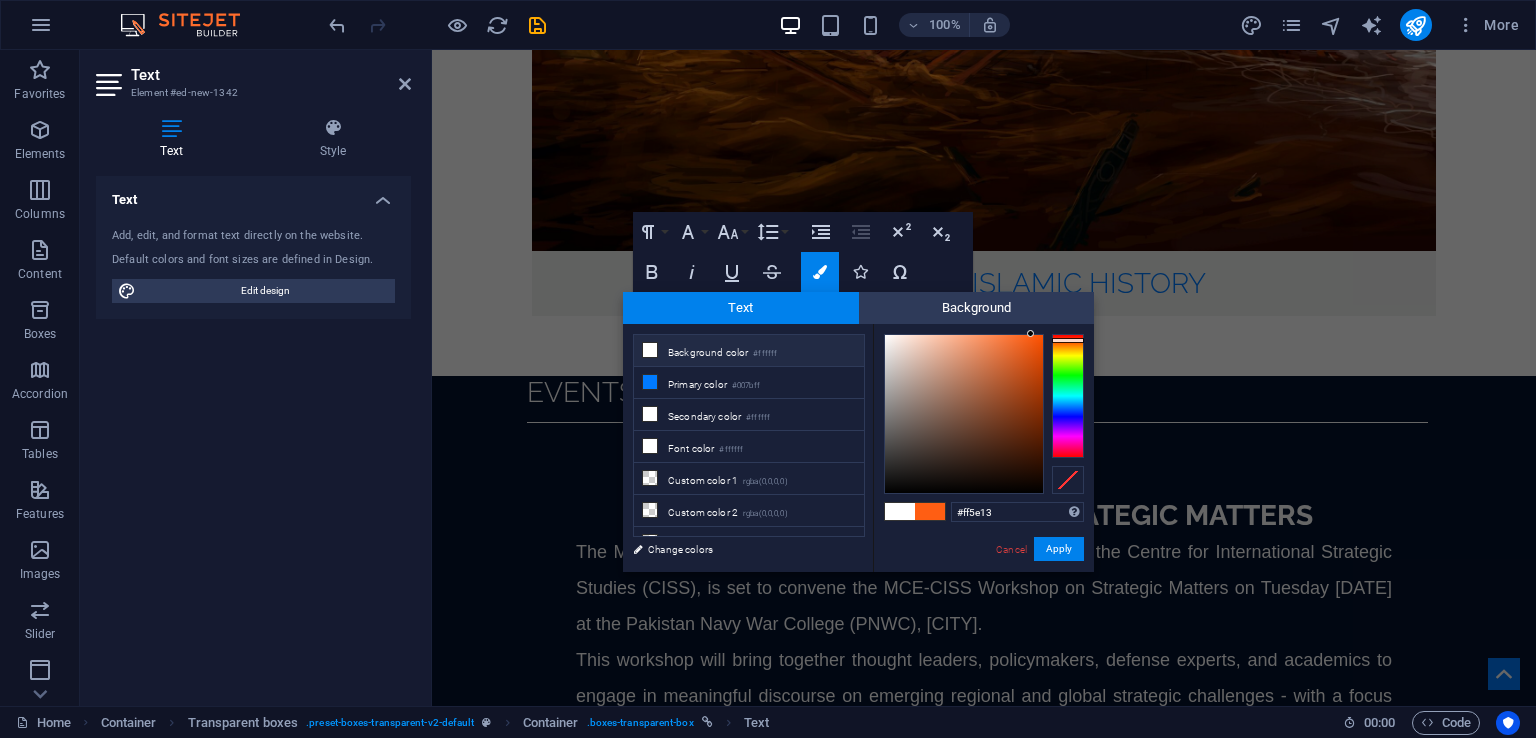 drag, startPoint x: 967, startPoint y: 509, endPoint x: 947, endPoint y: 509, distance: 20 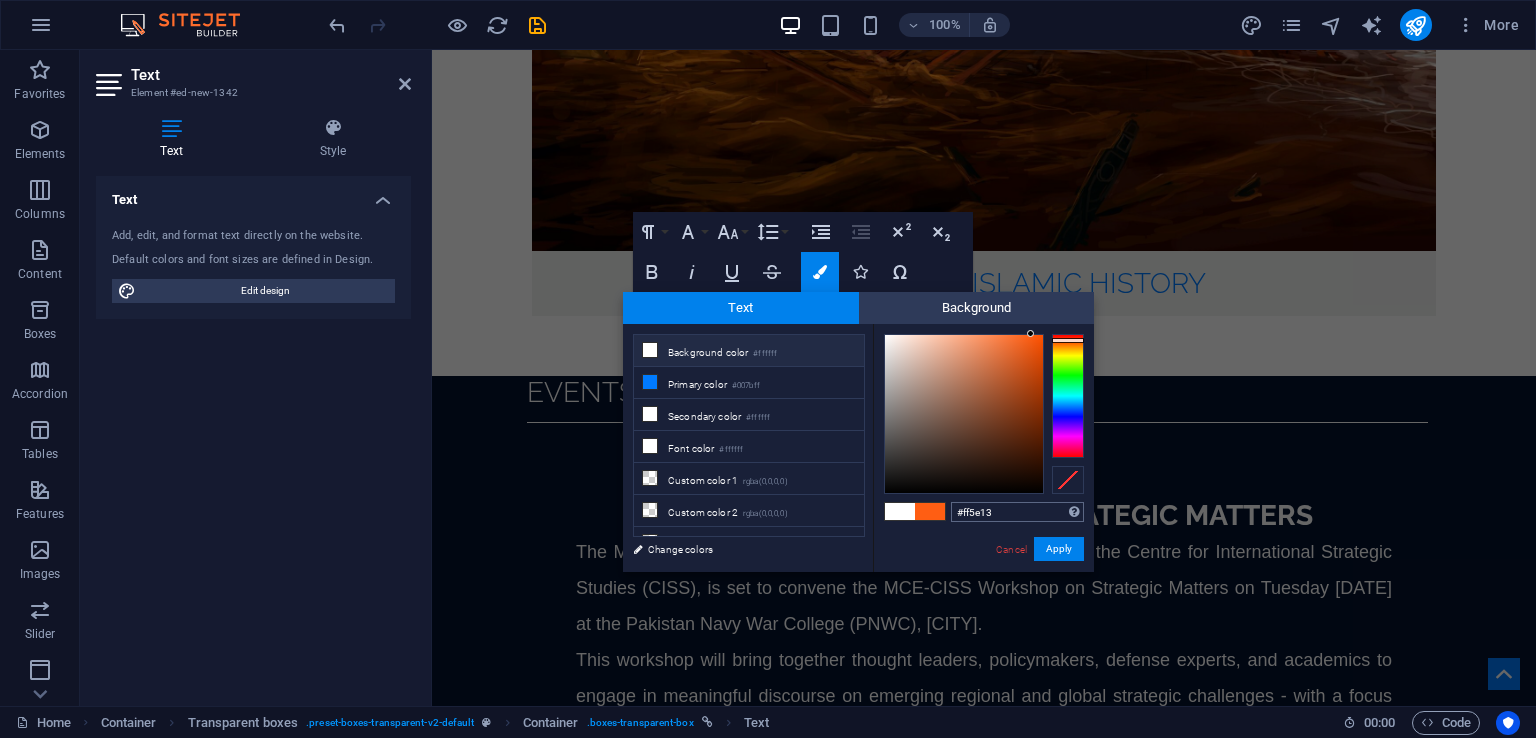 copy on "​ Author(s): Cdre Ehsan Ahmed Khan SI(M)" 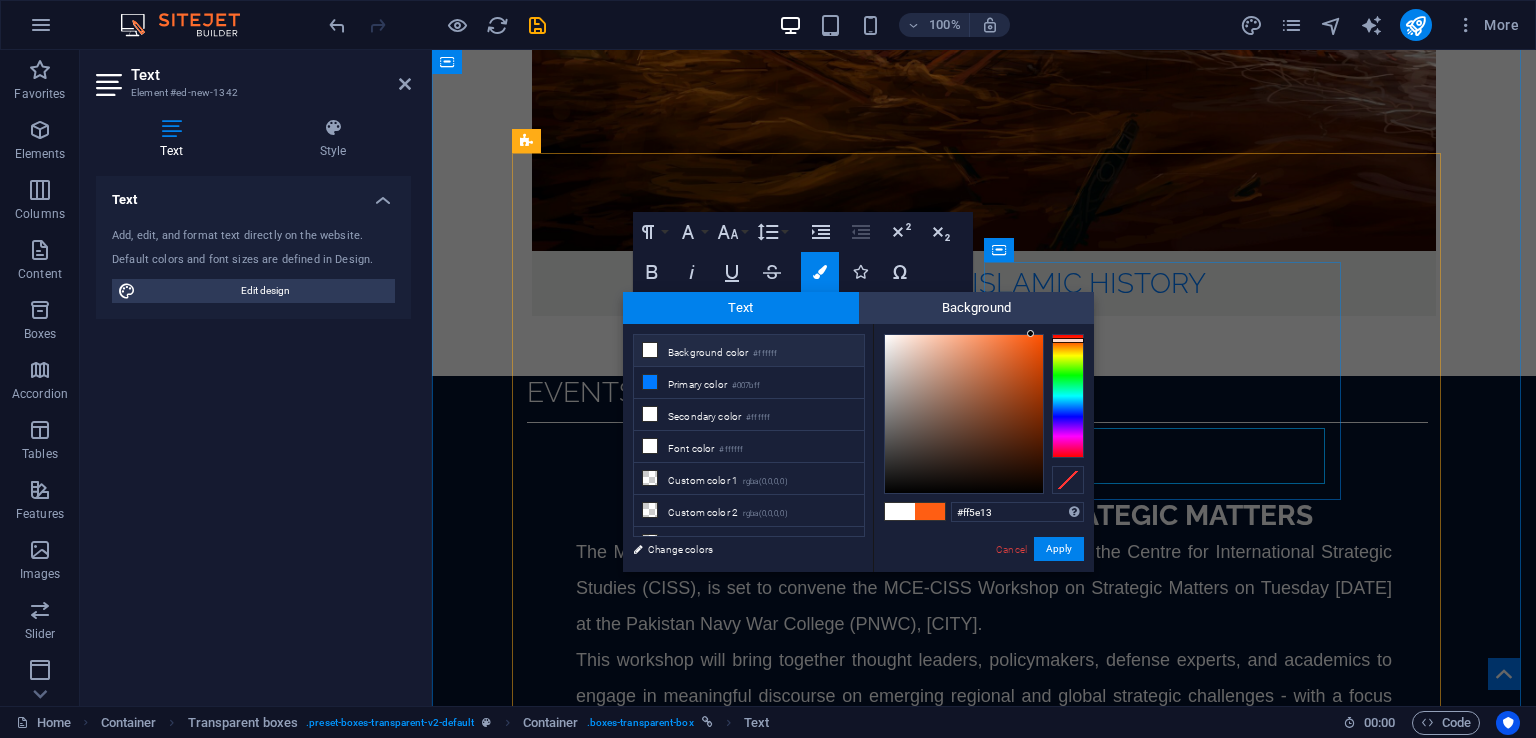 click on "Author(S): Cdr (R) Muhammad Azam Khan" at bounding box center [986, 3261] 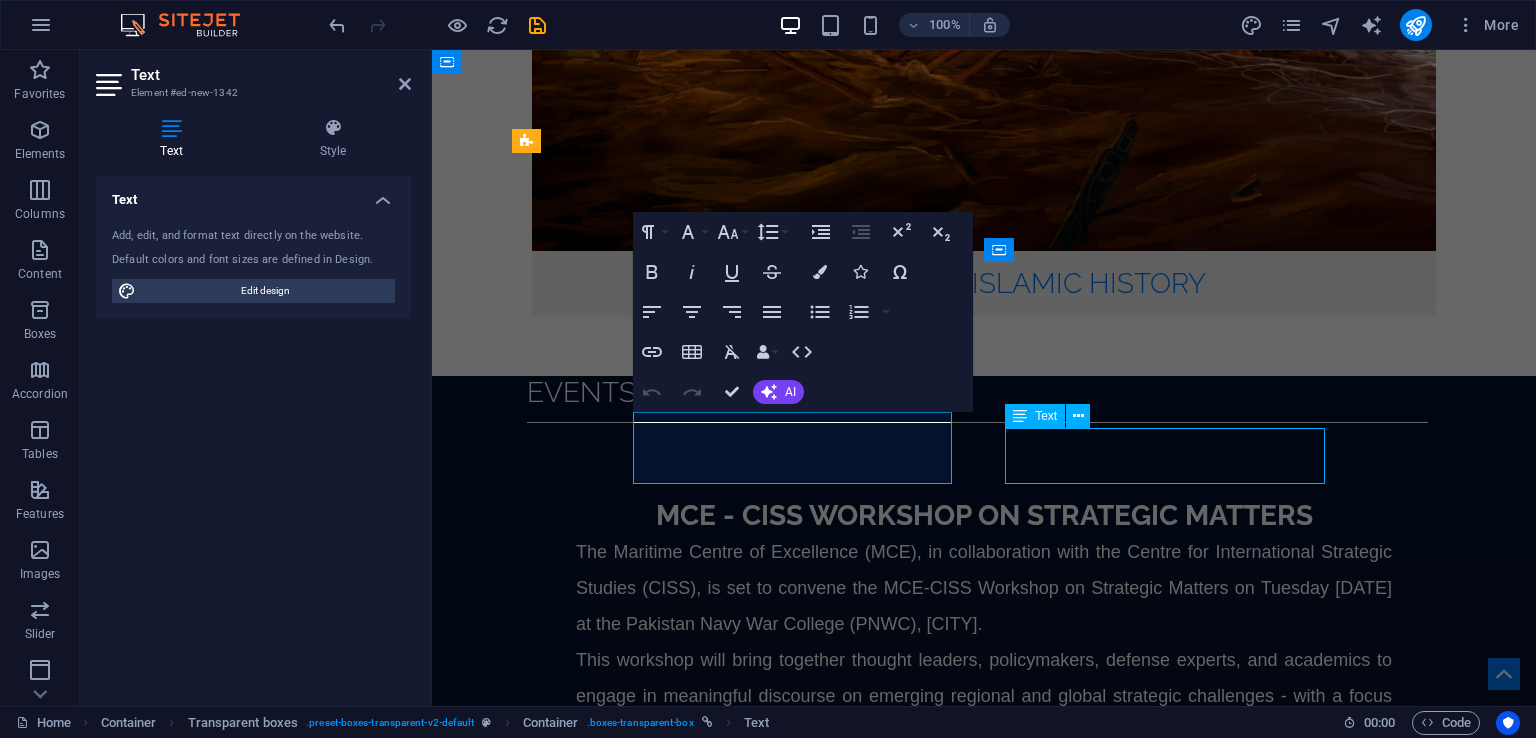 click on "Author(S): Cdr (R) Muhammad Azam Khan" at bounding box center (986, 3261) 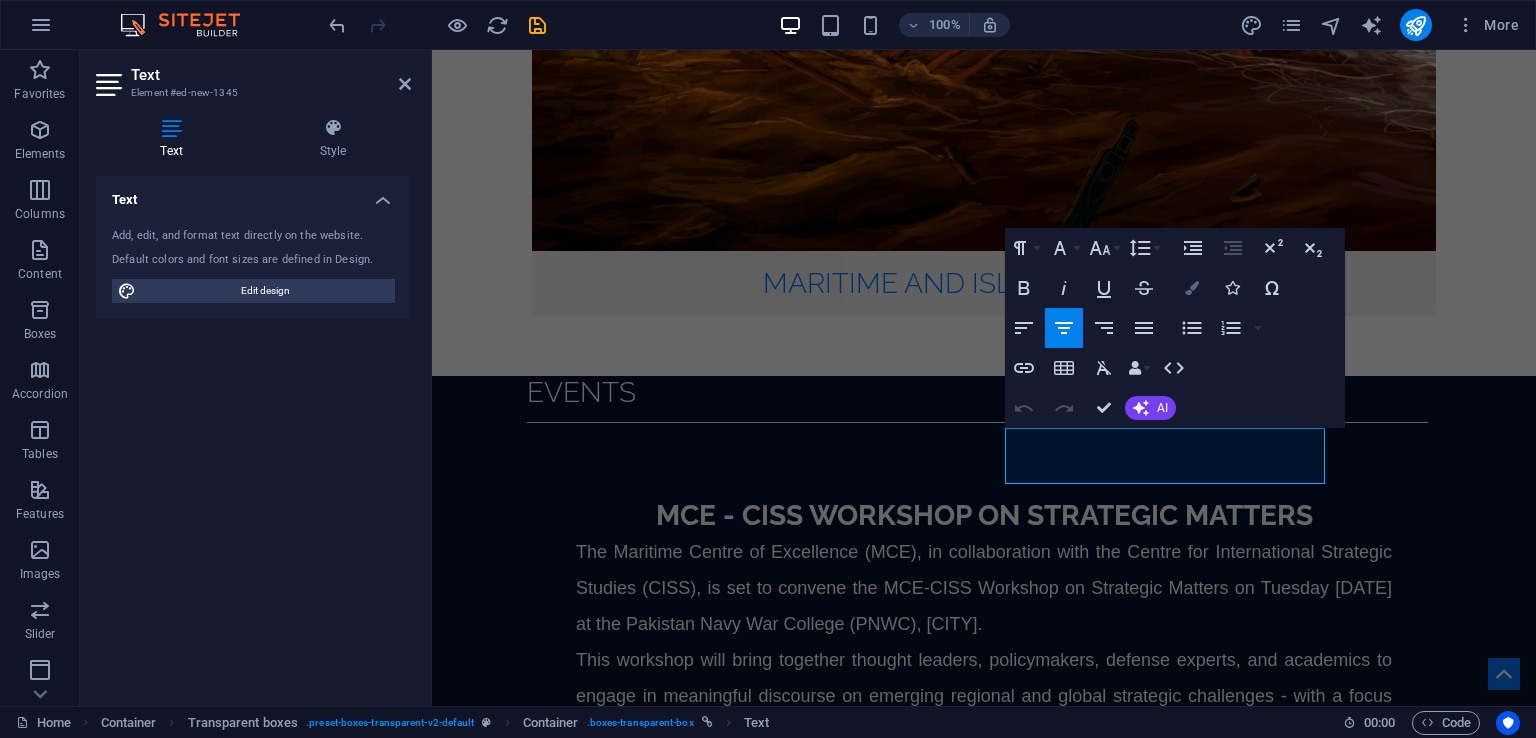 click on "Colors" at bounding box center (1192, 288) 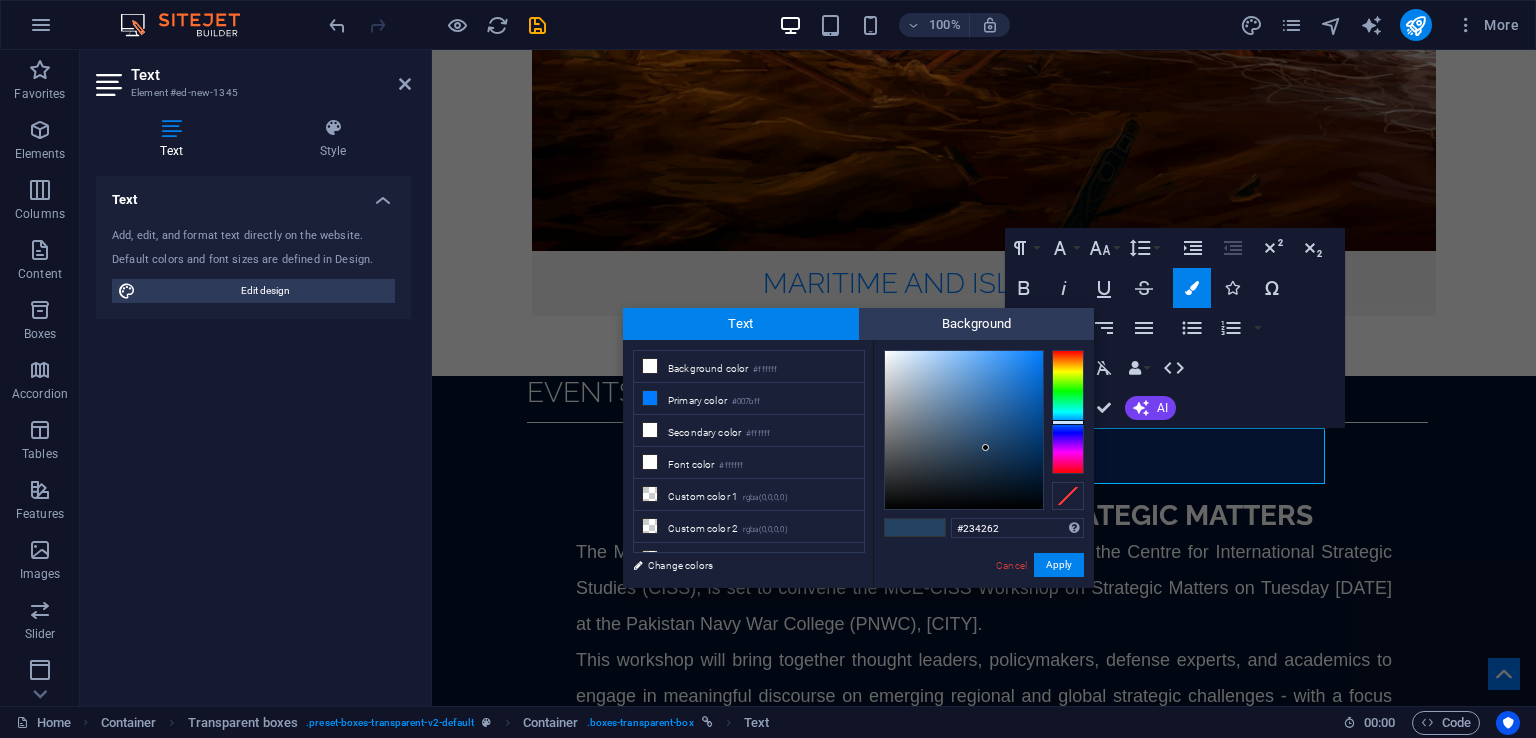 drag, startPoint x: 1008, startPoint y: 529, endPoint x: 942, endPoint y: 534, distance: 66.189125 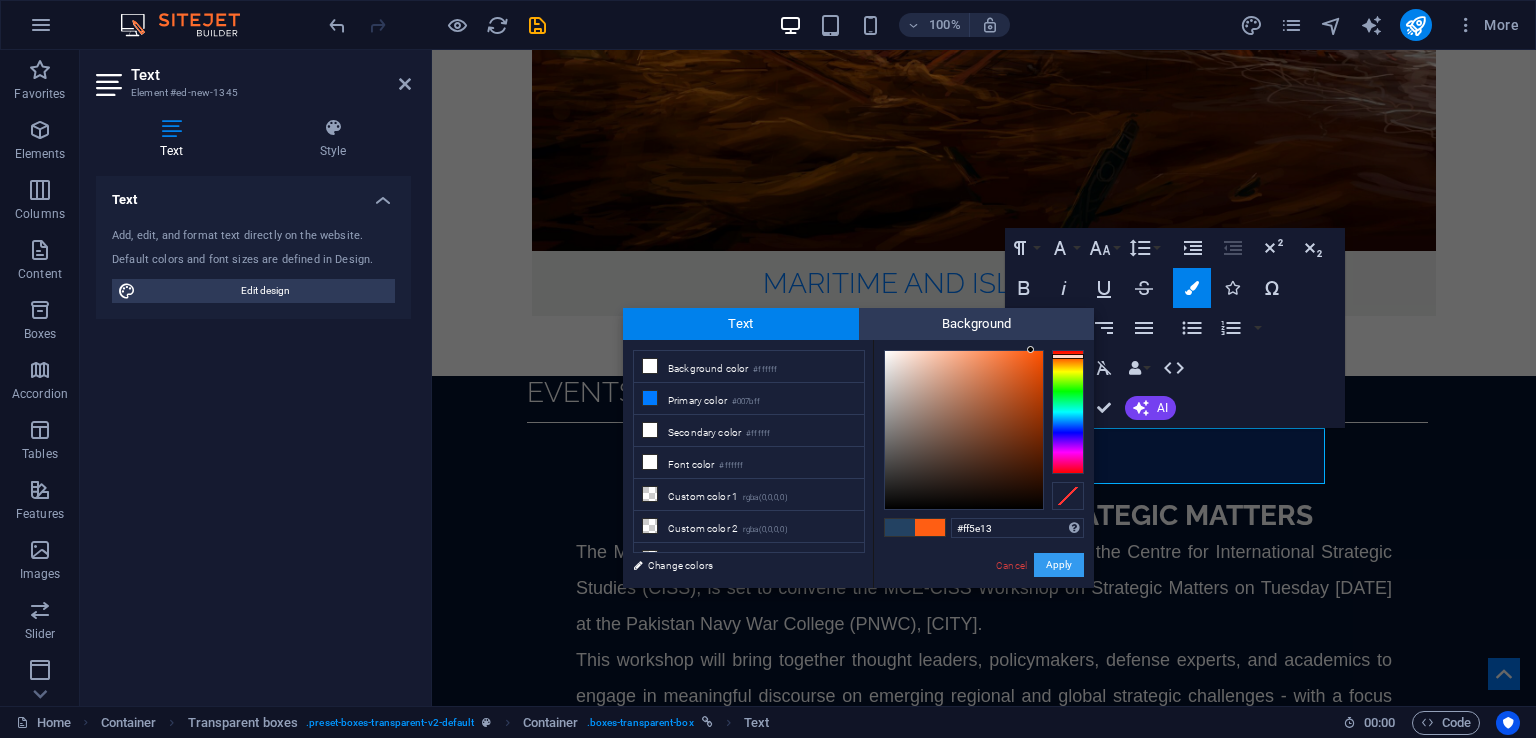 click on "Apply" at bounding box center (1059, 565) 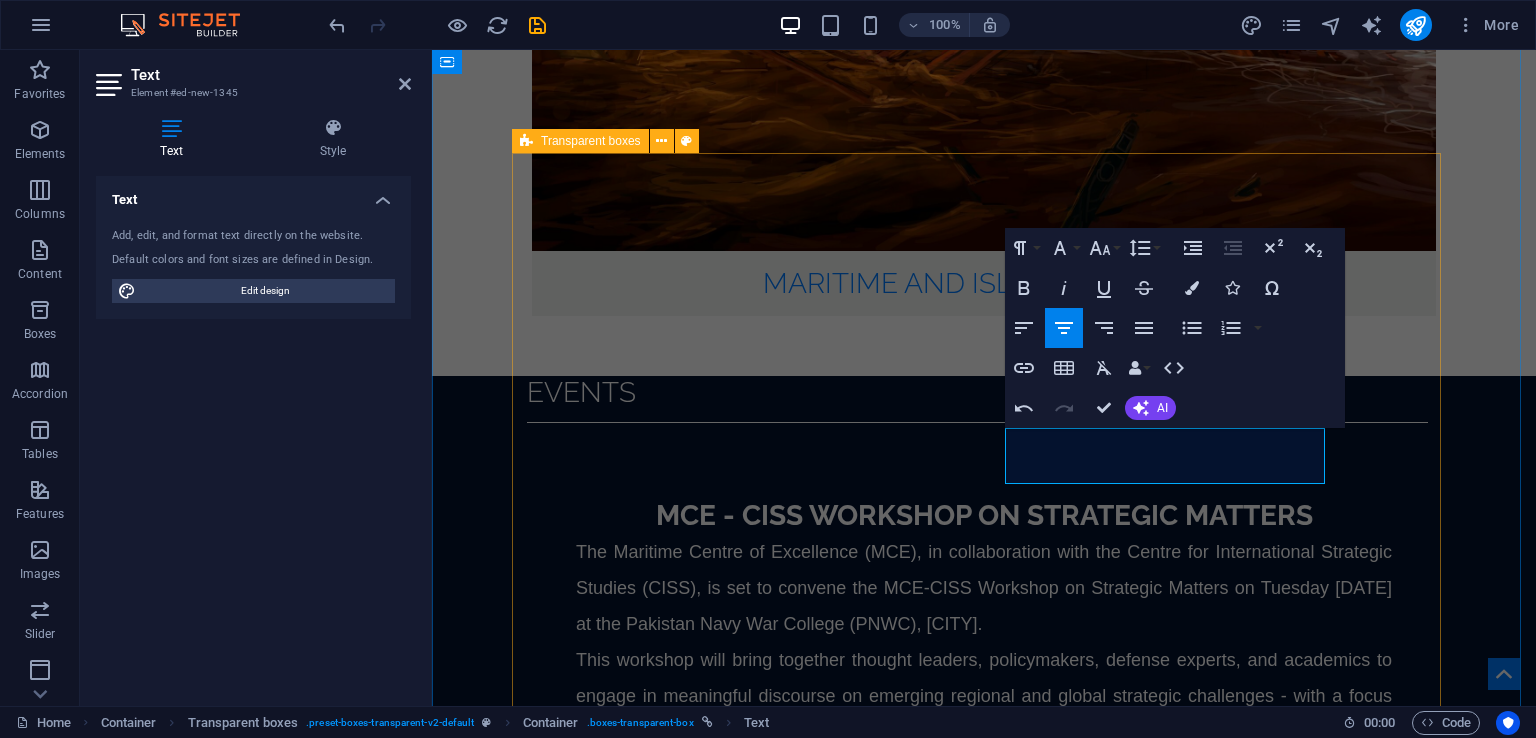 click on "Published in 2024 Book Review: The Return of Taliban: Afghanistan after the Americans Left  Author(s): Cdre Ehsan Ahmed Khan SI(M) Hacking Ministries - Case of Maritime Sector Author(S): Cdr (R) Muhammad Azam Khan Applicability of Centre of Gravity 'Concept' in Modern Warfare Author(s): Sajjad Ahmed Trade Agreements and Trojan Horse: Economy as a Tool of Hybrid Warfare against Pakistan Author(s): Haseeb Hussain and Nabeel Hussain India's Pursuit of Emerging Military Technologies: Implications for Regional Security Author(s): Safia Mansoor Power Competition in the Arctic Region: A Comparative Analysis Author(s): Zain Ul Abidin Global Technologies Competition in Warfare: Impact on Global Security in the 21st Century Author(s): Dr. Aiysha Safdar and Shahzeb Chaudhary Tiger and the Dragon: India and China's Maritime Competition in Indian Ocean Region Author(s): Ayesha Imtiaz and Warda Dilshad Book Review: Human Security in Pakistan Reviewed by: Dr. Asma Akbar" at bounding box center [984, 4042] 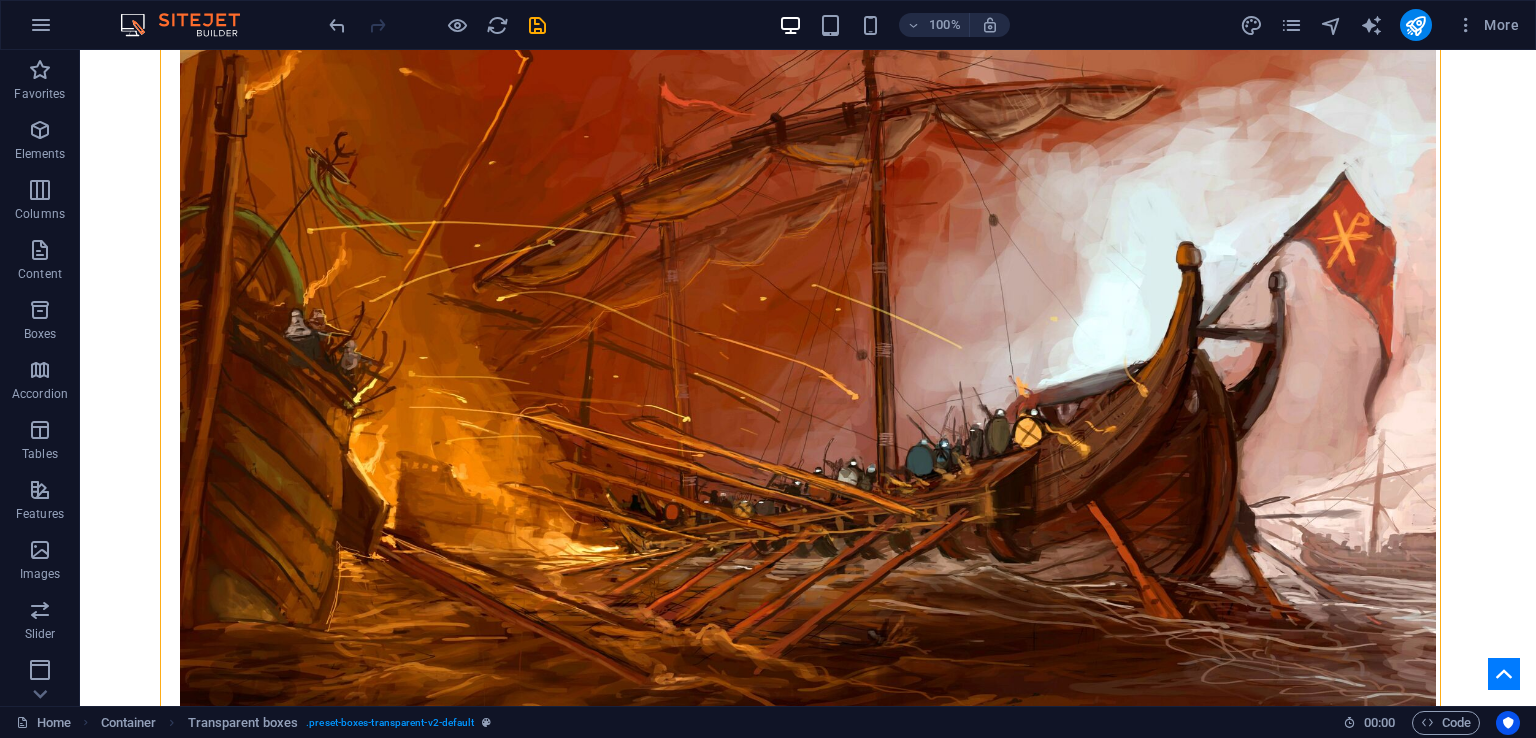 scroll, scrollTop: 3273, scrollLeft: 0, axis: vertical 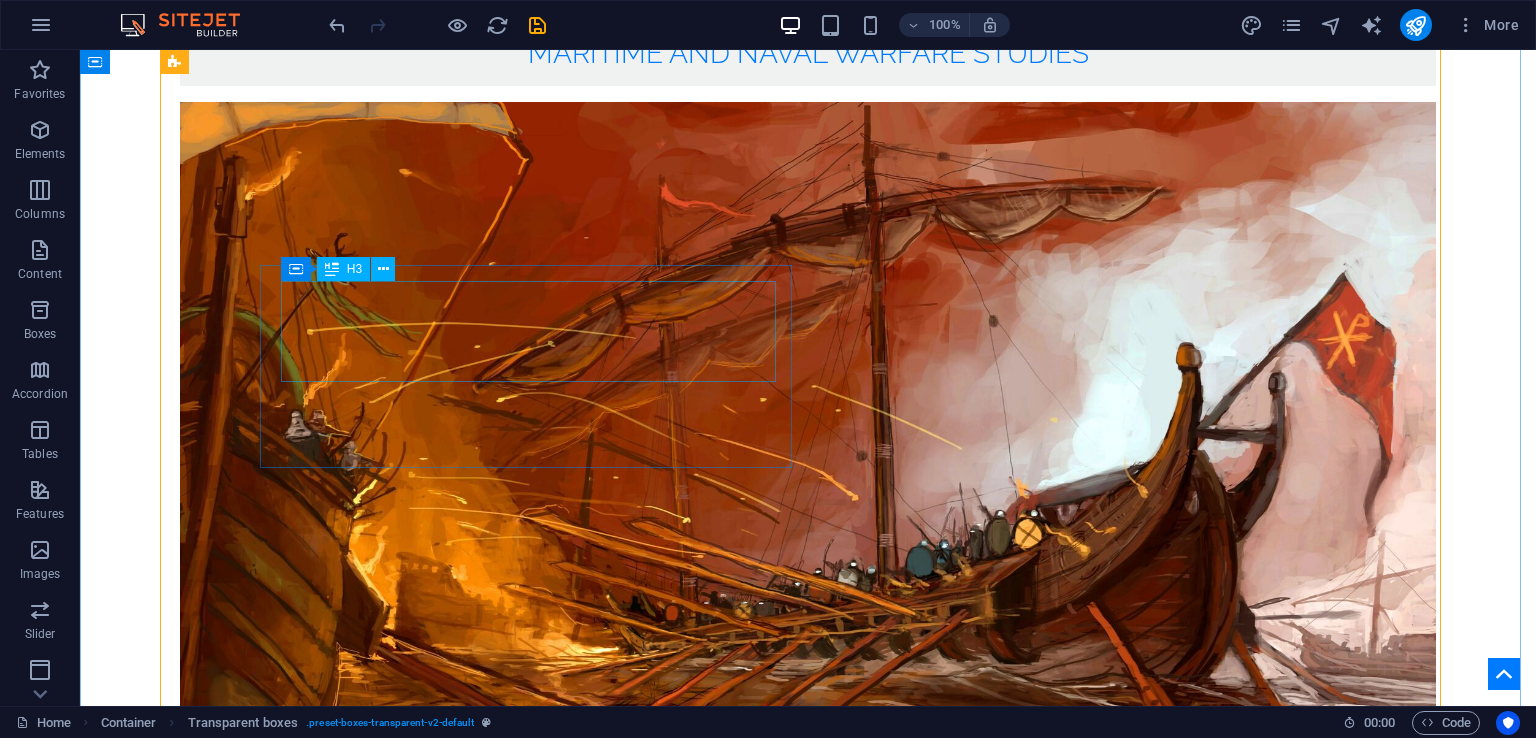 click on "Applicability of Centre of Gravity 'Concept' in Modern Warfare" at bounding box center [810, 4010] 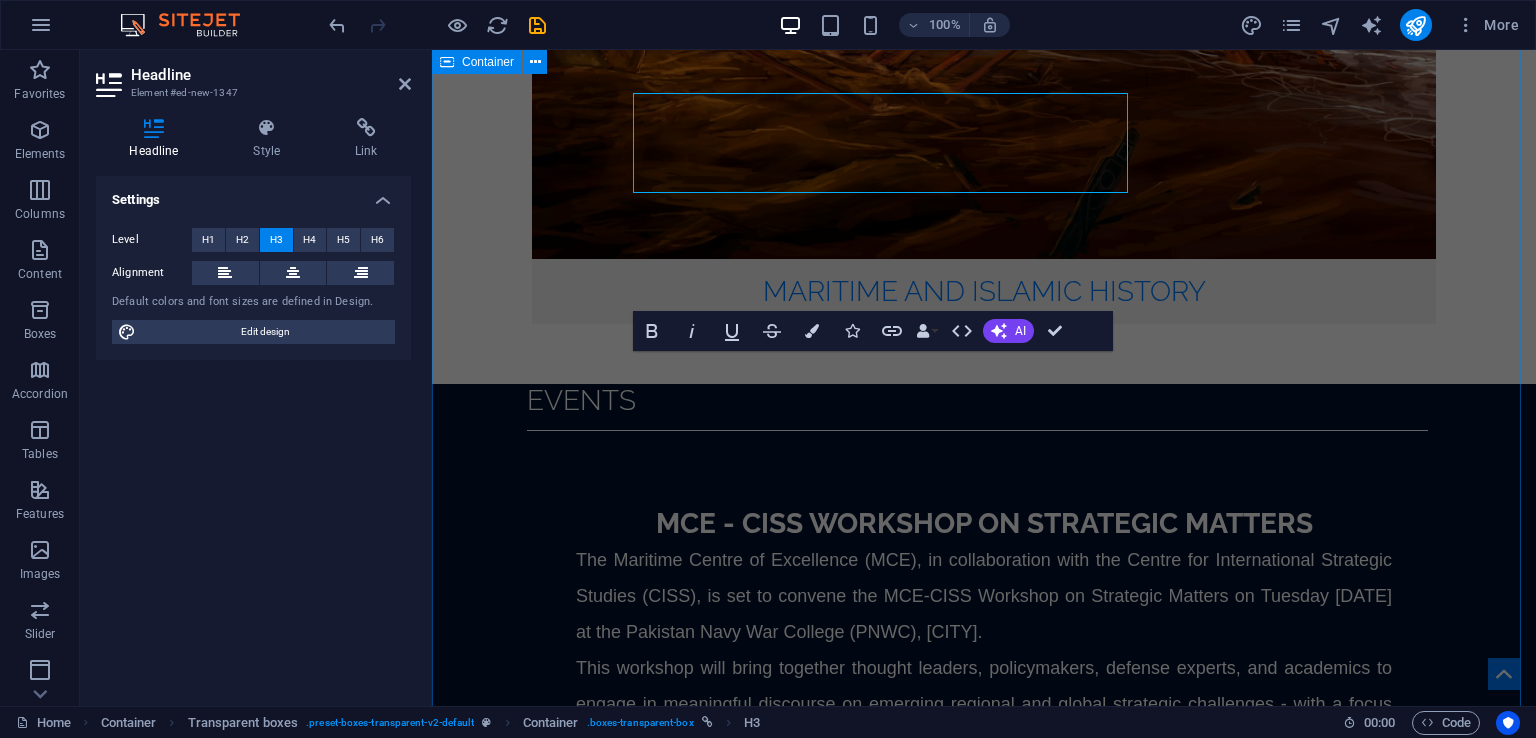 scroll, scrollTop: 3462, scrollLeft: 0, axis: vertical 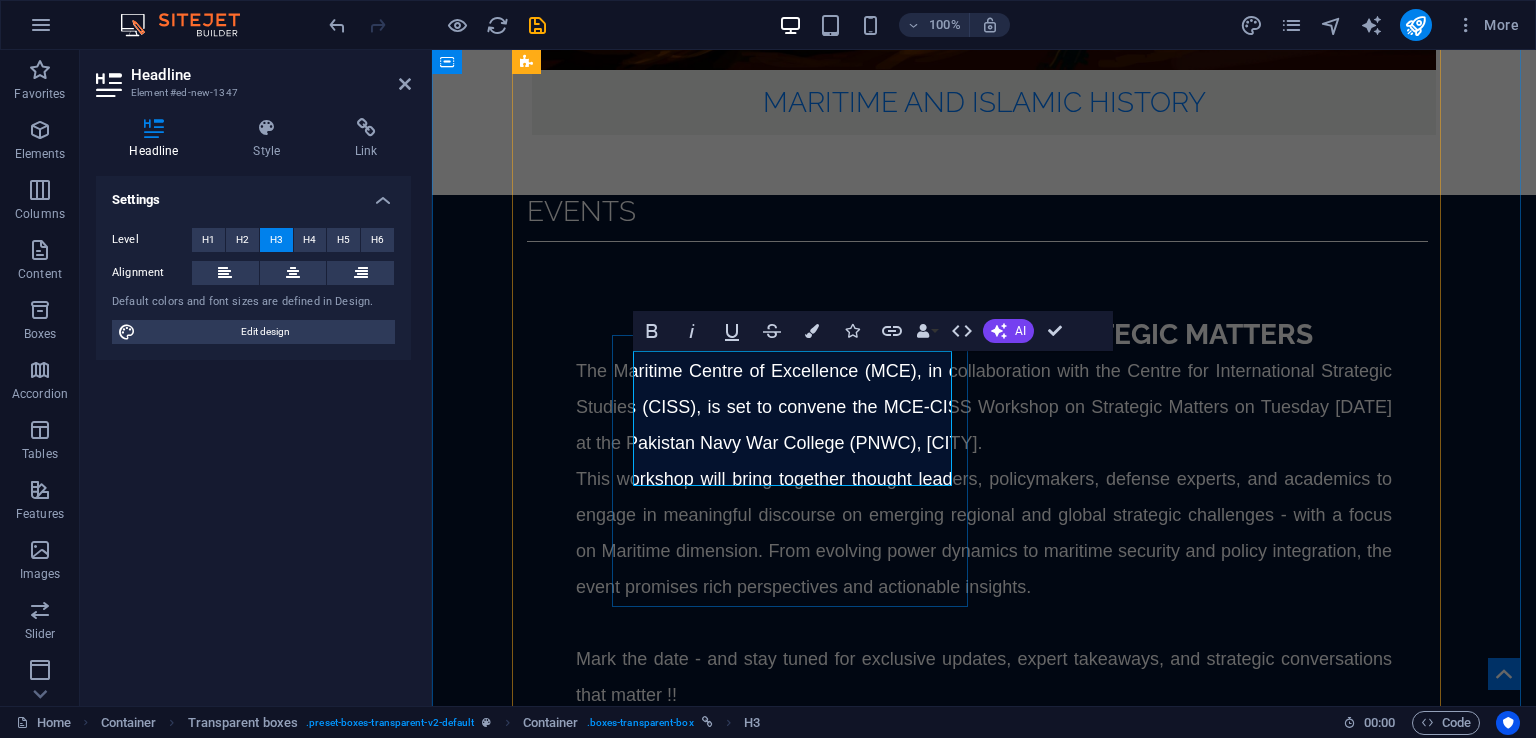 click on "The Strategic Impact of Expanding AUKUS in the Indo-Pacific" at bounding box center [986, 3482] 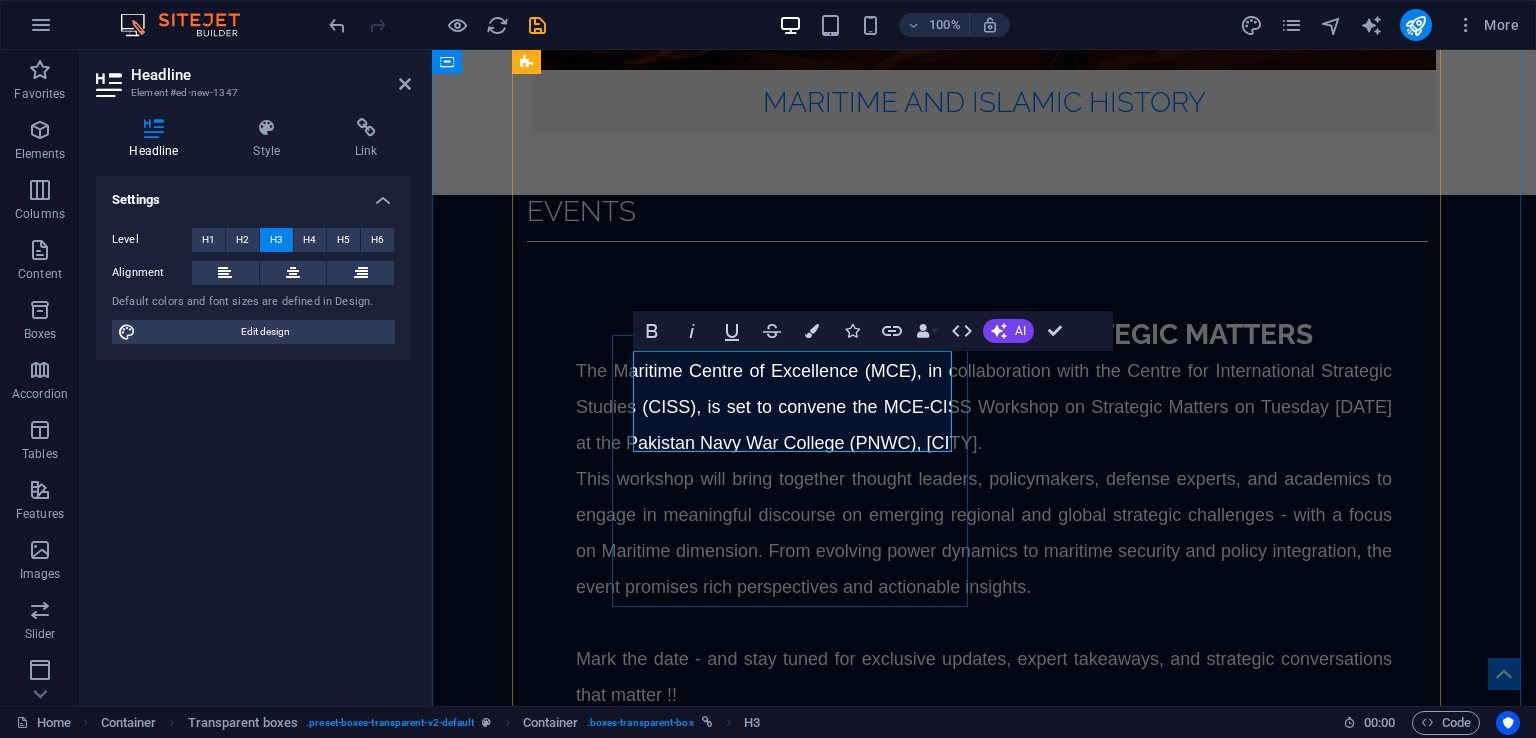 click on "The Strategic Impact of Expanding AUKUS in the Indo-Pacific" at bounding box center (986, 3465) 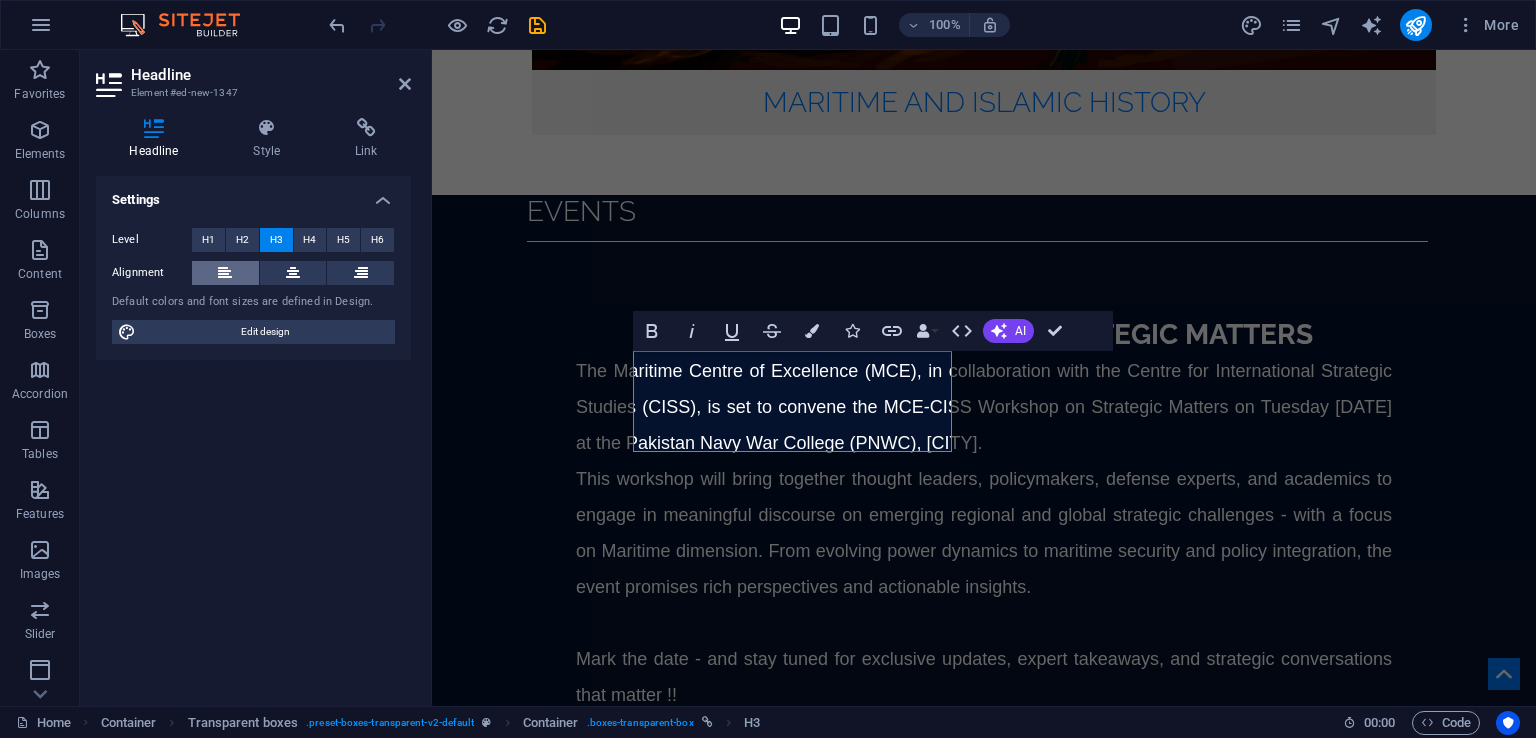 click at bounding box center (225, 273) 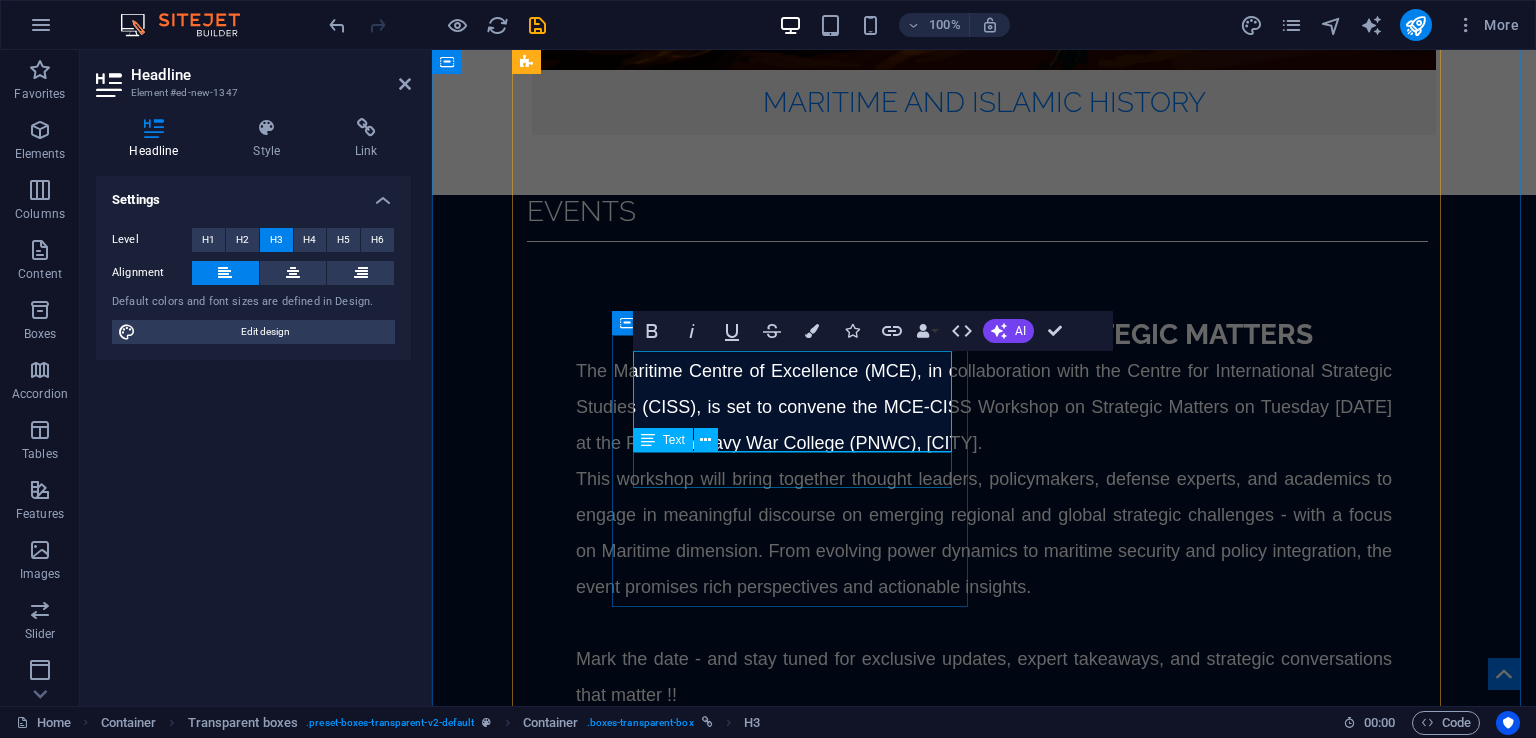 click on "Author(s): Sajjad Ahmed" at bounding box center (986, 3518) 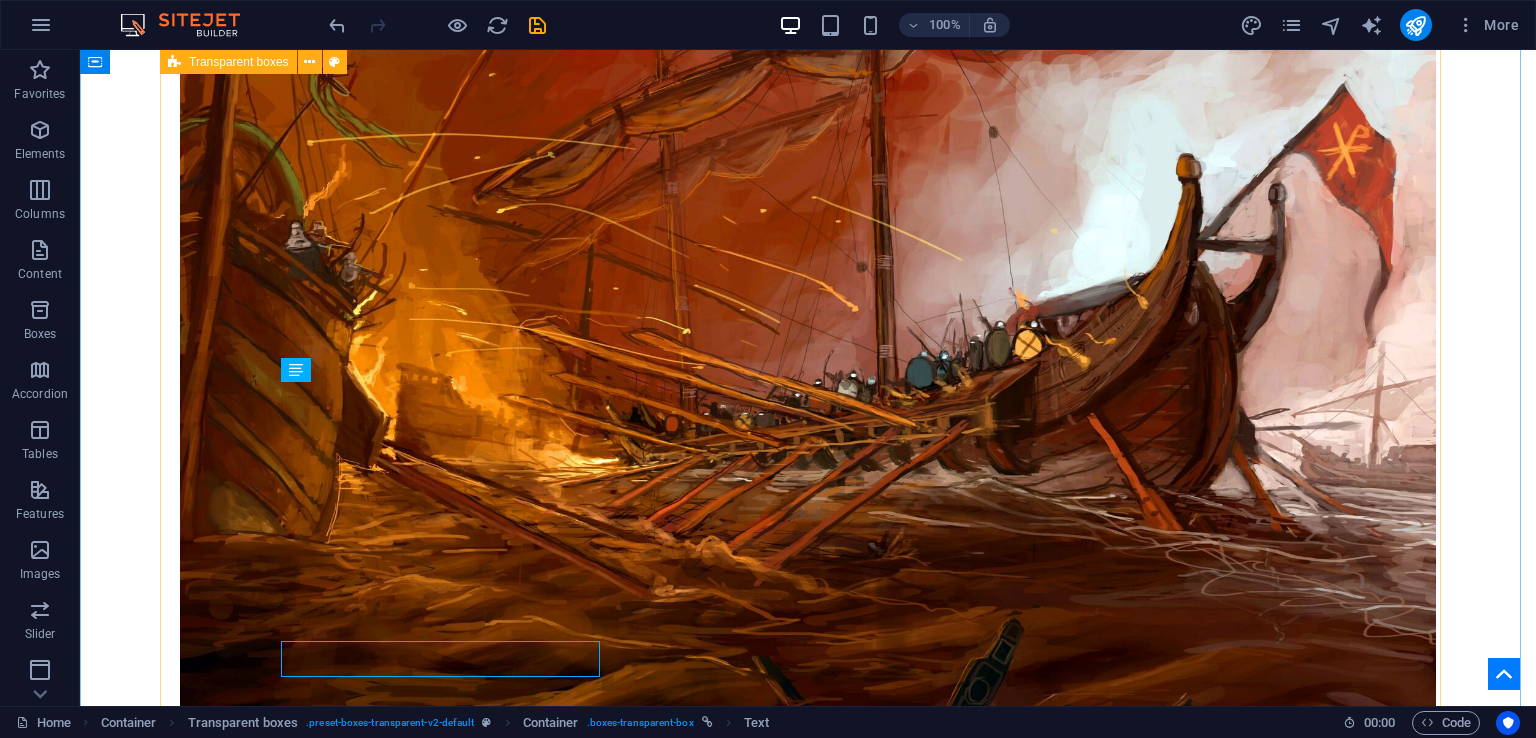 scroll, scrollTop: 3273, scrollLeft: 0, axis: vertical 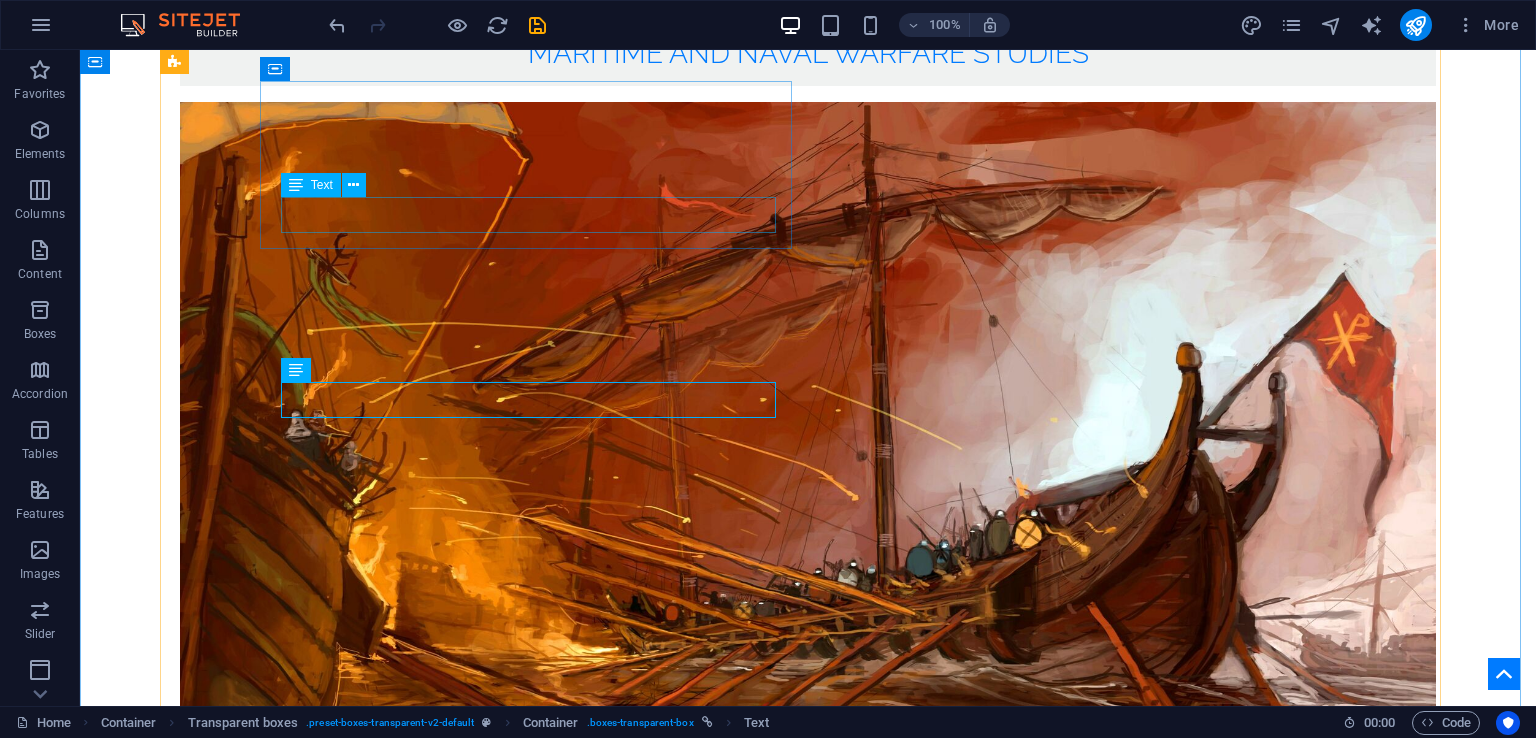 click on "Author(s): Cdre [LAST] [LAST] [LAST]([LAST])" at bounding box center (810, 3749) 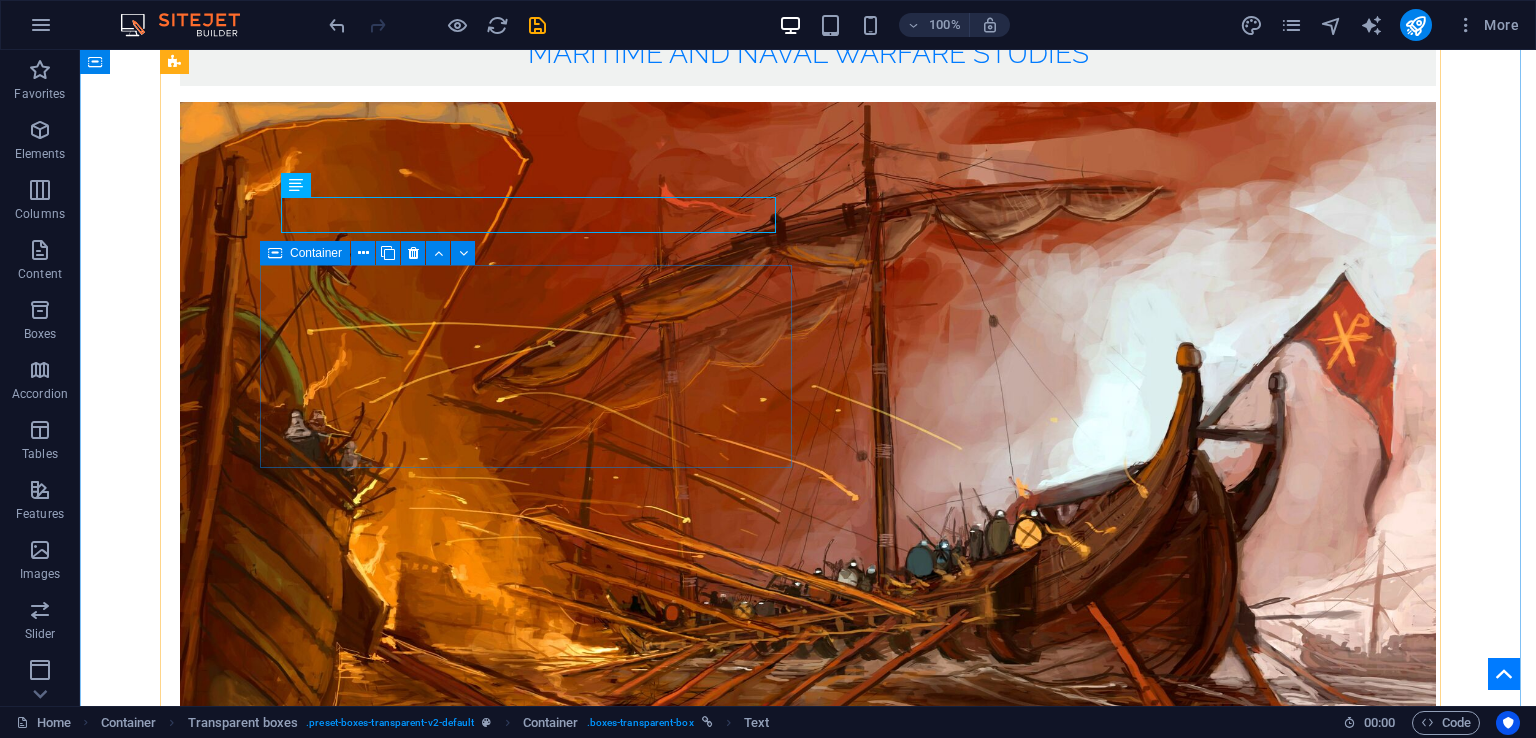 click on "The Strategic Impact of Expanding AUKUS in the Indo-Pacific Author(s): Sajjad Ahmed" at bounding box center (808, 4028) 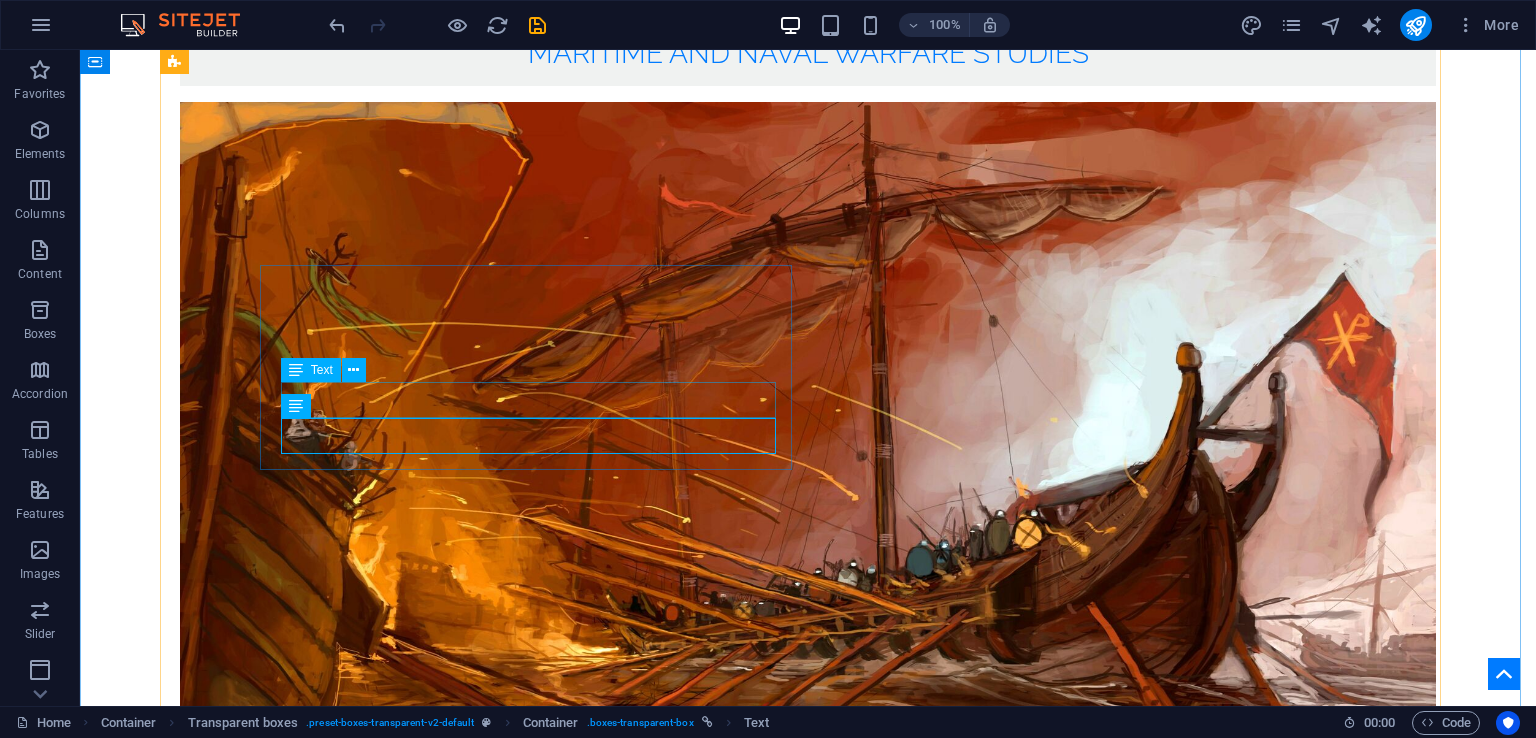 click on "Author(s): Sajjad Ahmed" at bounding box center [810, 4045] 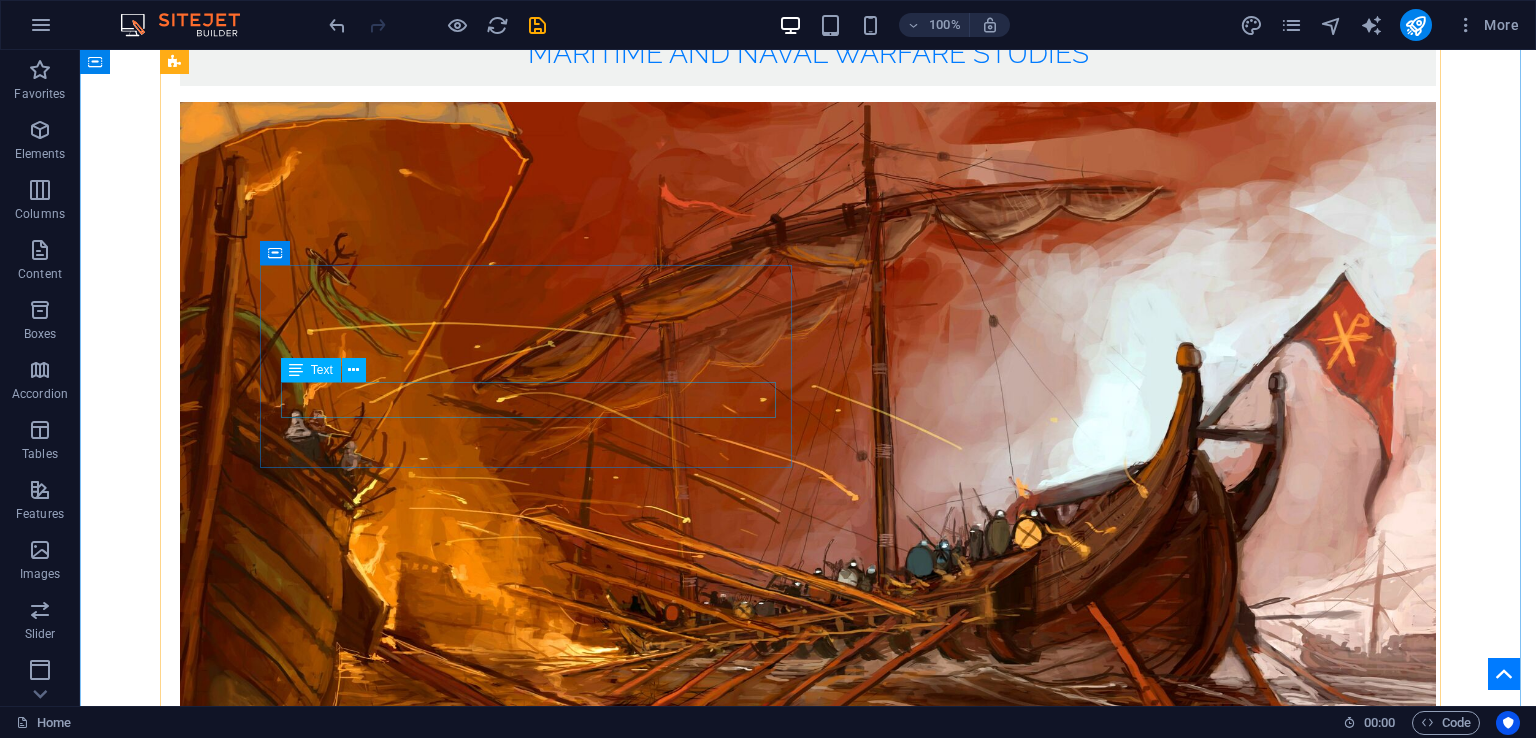 click on "Author(s): Cdre [LAST] [LAST] [LAST]([LAST])" at bounding box center [810, 4045] 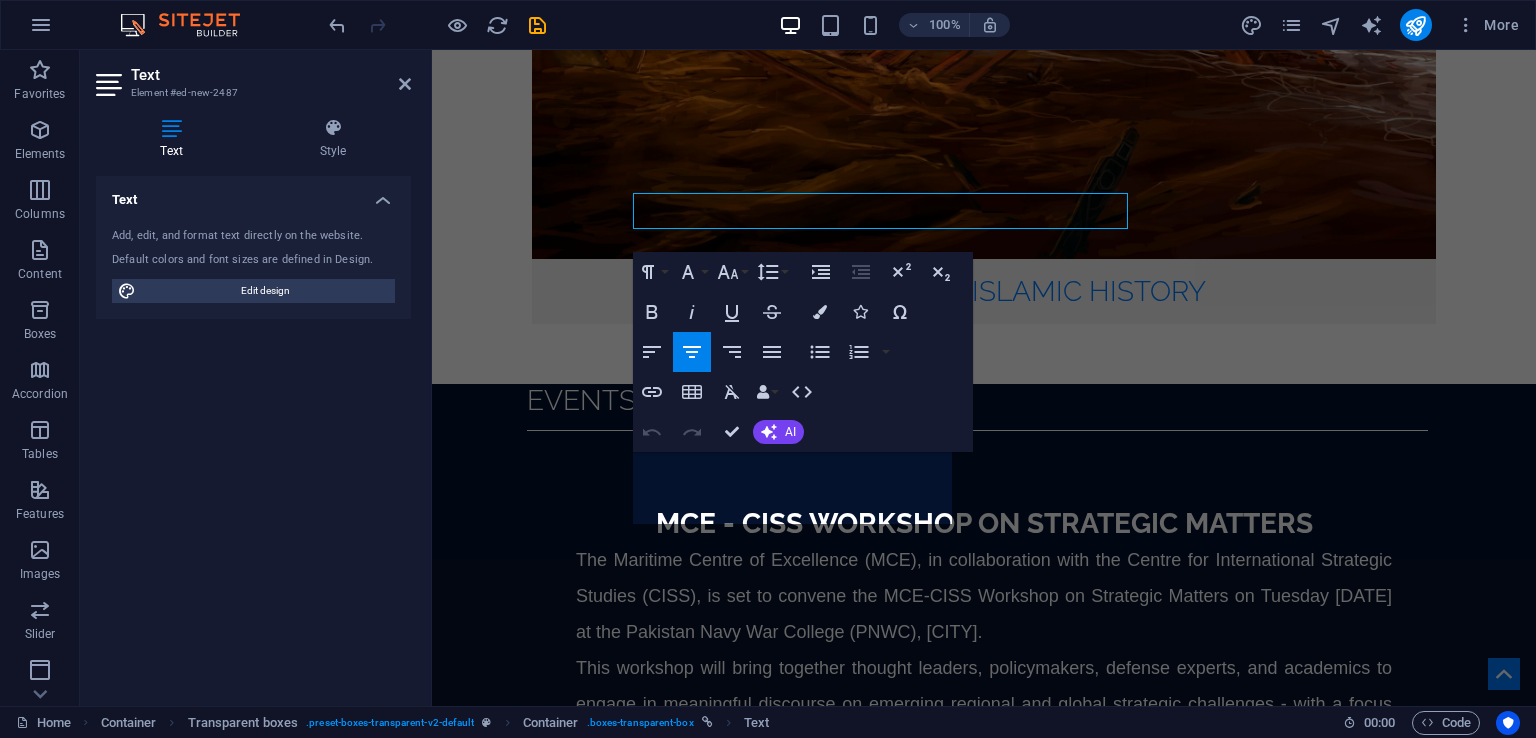 scroll, scrollTop: 3462, scrollLeft: 0, axis: vertical 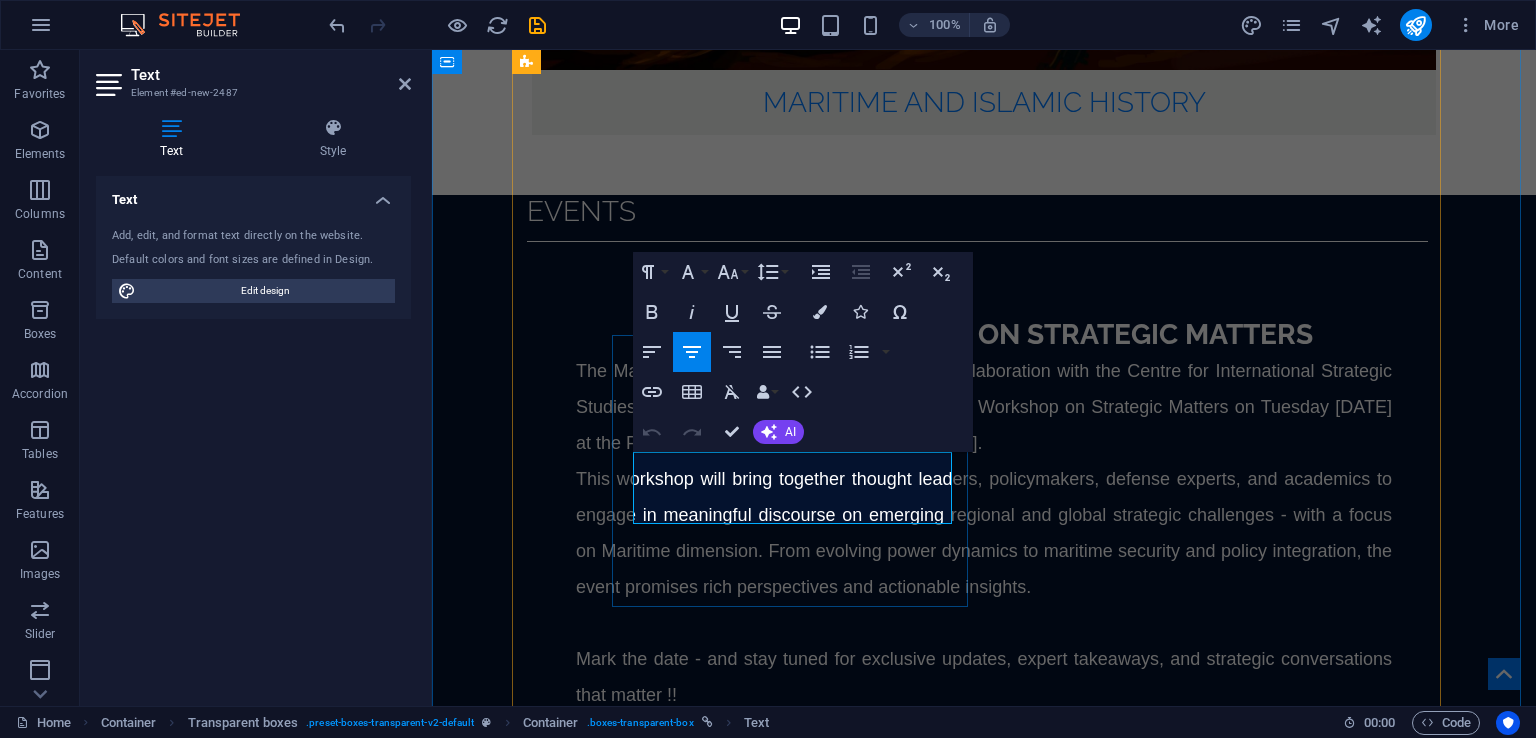 click on "Author(s): Cdre [LAST] [LAST] [LAST]([LAST])" at bounding box center (986, 3517) 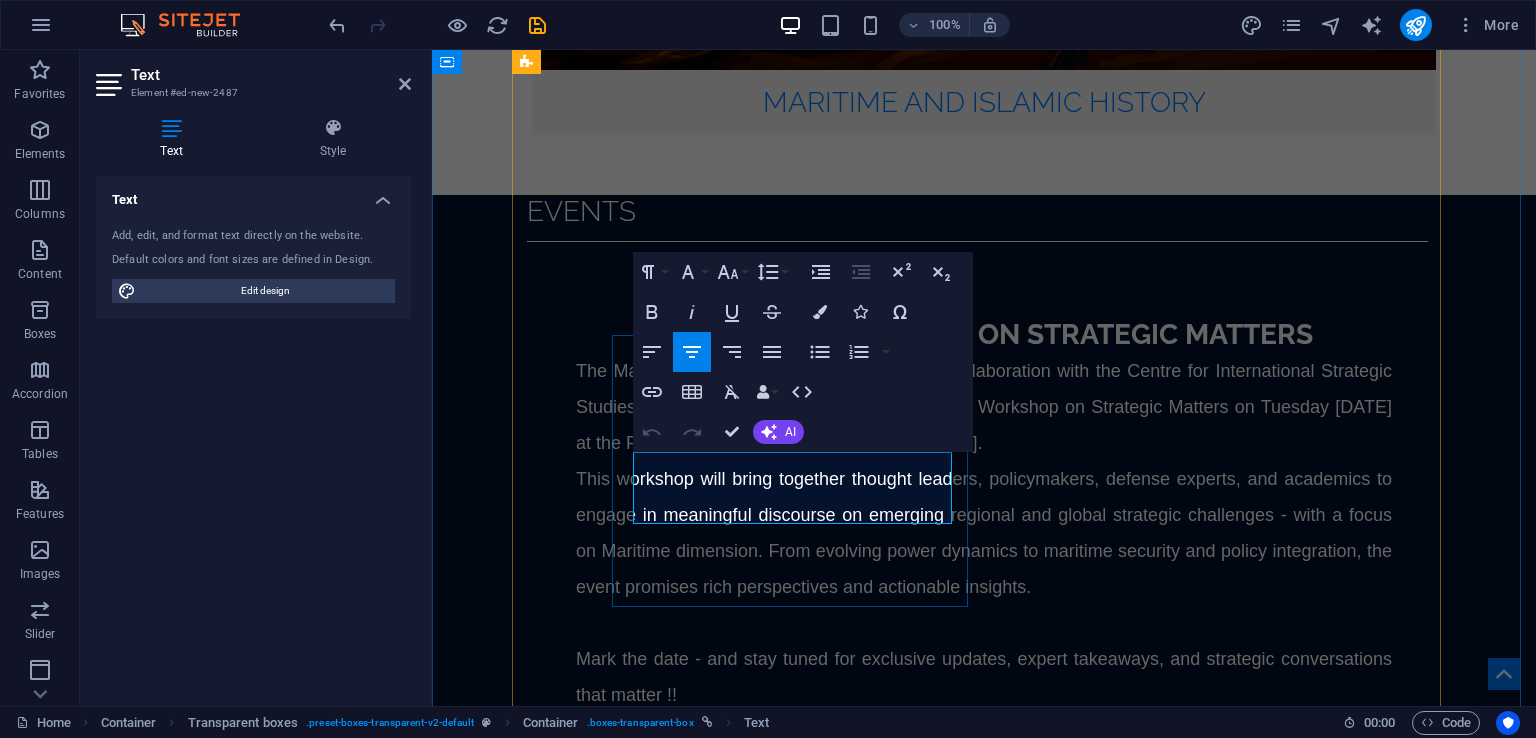 type 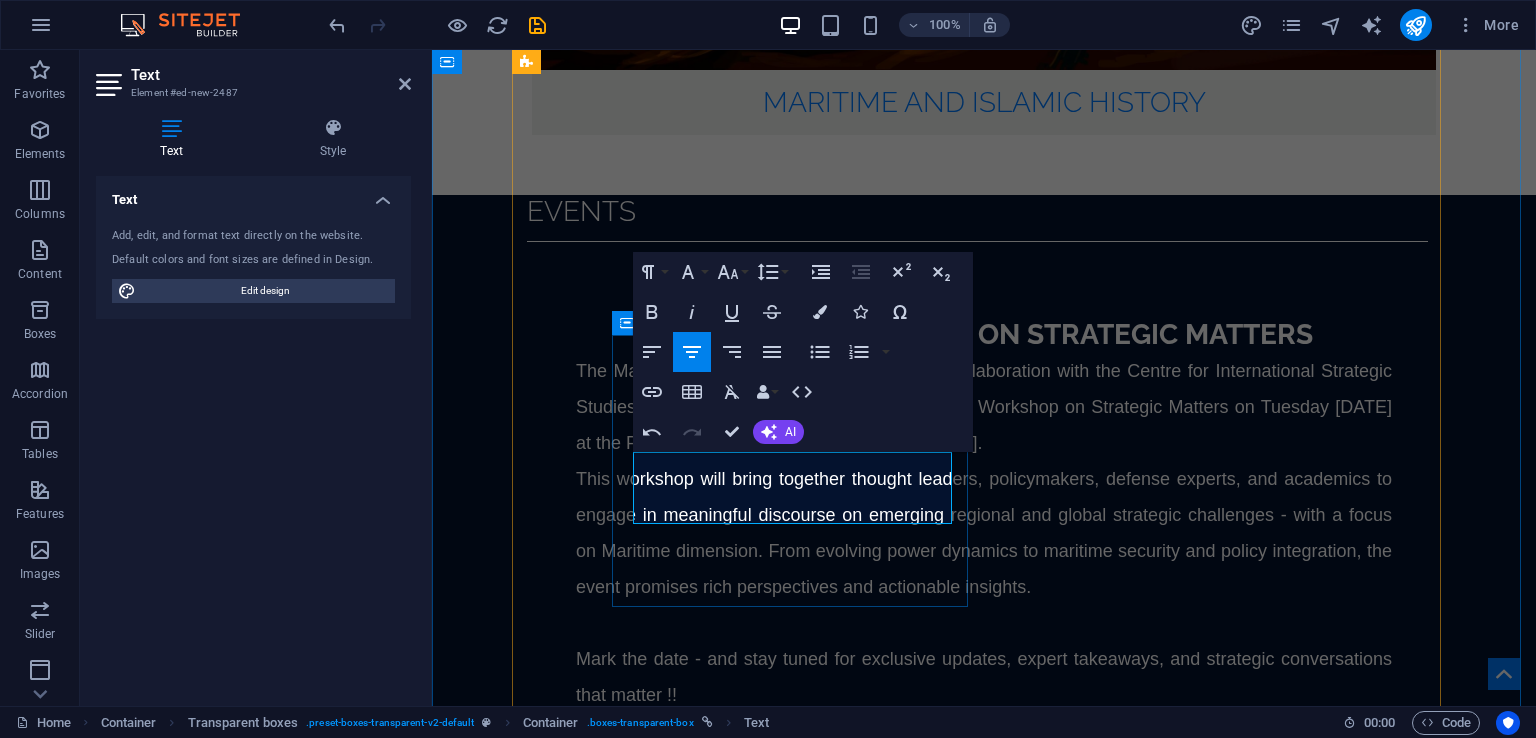 click on "Author(s): Lt Cdr Dr. Sufyan Ullah PN" at bounding box center [986, 3517] 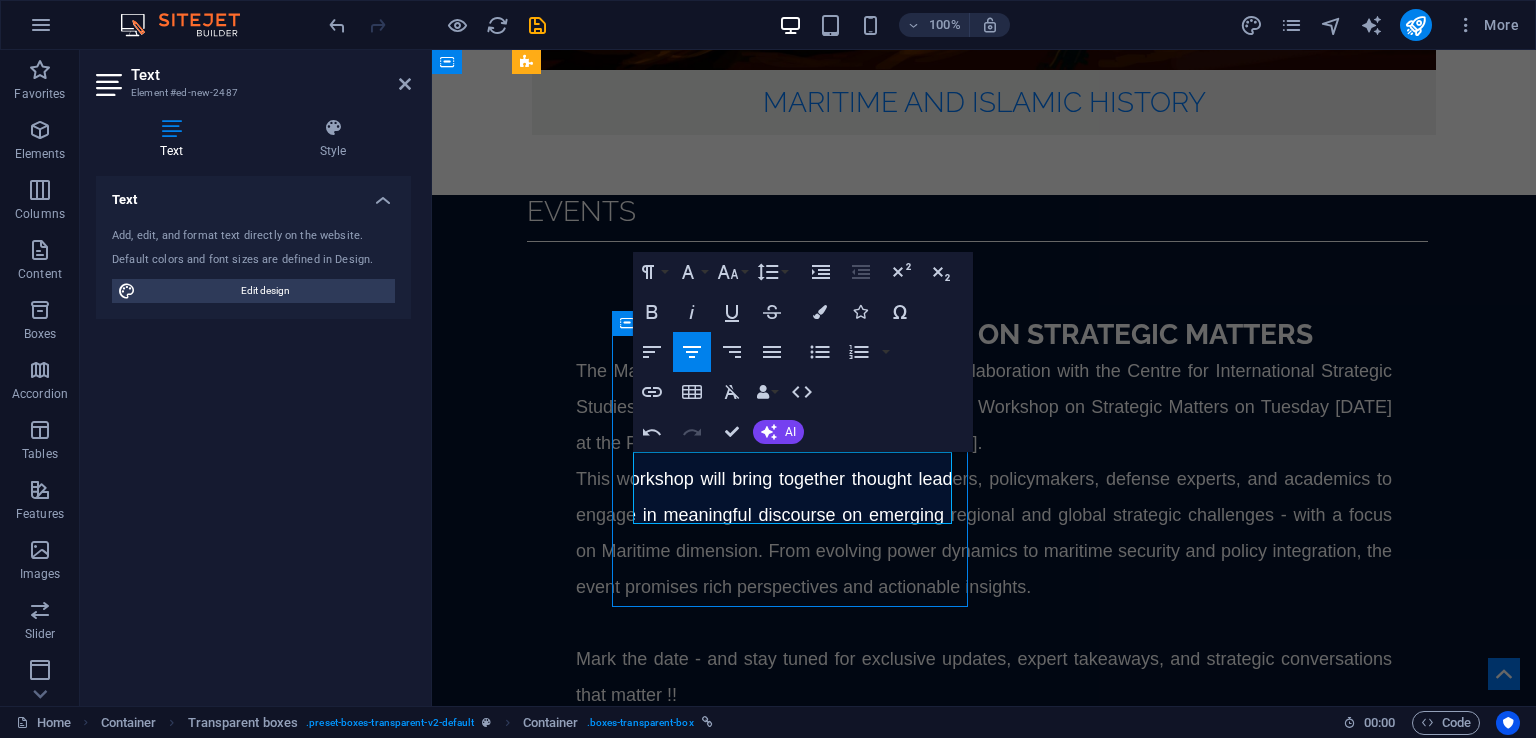scroll, scrollTop: 3203, scrollLeft: 0, axis: vertical 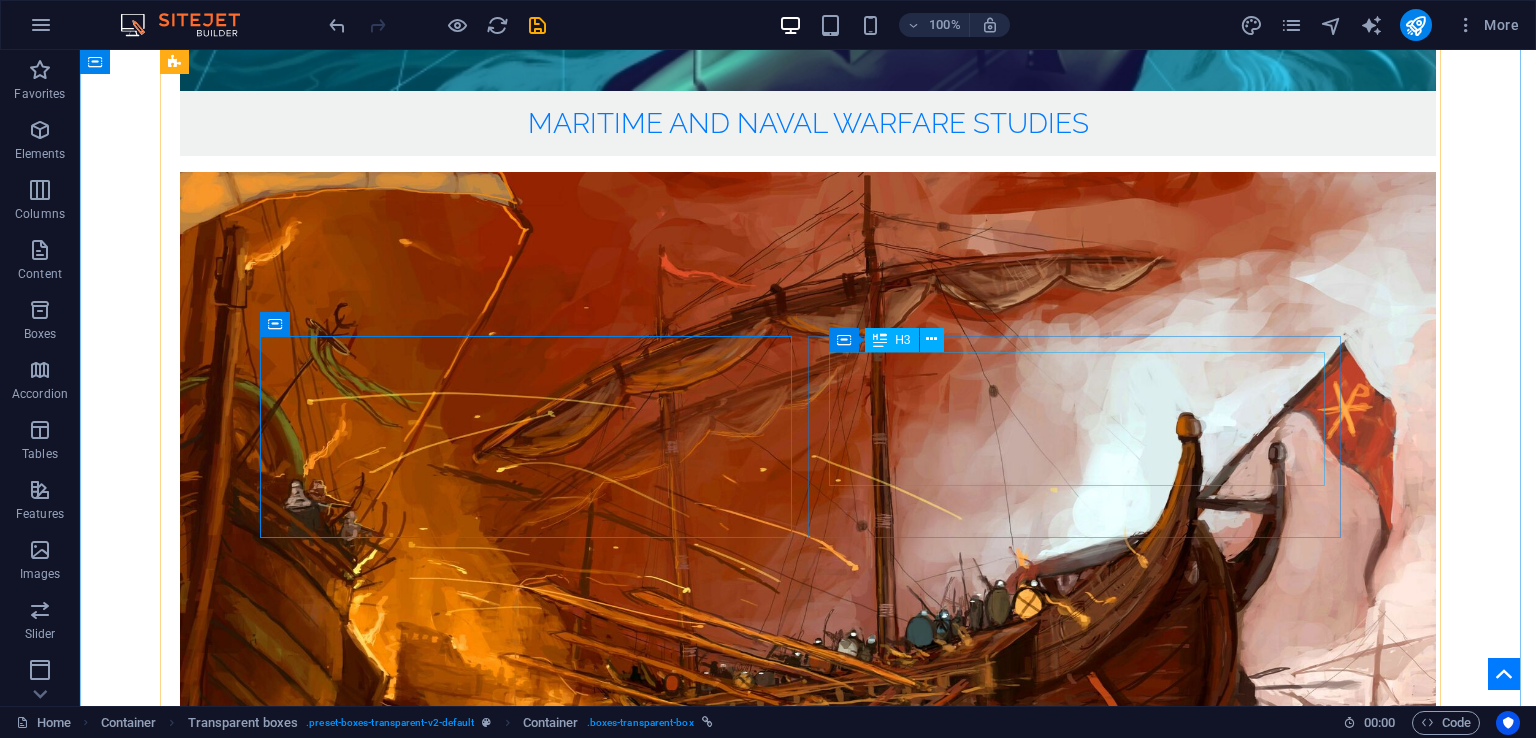 click on "Trade Agreements and Trojan Horse: Economy as a Tool of Hybrid Warfare against Pakistan" at bounding box center (810, 4246) 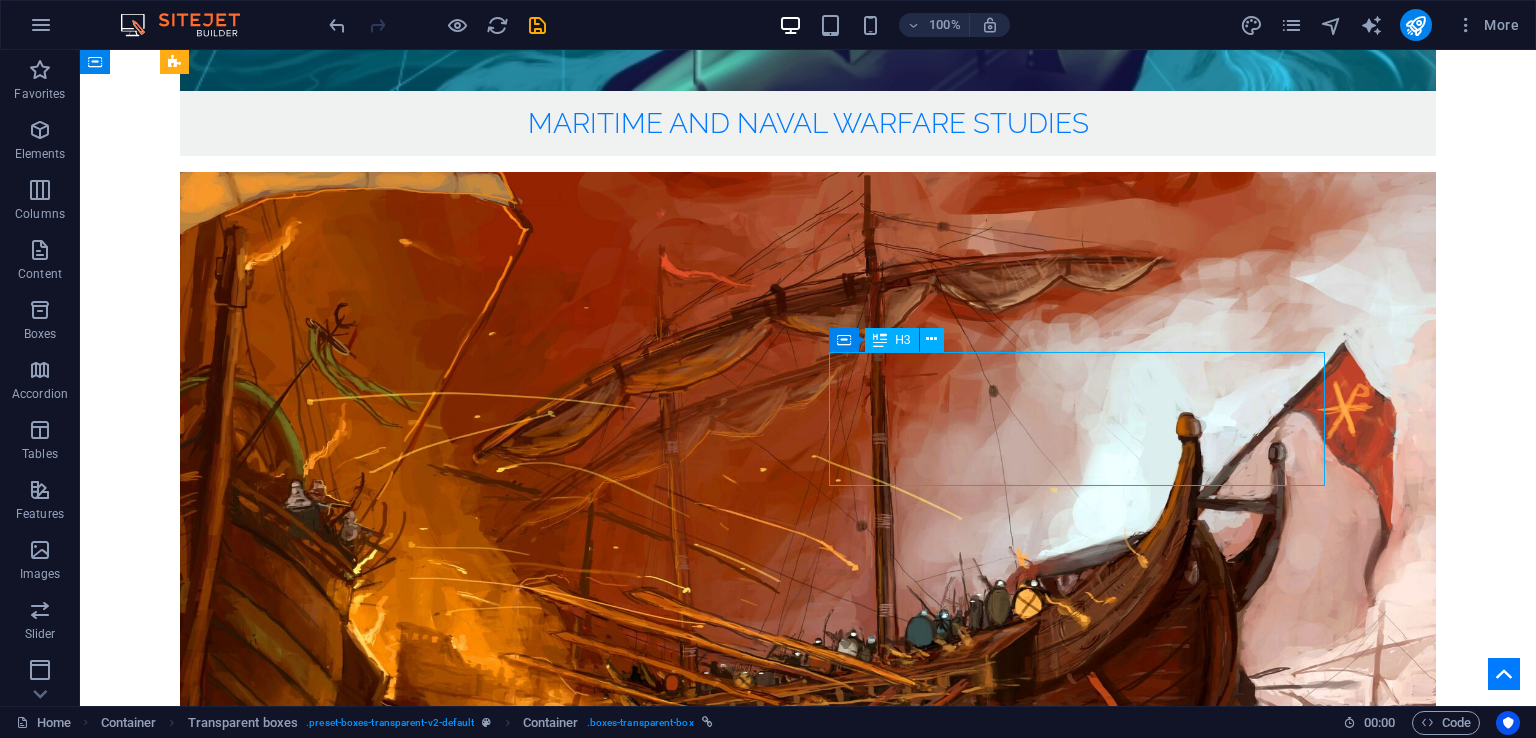 click on "Trade Agreements and Trojan Horse: Economy as a Tool of Hybrid Warfare against Pakistan" at bounding box center [810, 4246] 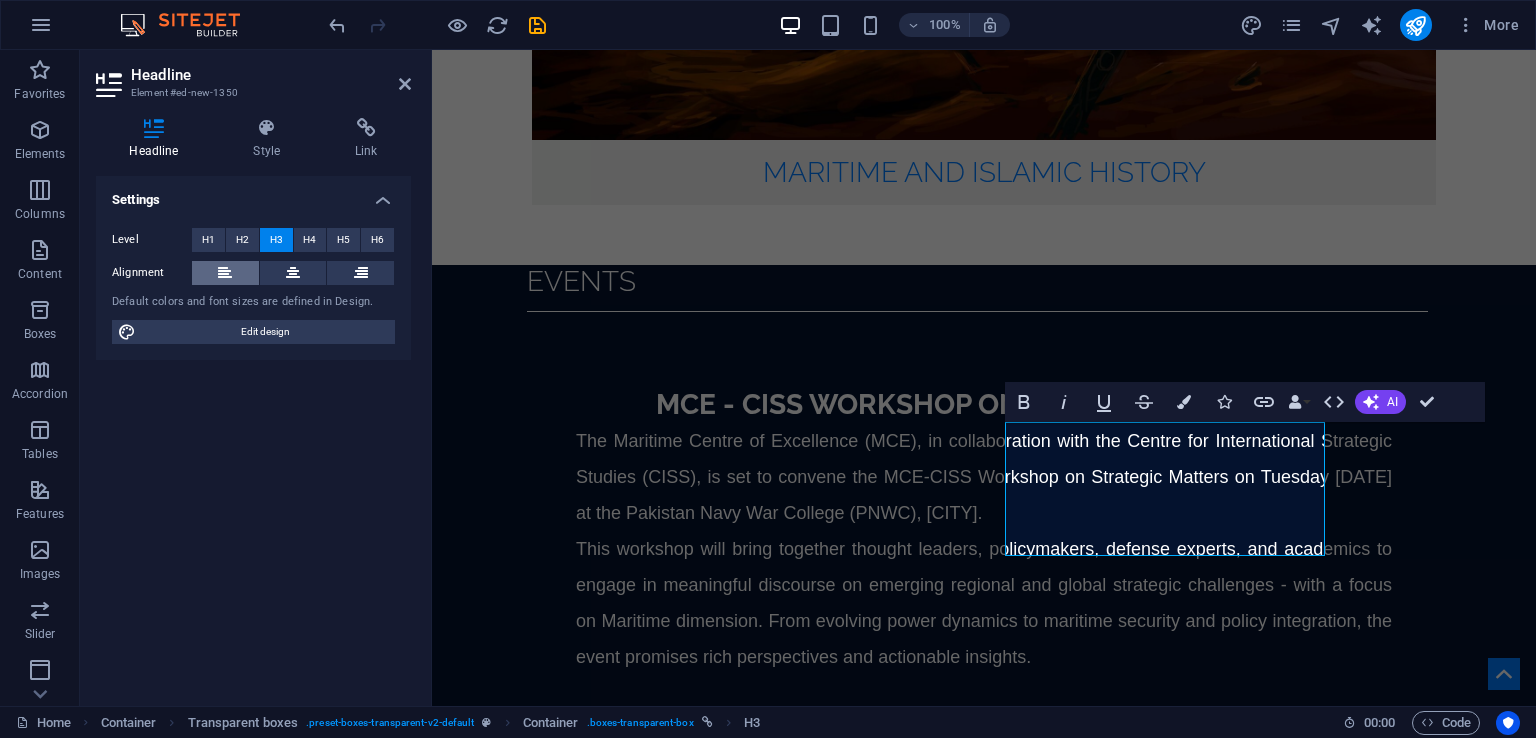 click at bounding box center [225, 273] 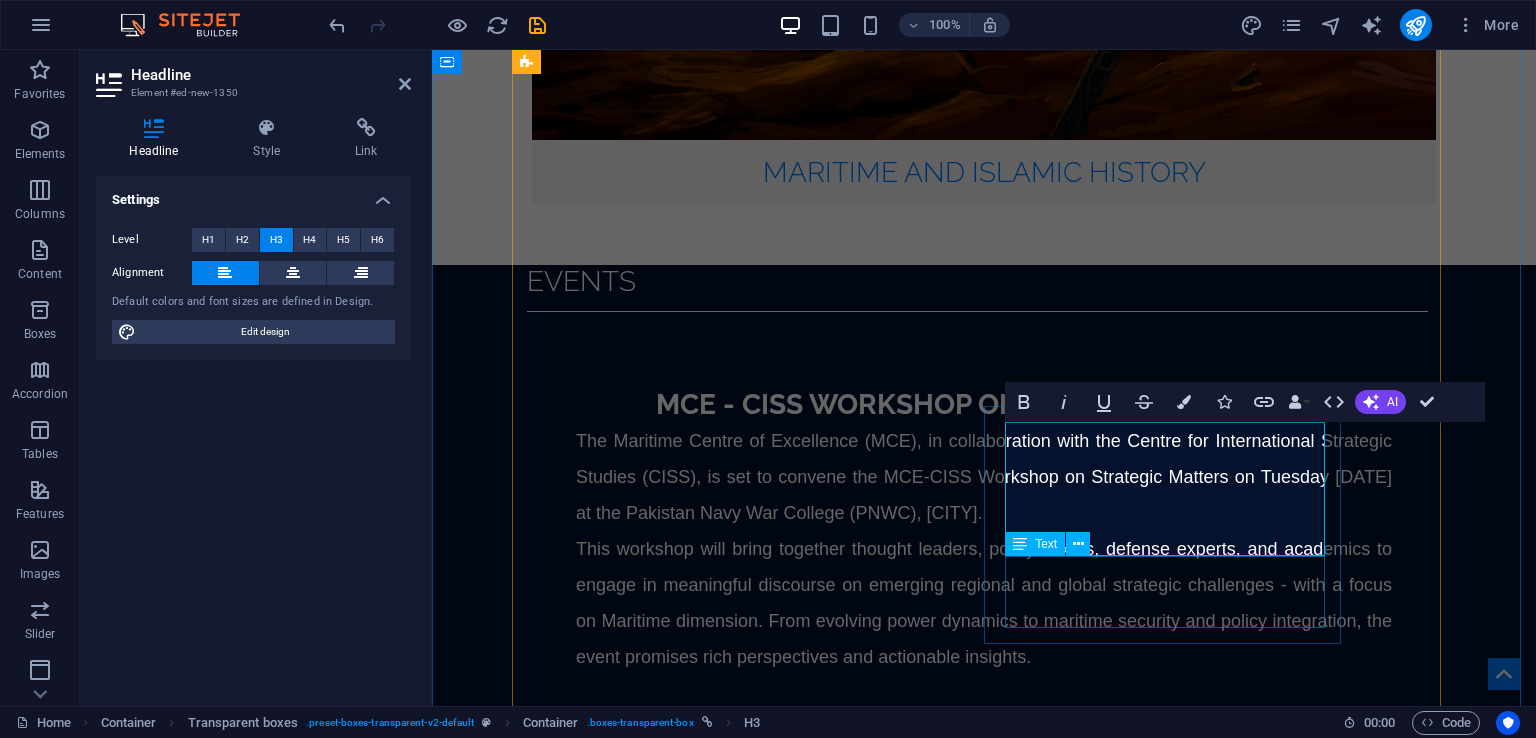 click on "Author(s): Haseeb Hussain and Nabeel Hussain" at bounding box center [986, 3789] 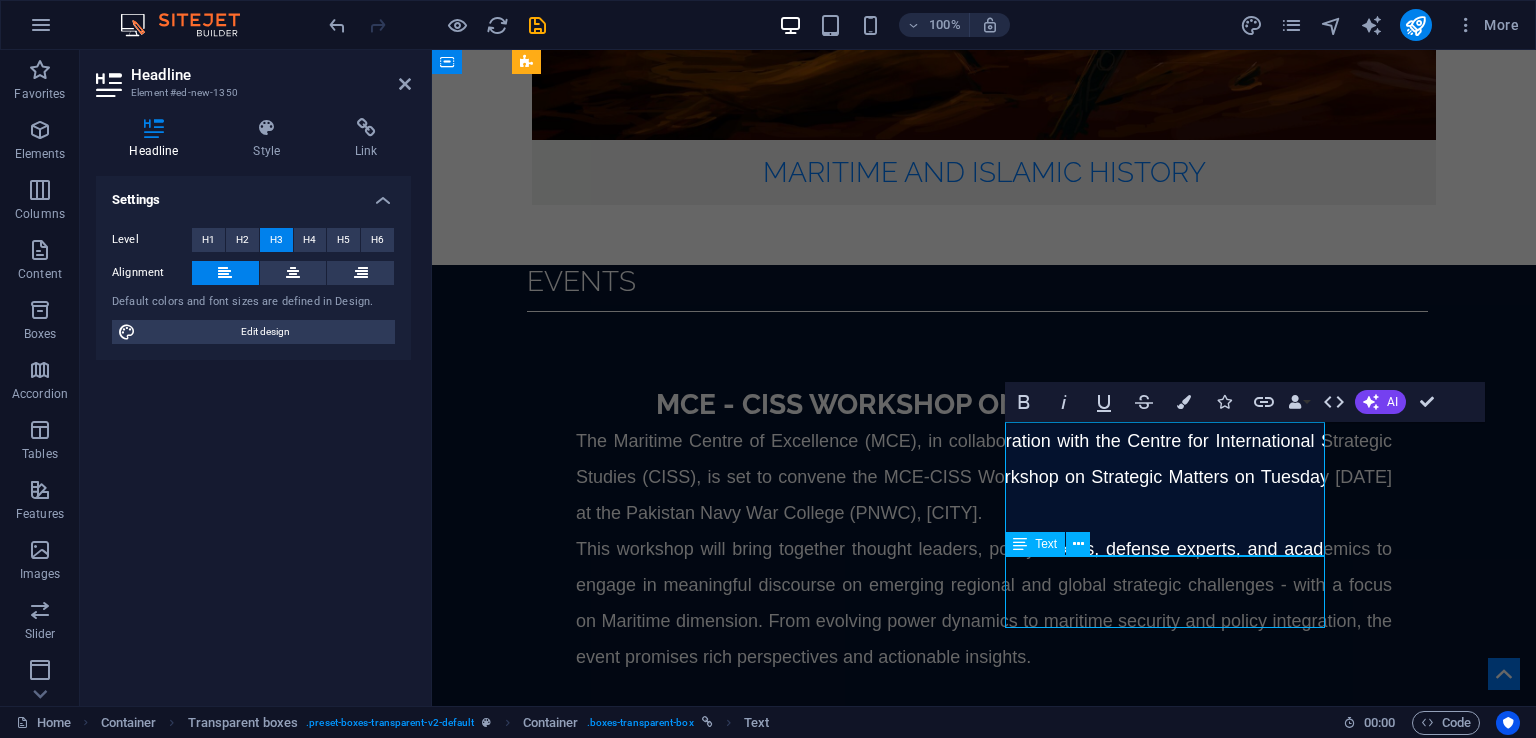click on "Author(s): Haseeb Hussain and Nabeel Hussain" at bounding box center (986, 3789) 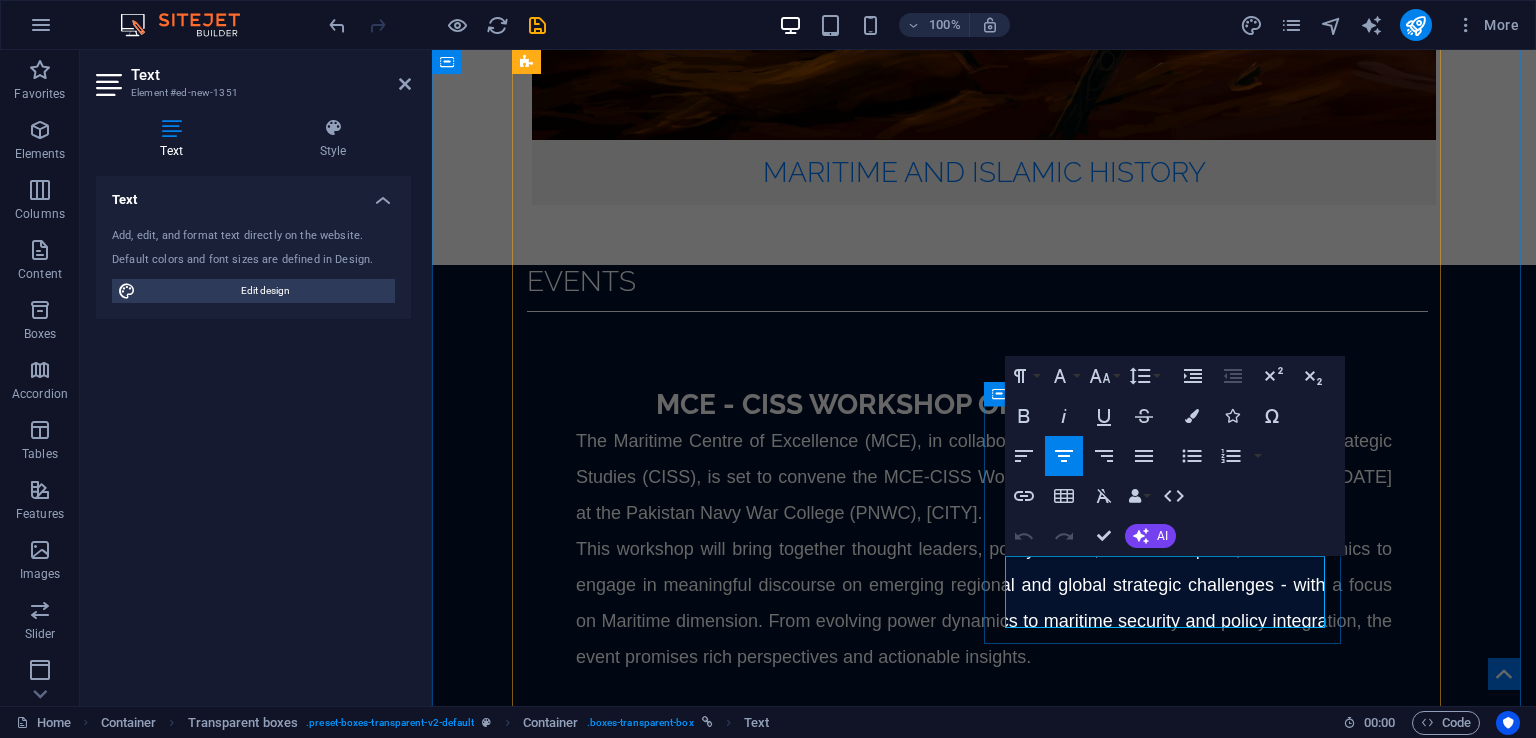 click on "Deteriorating Ocean Health: A Grave Concern of Our Times Author(s): Haseeb Hussain and Nabeel Hussain" at bounding box center [984, 3503] 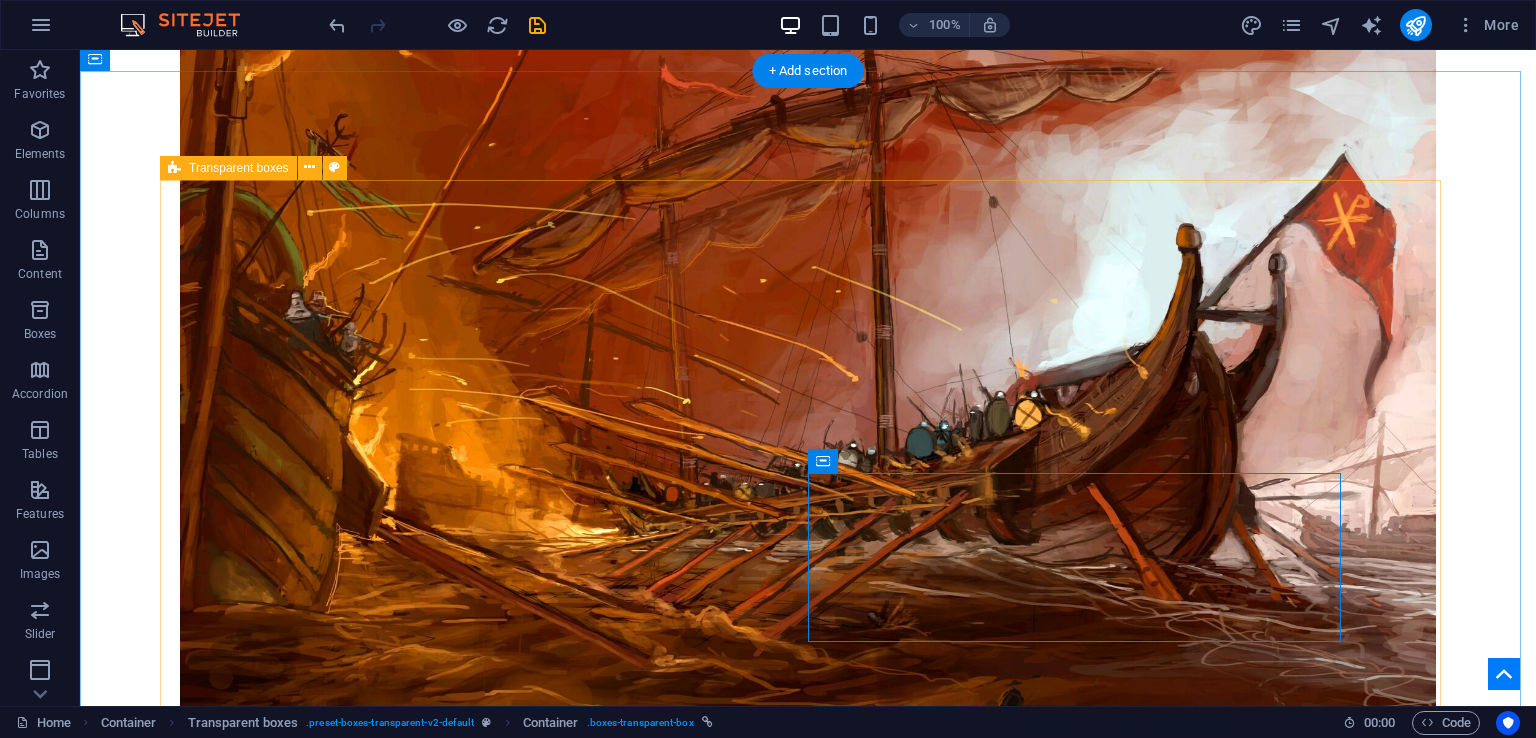 scroll, scrollTop: 3065, scrollLeft: 0, axis: vertical 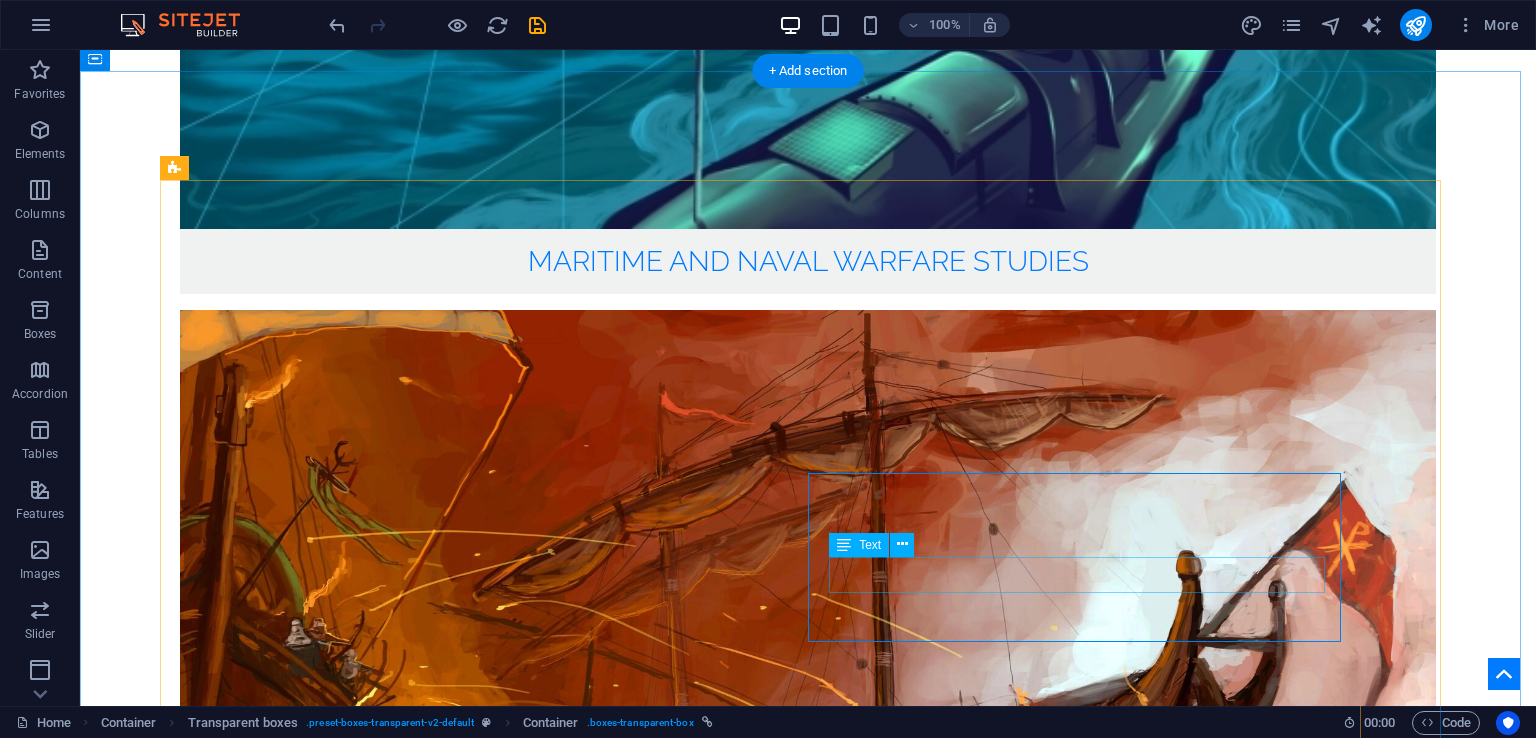 click on "Author(s): Haseeb Hussain and Nabeel Hussain" at bounding box center [810, 4402] 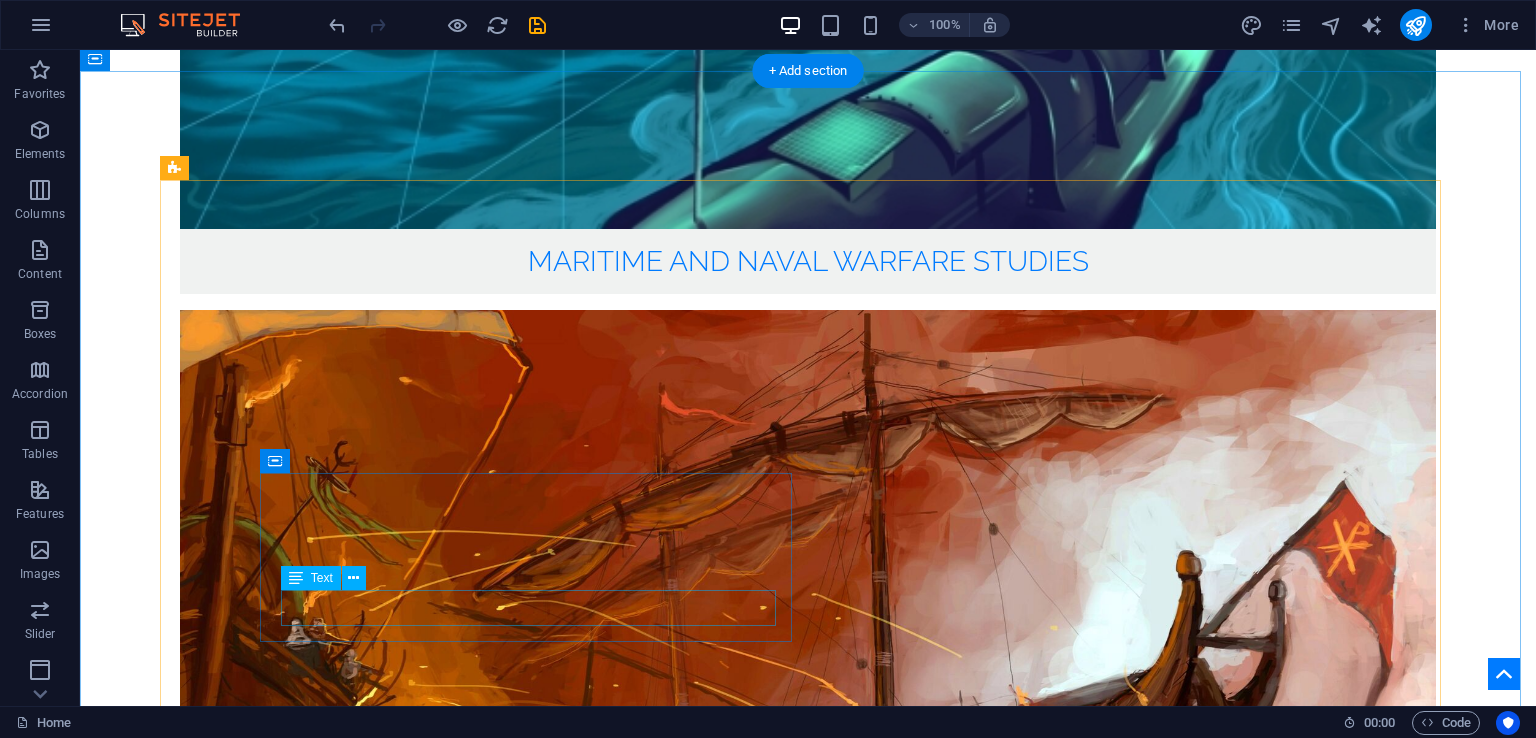 click on "Author(s): Lt Cdr Dr. Sufian Ullah PN" at bounding box center (810, 4253) 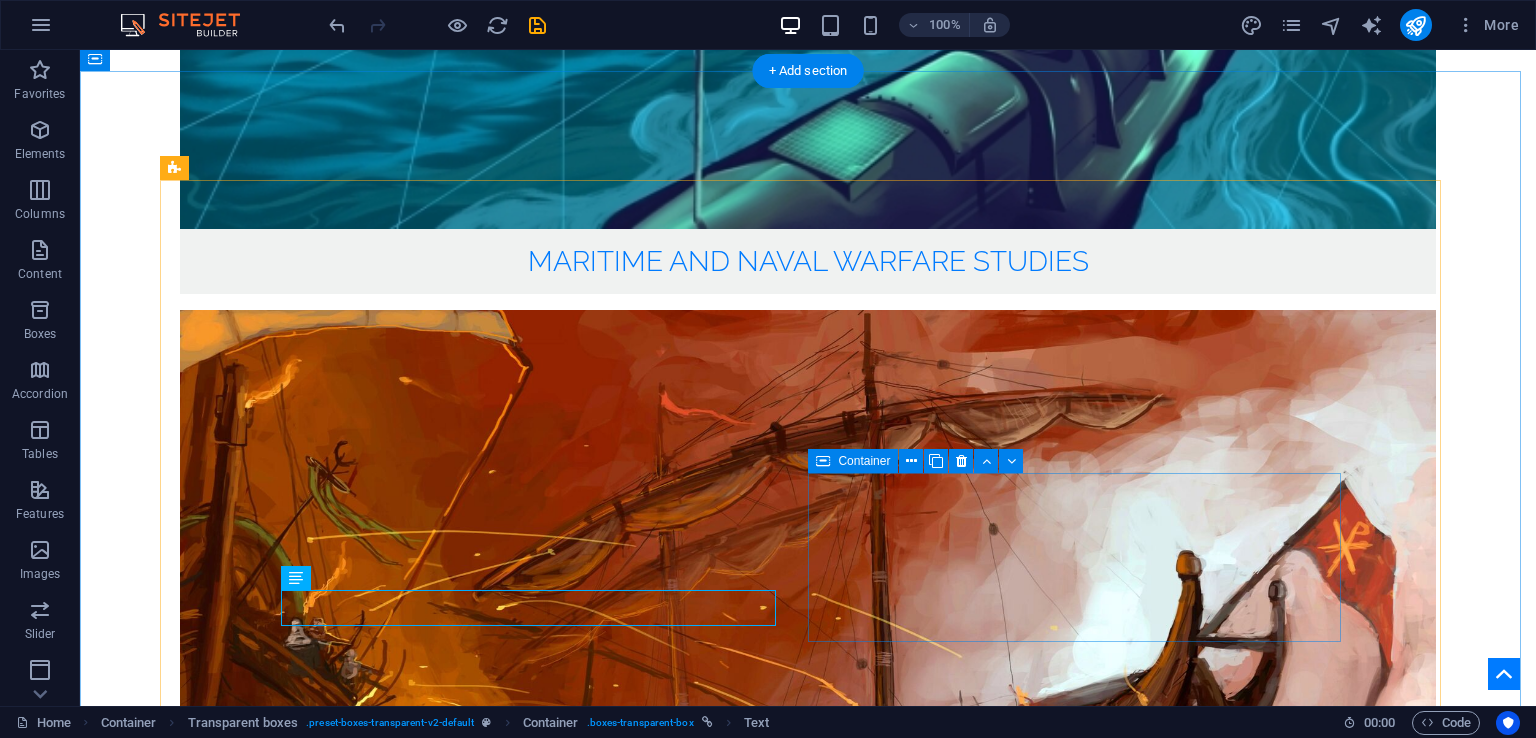 click on "Deteriorating Ocean Health: A Grave Concern of Our Times" at bounding box center (808, 4368) 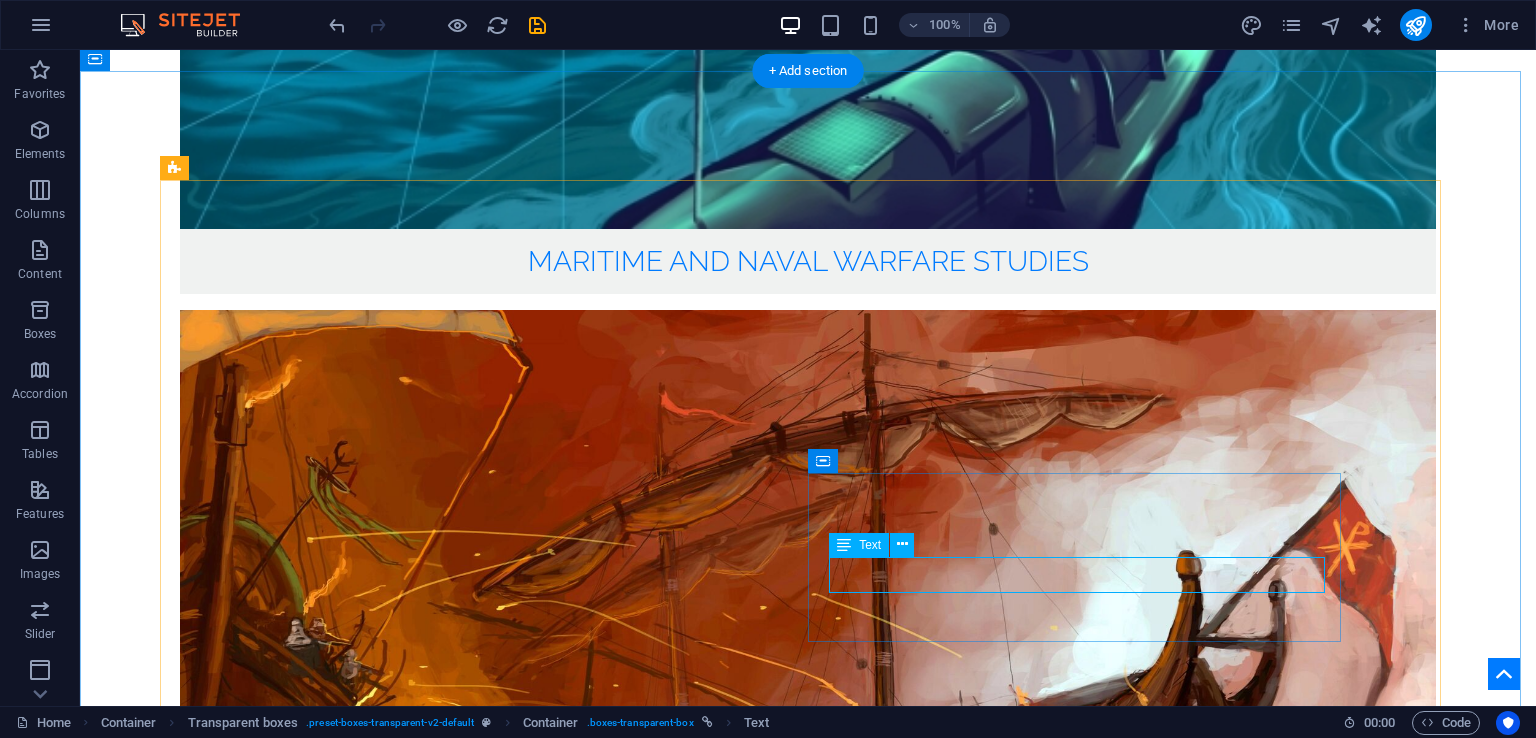 click on "Author(s): Lt Cdr Dr. Sufian Ullah PN" at bounding box center [810, 4402] 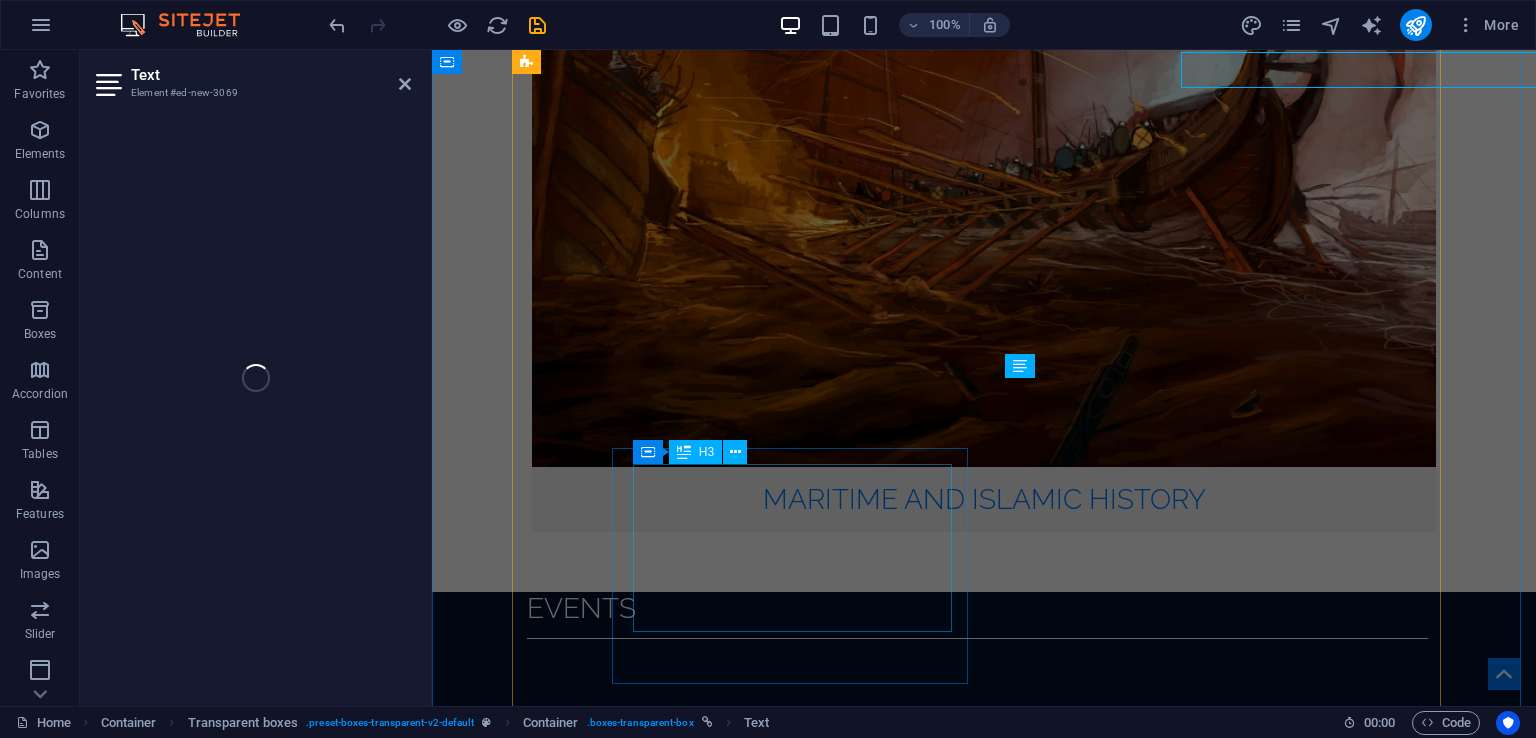 scroll, scrollTop: 3570, scrollLeft: 0, axis: vertical 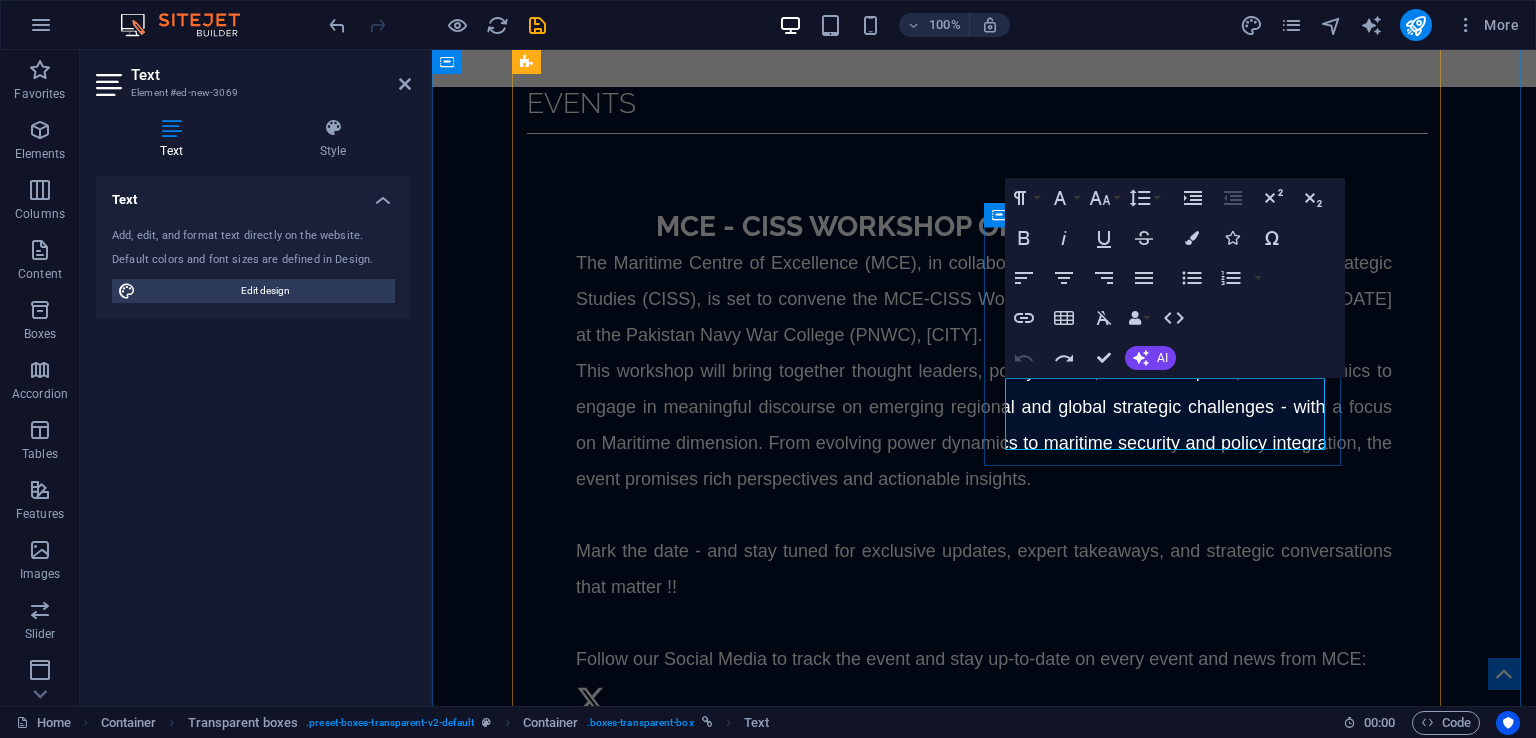click on "Author(s): Lt Cdr Dr. Sufian Ullah PN" at bounding box center (986, 3593) 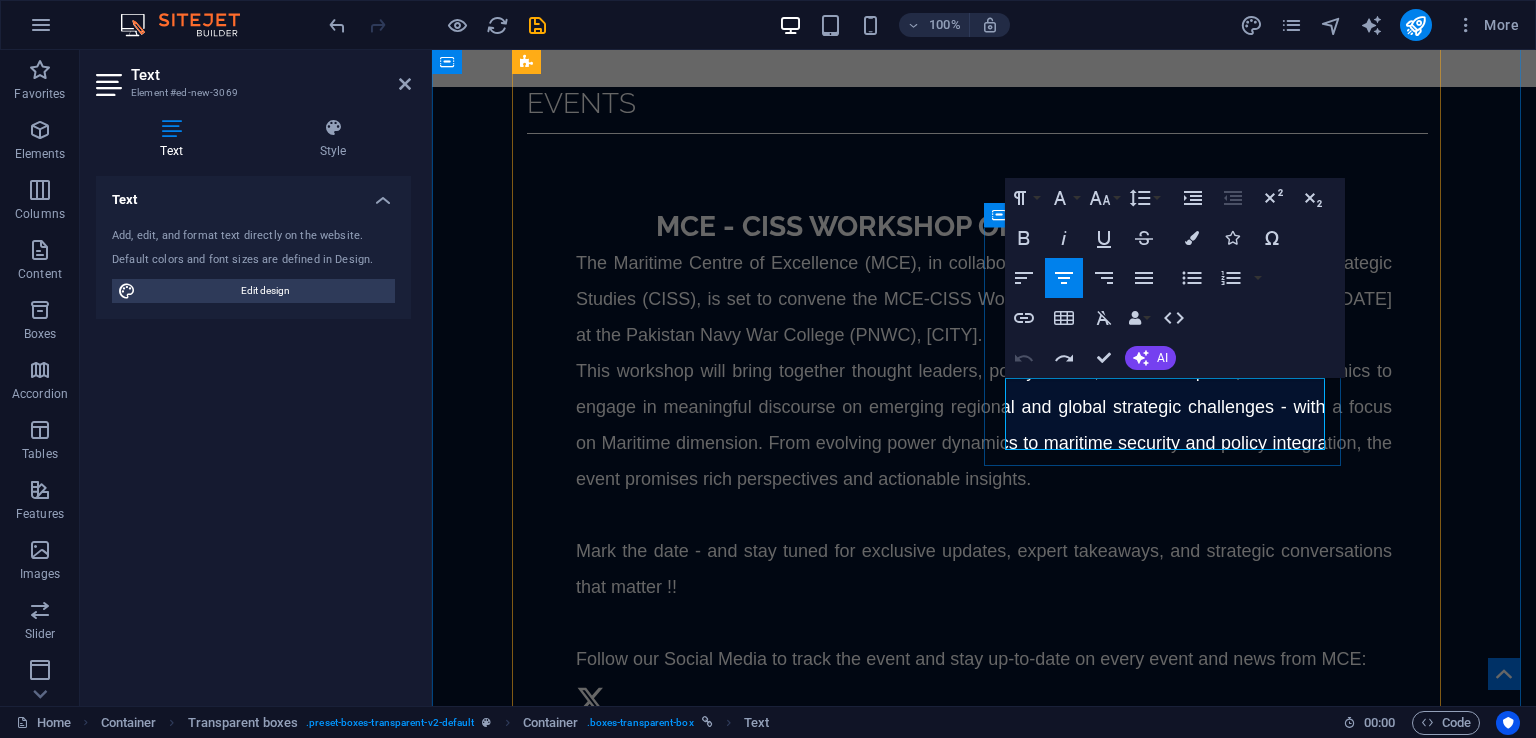 type 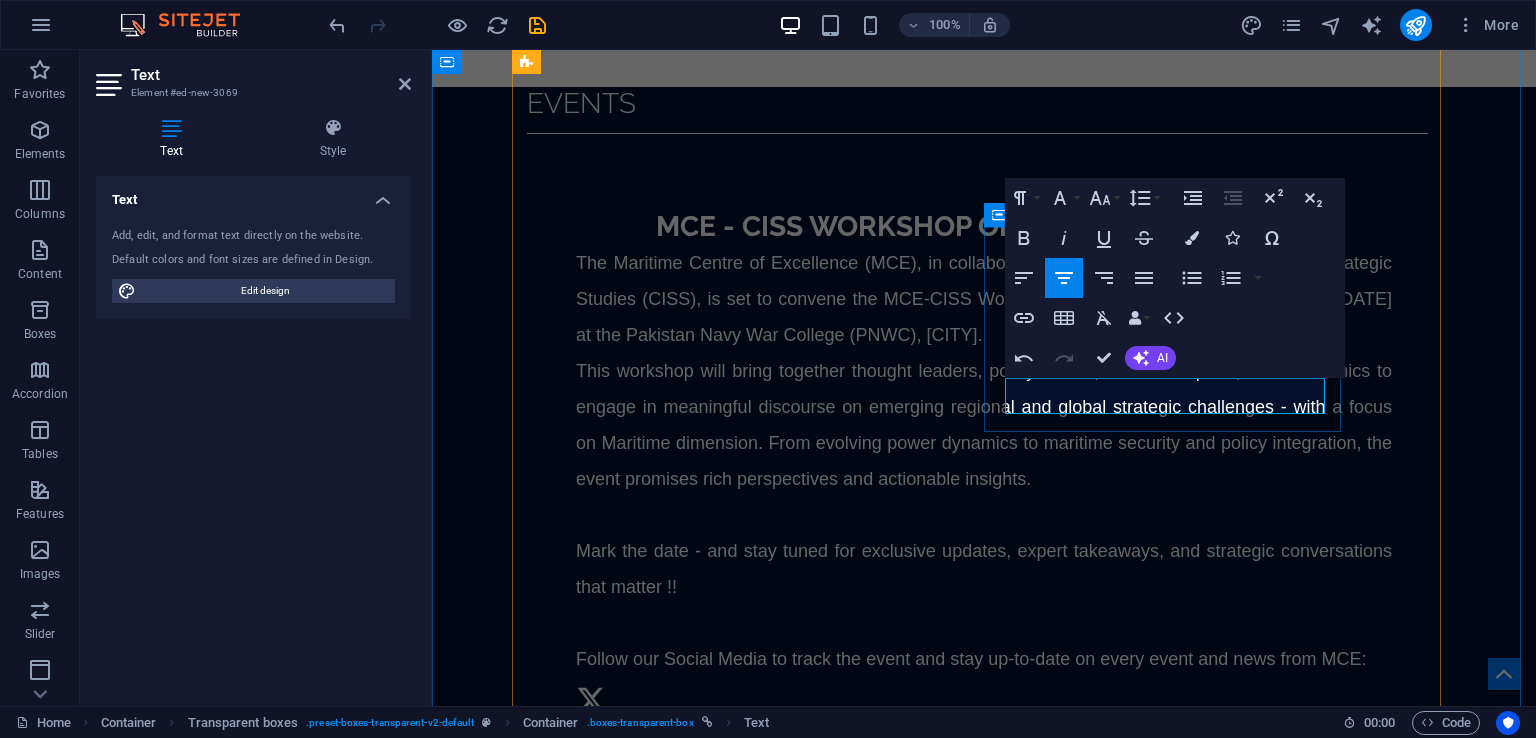 click on "Deteriorating Ocean Health: A Grave Concern of Our Times Author(s): Mr. Gul Hameed" at bounding box center [984, 3559] 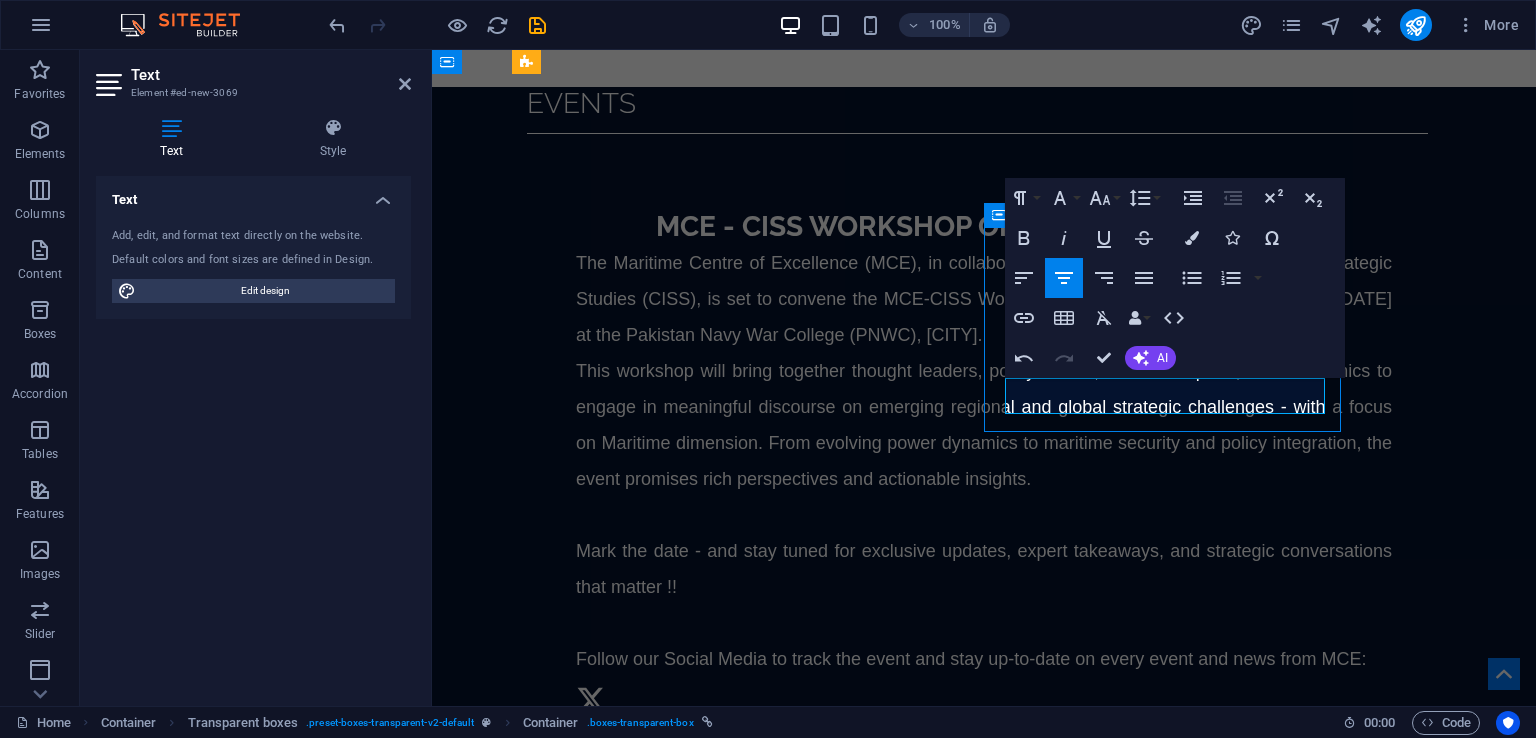 scroll, scrollTop: 3244, scrollLeft: 0, axis: vertical 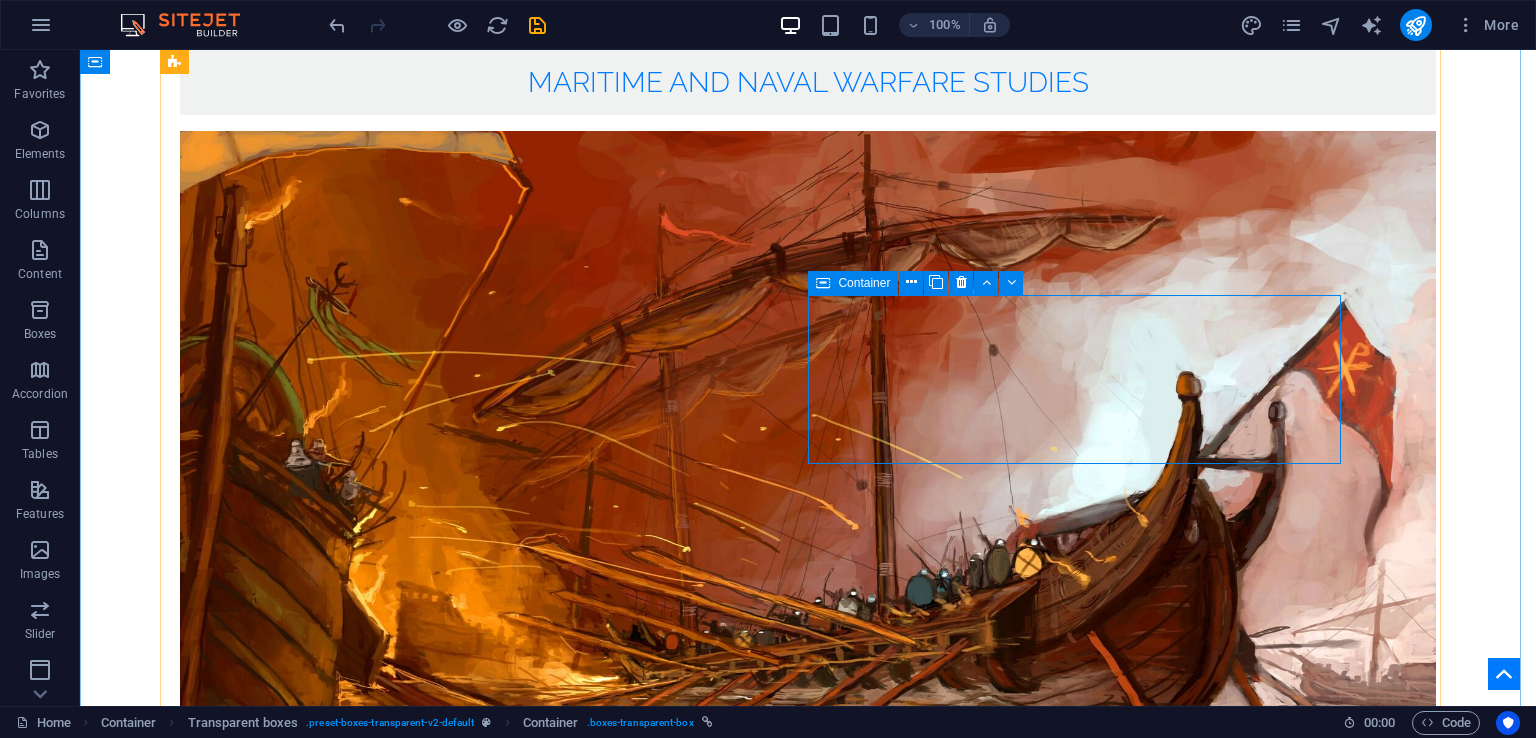 click on "Deteriorating Ocean Health: A Grave Concern of Our Times Author(s): Mr. Gul Hameed" at bounding box center [808, 4207] 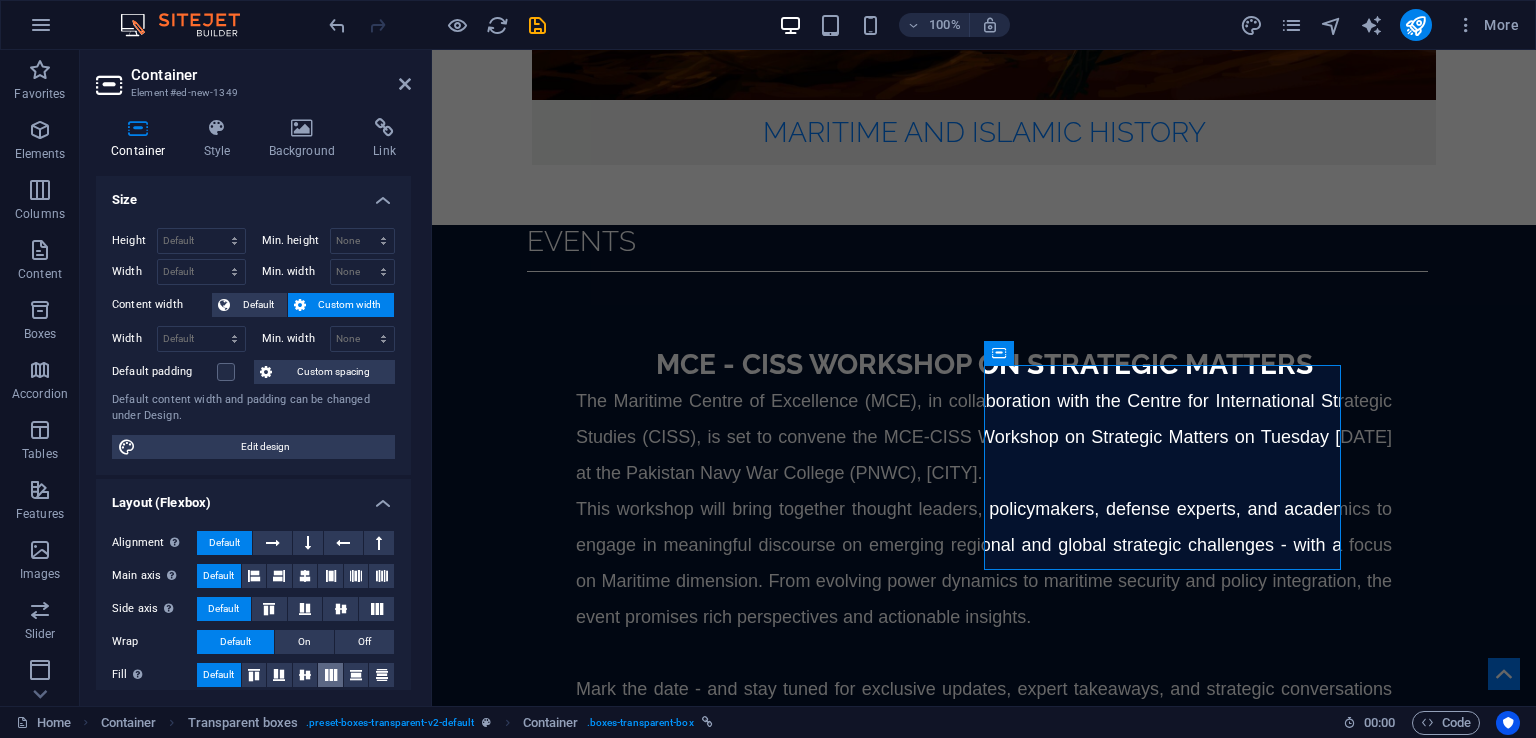 click at bounding box center [331, 675] 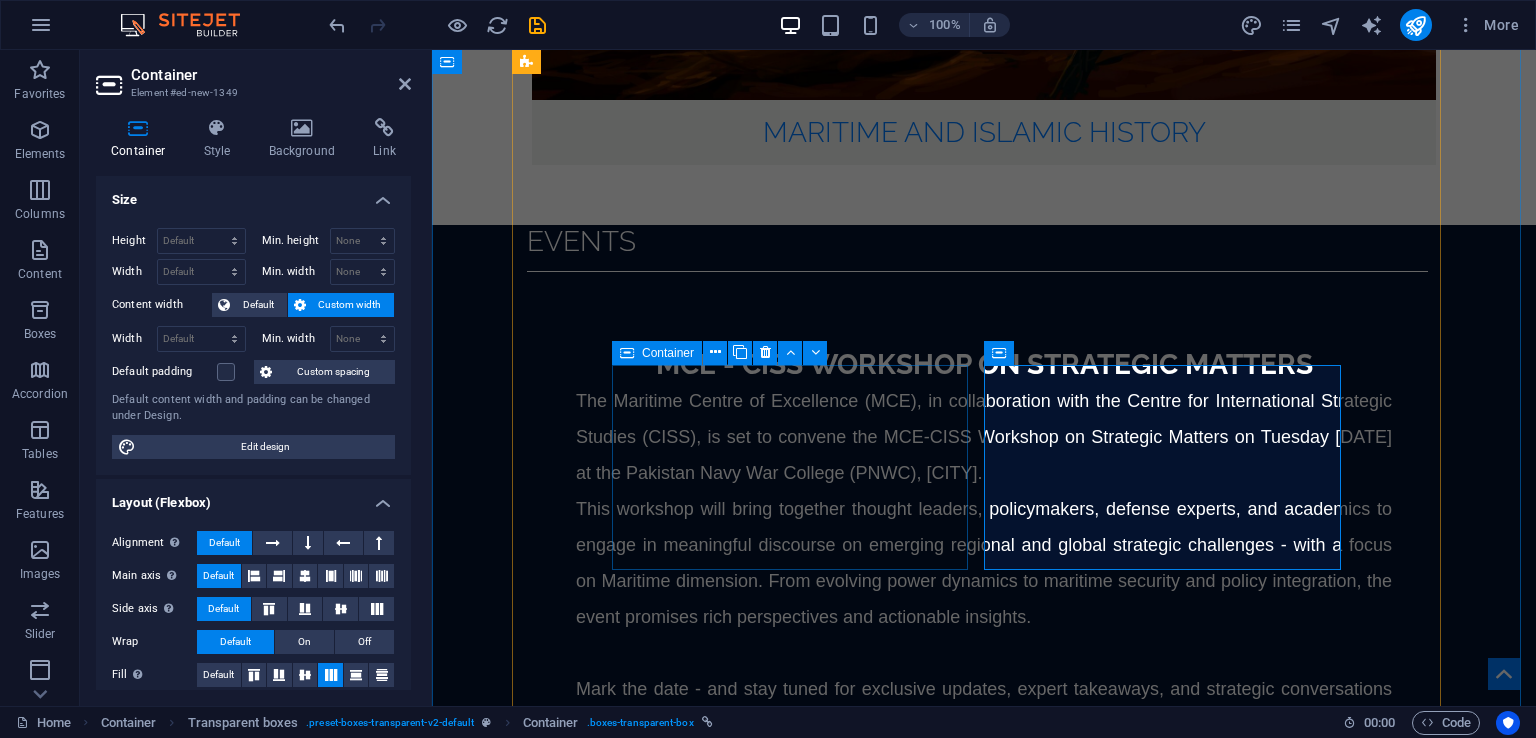 click on "The Strategic Impact of Expanding AUKUS in the Indo-Pacific Author(s): Lt Cdr Dr. Sufian Ullah PN" at bounding box center (984, 3513) 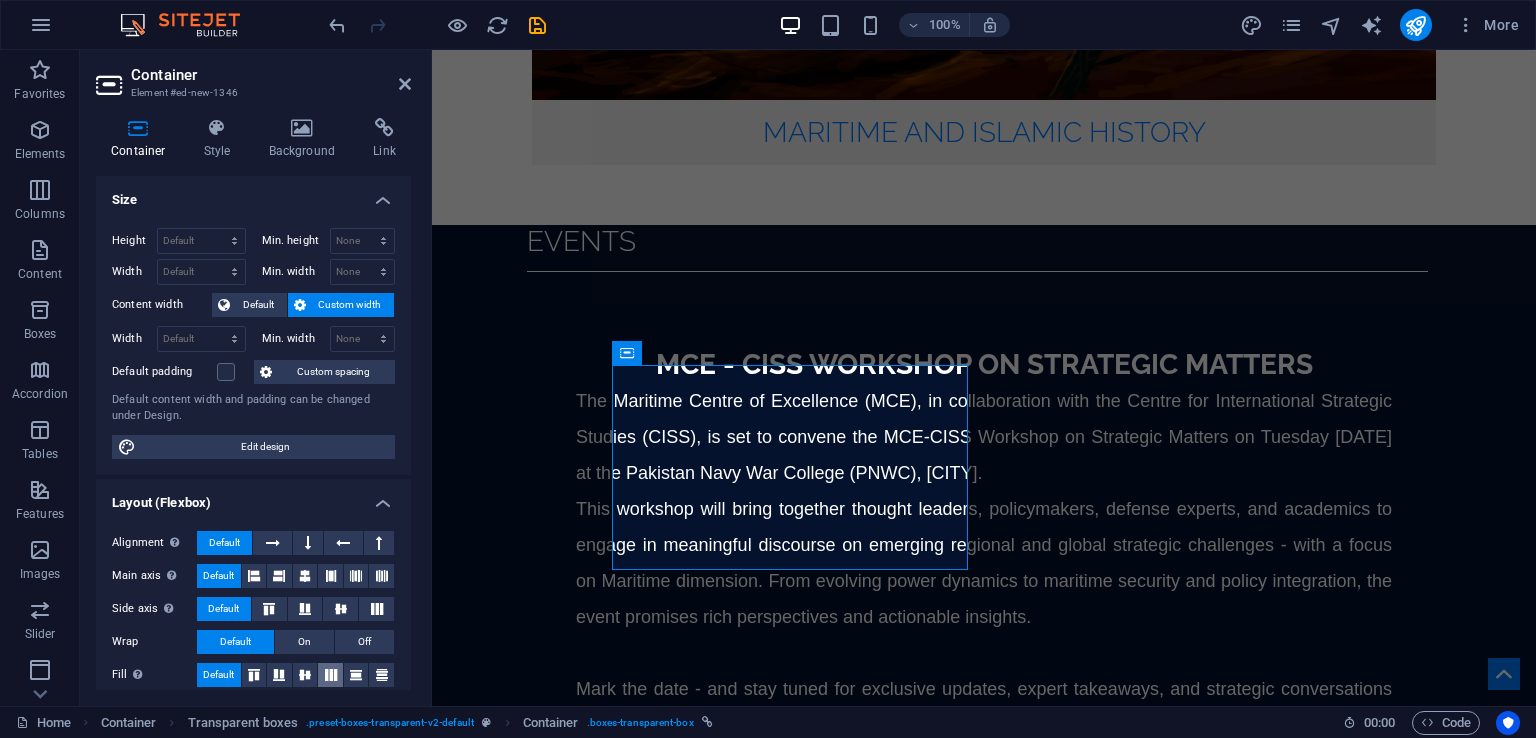 click at bounding box center [331, 675] 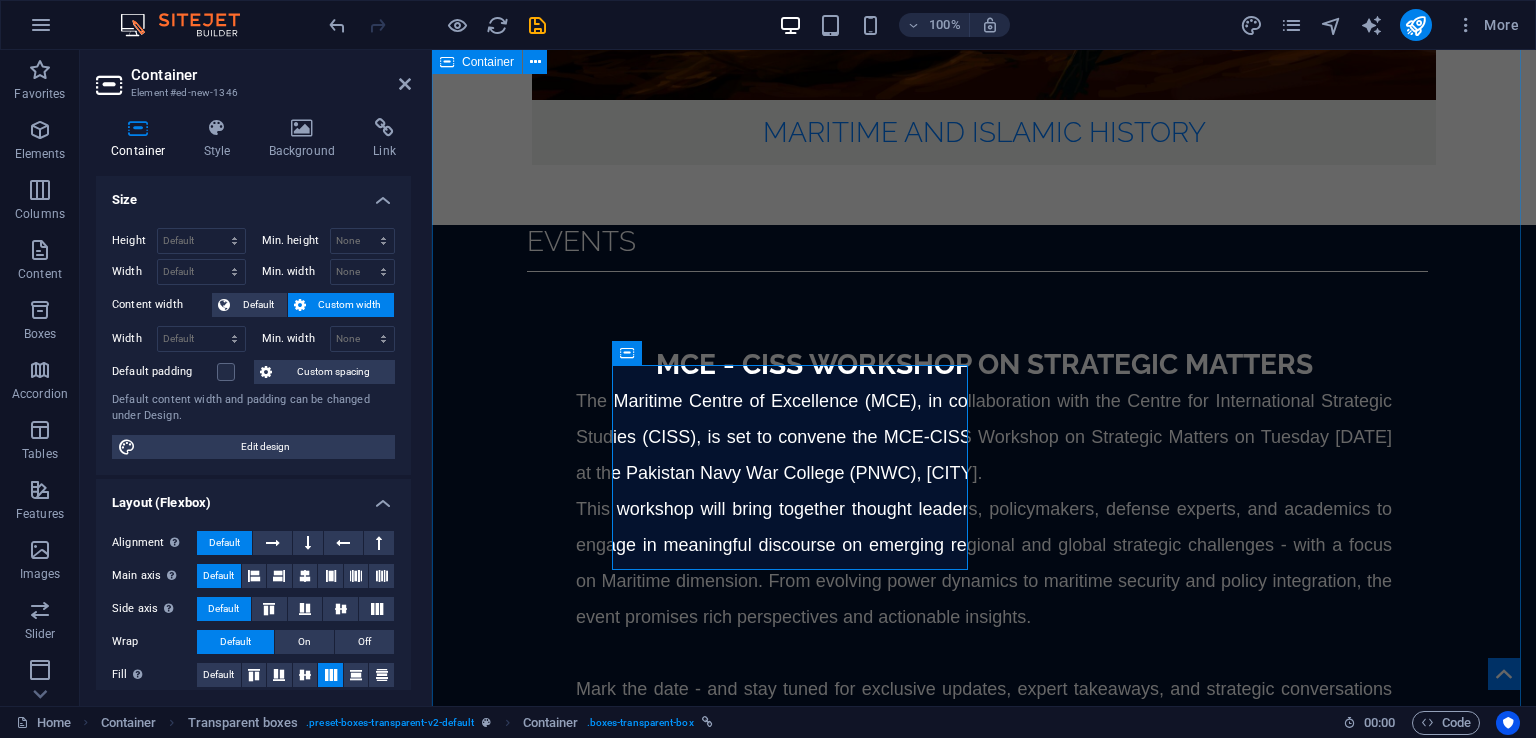 click on "Op-eds Published in 2024 Book Review: The Return of Taliban: Afghanistan after the Americans Left  Author(s): Cdre Ehsan Ahmed Khan SI(M) Hacking Ministries - Case of Maritime Sector Author(S): Cdr (R) Muhammad Azam Khan The Strategic Impact of Expanding AUKUS in the Indo-Pacific Author(s): Lt Cdr Dr. Sufian Ullah PN Deteriorating Ocean Health: A Grave Concern of Our Times Author(s): Mr. Gul Hameed India's Pursuit of Emerging Military Technologies: Implications for Regional Security Author(s): Safia Mansoor Power Competition in the Arctic Region: A Comparative Analysis Author(s): Zain Ul Abidin Global Technologies Competition in Warfare: Impact on Global Security in the 21st Century Author(s): Dr. Aiysha Safdar and Shahzeb Chaudhary Tiger and the Dragon: India and China's Maritime Competition in Indian Ocean Region Author(s): Ayesha Imtiaz and Warda Dilshad Book Review: Human Security in Pakistan Reviewed by: Dr. Asma Akbar" at bounding box center [984, 3894] 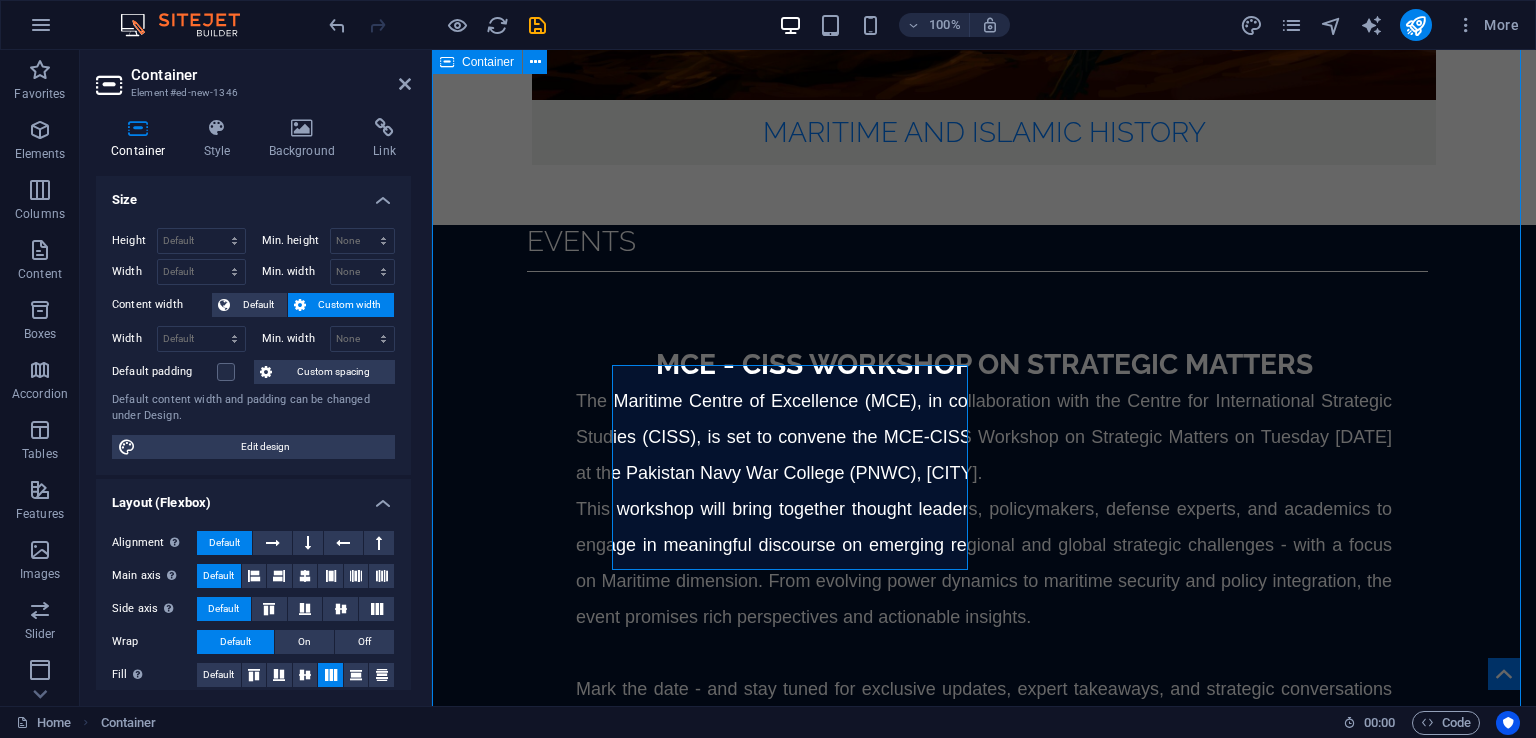 scroll, scrollTop: 3244, scrollLeft: 0, axis: vertical 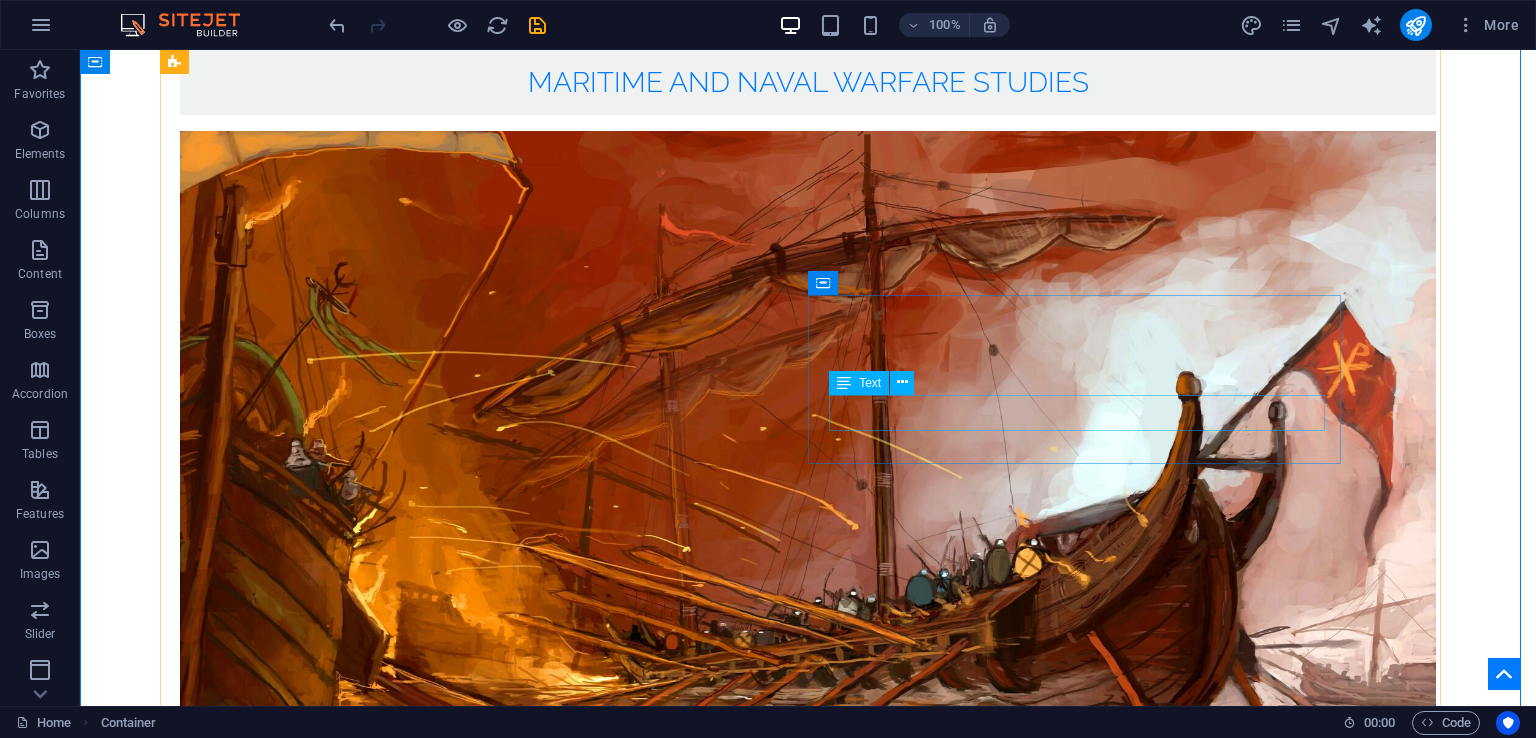 click on "Author(s): Mr. Gul Hameed" at bounding box center (810, 4223) 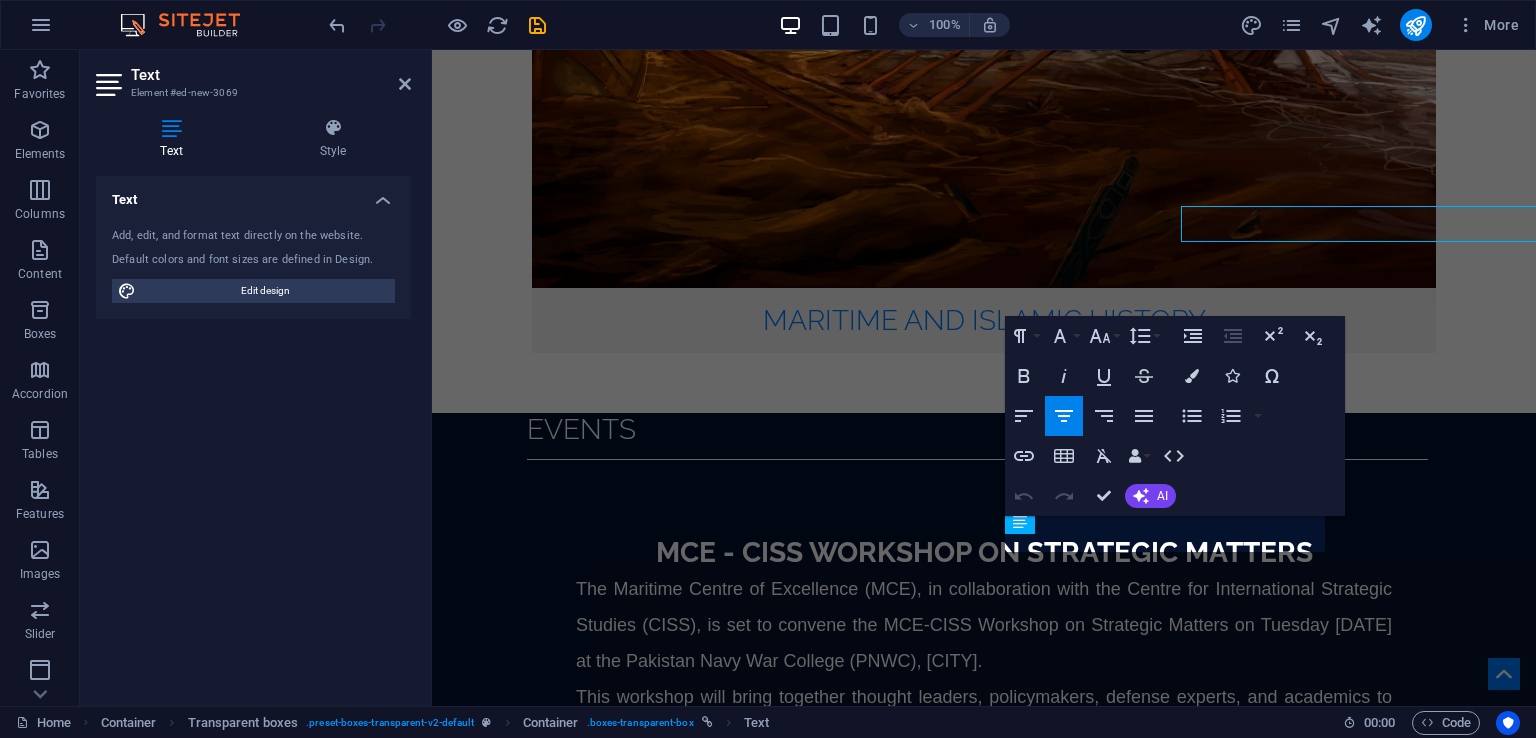 scroll, scrollTop: 3432, scrollLeft: 0, axis: vertical 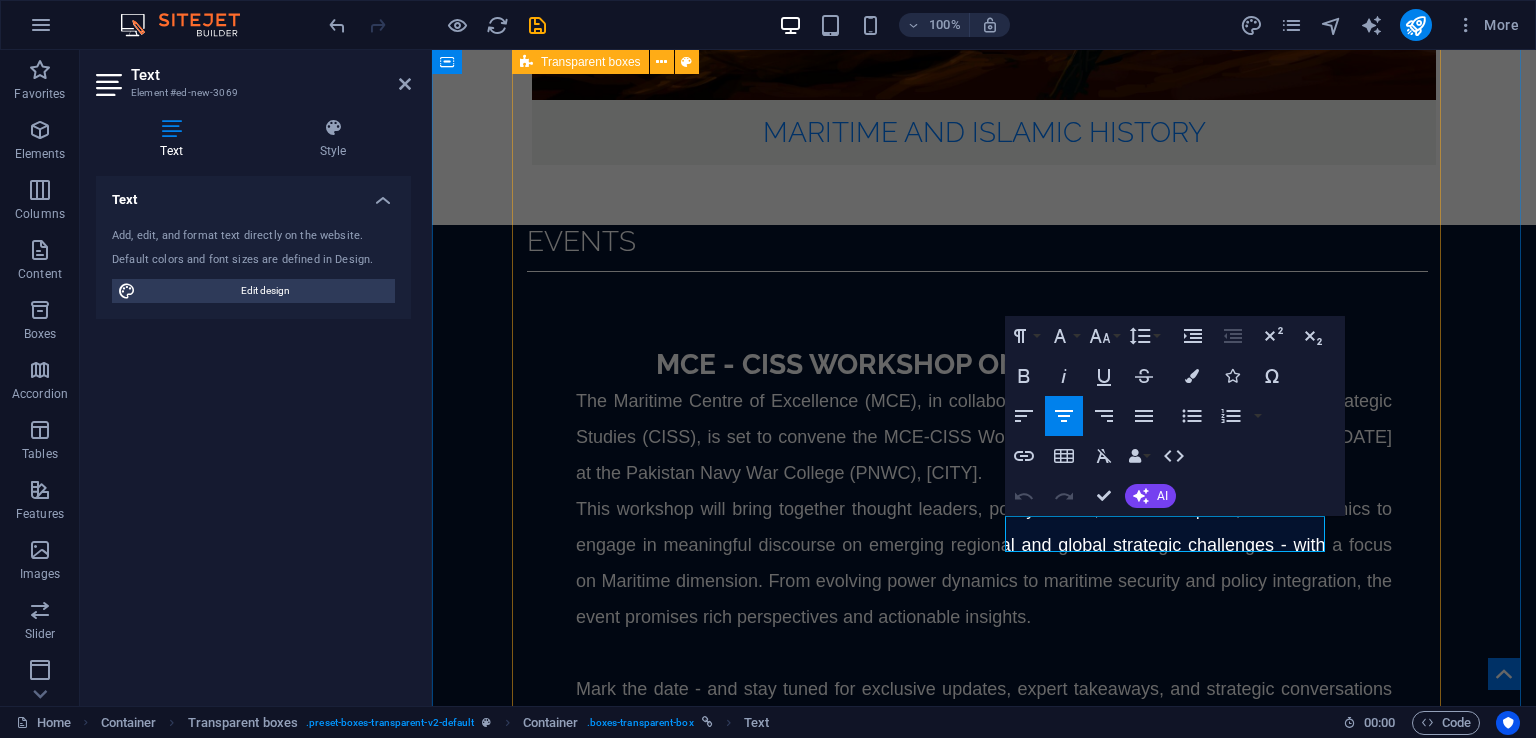 click on "Published in 2024 Book Review: The Return of Taliban: Afghanistan after the Americans Left  Author(s): Cdre Ehsan Ahmed Khan SI(M) Hacking Ministries - Case of Maritime Sector Author(S): Cdr (R) Muhammad Azam Khan The Strategic Impact of Expanding AUKUS in the Indo-Pacific Author(s): Lt Cdr Dr. Sufian Ullah PN Deteriorating Ocean Health: A Grave Concern of Our Times Author(s): Mr. Gul Hameed India's Pursuit of Emerging Military Technologies: Implications for Regional Security Author(s): Safia Mansoor Power Competition in the Arctic Region: A Comparative Analysis Author(s): Zain Ul Abidin Global Technologies Competition in Warfare: Impact on Global Security in the 21st Century Author(s): Dr. Aiysha Safdar and Shahzeb Chaudhary Tiger and the Dragon: India and China's Maritime Competition in Indian Ocean Region Author(s): Ayesha Imtiaz and Warda Dilshad Book Review: Human Security in Pakistan Reviewed by: Dr. Asma Akbar" at bounding box center [984, 3873] 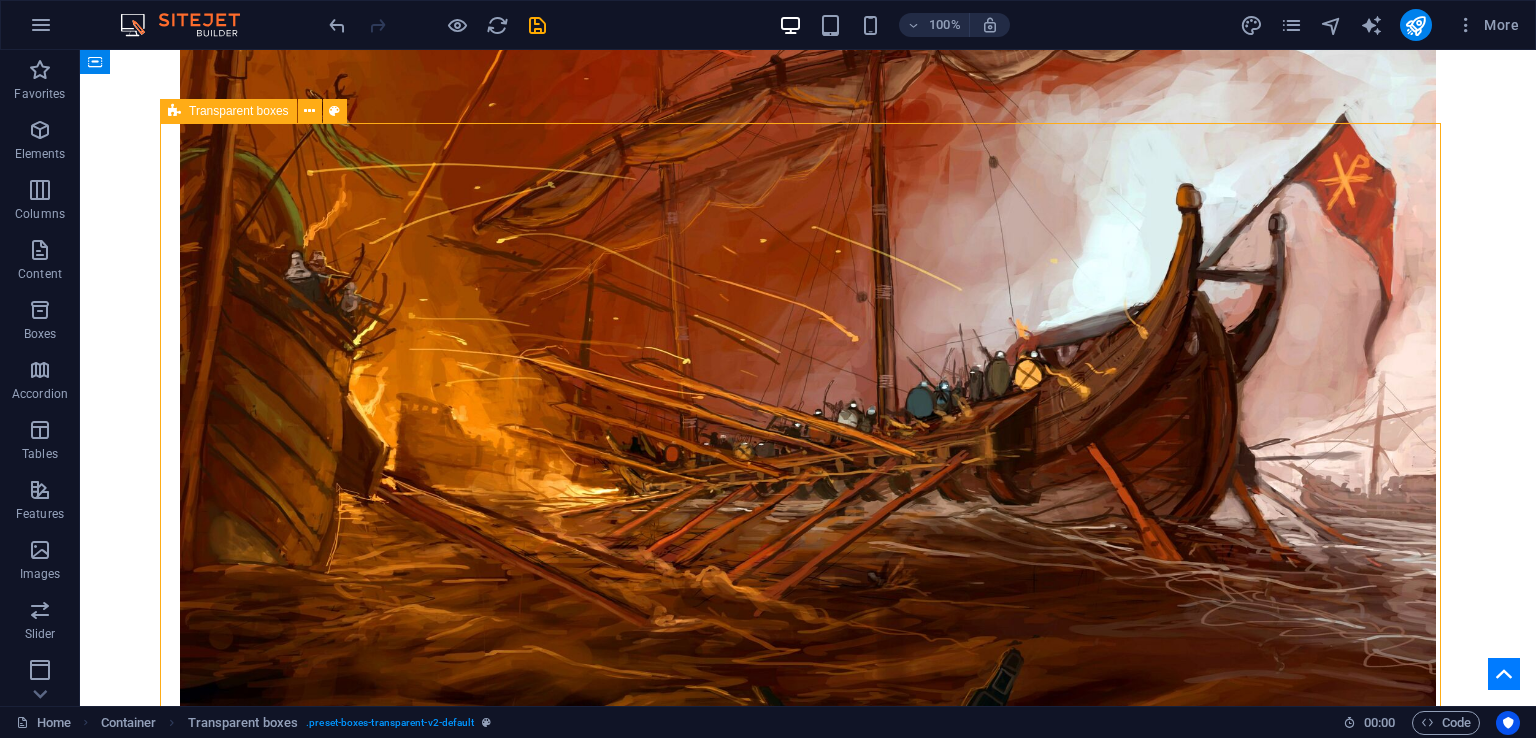 scroll, scrollTop: 3122, scrollLeft: 0, axis: vertical 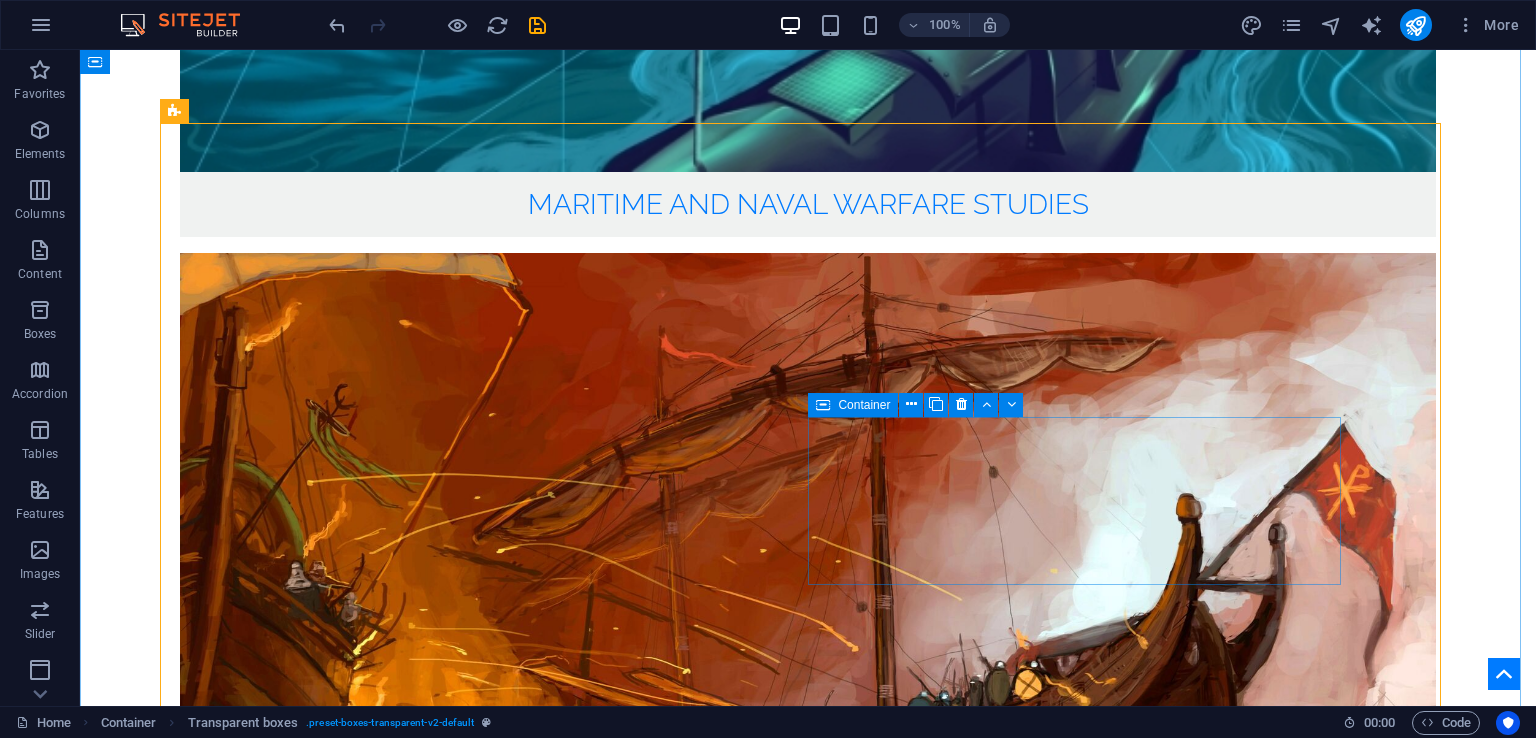 click on "Deteriorating Ocean Health: A Grave Concern of Our Times Author(s): Mr. Gul Hameed" at bounding box center (808, 4329) 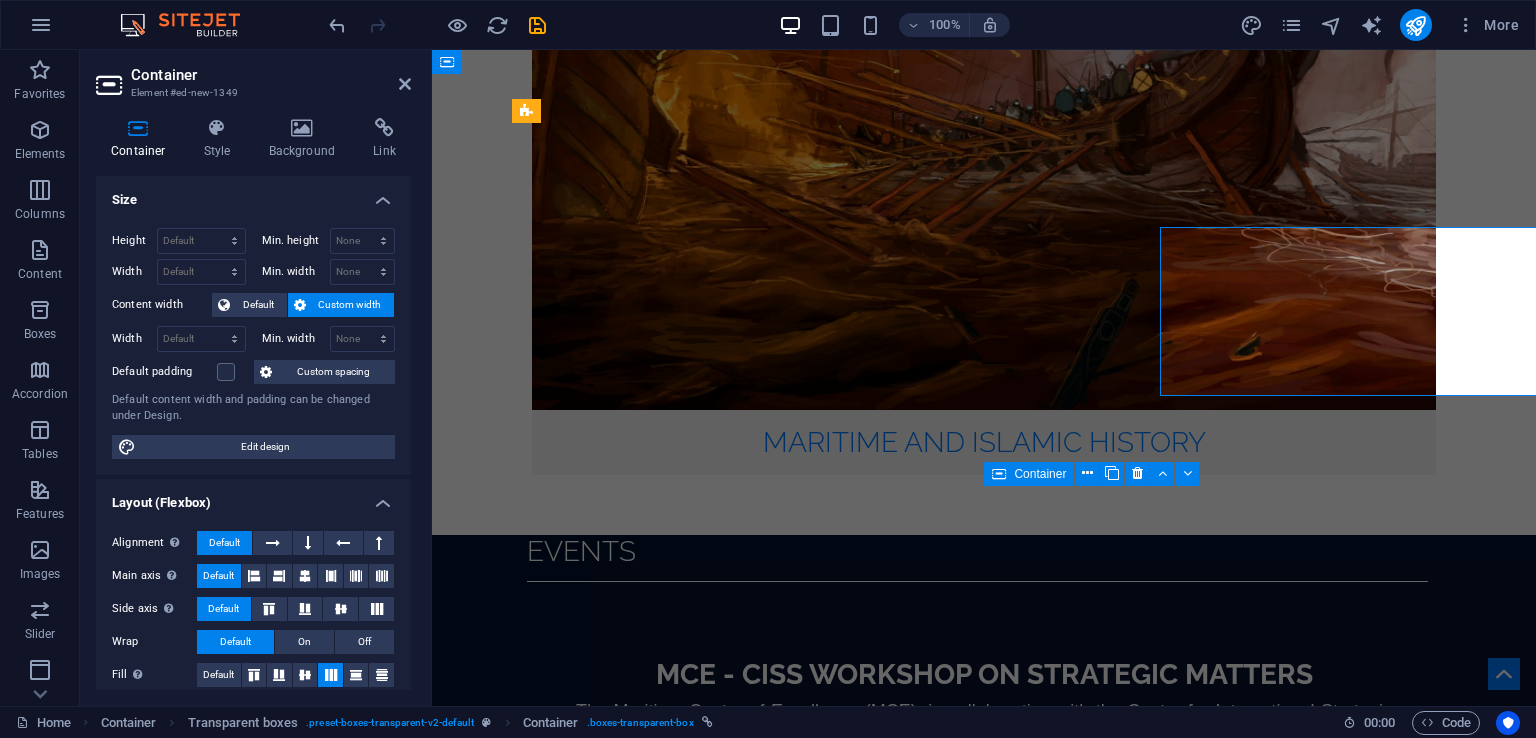 scroll, scrollTop: 3312, scrollLeft: 0, axis: vertical 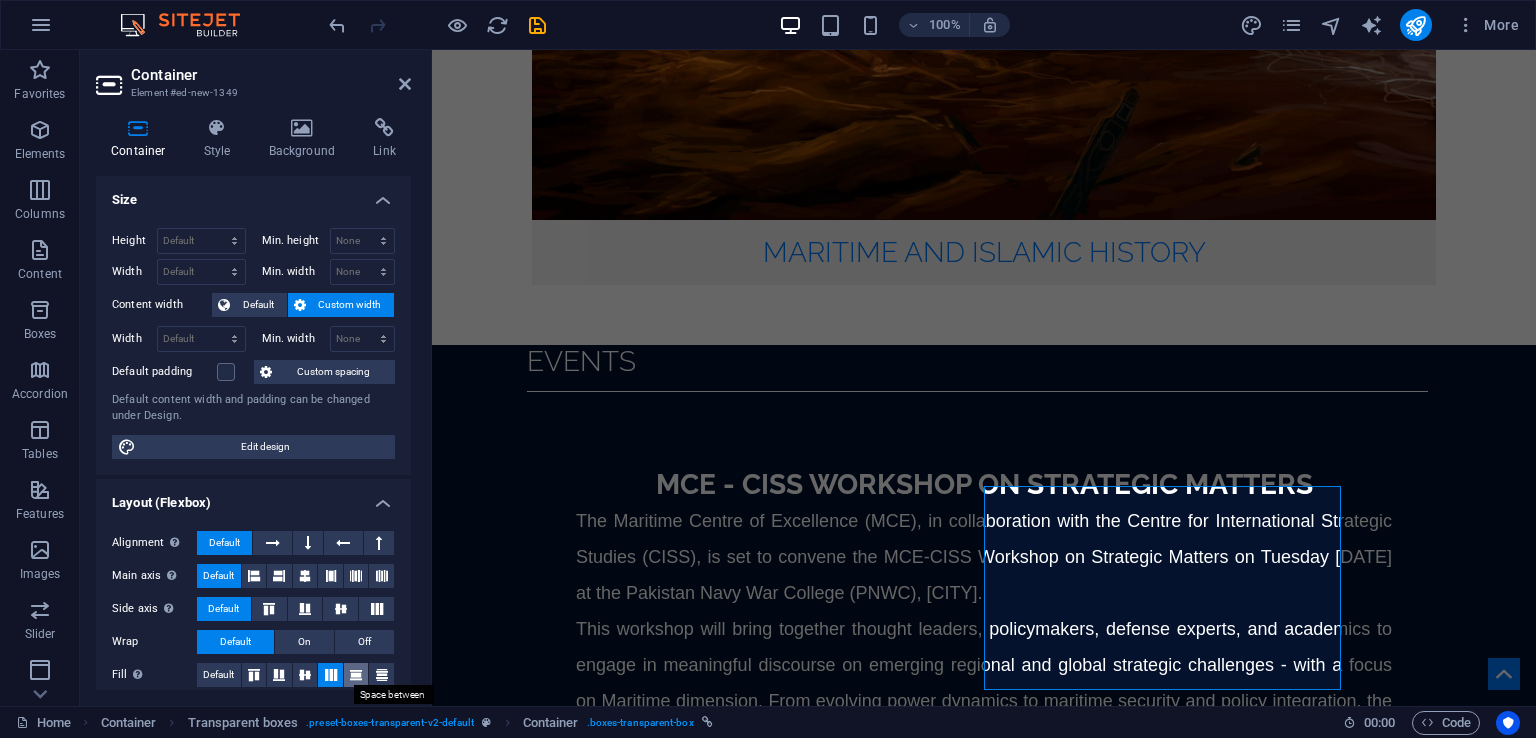 click at bounding box center (356, 675) 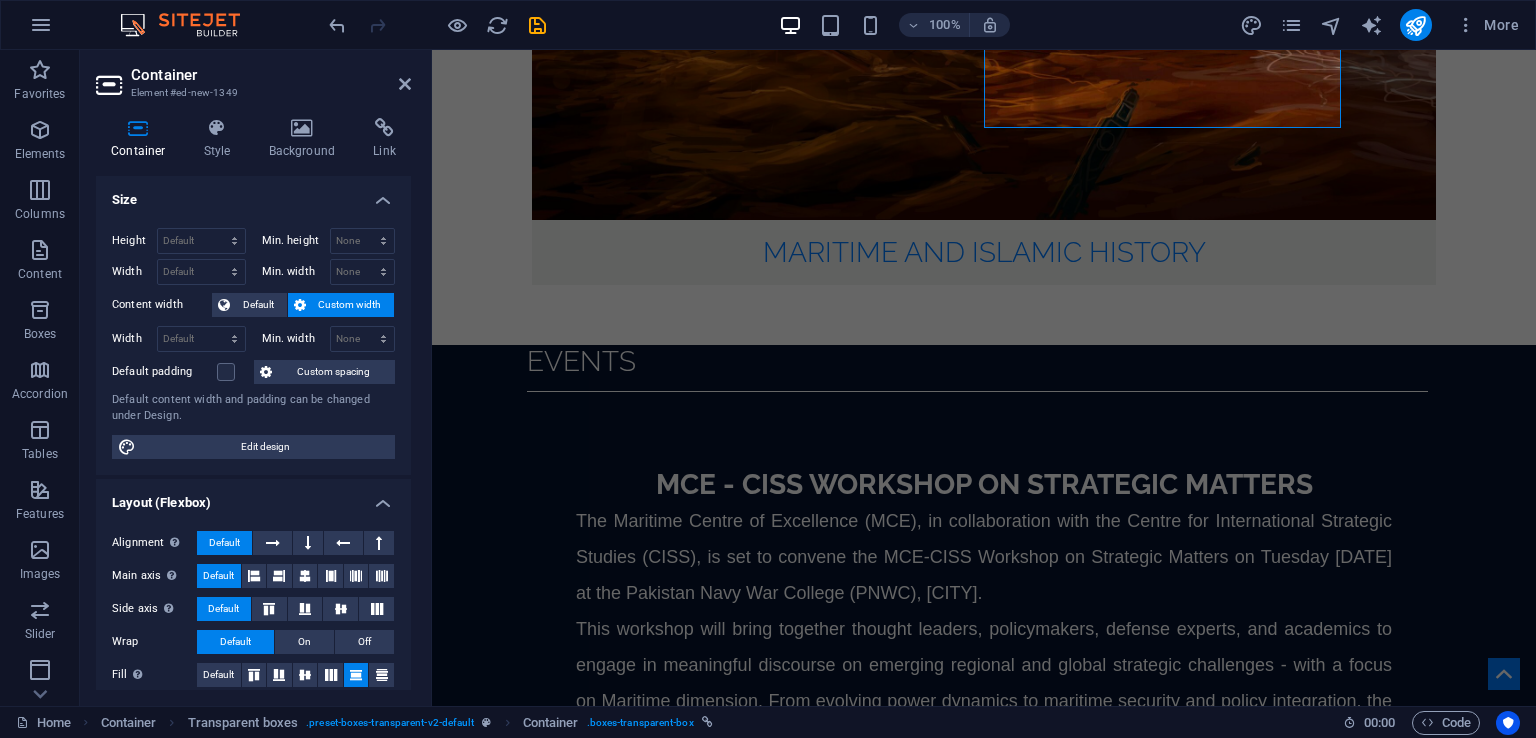 scroll, scrollTop: 3885, scrollLeft: 0, axis: vertical 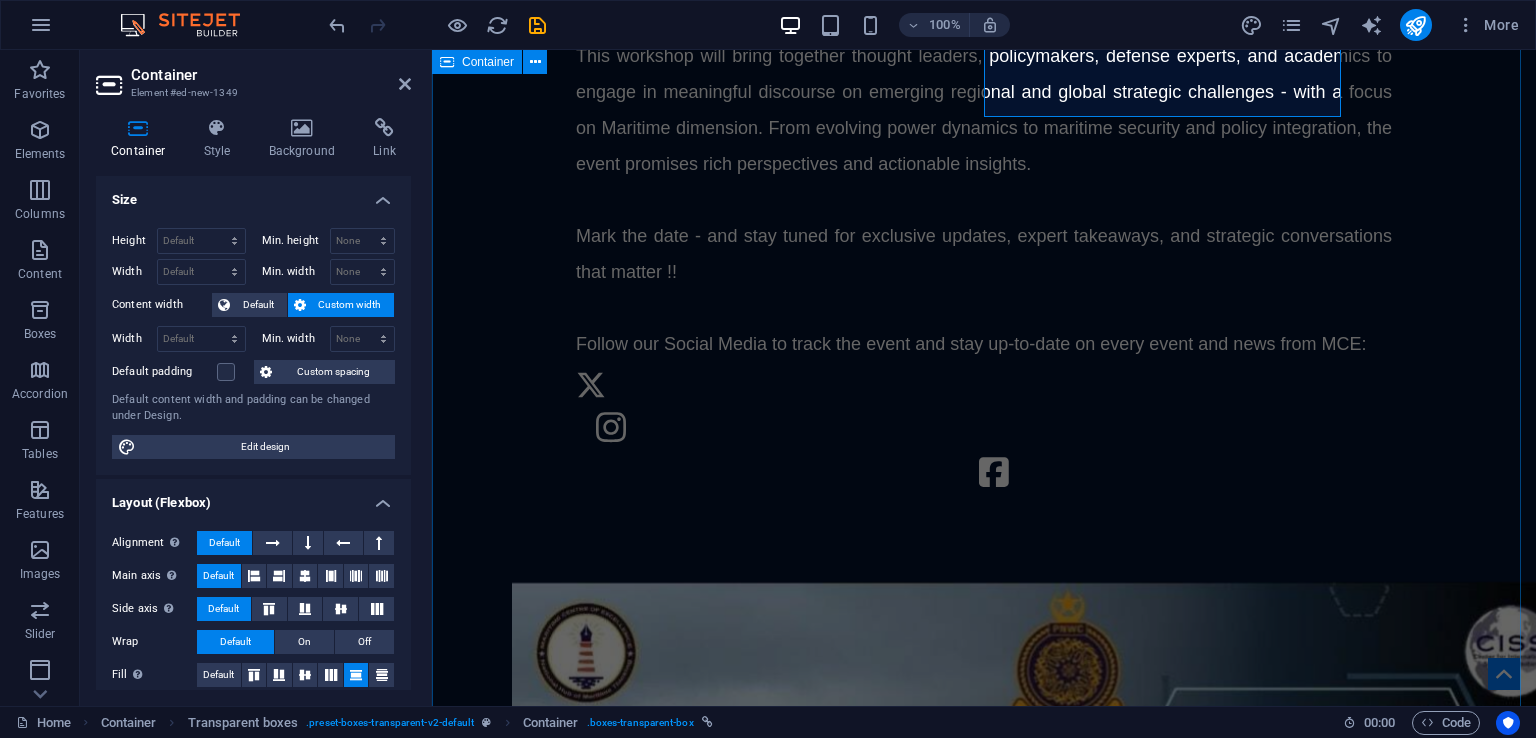 click on "Op-eds Published in 2024 Book Review: The Return of Taliban: Afghanistan after the Americans Left  Author(s): Cdre Ehsan Ahmed Khan SI(M) Hacking Ministries - Case of Maritime Sector Author(S): Cdr (R) Muhammad Azam Khan The Strategic Impact of Expanding AUKUS in the Indo-Pacific Author(s): Lt Cdr Dr. Sufian Ullah PN Deteriorating Ocean Health: A Grave Concern of Our Times Author(s): Mr. Gul Hameed India's Pursuit of Emerging Military Technologies: Implications for Regional Security Author(s): Safia Mansoor Power Competition in the Arctic Region: A Comparative Analysis Author(s): Zain Ul Abidin Global Technologies Competition in Warfare: Impact on Global Security in the 21st Century Author(s): Dr. Aiysha Safdar and Shahzeb Chaudhary Tiger and the Dragon: India and China's Maritime Competition in Indian Ocean Region Author(s): Ayesha Imtiaz and Warda Dilshad Book Review: Human Security in Pakistan Reviewed by: Dr. Asma Akbar" at bounding box center (984, 3441) 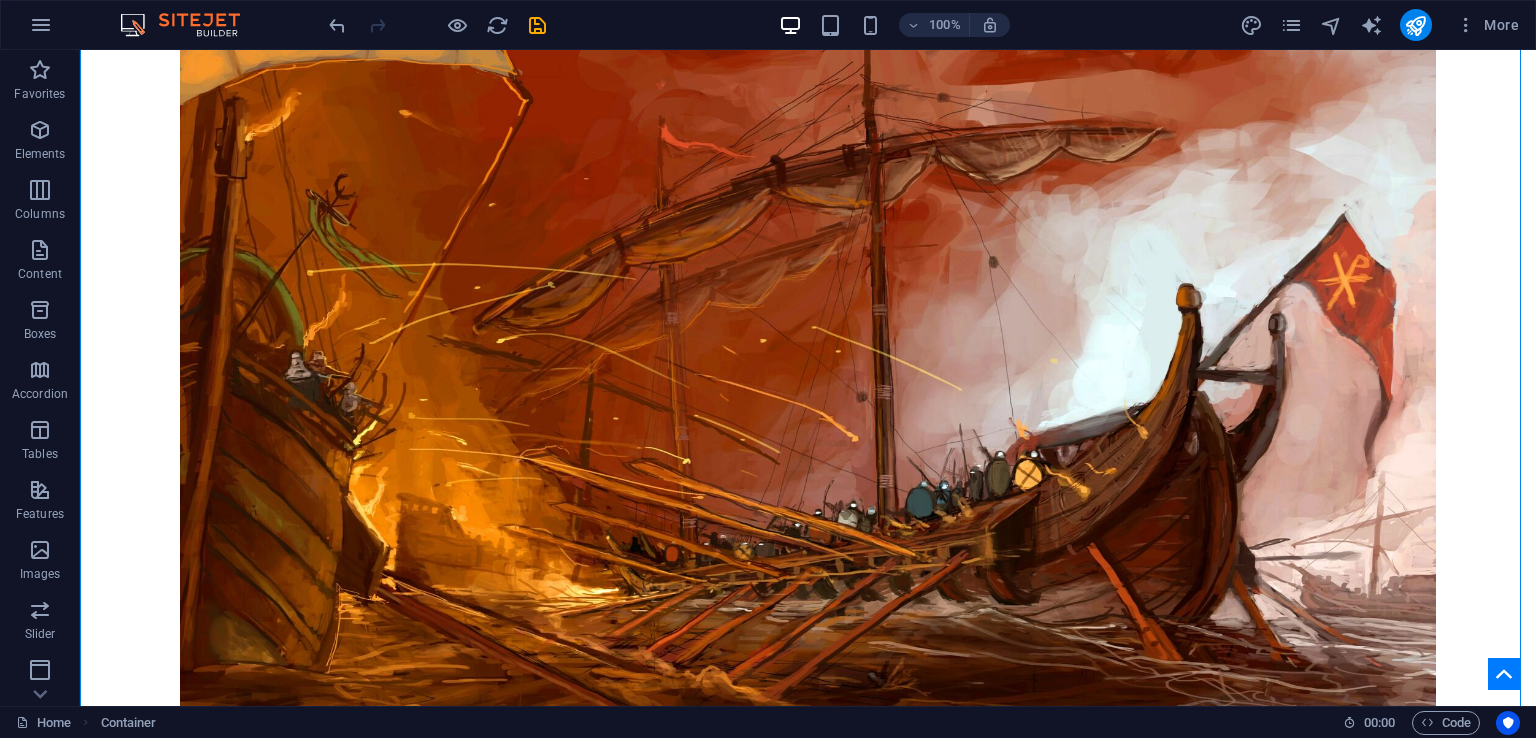 scroll, scrollTop: 3159, scrollLeft: 0, axis: vertical 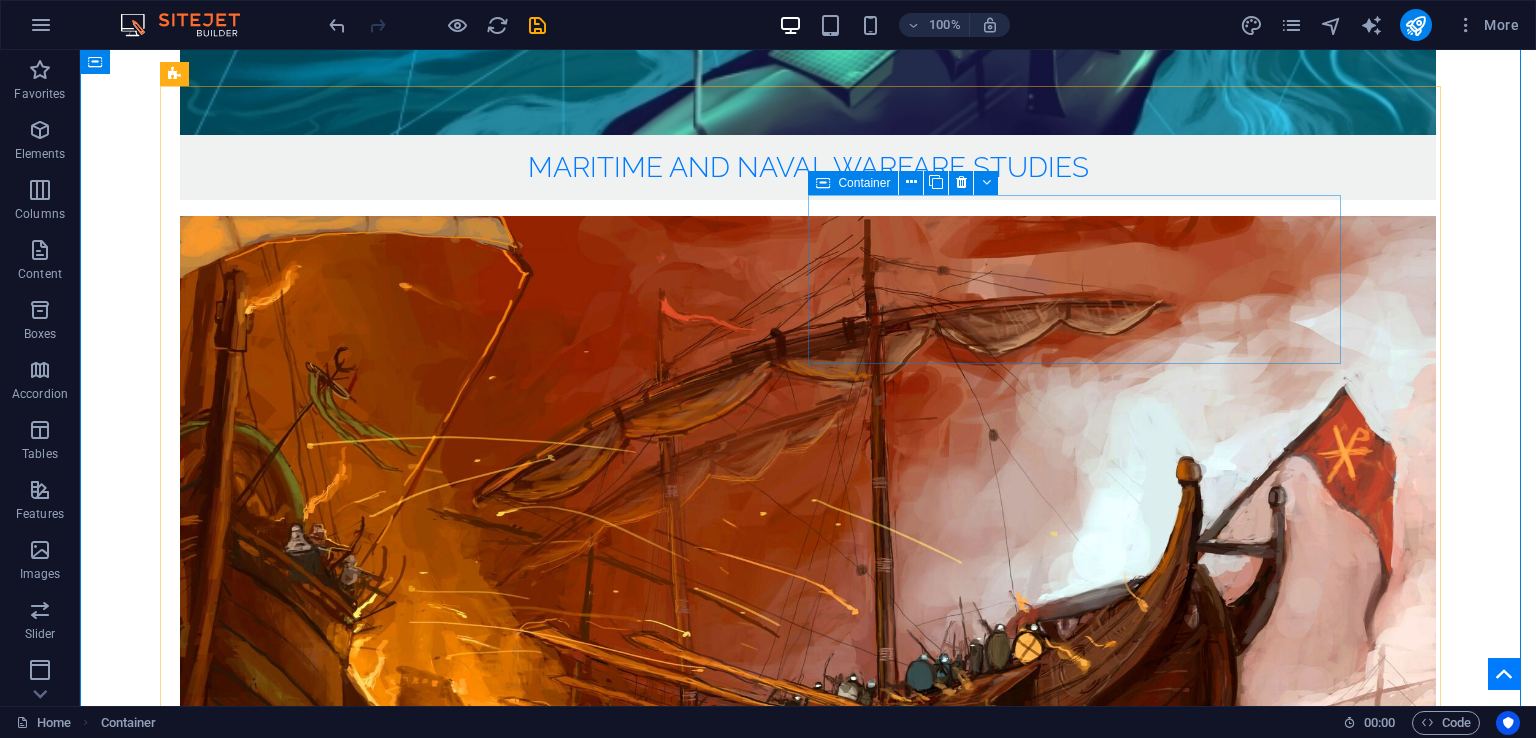 click on "Hacking Ministries - Case of Maritime Sector Author(S): Cdr (R) Muhammad Azam Khan" at bounding box center [808, 4246] 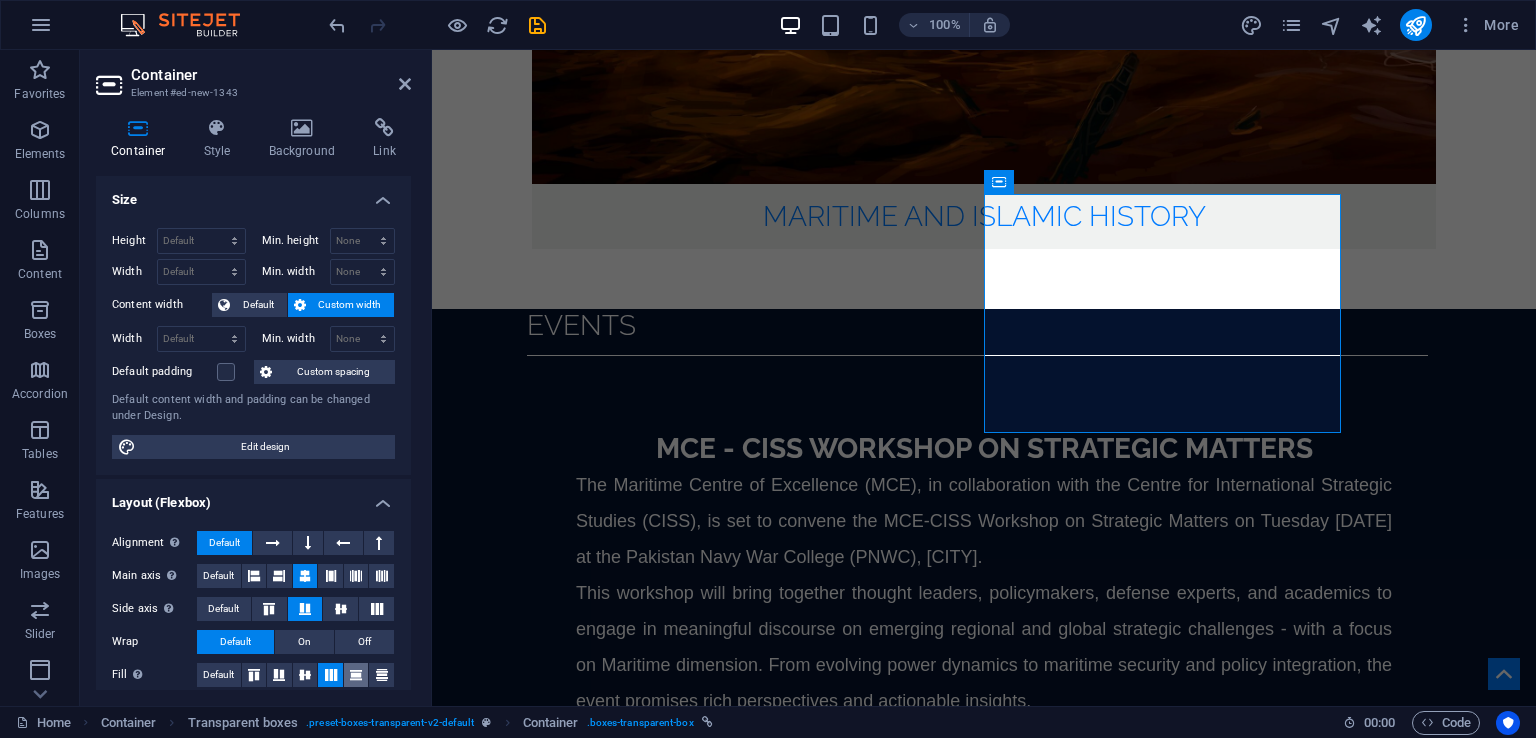 click at bounding box center [356, 675] 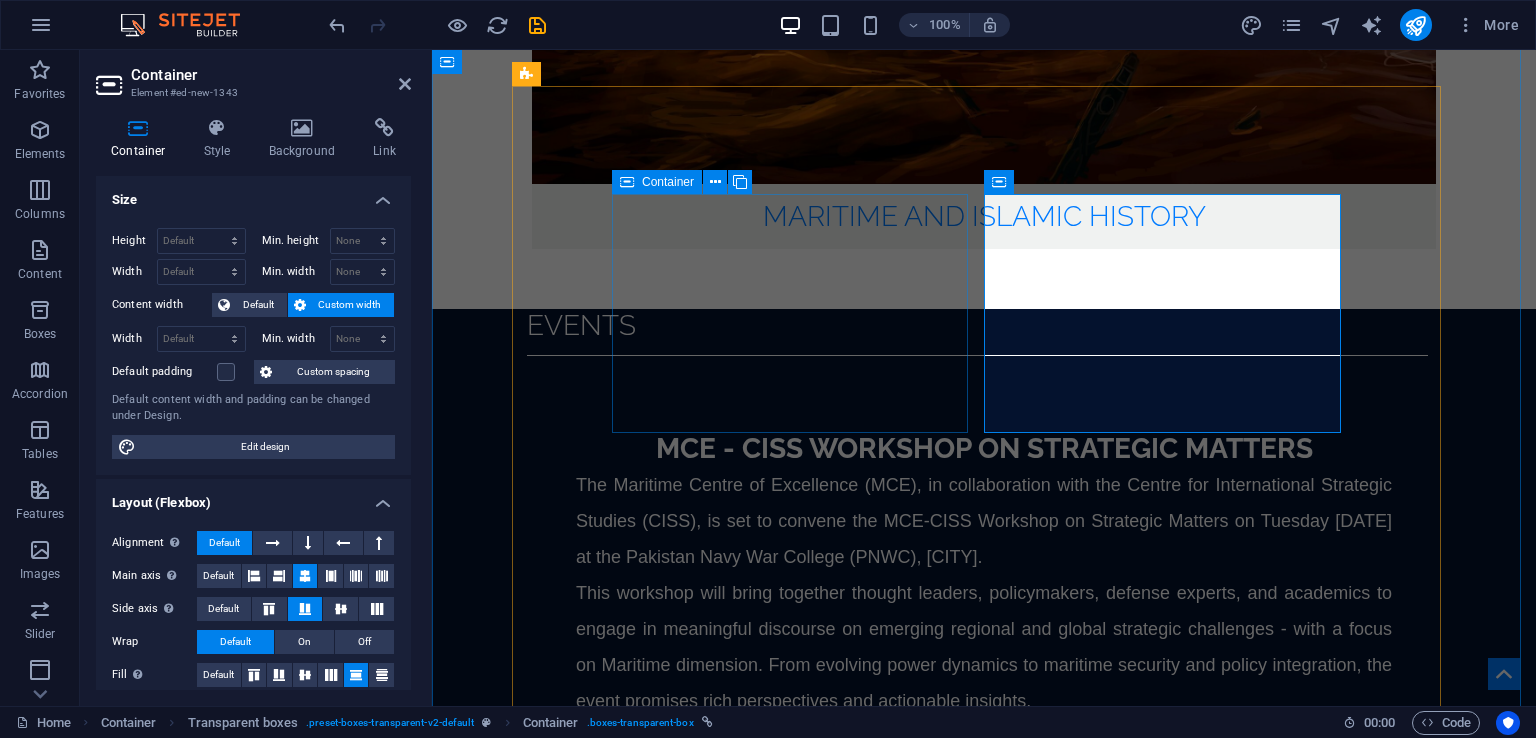 click on "Book Review: The Return of Taliban: Afghanistan after the Americans Left  Author(s): Cdre Ehsan Ahmed Khan SI(M)" at bounding box center (984, 3268) 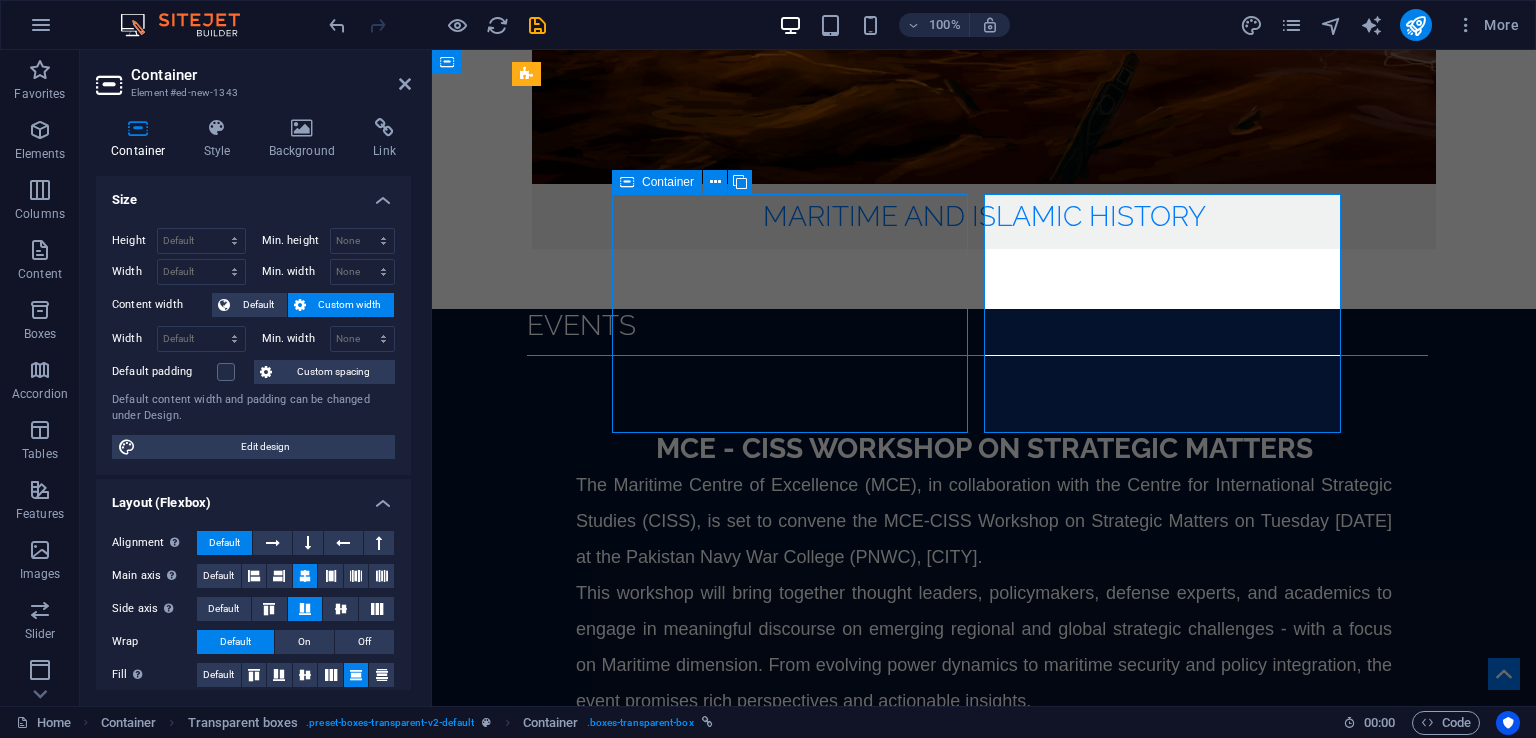click on "Book Review: The Return of Taliban: Afghanistan after the Americans Left  Author(s): Cdre Ehsan Ahmed Khan SI(M)" at bounding box center (984, 3268) 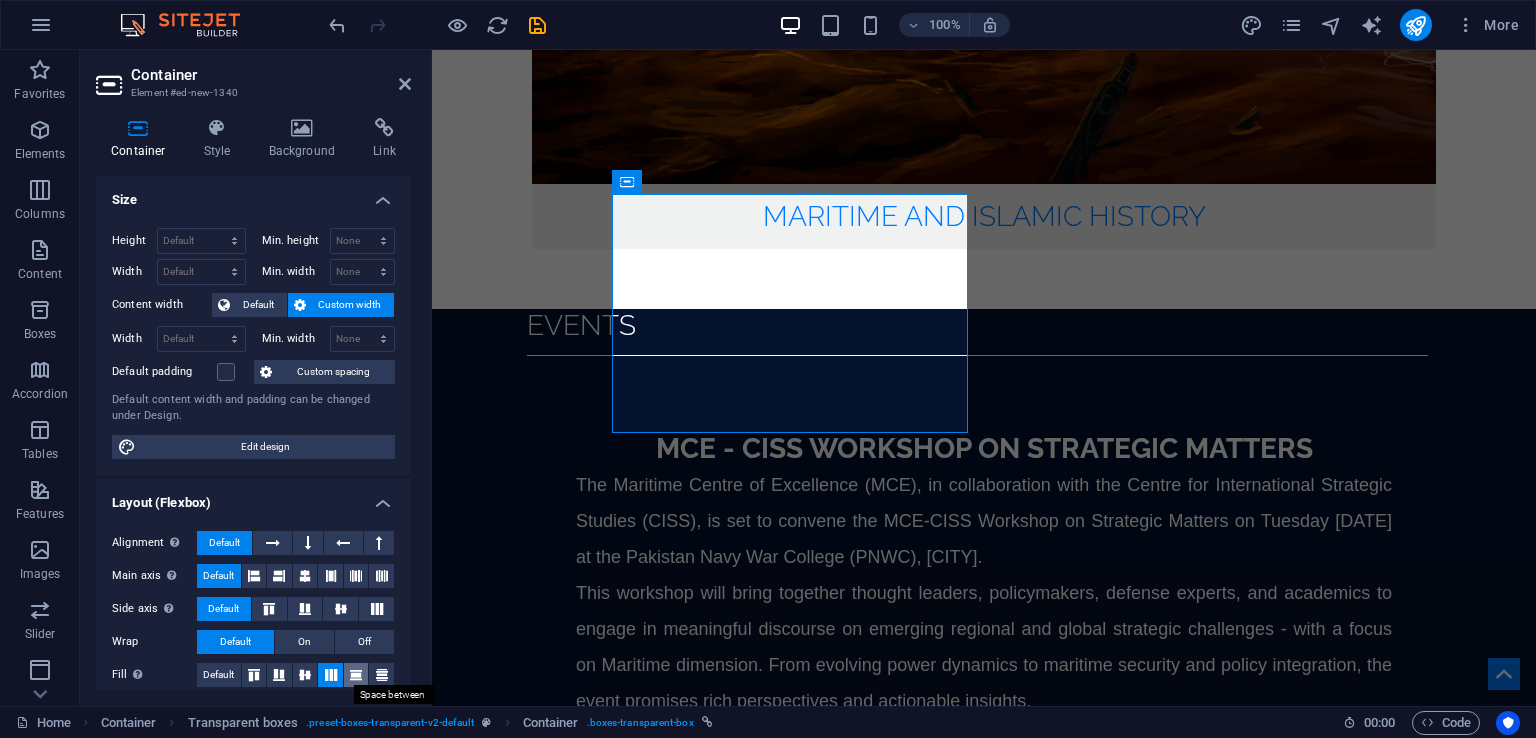 click at bounding box center [356, 675] 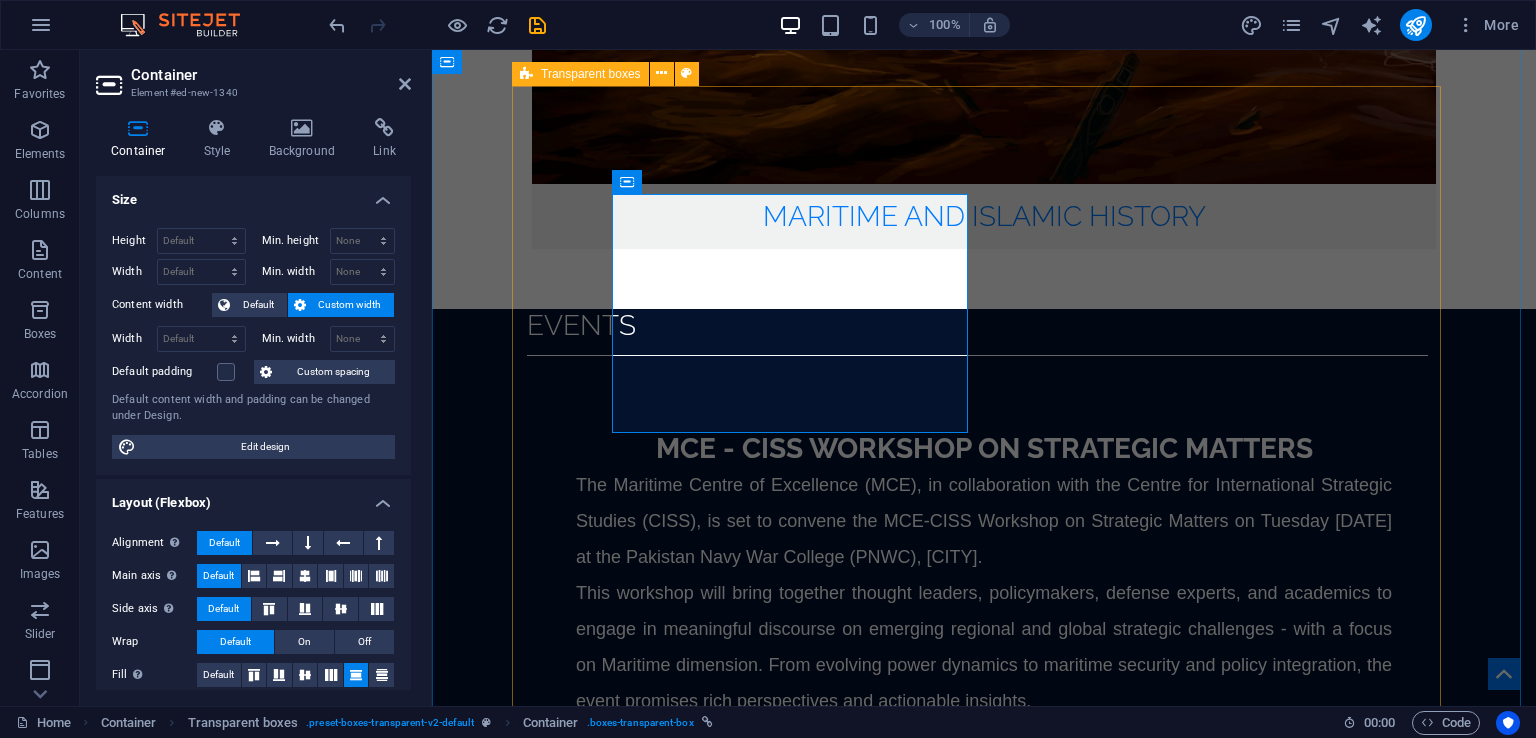 click on "Op-eds Published in 2024 Book Review: The Return of Taliban: Afghanistan after the Americans Left  Author(s): Cdre Ehsan Ahmed Khan SI(M) Hacking Ministries - Case of Maritime Sector Author(S): Cdr (R) Muhammad Azam Khan The Strategic Impact of Expanding AUKUS in the Indo-Pacific Author(s): Lt Cdr Dr. Sufian Ullah PN Deteriorating Ocean Health: A Grave Concern of Our Times Author(s): Mr. Gul Hameed India's Pursuit of Emerging Military Technologies: Implications for Regional Security Author(s): Safia Mansoor Power Competition in the Arctic Region: A Comparative Analysis Author(s): Zain Ul Abidin Global Technologies Competition in Warfare: Impact on Global Security in the 21st Century Author(s): Dr. Aiysha Safdar and Shahzeb Chaudhary Tiger and the Dragon: India and China's Maritime Competition in Indian Ocean Region Author(s): Ayesha Imtiaz and Warda Dilshad Book Review: Human Security in Pakistan Reviewed by: Dr. Asma Akbar" at bounding box center (984, 3978) 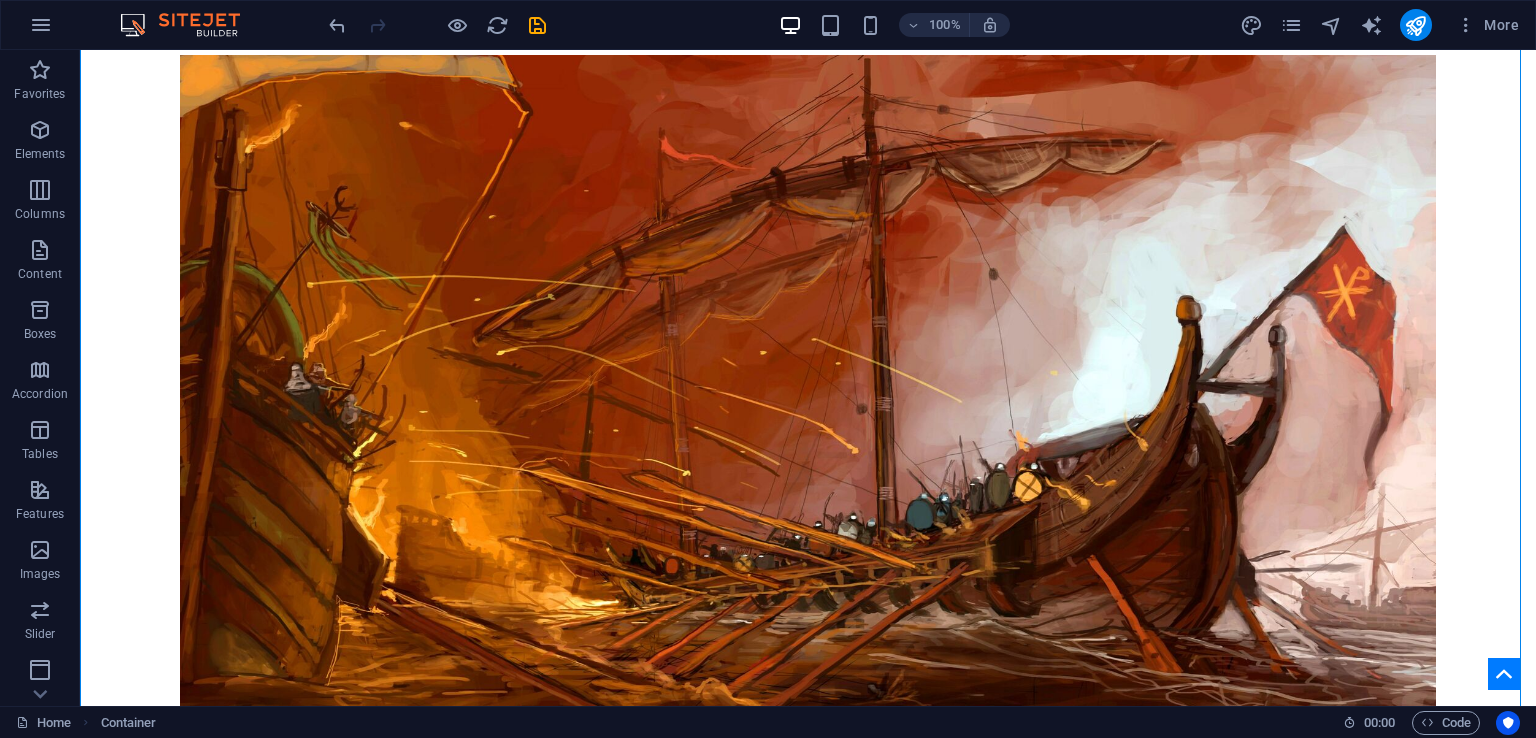 scroll, scrollTop: 3403, scrollLeft: 0, axis: vertical 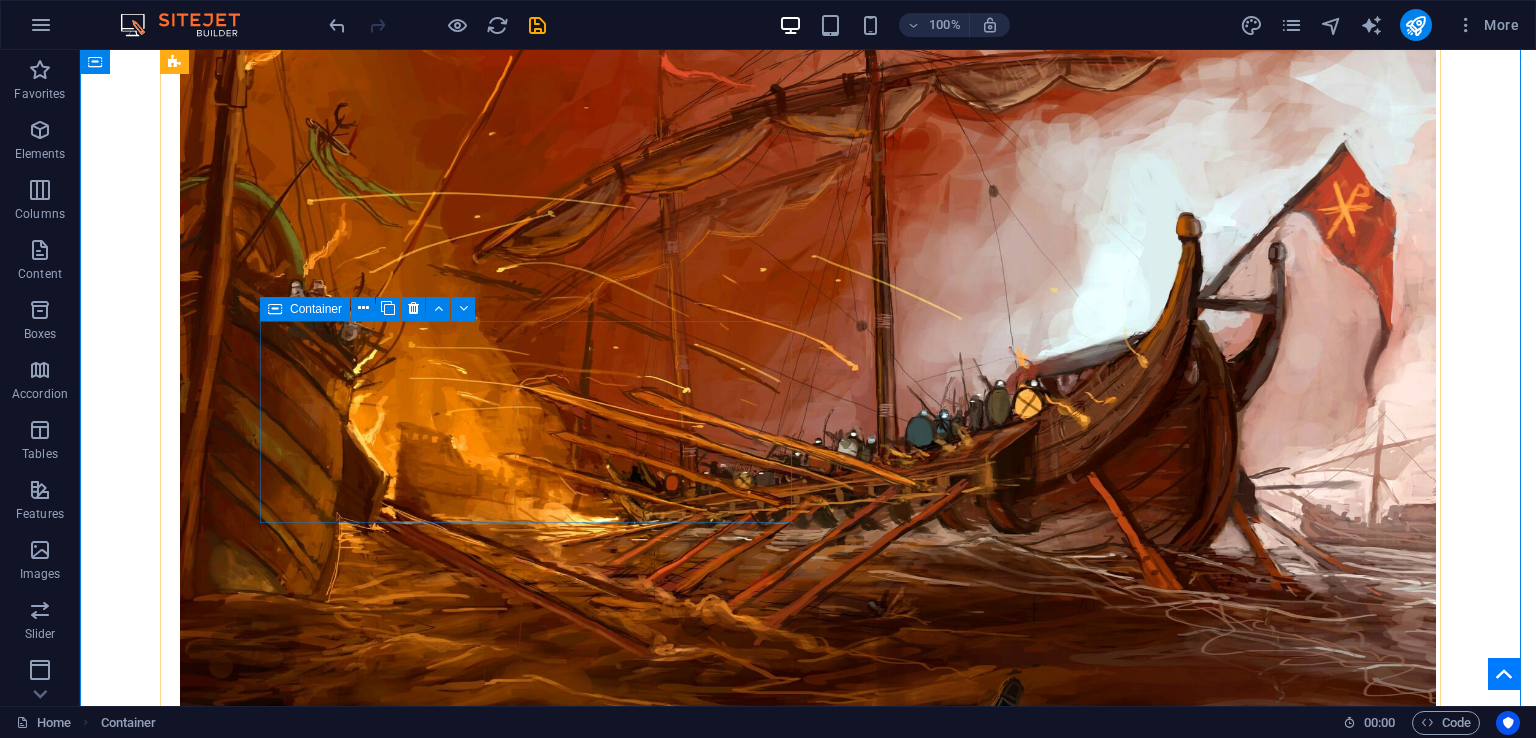 click on "India's Pursuit of Emerging Military Technologies: Implications for Regional Security Author(s): Safia Mansoor" at bounding box center (808, 4213) 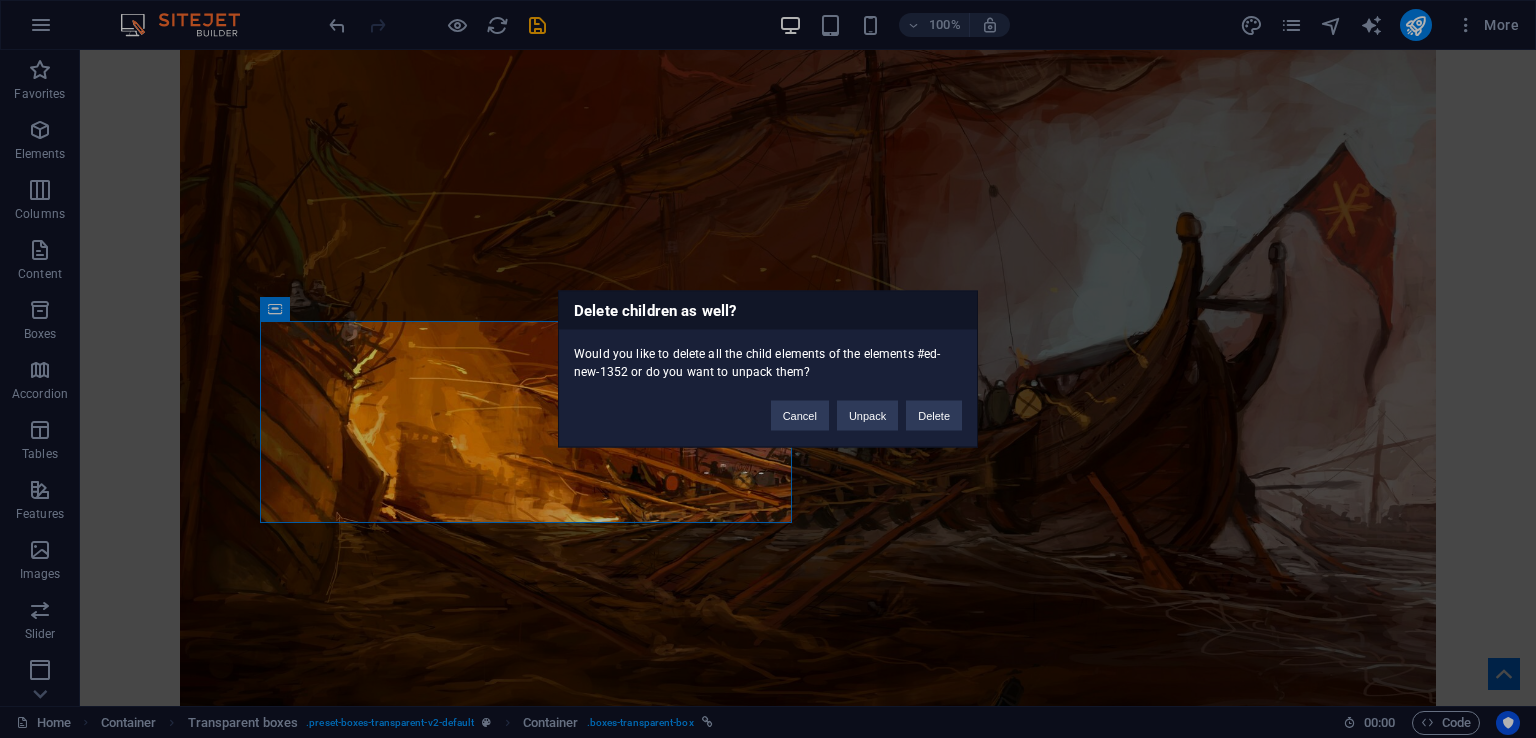 type 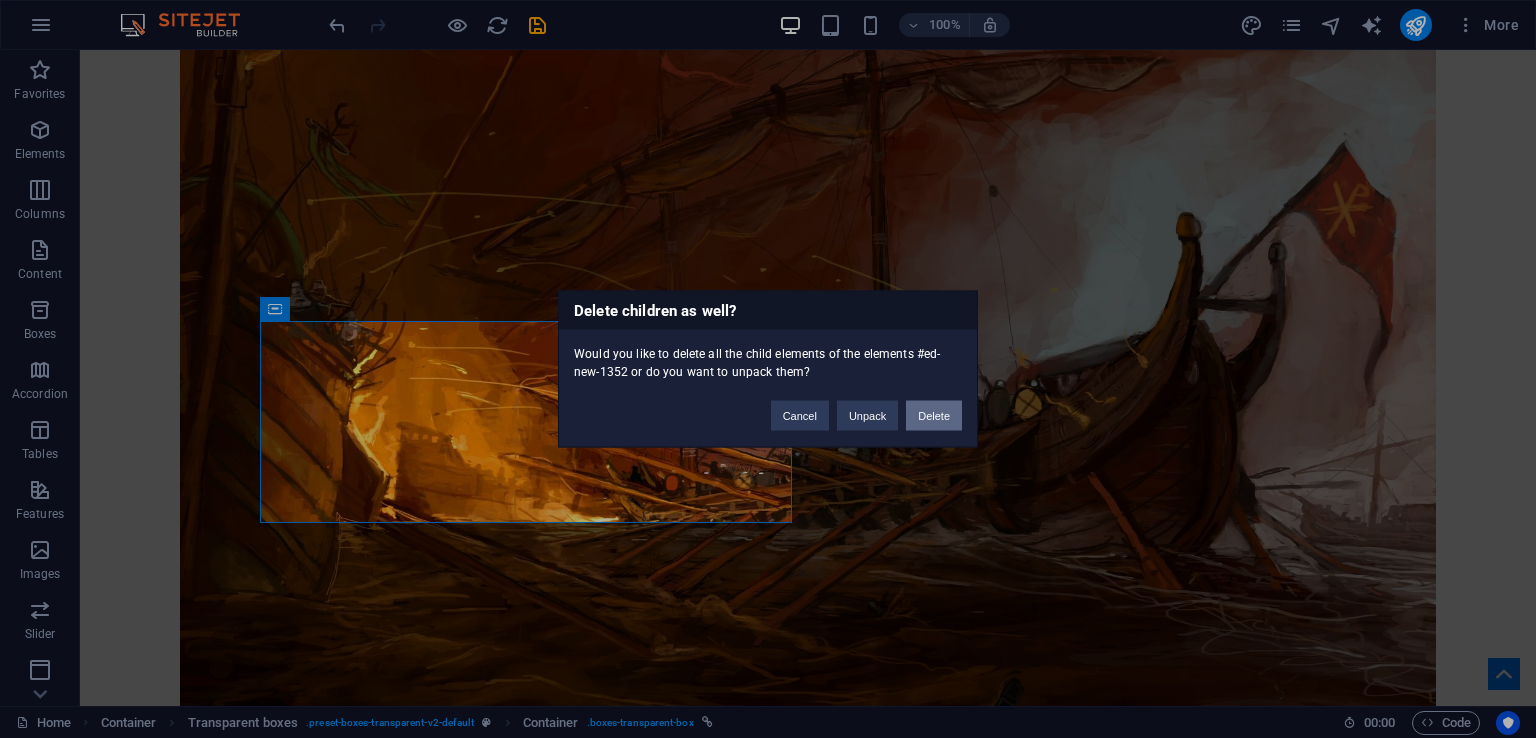 click on "Delete" at bounding box center [934, 416] 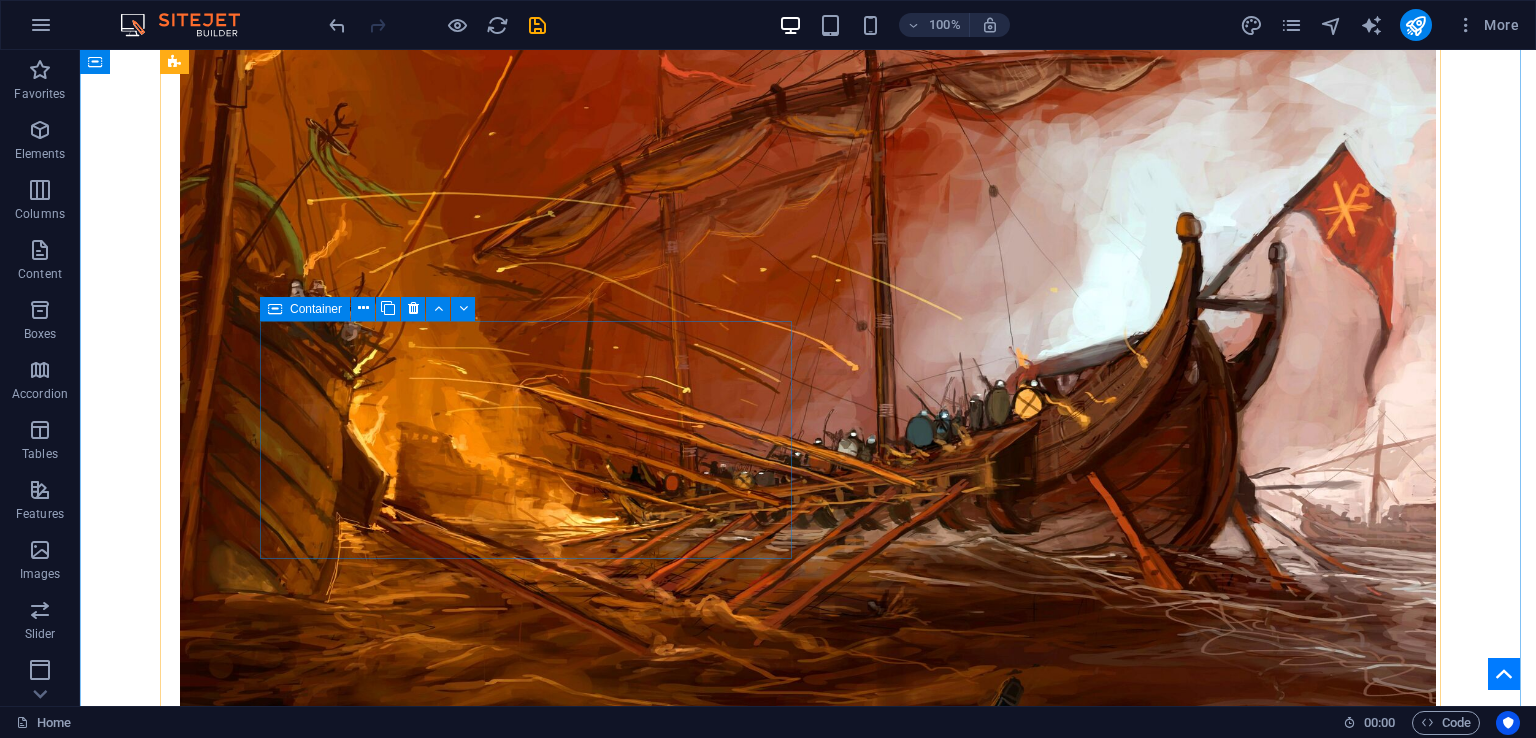 click on "Power Competition in the Arctic Region: A Comparative Analysis Author(s): Zain Ul Abidin" at bounding box center [808, 4197] 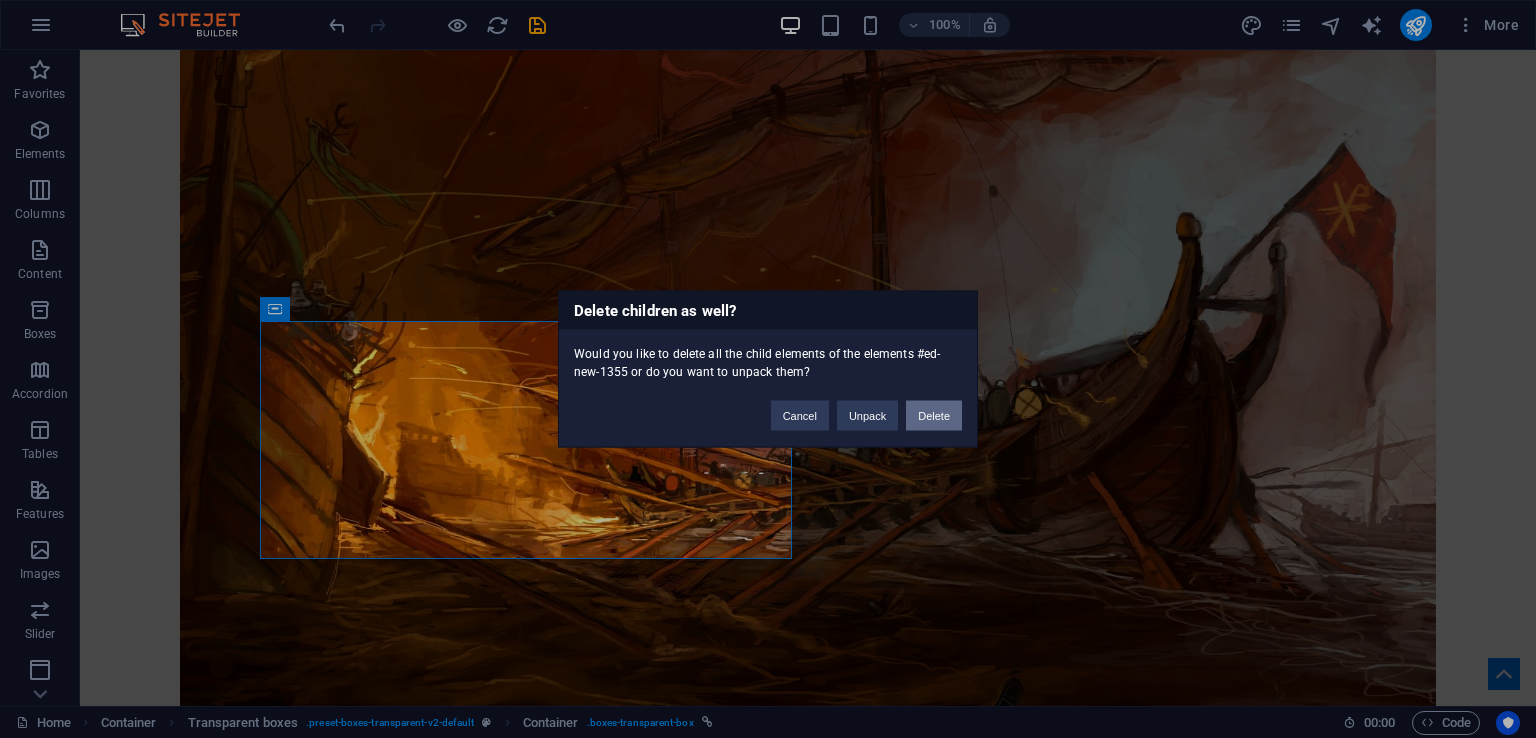 click on "Delete" at bounding box center (934, 416) 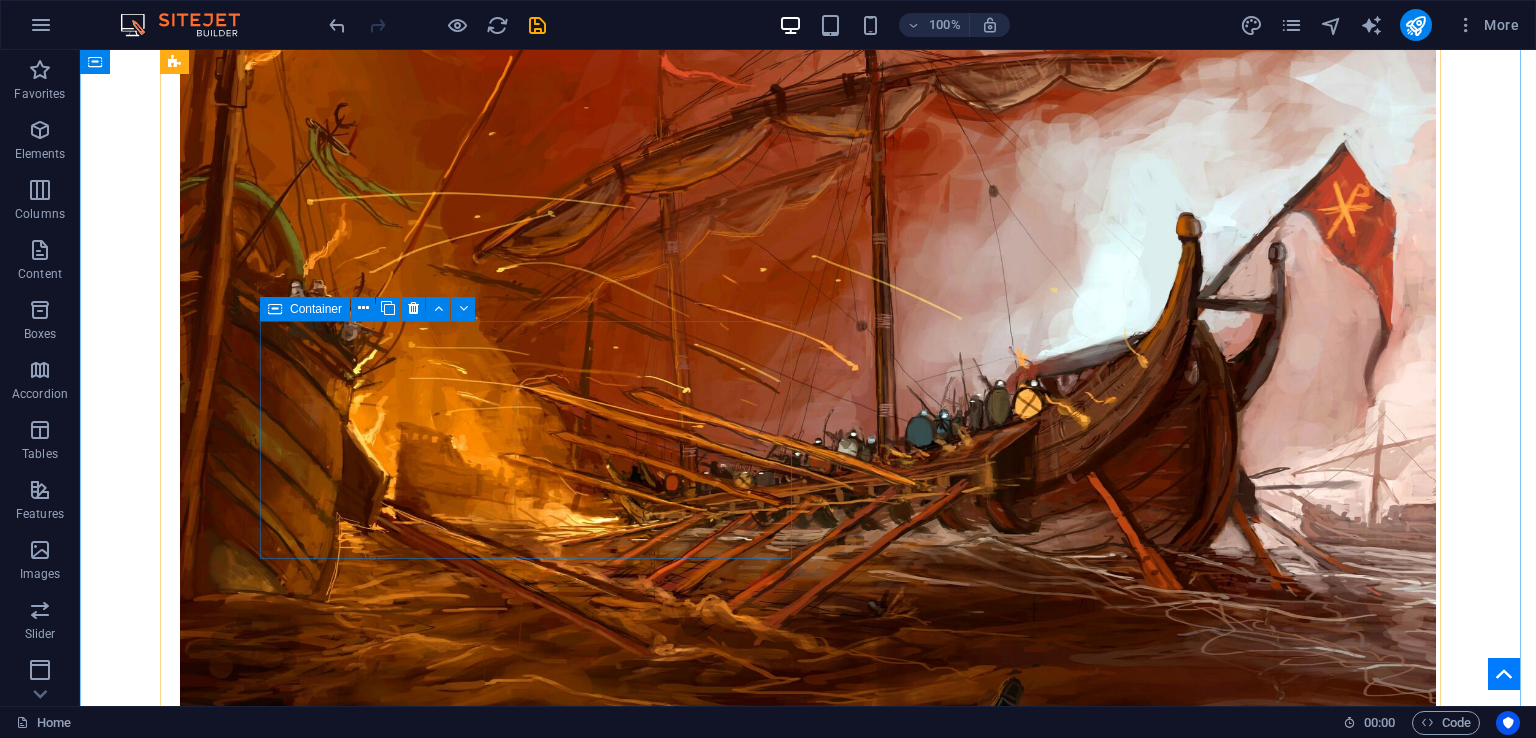 click on "Global Technologies Competition in Warfare: Impact on Global Security in the 21st Century Author(s): Dr. Aiysha Safdar and Shahzeb Chaudhary" at bounding box center [808, 4213] 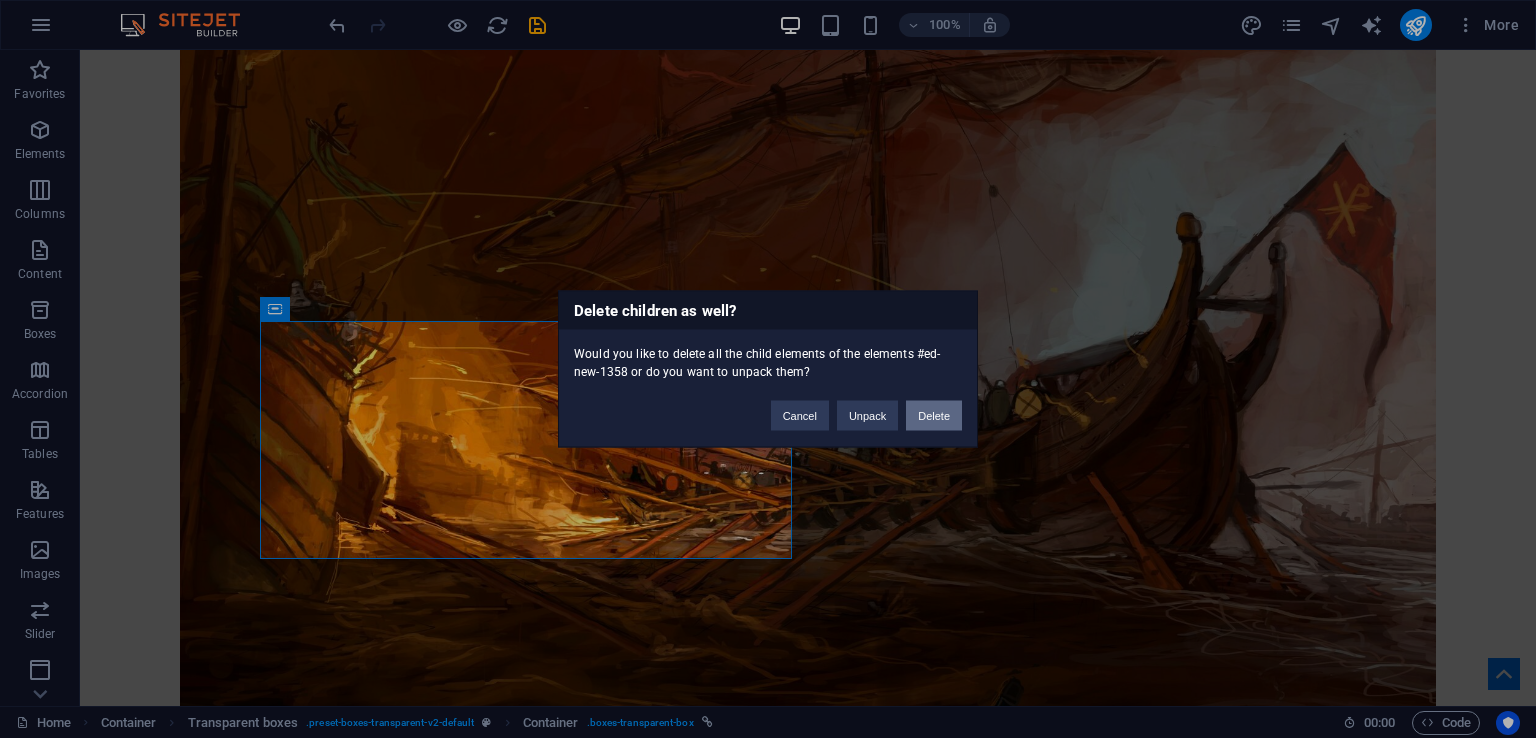 drag, startPoint x: 930, startPoint y: 426, endPoint x: 479, endPoint y: 375, distance: 453.87442 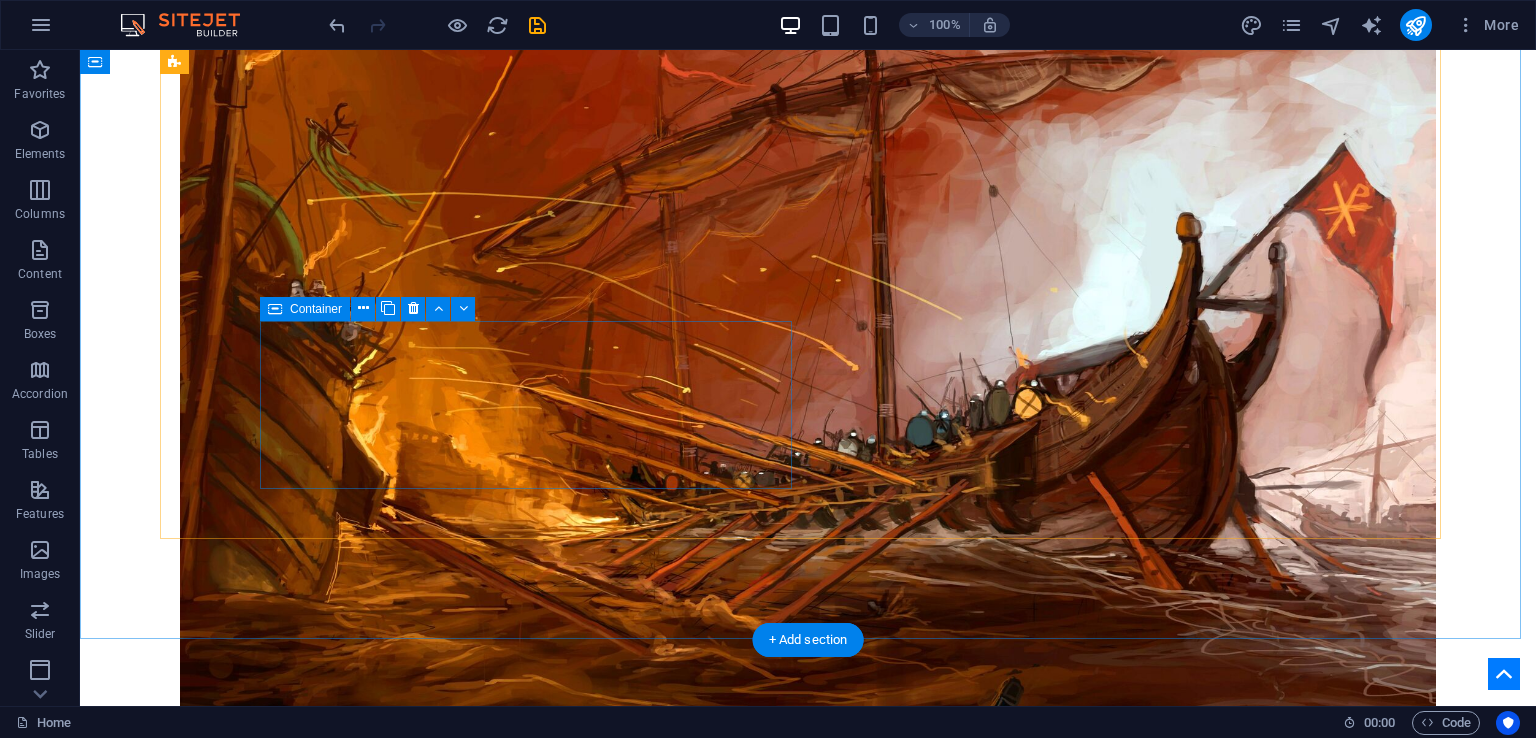 click on "Tiger and the Dragon: India and China's Maritime Competition in Indian Ocean Region Author(s): Ayesha Imtiaz and Warda Dilshad" at bounding box center (808, 4213) 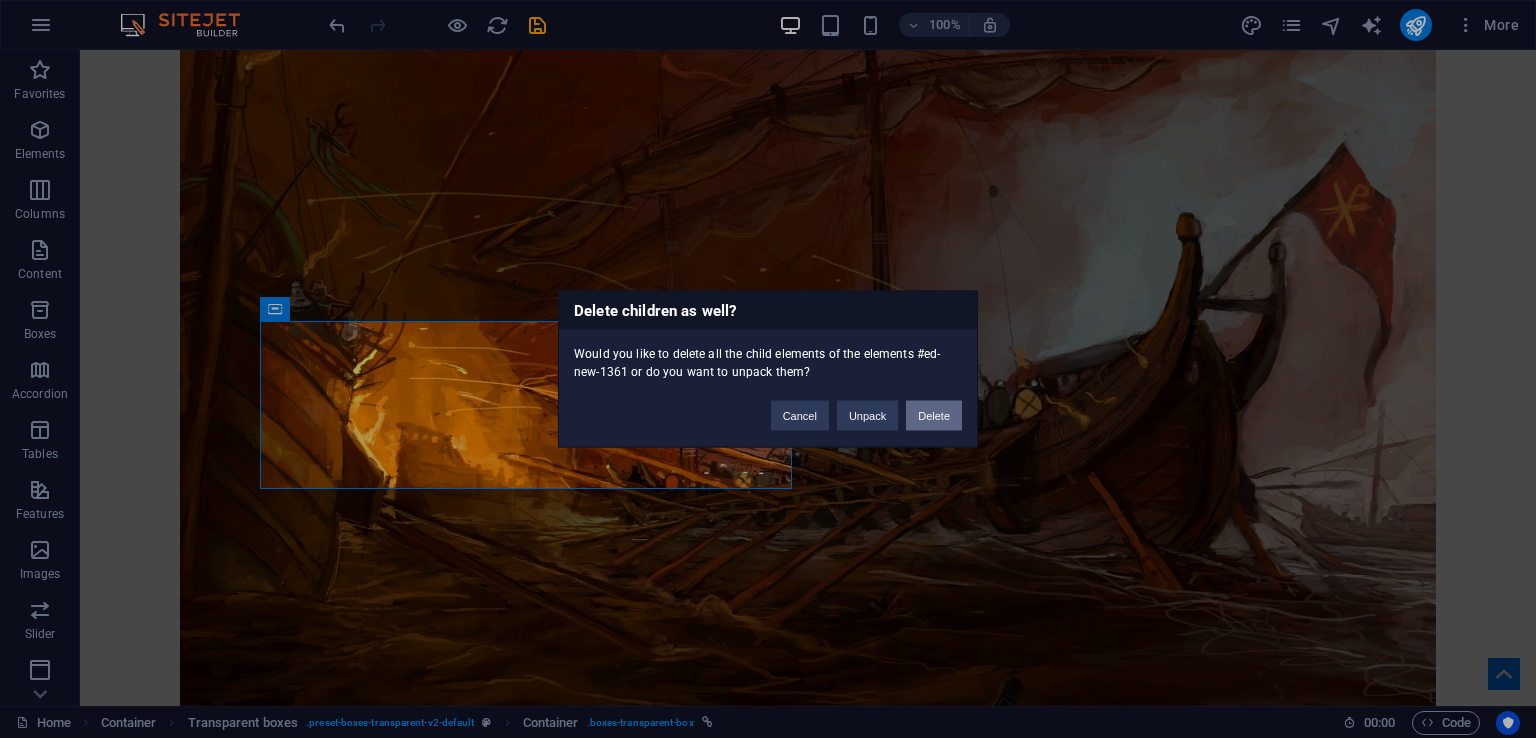 drag, startPoint x: 917, startPoint y: 420, endPoint x: 597, endPoint y: 365, distance: 324.69217 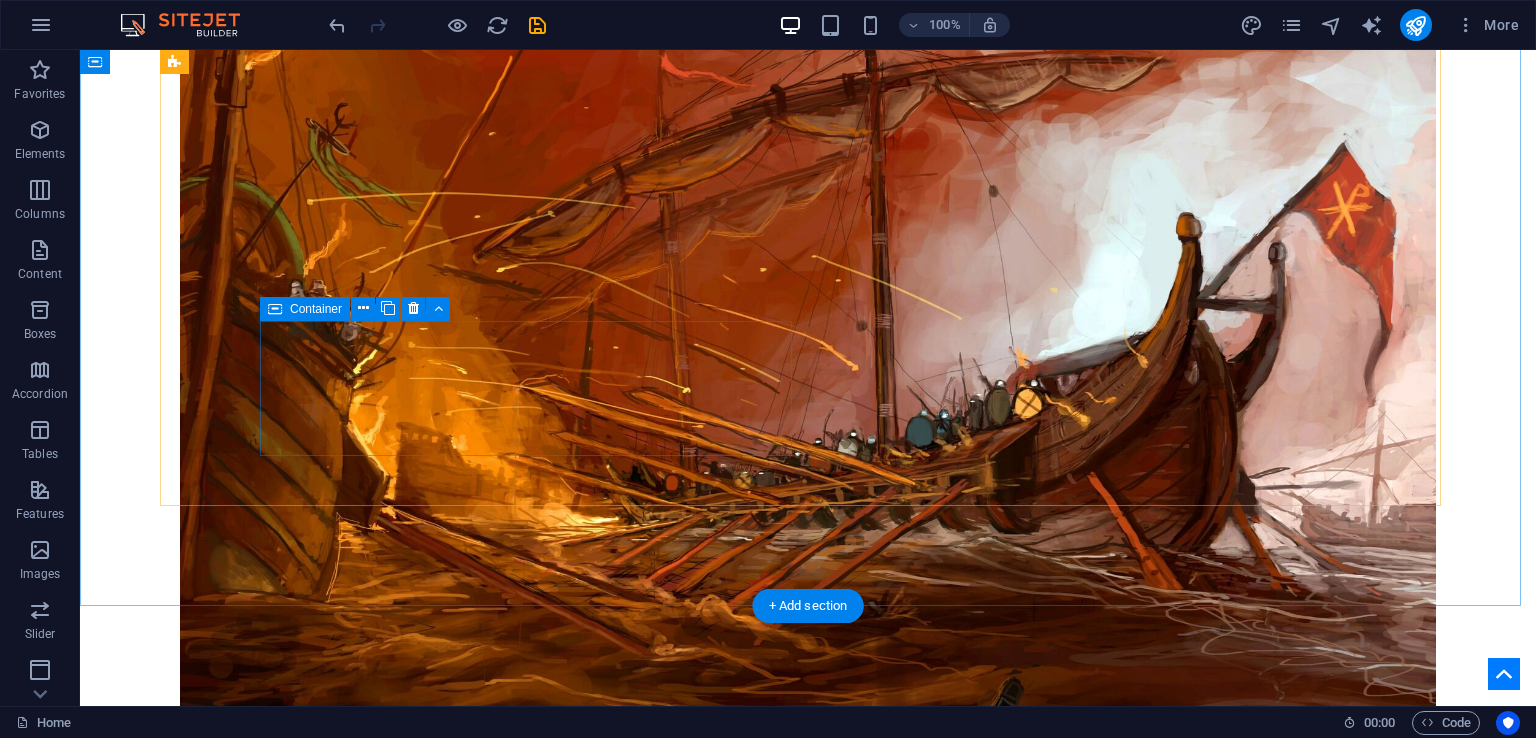 click on "Book Review: Human Security in Pakistan Reviewed by: Dr. Asma Akbar" at bounding box center (808, 4197) 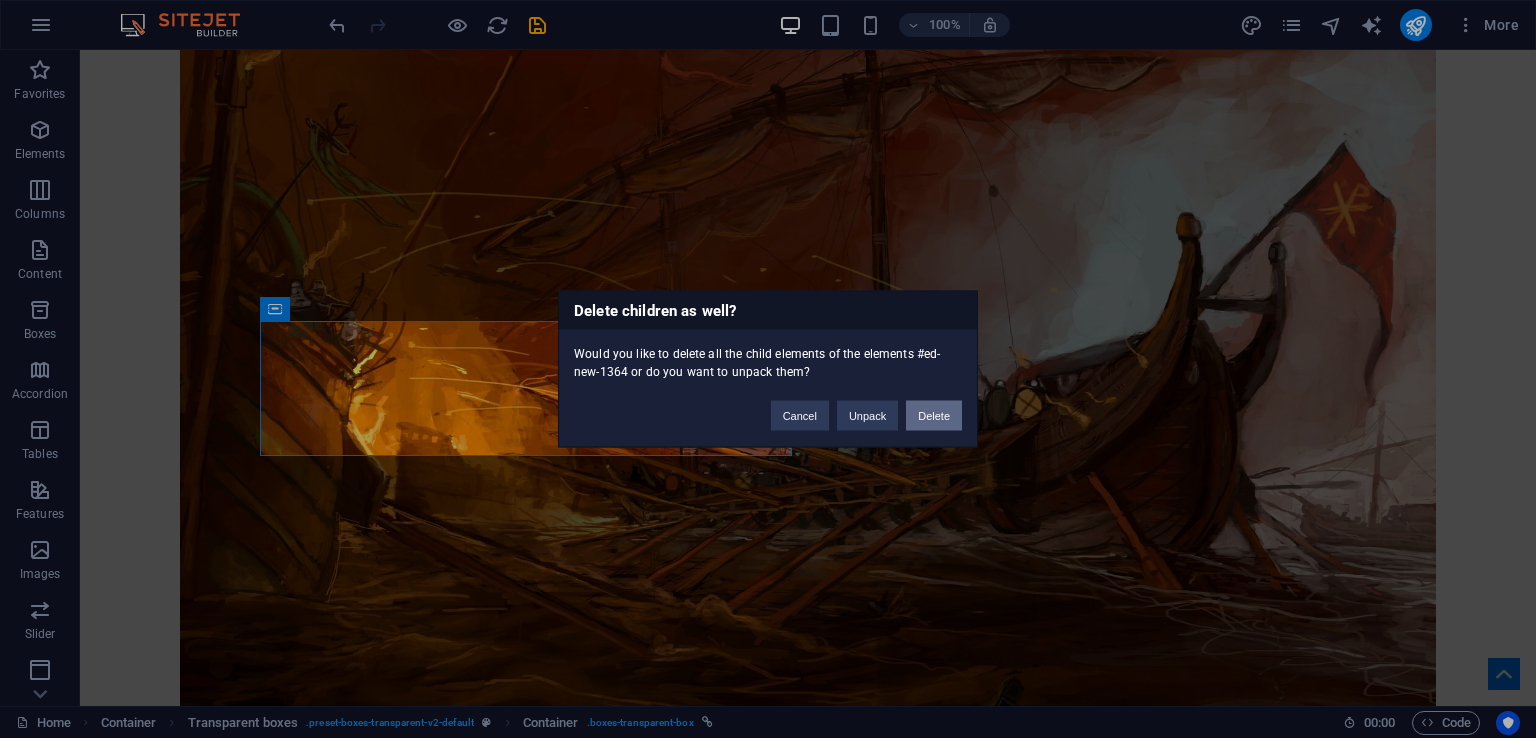 click on "Delete" at bounding box center (934, 416) 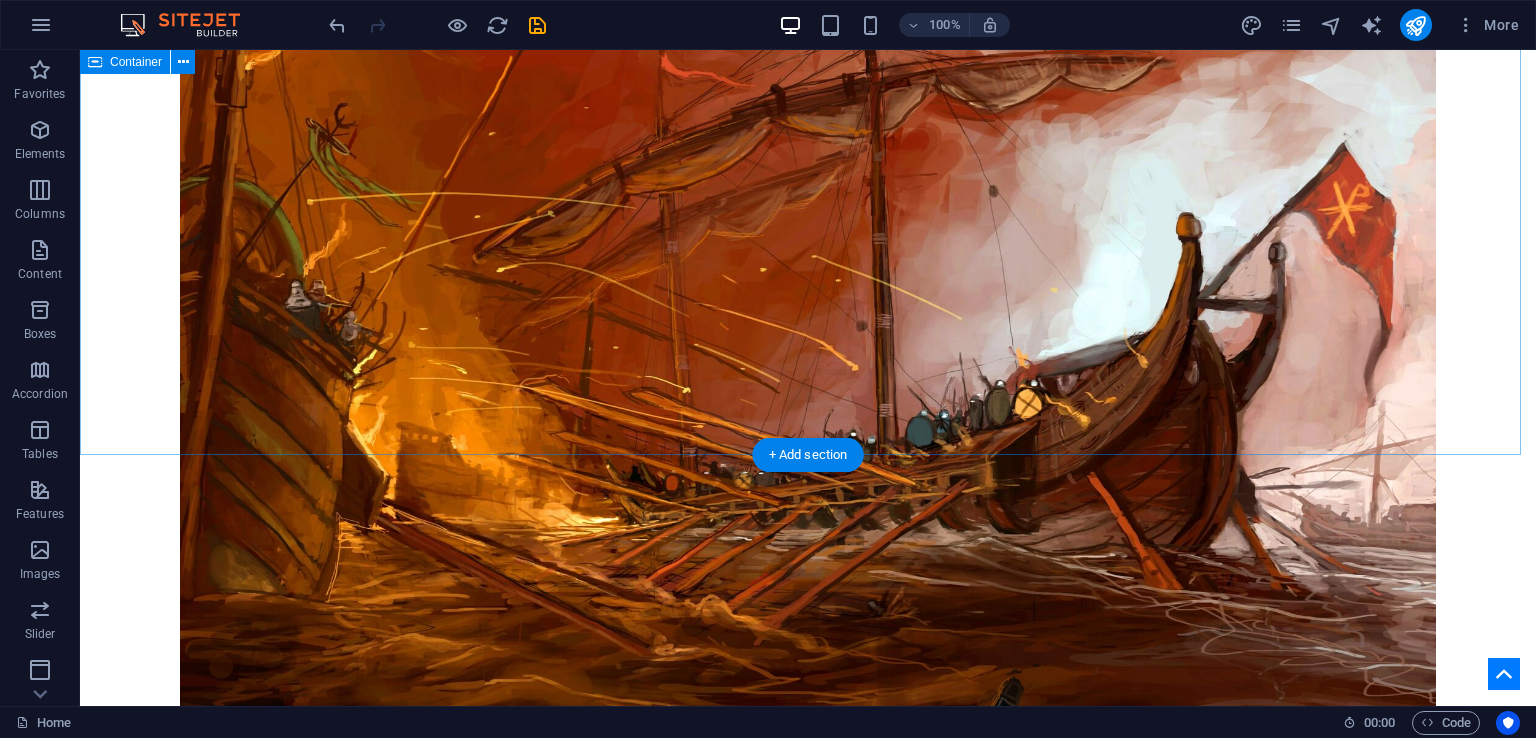 click on "Op-eds Published in 2024 Book Review: The Return of Taliban: Afghanistan after the Americans Left  Author(s): Cdre Ehsan Ahmed Khan SI(M) Hacking Ministries - Case of Maritime Sector Author(S): Cdr (R) Muhammad Azam Khan The Strategic Impact of Expanding AUKUS in the Indo-Pacific Author(s): Lt Cdr Dr. Sufian Ullah PN Deteriorating Ocean Health: A Grave Concern of Our Times Author(s): Mr. Gul Hameed" at bounding box center (808, 3804) 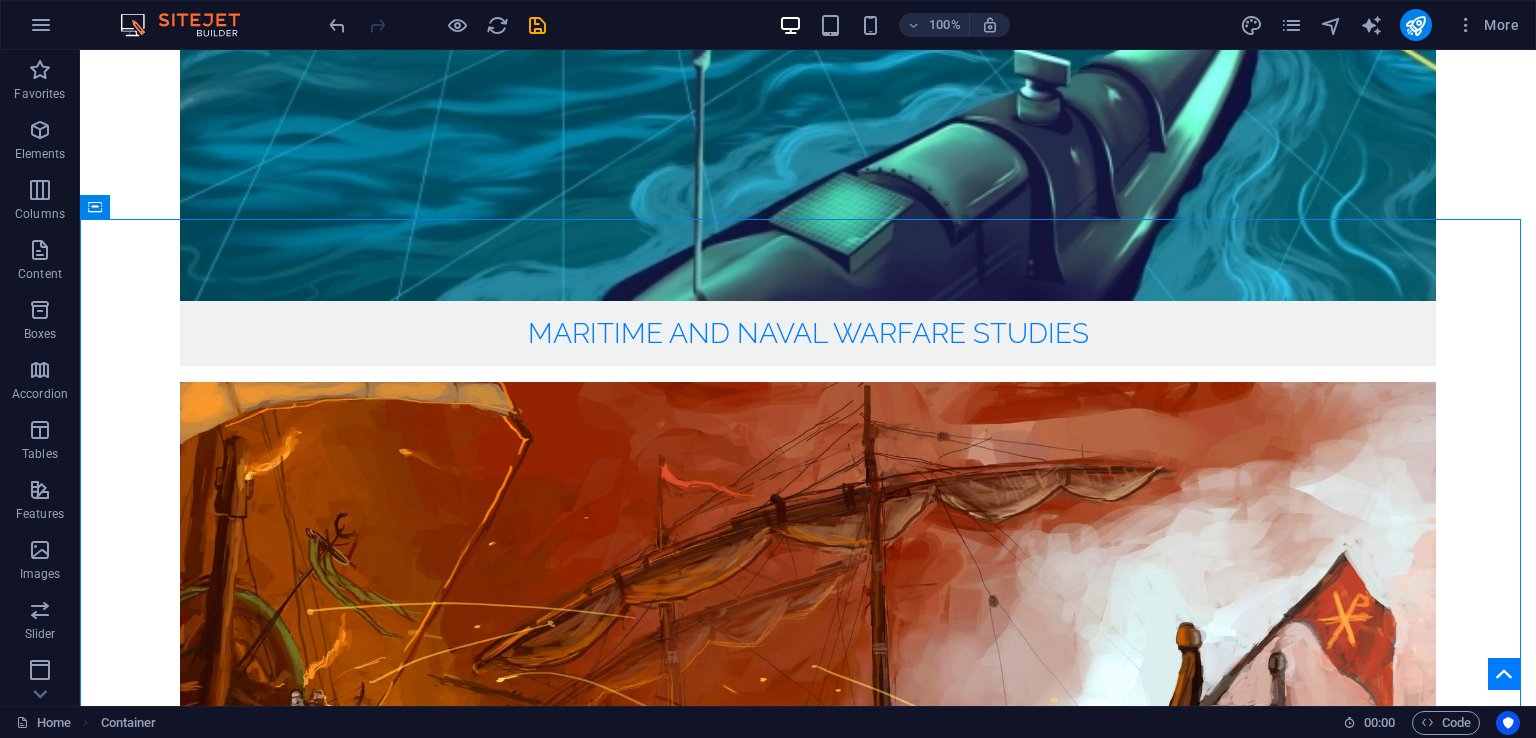 scroll, scrollTop: 3093, scrollLeft: 0, axis: vertical 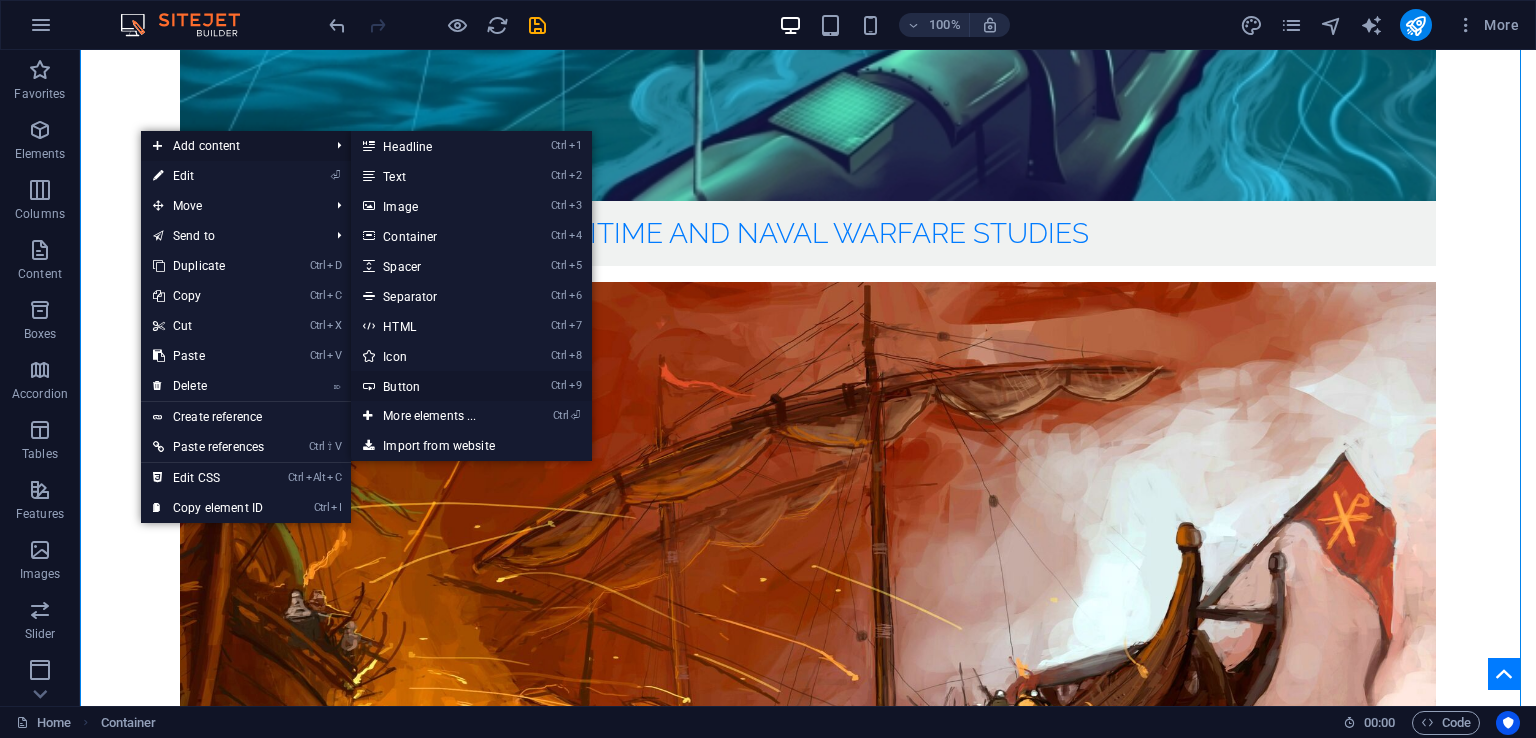click on "Ctrl 9  Button" at bounding box center (433, 386) 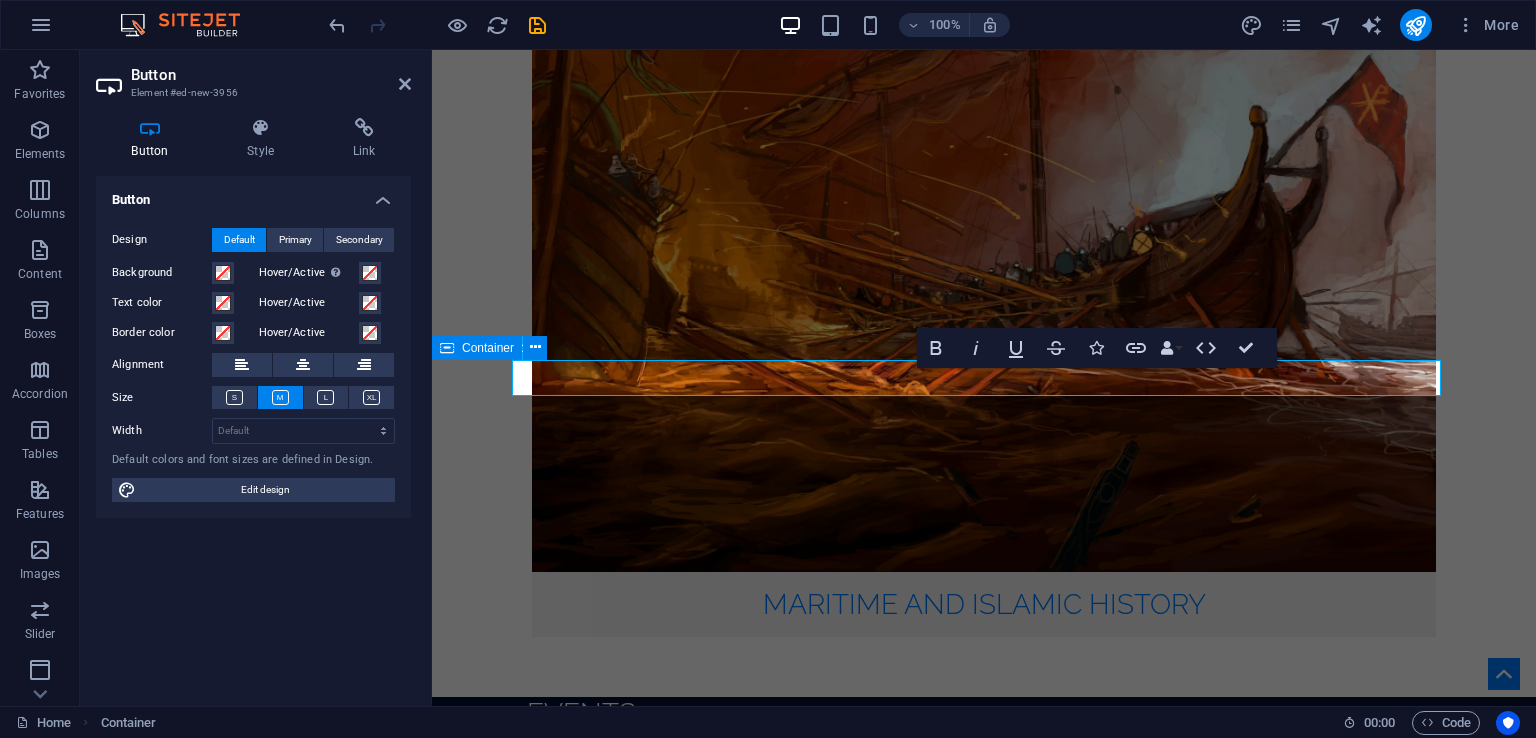 scroll, scrollTop: 2966, scrollLeft: 0, axis: vertical 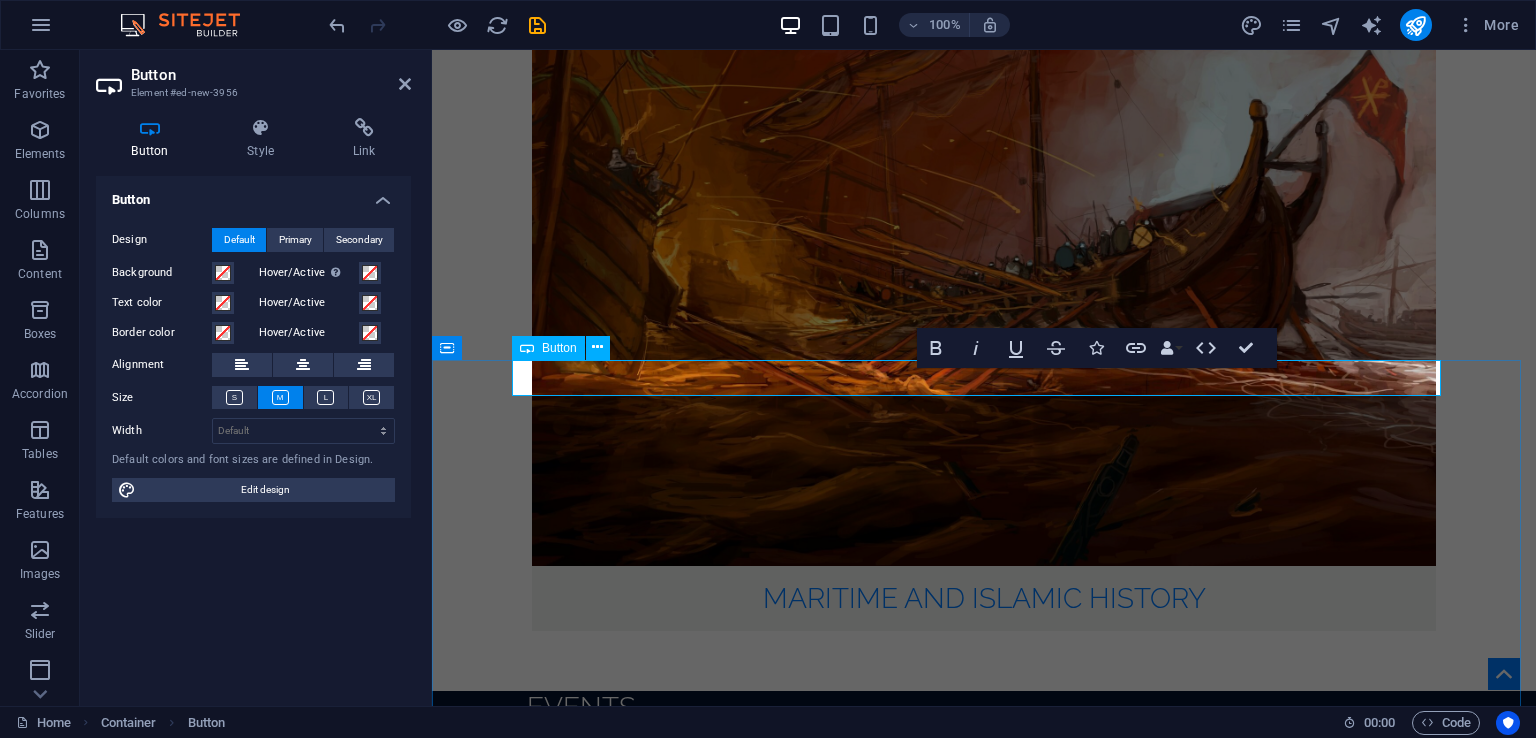 click on "Button label" at bounding box center [984, 3374] 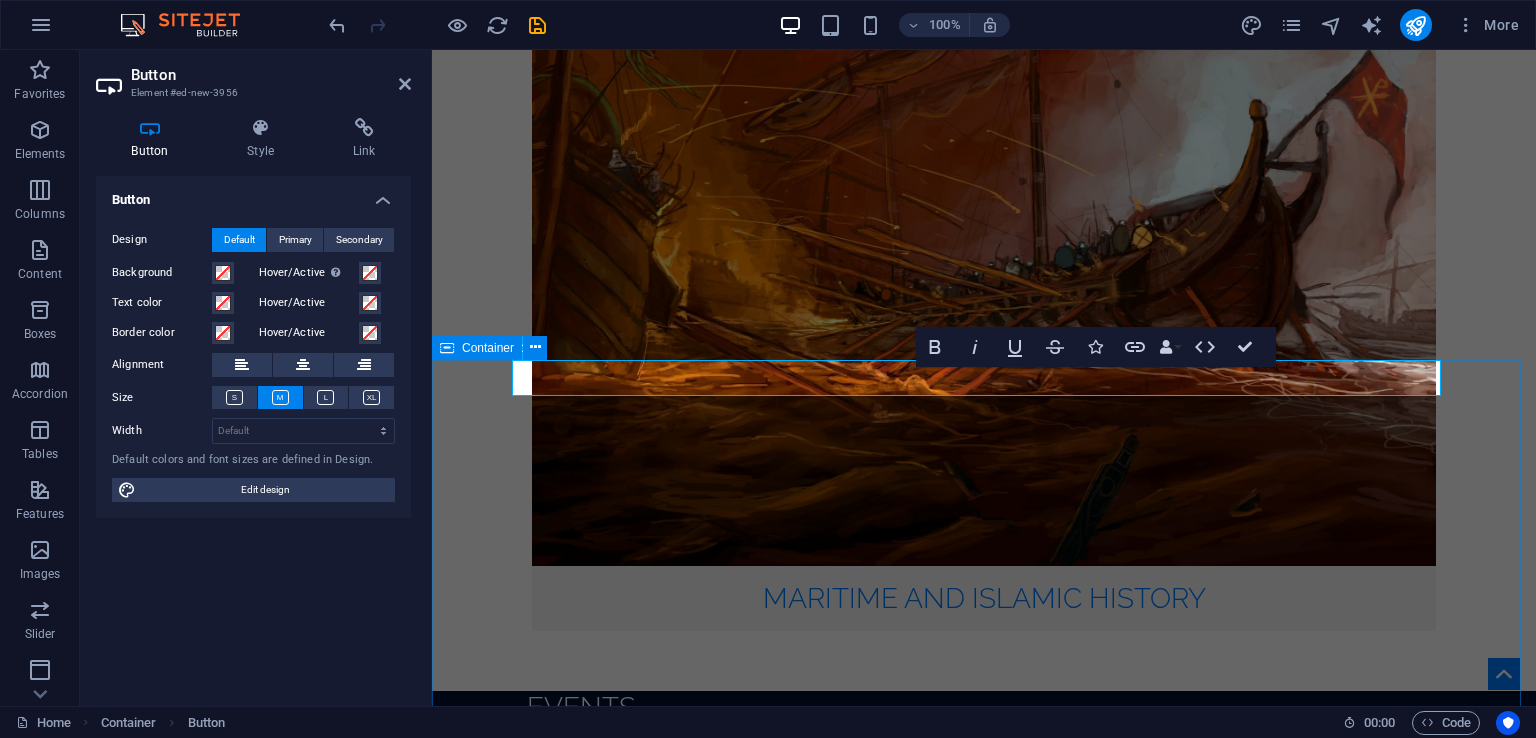 click on "Explore more Op-eds Published in 2024 Book Review: The Return of Taliban: Afghanistan after the Americans Left  Author(s): Cdre Ehsan Ahmed Khan SI(M) Hacking Ministries - Case of Maritime Sector Author(S): Cdr (R) Muhammad Azam Khan The Strategic Impact of Expanding AUKUS in the Indo-Pacific Author(s): Lt Cdr Dr. Sufian Ullah PN Deteriorating Ocean Health: A Grave Concern of Our Times Author(s): Mr. Gul Hameed" at bounding box center (984, 3895) 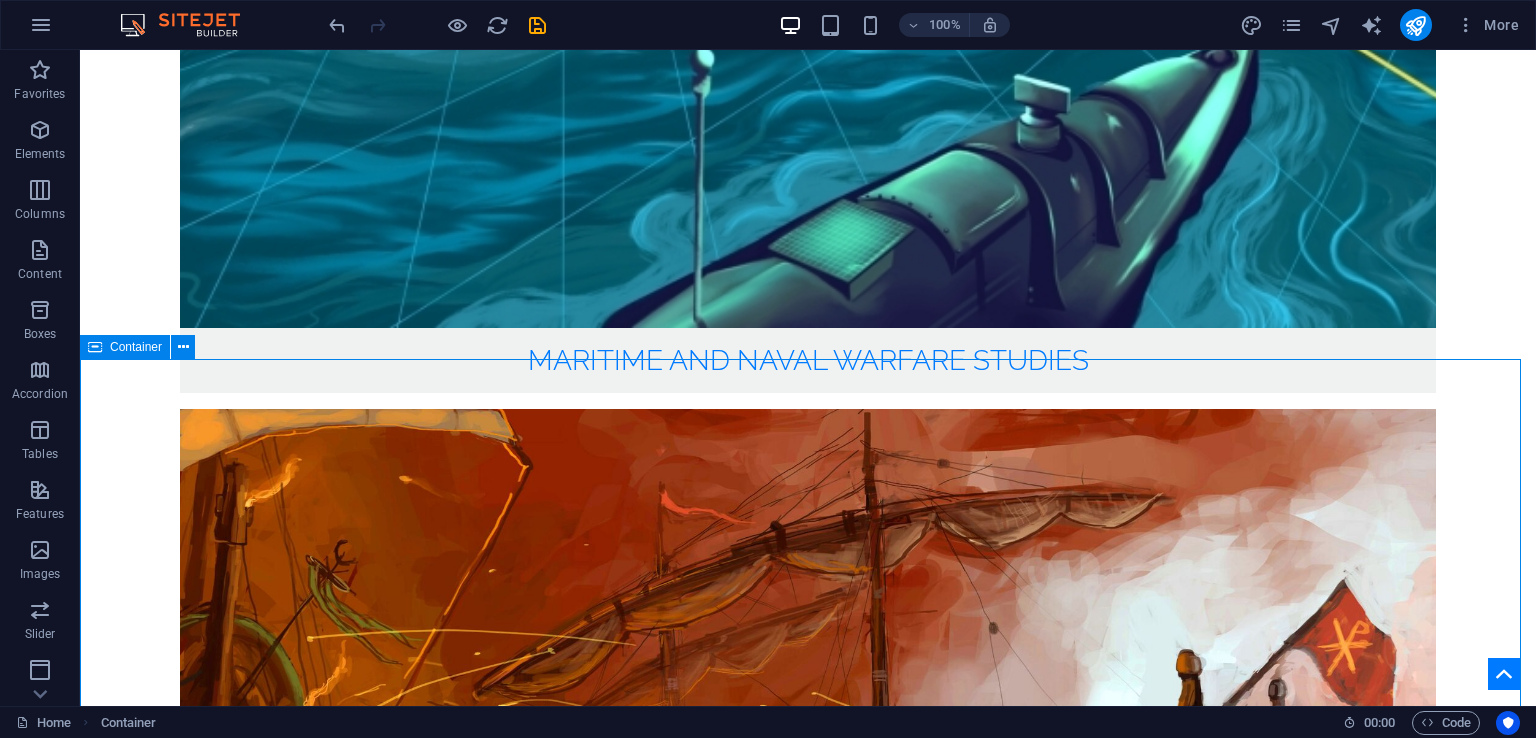 scroll, scrollTop: 2777, scrollLeft: 0, axis: vertical 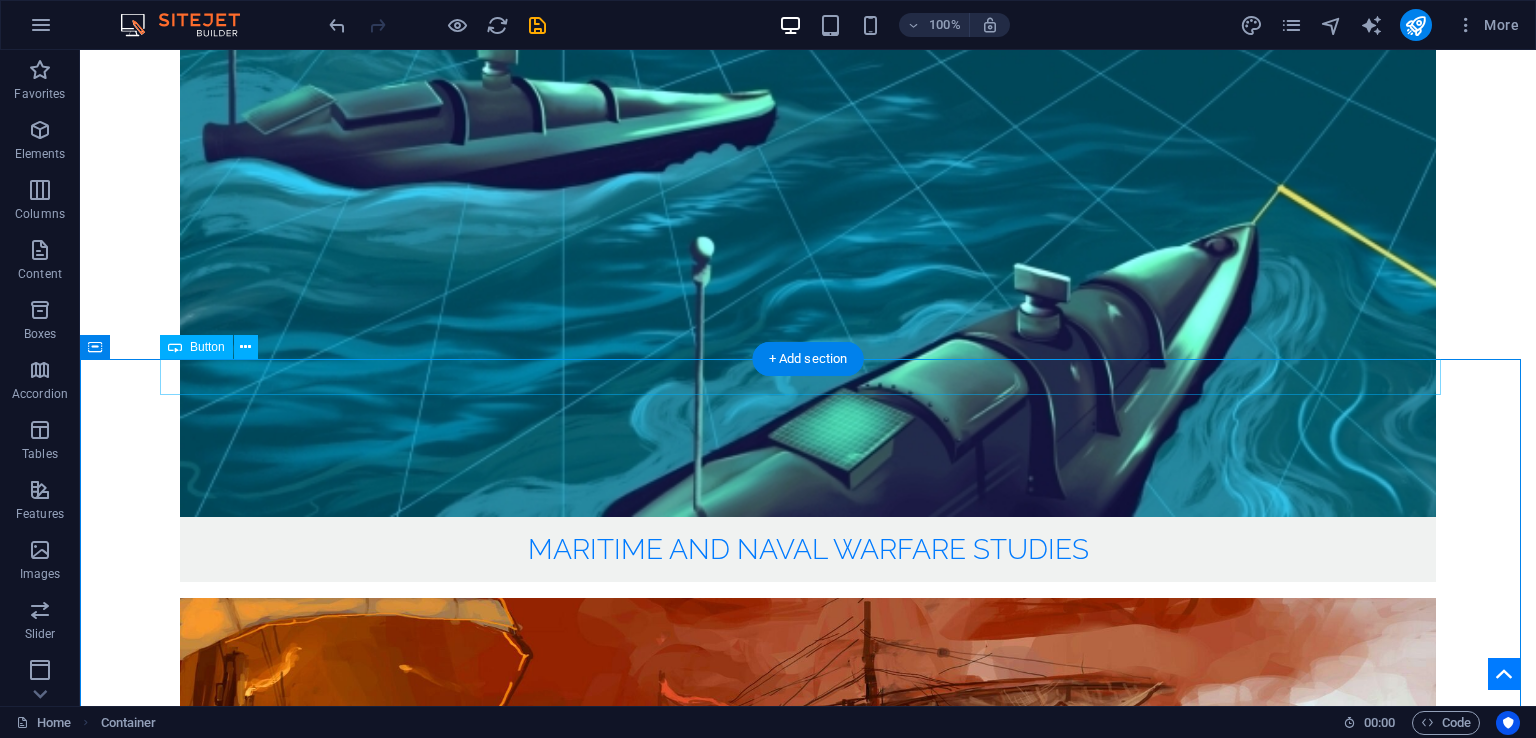 click on "Explore more" at bounding box center (808, 3933) 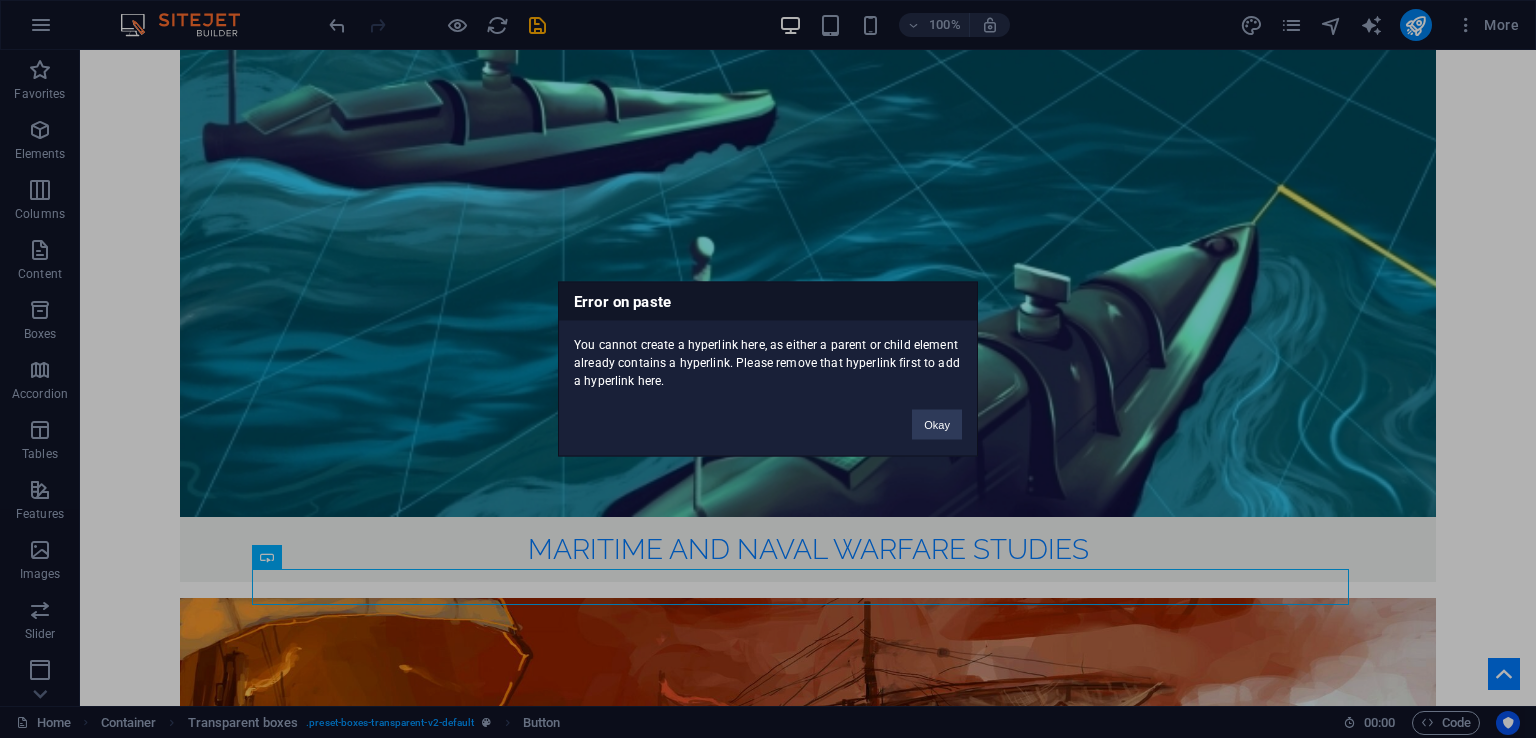 type 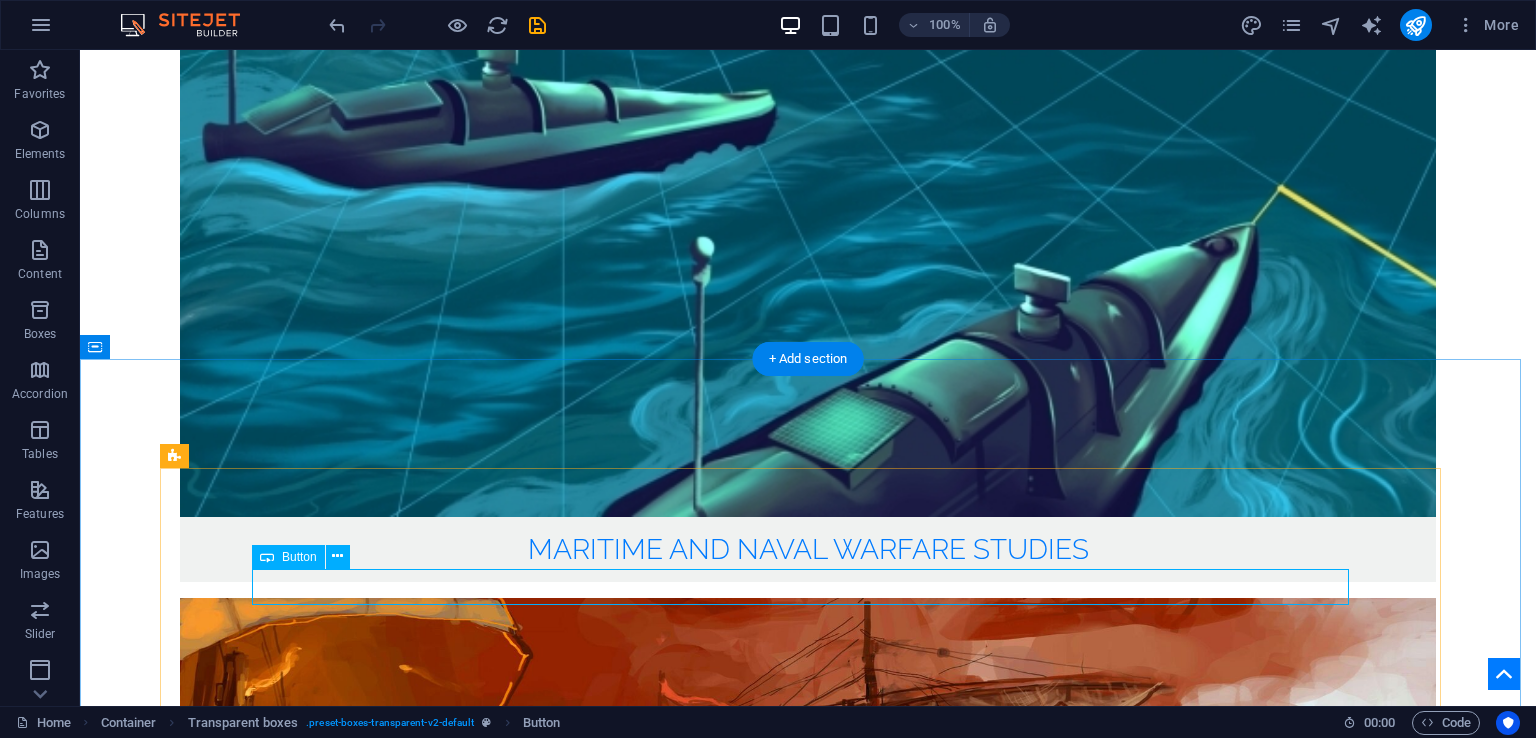 click on "Explore more" at bounding box center [808, 4142] 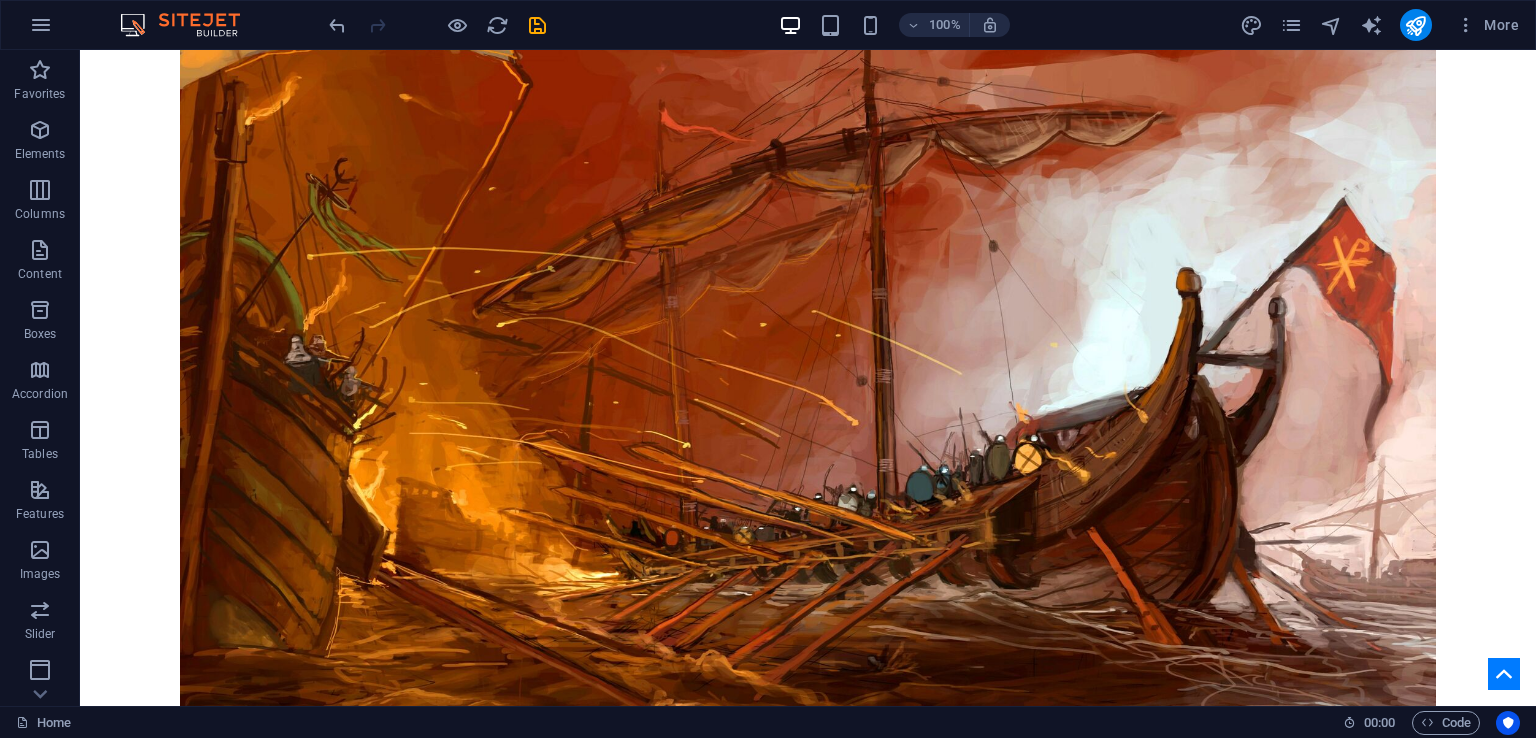 scroll, scrollTop: 3324, scrollLeft: 0, axis: vertical 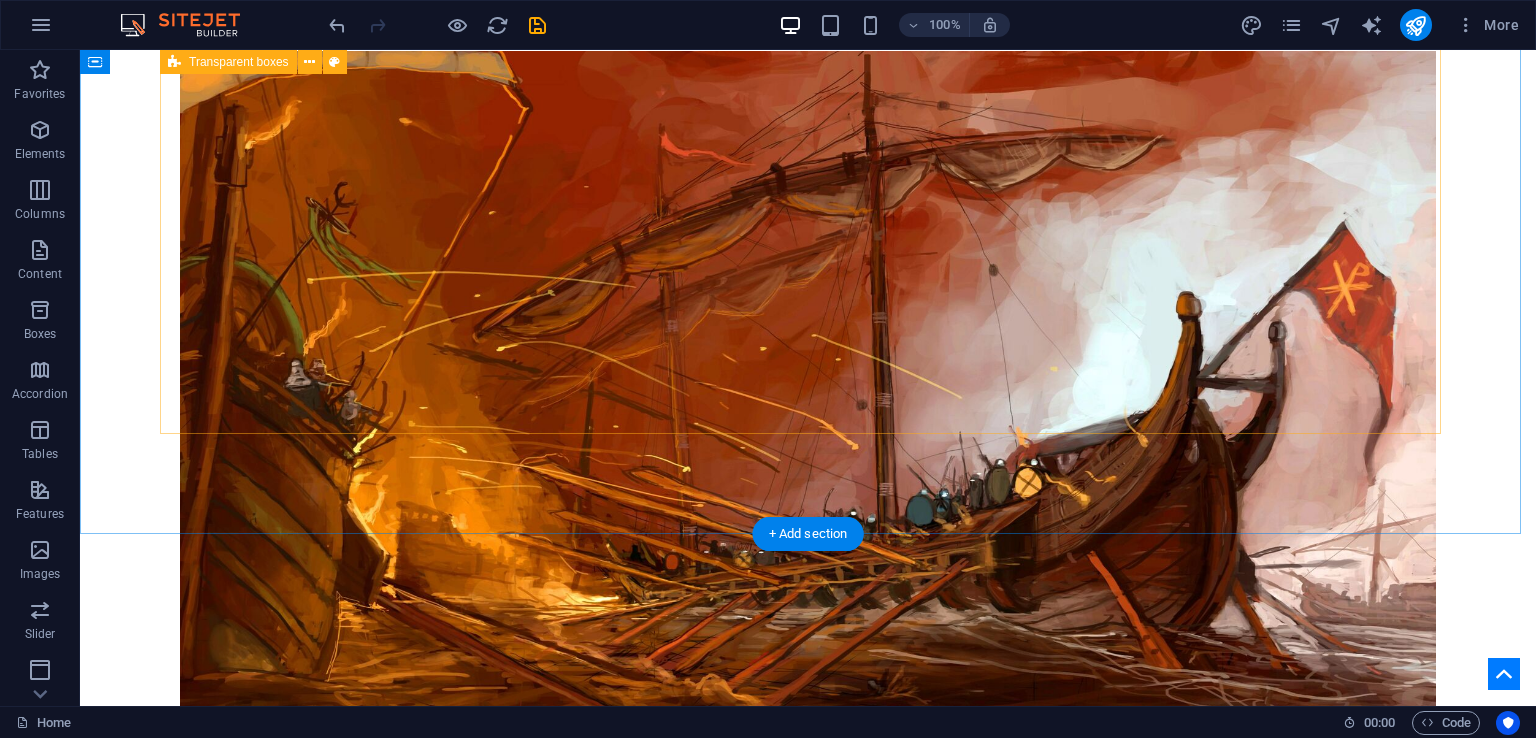 click on "Op-eds Published in 2024 Book Review: The Return of Taliban: Afghanistan after the Americans Left  Author(s): Cdre Ehsan Ahmed Khan SI(M) Hacking Ministries - Case of Maritime Sector Author(S): Cdr (R) Muhammad Azam Khan The Strategic Impact of Expanding AUKUS in the Indo-Pacific Author(s): Lt Cdr Dr. Sufian Ullah PN Deteriorating Ocean Health: A Grave Concern of Our Times Author(s): Mr. Gul Hameed" at bounding box center (808, 3883) 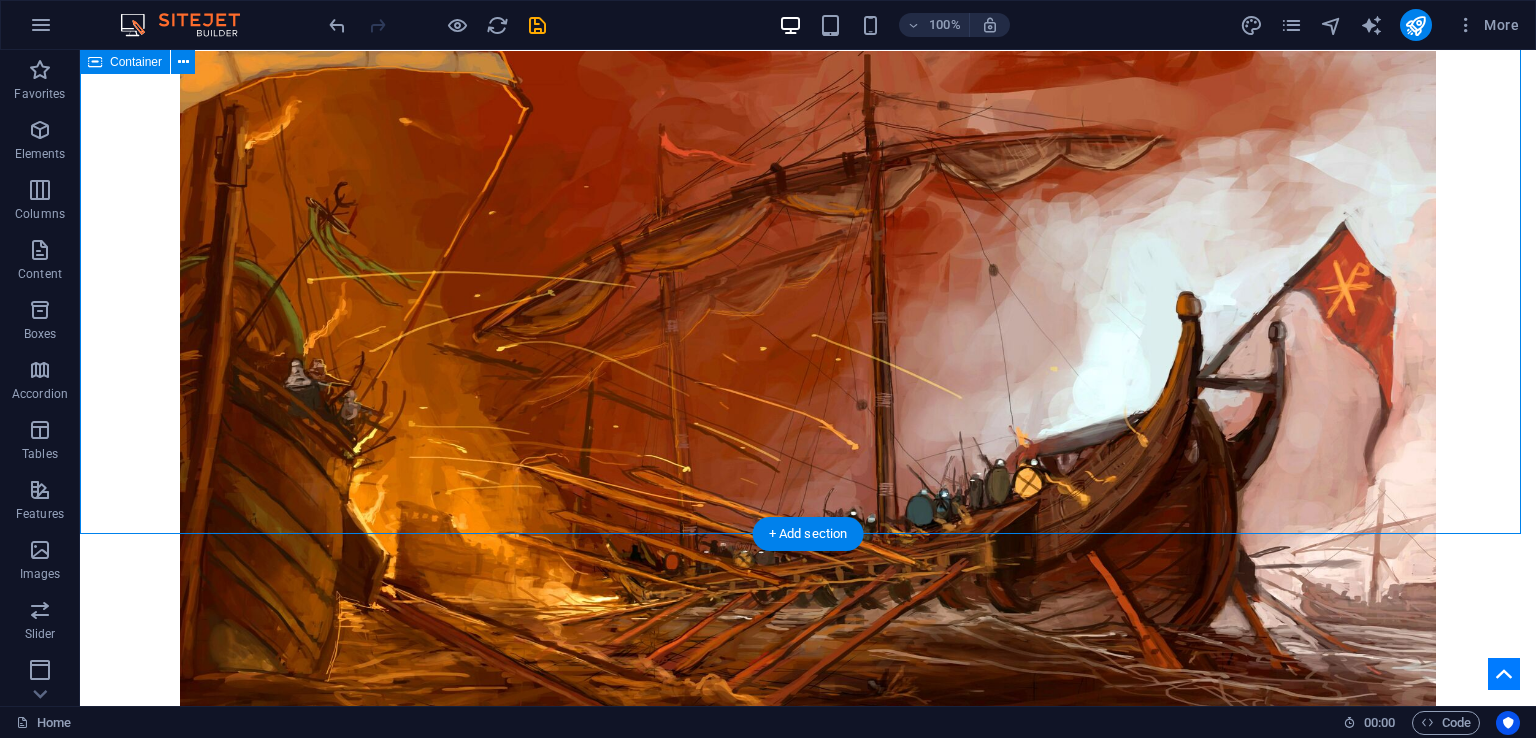click on "Op-eds Published in 2024 Book Review: The Return of Taliban: Afghanistan after the Americans Left  Author(s): Cdre Ehsan Ahmed Khan SI(M) Hacking Ministries - Case of Maritime Sector Author(S): Cdr (R) Muhammad Azam Khan The Strategic Impact of Expanding AUKUS in the Indo-Pacific Author(s): Lt Cdr Dr. Sufian Ullah PN Deteriorating Ocean Health: A Grave Concern of Our Times Author(s): Mr. Gul Hameed" at bounding box center (808, 3883) 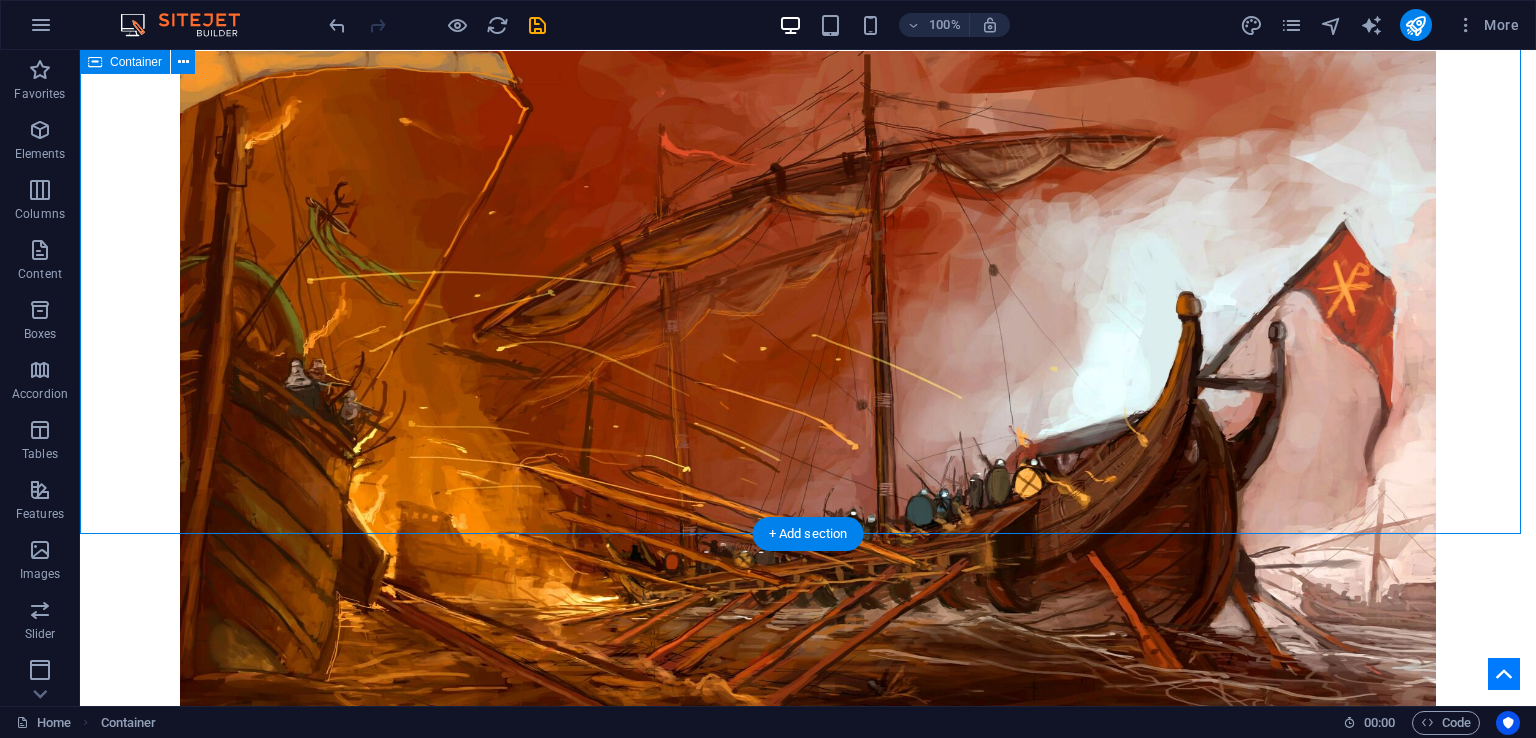 click on "Op-eds Published in 2024 Book Review: The Return of Taliban: Afghanistan after the Americans Left  Author(s): Cdre Ehsan Ahmed Khan SI(M) Hacking Ministries - Case of Maritime Sector Author(S): Cdr (R) Muhammad Azam Khan The Strategic Impact of Expanding AUKUS in the Indo-Pacific Author(s): Lt Cdr Dr. Sufian Ullah PN Deteriorating Ocean Health: A Grave Concern of Our Times Author(s): Mr. Gul Hameed" at bounding box center (808, 3883) 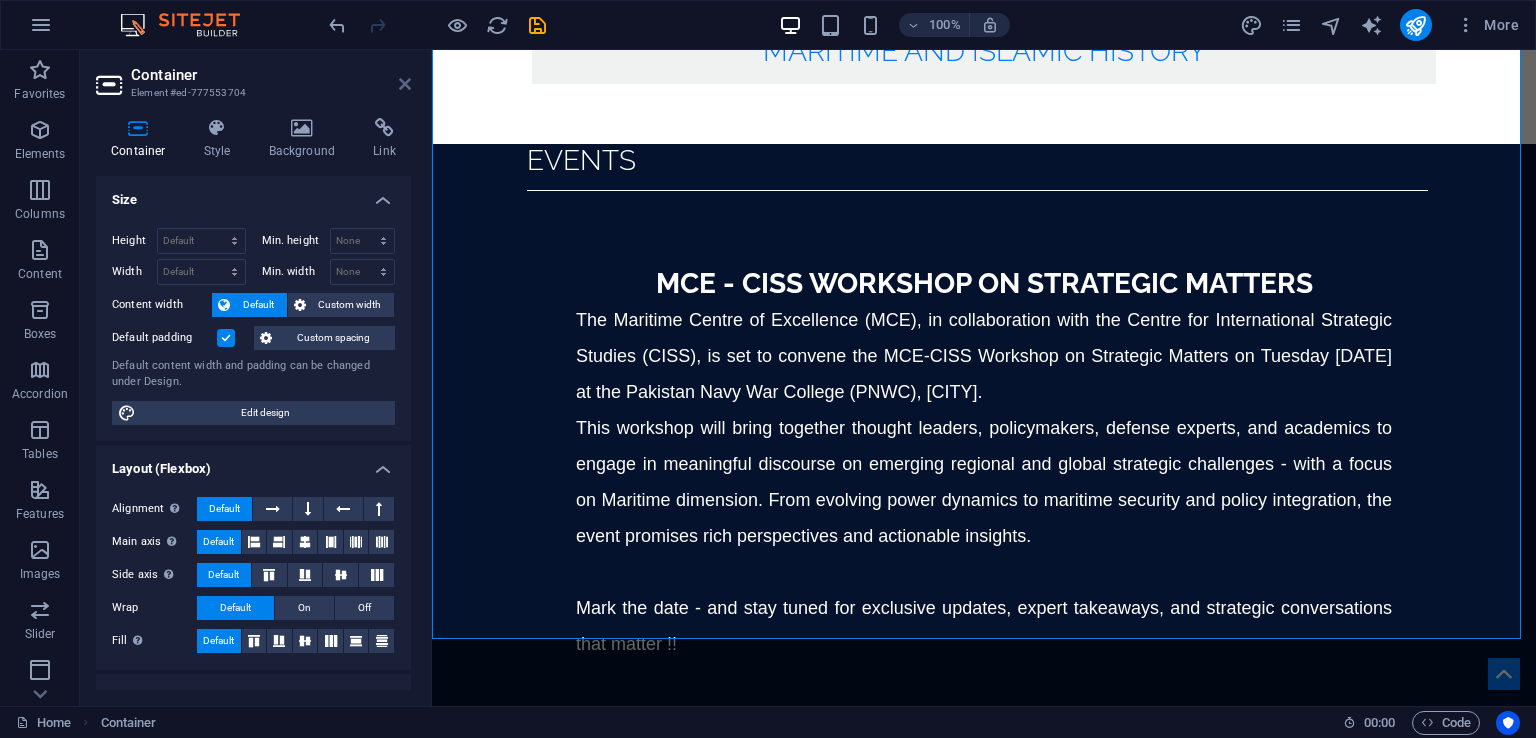 drag, startPoint x: 402, startPoint y: 81, endPoint x: 449, endPoint y: 139, distance: 74.65253 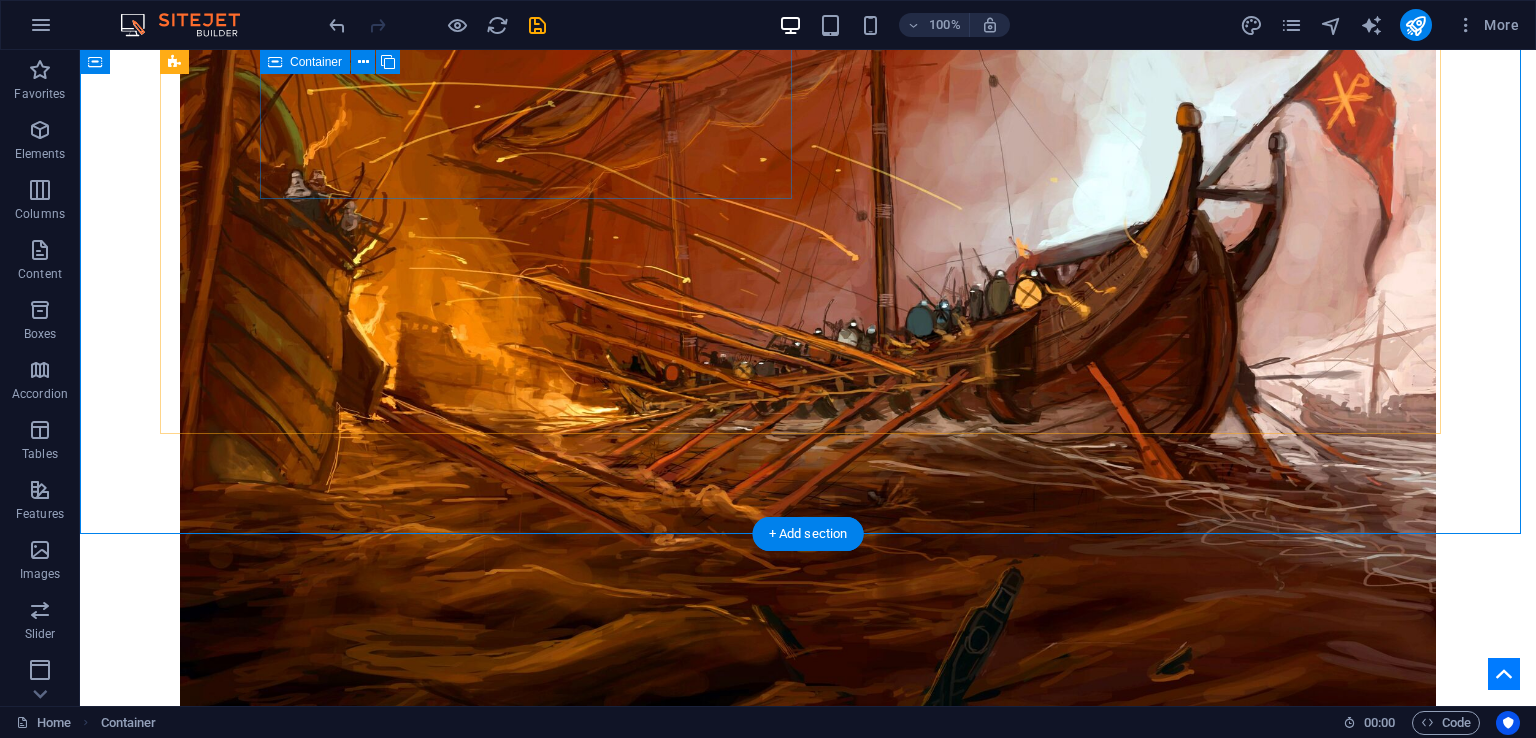 scroll, scrollTop: 3324, scrollLeft: 0, axis: vertical 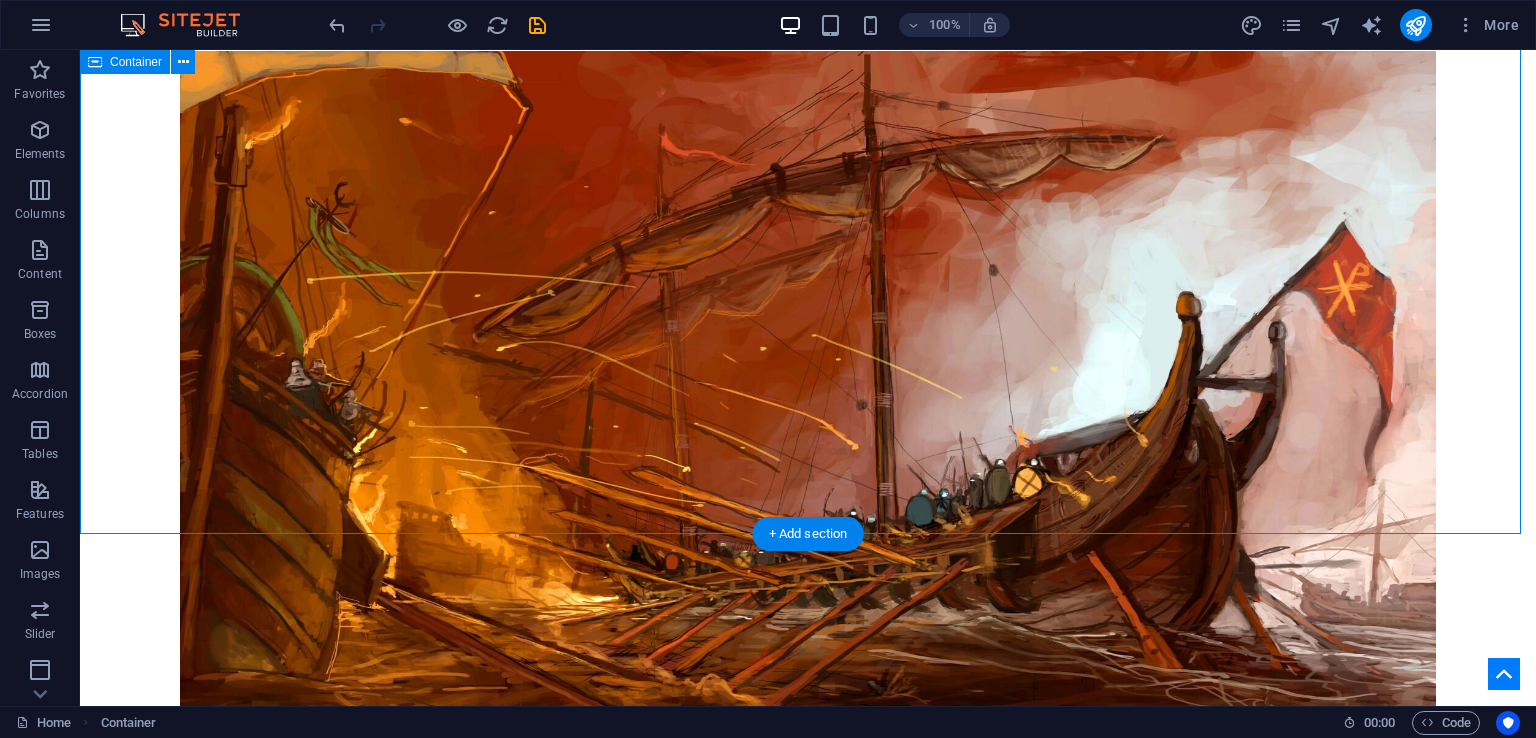 click on "Op-eds Published in 2024 Book Review: The Return of Taliban: Afghanistan after the Americans Left  Author(s): Cdre Ehsan Ahmed Khan SI(M) Hacking Ministries - Case of Maritime Sector Author(S): Cdr (R) Muhammad Azam Khan The Strategic Impact of Expanding AUKUS in the Indo-Pacific Author(s): Lt Cdr Dr. Sufian Ullah PN Deteriorating Ocean Health: A Grave Concern of Our Times Author(s): Mr. Gul Hameed" at bounding box center (808, 3883) 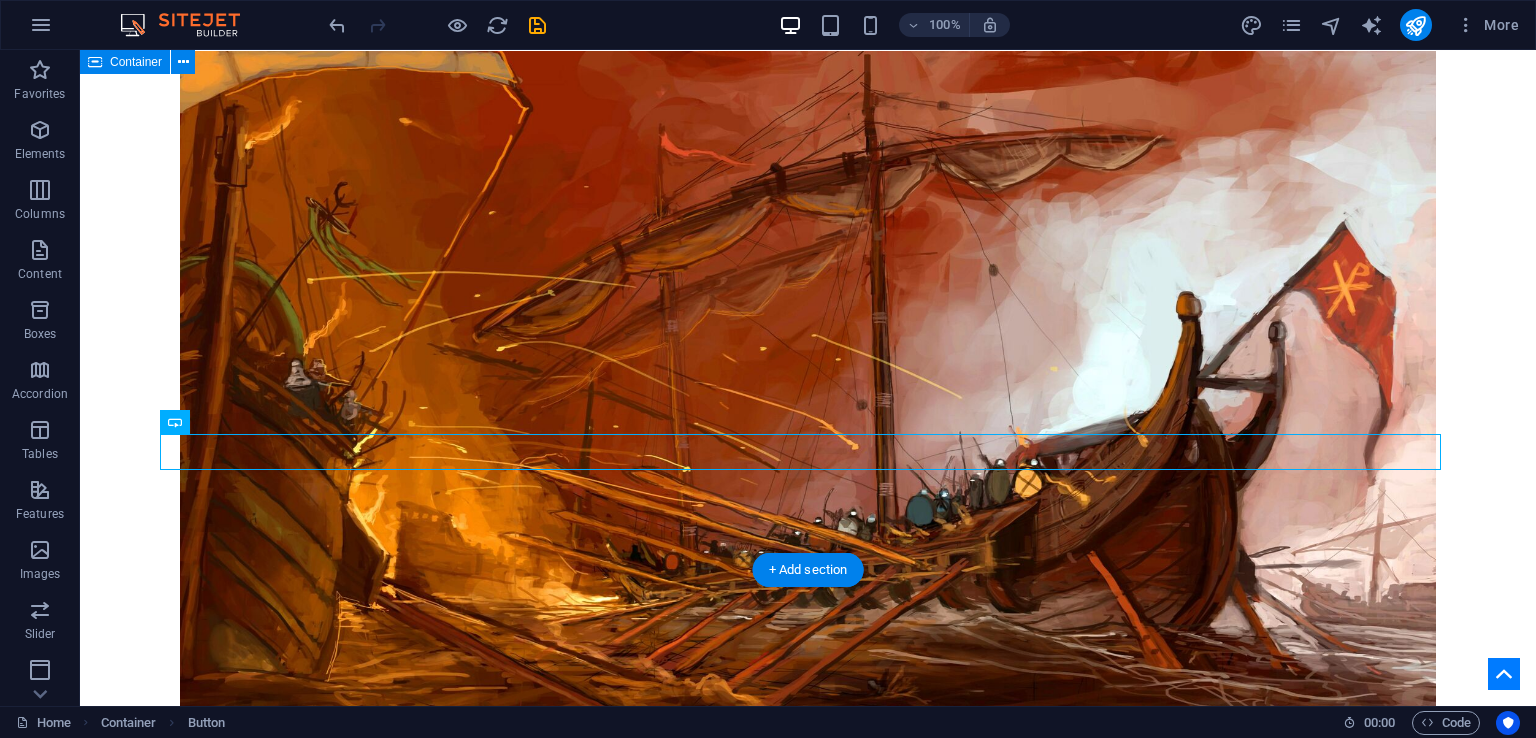 click on "Op-eds Published in 2024 Book Review: The Return of Taliban: Afghanistan after the Americans Left  Author(s): Cdre Ehsan Ahmed Khan SI(M) Hacking Ministries - Case of Maritime Sector Author(S): Cdr (R) Muhammad Azam Khan The Strategic Impact of Expanding AUKUS in the Indo-Pacific Author(s): Lt Cdr Dr. Sufian Ullah PN Deteriorating Ocean Health: A Grave Concern of Our Times Author(s): Mr. Gul Hameed Explore more" at bounding box center [808, 3901] 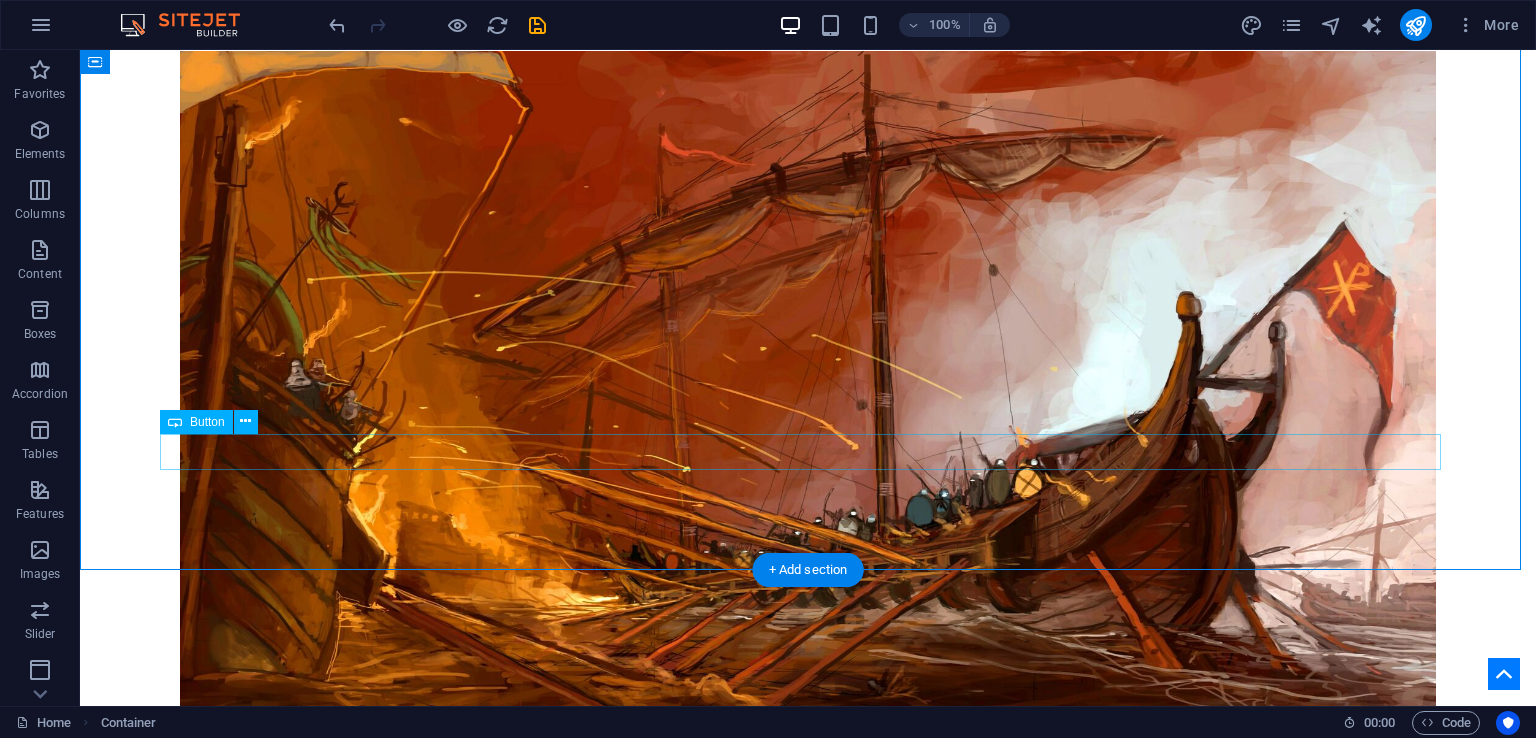 click on "Explore more" at bounding box center (808, 4265) 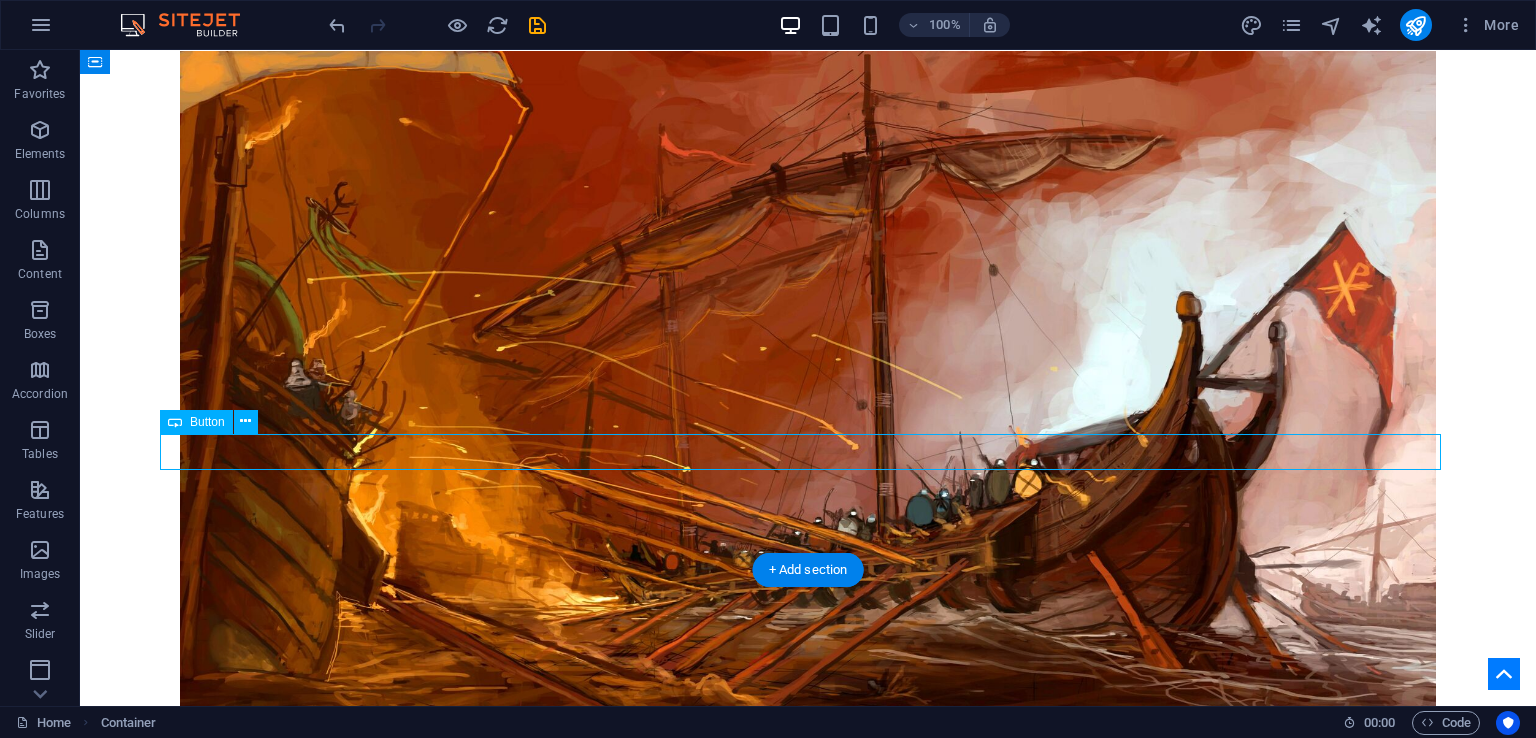 drag, startPoint x: 829, startPoint y: 457, endPoint x: 478, endPoint y: 457, distance: 351 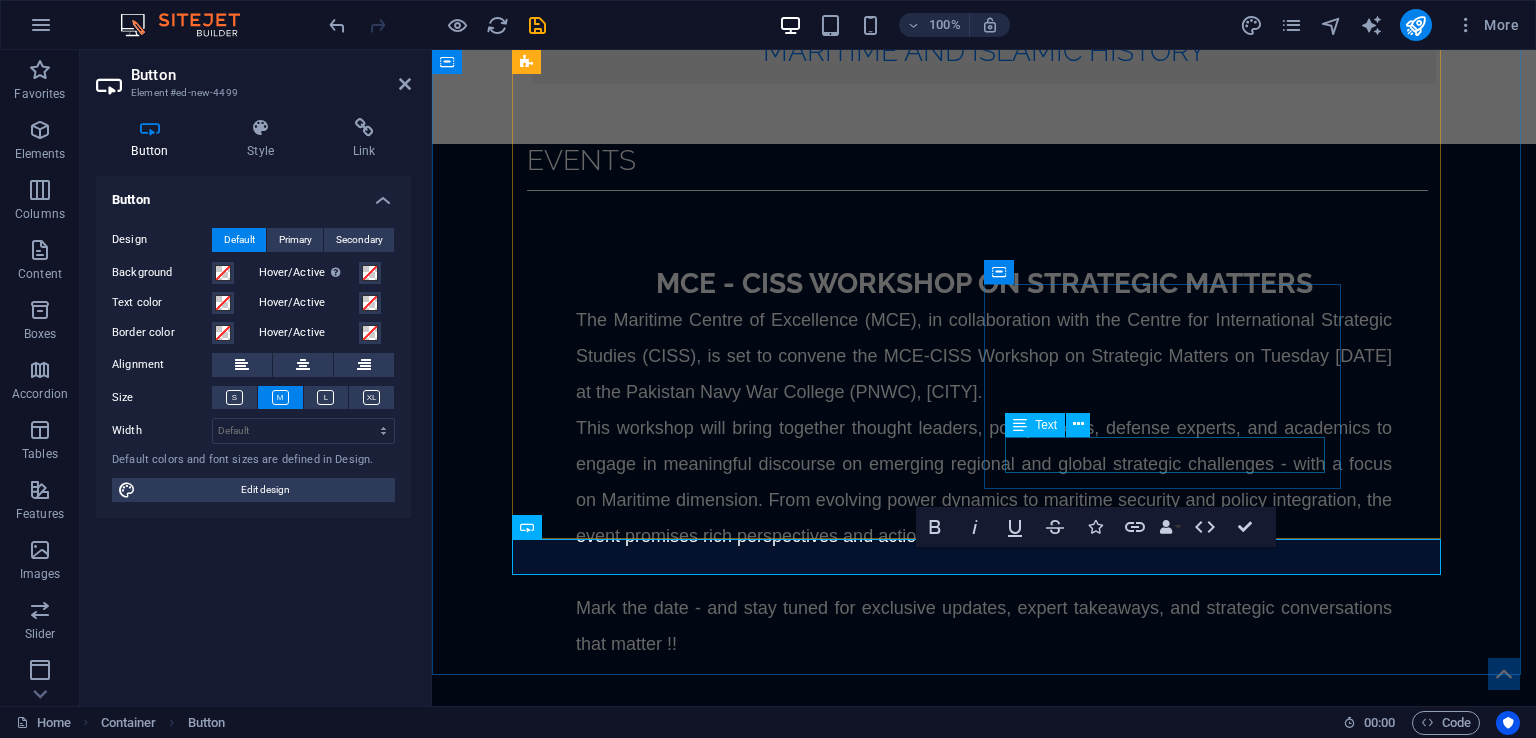 click on "Author(s): Mr. Gul Hameed" at bounding box center [986, 3650] 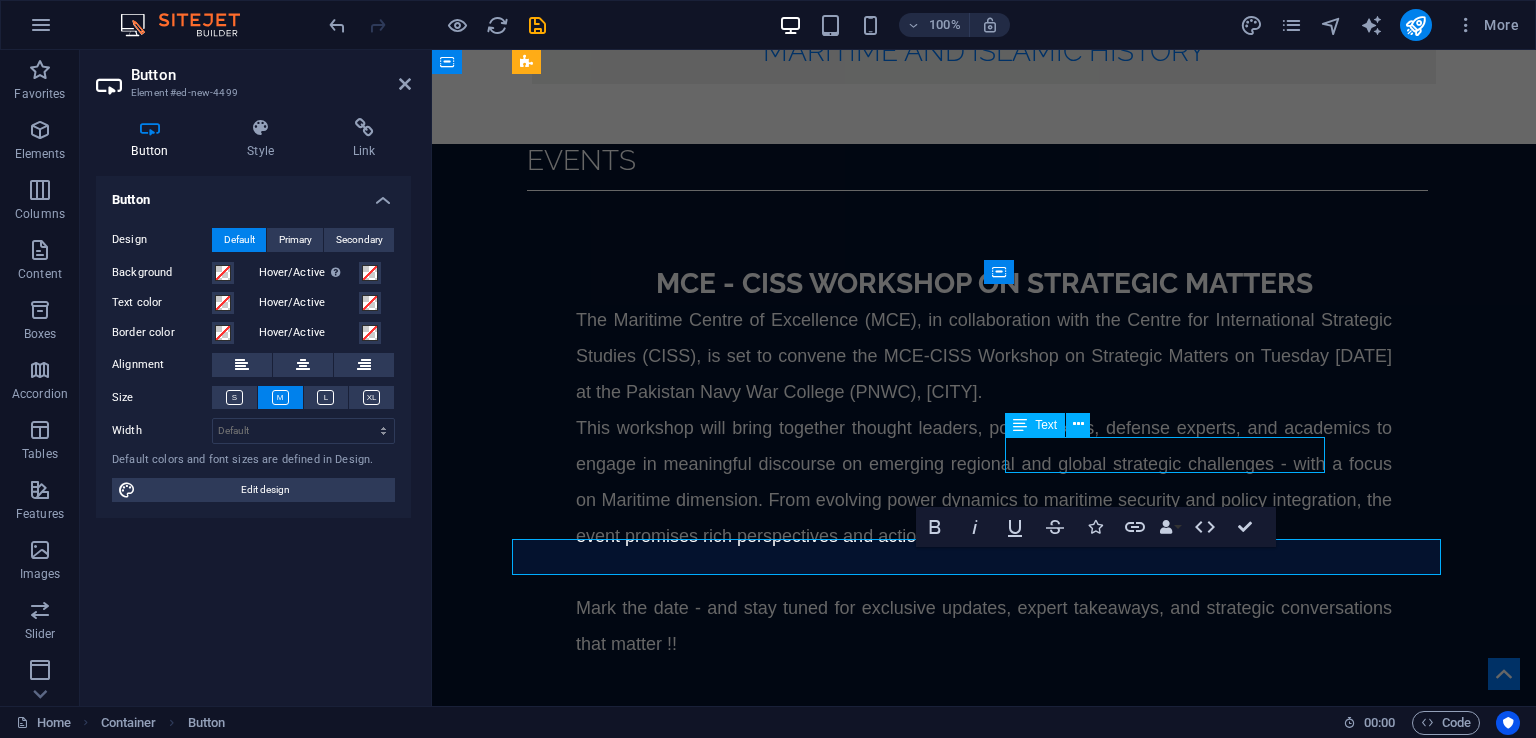 click on "Author(s): Mr. Gul Hameed" at bounding box center [986, 3650] 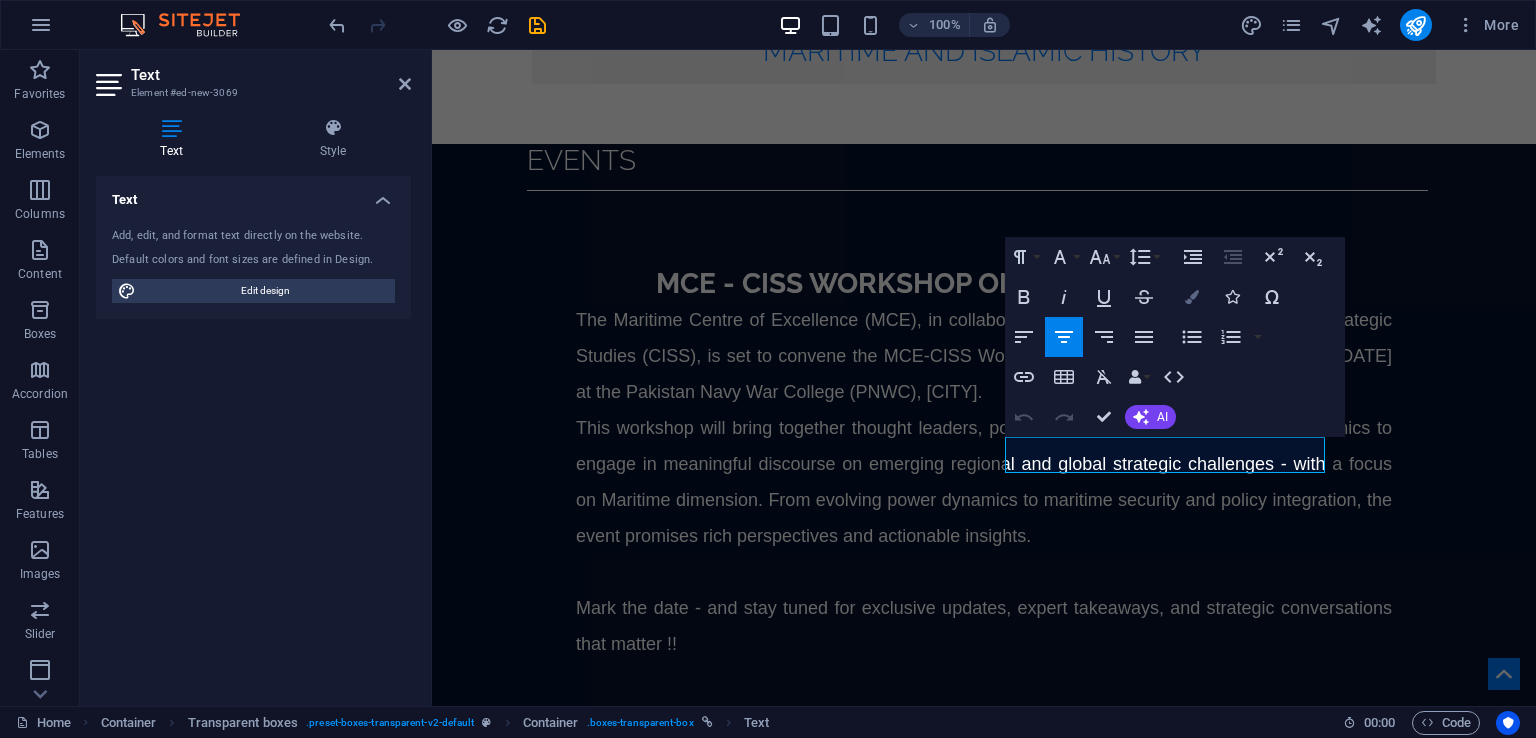 click at bounding box center [1192, 297] 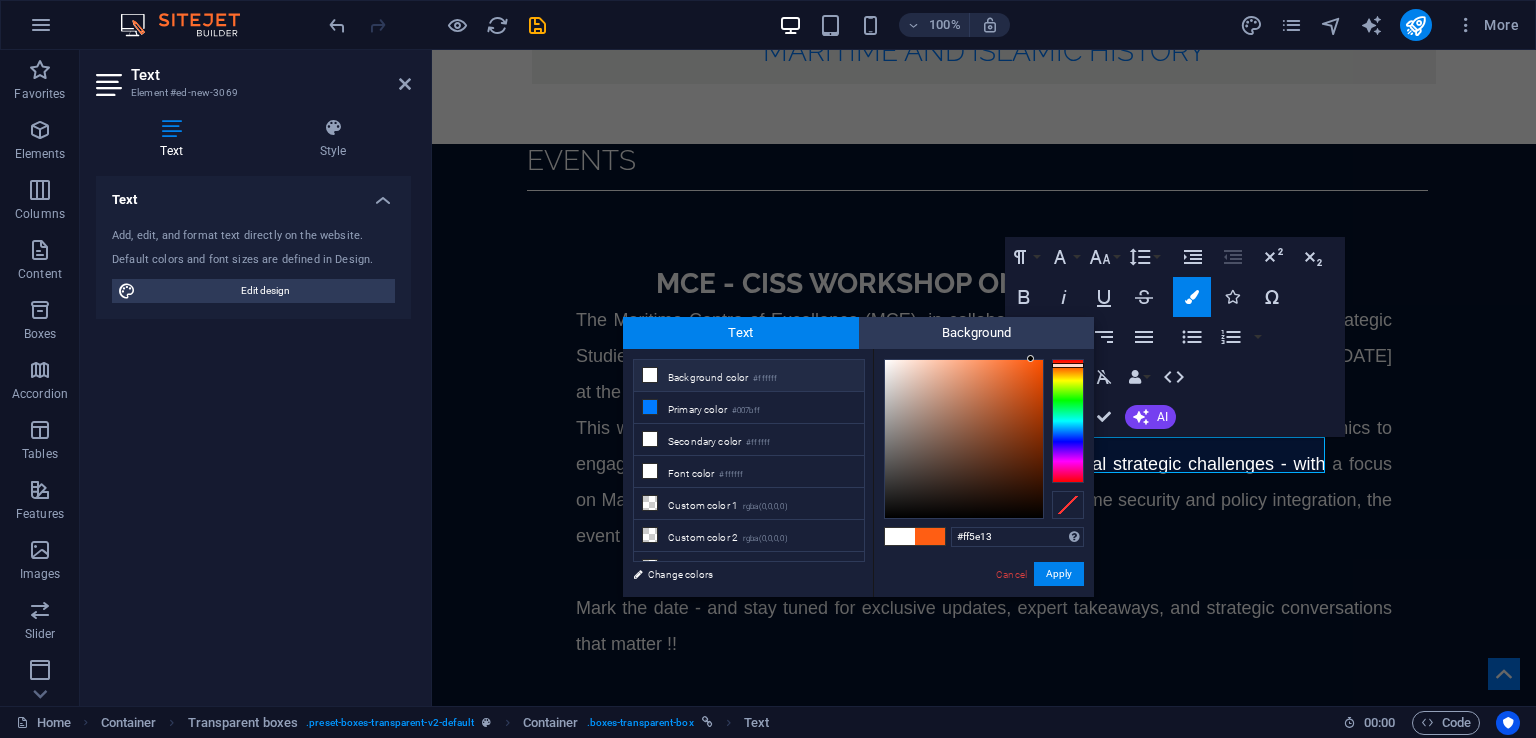 drag, startPoint x: 963, startPoint y: 541, endPoint x: 942, endPoint y: 541, distance: 21 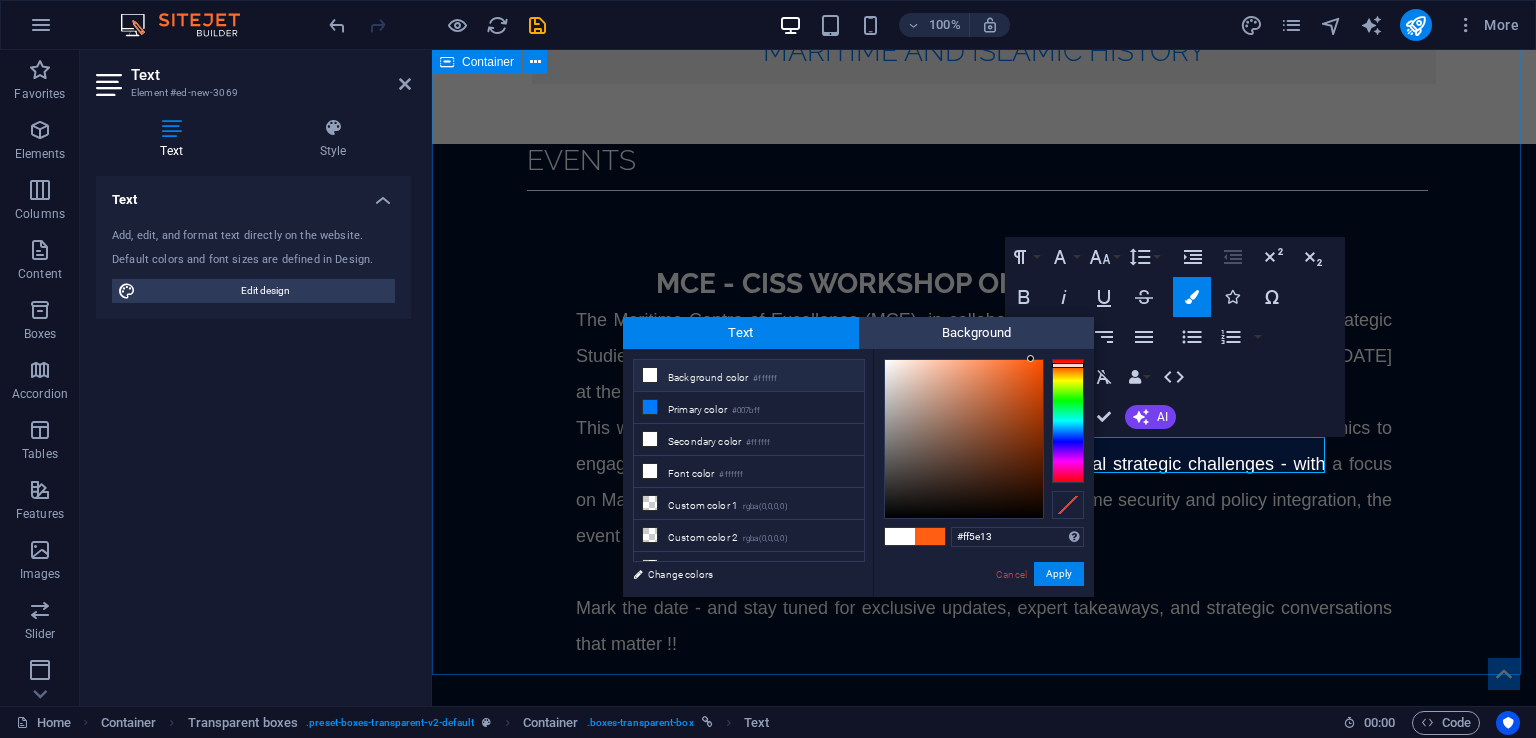 click on "Op-eds Published in 2024 Book Review: The Return of Taliban: Afghanistan after the Americans Left  Author(s): Cdre Ehsan Ahmed Khan SI(M) Hacking Ministries - Case of Maritime Sector Author(S): Cdr (R) Muhammad Azam Khan The Strategic Impact of Expanding AUKUS in the Indo-Pacific Author(s): Lt Cdr Dr. Sufian Ullah PN Deteriorating Ocean Health: A Grave Concern of Our Times ​ ​ Author(s): Mr. Gul Hameed Explore more" at bounding box center (984, 3373) 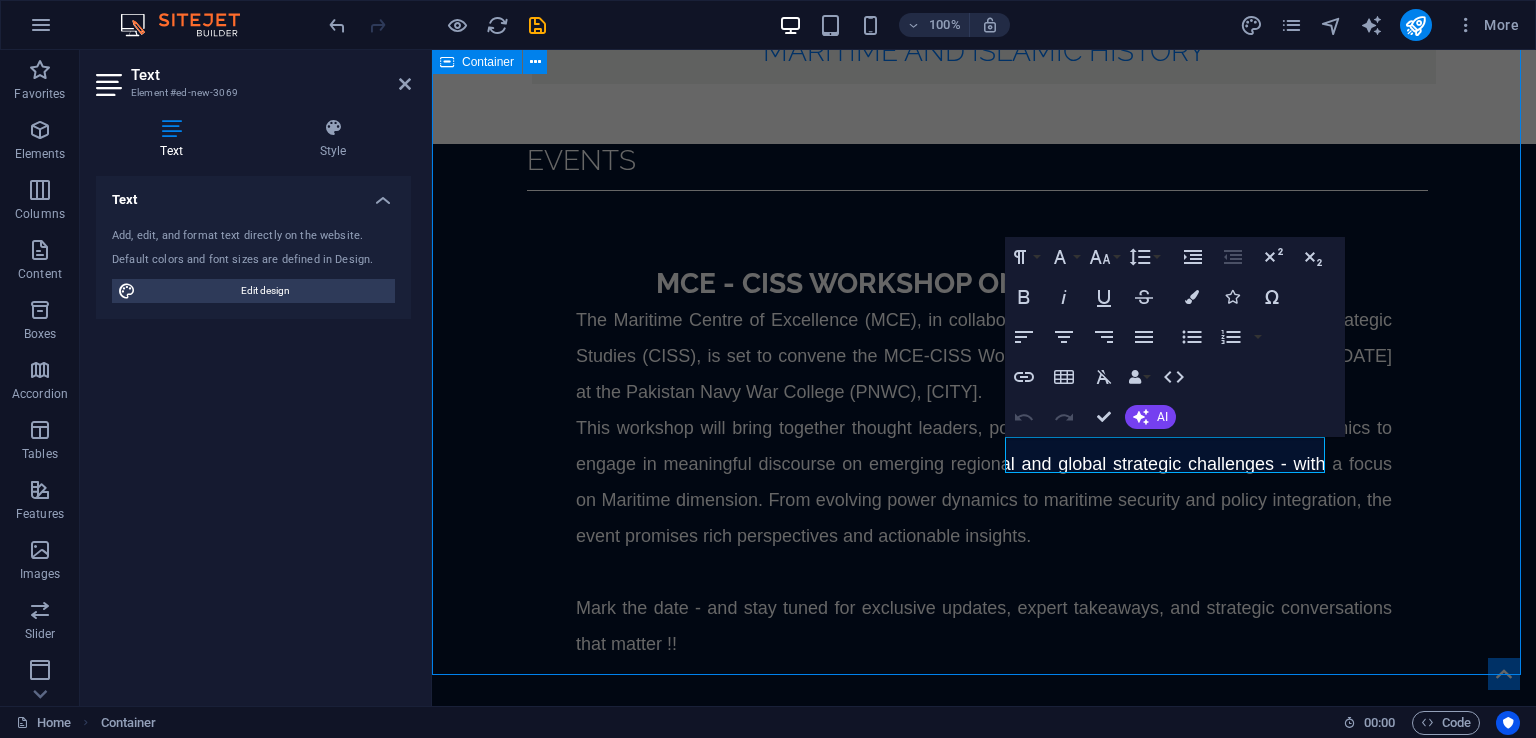 scroll, scrollTop: 3324, scrollLeft: 0, axis: vertical 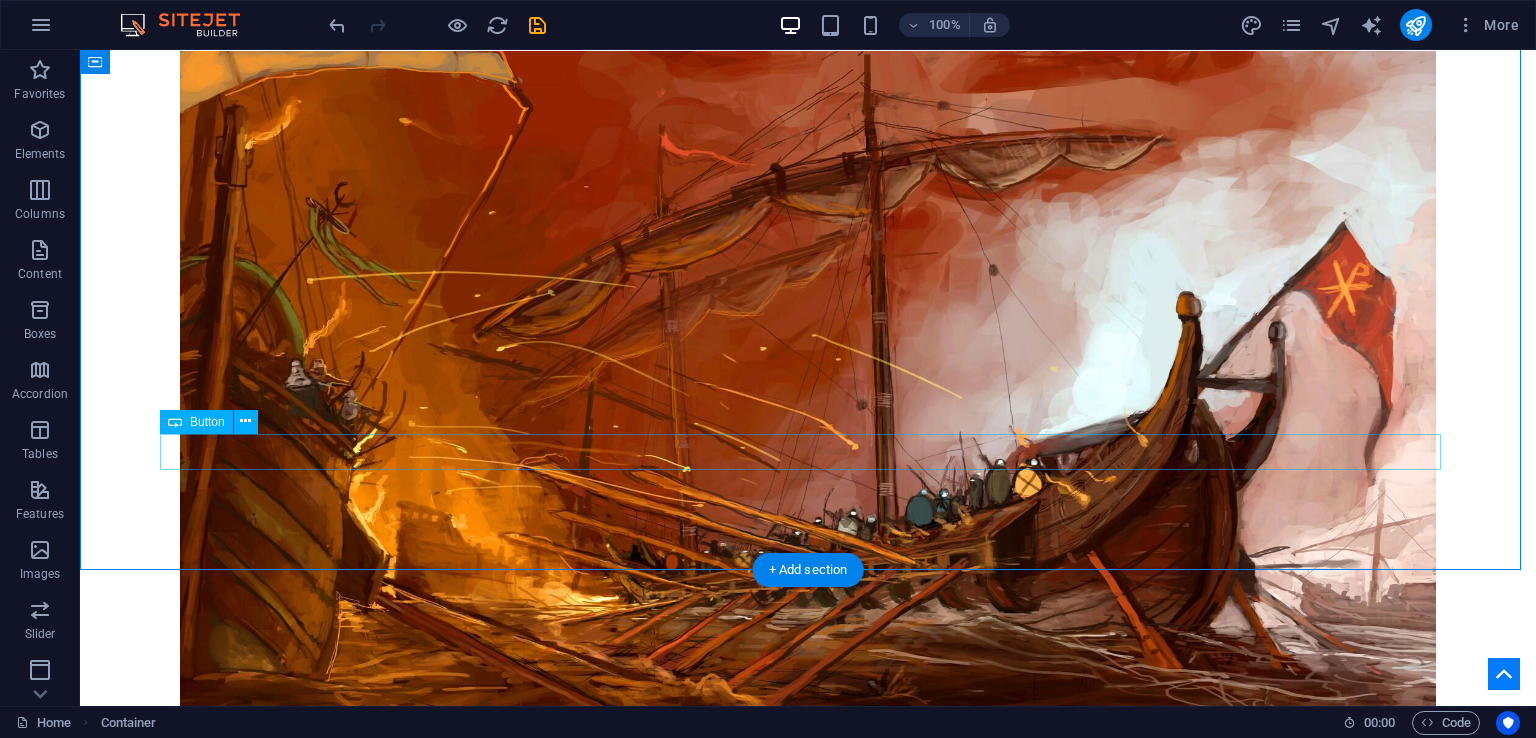 click on "Explore more" at bounding box center [808, 4265] 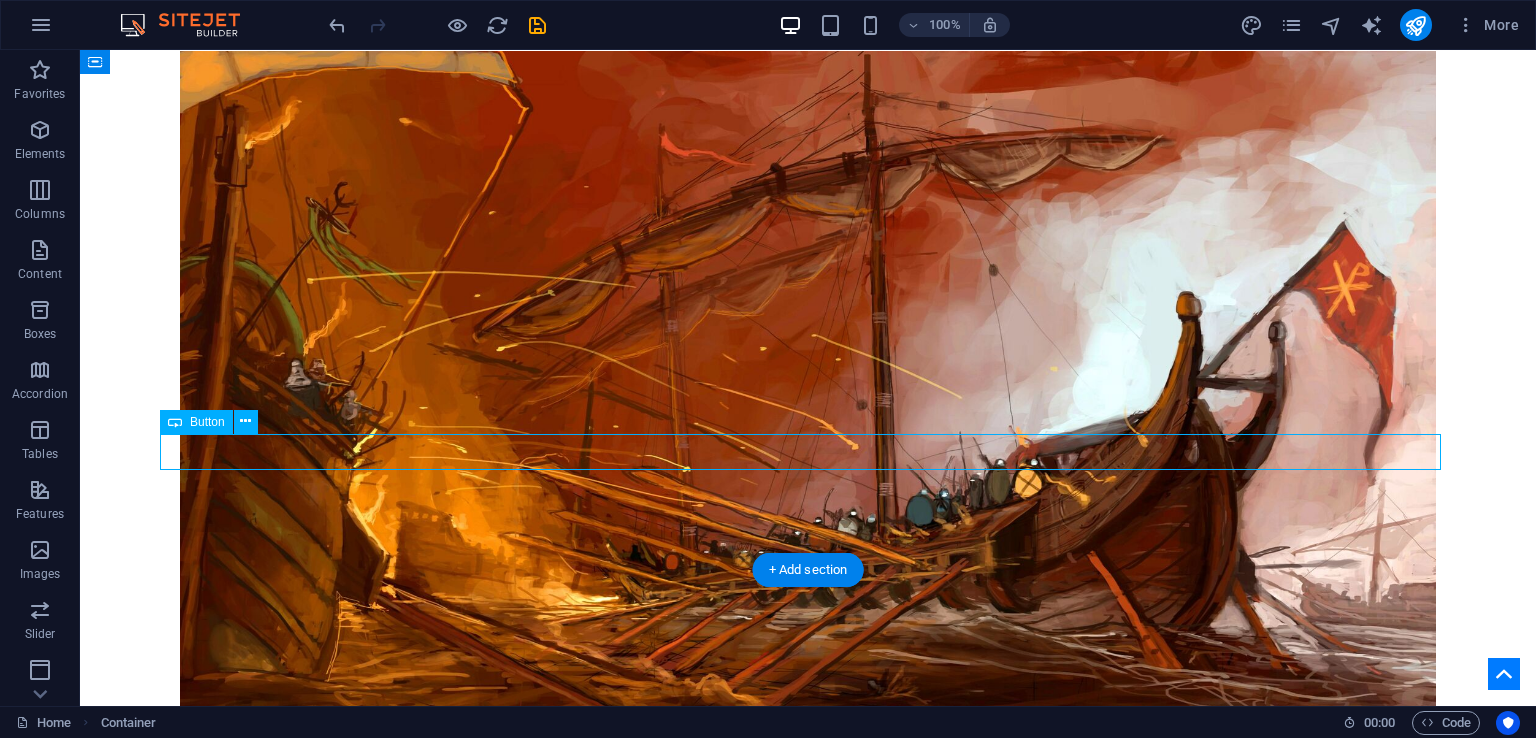 click on "Explore more" at bounding box center [808, 4265] 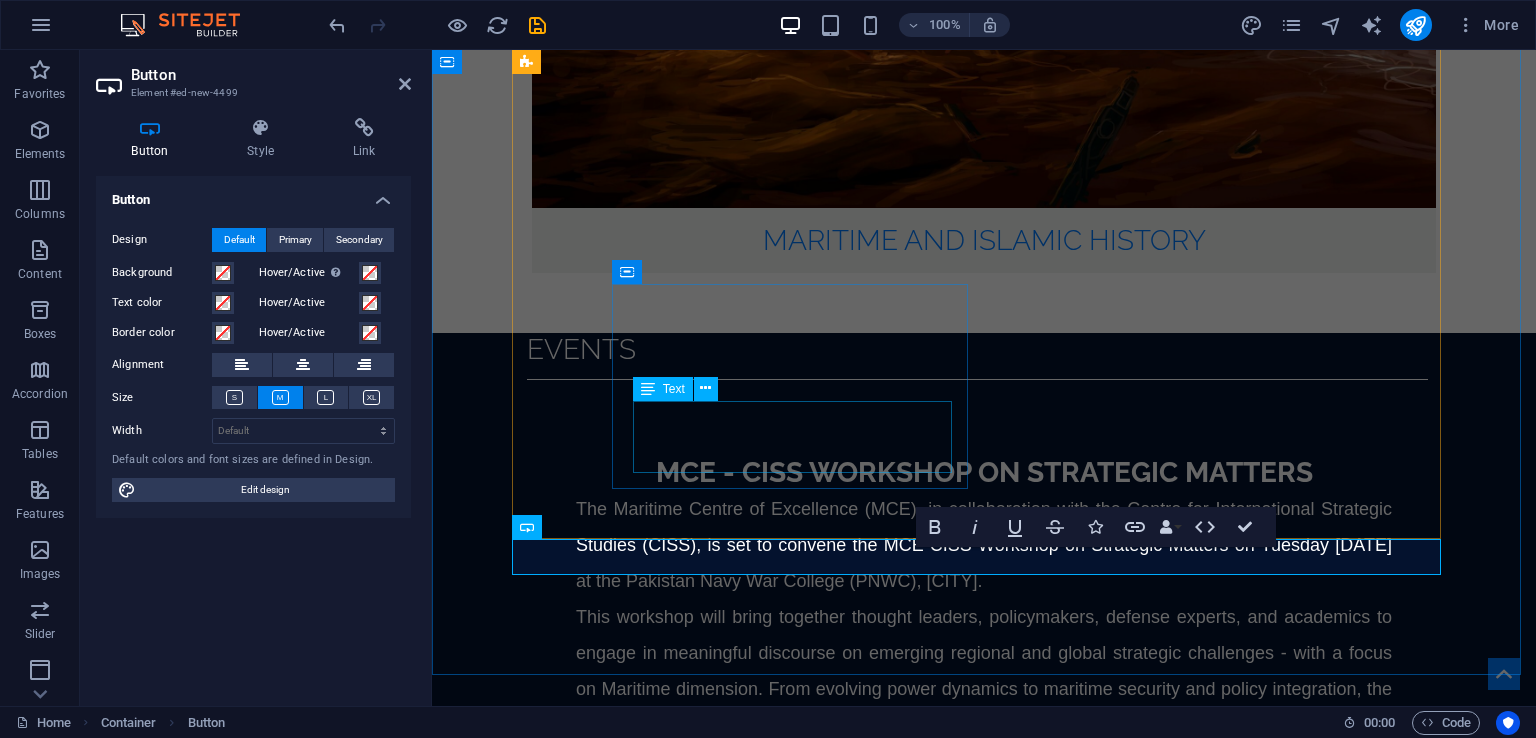 scroll, scrollTop: 3513, scrollLeft: 0, axis: vertical 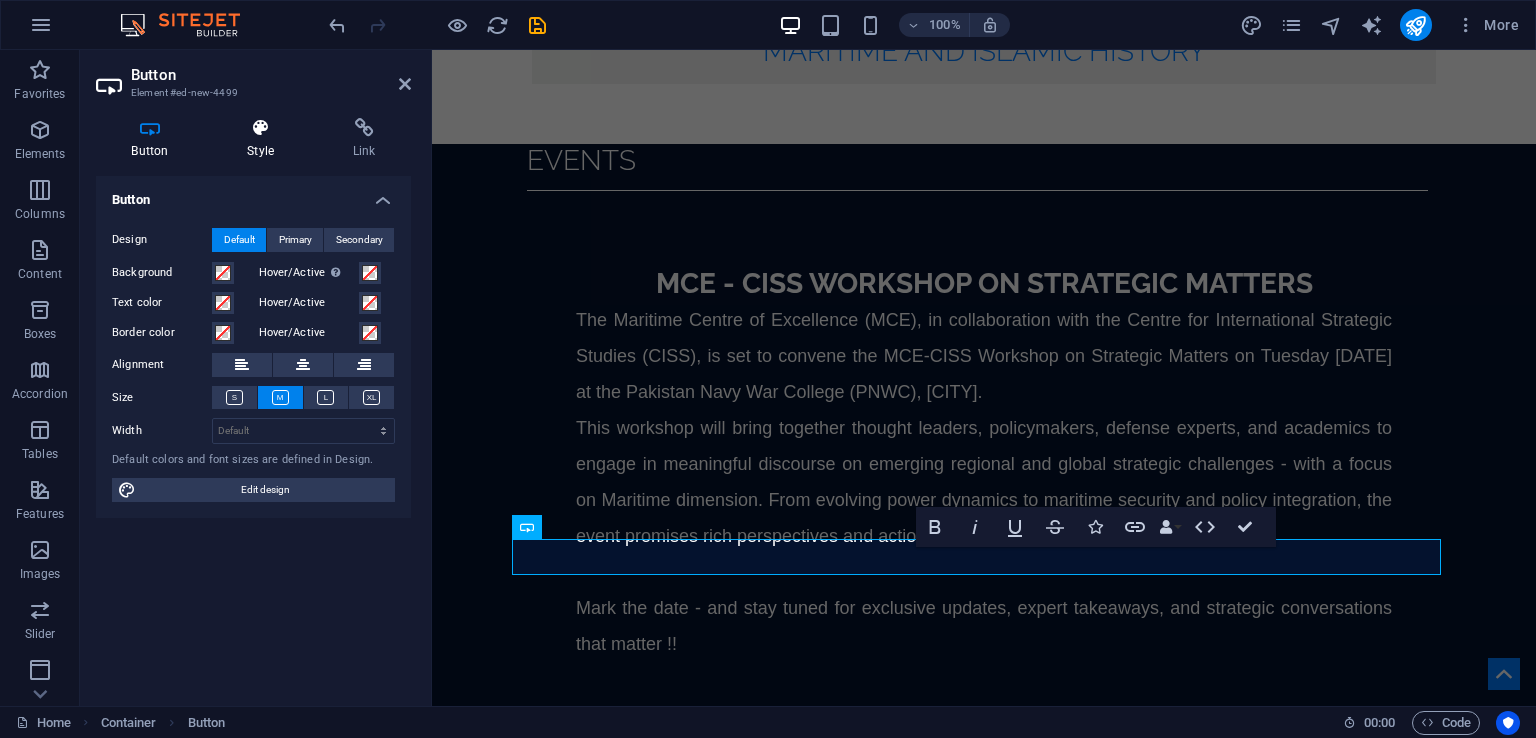 click at bounding box center (261, 128) 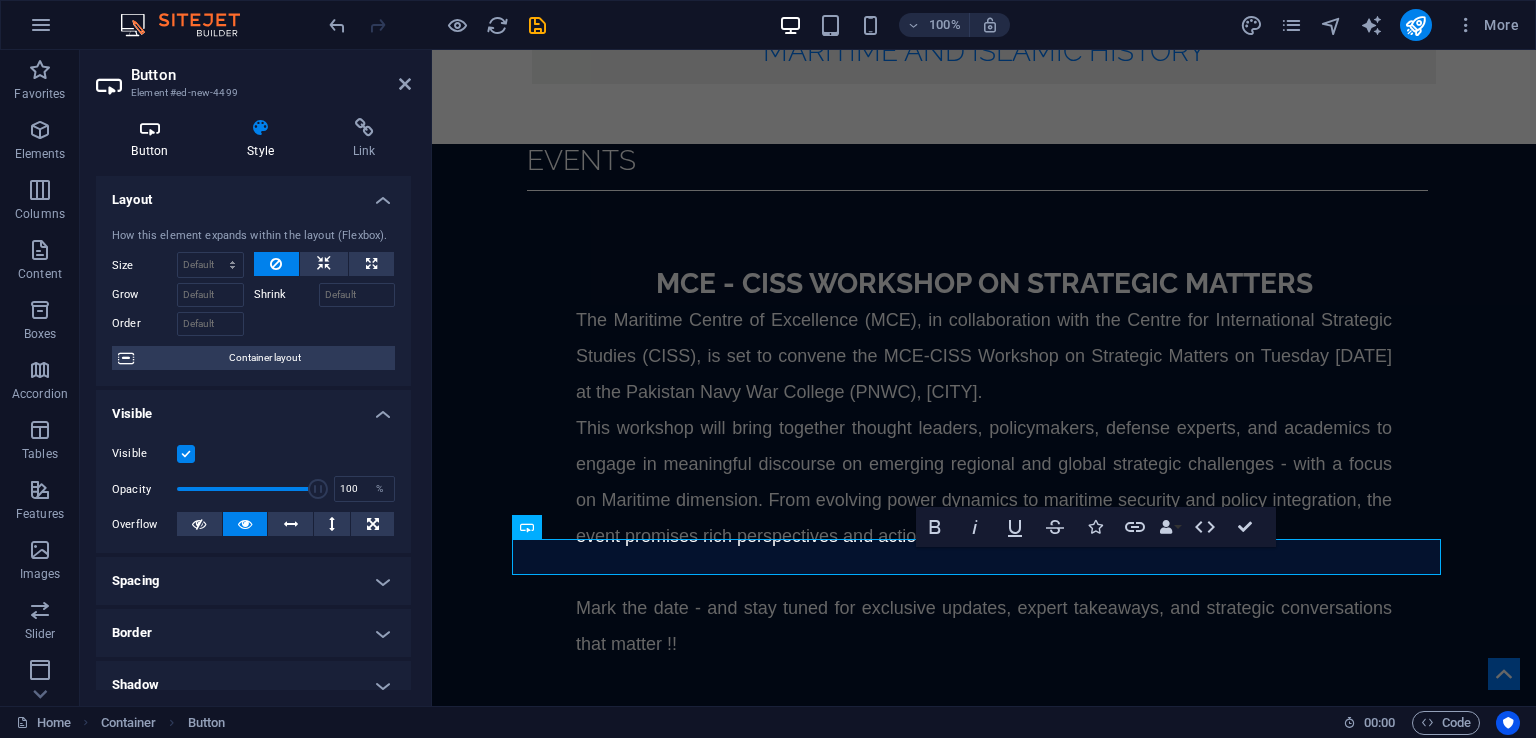 click on "Button" at bounding box center [154, 139] 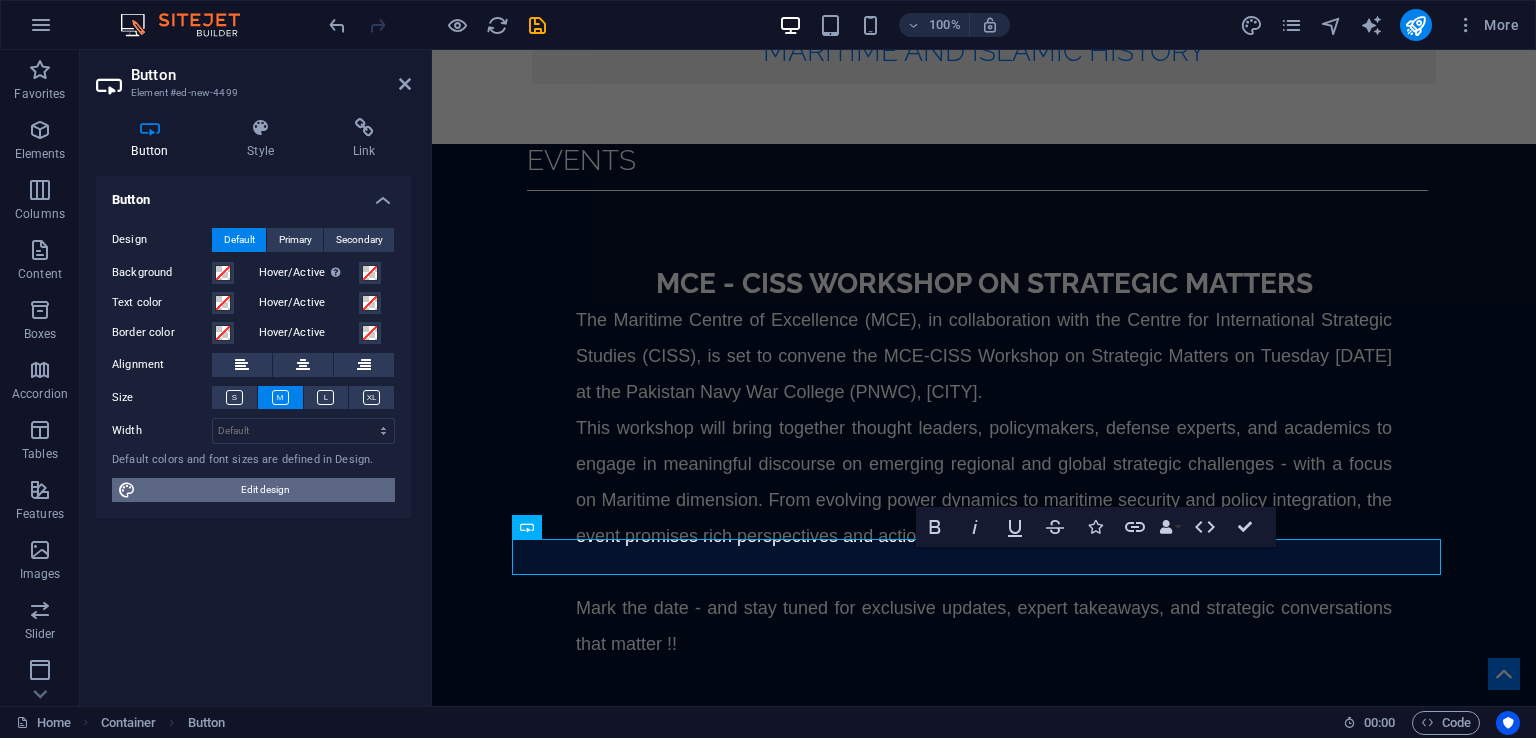 click on "Edit design" at bounding box center (265, 490) 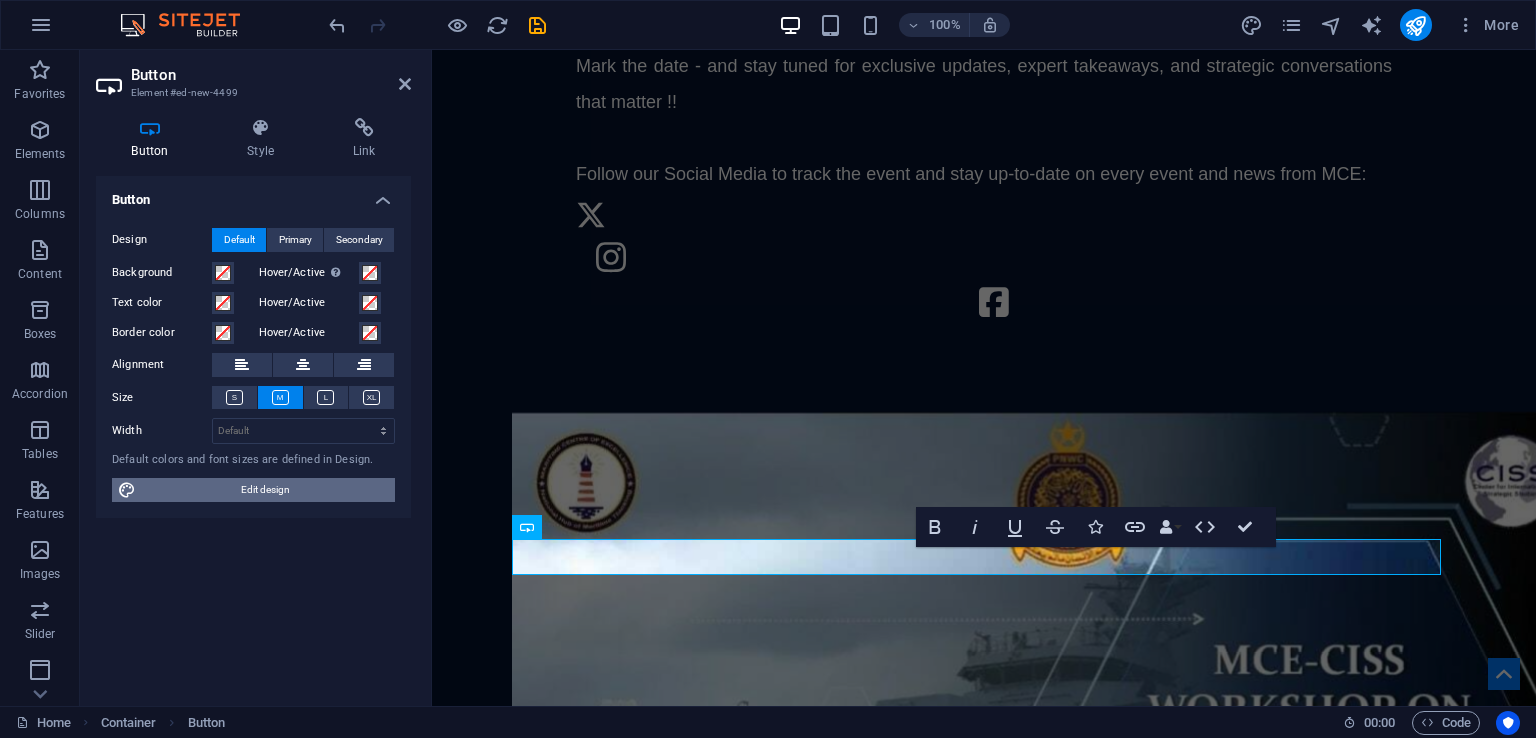 select on "px" 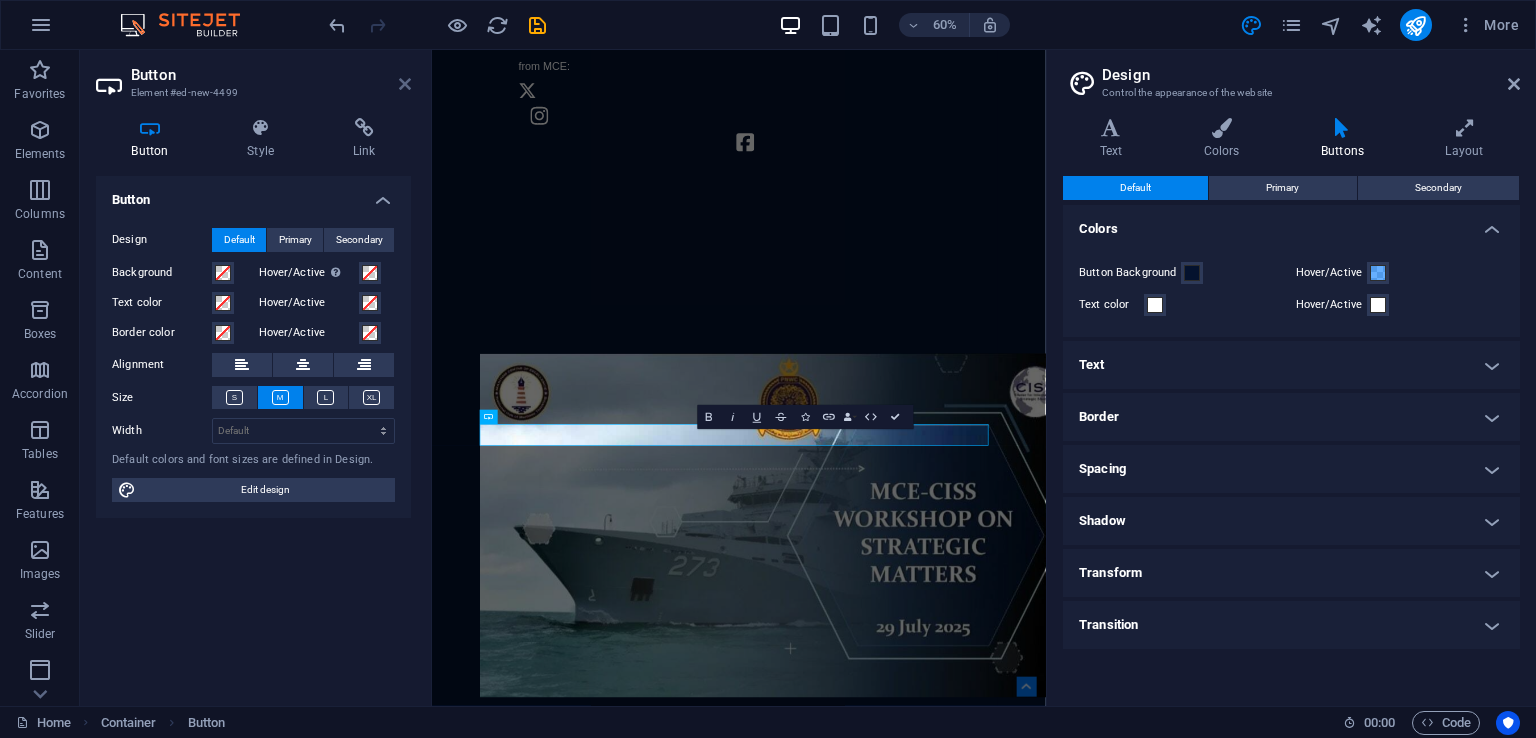 drag, startPoint x: 405, startPoint y: 85, endPoint x: 413, endPoint y: 124, distance: 39.812057 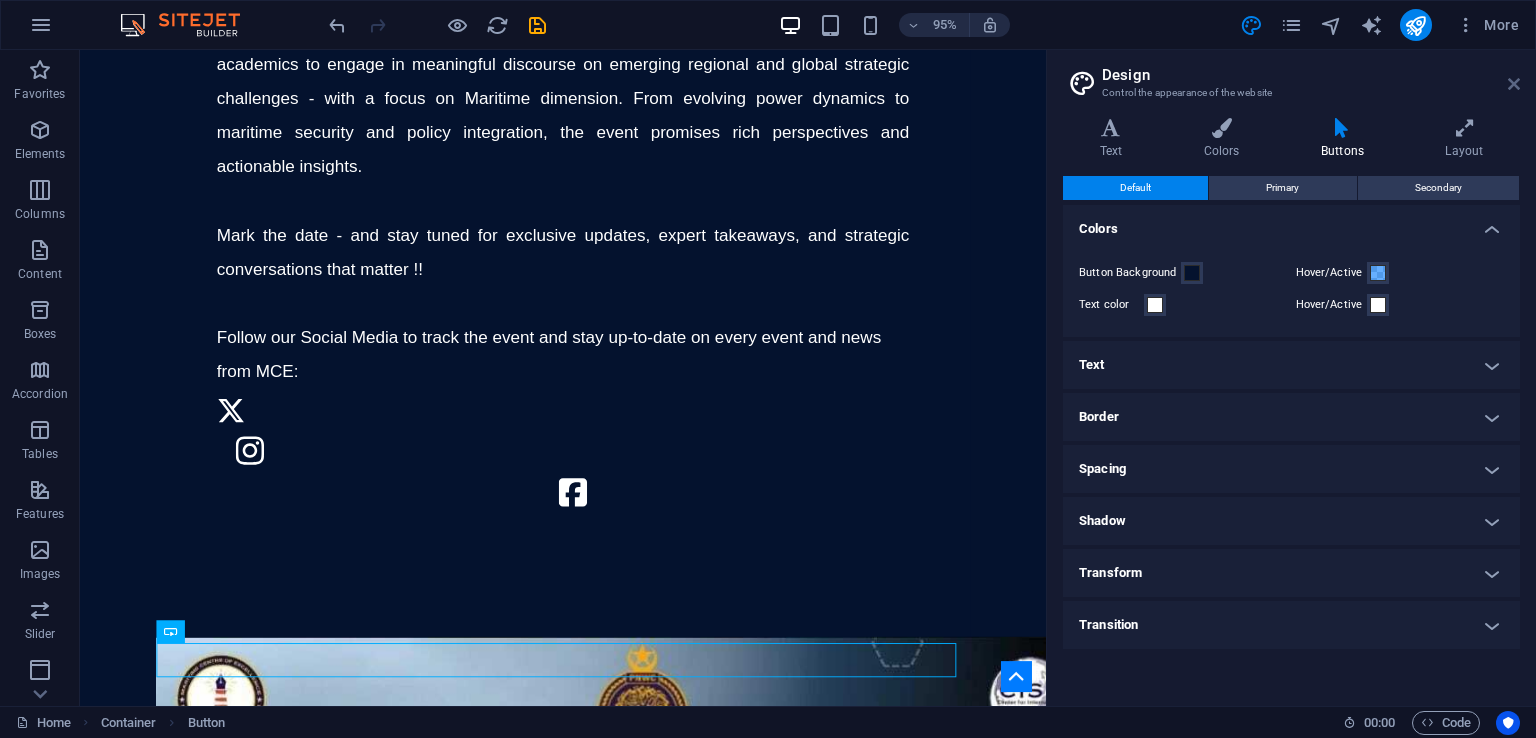 click at bounding box center [1514, 84] 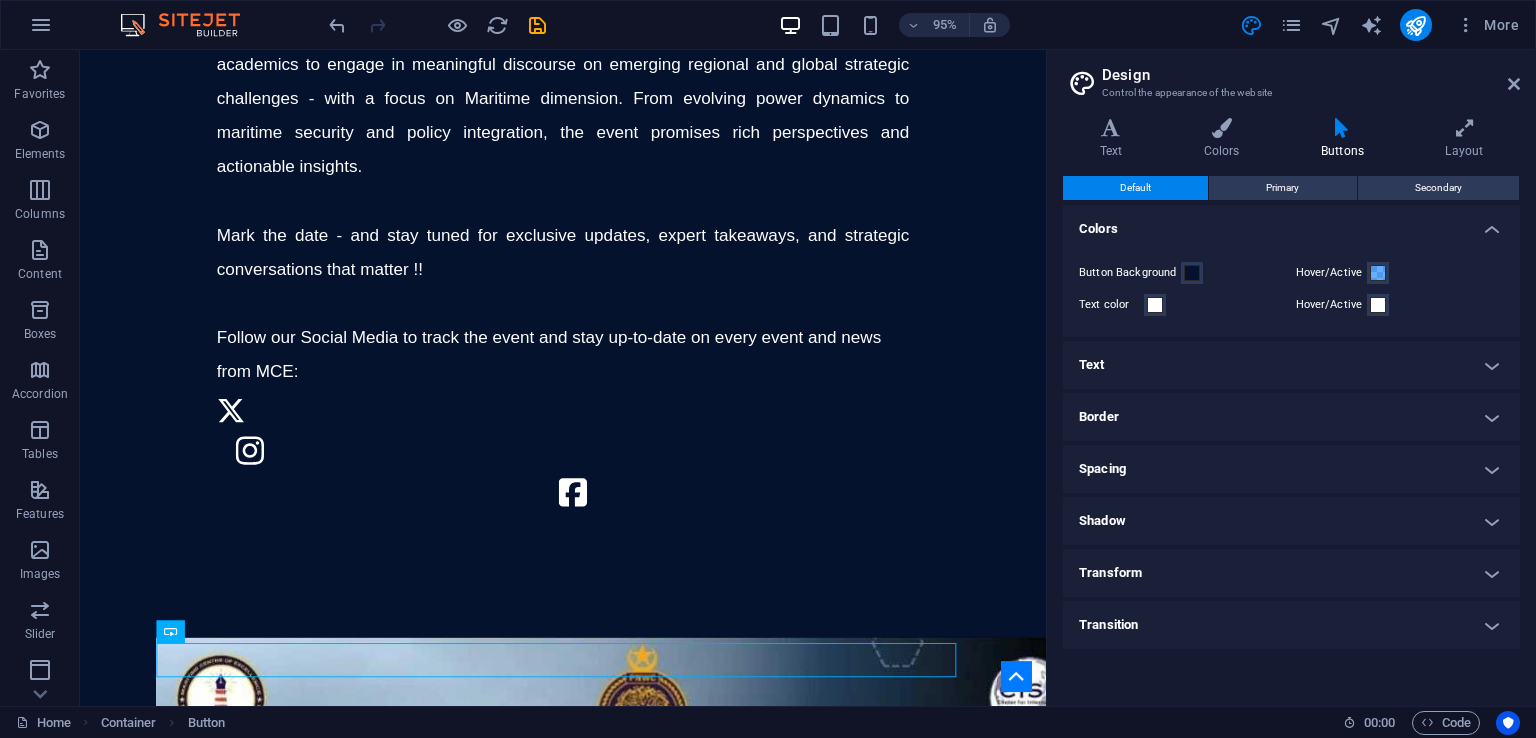 scroll, scrollTop: 3324, scrollLeft: 0, axis: vertical 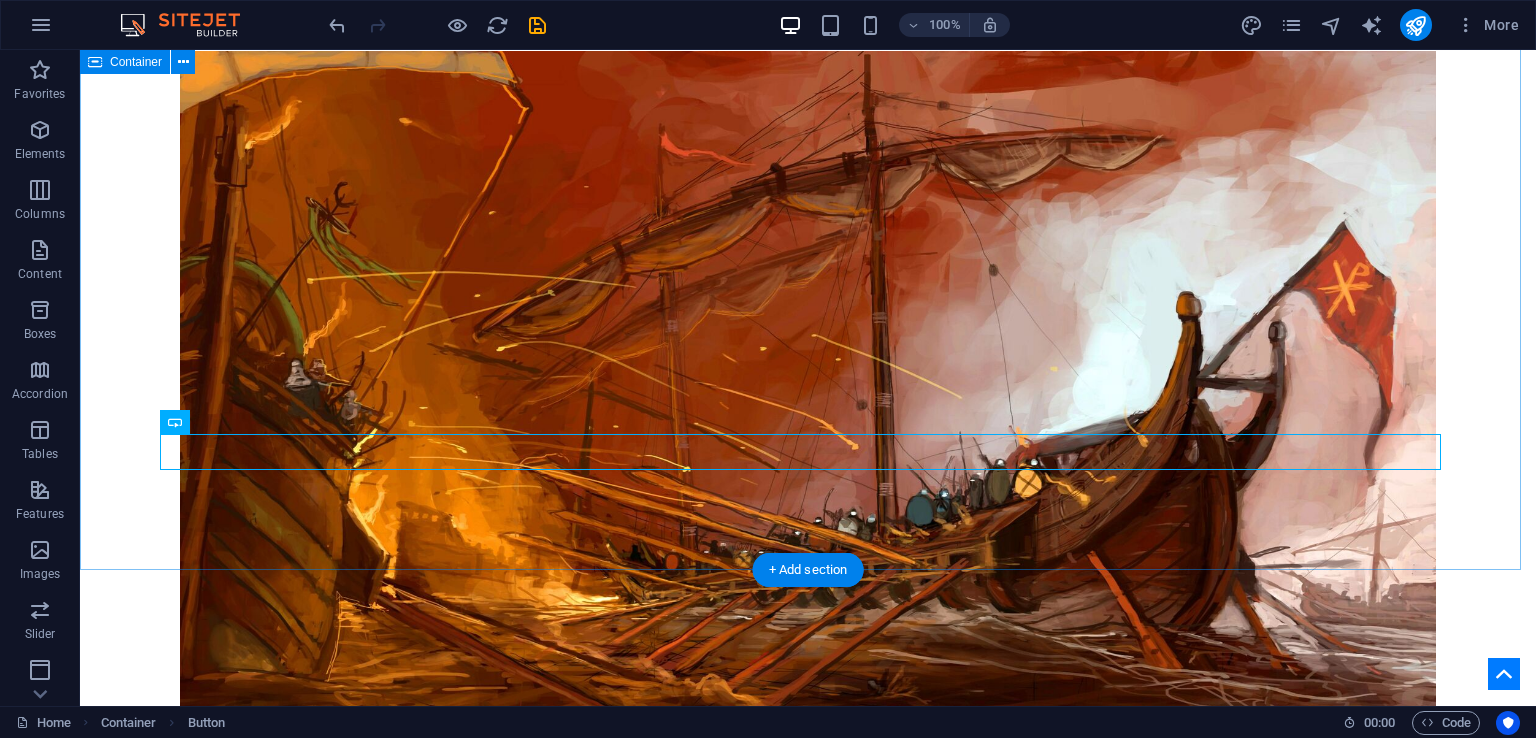 click on "Op-eds Published in 2024 Book Review: The Return of Taliban: Afghanistan after the Americans Left  Author(s): Cdre Ehsan Ahmed Khan SI(M) Hacking Ministries - Case of Maritime Sector Author(S): Cdr (R) Muhammad Azam Khan The Strategic Impact of Expanding AUKUS in the Indo-Pacific Author(s): Lt Cdr Dr. Sufian Ullah PN Deteriorating Ocean Health: A Grave Concern of Our Times Author(s): Mr. Gul Hameed Explore more" at bounding box center [808, 3901] 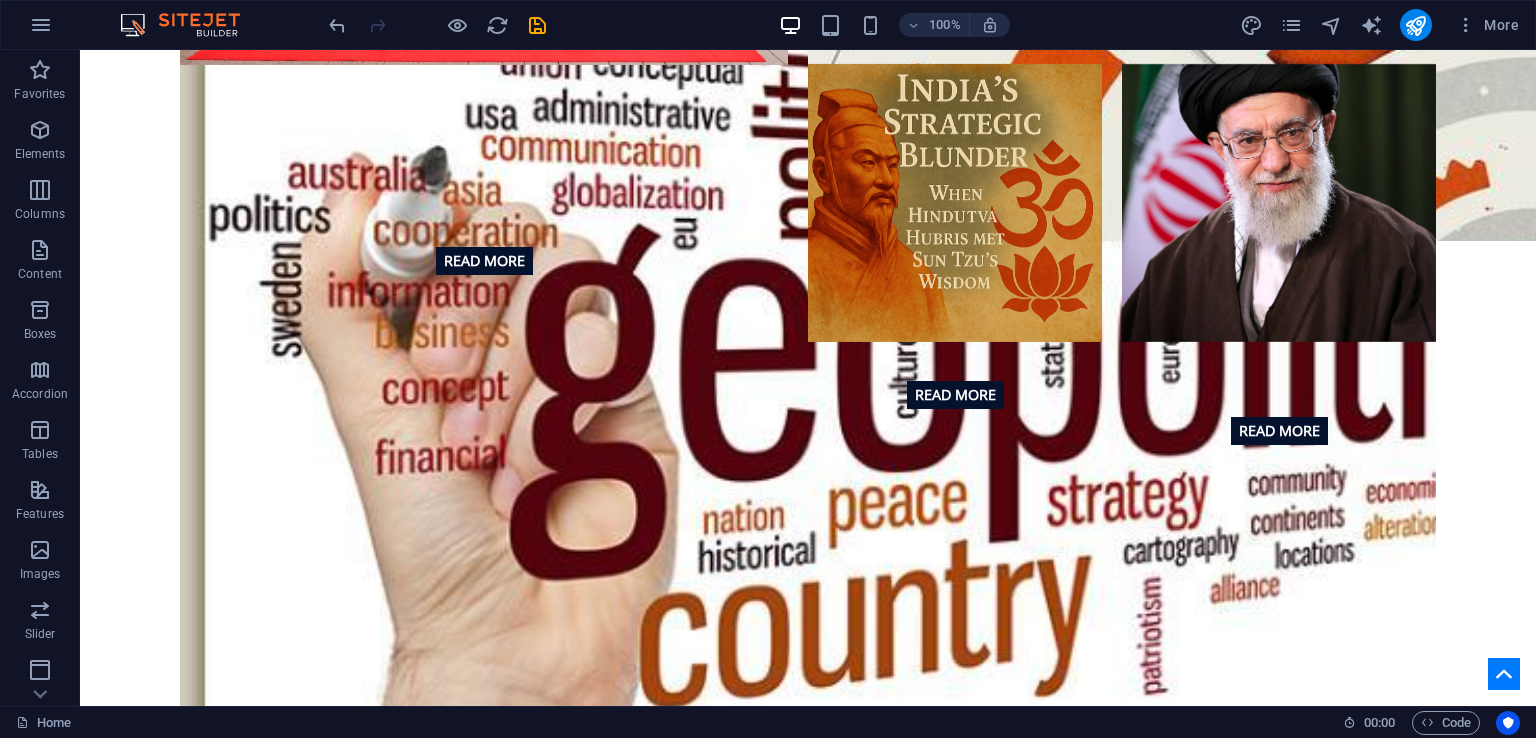 scroll, scrollTop: 1659, scrollLeft: 0, axis: vertical 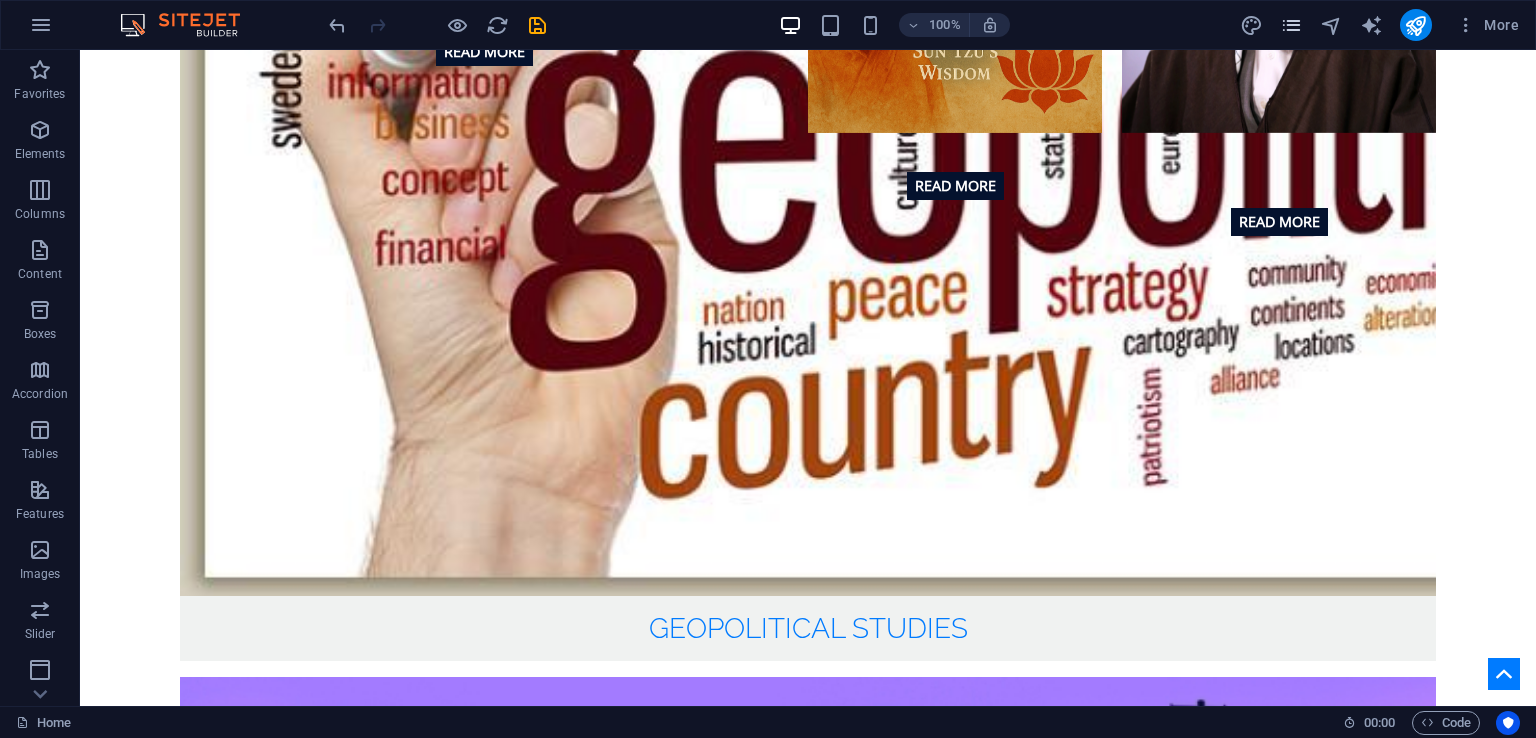 click at bounding box center (1291, 25) 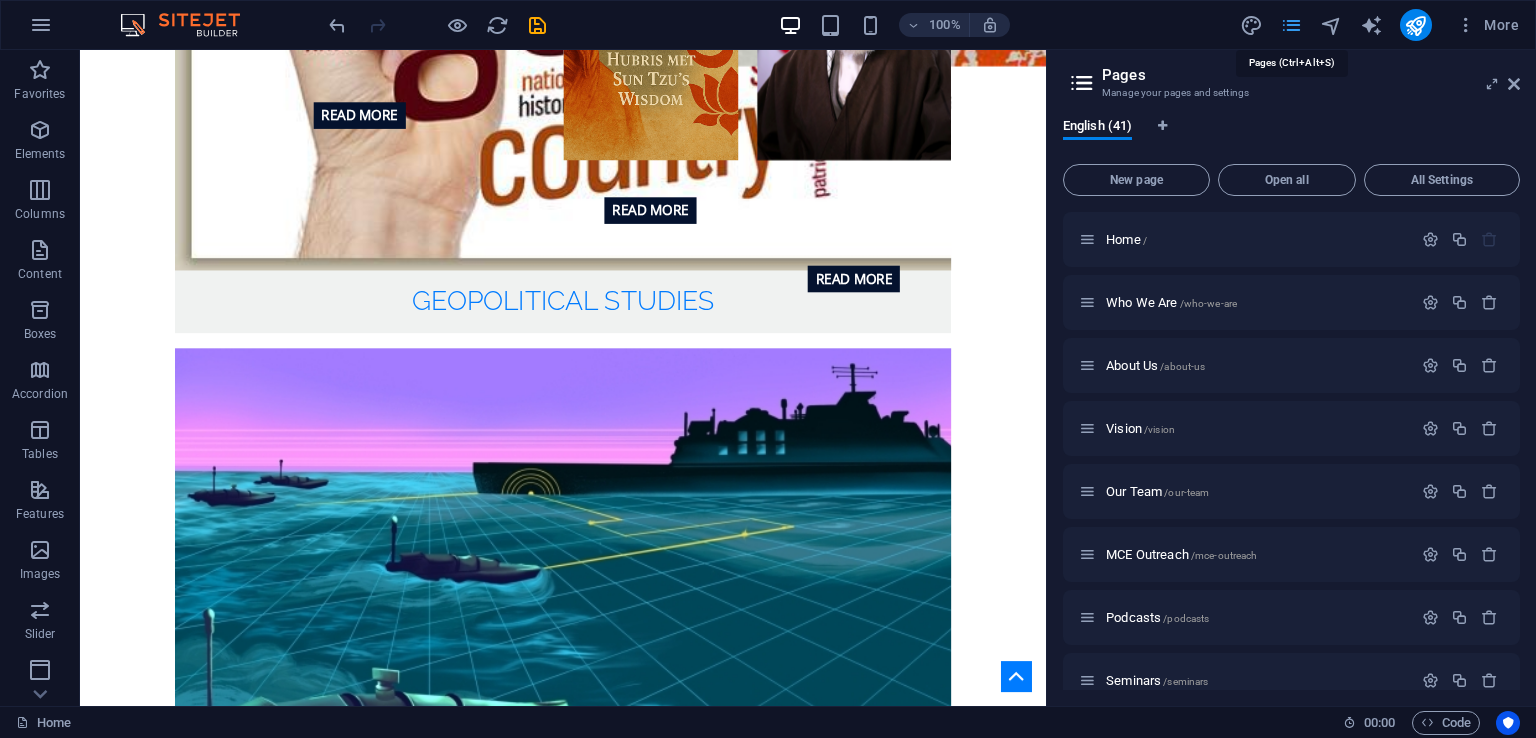 scroll, scrollTop: 1645, scrollLeft: 0, axis: vertical 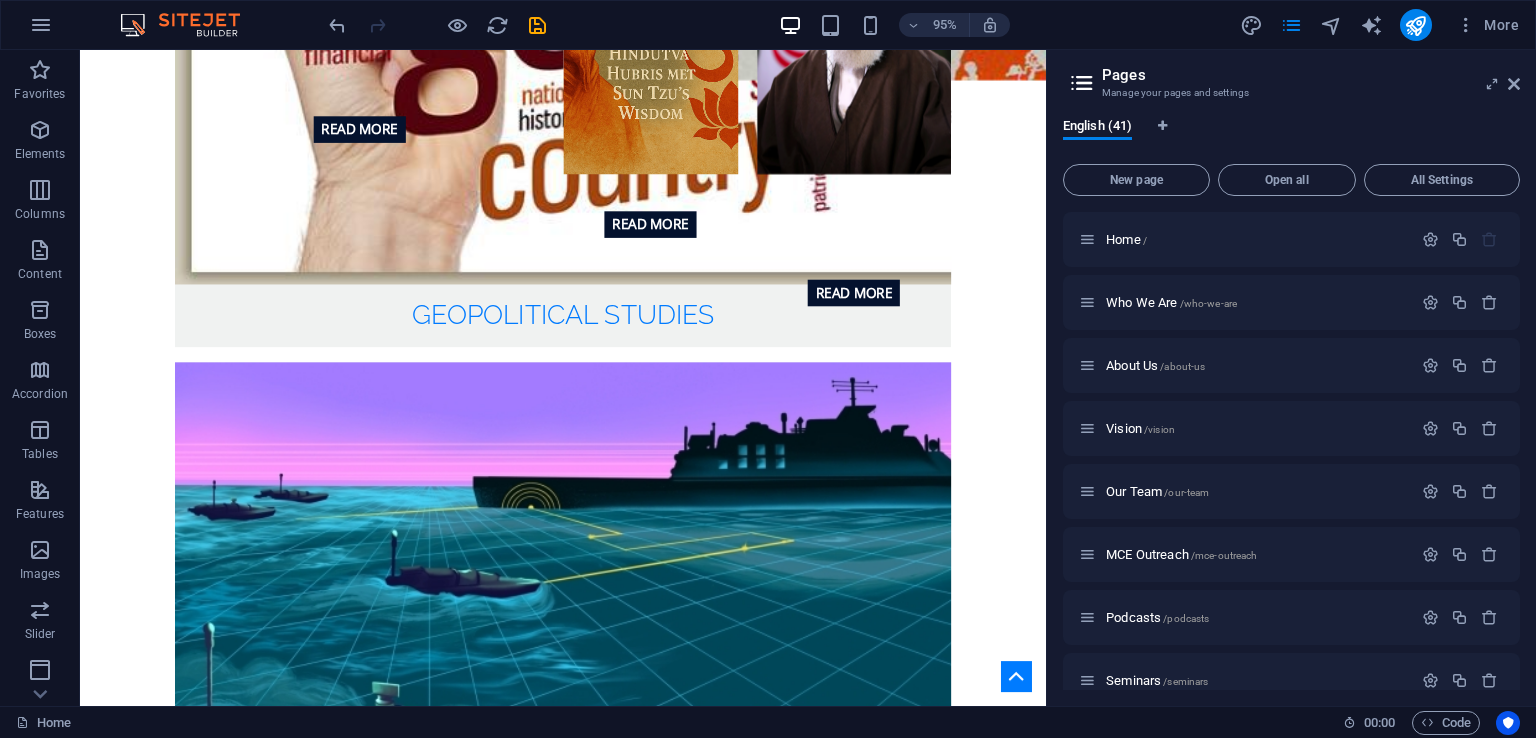 drag, startPoint x: 1519, startPoint y: 272, endPoint x: 1528, endPoint y: 289, distance: 19.235384 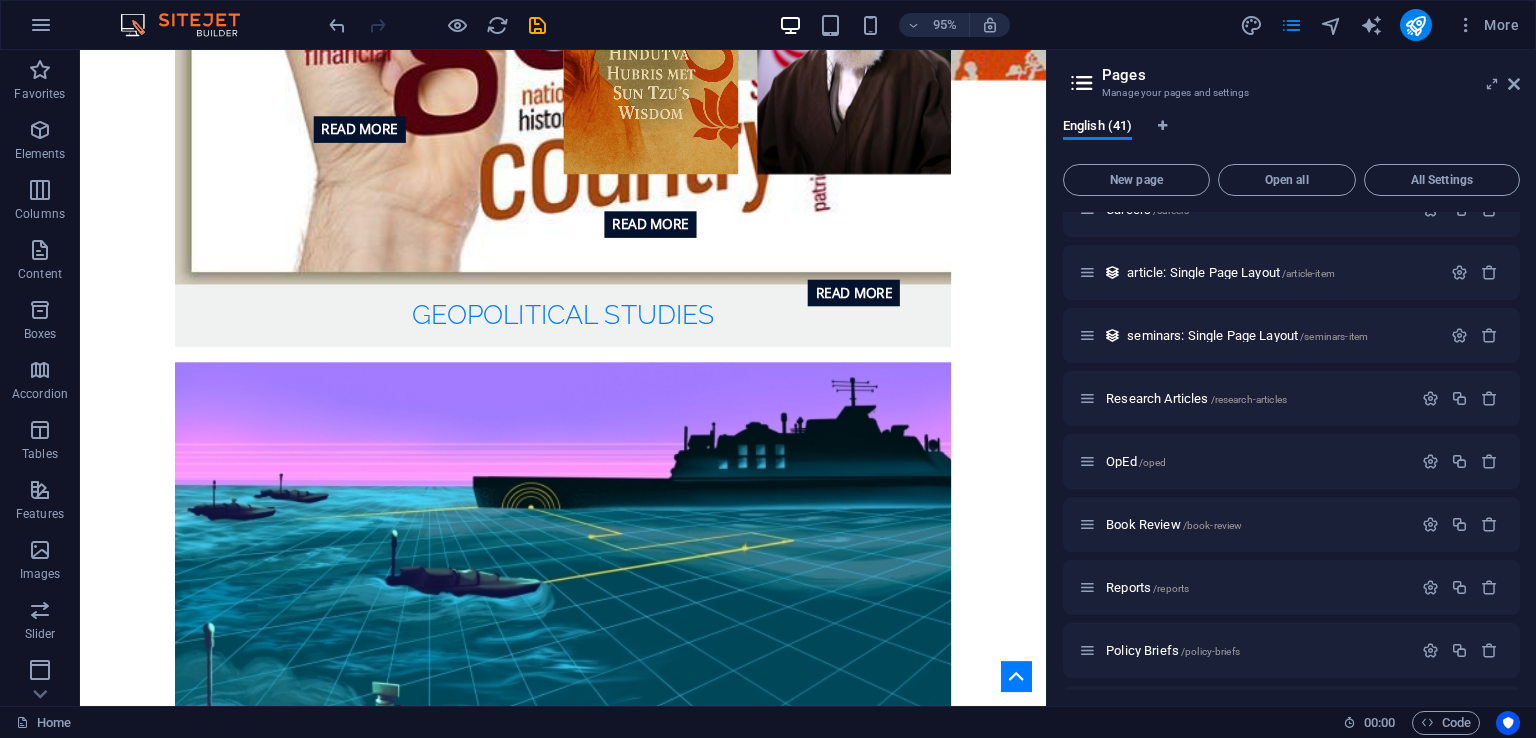 scroll, scrollTop: 1188, scrollLeft: 0, axis: vertical 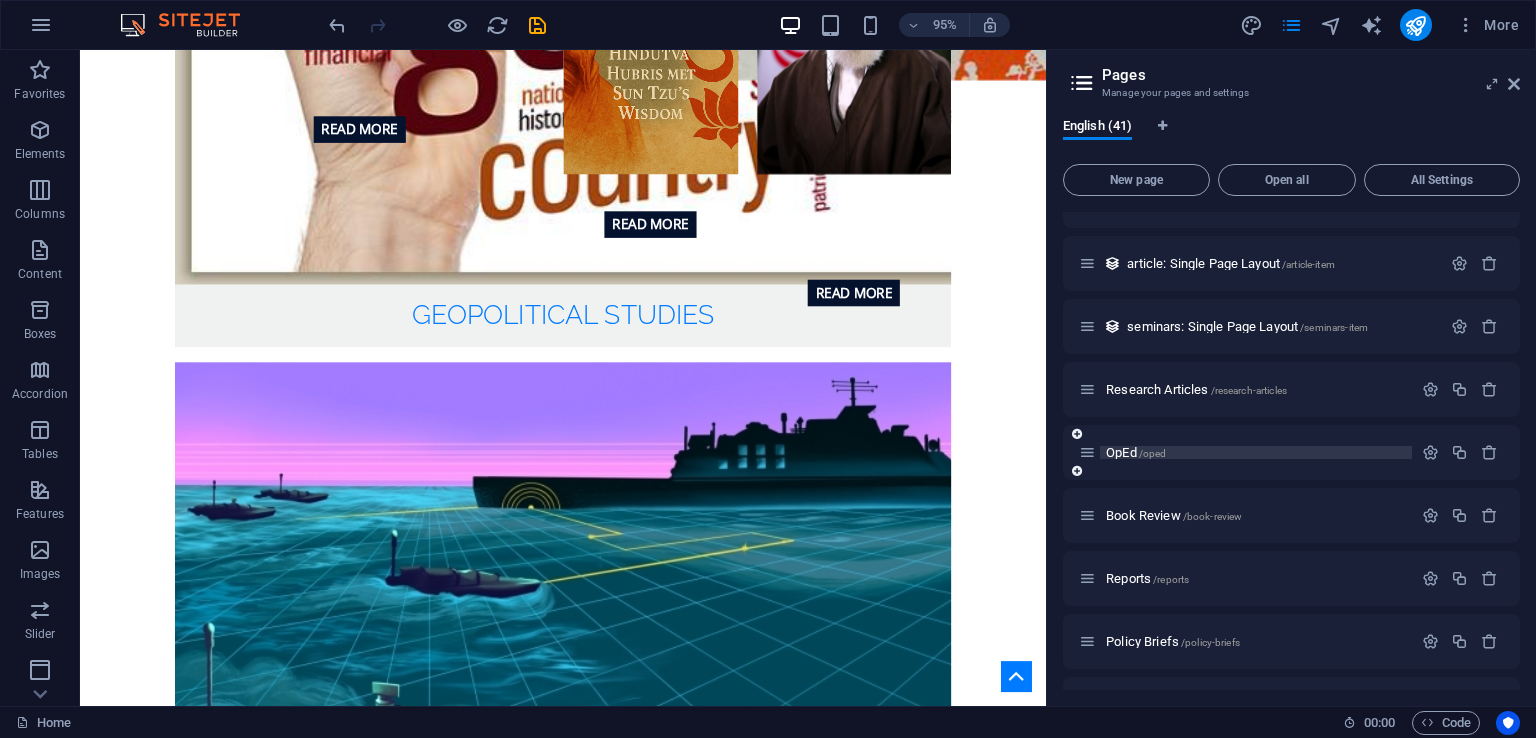 click on "OpEd /oped" at bounding box center (1136, 452) 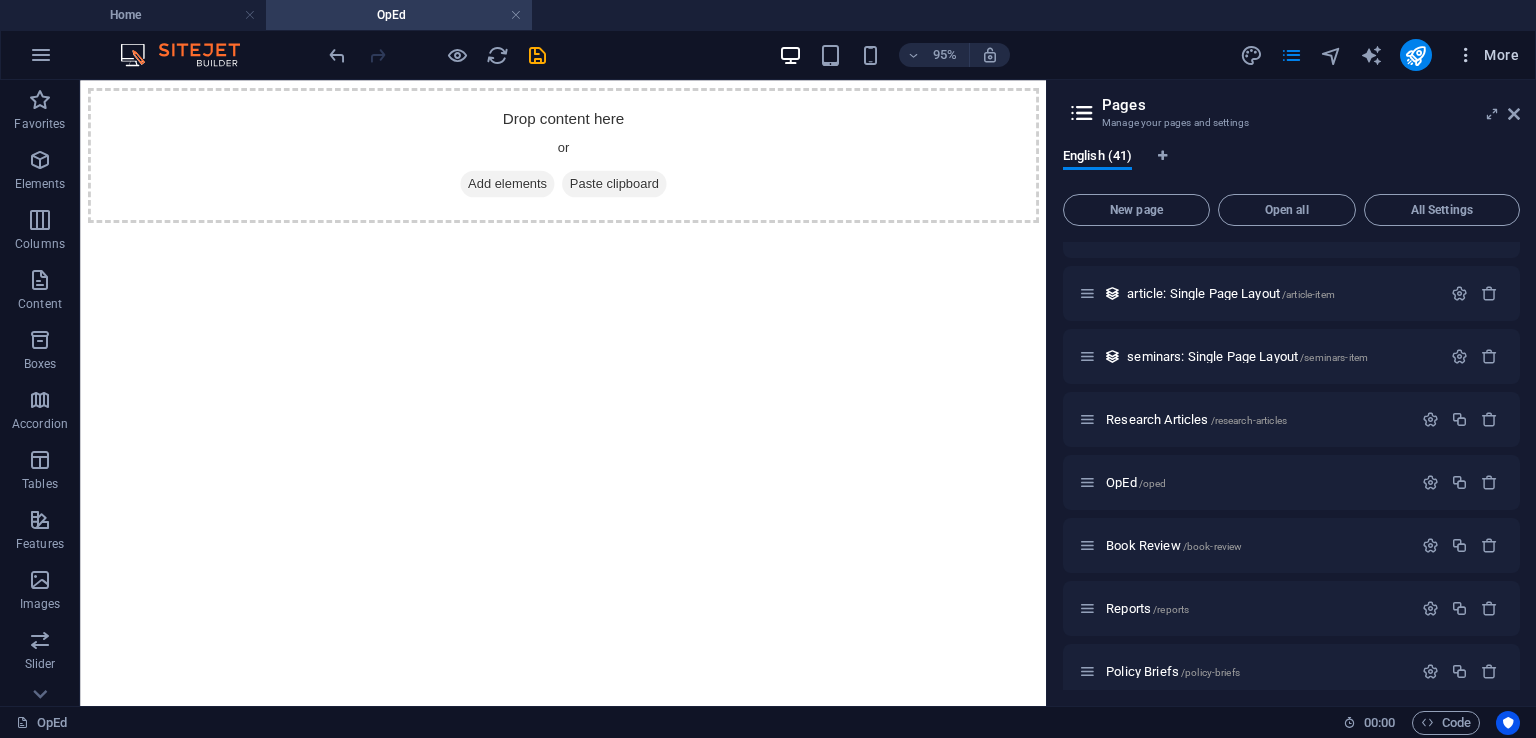 scroll, scrollTop: 0, scrollLeft: 0, axis: both 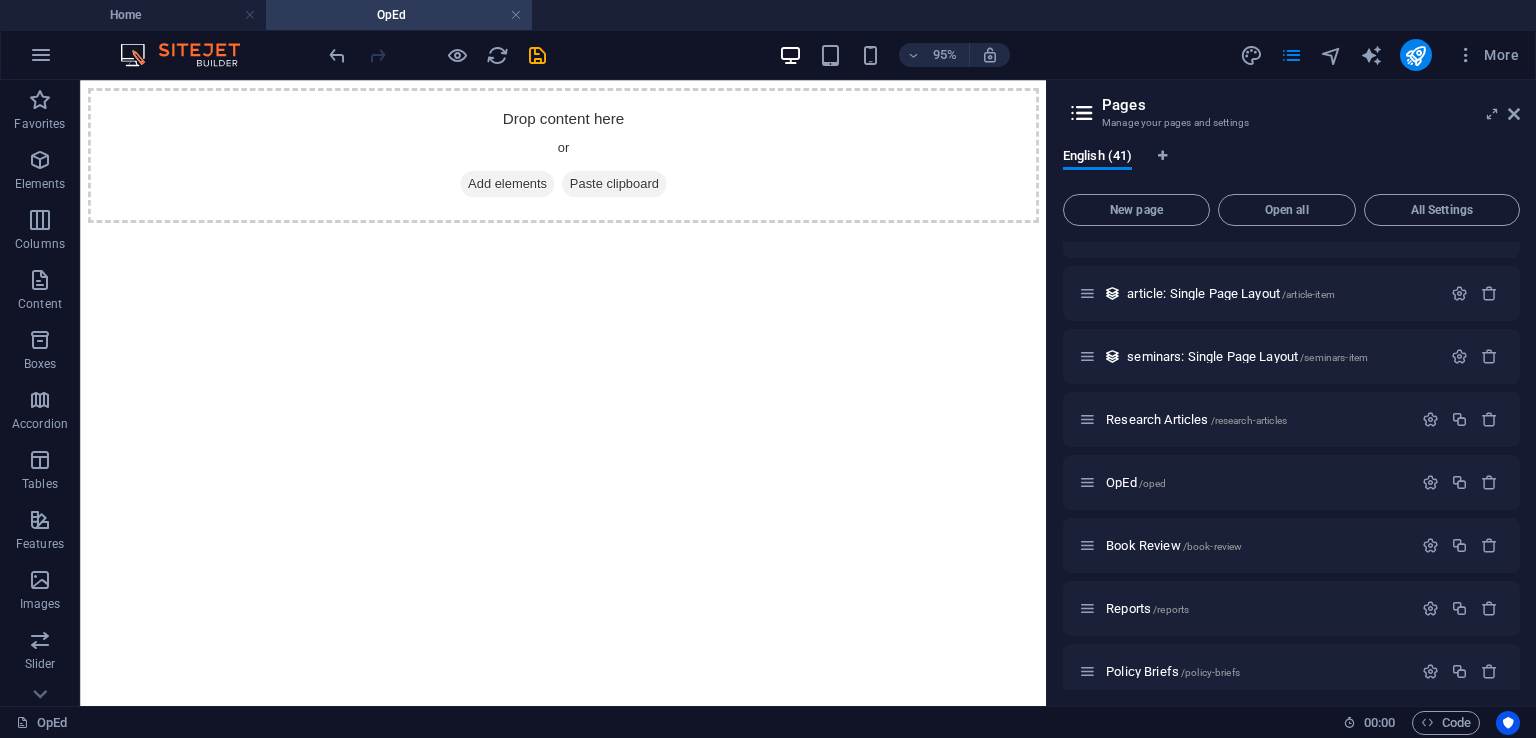 click on "Drop content here or  Add elements  Paste clipboard" at bounding box center (588, 159) 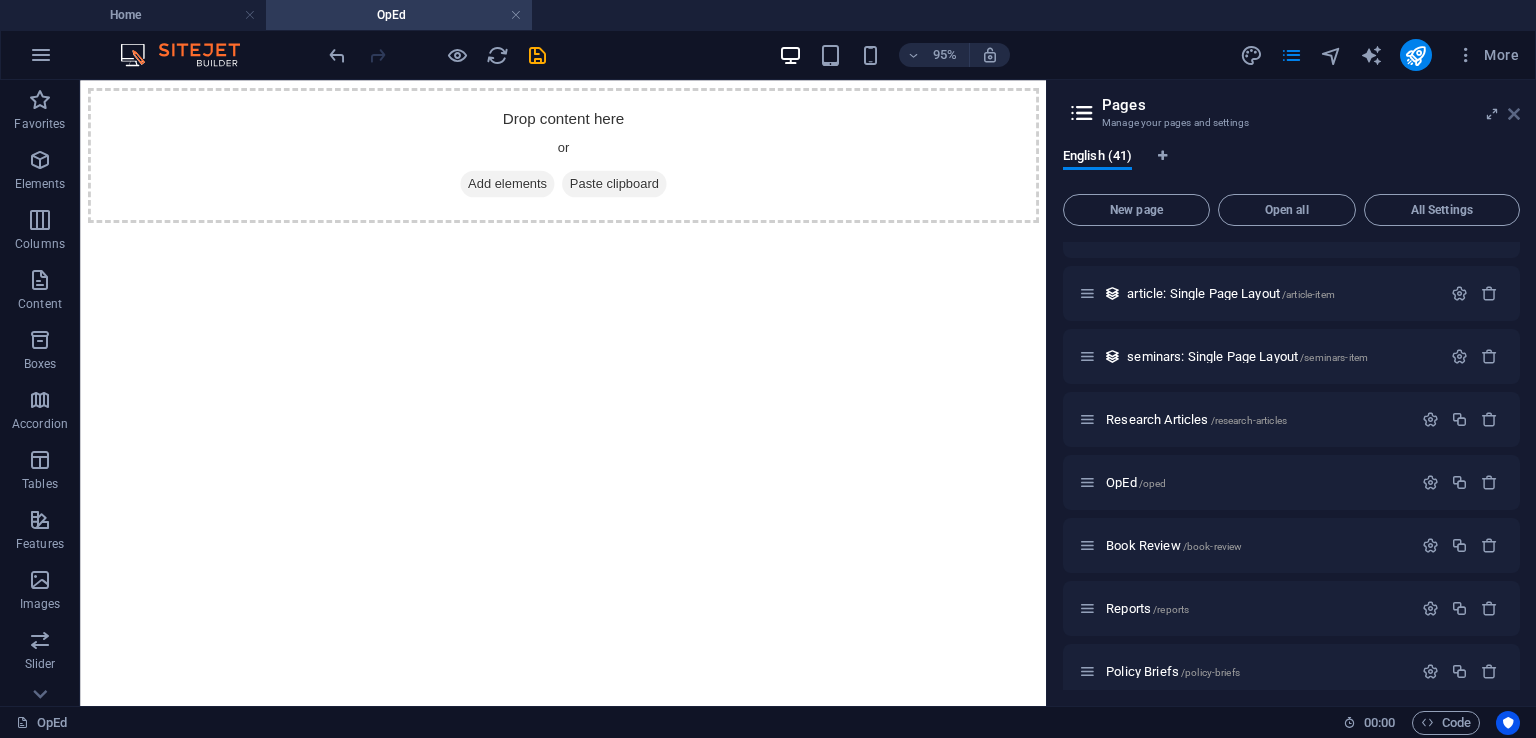 drag, startPoint x: 1435, startPoint y: 28, endPoint x: 1515, endPoint y: 108, distance: 113.137085 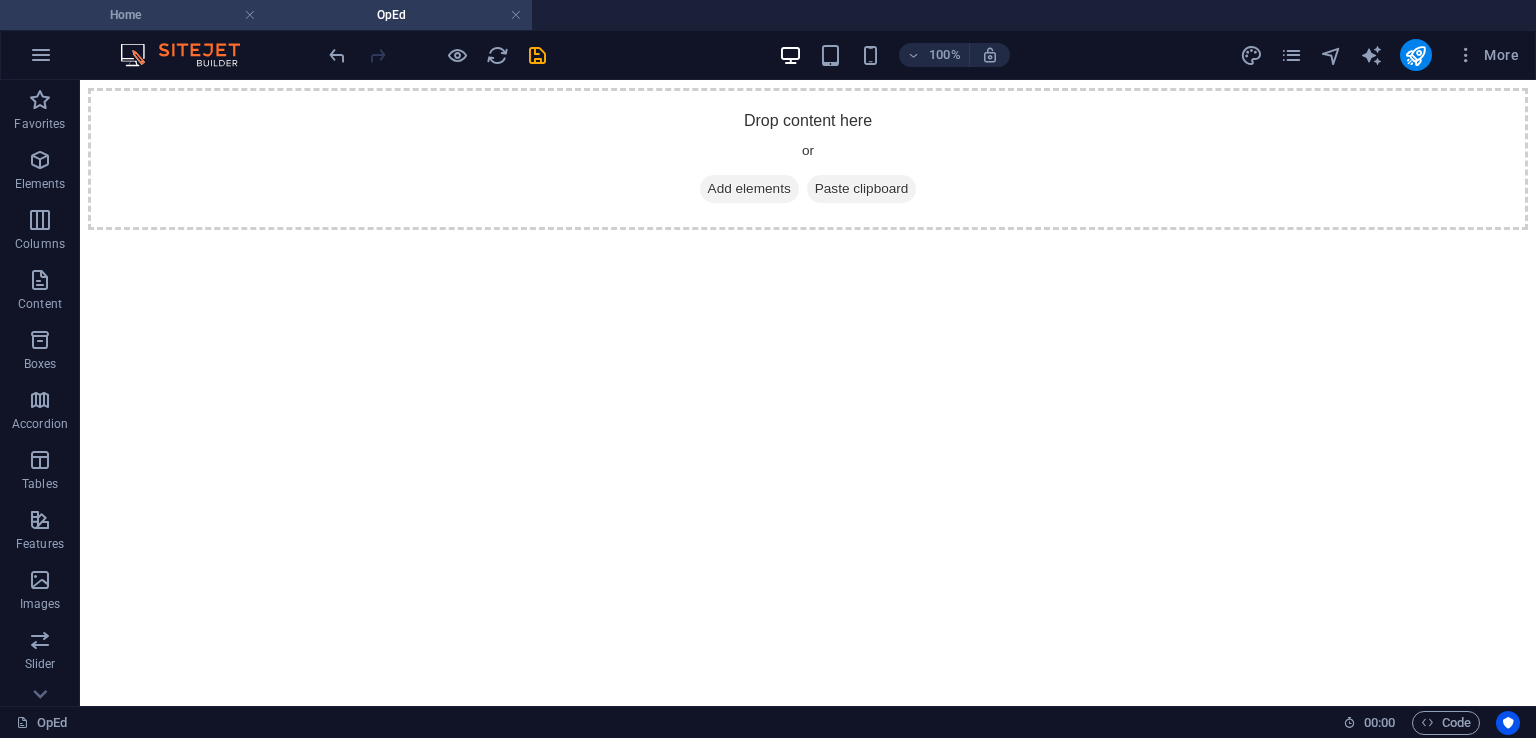 click on "Home" at bounding box center [133, 15] 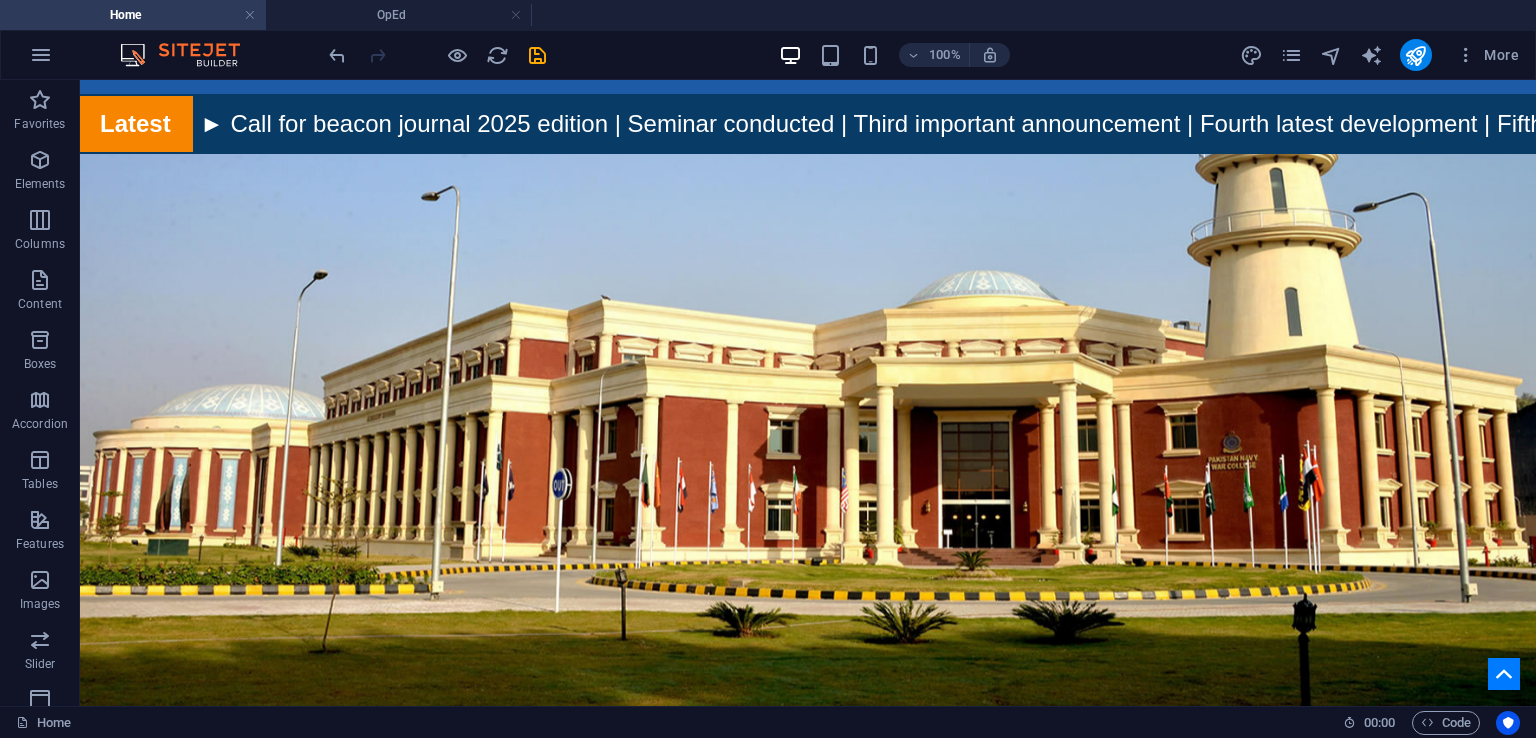 scroll, scrollTop: 0, scrollLeft: 0, axis: both 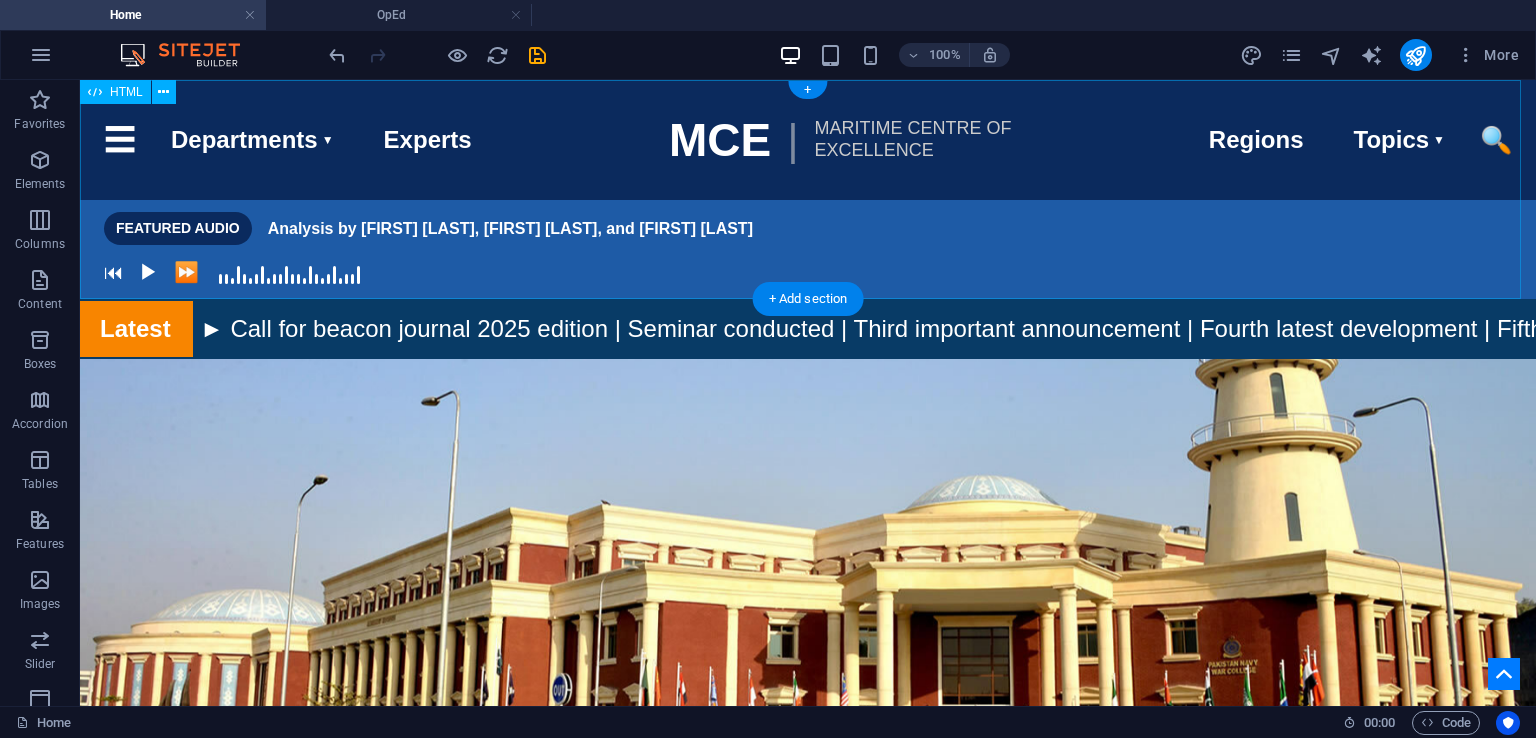 click on "CSIS Navigation with Dropdowns
☰
Departments
Security Programs
Technology Policy
Economic Studies
Energy Solutions
Global Health
International Security
Experts
MCE
|
Maritime Centre of Excellence
Regions
Topics
Climate Change
Cybersecurity
Global Trade
Defense Policy
Energy Security
Emerging Tech
🔍
FEATURED AUDIO
Analysis by Will Todman, Henrietta Levin, and Ryan C. Berg
⏮
▶
⏩" at bounding box center [808, 189] 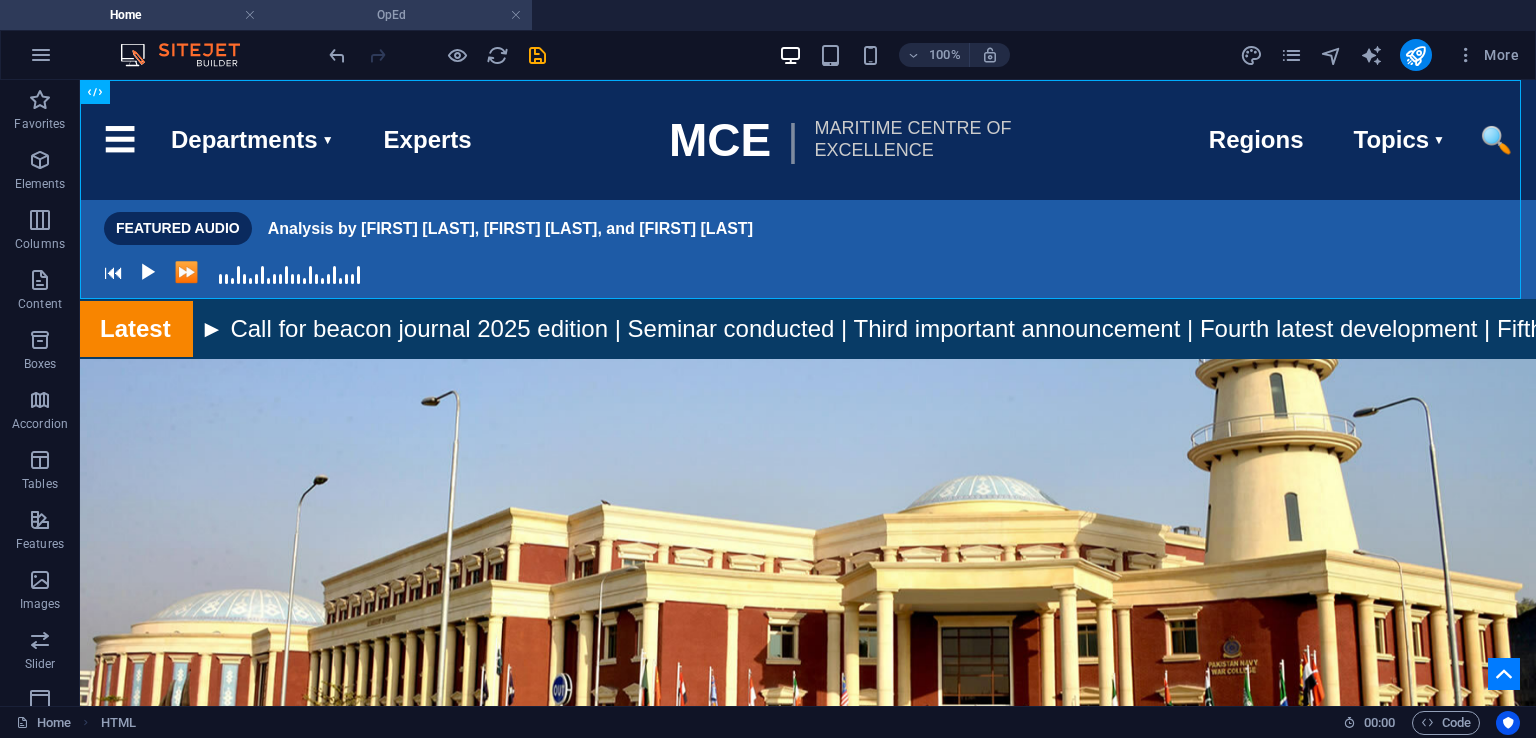 click on "OpEd" at bounding box center (399, 15) 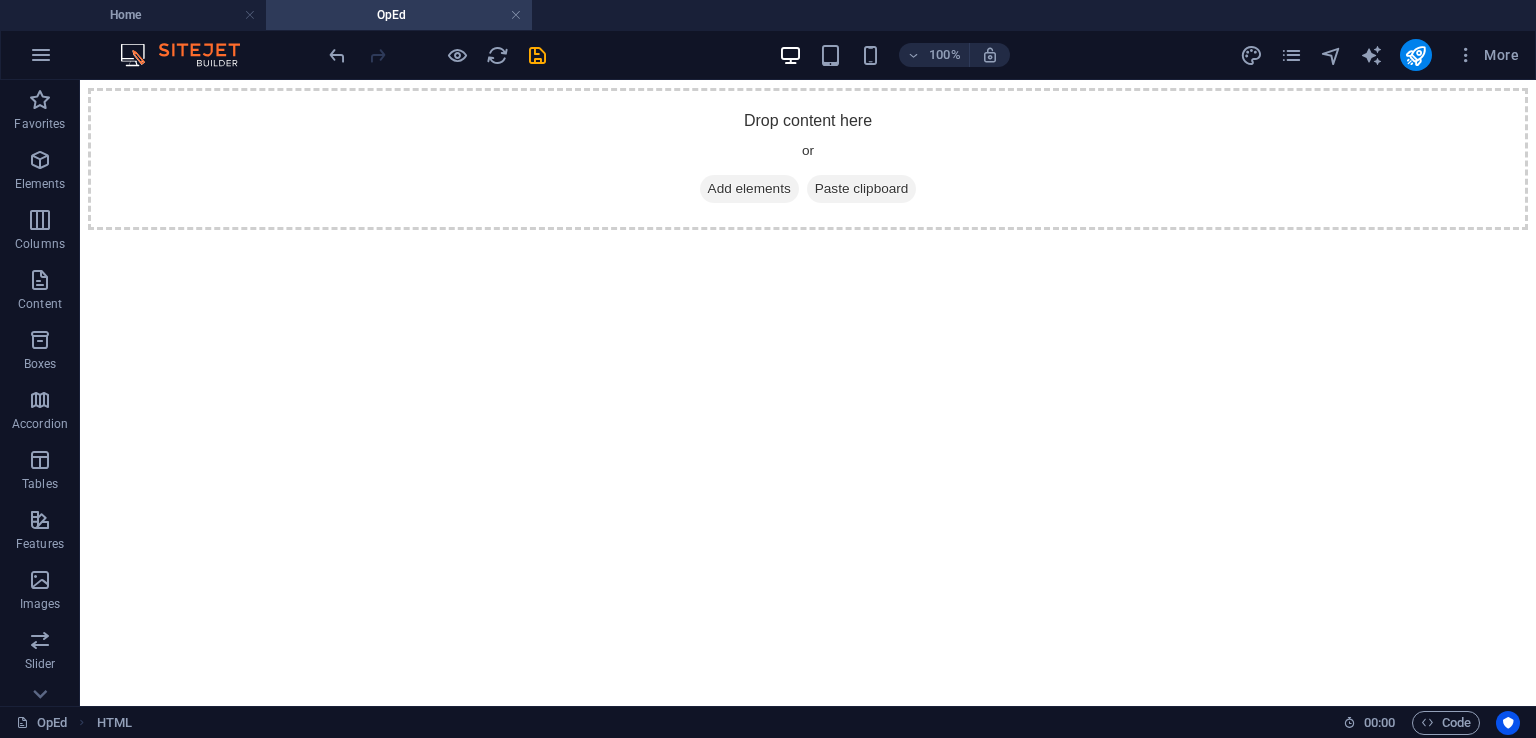 click on "Drop content here or  Add elements  Paste clipboard" at bounding box center [808, 159] 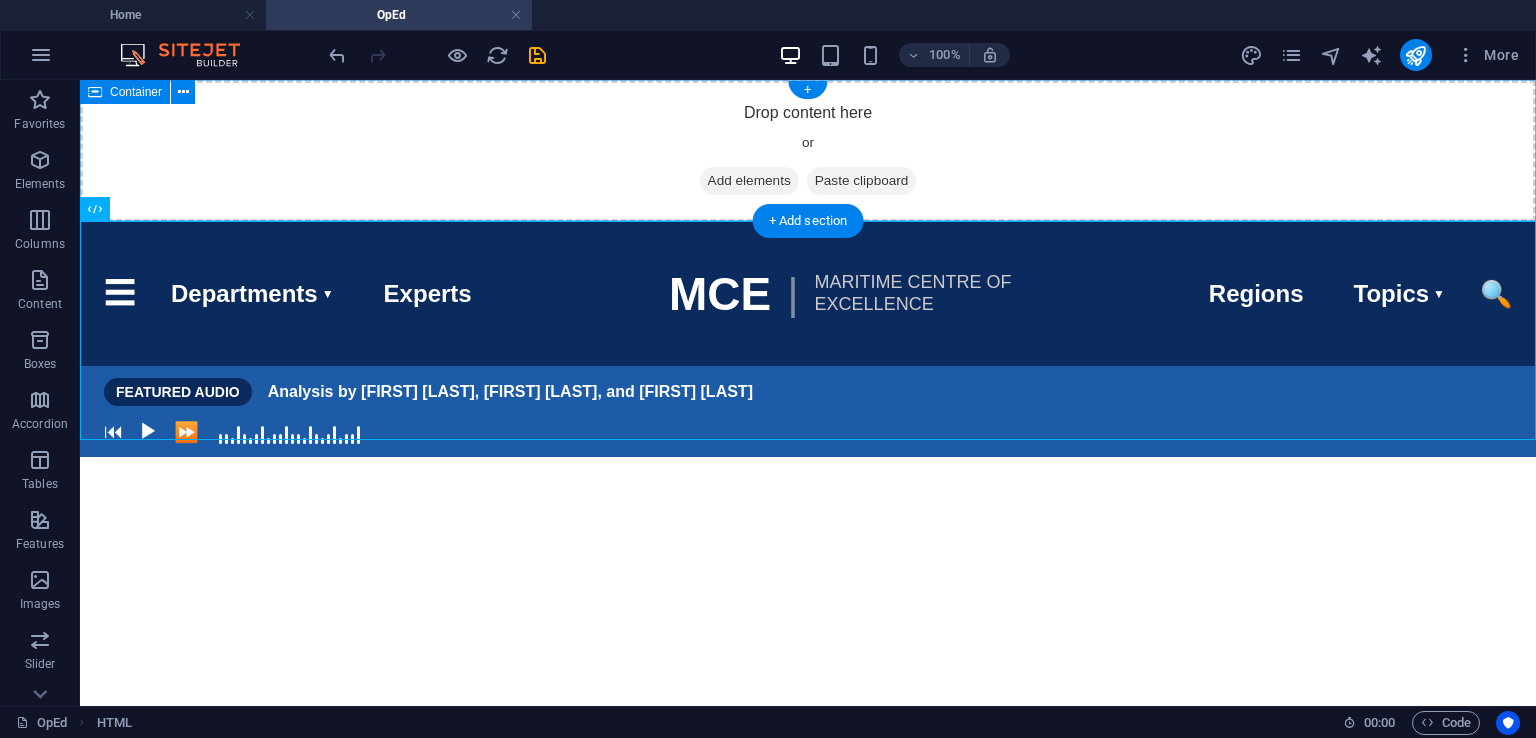 click on "Drop content here or  Add elements  Paste clipboard" at bounding box center (808, 151) 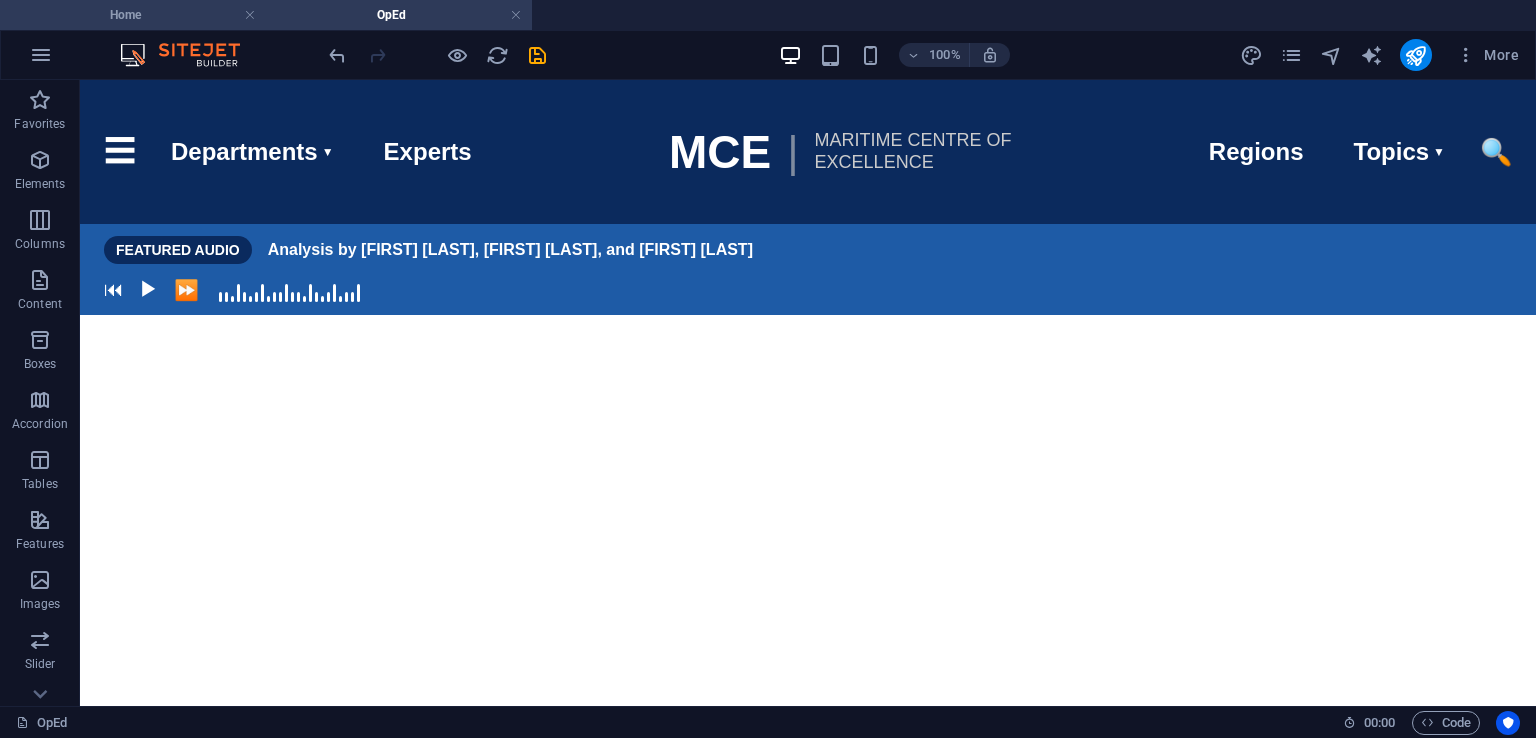 click on "Home" at bounding box center (133, 15) 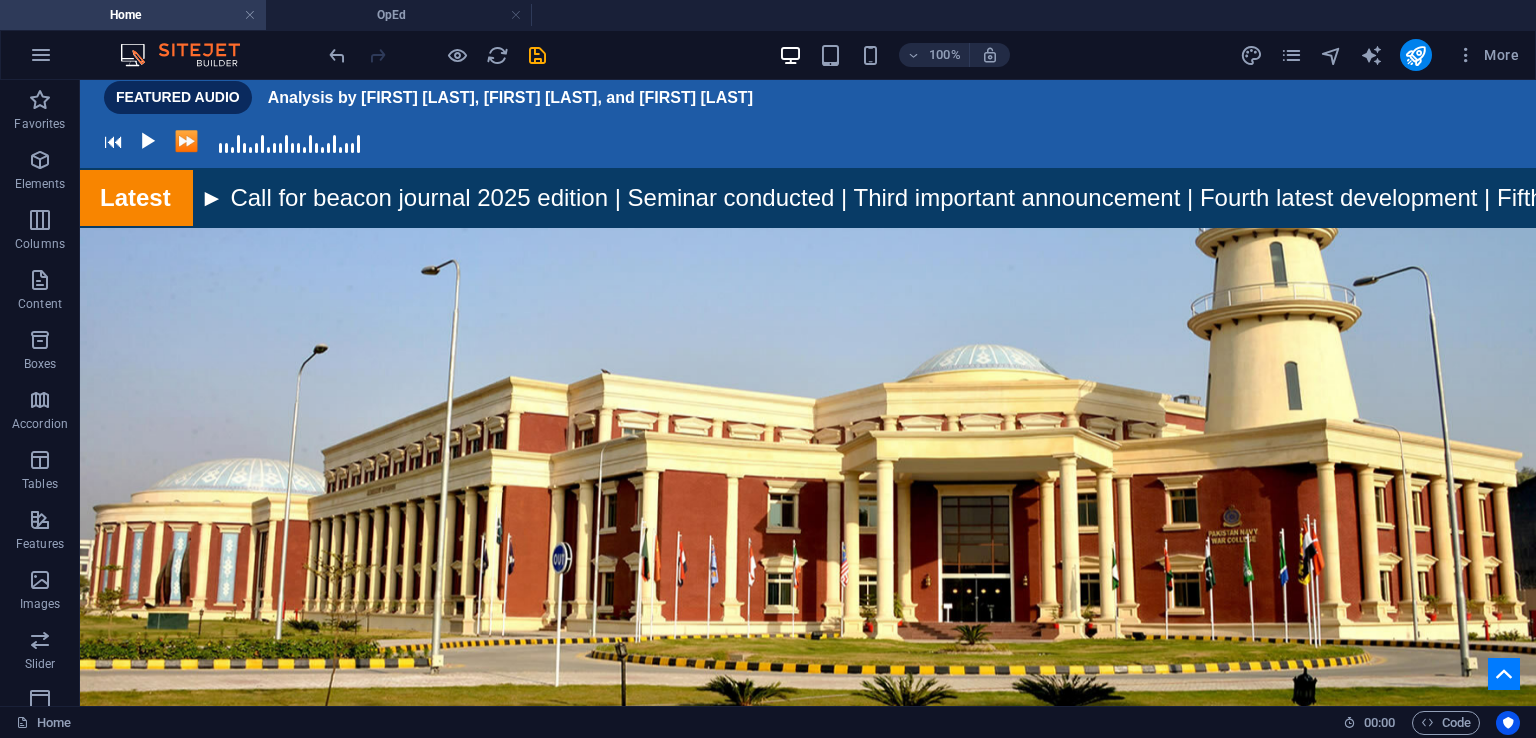 scroll, scrollTop: 0, scrollLeft: 0, axis: both 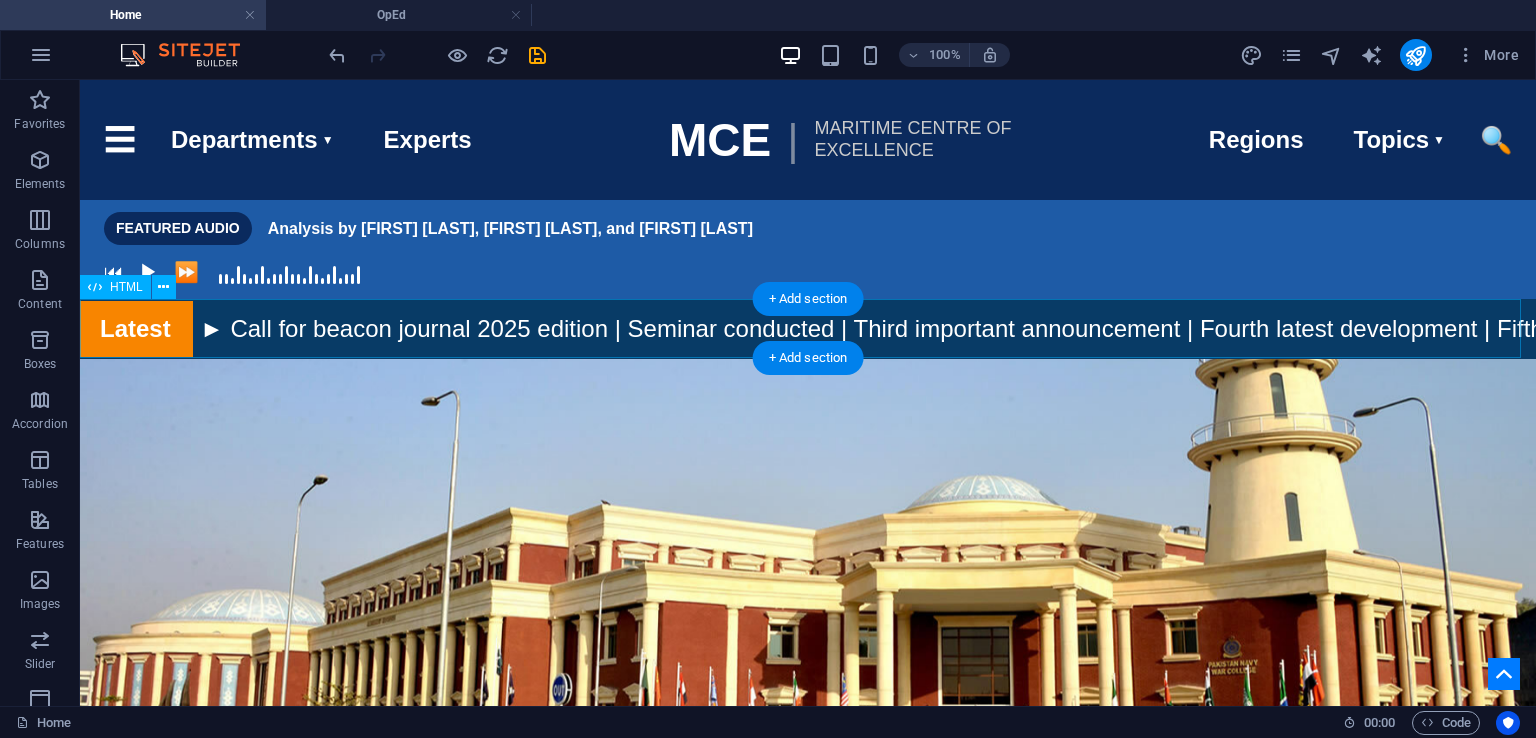 click on "Latest
► Call for beacon journal 2025 edition | Seminar conducted | Third important announcement | Fourth latest development | Fifth ongoing story" at bounding box center [808, 329] 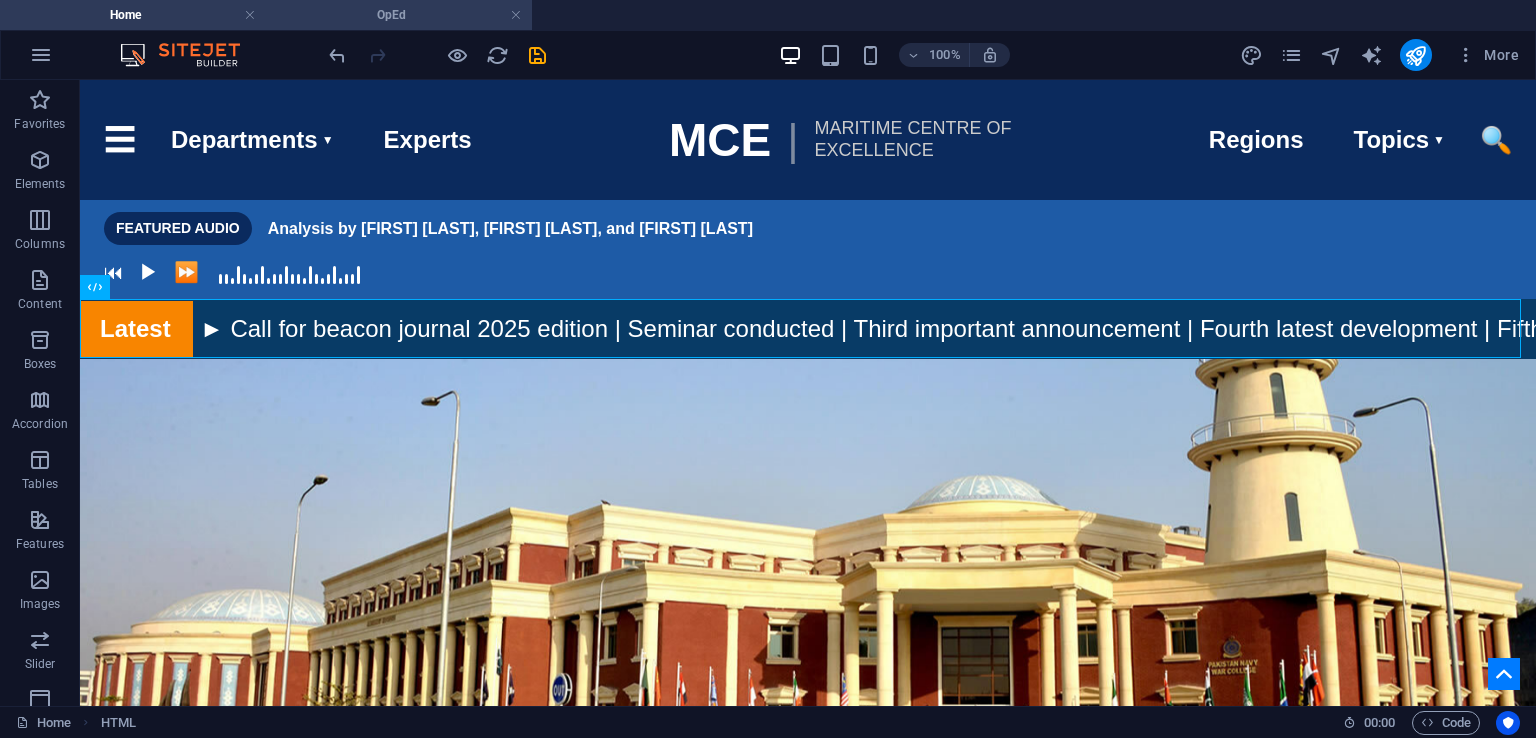 click on "OpEd" at bounding box center (399, 15) 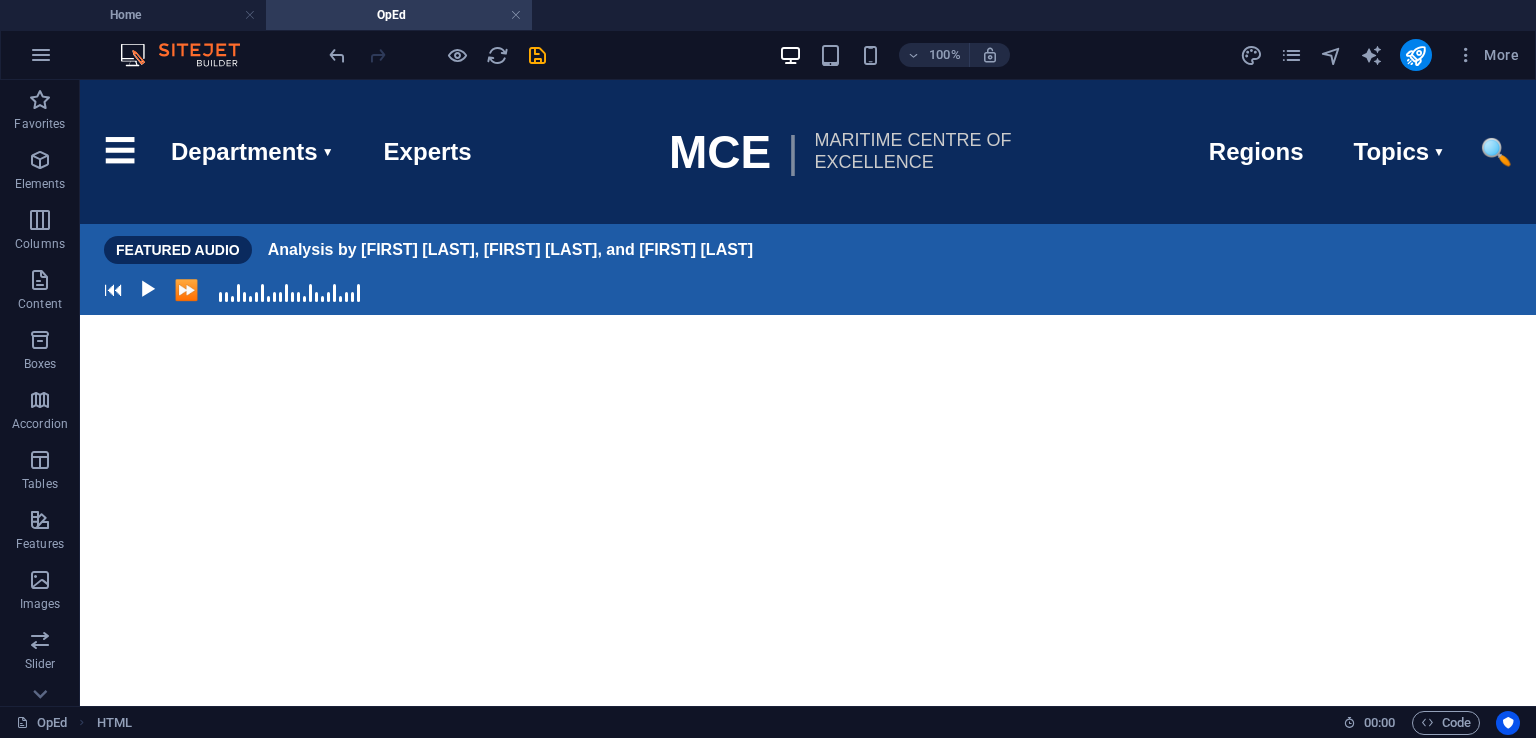 click on "CSIS Navigation with Dropdowns
☰
Departments
Security Programs
Technology Policy
Economic Studies
Energy Solutions
Global Health
International Security
Experts
MCE
|
Maritime Centre of Excellence
Regions
Topics
Climate Change
Cybersecurity
Global Trade
Defense Policy
Energy Security
Emerging Tech
🔍
FEATURED AUDIO
Analysis by Will Todman, Henrietta Levin, and Ryan C. Berg
⏮
▶
⏩" at bounding box center (808, 197) 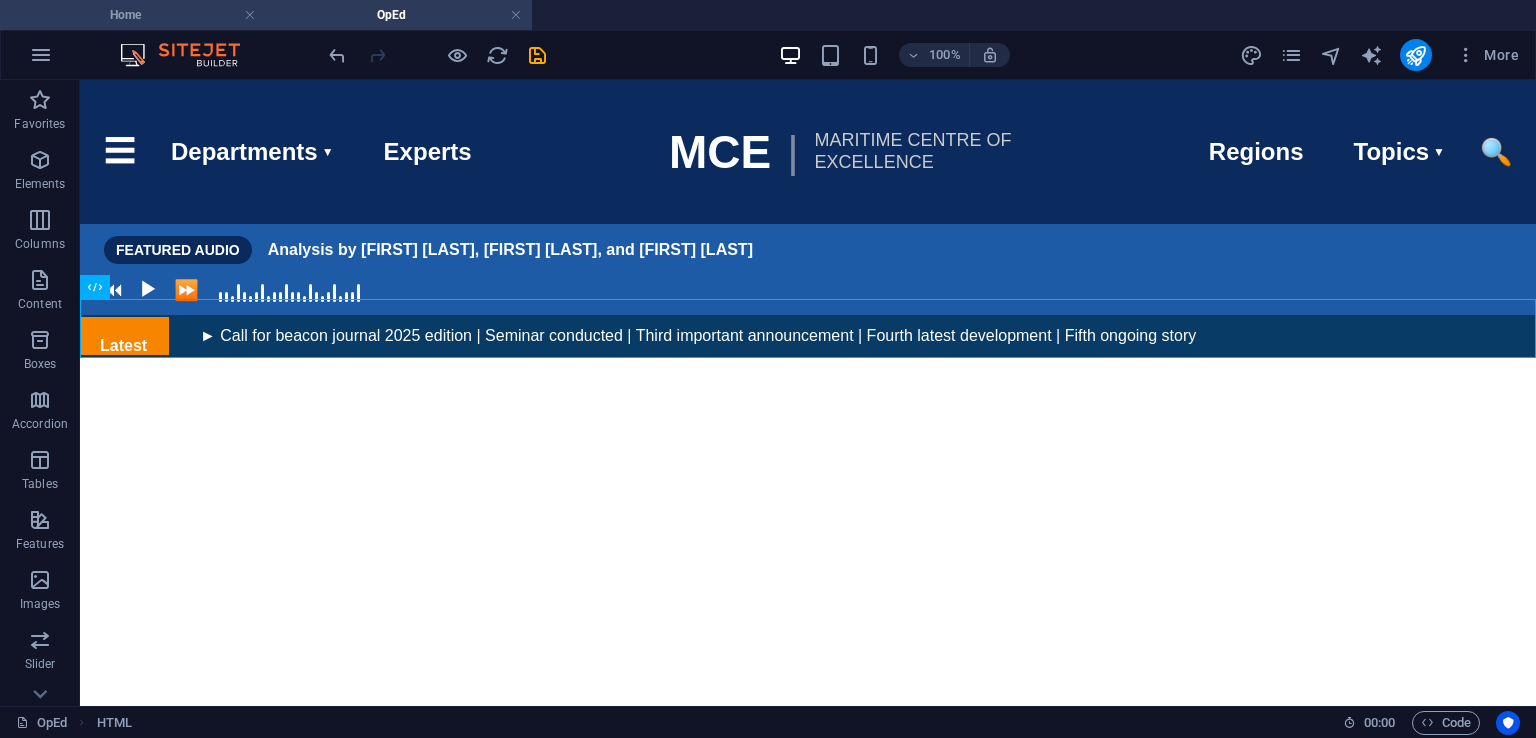 click on "Home" at bounding box center (133, 15) 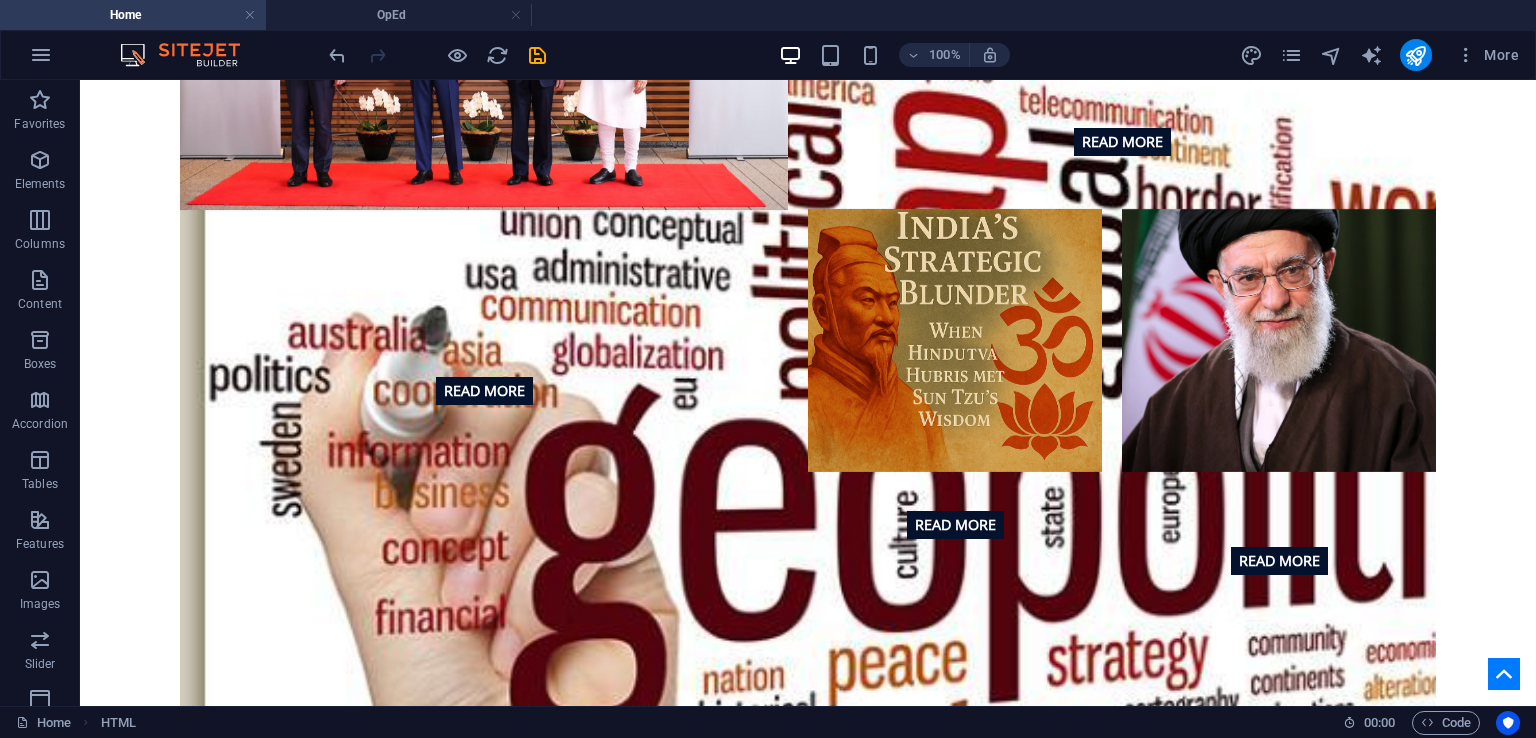 scroll, scrollTop: 1464, scrollLeft: 0, axis: vertical 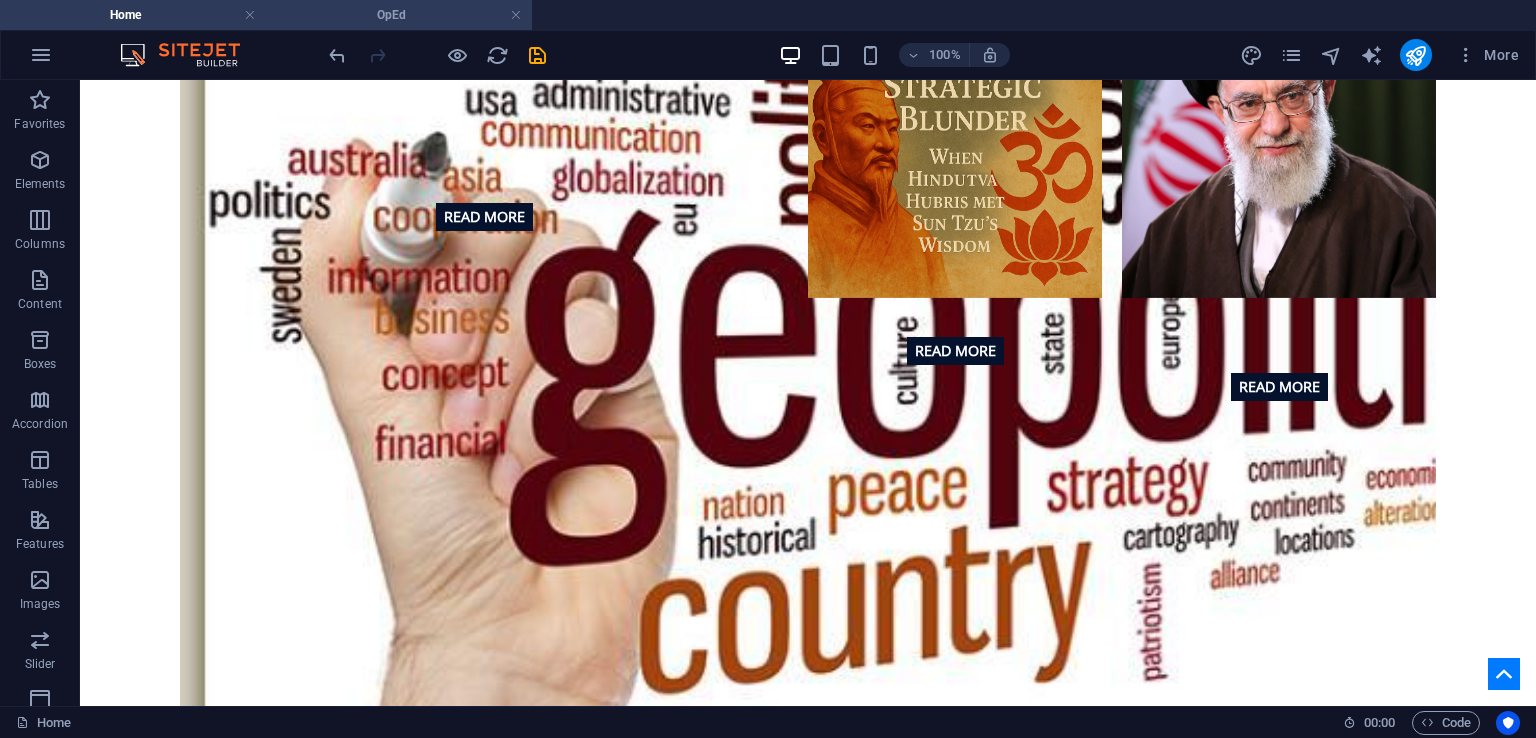 click on "OpEd" at bounding box center (399, 15) 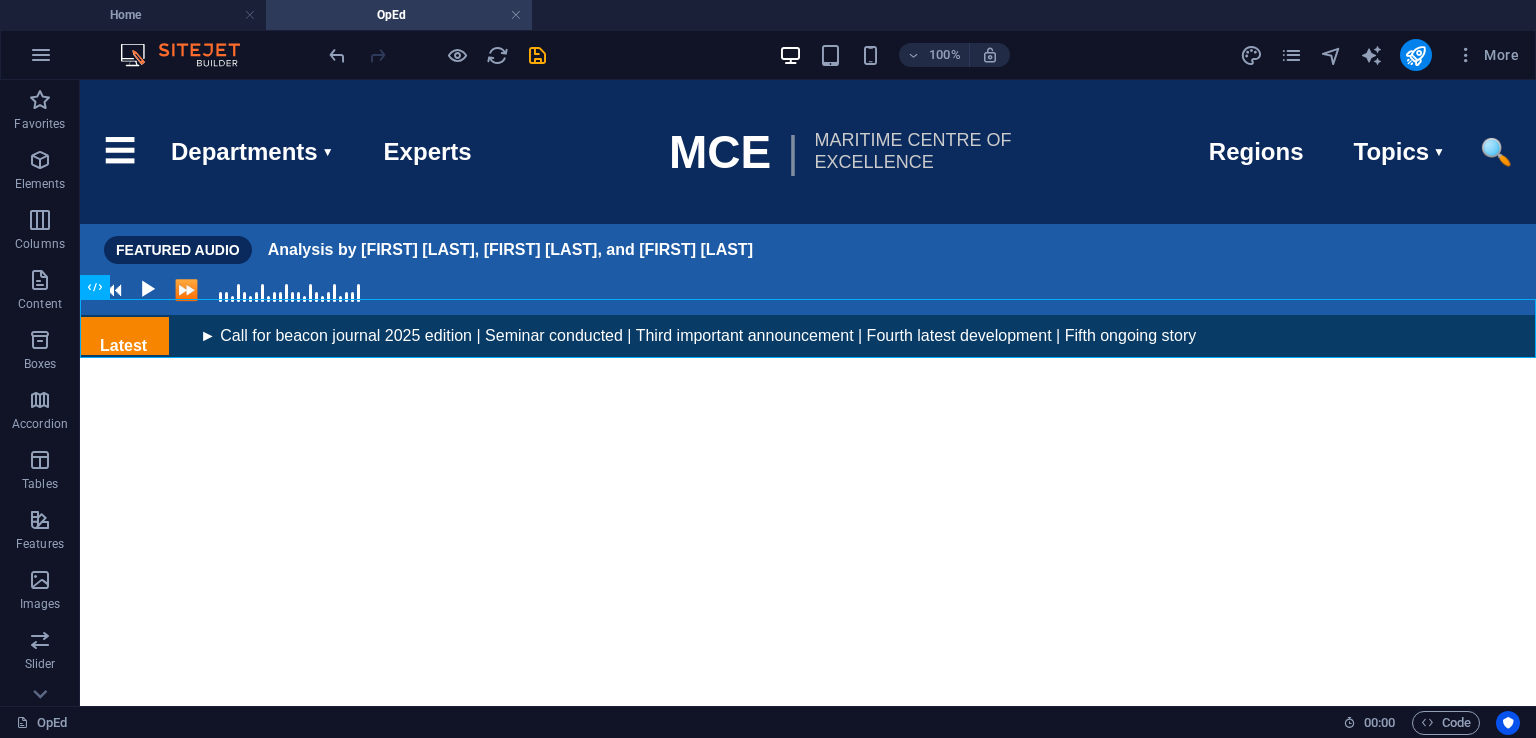 scroll, scrollTop: 0, scrollLeft: 0, axis: both 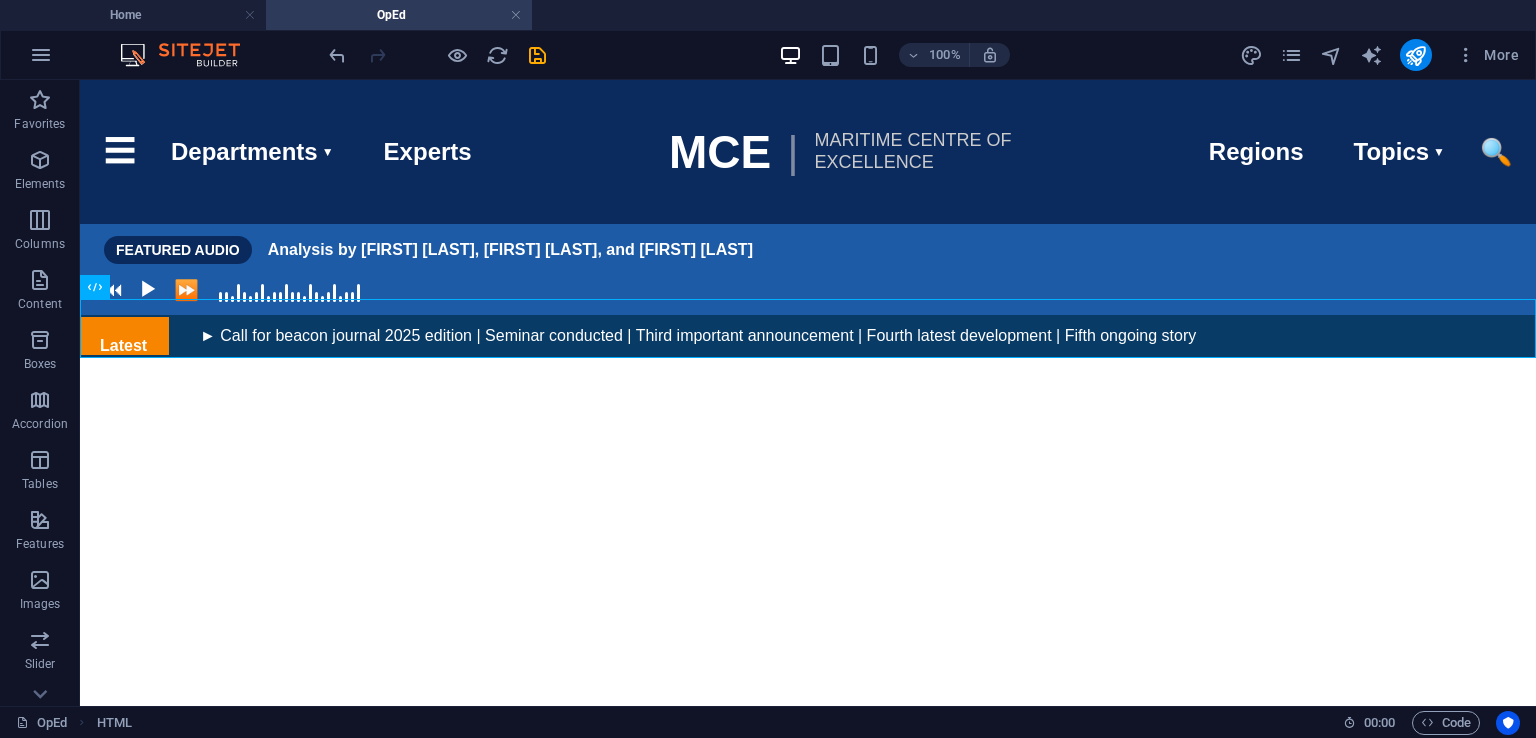 click on "CSIS Navigation with Dropdowns
☰
Departments
Security Programs
Technology Policy
Economic Studies
Energy Solutions
Global Health
International Security
Experts
MCE
|
Maritime Centre of Excellence
Regions
Topics
Climate Change
Cybersecurity
Global Trade
Defense Policy
Energy Security
Emerging Tech
🔍
FEATURED AUDIO
Analysis by Will Todman, Henrietta Levin, and Ryan C. Berg
⏮
▶
⏩
Latest" at bounding box center [808, 218] 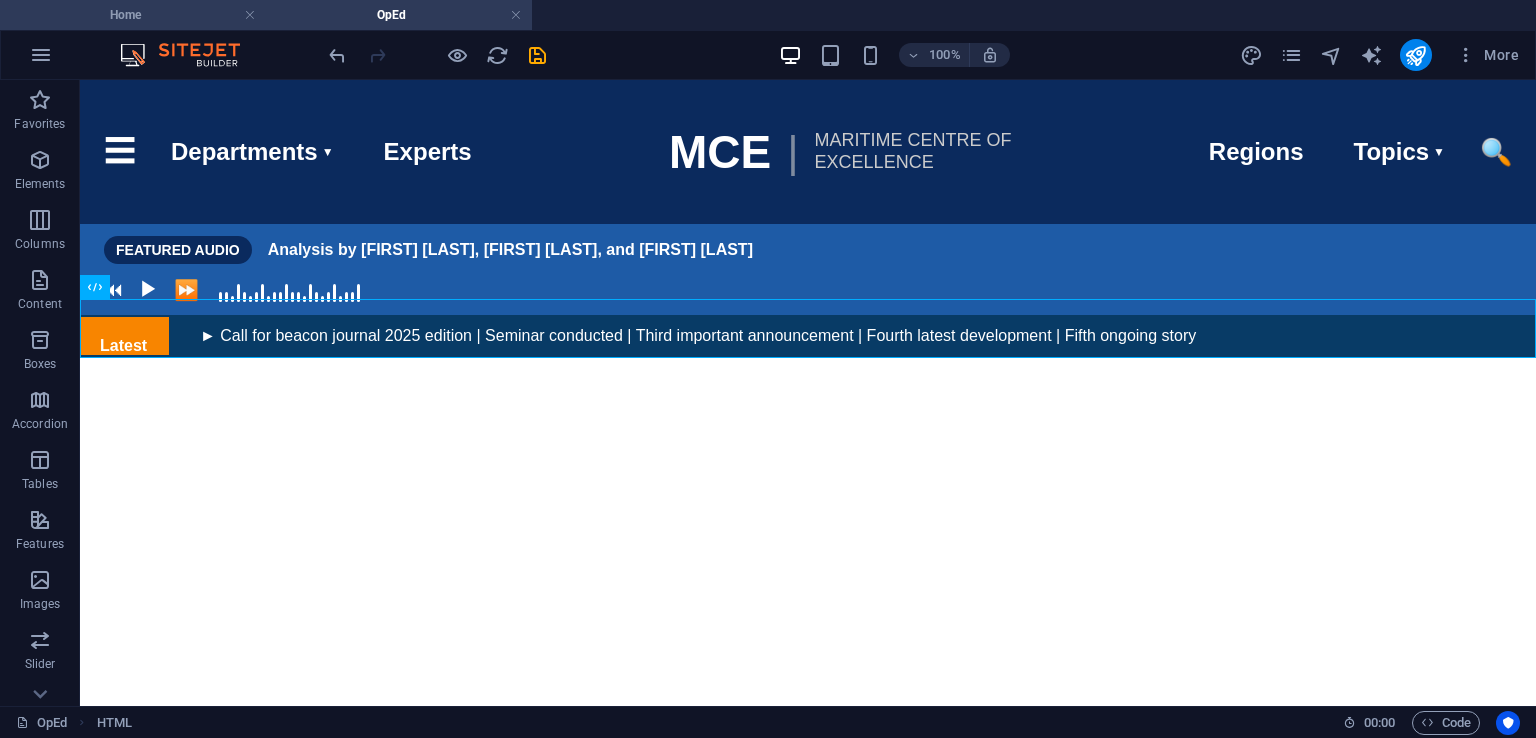 click on "Home" at bounding box center (133, 15) 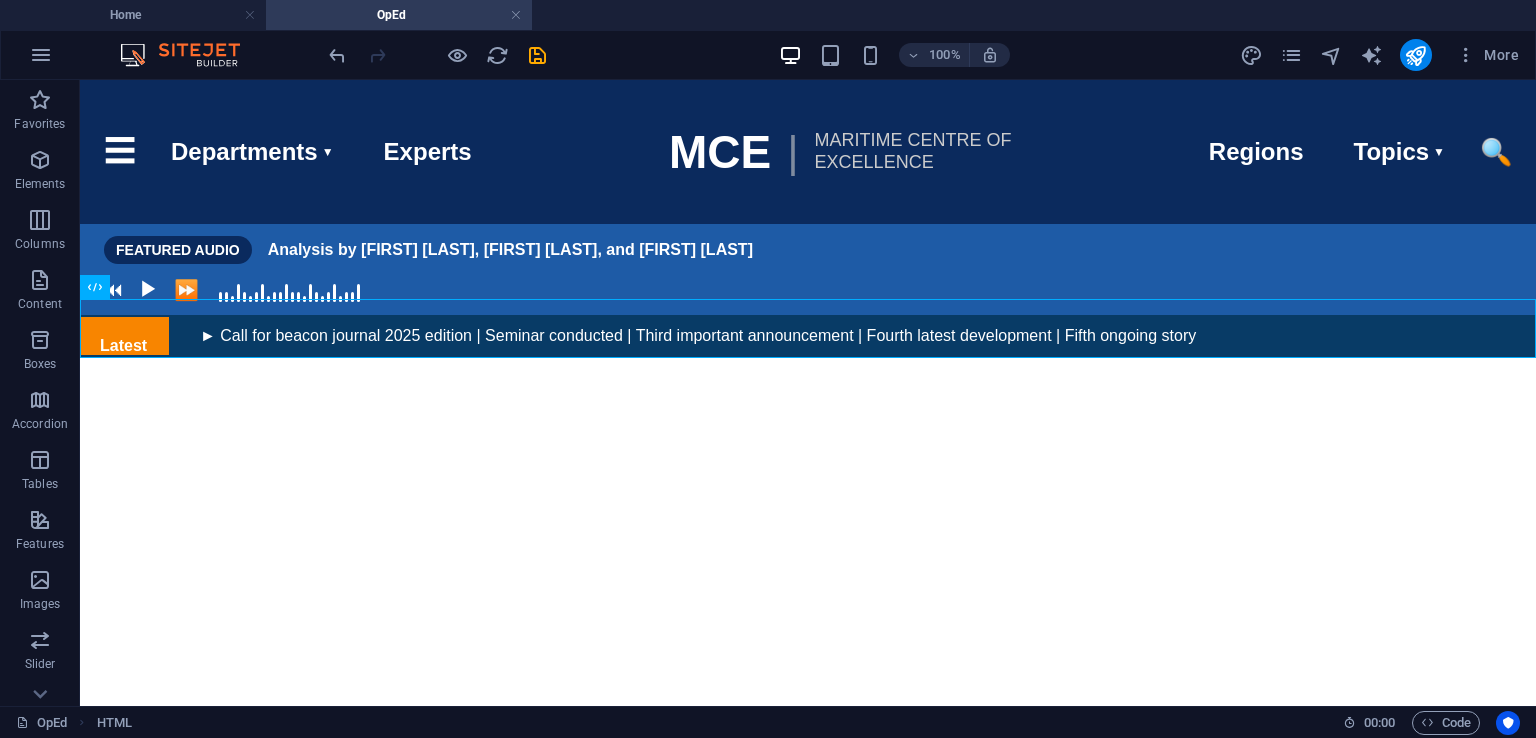 scroll, scrollTop: 1464, scrollLeft: 0, axis: vertical 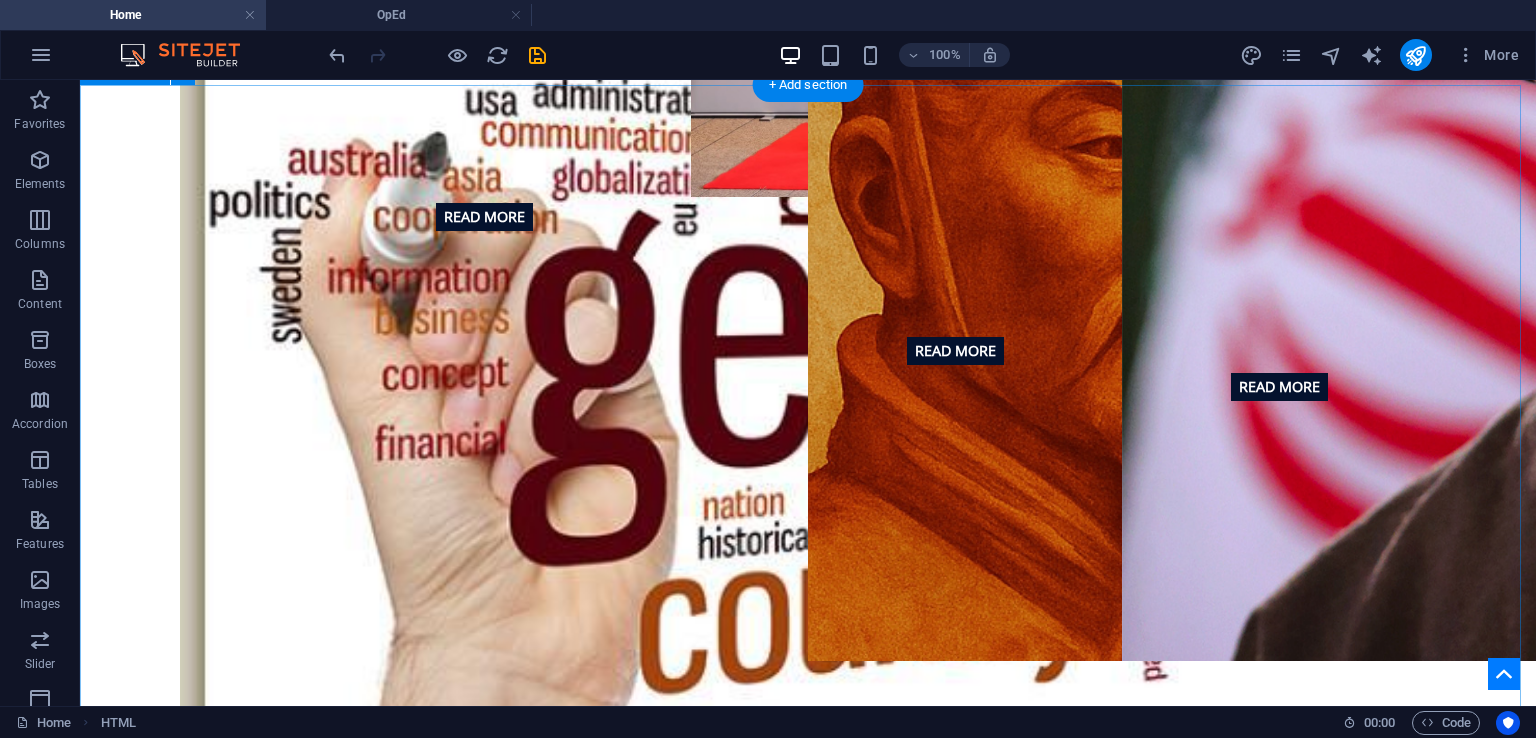 click on "events MCE - CISS Workshop on strategic matters The Maritime Centre of Excellence (MCE), in collaboration with the Centre for International Strategic Studies (CISS), is set to convene the MCE-CISS Workshop on Strategic Matters on Tuesday 29 July 2025 at the Pakistan Navy War College (PNWC), Lahore. This workshop will bring together thought leaders, policymakers, defense experts, and academics to engage in meaningful discourse on emerging regional and global strategic challenges - with a focus on Maritime dimension. From evolving power dynamics to maritime security and policy integration, the event promises rich perspectives and actionable insights. Mark the date - and stay tuned for exclusive updates, expert takeaways, and strategic conversations that matter !! Follow our Social Media to track the event and stay up-to-date on every event and news from MCE: Drop content here or  Add elements  Paste clipboard" at bounding box center [808, 3814] 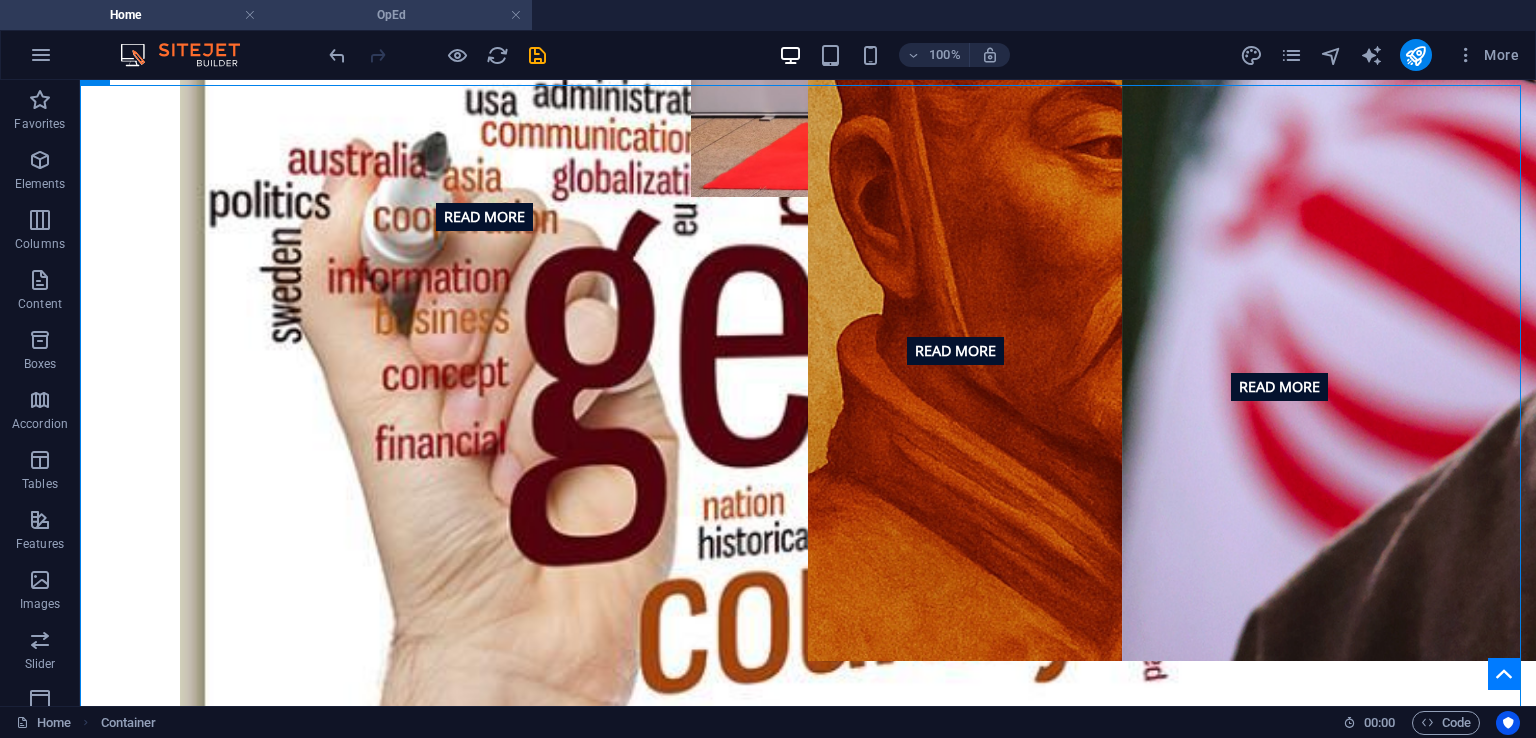 click on "OpEd" at bounding box center [399, 15] 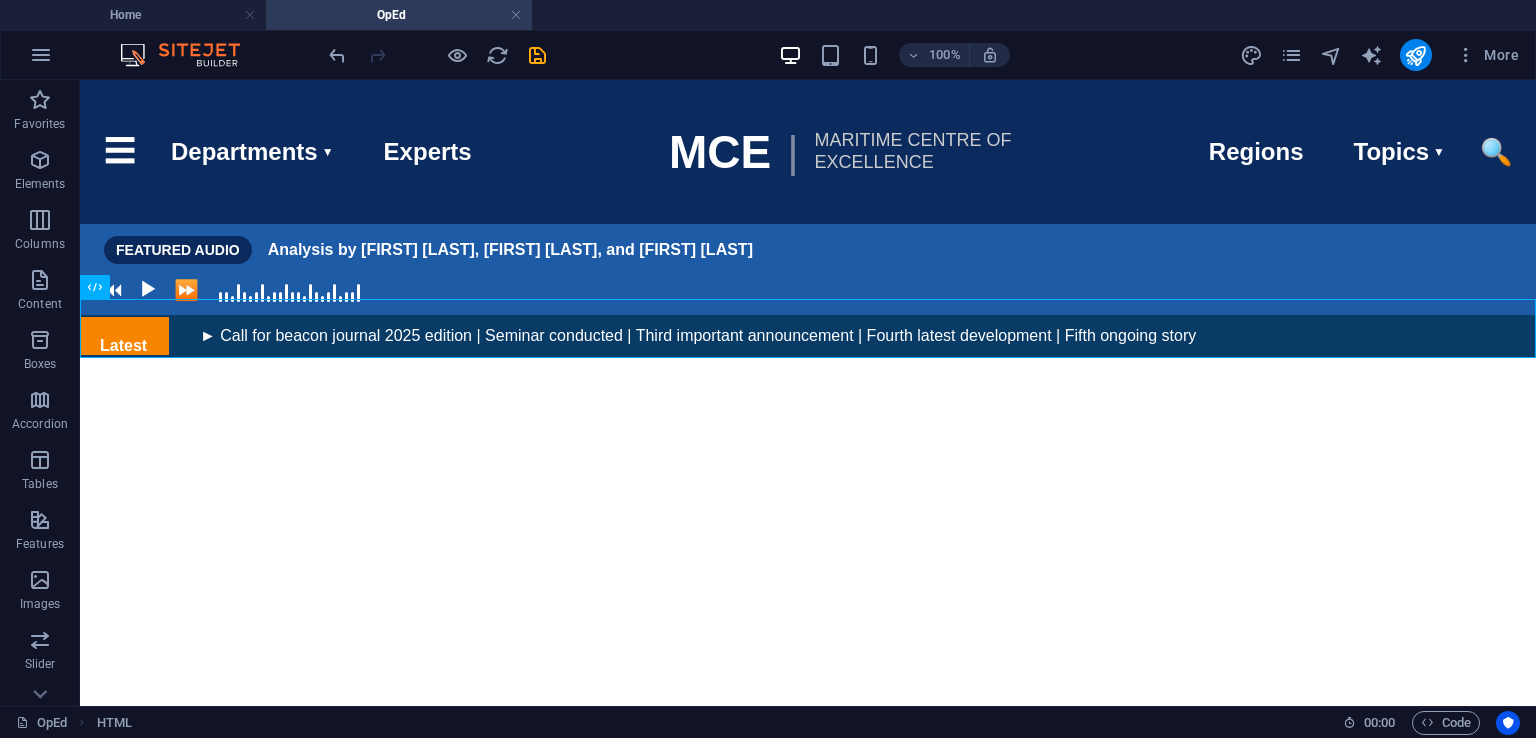 scroll, scrollTop: 0, scrollLeft: 0, axis: both 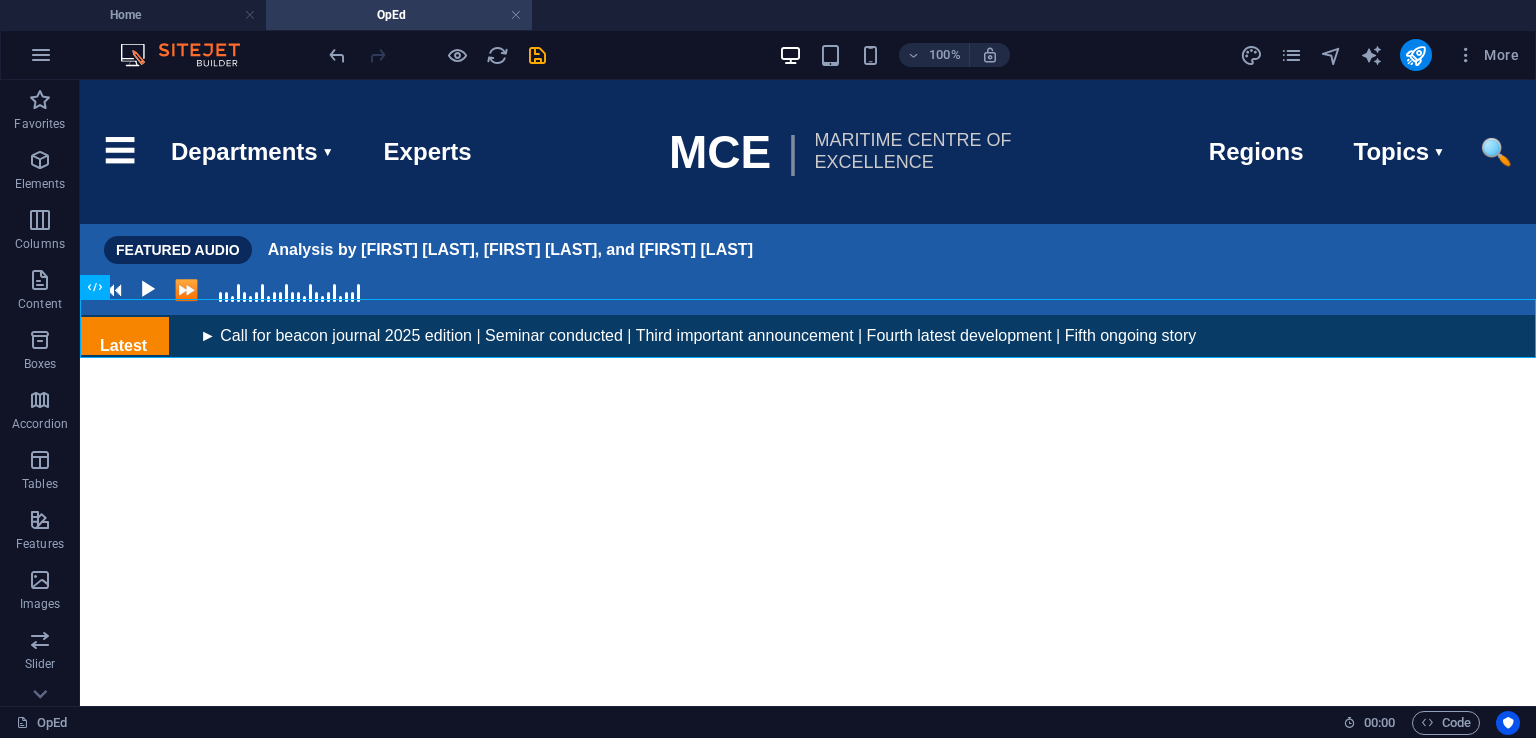 click on "CSIS Navigation with Dropdowns
☰
Departments
Security Programs
Technology Policy
Economic Studies
Energy Solutions
Global Health
International Security
Experts
MCE
|
Maritime Centre of Excellence
Regions
Topics
Climate Change
Cybersecurity
Global Trade
Defense Policy
Energy Security
Emerging Tech
🔍
FEATURED AUDIO
Analysis by Will Todman, Henrietta Levin, and Ryan C. Berg
⏮
▶
⏩
Latest" at bounding box center [808, 218] 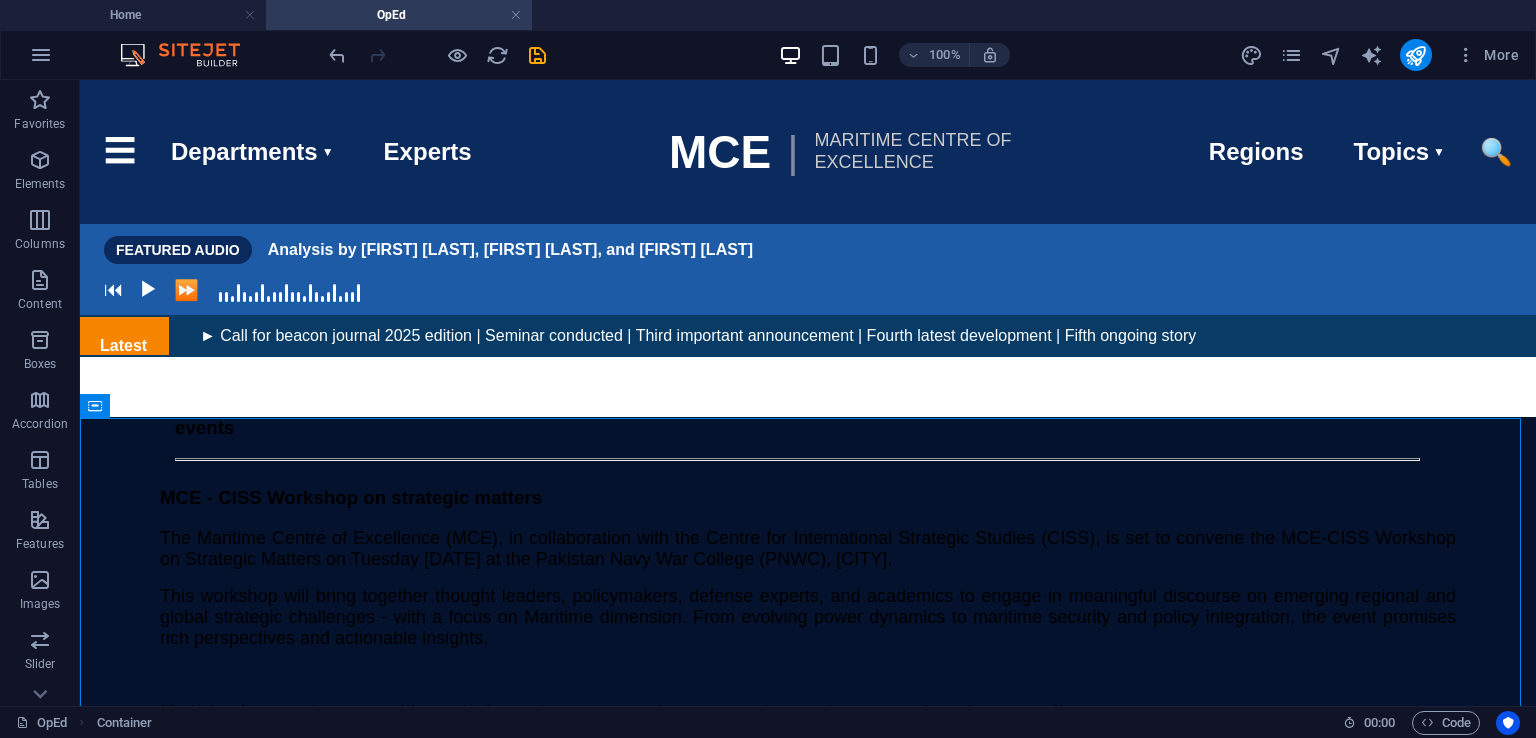 click on "CSIS Navigation with Dropdowns
☰
Departments
Security Programs
Technology Policy
Economic Studies
Energy Solutions
Global Health
International Security
Experts
MCE
|
Maritime Centre of Excellence
Regions
Topics
Climate Change
Cybersecurity
Global Trade
Defense Policy
Energy Security
Emerging Tech
🔍
FEATURED AUDIO
Analysis by Will Todman, Henrietta Levin, and Ryan C. Berg
⏮
▶
⏩
Latest" at bounding box center [808, 1050] 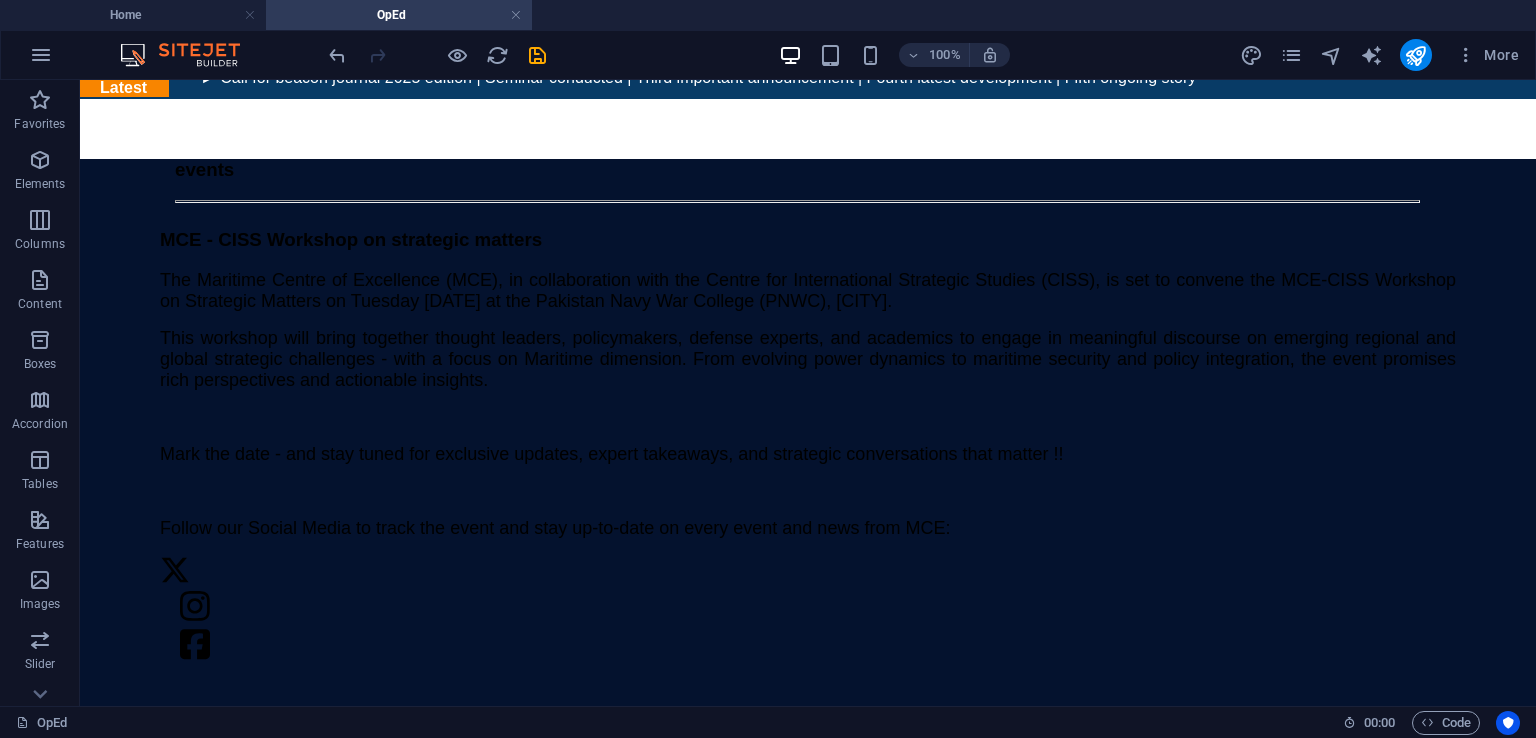 scroll, scrollTop: 254, scrollLeft: 0, axis: vertical 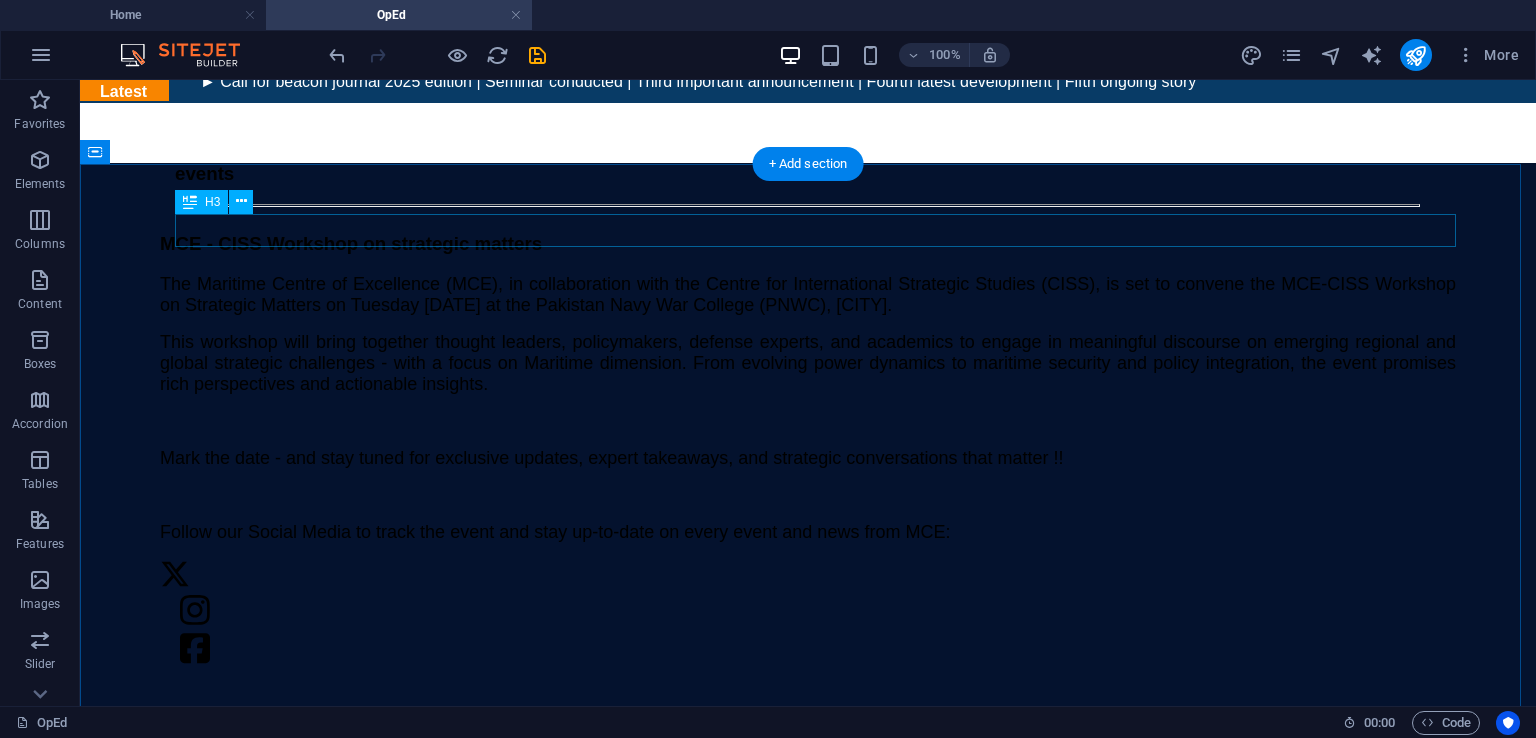 click on "events" at bounding box center (815, 174) 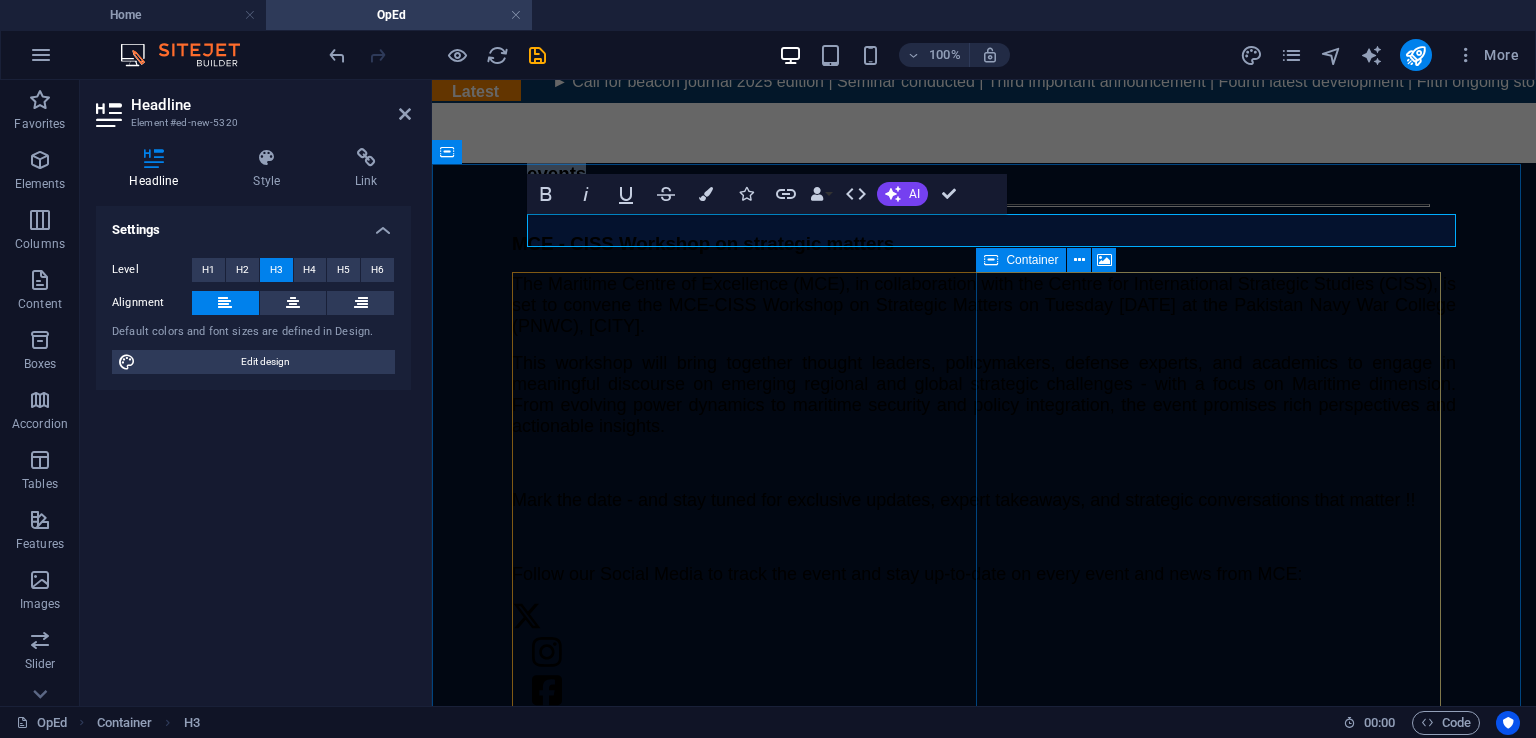 type 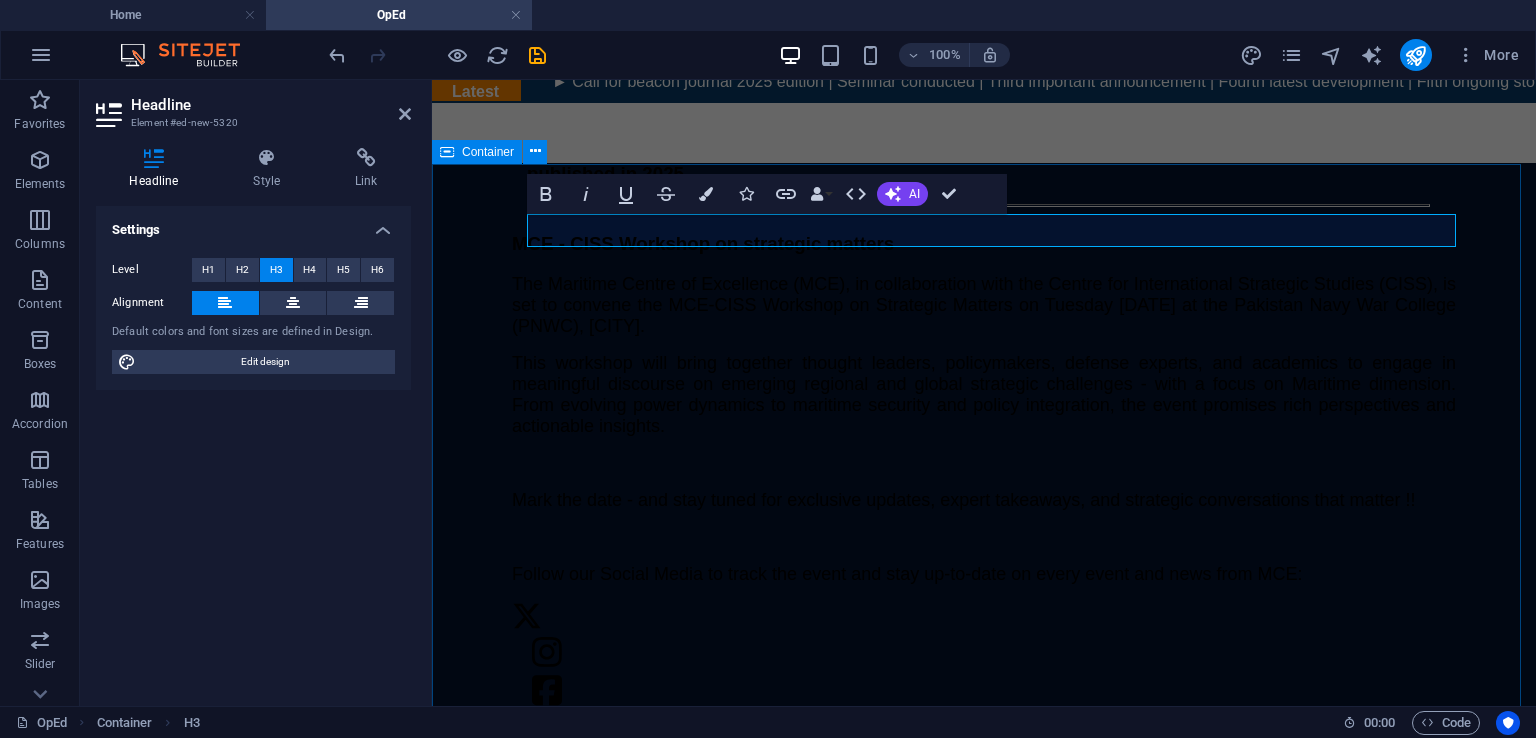 click on "published in 2025 MCE - CISS Workshop on strategic matters The Maritime Centre of Excellence (MCE), in collaboration with the Centre for International Strategic Studies (CISS), is set to convene the MCE-CISS Workshop on Strategic Matters on Tuesday 29 July 2025 at the Pakistan Navy War College (PNWC), Lahore. This workshop will bring together thought leaders, policymakers, defense experts, and academics to engage in meaningful discourse on emerging regional and global strategic challenges - with a focus on Maritime dimension. From evolving power dynamics to maritime security and policy integration, the event promises rich perspectives and actionable insights. Mark the date - and stay tuned for exclusive updates, expert takeaways, and strategic conversations that matter !! Follow our Social Media to track the event and stay up-to-date on every event and news from MCE: Drop content here or  Add elements  Paste clipboard" at bounding box center [984, 1111] 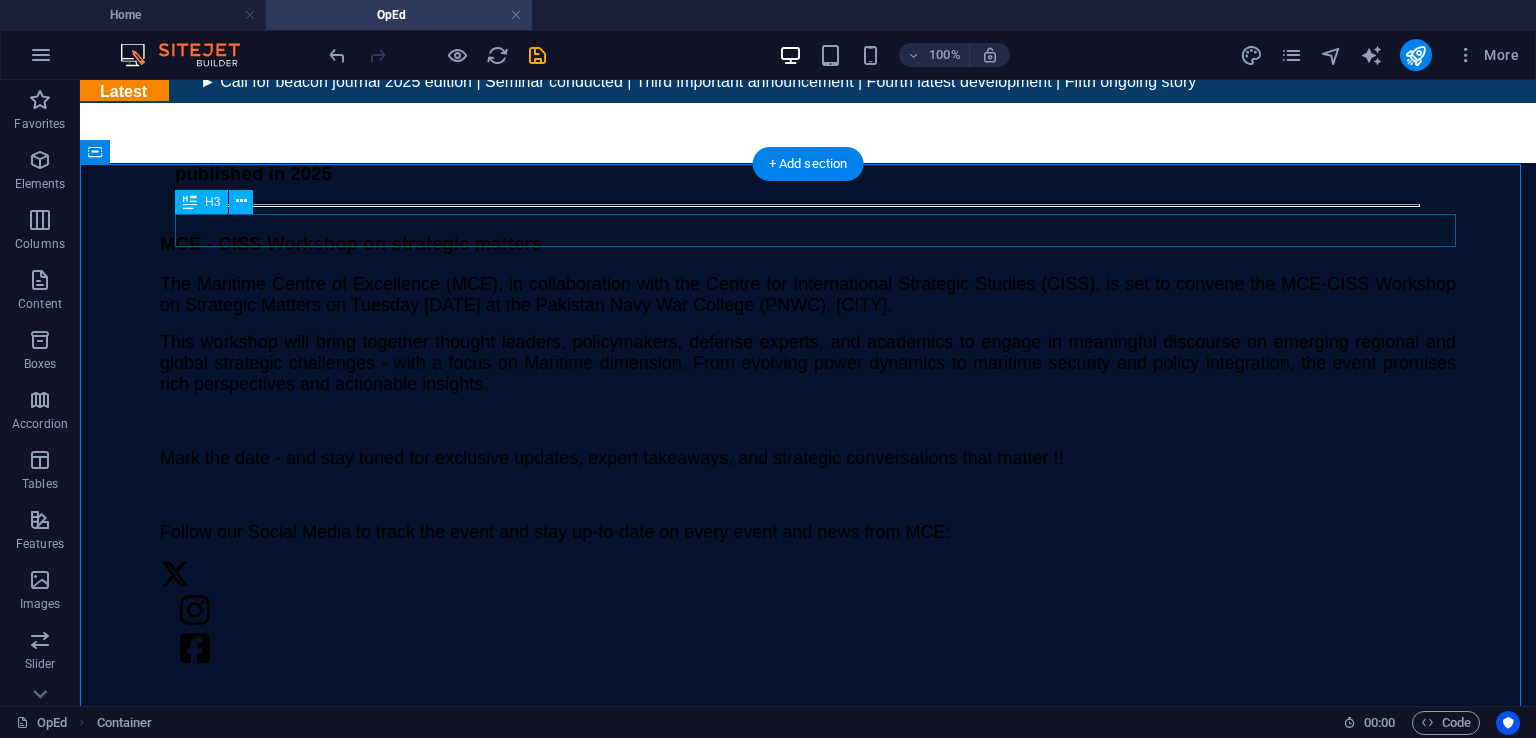 click on "published in 2025" at bounding box center (815, 174) 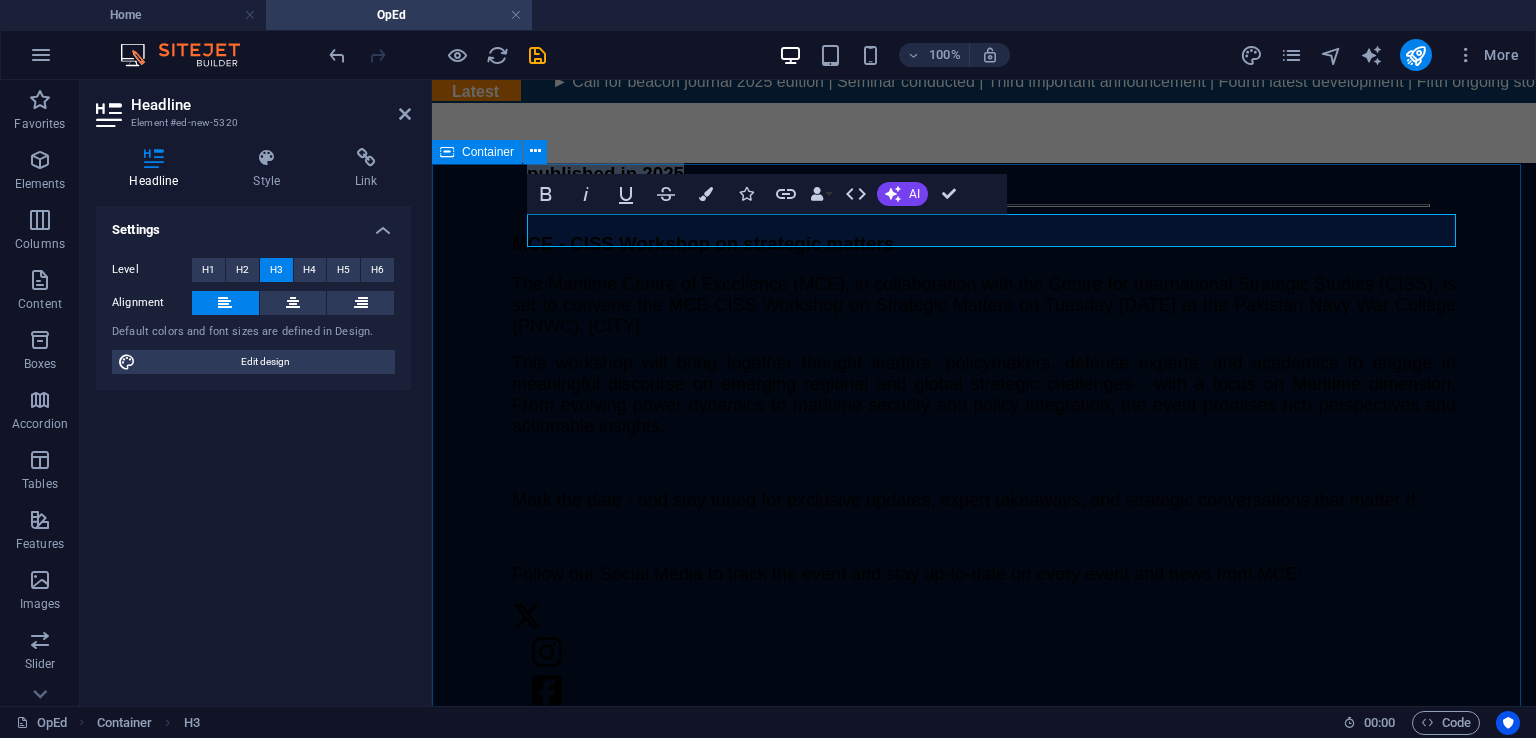 type 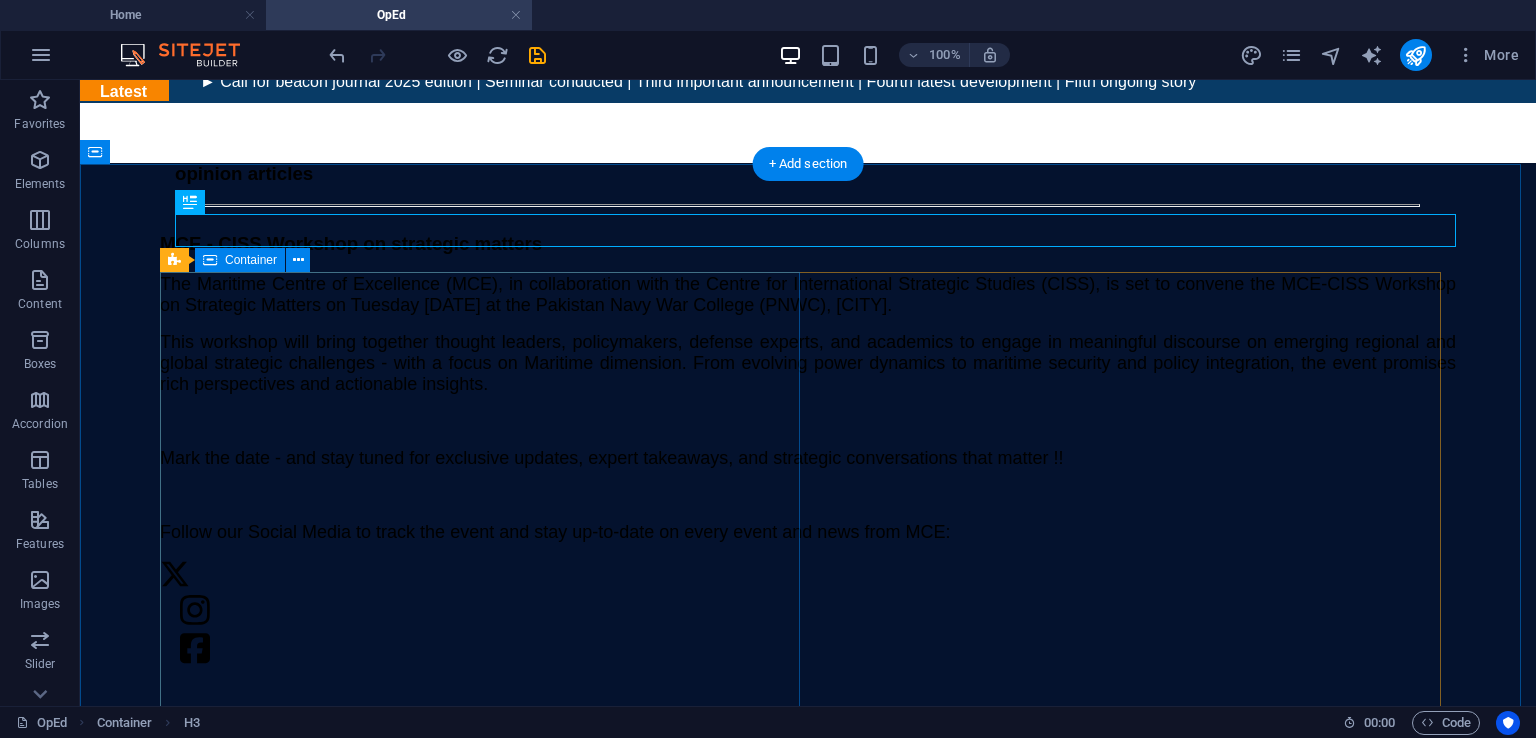 click on "MCE - CISS Workshop on strategic matters The Maritime Centre of Excellence (MCE), in collaboration with the Centre for International Strategic Studies (CISS), is set to convene the MCE-CISS Workshop on Strategic Matters on Tuesday 29 July 2025 at the Pakistan Navy War College (PNWC), Lahore. This workshop will bring together thought leaders, policymakers, defense experts, and academics to engage in meaningful discourse on emerging regional and global strategic challenges - with a focus on Maritime dimension. From evolving power dynamics to maritime security and policy integration, the event promises rich perspectives and actionable insights. Mark the date - and stay tuned for exclusive updates, expert takeaways, and strategic conversations that matter !! Follow our Social Media to track the event and stay up-to-date on every event and news from MCE:" at bounding box center (808, 442) 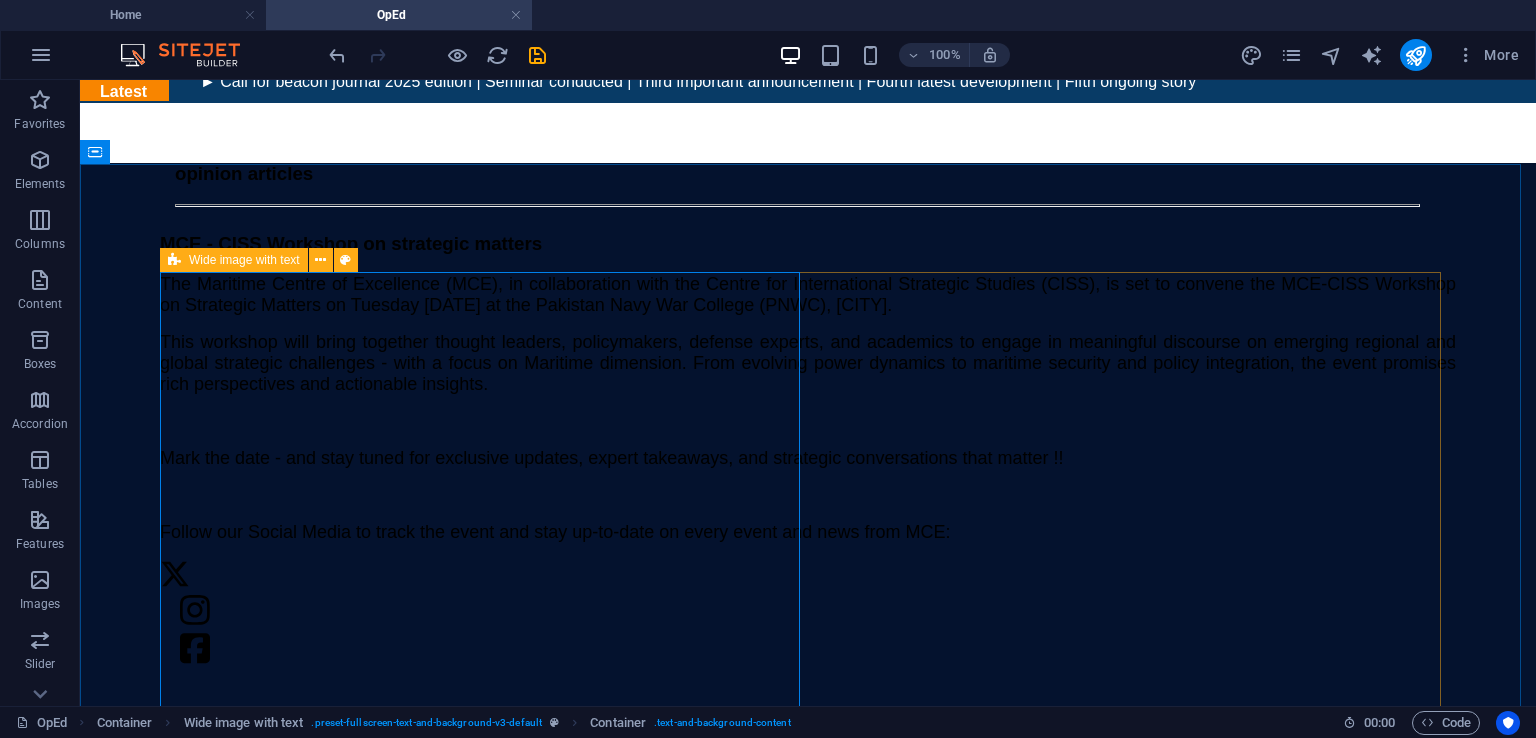 click on "Wide image with text" at bounding box center [234, 260] 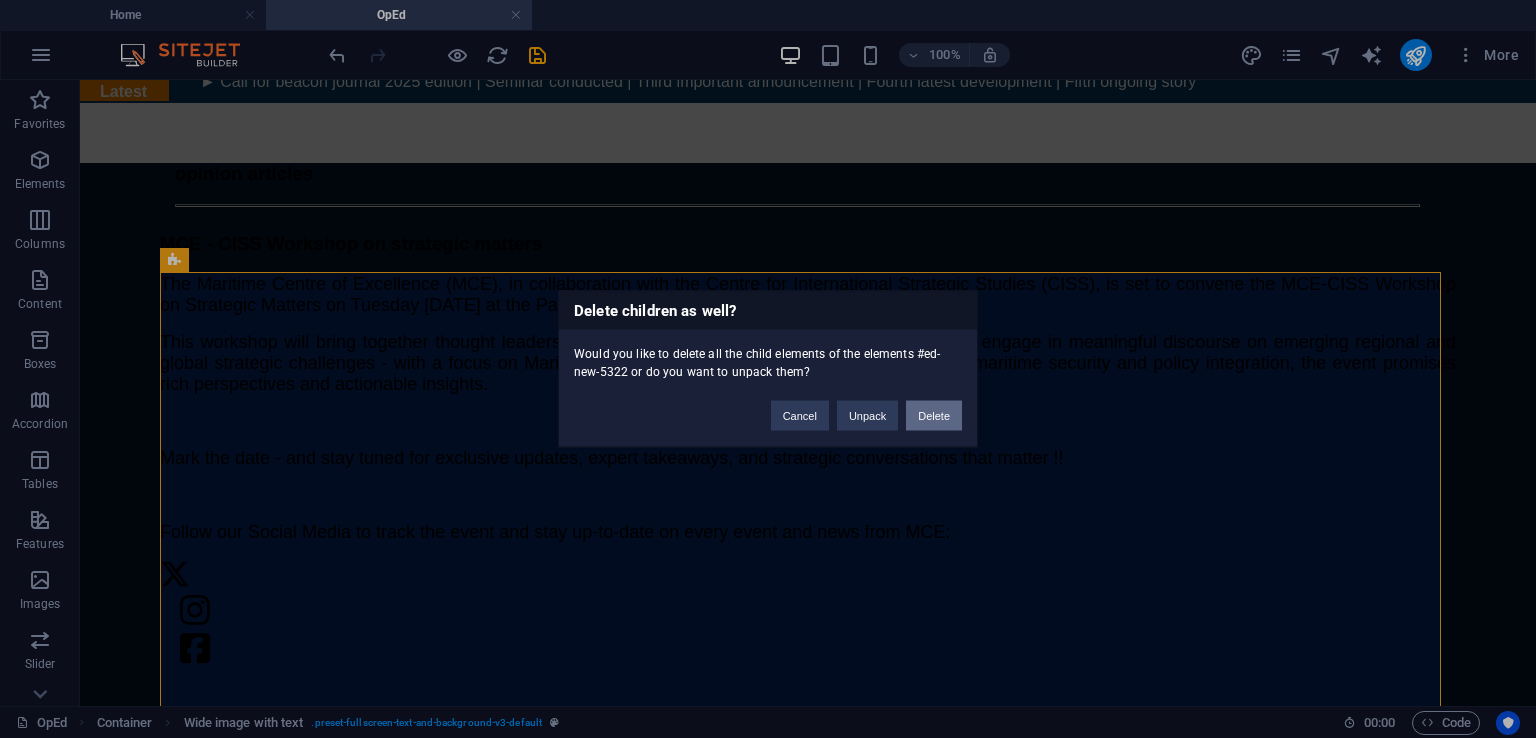 drag, startPoint x: 943, startPoint y: 412, endPoint x: 862, endPoint y: 331, distance: 114.5513 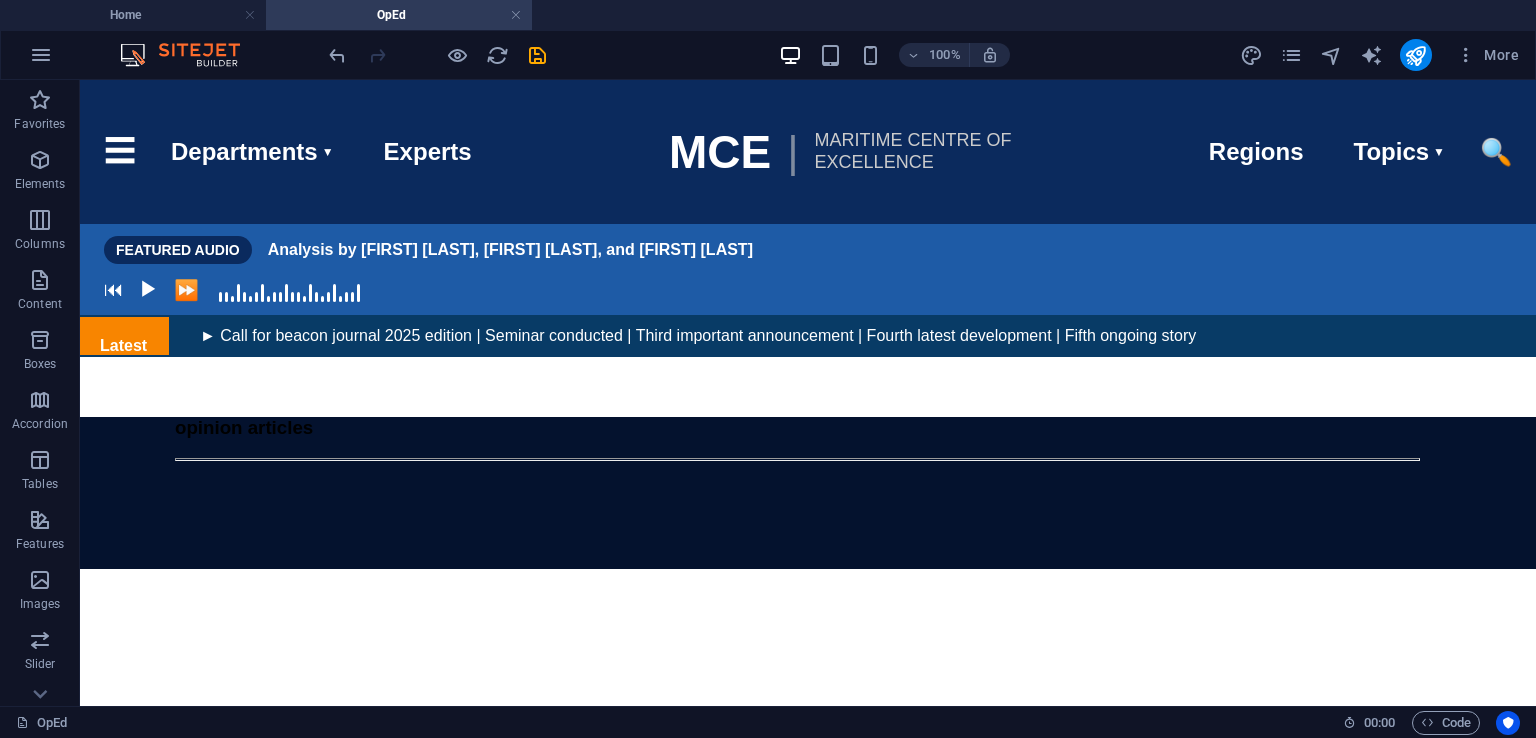 scroll, scrollTop: 0, scrollLeft: 0, axis: both 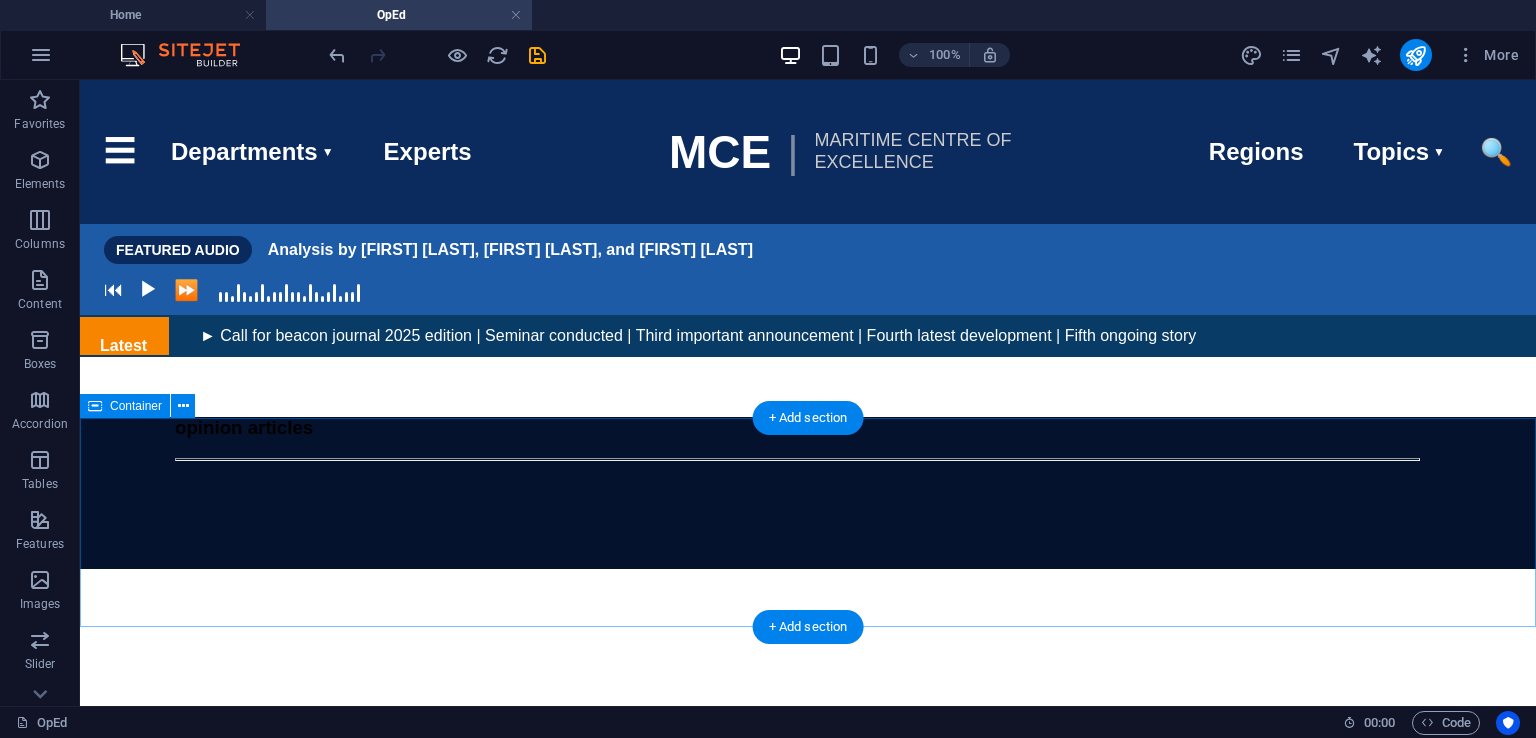 click on "opinion articles" at bounding box center [808, 493] 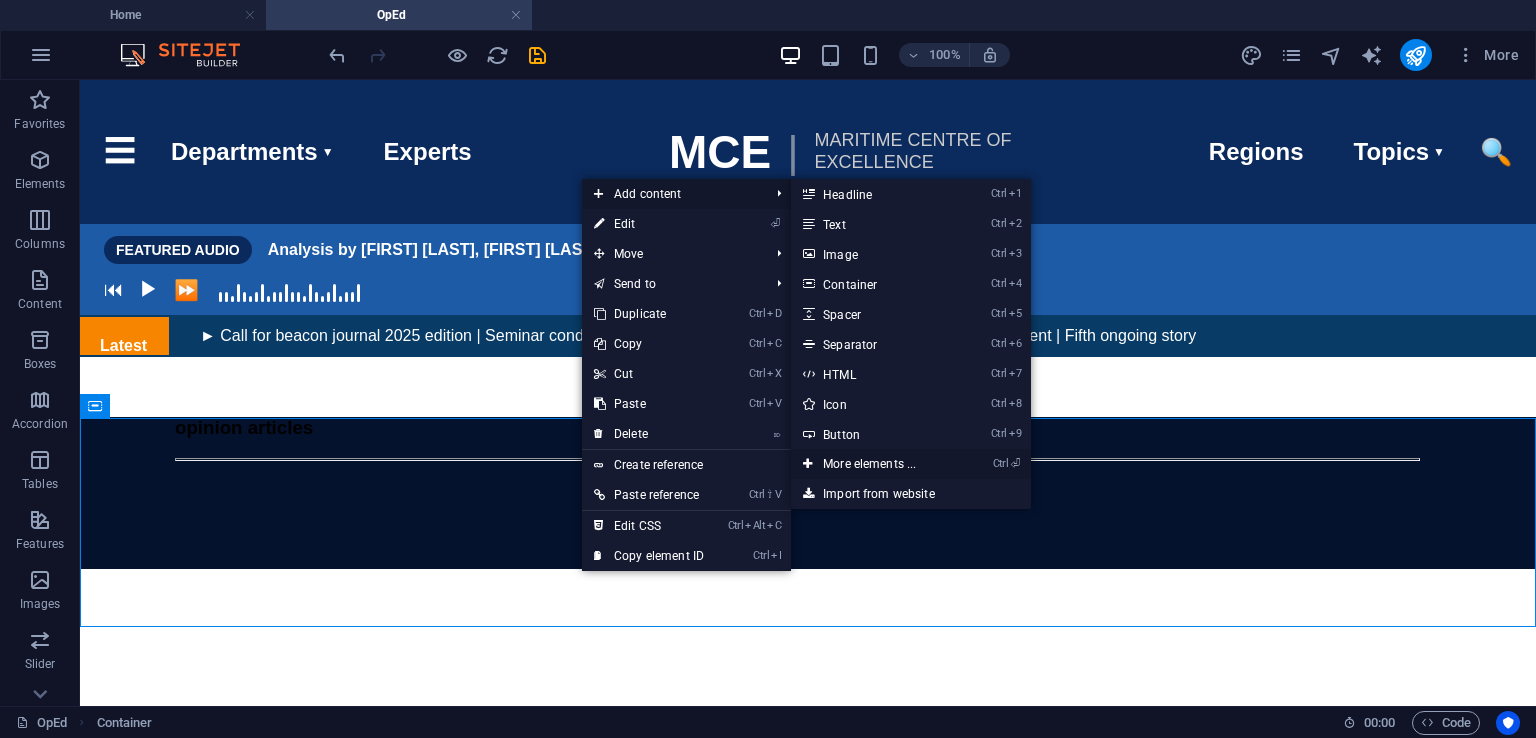 click on "Ctrl ⏎  More elements ..." at bounding box center (873, 464) 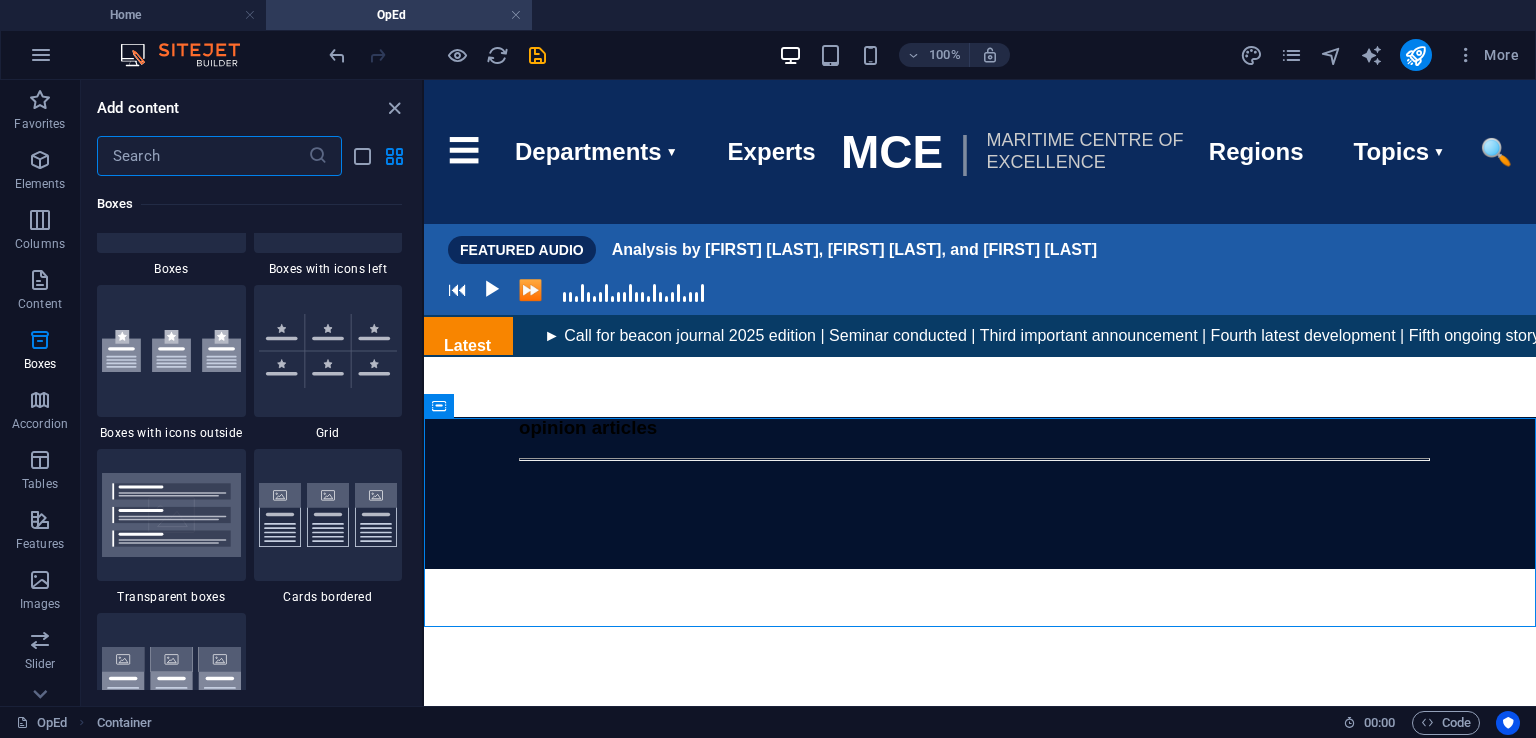 scroll, scrollTop: 5884, scrollLeft: 0, axis: vertical 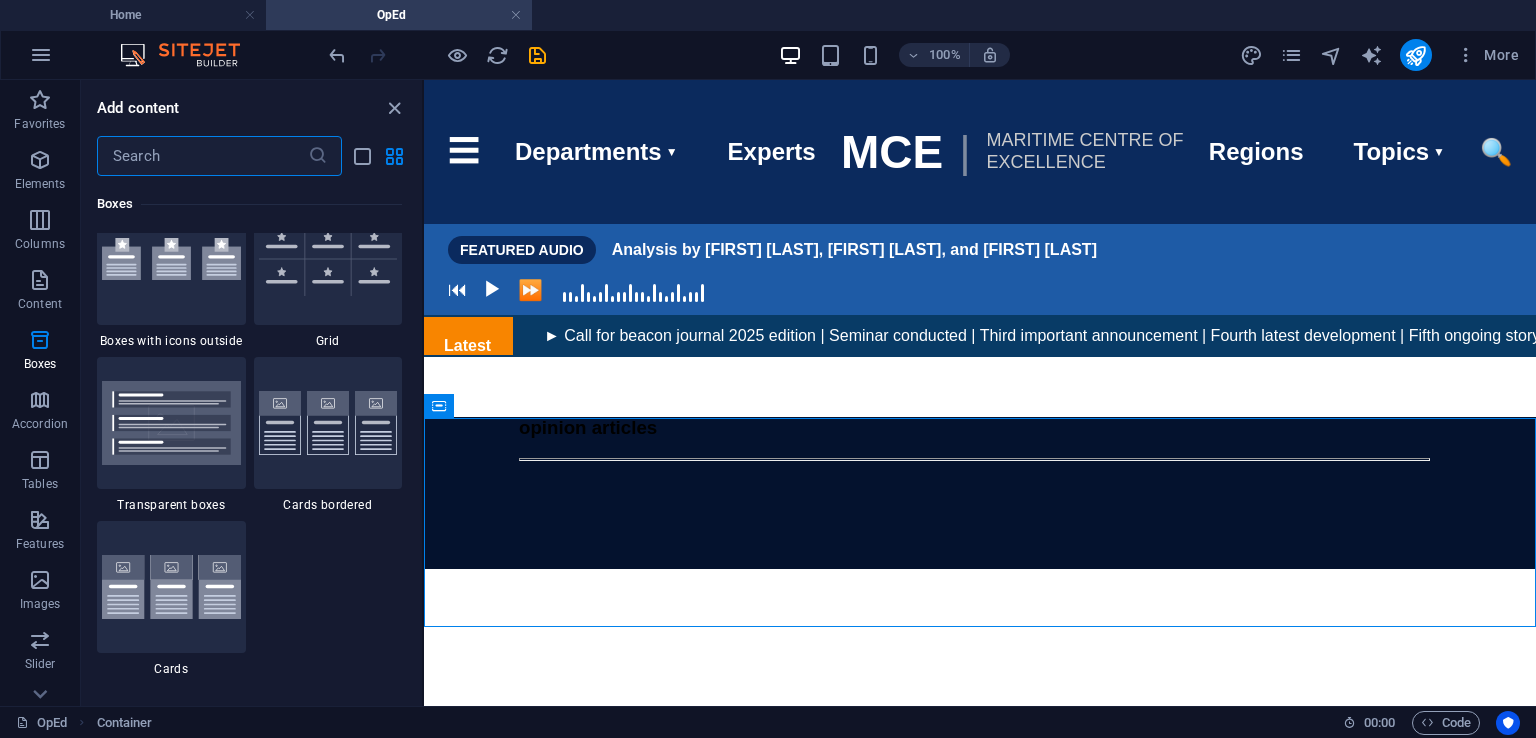 drag, startPoint x: 420, startPoint y: 193, endPoint x: 0, endPoint y: 261, distance: 425.46915 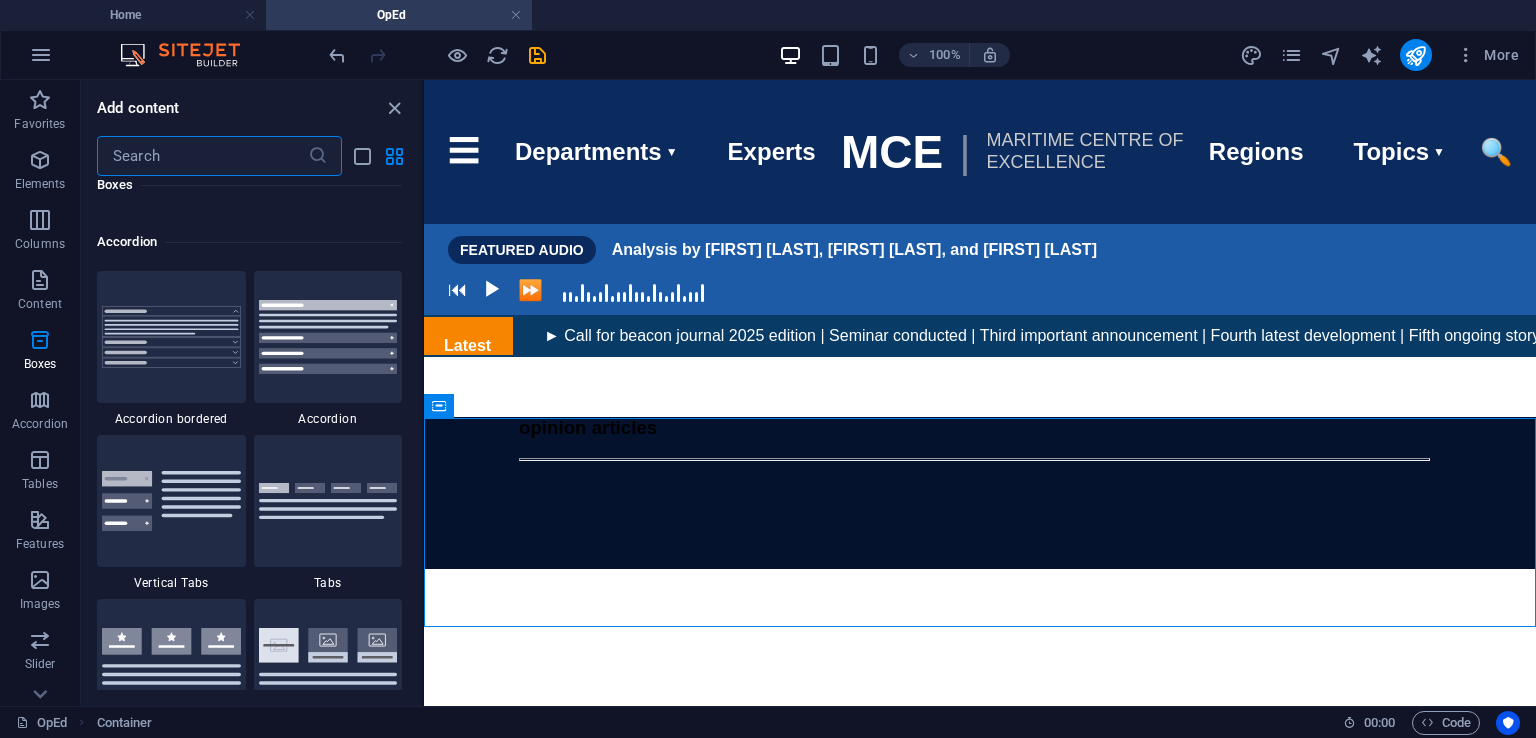 scroll, scrollTop: 6378, scrollLeft: 0, axis: vertical 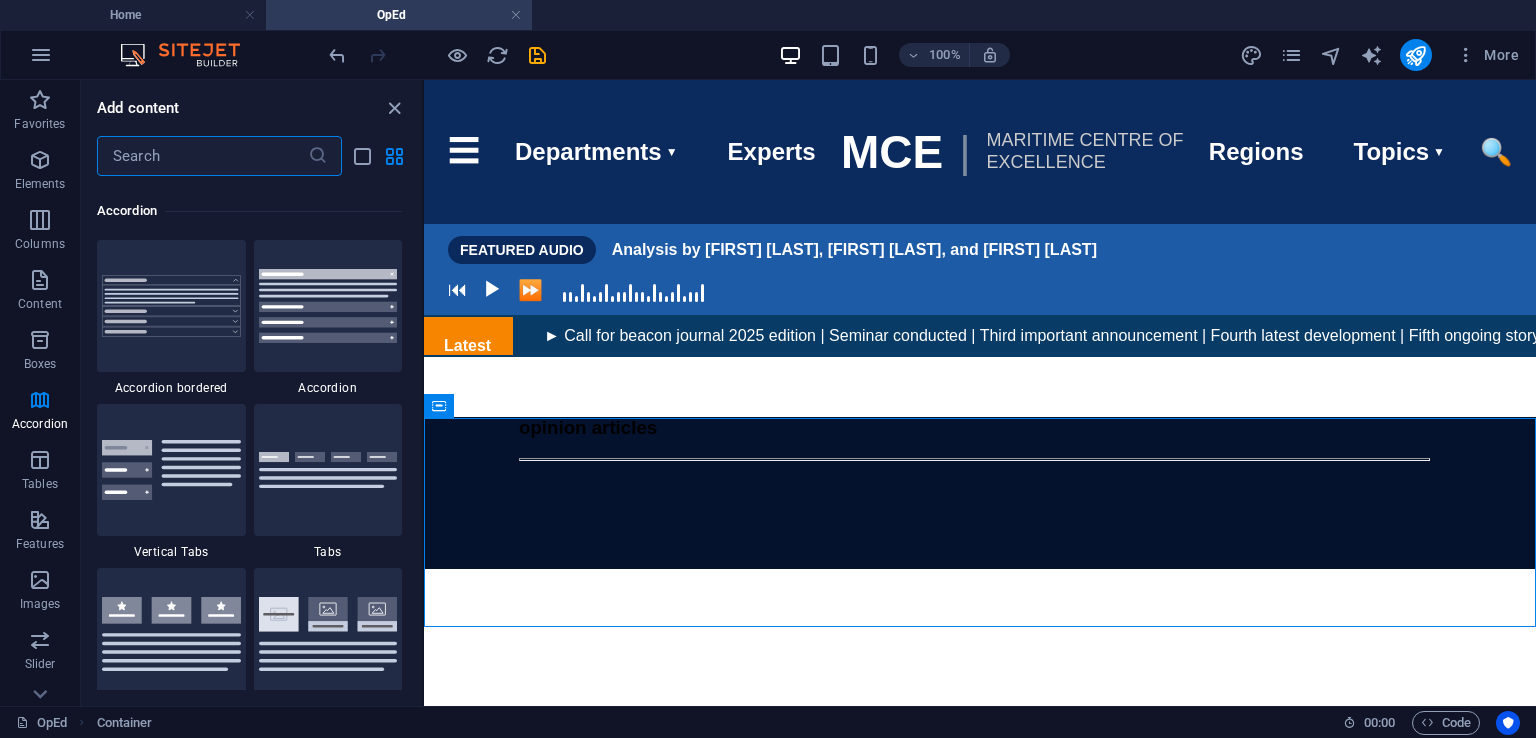 drag, startPoint x: 420, startPoint y: 333, endPoint x: 0, endPoint y: 267, distance: 425.15408 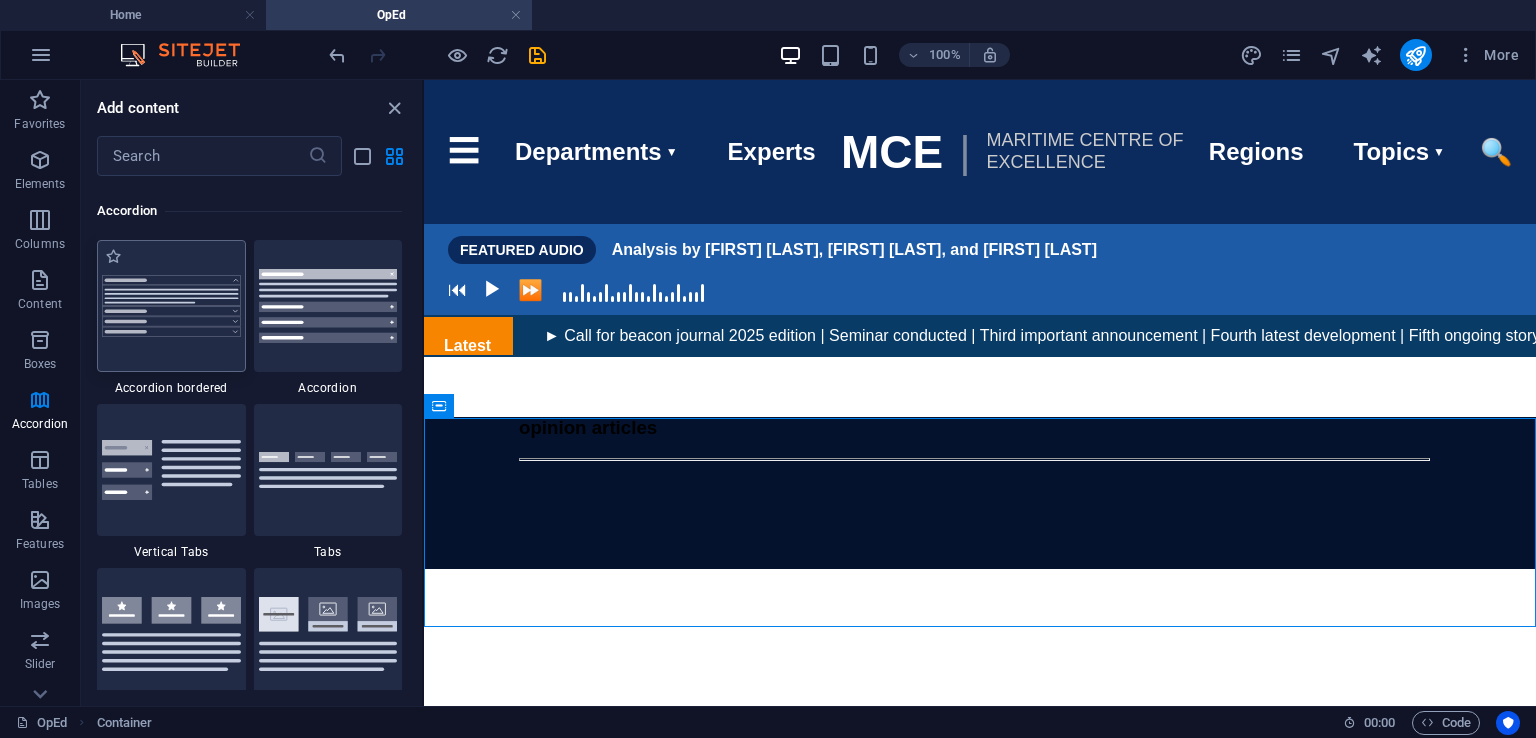 click at bounding box center [171, 306] 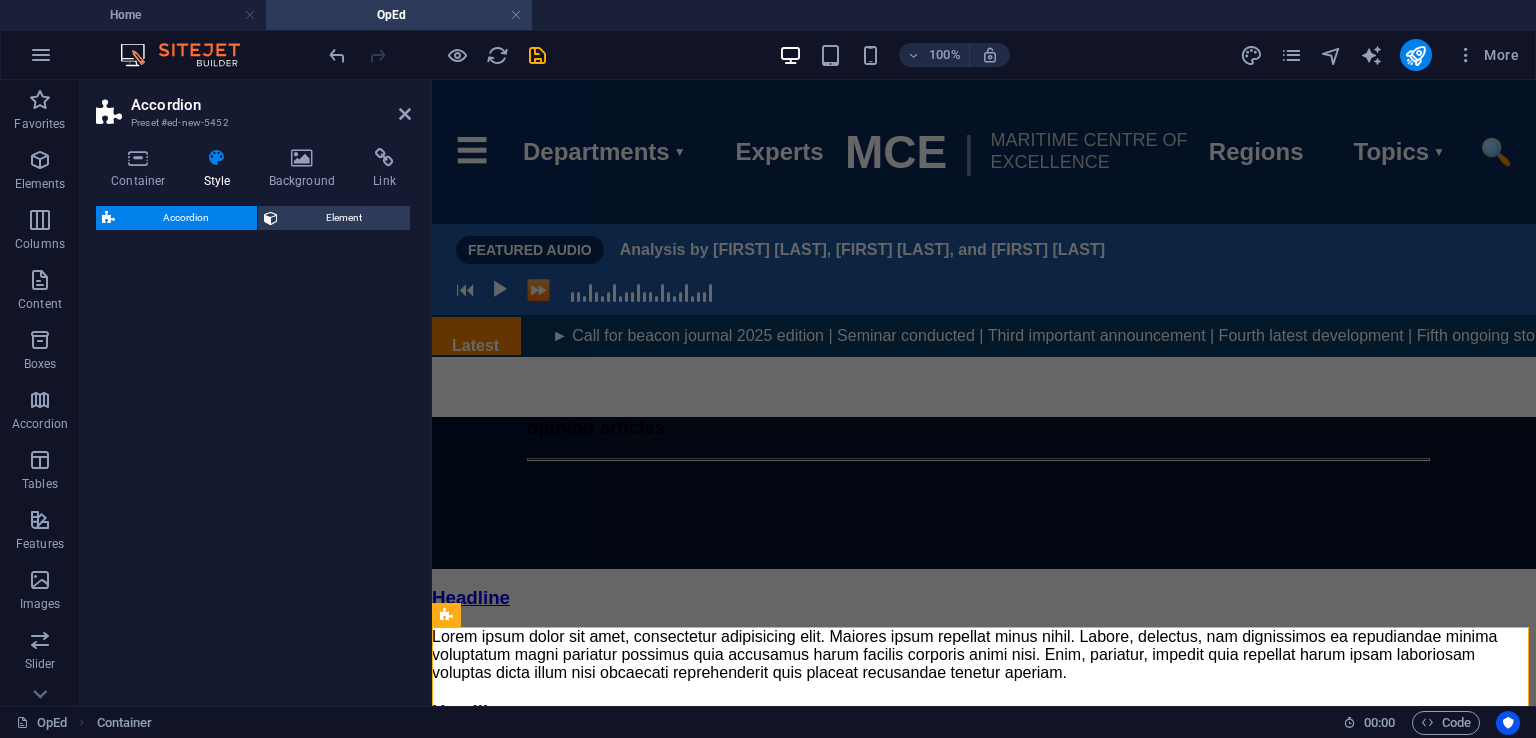 select on "rem" 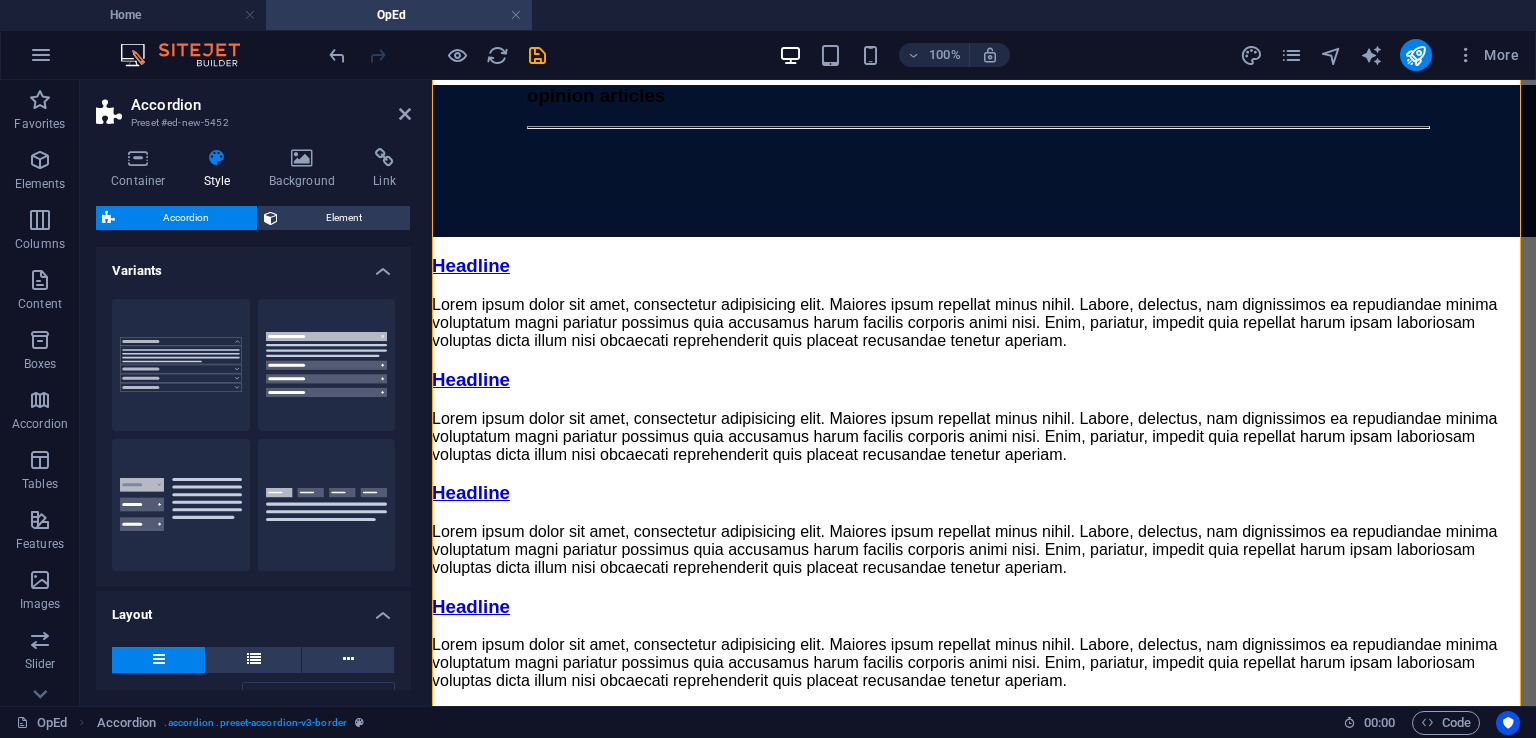 scroll, scrollTop: 632, scrollLeft: 0, axis: vertical 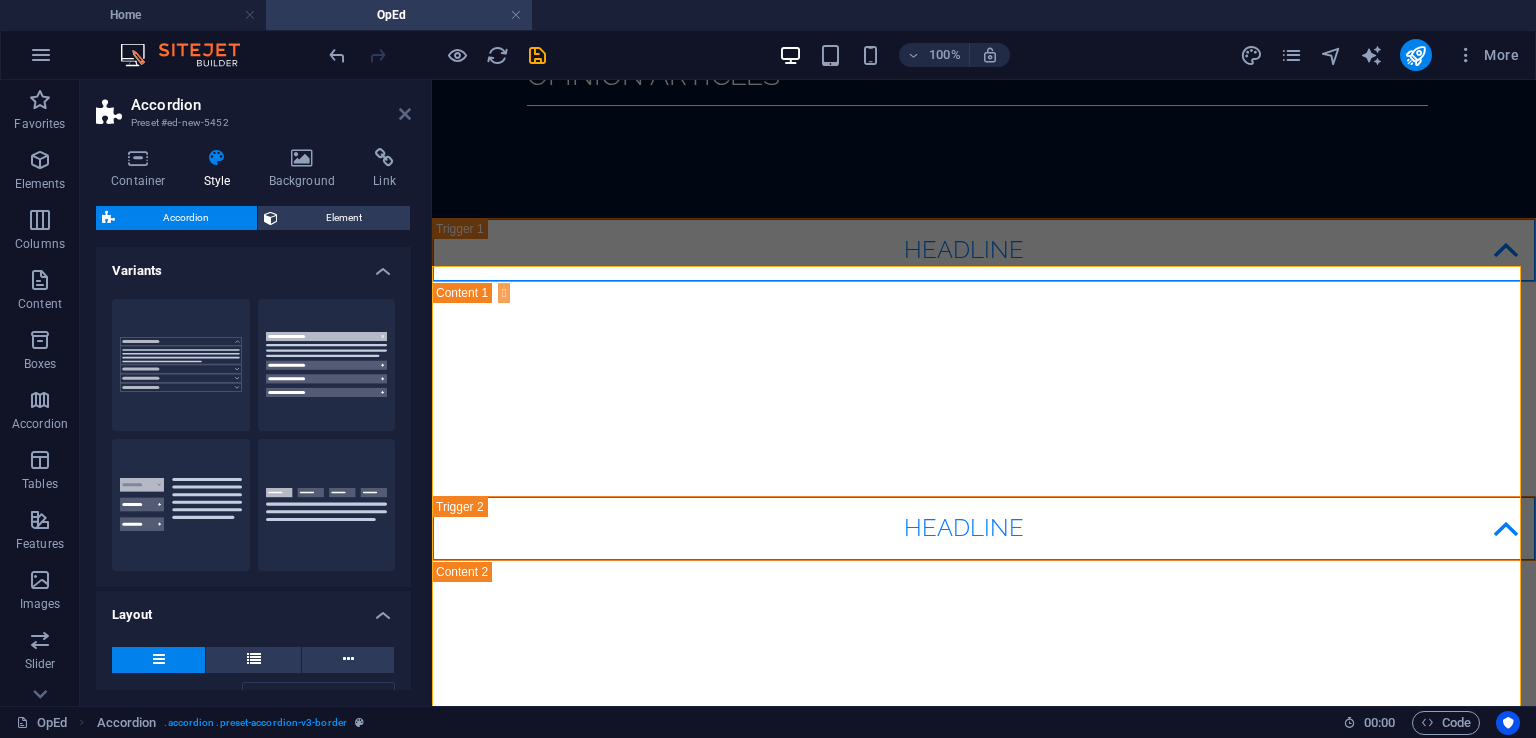 click at bounding box center [405, 114] 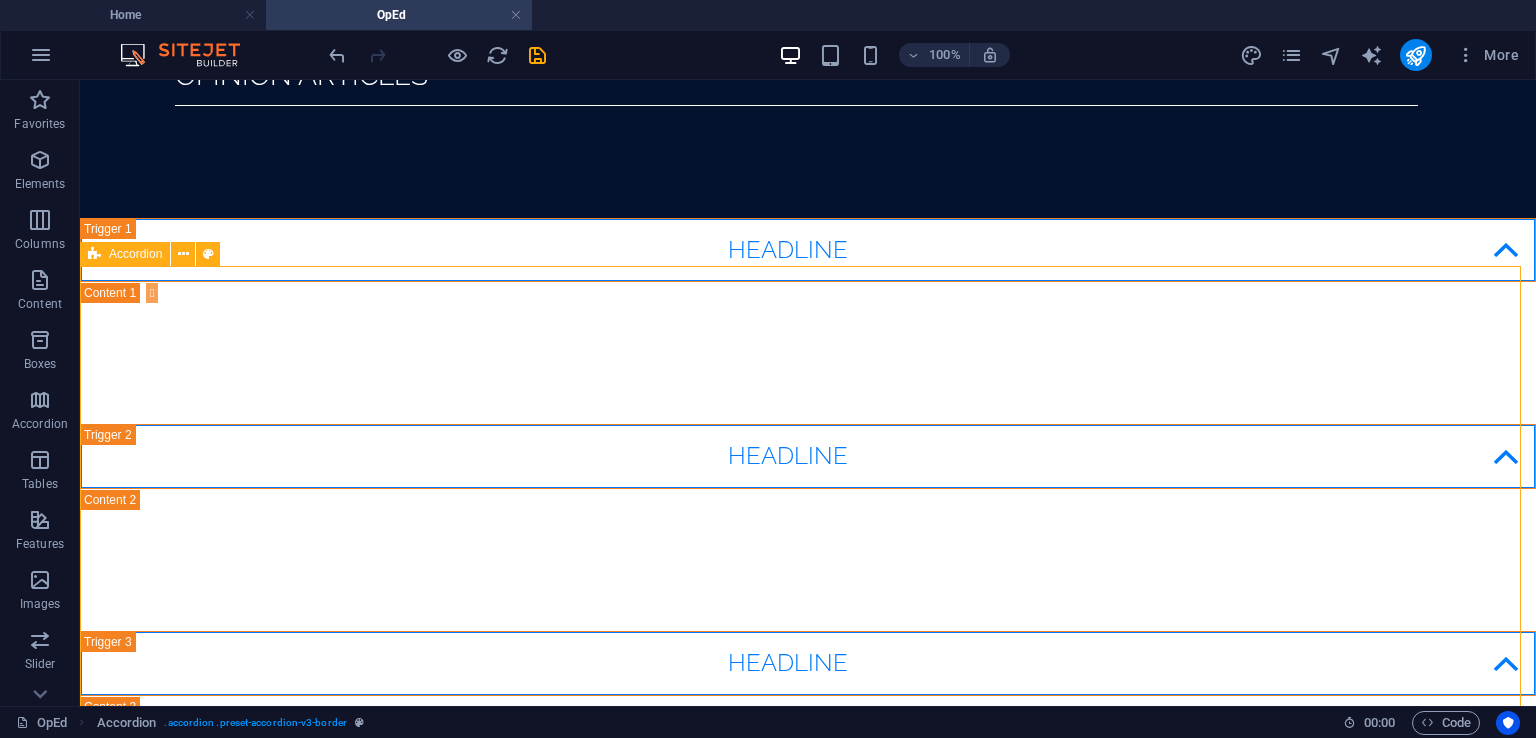 click at bounding box center [94, 254] 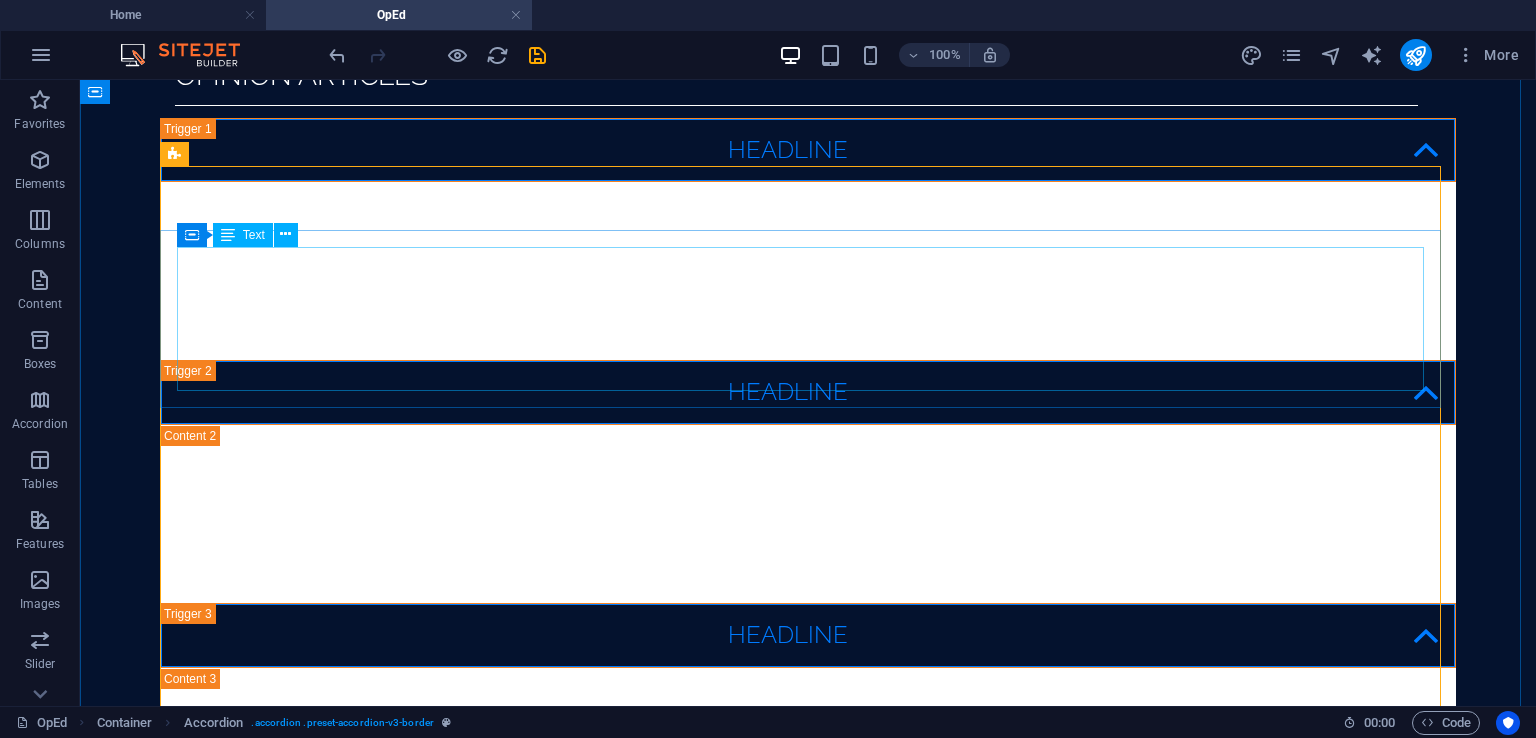 click on "Lorem ipsum dolor sit amet, consectetur adipisicing elit. Maiores ipsum repellat minus nihil. Labore, delectus, nam dignissimos ea repudiandae minima voluptatum magni pariatur possimus quia accusamus harum facilis corporis animi nisi. Enim, pariatur, impedit quia repellat harum ipsam laboriosam voluptas dicta illum nisi obcaecati reprehenderit quis placeat recusandae tenetur aperiam." at bounding box center [808, 271] 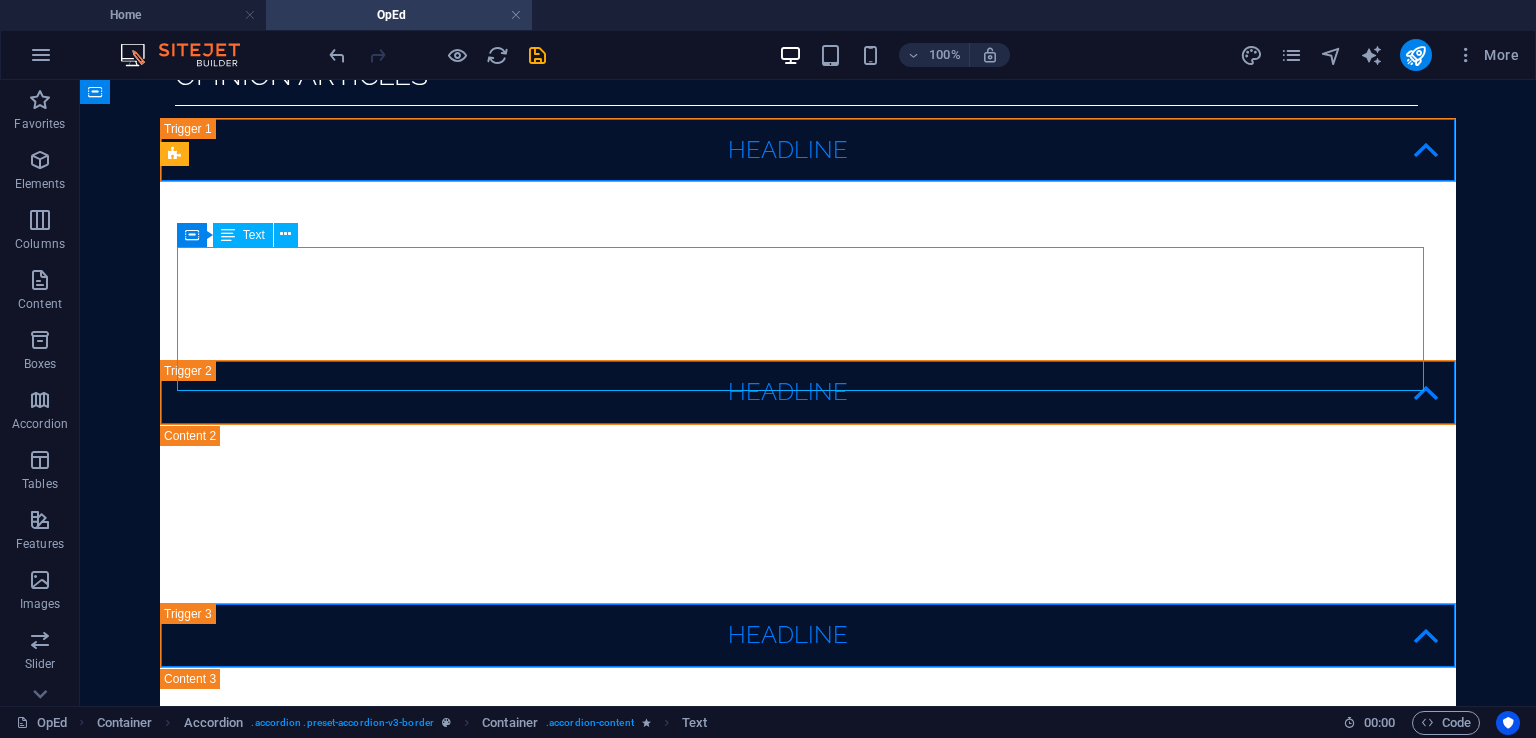 click on "Lorem ipsum dolor sit amet, consectetur adipisicing elit. Maiores ipsum repellat minus nihil. Labore, delectus, nam dignissimos ea repudiandae minima voluptatum magni pariatur possimus quia accusamus harum facilis corporis animi nisi. Enim, pariatur, impedit quia repellat harum ipsam laboriosam voluptas dicta illum nisi obcaecati reprehenderit quis placeat recusandae tenetur aperiam." at bounding box center (808, 271) 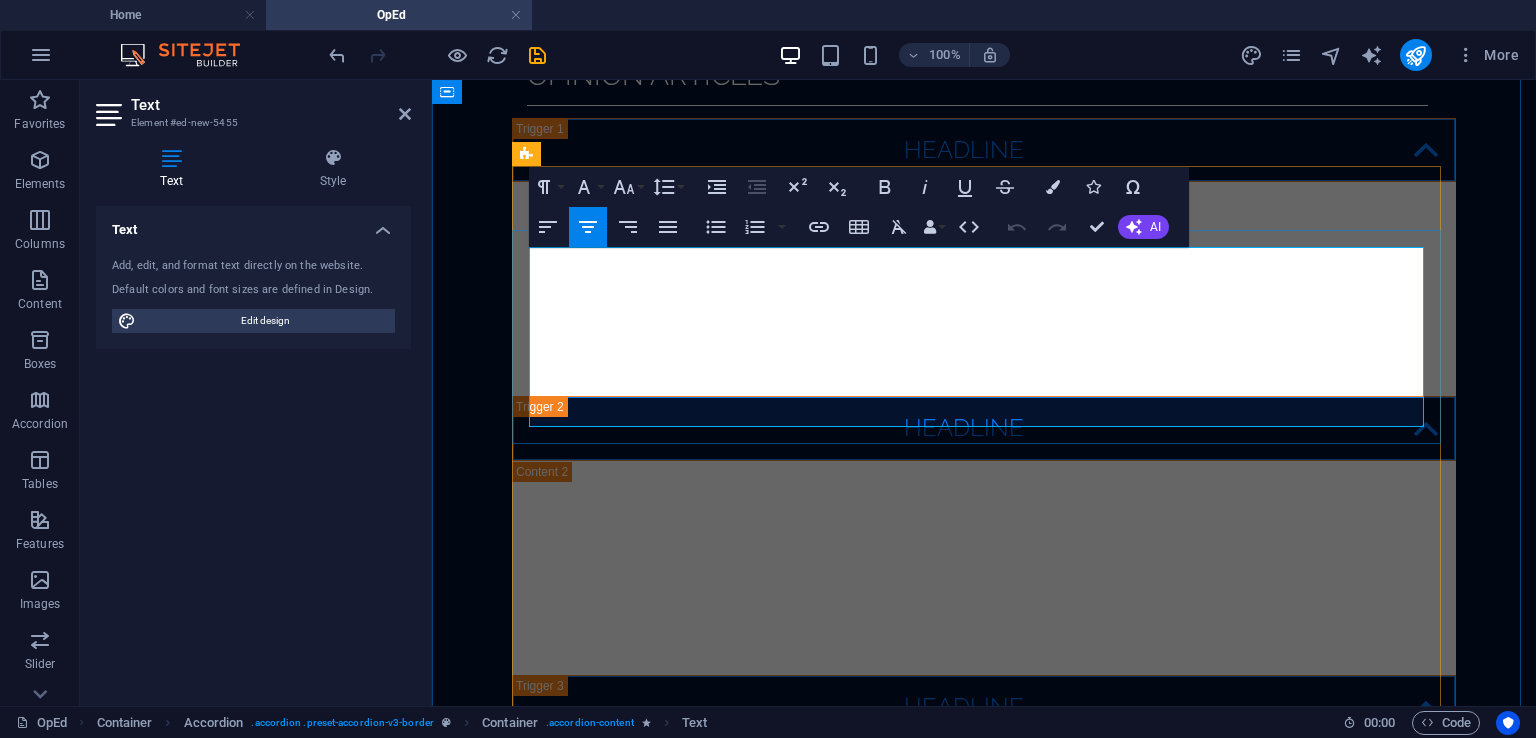 click on "Lorem ipsum dolor sit amet, consectetur adipisicing elit. Maiores ipsum repellat minus nihil. Labore, delectus, nam dignissimos ea repudiandae minima voluptatum magni pariatur possimus quia accusamus harum facilis corporis animi nisi. Enim, pariatur, impedit quia repellat harum ipsam laboriosam voluptas dicta illum nisi obcaecati reprehenderit quis placeat recusandae tenetur aperiam." at bounding box center (984, 289) 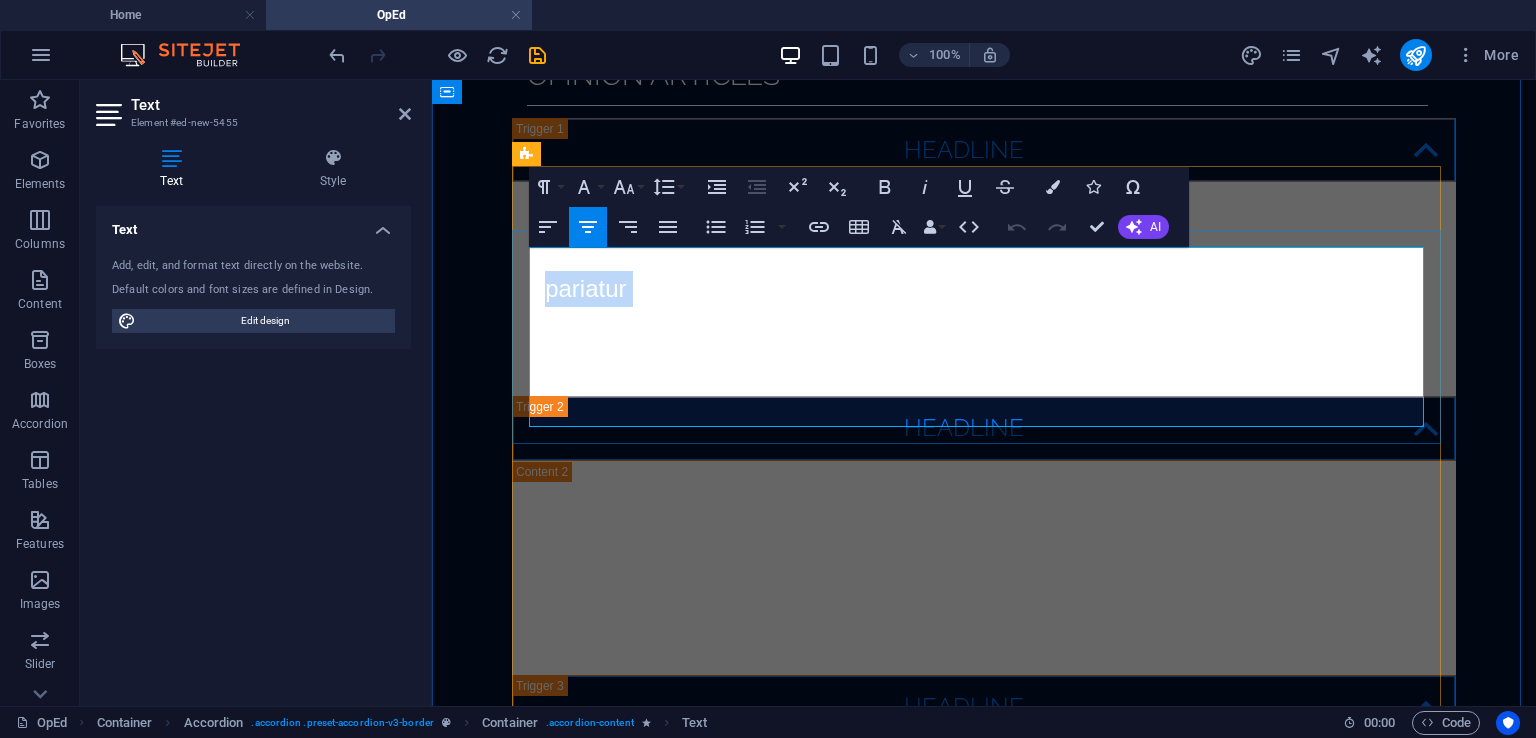 click on "Lorem ipsum dolor sit amet, consectetur adipisicing elit. Maiores ipsum repellat minus nihil. Labore, delectus, nam dignissimos ea repudiandae minima voluptatum magni pariatur possimus quia accusamus harum facilis corporis animi nisi. Enim, pariatur, impedit quia repellat harum ipsam laboriosam voluptas dicta illum nisi obcaecati reprehenderit quis placeat recusandae tenetur aperiam." at bounding box center (984, 289) 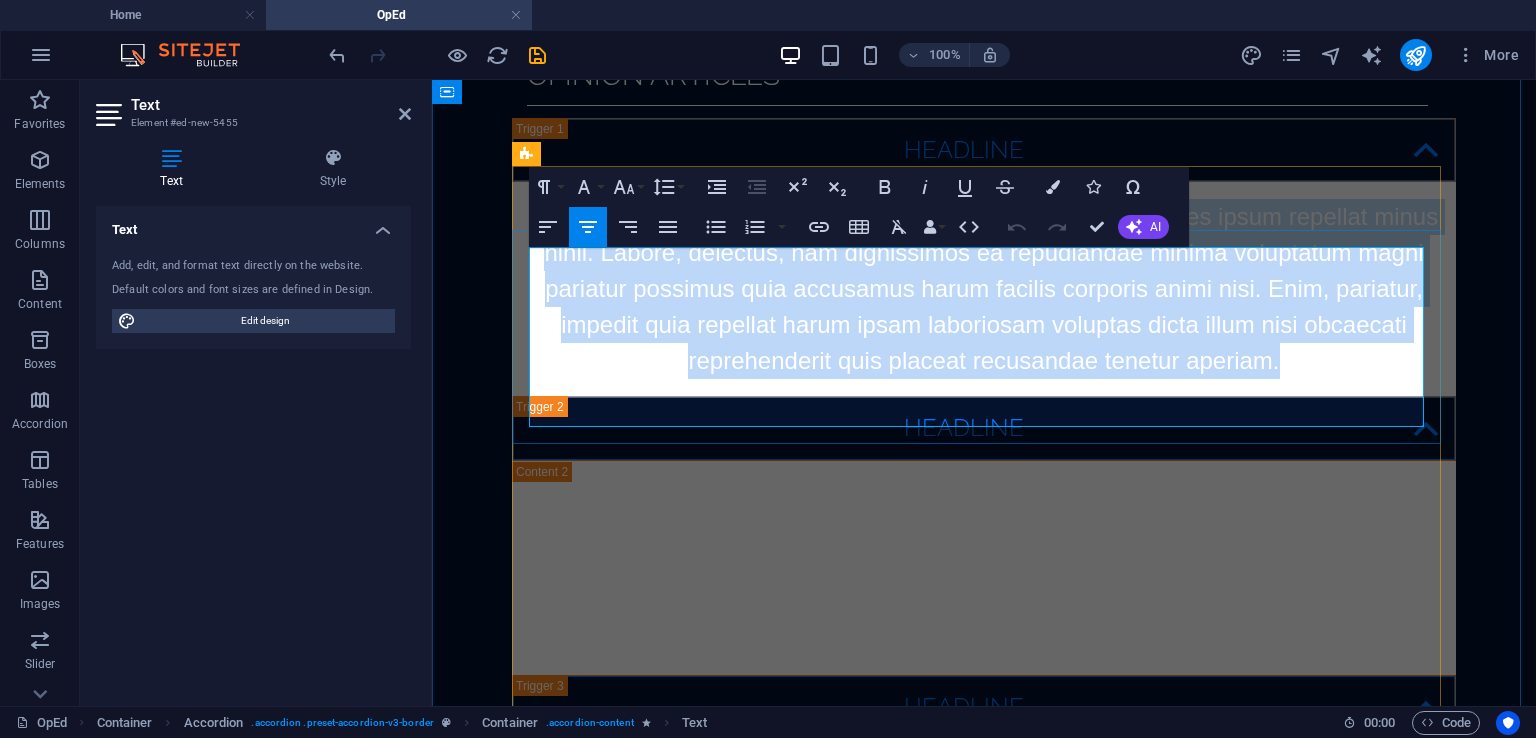 click on "Lorem ipsum dolor sit amet, consectetur adipisicing elit. Maiores ipsum repellat minus nihil. Labore, delectus, nam dignissimos ea repudiandae minima voluptatum magni pariatur possimus quia accusamus harum facilis corporis animi nisi. Enim, pariatur, impedit quia repellat harum ipsam laboriosam voluptas dicta illum nisi obcaecati reprehenderit quis placeat recusandae tenetur aperiam." at bounding box center (984, 289) 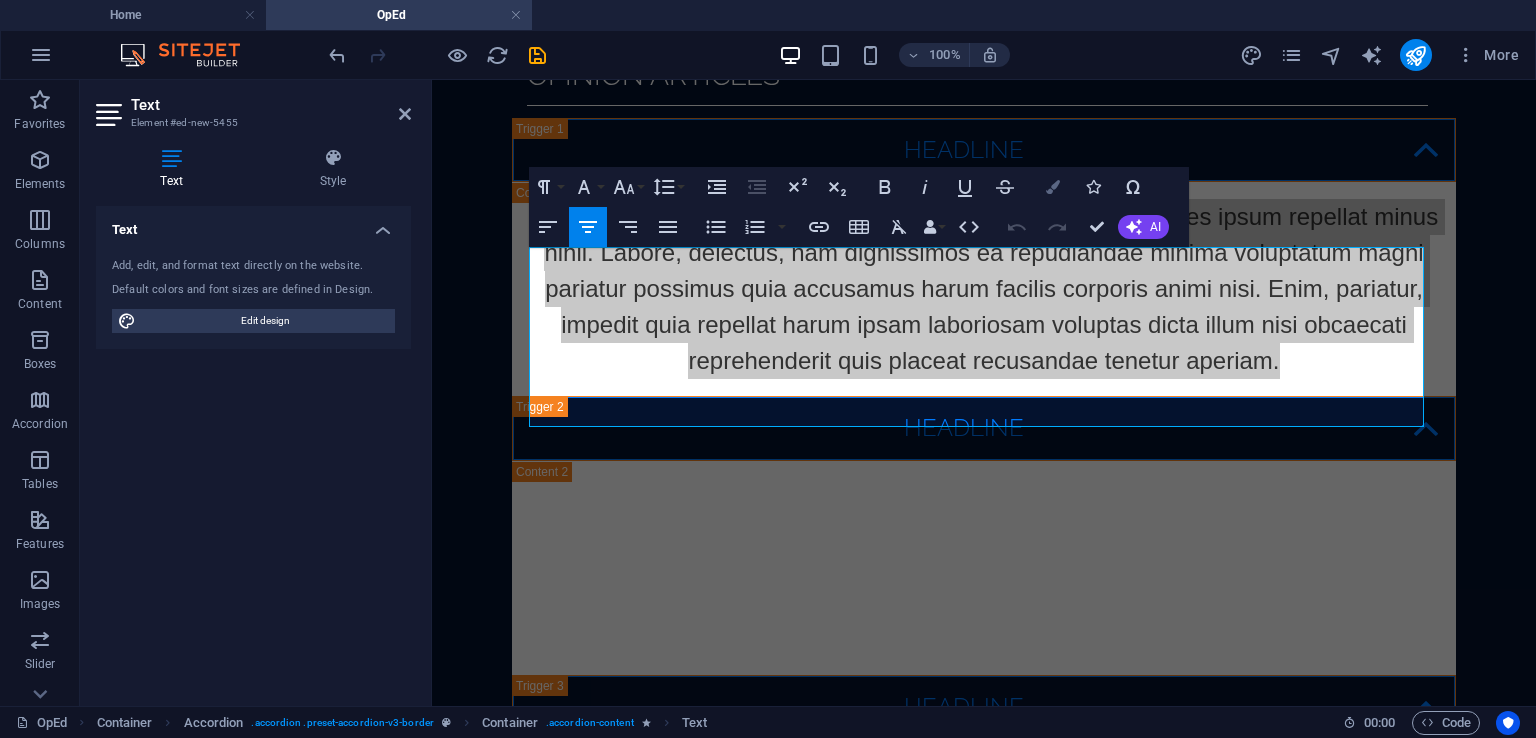 click at bounding box center [1053, 187] 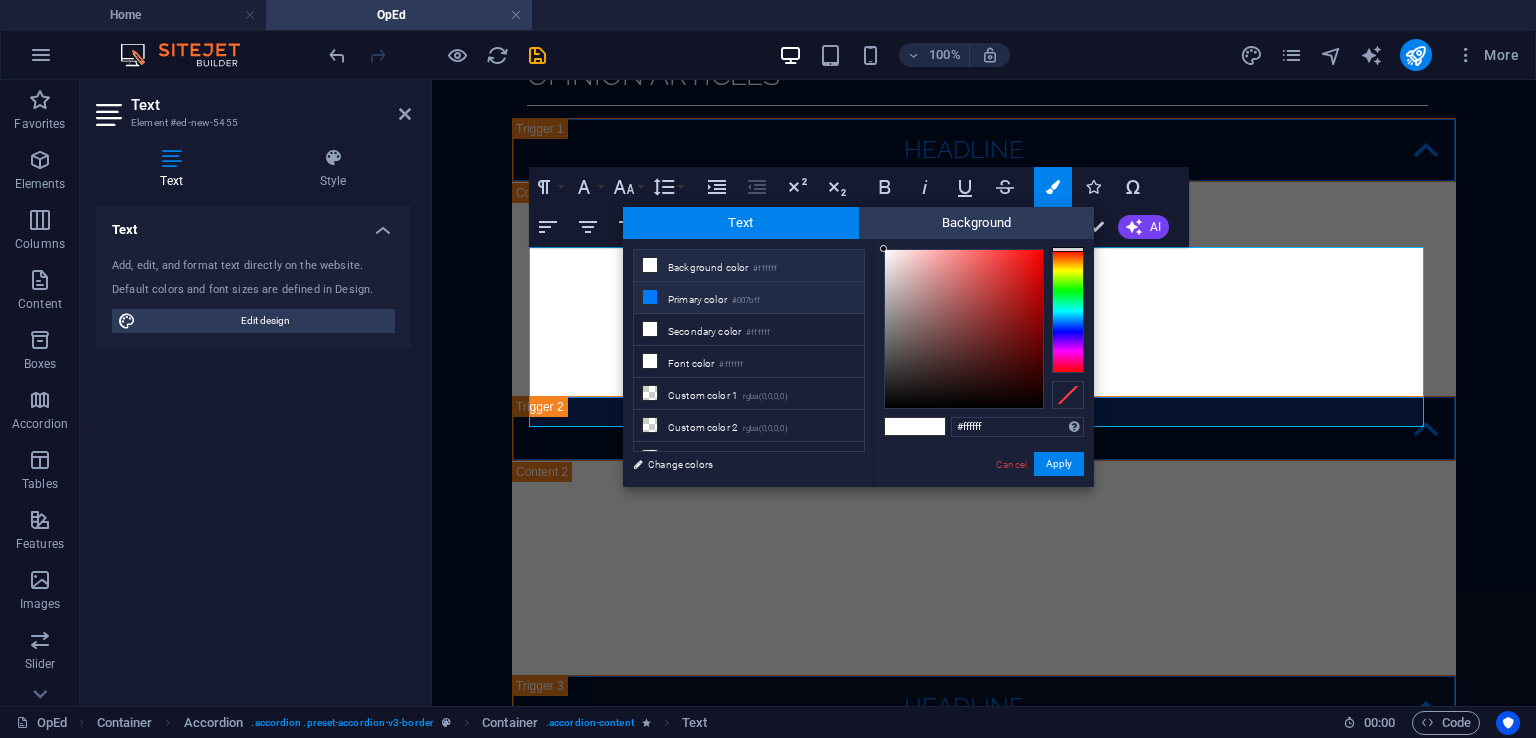 click on "Primary color
#007bff" at bounding box center (749, 298) 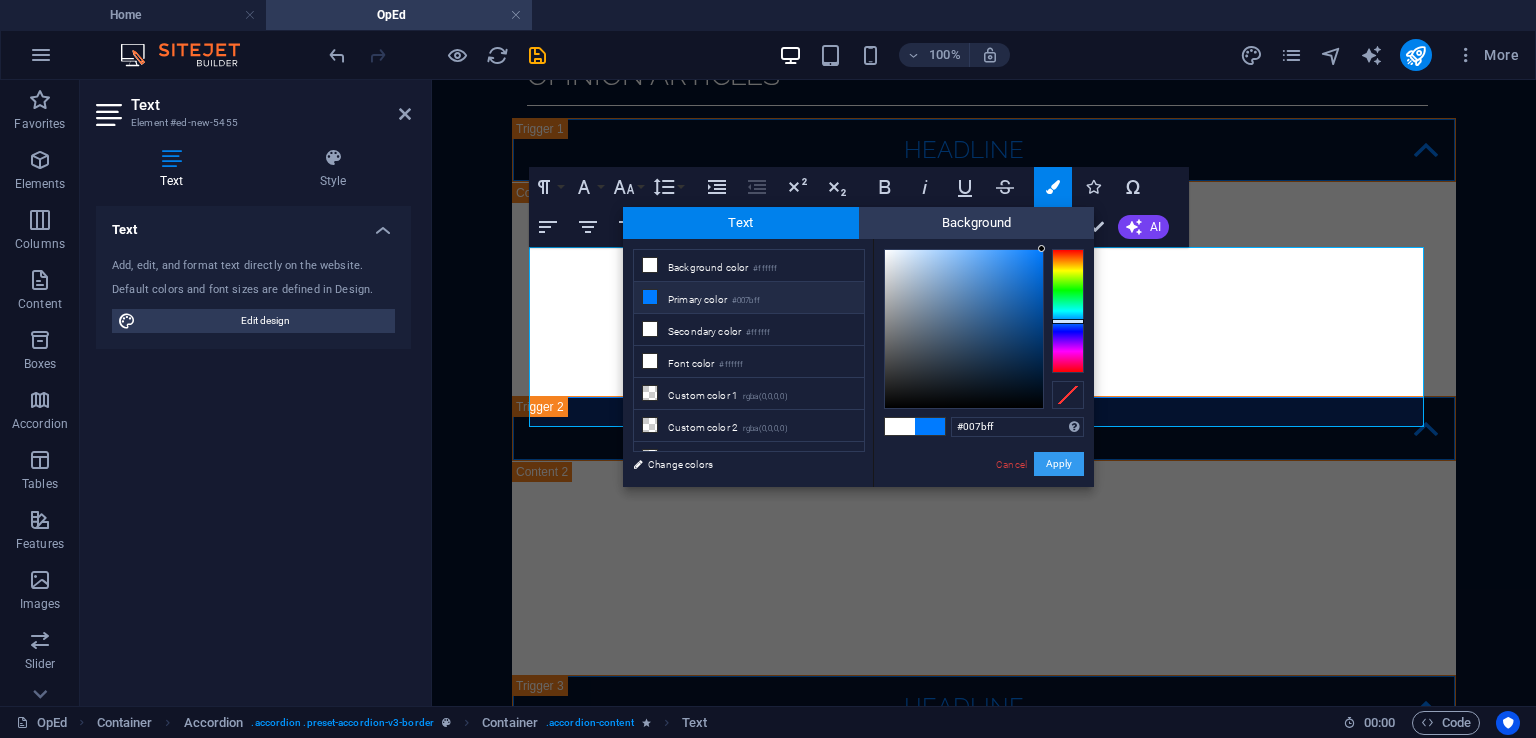 drag, startPoint x: 1065, startPoint y: 470, endPoint x: 637, endPoint y: 401, distance: 433.52625 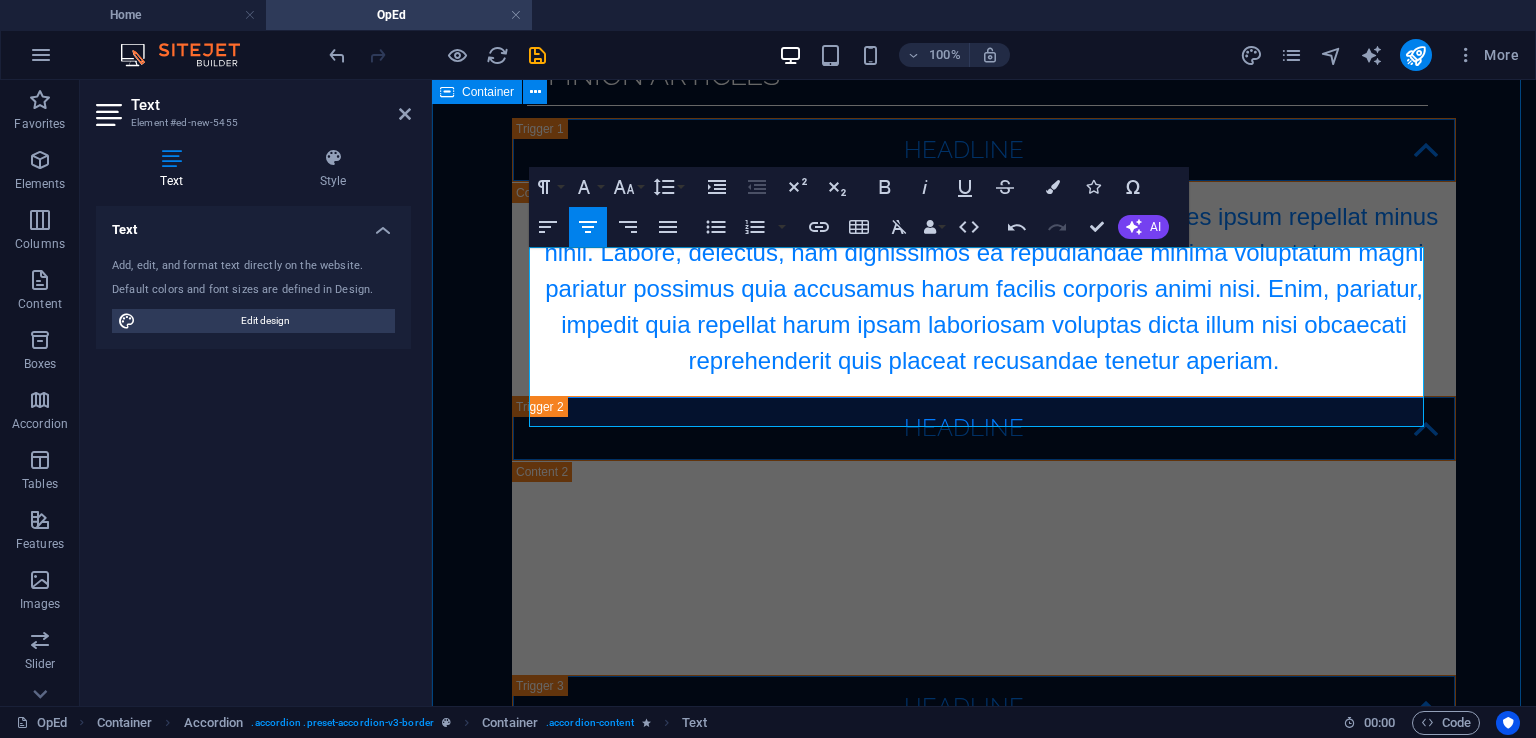 click on "opinion articles Headline Lorem ipsum dolor sit amet, consectetur adipisicing elit. Maiores ipsum repellat minus nihil. Labore, delectus, nam dignissimos ea repudiandae minima voluptatum magni pariatur possimus quia accusamus harum facilis corporis animi nisi. Enim, pariatur, impedit quia repellat harum ipsam laboriosam voluptas dicta illum nisi obcaecati reprehenderit quis placeat recusandae tenetur aperiam. Headline Lorem ipsum dolor sit amet, consectetur adipisicing elit. Maiores ipsum repellat minus nihil. Labore, delectus, nam dignissimos ea repudiandae minima voluptatum magni pariatur possimus quia accusamus harum facilis corporis animi nisi. Enim, pariatur, impedit quia repellat harum ipsam laboriosam voluptas dicta illum nisi obcaecati reprehenderit quis placeat recusandae tenetur aperiam. Headline Headline" at bounding box center (984, 696) 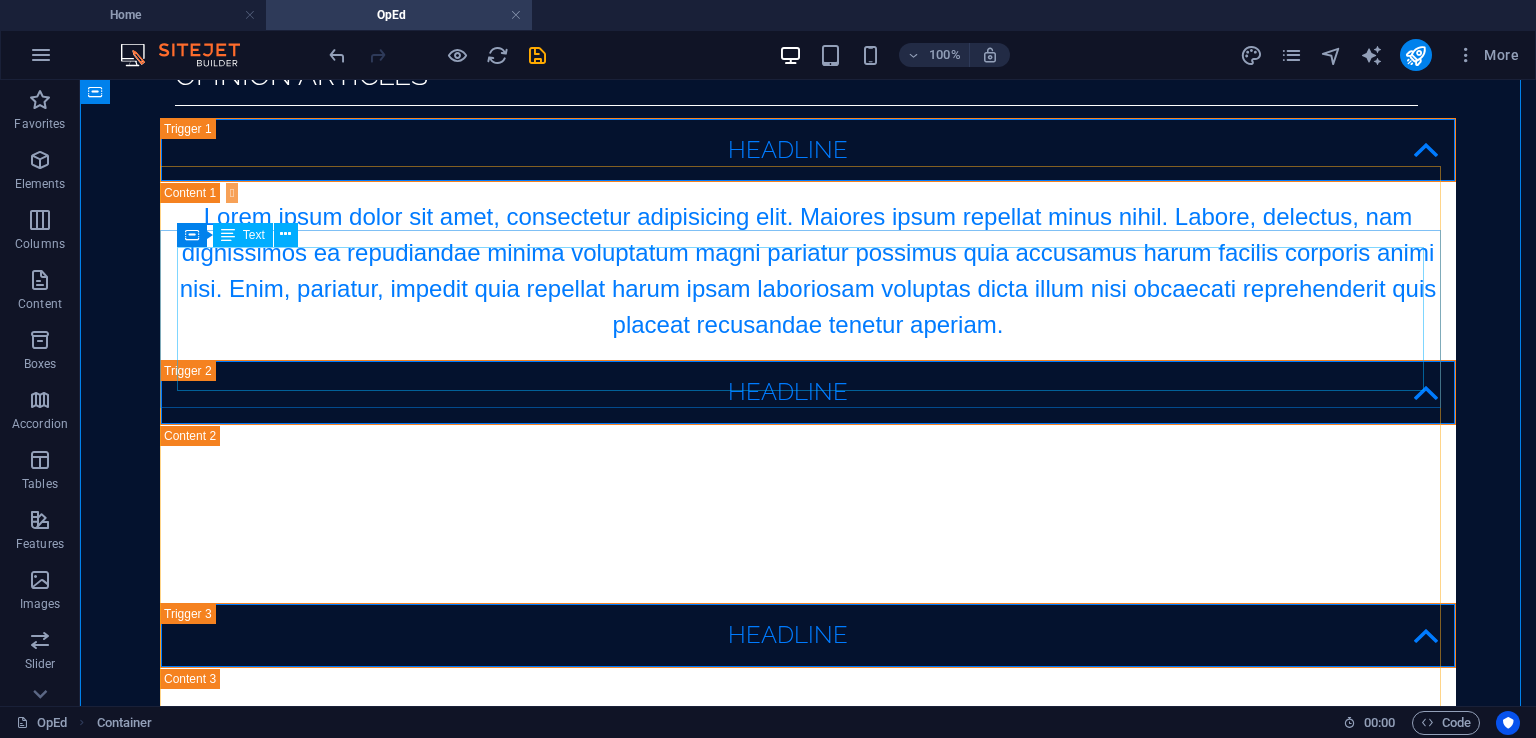 click on "Text" at bounding box center [254, 235] 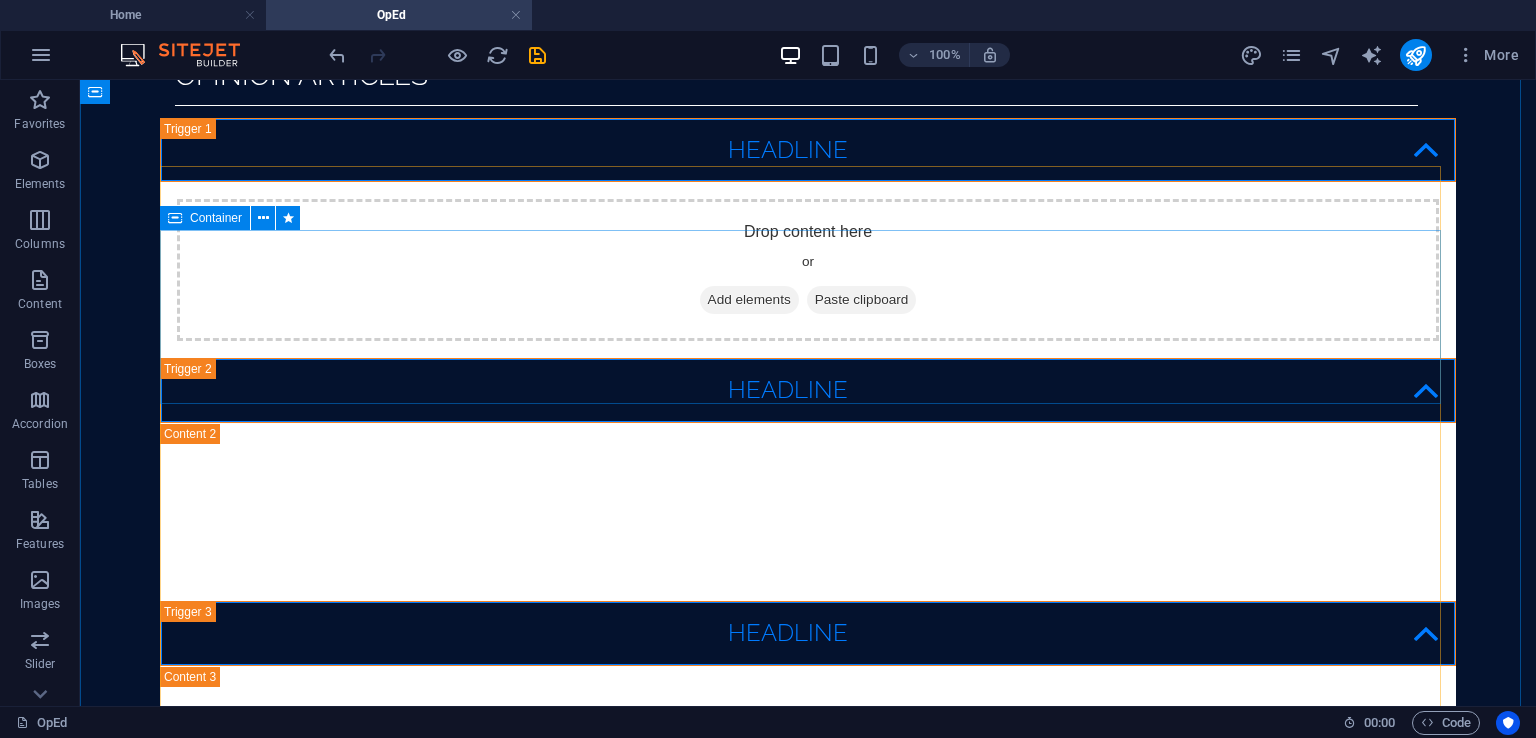 click on "Add elements" at bounding box center [749, 300] 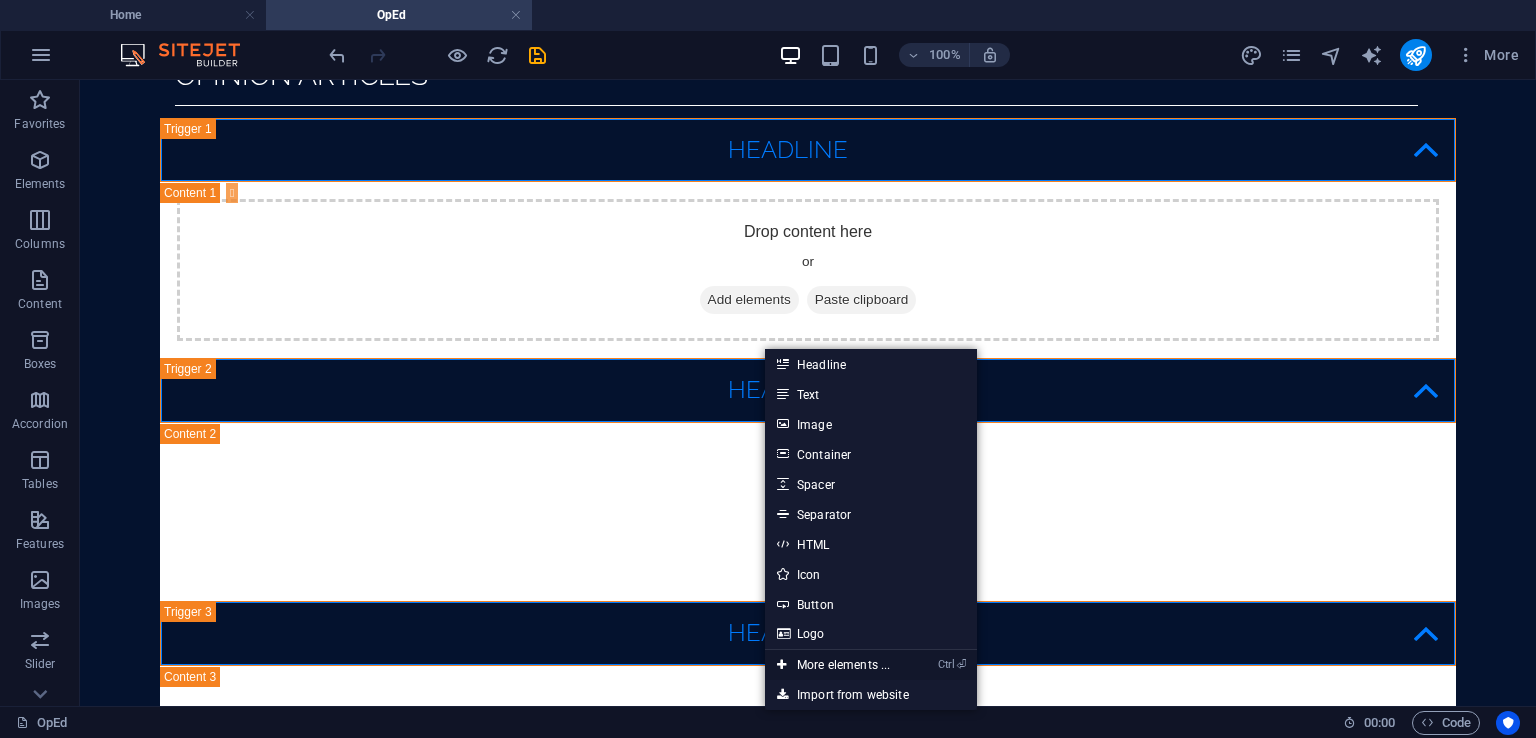 click on "Ctrl ⏎  More elements ..." at bounding box center [833, 665] 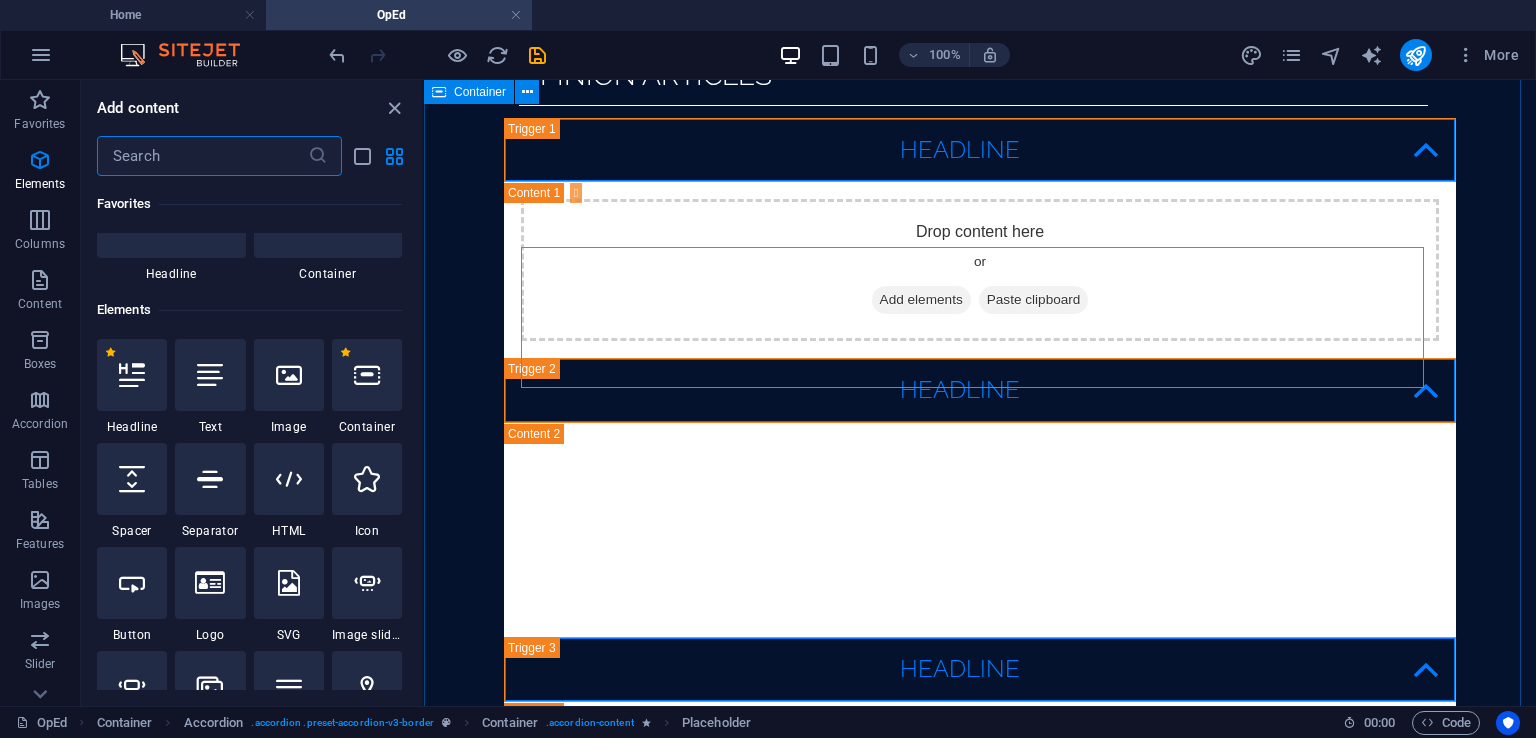 scroll, scrollTop: 212, scrollLeft: 0, axis: vertical 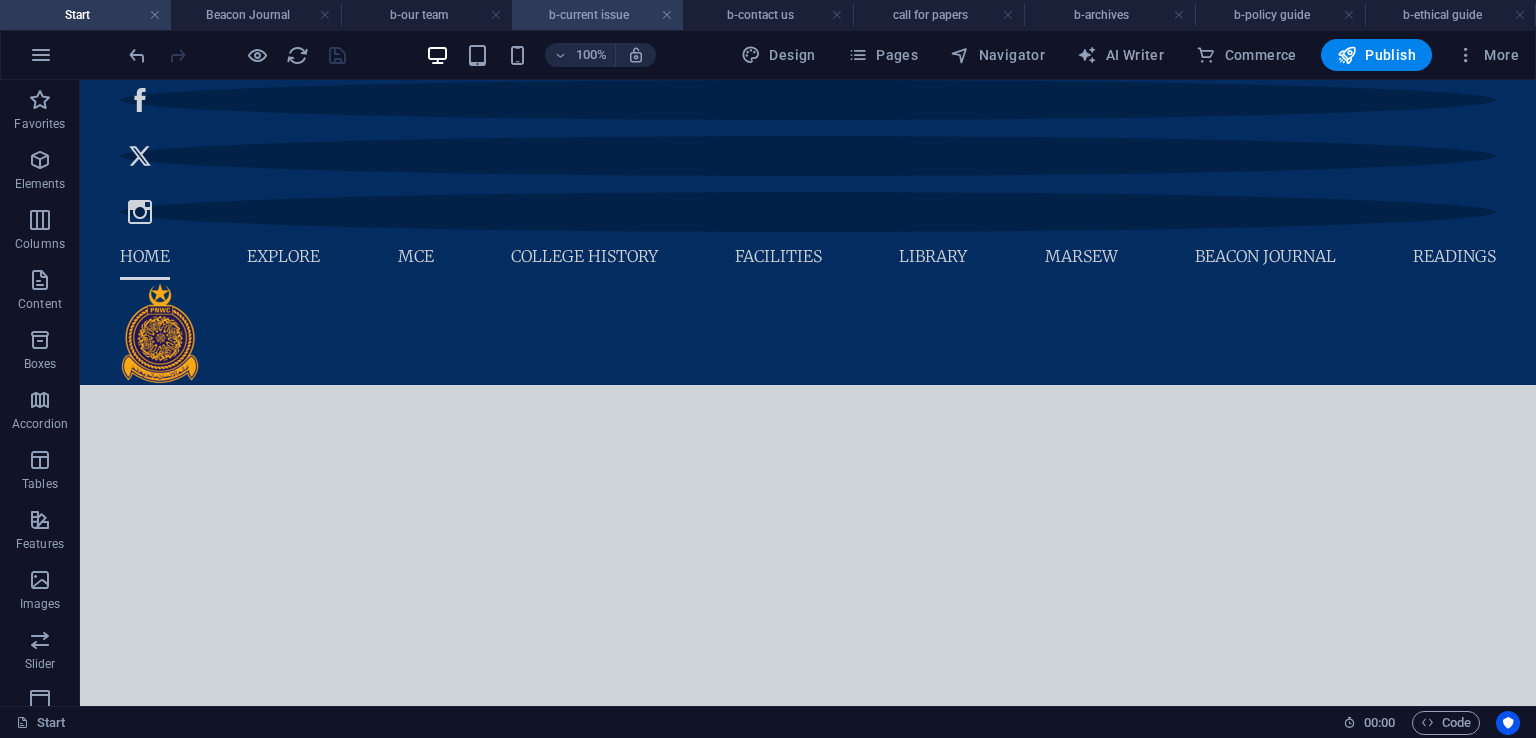 click on "b-current issue" at bounding box center (597, 15) 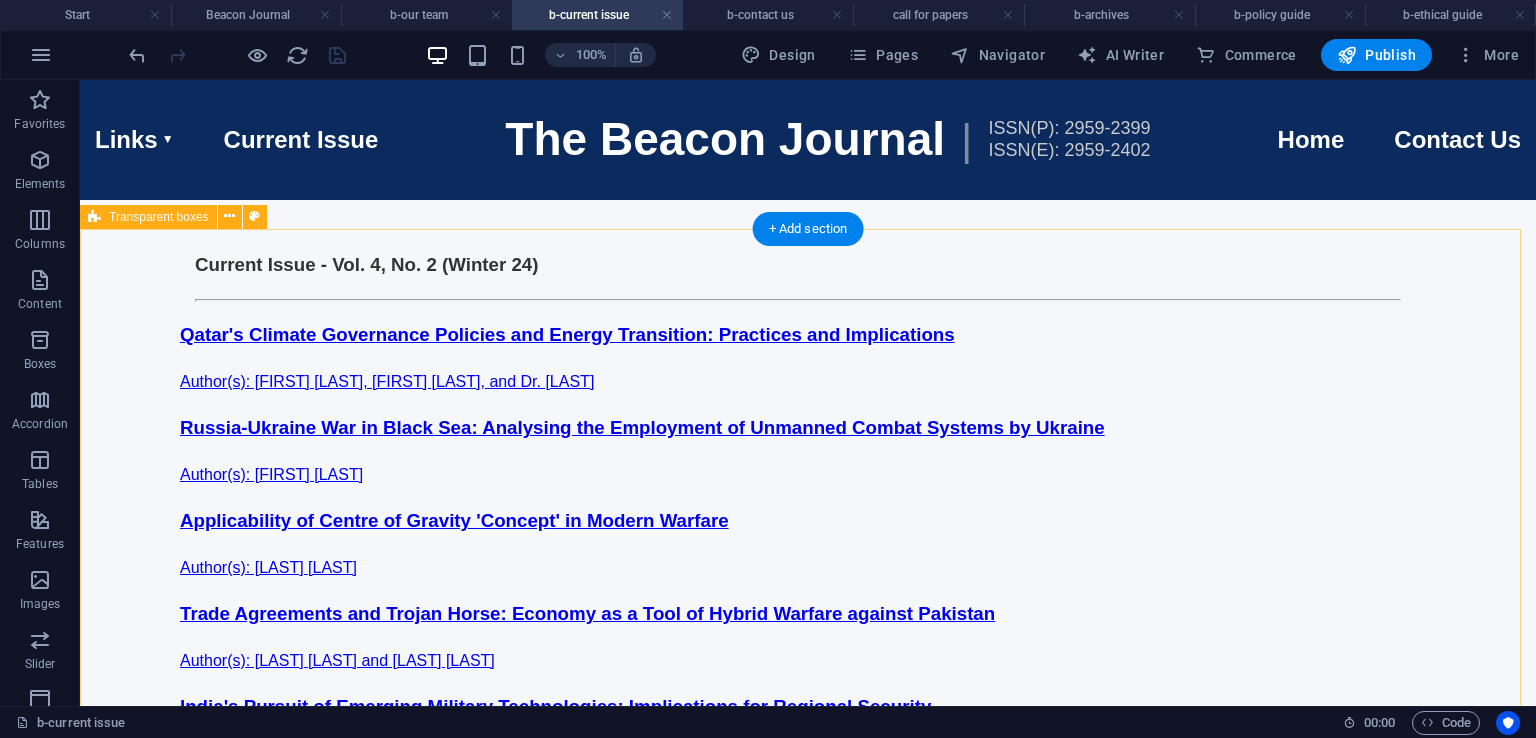 click on "Current Issue - Vol. 4, No. 2 (Winter 24) Qatar's Climate Governance Policies and Energy Transition: Practices and Implications Author(s): Shujing Xu, Zheng Yang, and Dr. Xiaolong Zou Russia-Ukraine War in Black Sea: Analysing the Employment of Unmanned Combat Systems by Ukraine Author(s): Ahmed Ibrahim Applicability of Centre of Gravity 'Concept' in Modern Warfare Author(s): Sajjad Ahmed Trade Agreements and Trojan Horse: Economy as a Tool of Hybrid Warfare against Pakistan Author(s): Haseeb Hussain and Nabeel Hussain India's Pursuit of Emerging Military Technologies: Implications for Regional Security Author(s): Safia Mansoor Power Competition in the Arctic Region: A Comparative Analysis Author(s): Zain Ul Abidin Global Technologies Competition in Warfare: Impact on Global Security in the 21st Century Author(s): Dr. Aiysha Safdar and Shahzeb Chaudhary Tiger and the Dragon: India and China's Maritime Competition in Indian Ocean Region Author(s): Ayesha Imtiaz and Warda Dilshad Reviewed by: Dr. Asma Akbar" at bounding box center [808, 727] 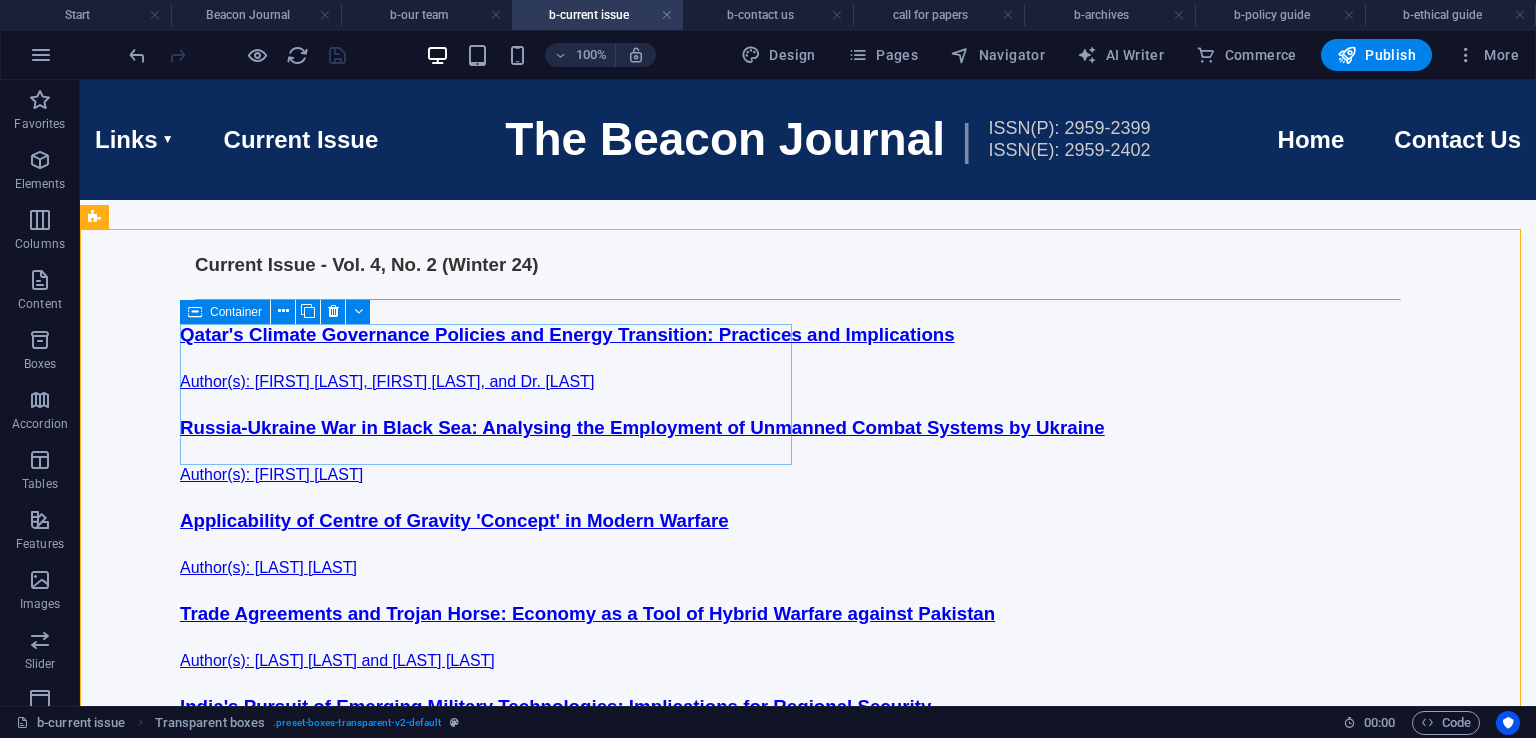 click at bounding box center [195, 312] 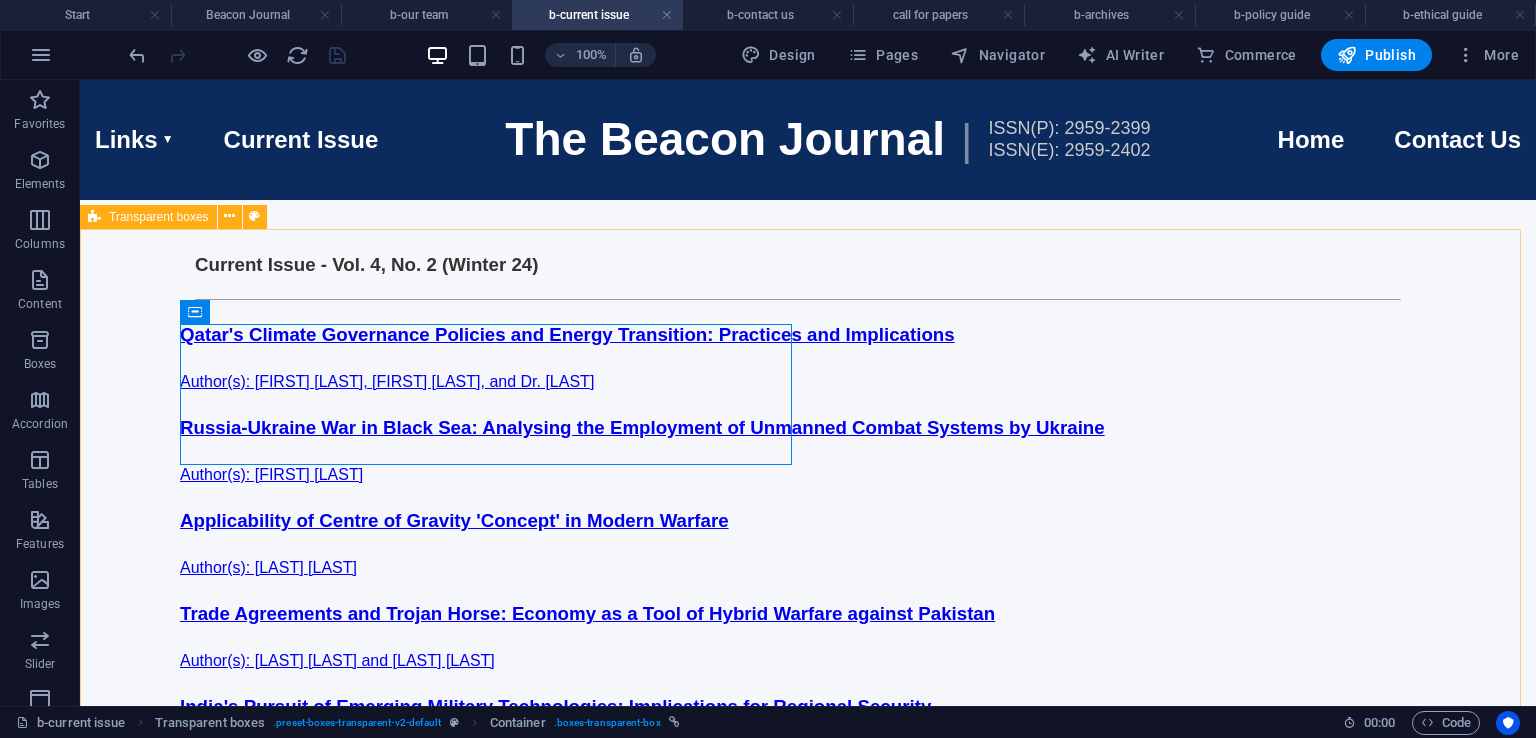click on "Transparent boxes" at bounding box center (159, 217) 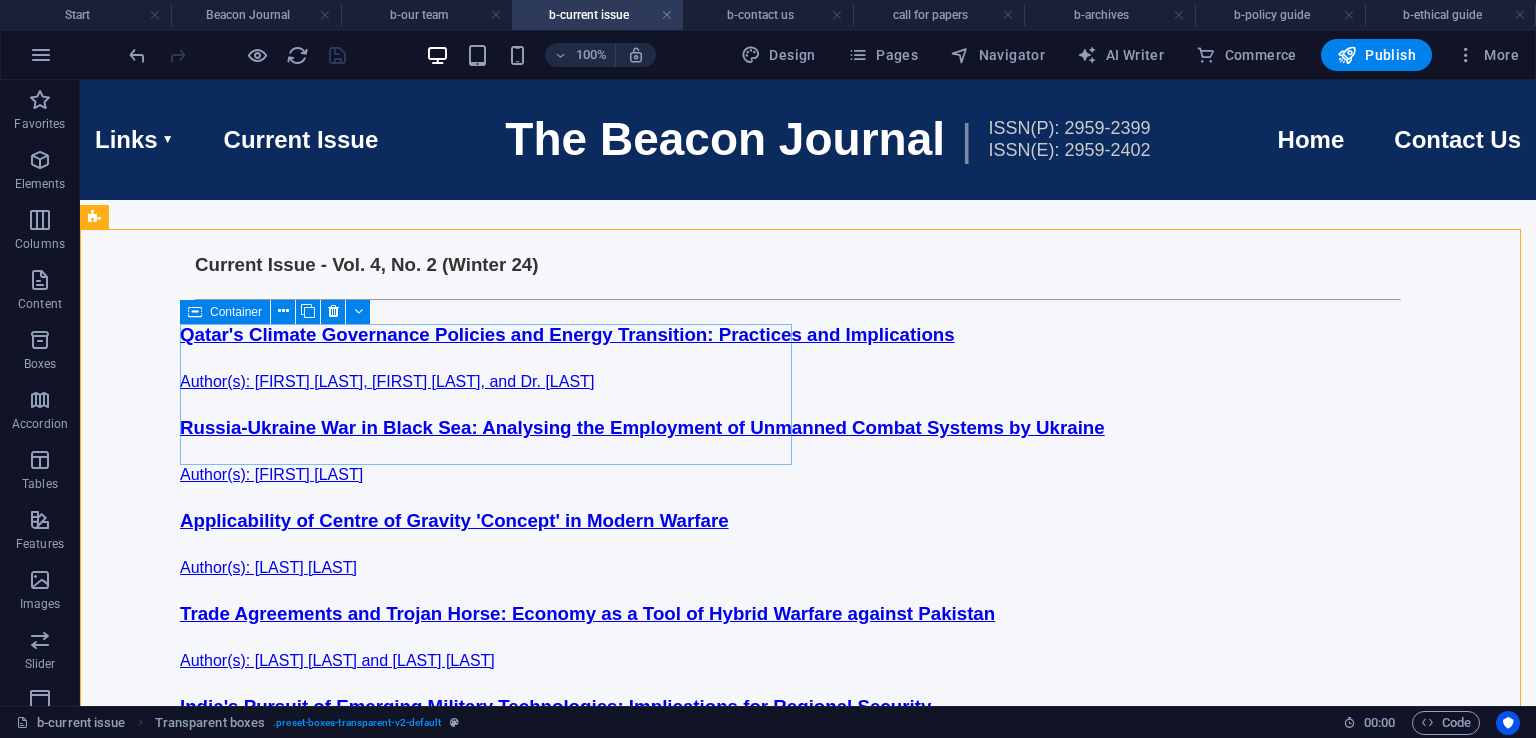 click at bounding box center [195, 312] 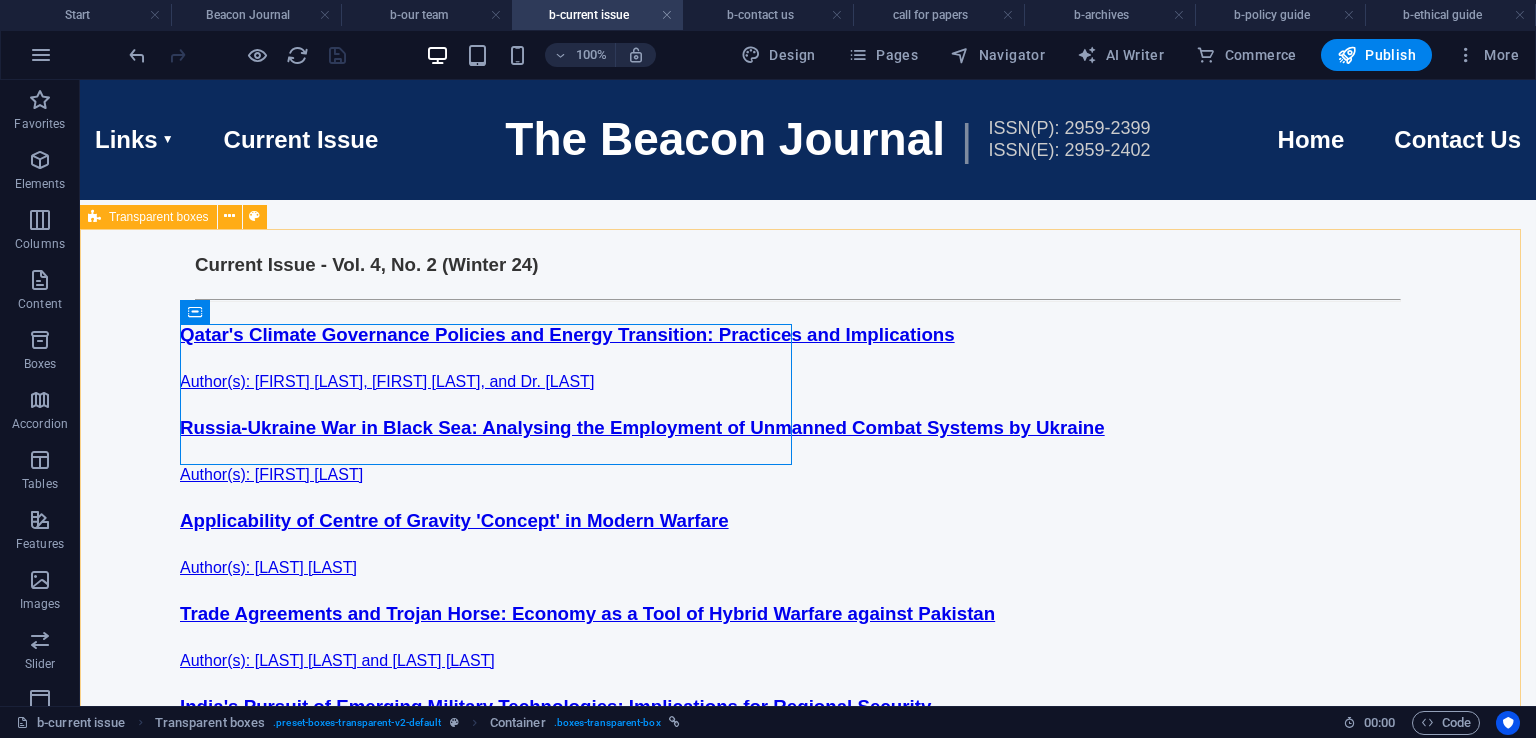 click on "Transparent boxes" at bounding box center [159, 217] 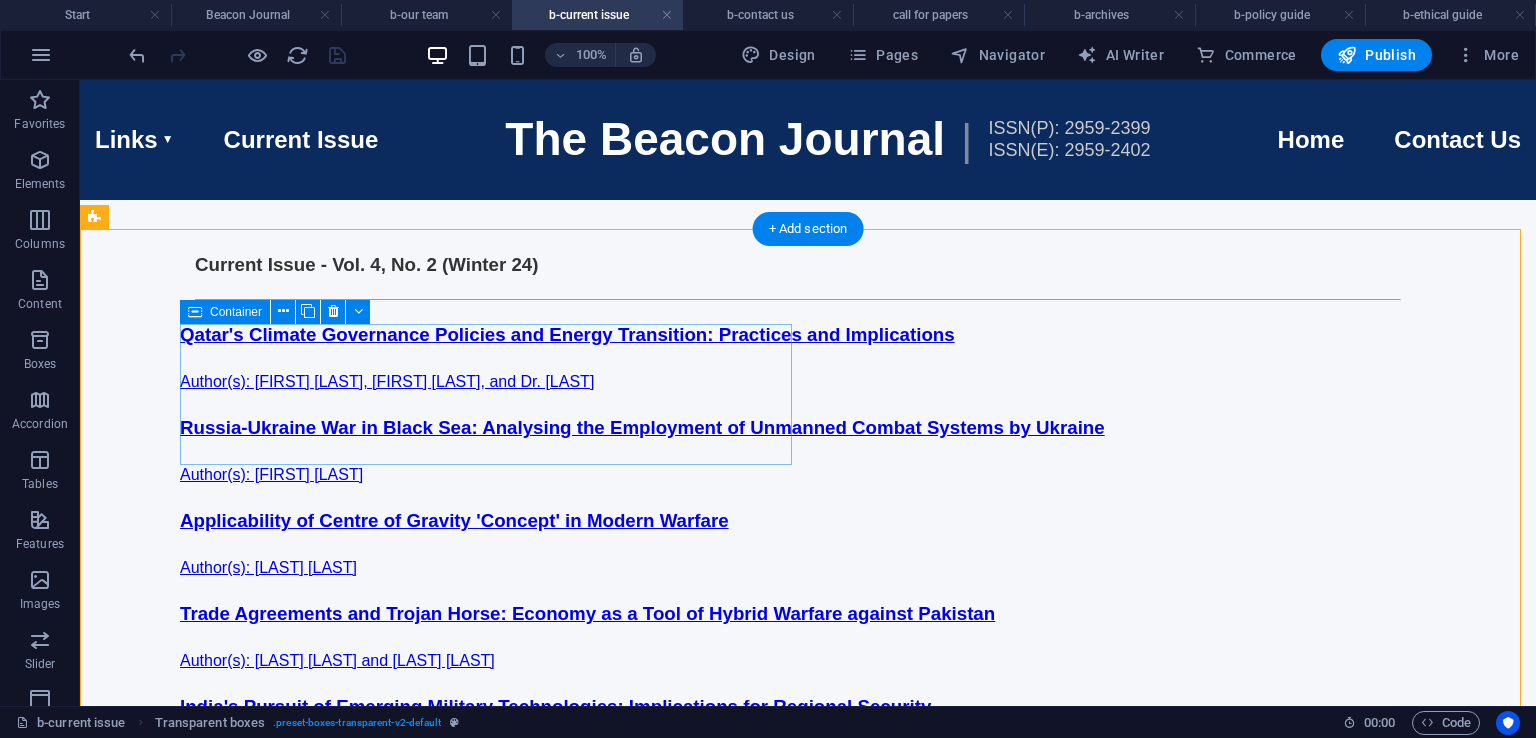 click on "Qatar's Climate Governance Policies and Energy Transition: Practices and Implications Author(s): Shujing Xu, Zheng Yang, and Dr. Xiaolong Zou" at bounding box center [808, 357] 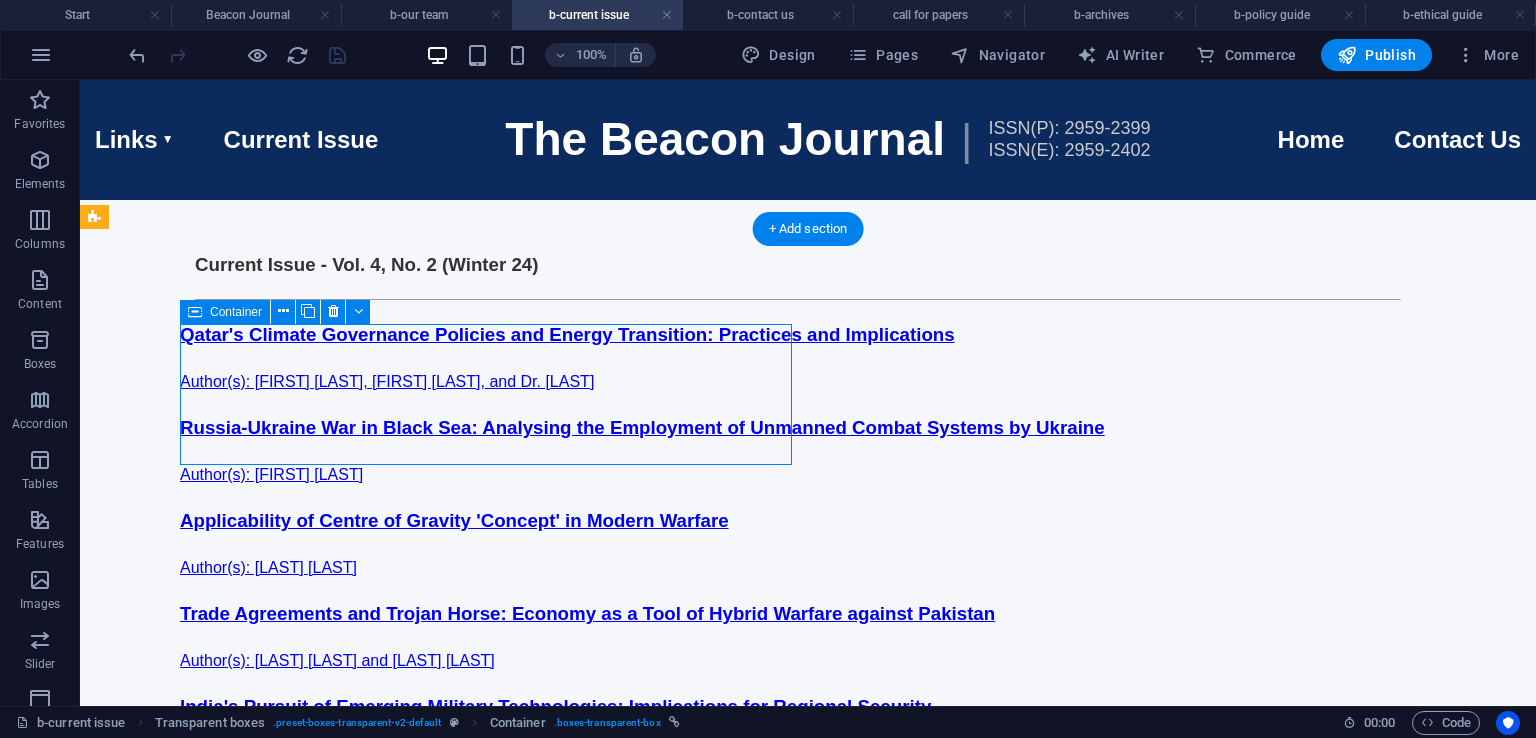 click on "Qatar's Climate Governance Policies and Energy Transition: Practices and Implications Author(s): Shujing Xu, Zheng Yang, and Dr. Xiaolong Zou" at bounding box center [808, 357] 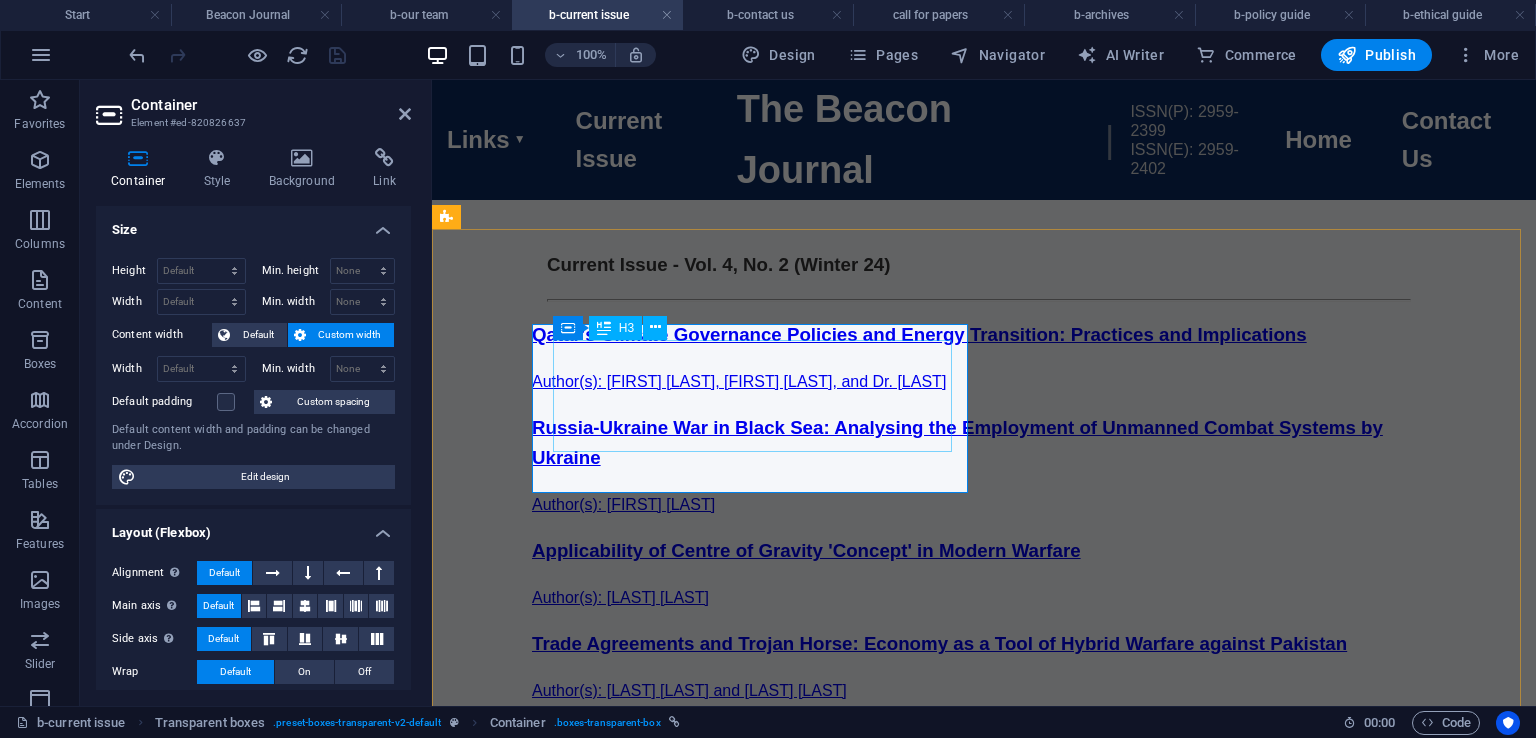 click on "Qatar's Climate Governance Policies and Energy Transition: Practices and Implications" at bounding box center (984, 335) 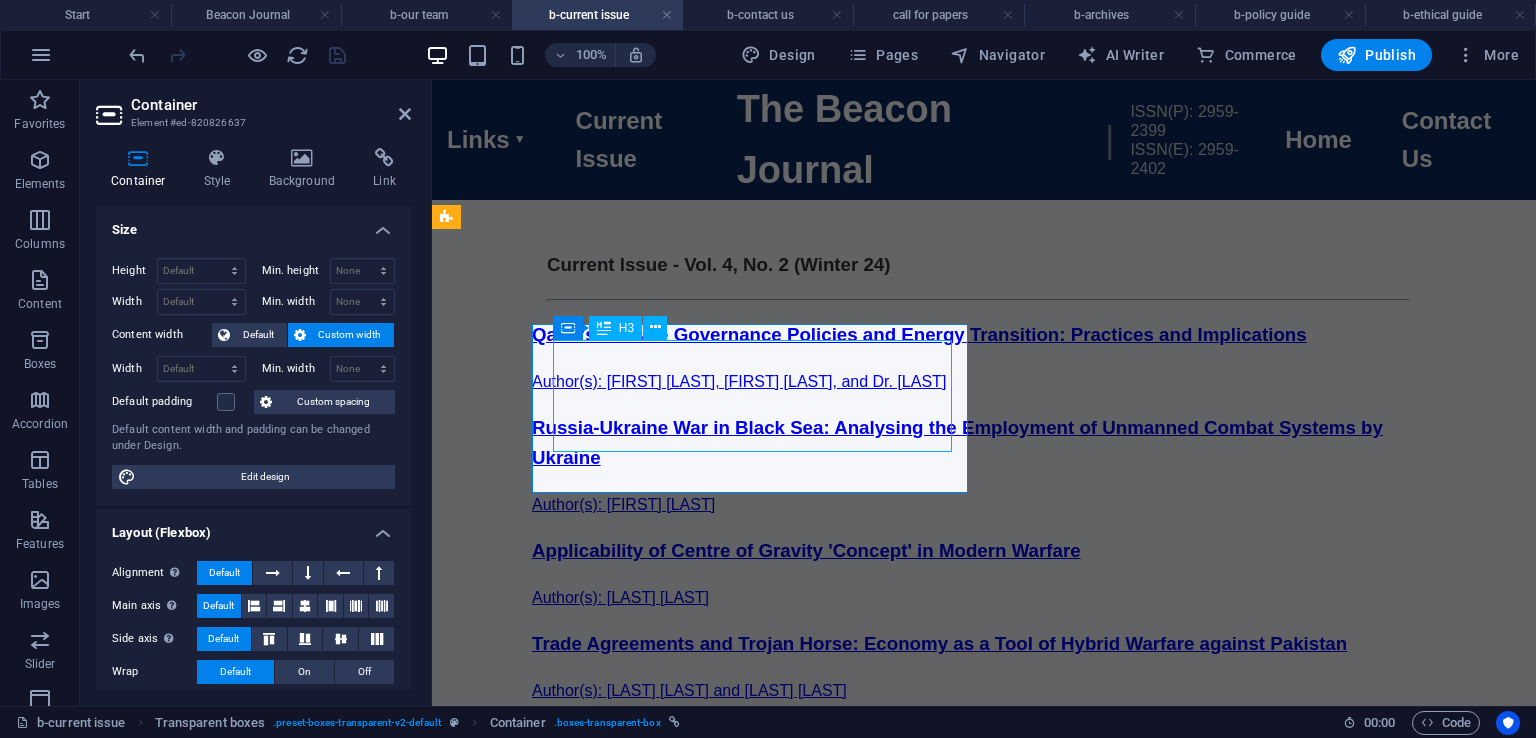 click on "Qatar's Climate Governance Policies and Energy Transition: Practices and Implications" at bounding box center [984, 335] 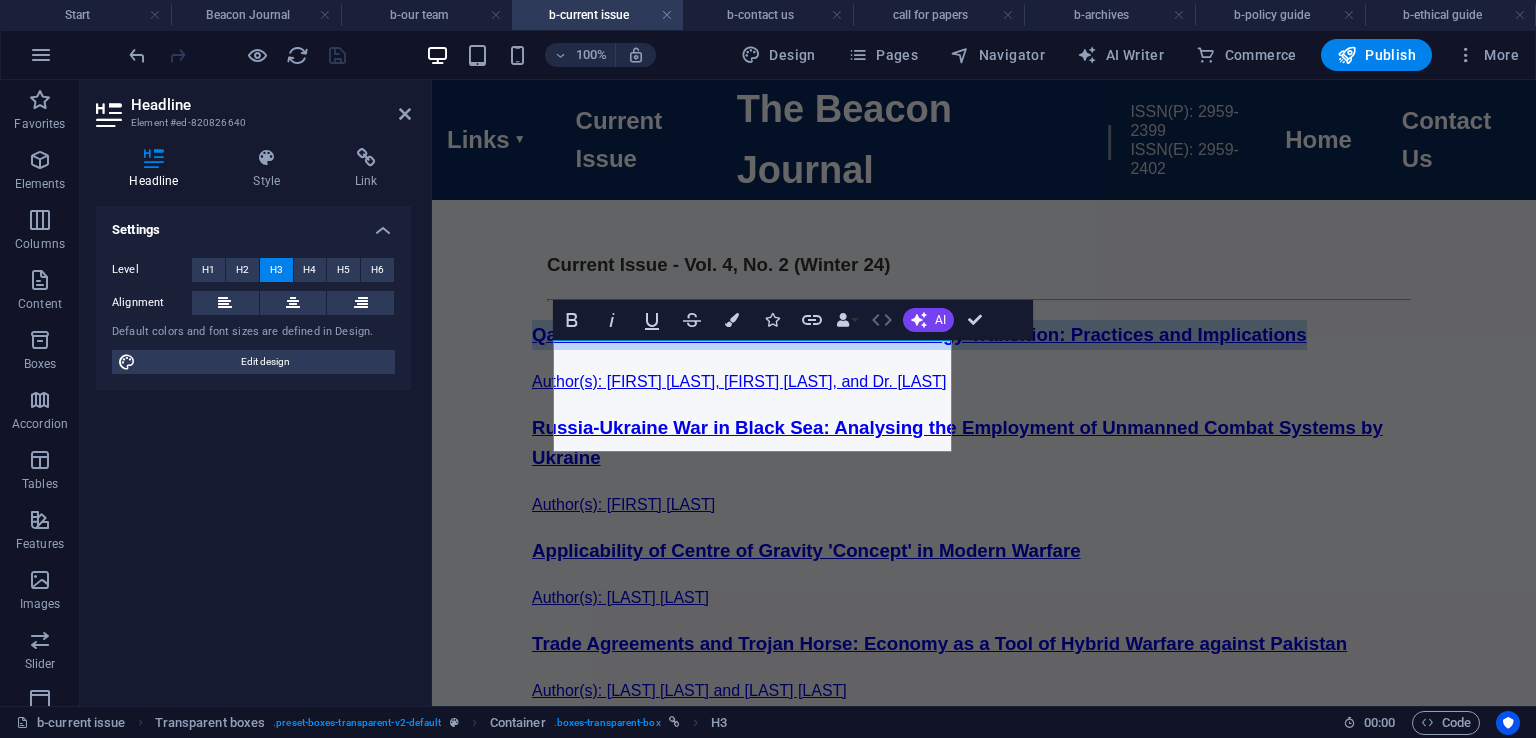 click 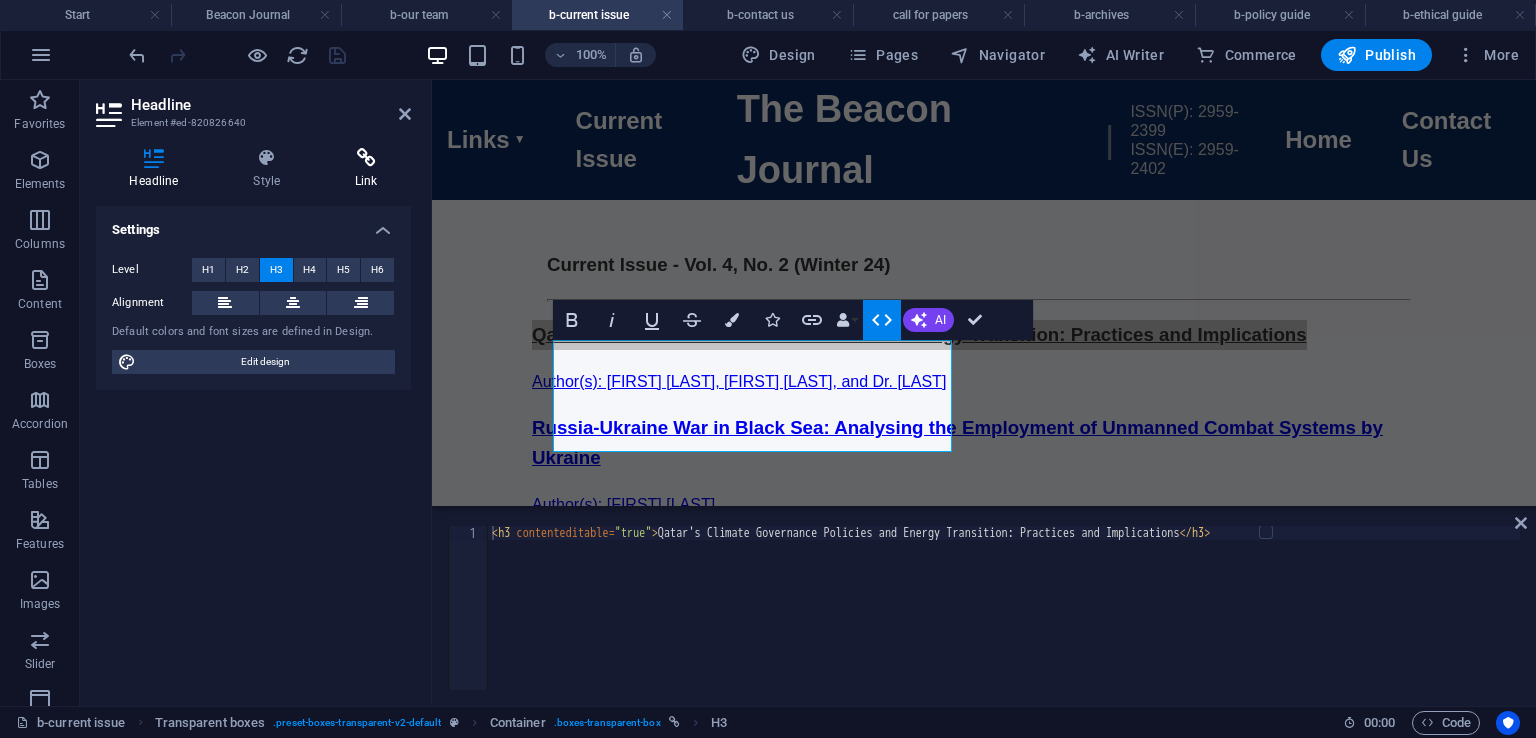 click on "Link" at bounding box center (366, 169) 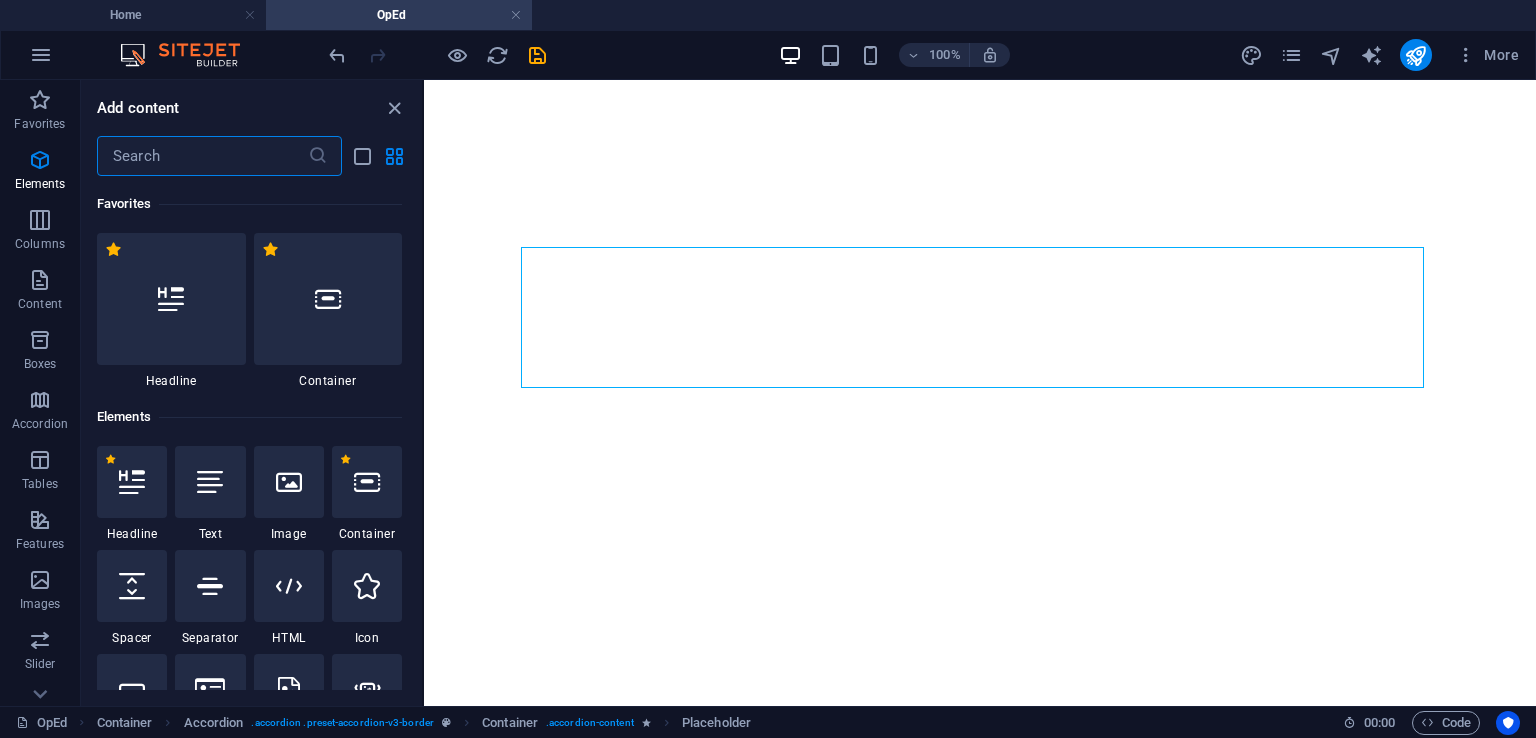 scroll, scrollTop: 0, scrollLeft: 0, axis: both 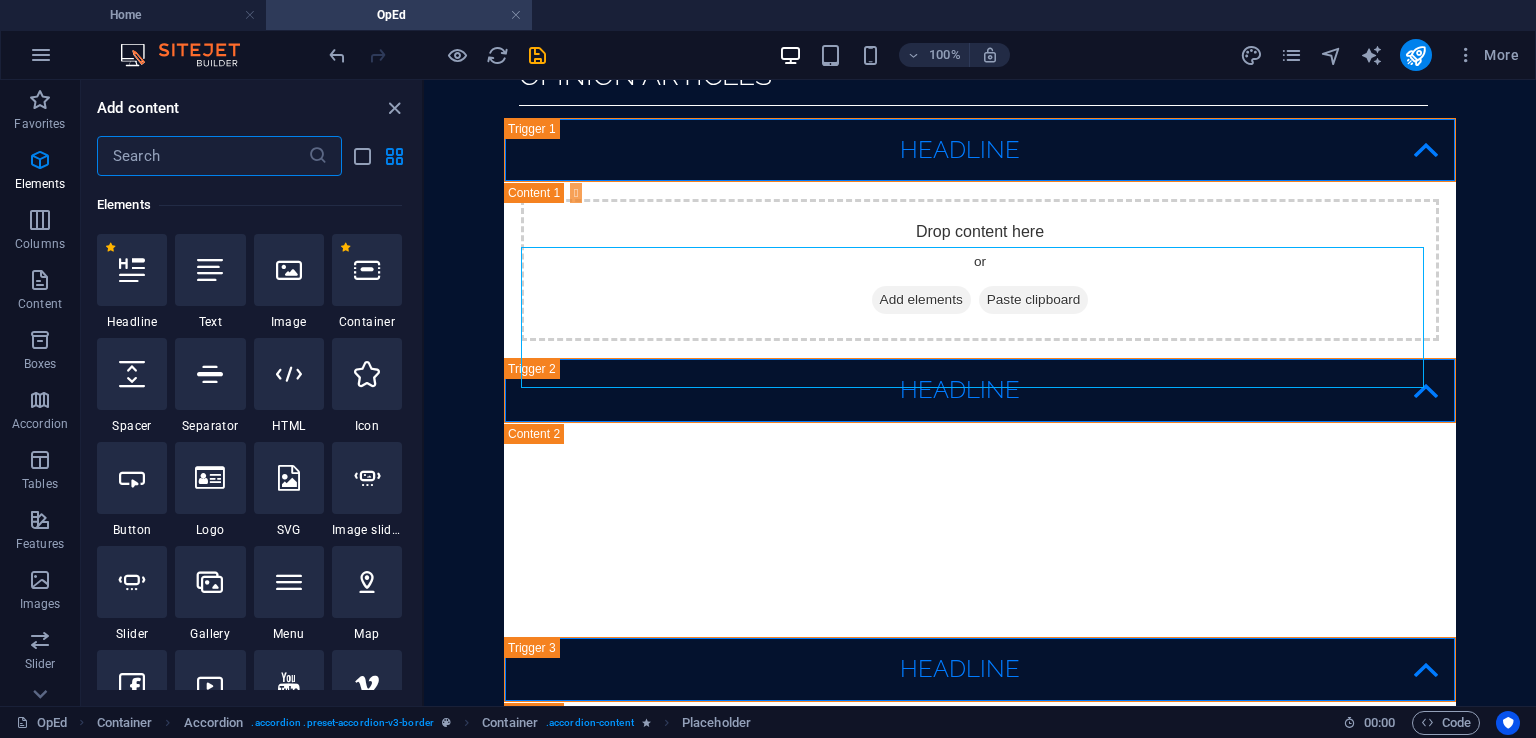 click at bounding box center (202, 156) 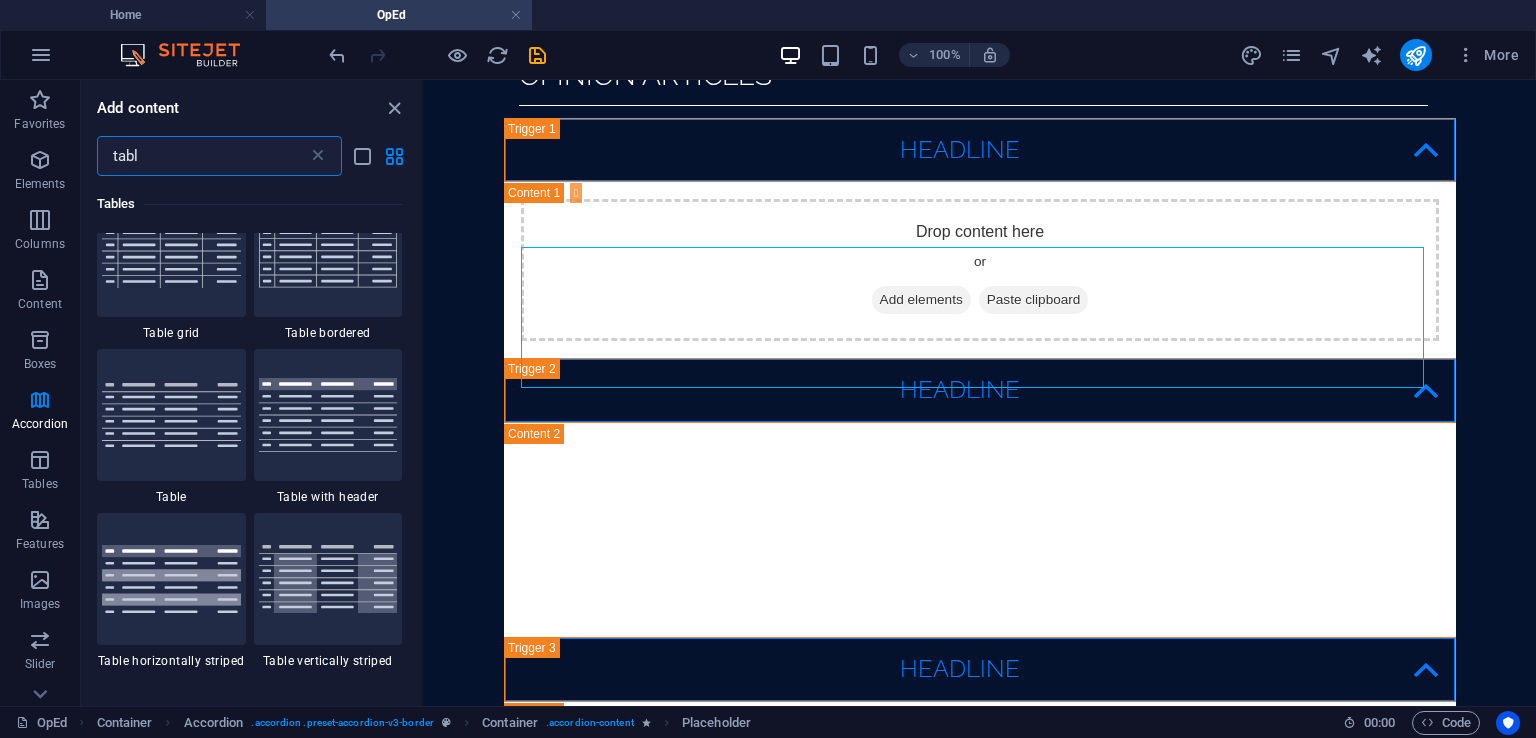 scroll, scrollTop: 0, scrollLeft: 0, axis: both 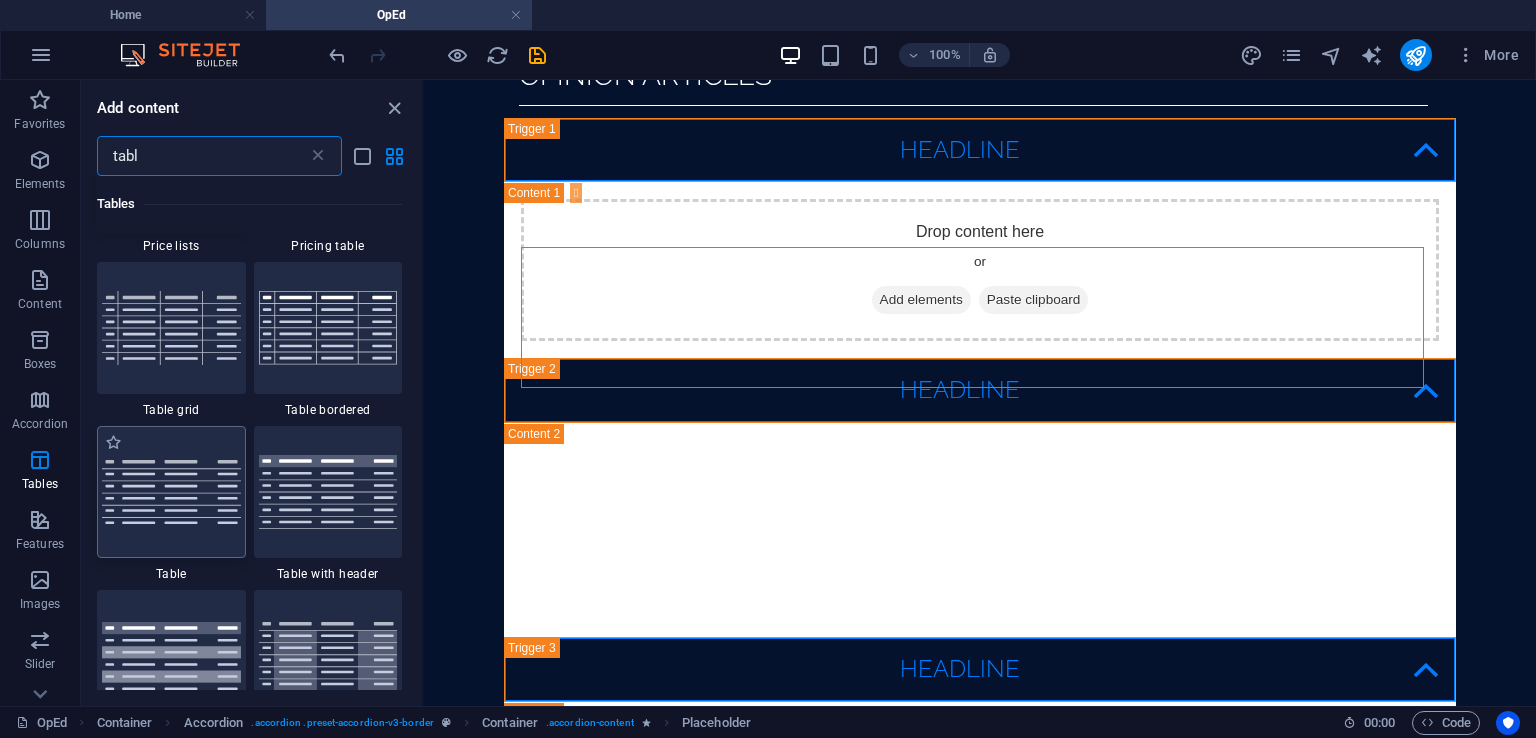 type on "tabl" 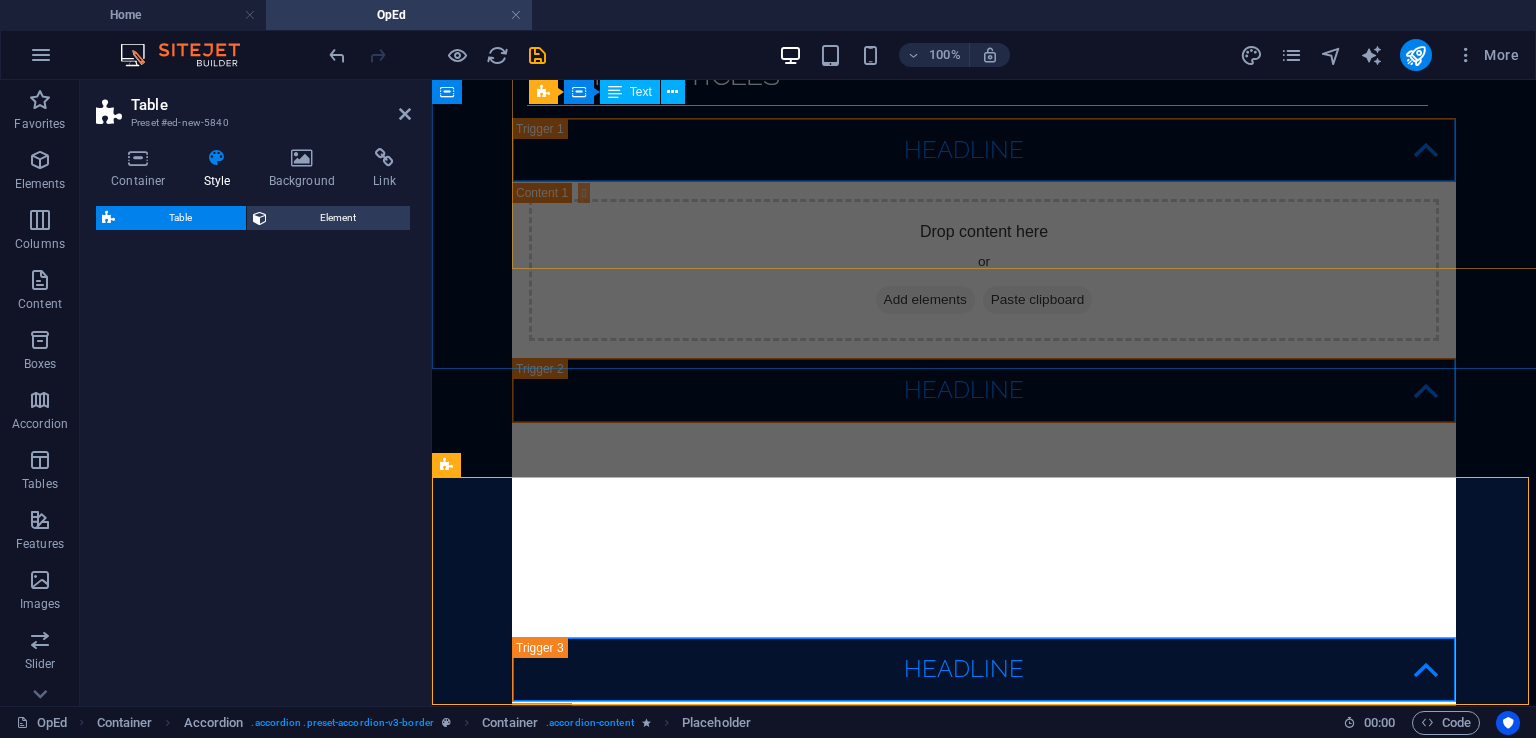 scroll, scrollTop: 1220, scrollLeft: 0, axis: vertical 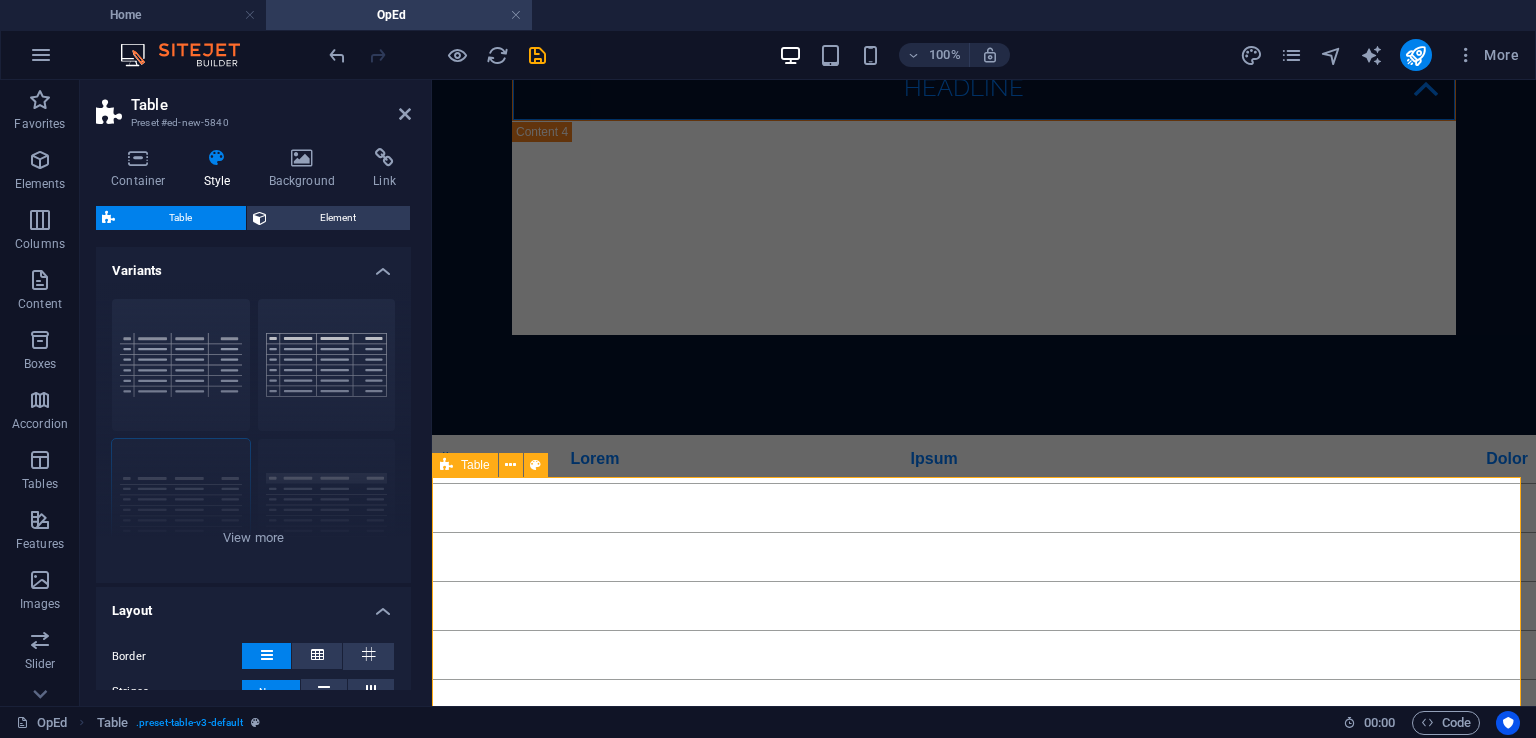 click at bounding box center [446, 465] 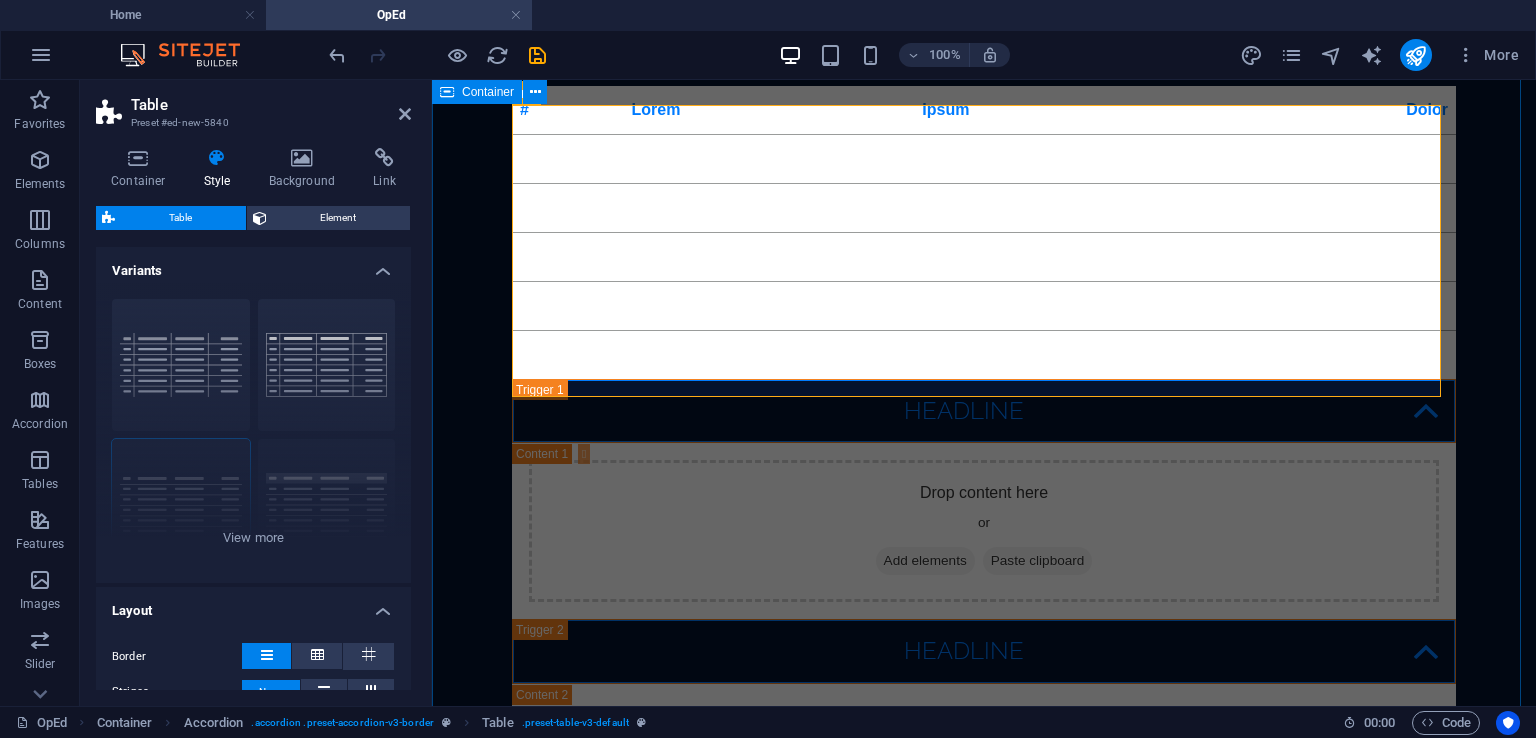 scroll, scrollTop: 280, scrollLeft: 0, axis: vertical 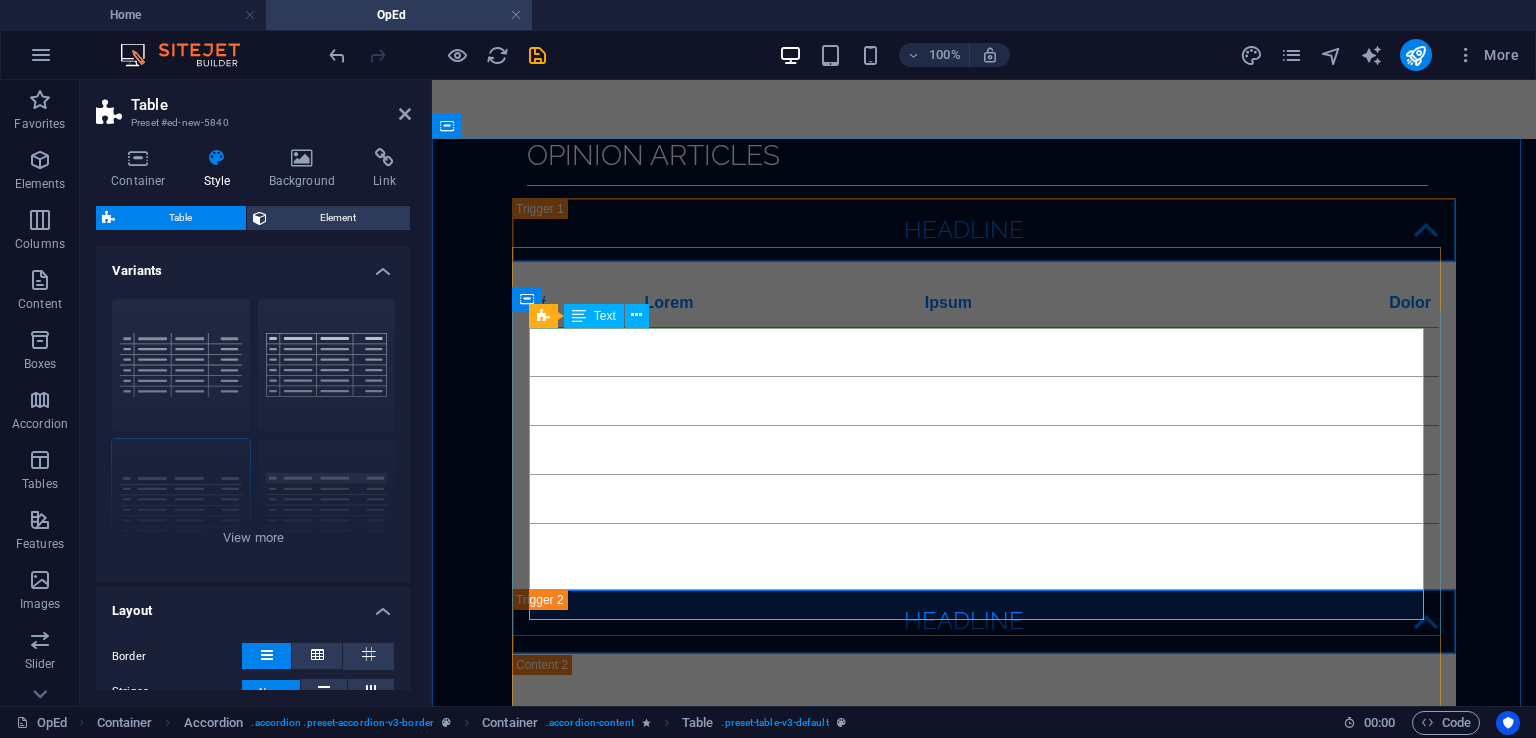 click on "# Lorem Ipsum Dolor 1 Lorem  Ipsum Dolor 2 Lorem Ipsum Dolor 3 Lorem Ipsum Dolor 4 Lorem Ipsum Dolor 5 Lorem Ipsum Dolor" at bounding box center (984, 425) 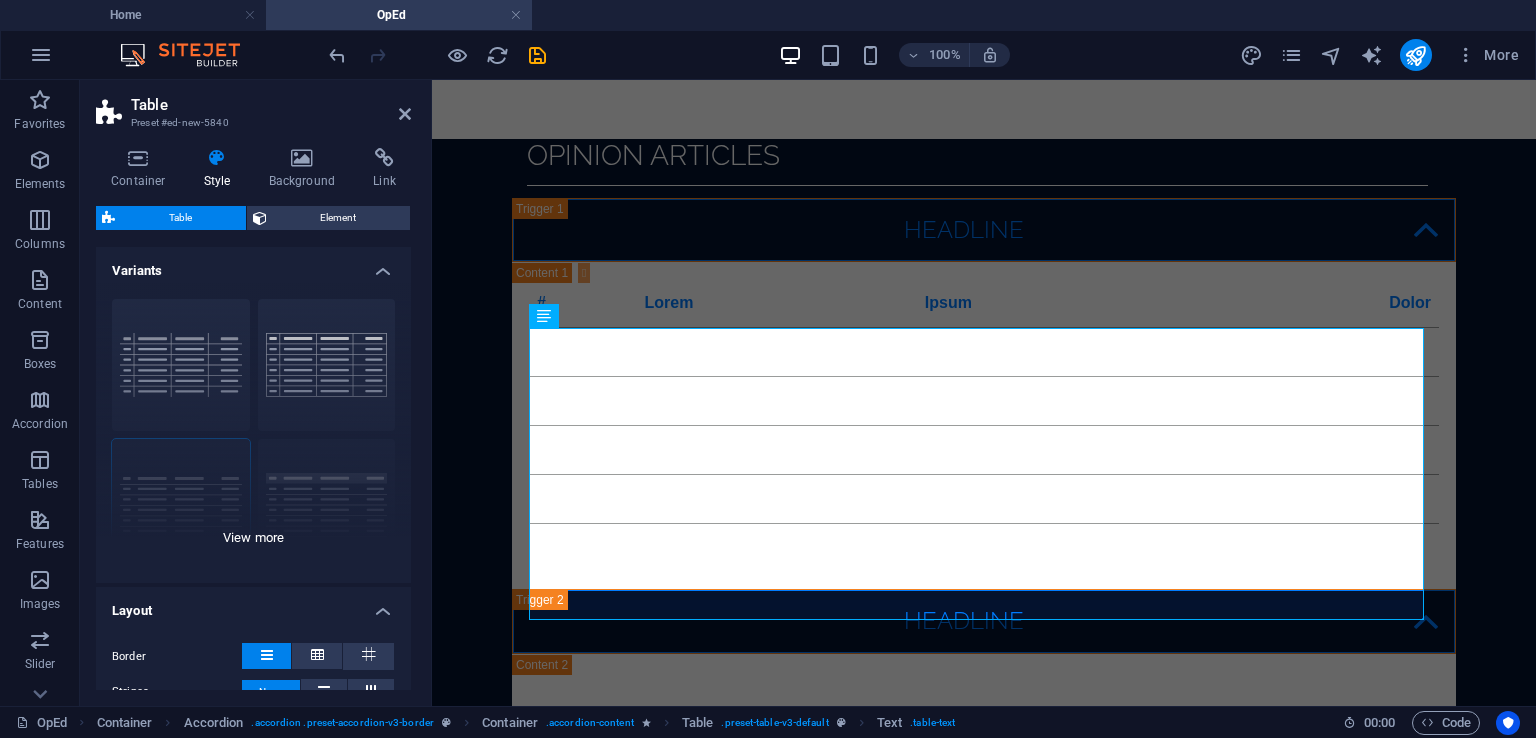 click on "grid bordered Default with header horizontally striped vertically striped" at bounding box center (253, 433) 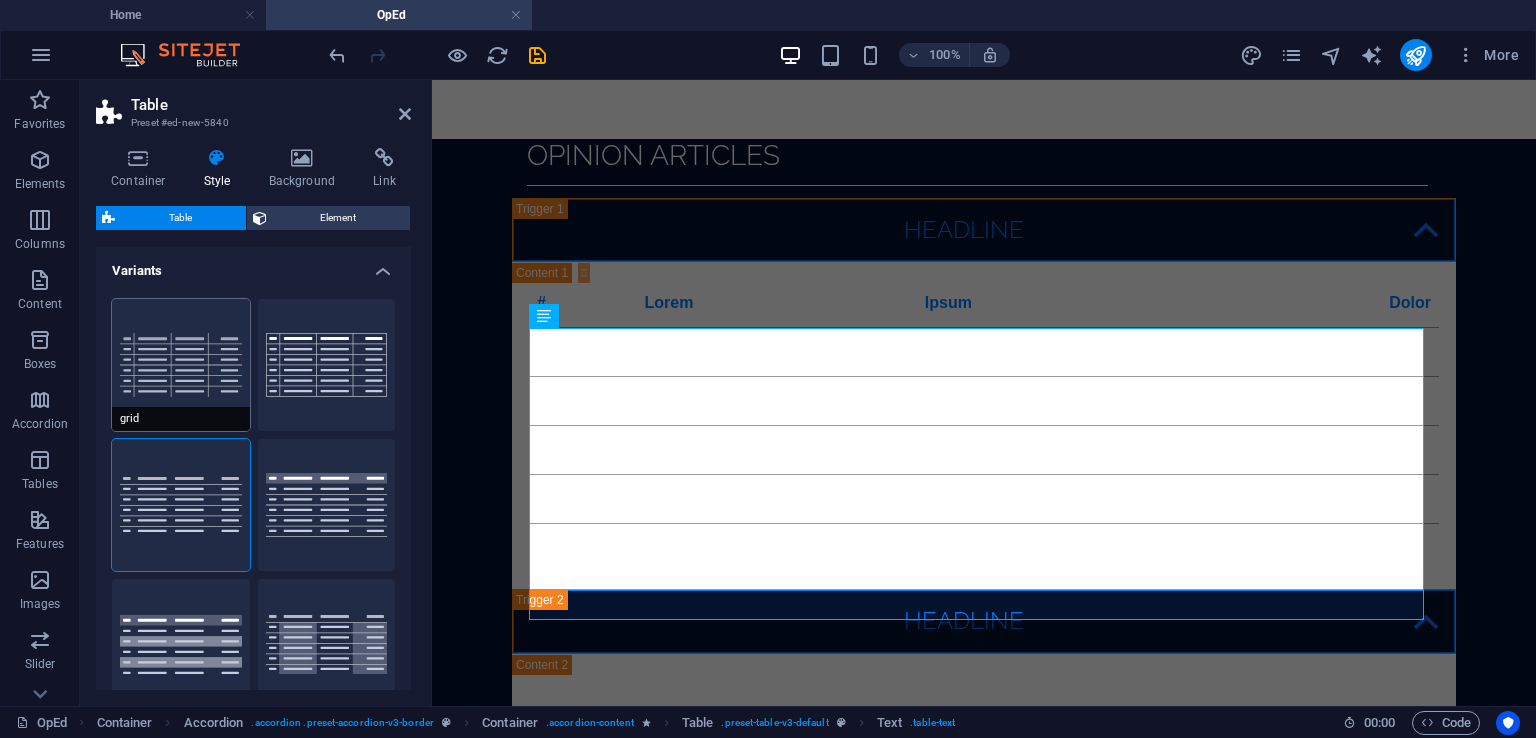 click on "grid" at bounding box center (181, 365) 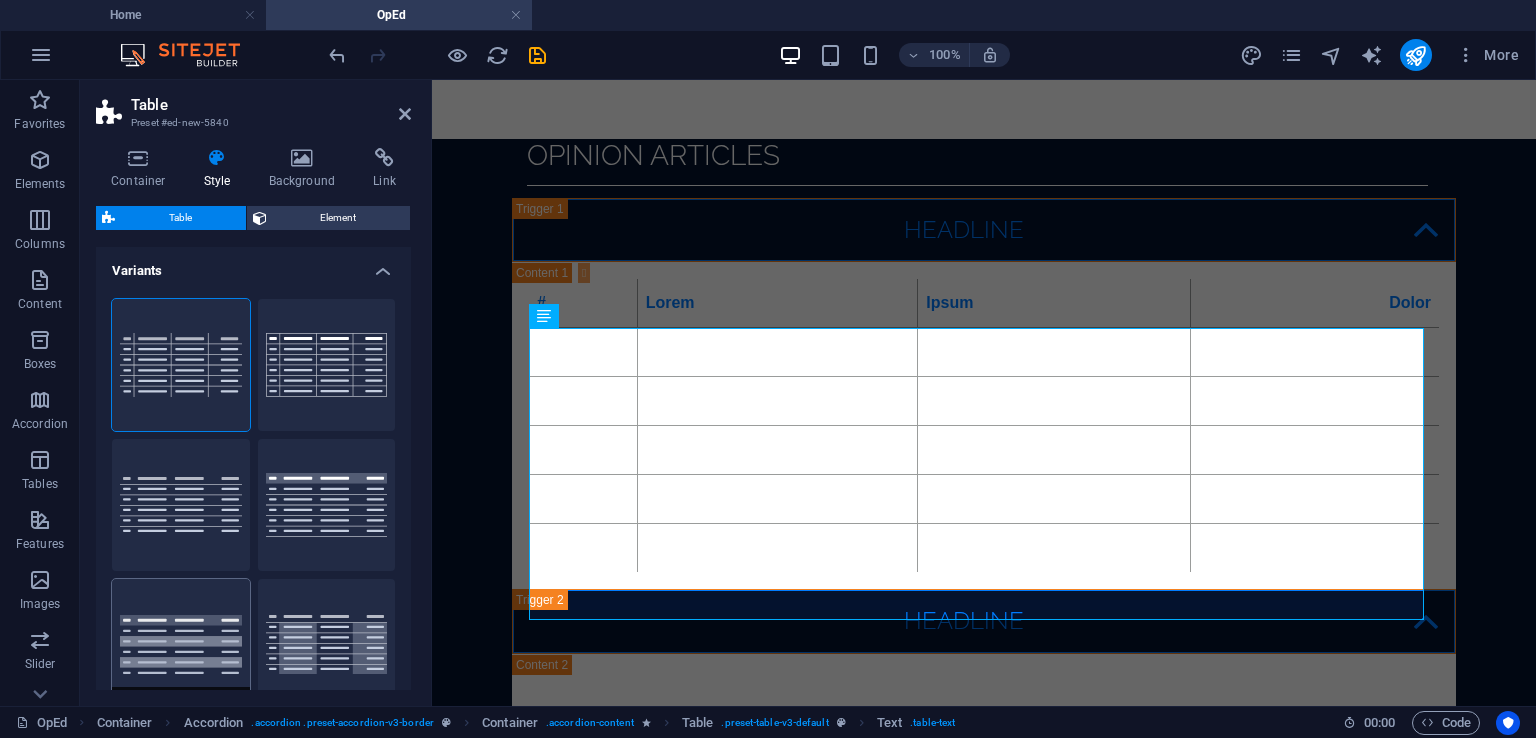click on "horizontally striped" at bounding box center (181, 645) 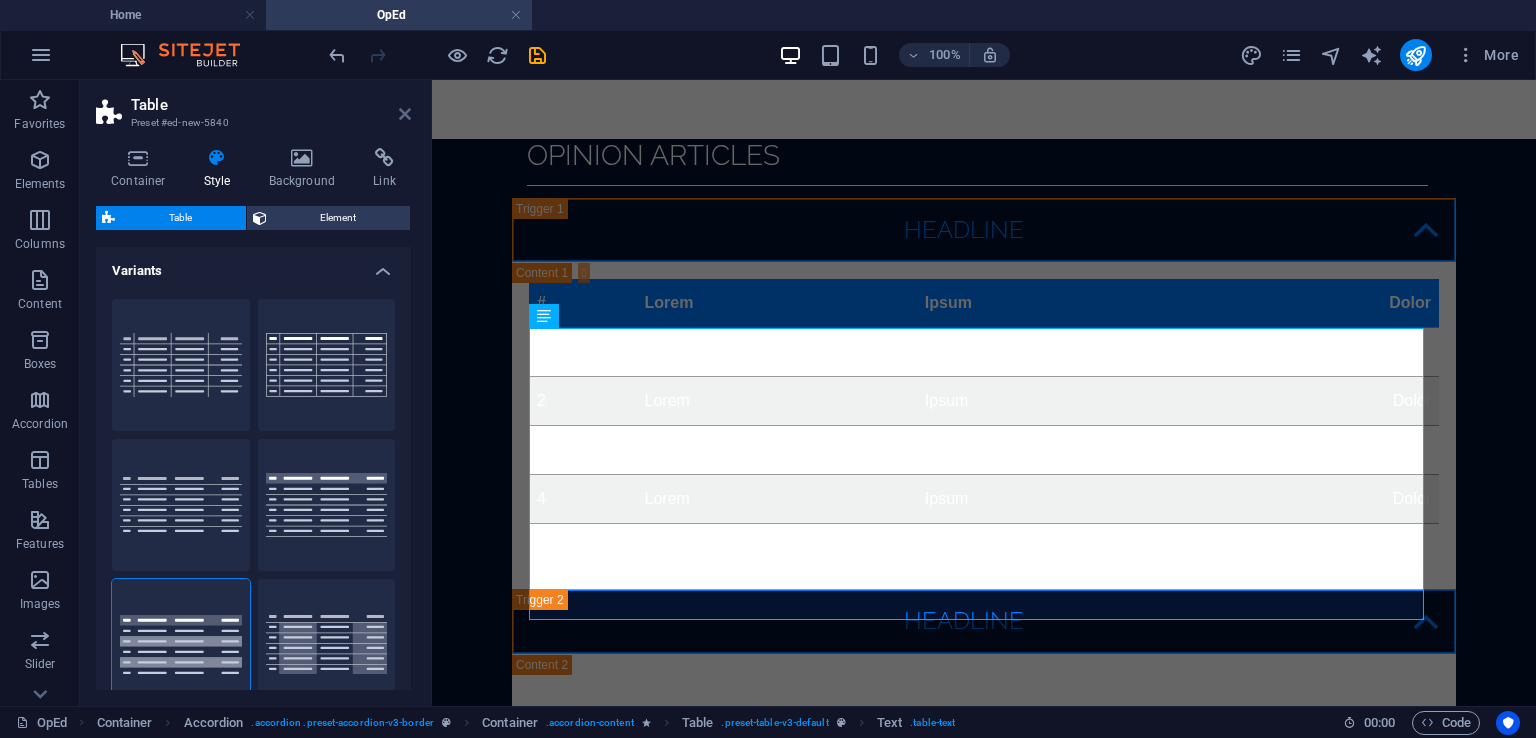 drag, startPoint x: 407, startPoint y: 113, endPoint x: 326, endPoint y: 61, distance: 96.25487 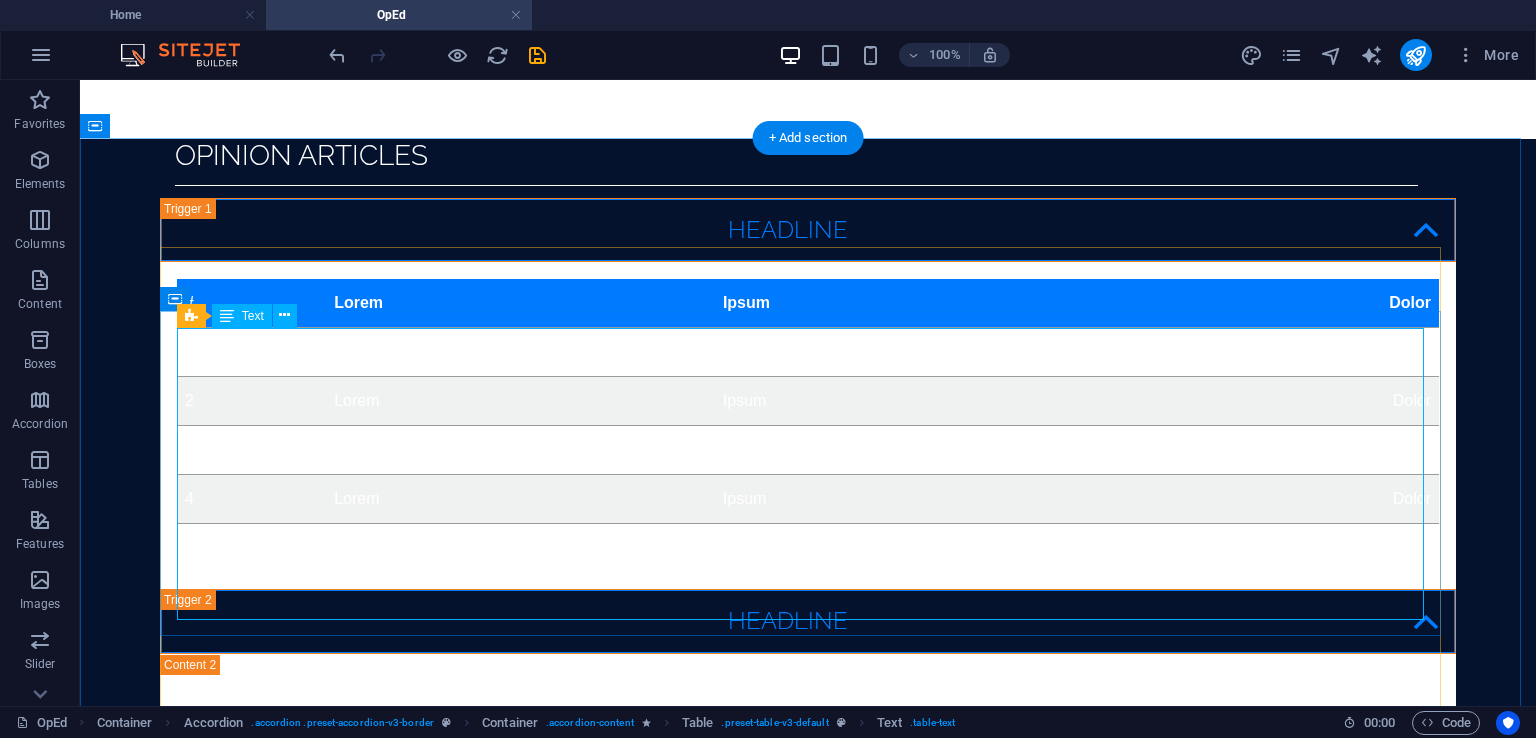 click on "# Lorem Ipsum Dolor 1 Lorem  Ipsum Dolor 2 Lorem Ipsum Dolor 3 Lorem Ipsum Dolor 4 Lorem Ipsum Dolor 5 Lorem Ipsum Dolor" at bounding box center (808, 425) 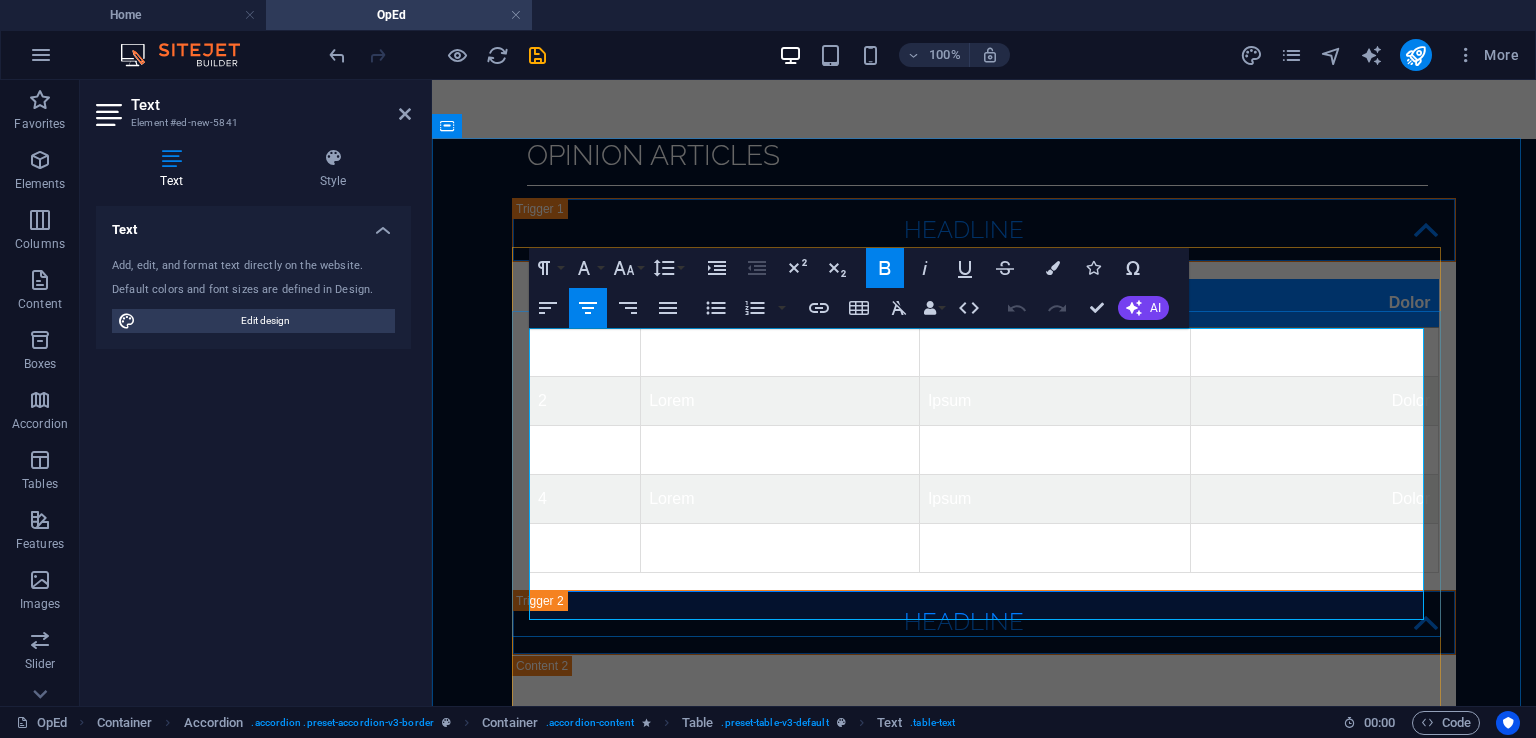 click on "Lorem" at bounding box center [780, 303] 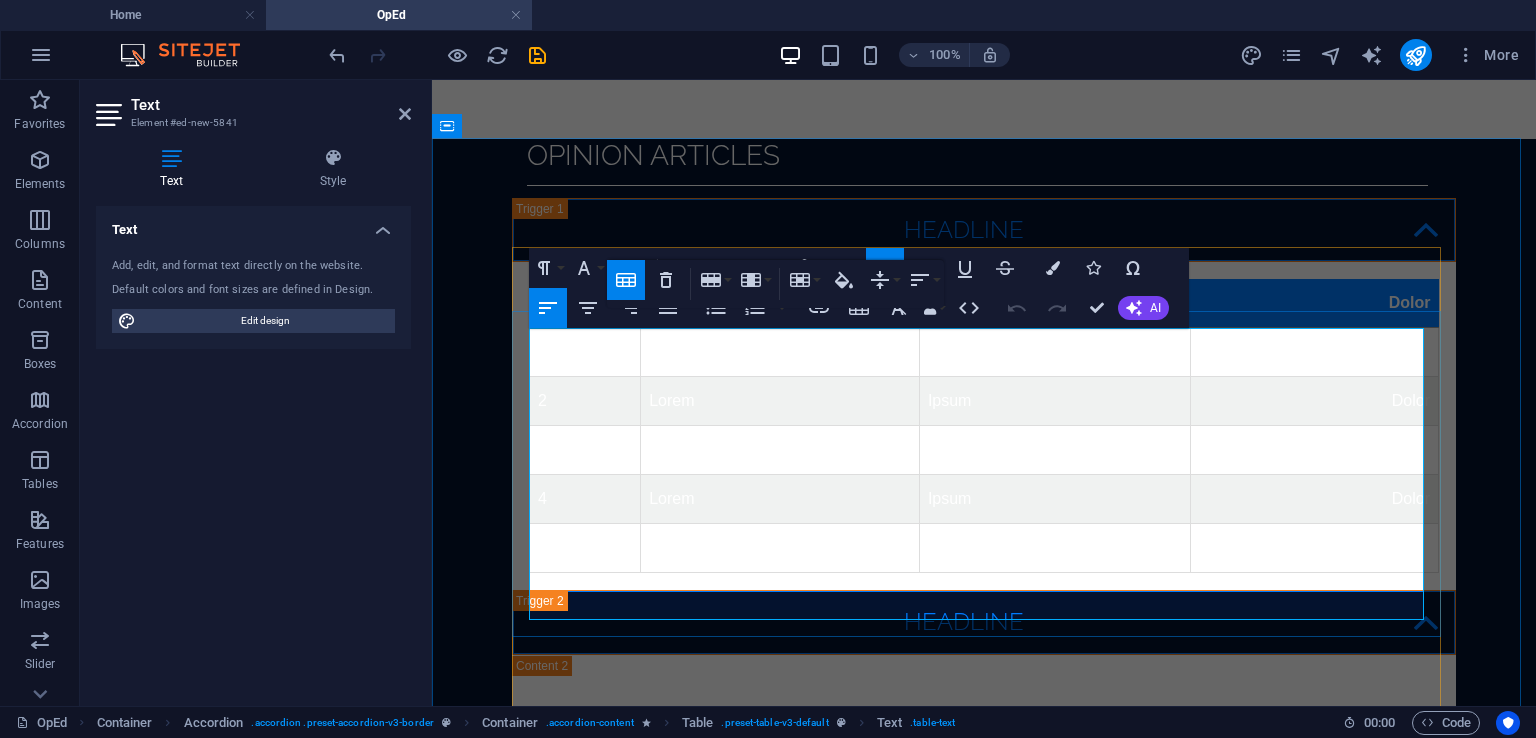type 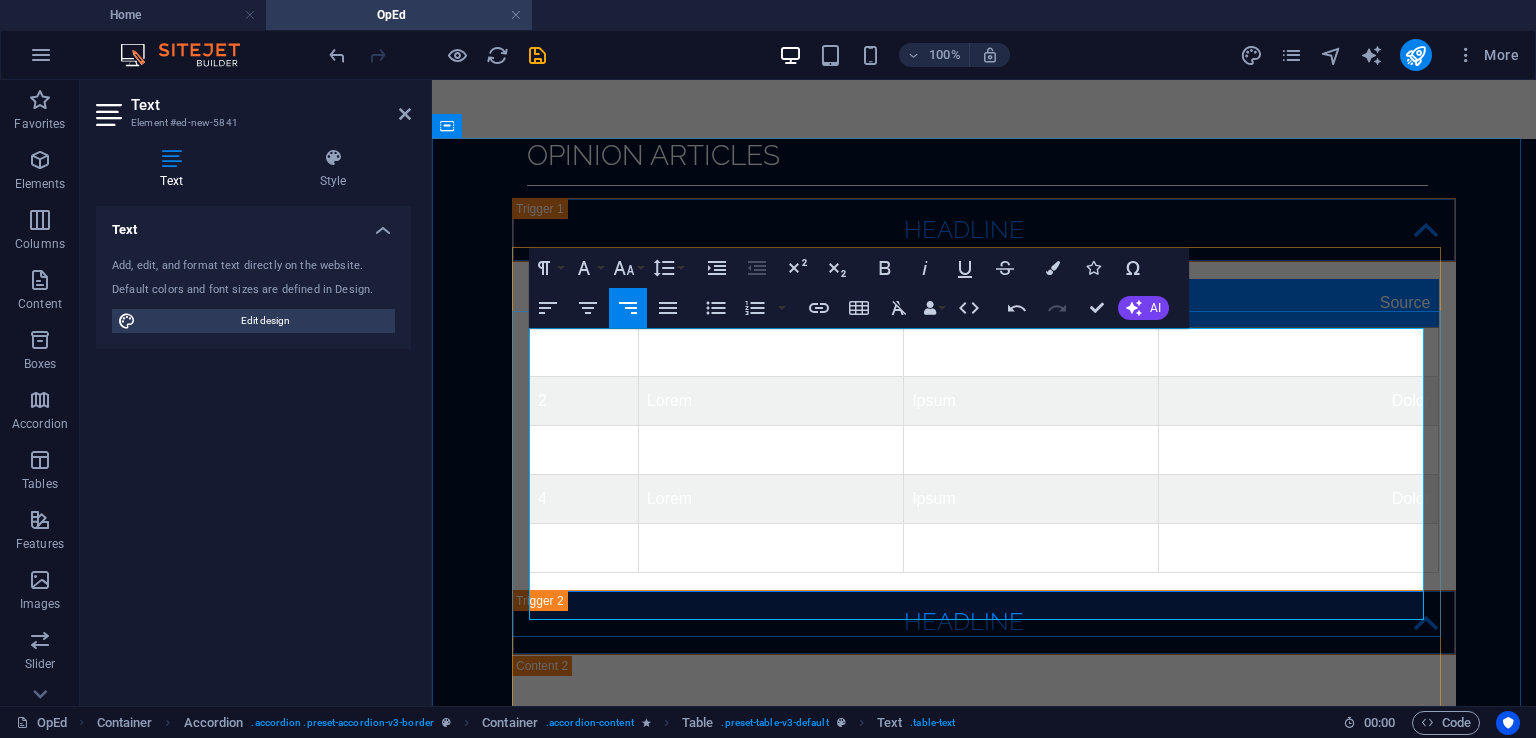drag, startPoint x: 1403, startPoint y: 350, endPoint x: 1278, endPoint y: 365, distance: 125.89678 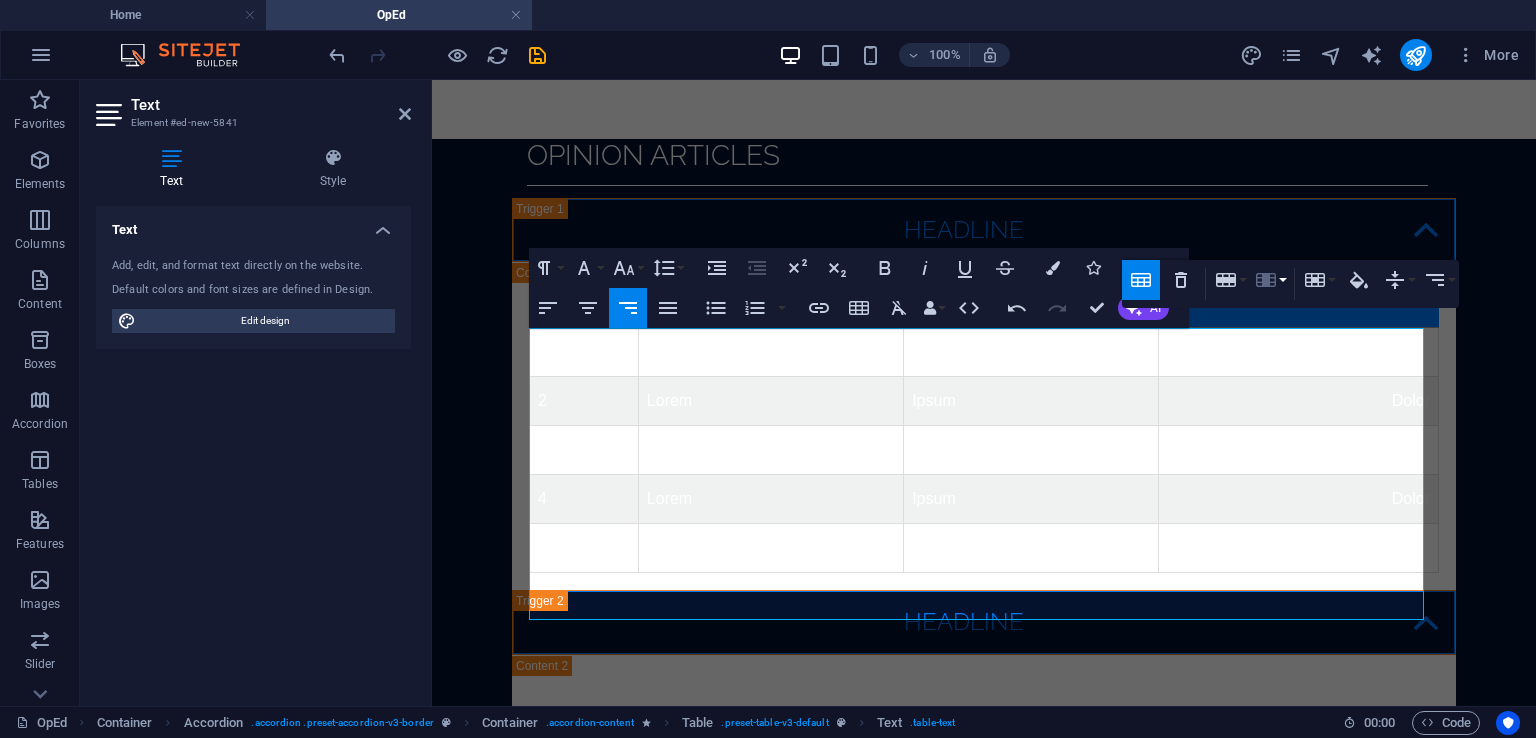 click 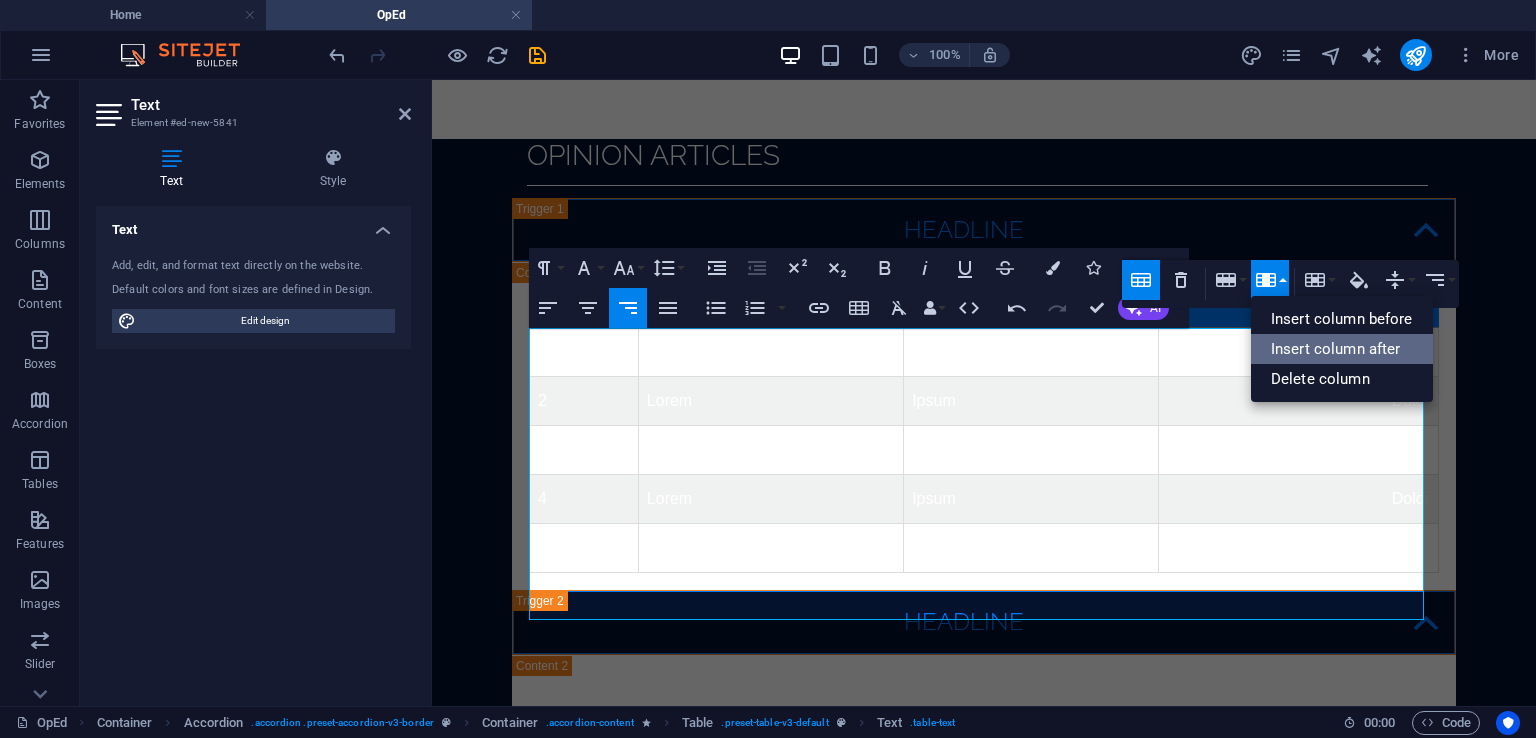 click on "Insert column after" at bounding box center [1342, 349] 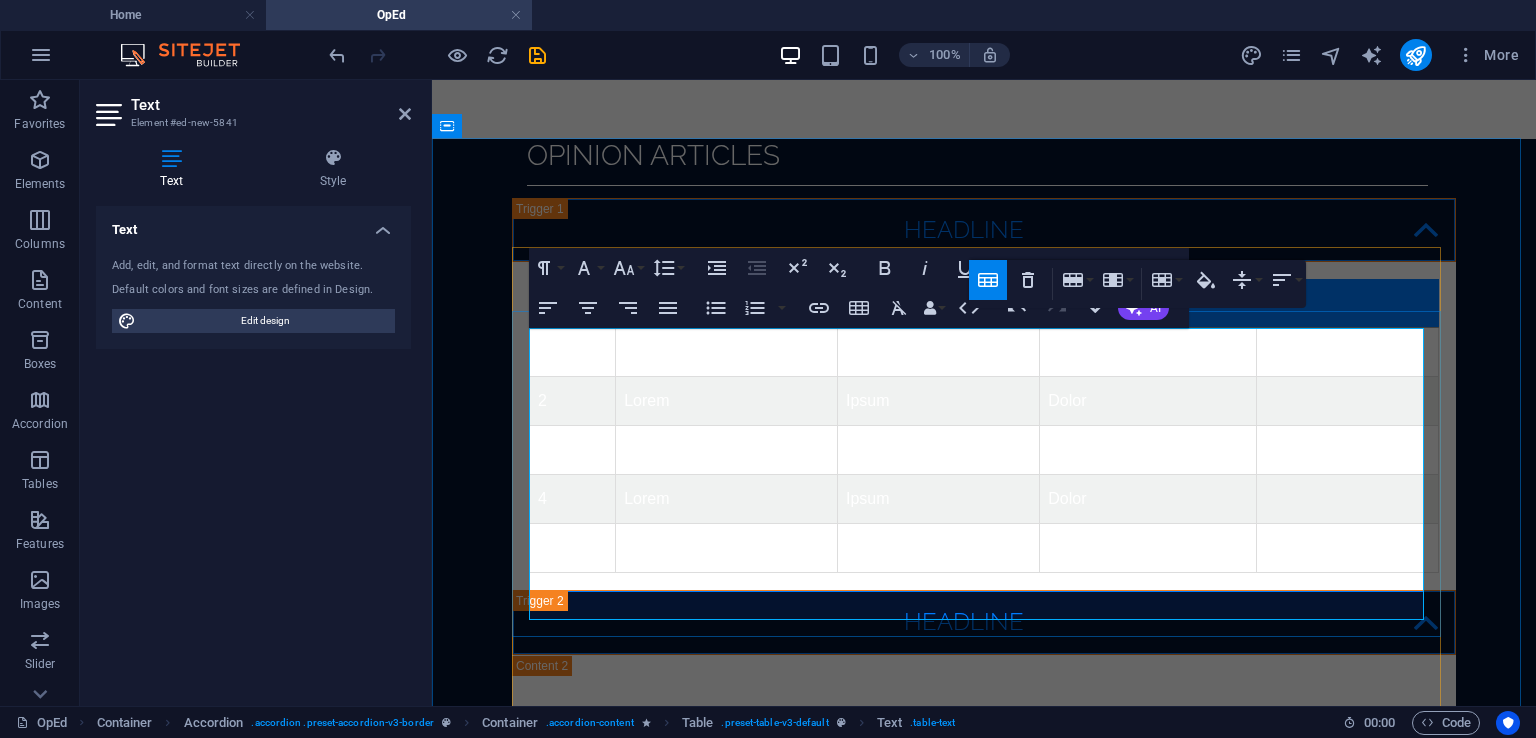 click at bounding box center (1348, 303) 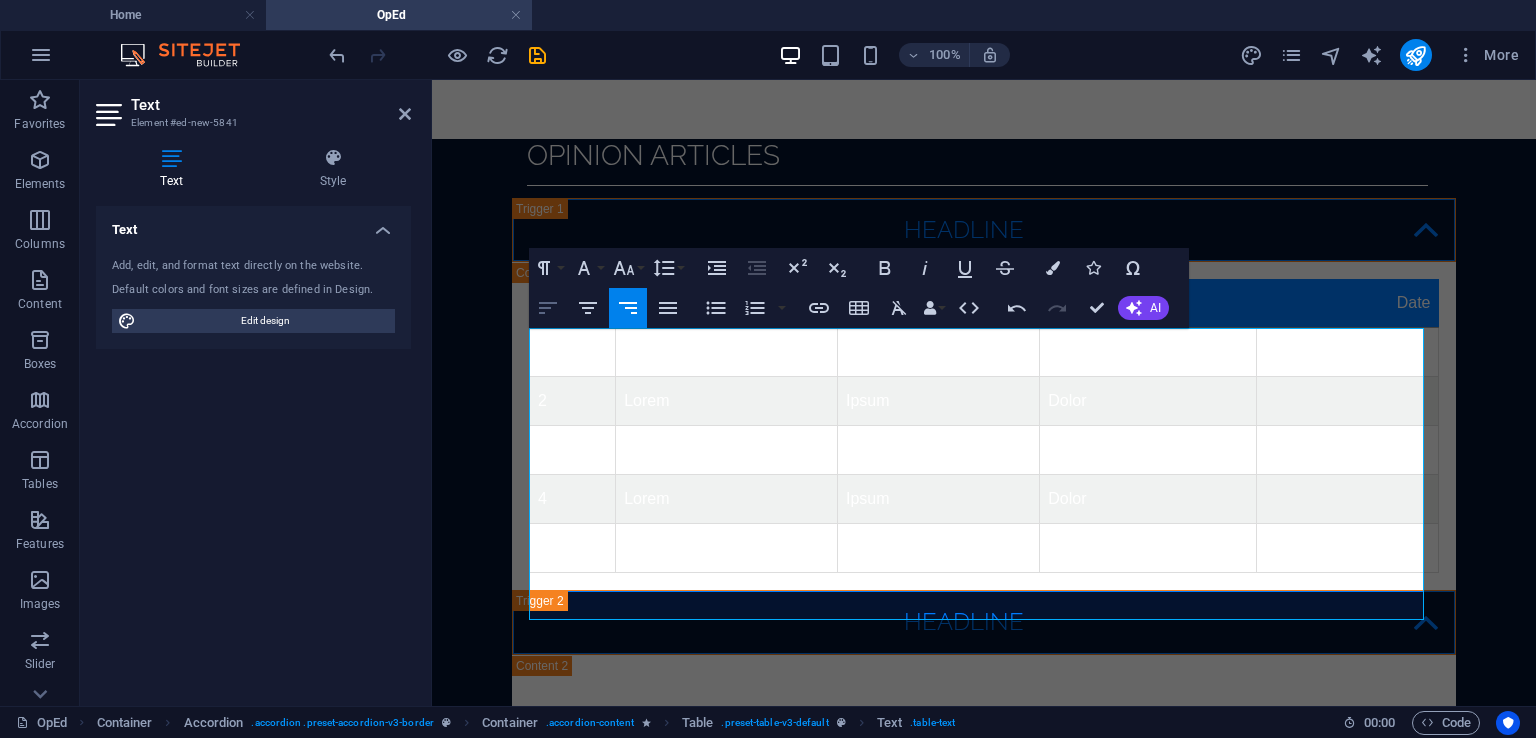 click on "Align Left" at bounding box center [548, 308] 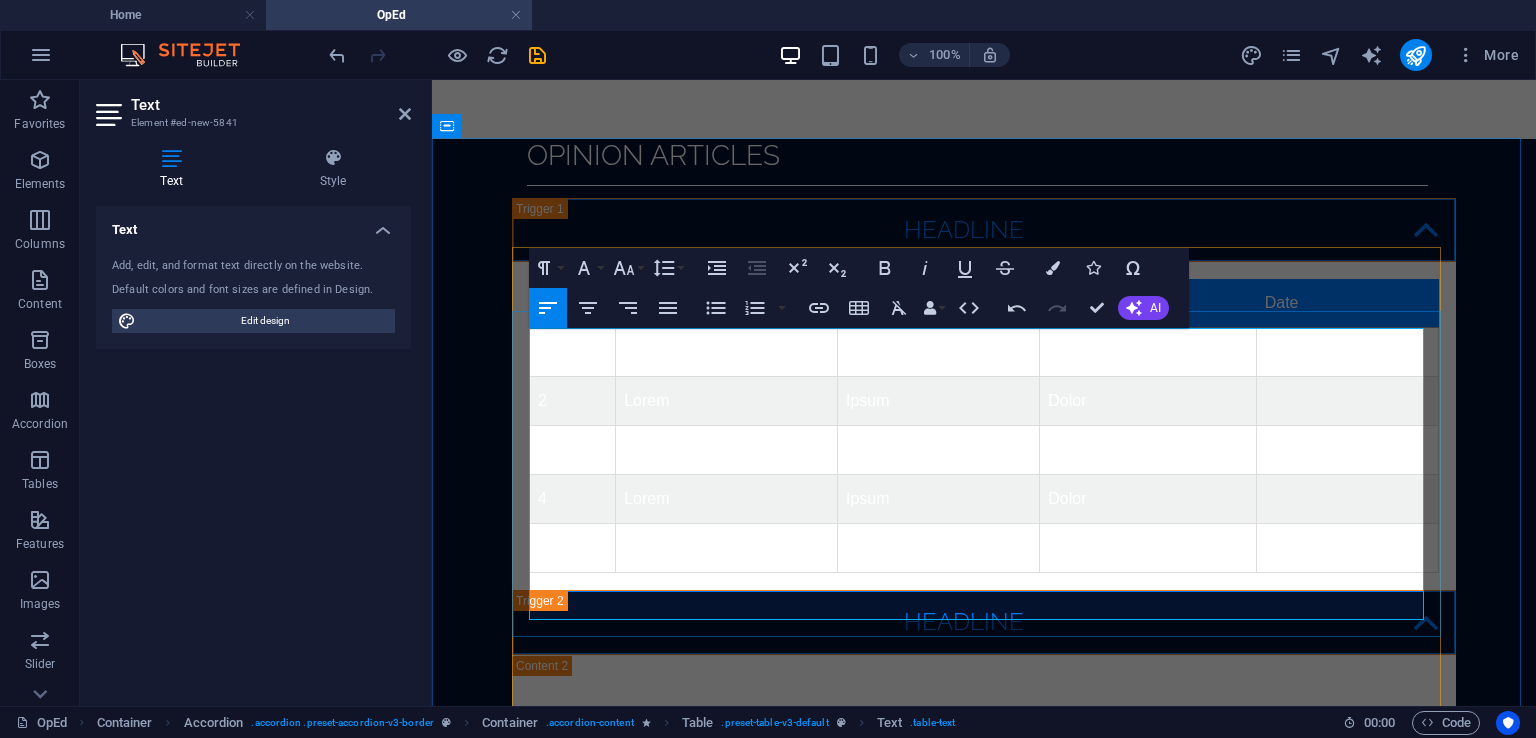 click on "Lorem" at bounding box center (727, 401) 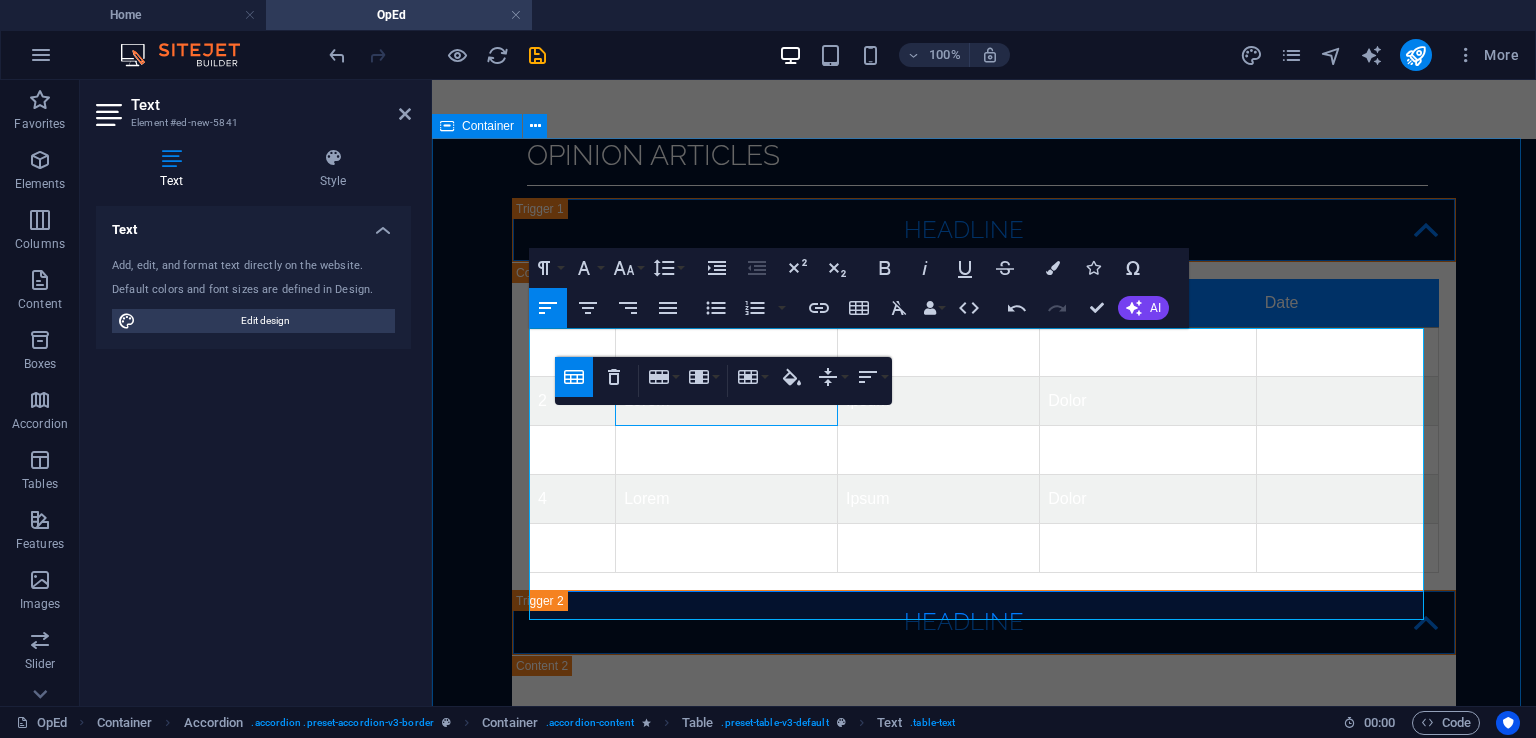 click on "opinion articles Headline # Author Title Source ​Date 1 Lorem  Ipsum Dolor 2 Lorem Ipsum Dolor 3 Lorem Ipsum Dolor 4 Lorem Ipsum Dolor 5 Lorem Ipsum Dolor Headline Lorem ipsum dolor sit amet, consectetur adipisicing elit. Maiores ipsum repellat minus nihil. Labore, delectus, nam dignissimos ea repudiandae minima voluptatum magni pariatur possimus quia accusamus harum facilis corporis animi nisi. Enim, pariatur, impedit quia repellat harum ipsam laboriosam voluptas dicta illum nisi obcaecati reprehenderit quis placeat recusandae tenetur aperiam. Headline Lorem ipsum dolor sit amet, consectetur adipisicing elit. Maiores ipsum repellat minus nihil. Labore, delectus, nam dignissimos ea repudiandae minima voluptatum magni pariatur possimus quia accusamus harum facilis corporis animi nisi. Enim, pariatur, impedit quia repellat harum ipsam laboriosam voluptas dicta illum nisi obcaecati reprehenderit quis placeat recusandae tenetur aperiam. Headline" at bounding box center [984, 833] 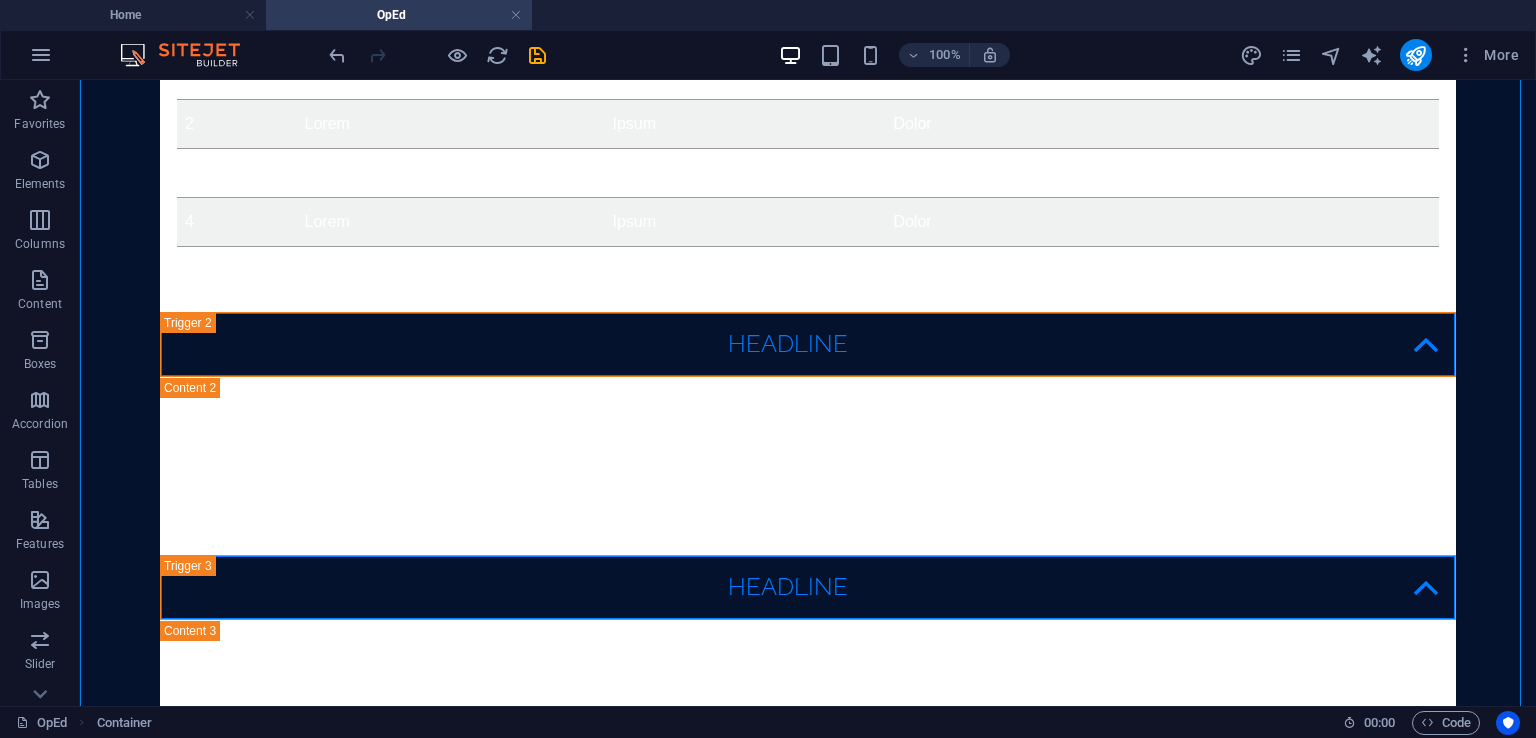 scroll, scrollTop: 607, scrollLeft: 0, axis: vertical 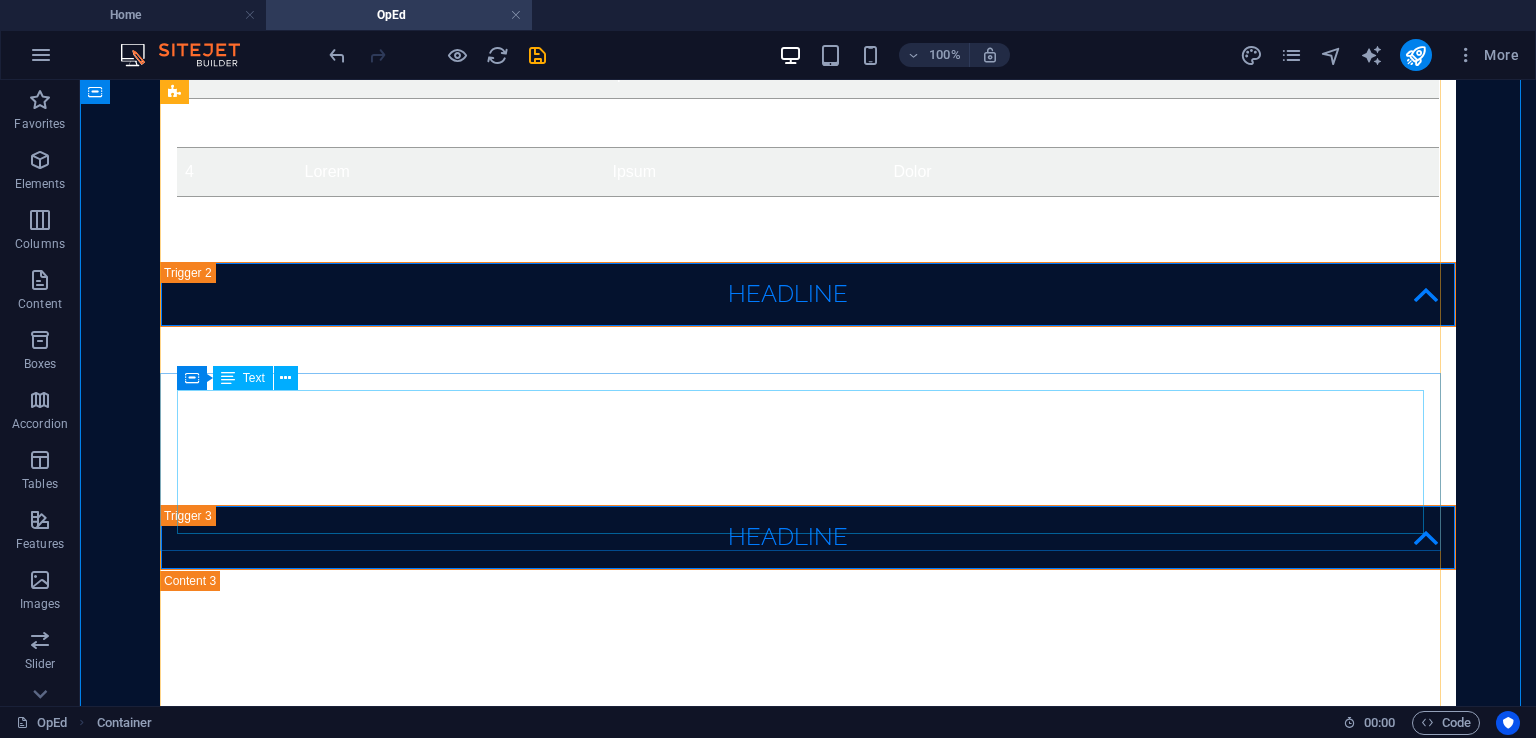 click on "Lorem ipsum dolor sit amet, consectetur adipisicing elit. Maiores ipsum repellat minus nihil. Labore, delectus, nam dignissimos ea repudiandae minima voluptatum magni pariatur possimus quia accusamus harum facilis corporis animi nisi. Enim, pariatur, impedit quia repellat harum ipsam laboriosam voluptas dicta illum nisi obcaecati reprehenderit quis placeat recusandae tenetur aperiam." at bounding box center [808, 416] 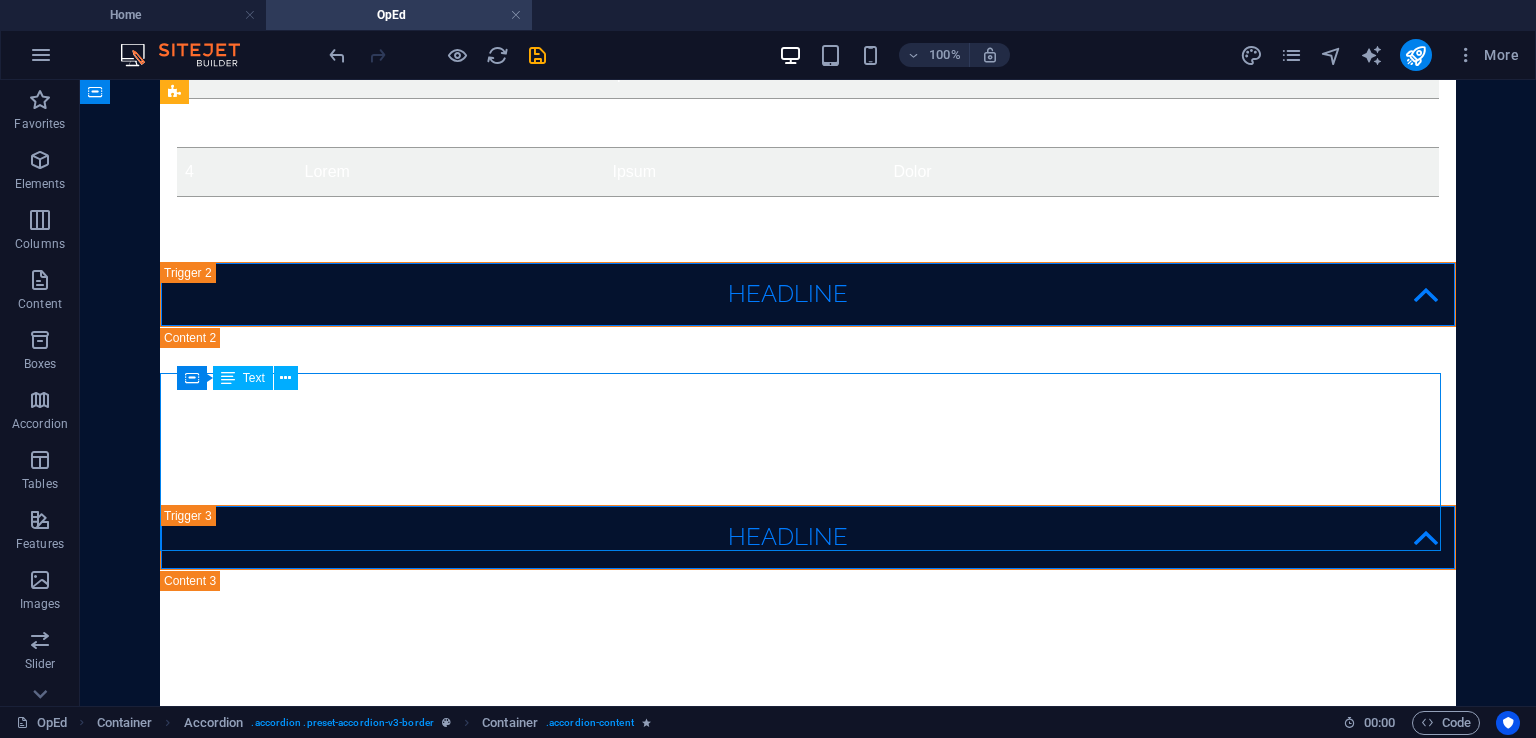 click on "Text" at bounding box center (243, 378) 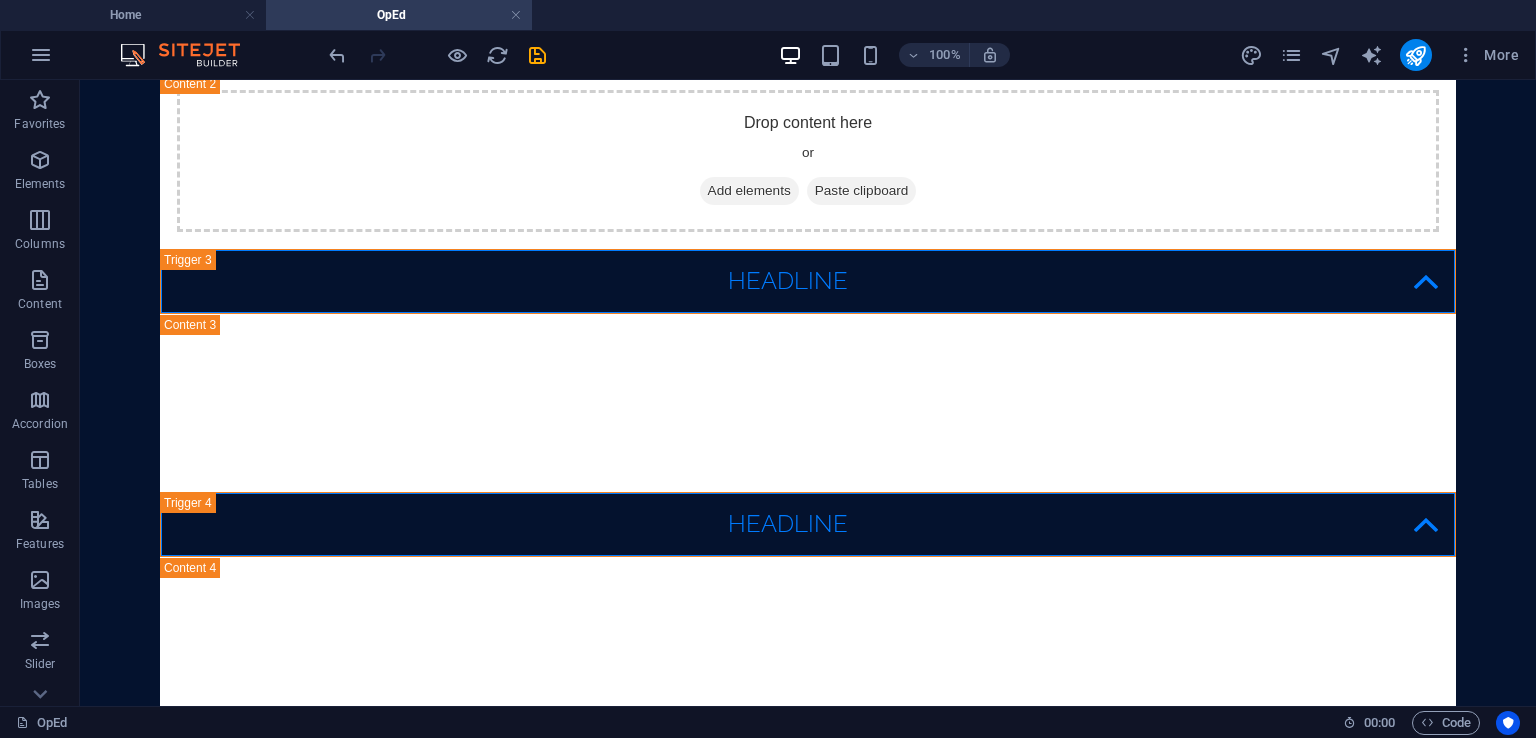 scroll, scrollTop: 872, scrollLeft: 0, axis: vertical 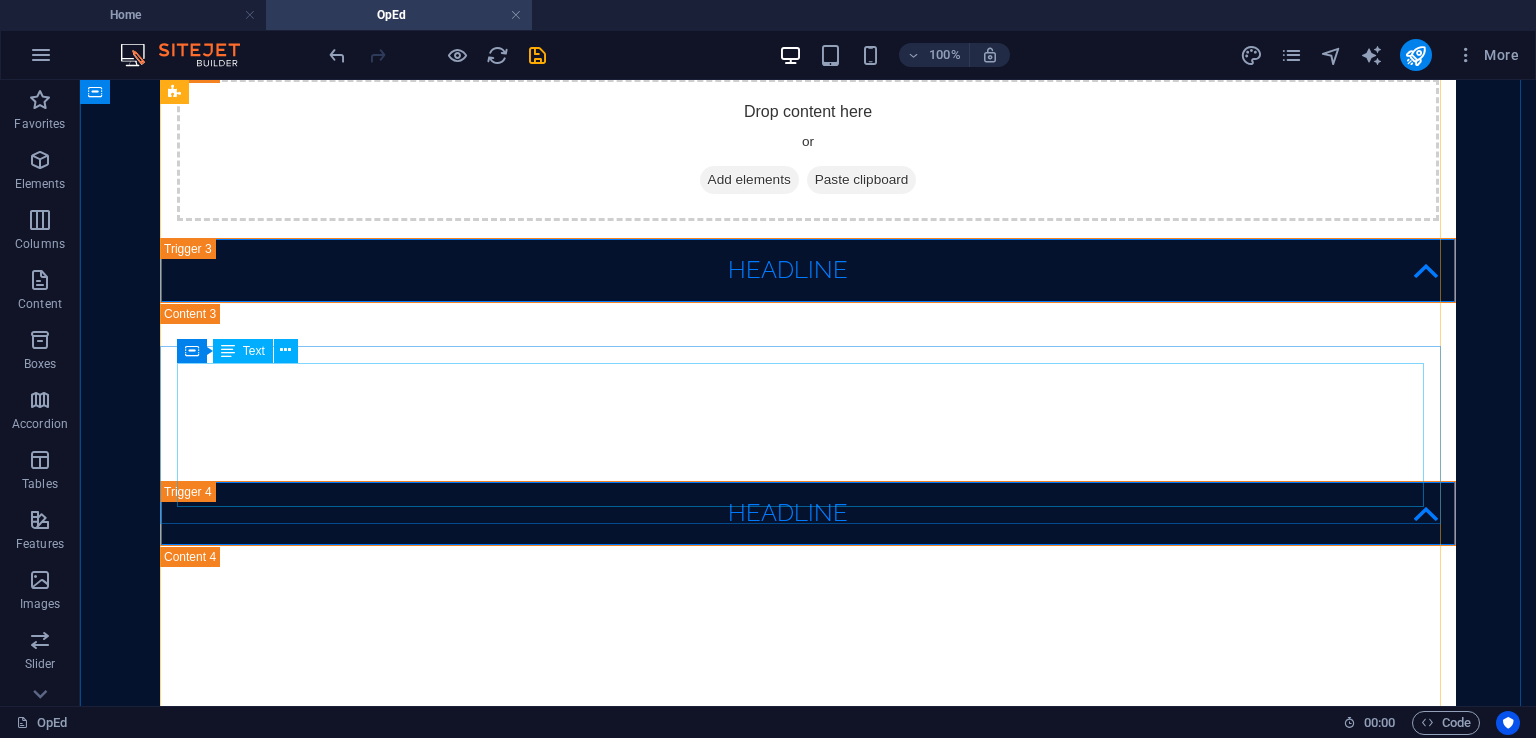click at bounding box center (228, 351) 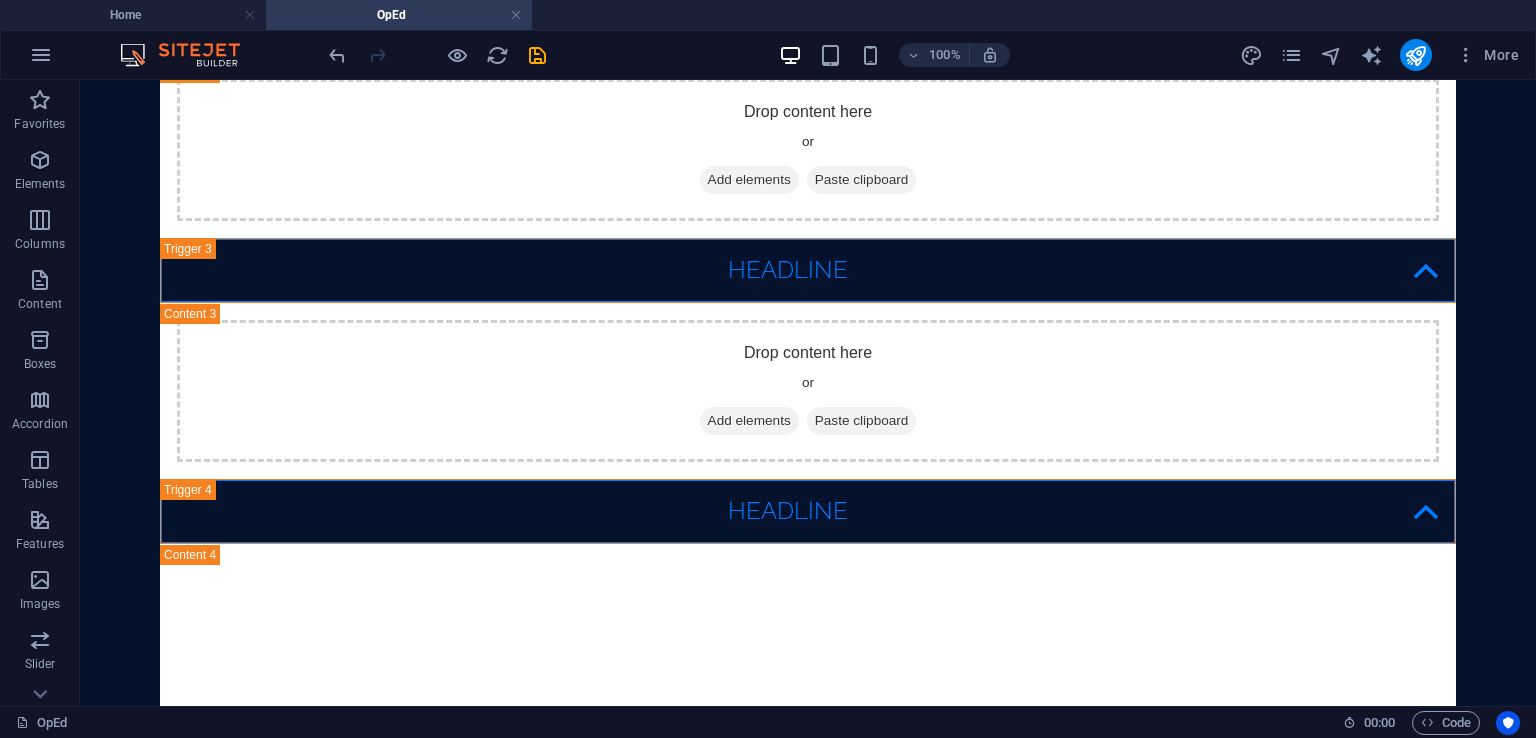 scroll, scrollTop: 1029, scrollLeft: 0, axis: vertical 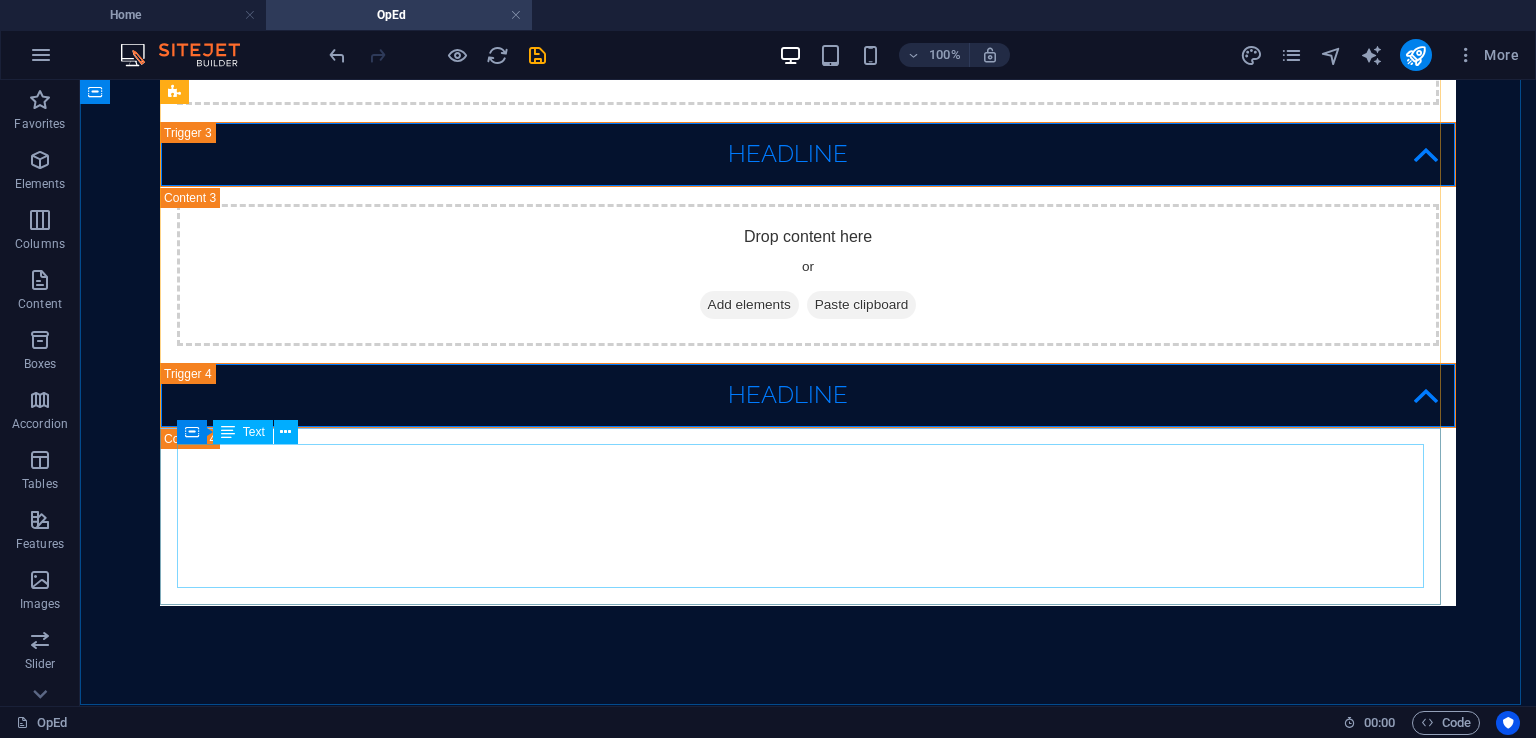 click on "Text" at bounding box center (254, 432) 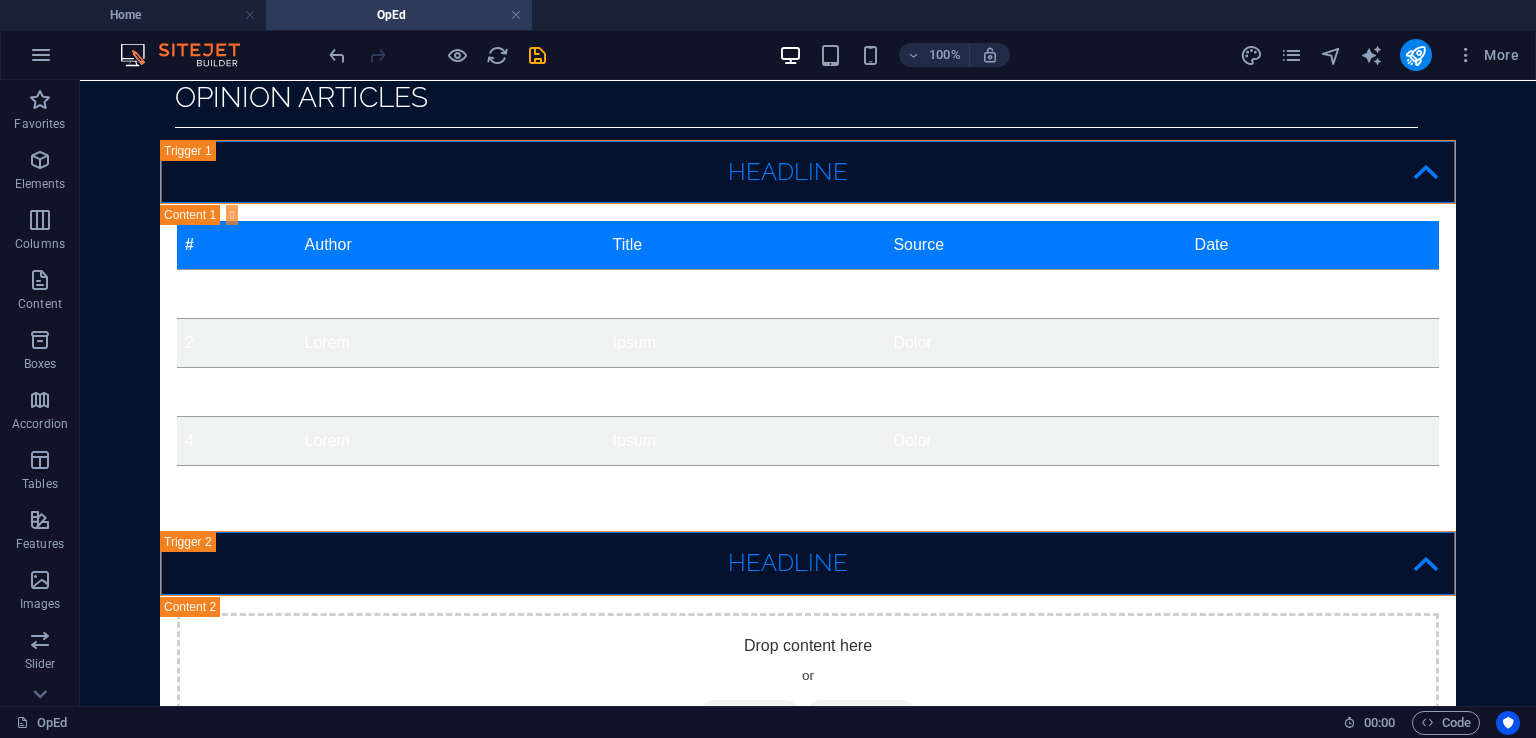 scroll, scrollTop: 260, scrollLeft: 0, axis: vertical 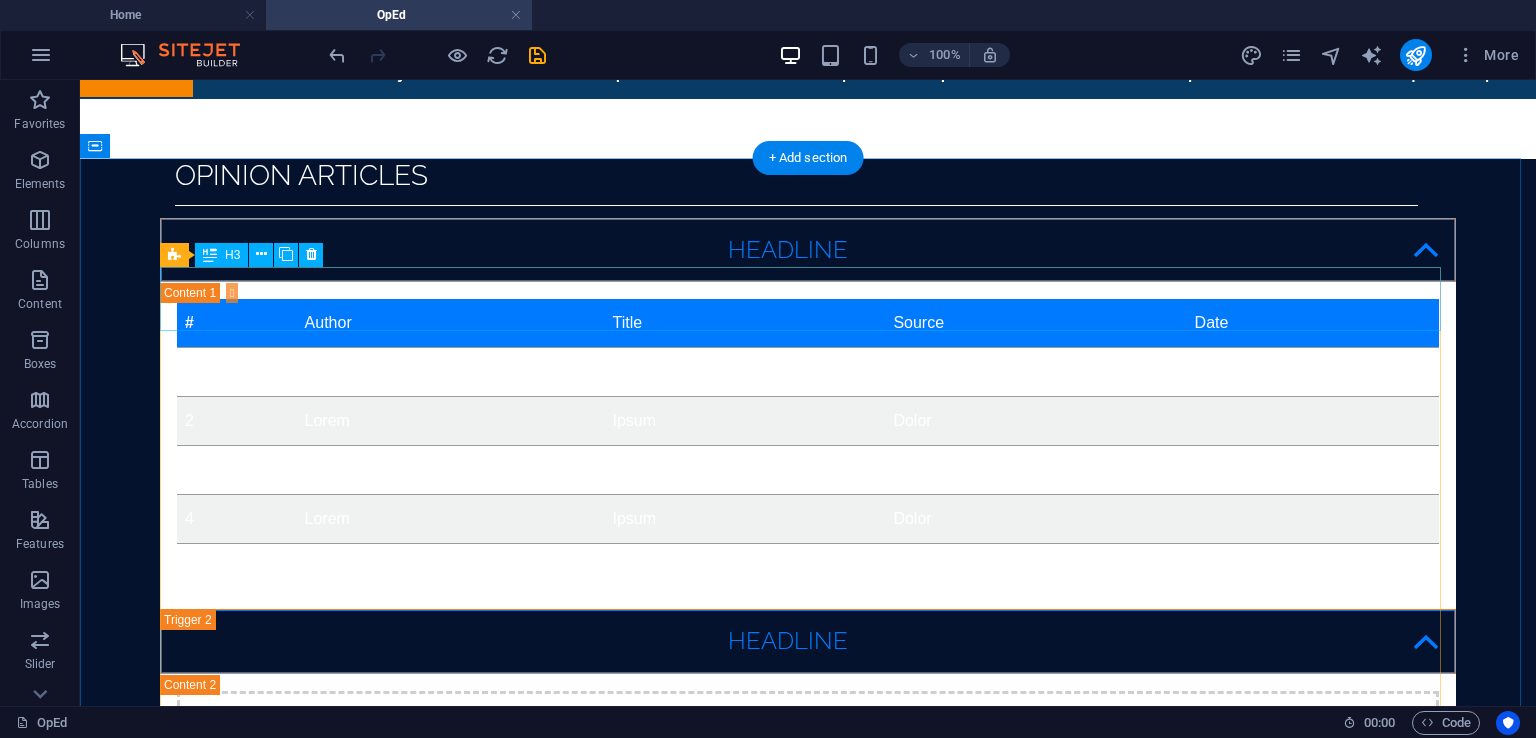 click on "Headline" at bounding box center (808, 250) 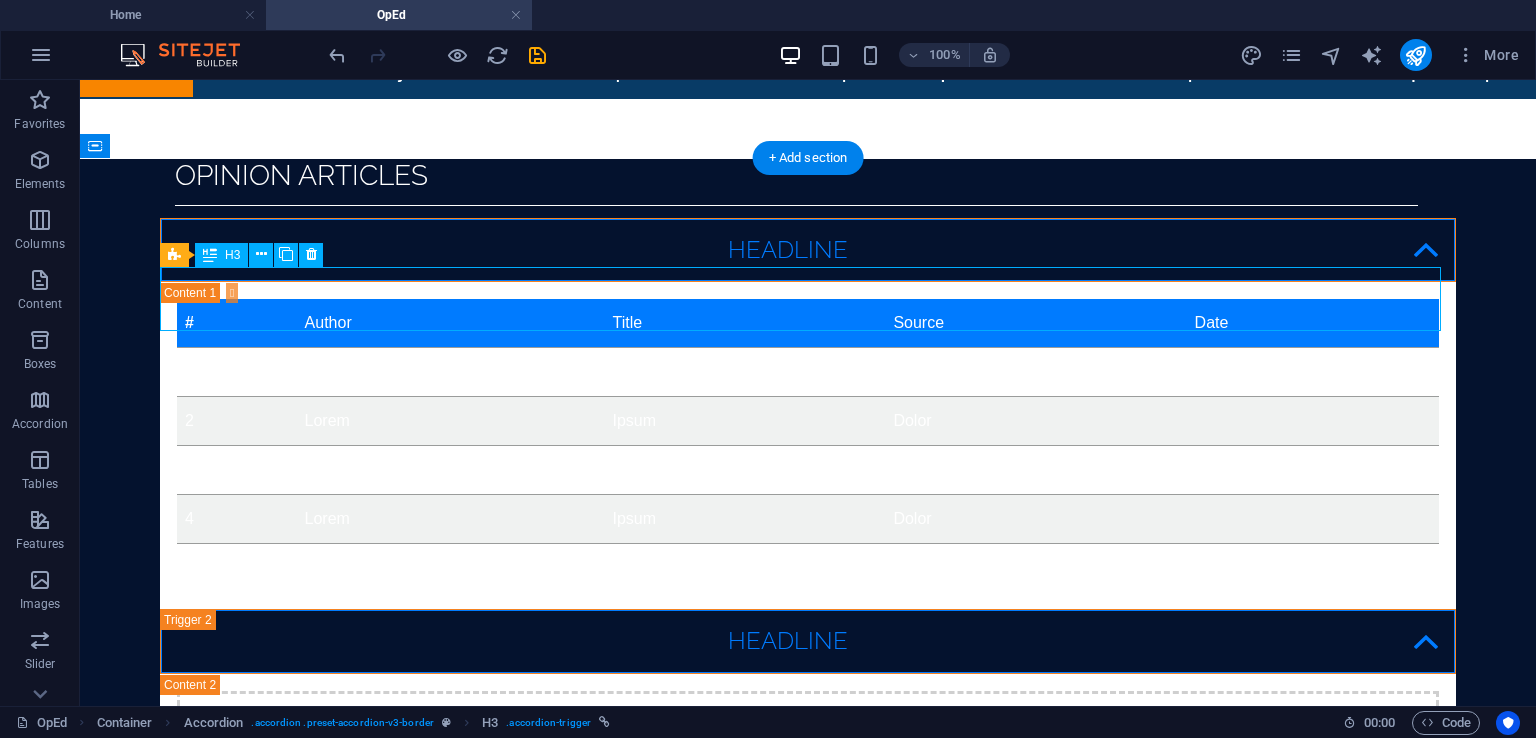 click on "Headline" at bounding box center [808, 250] 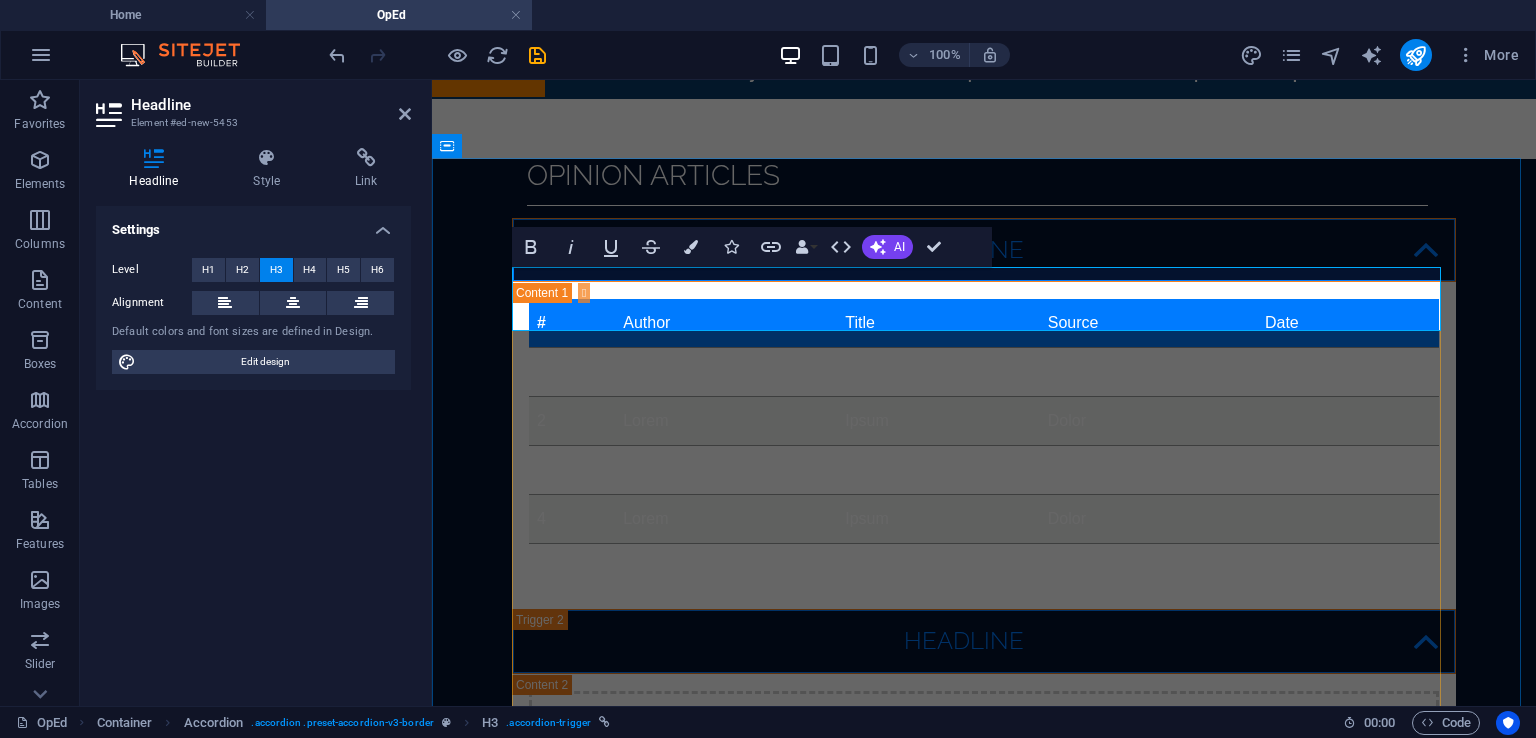 type 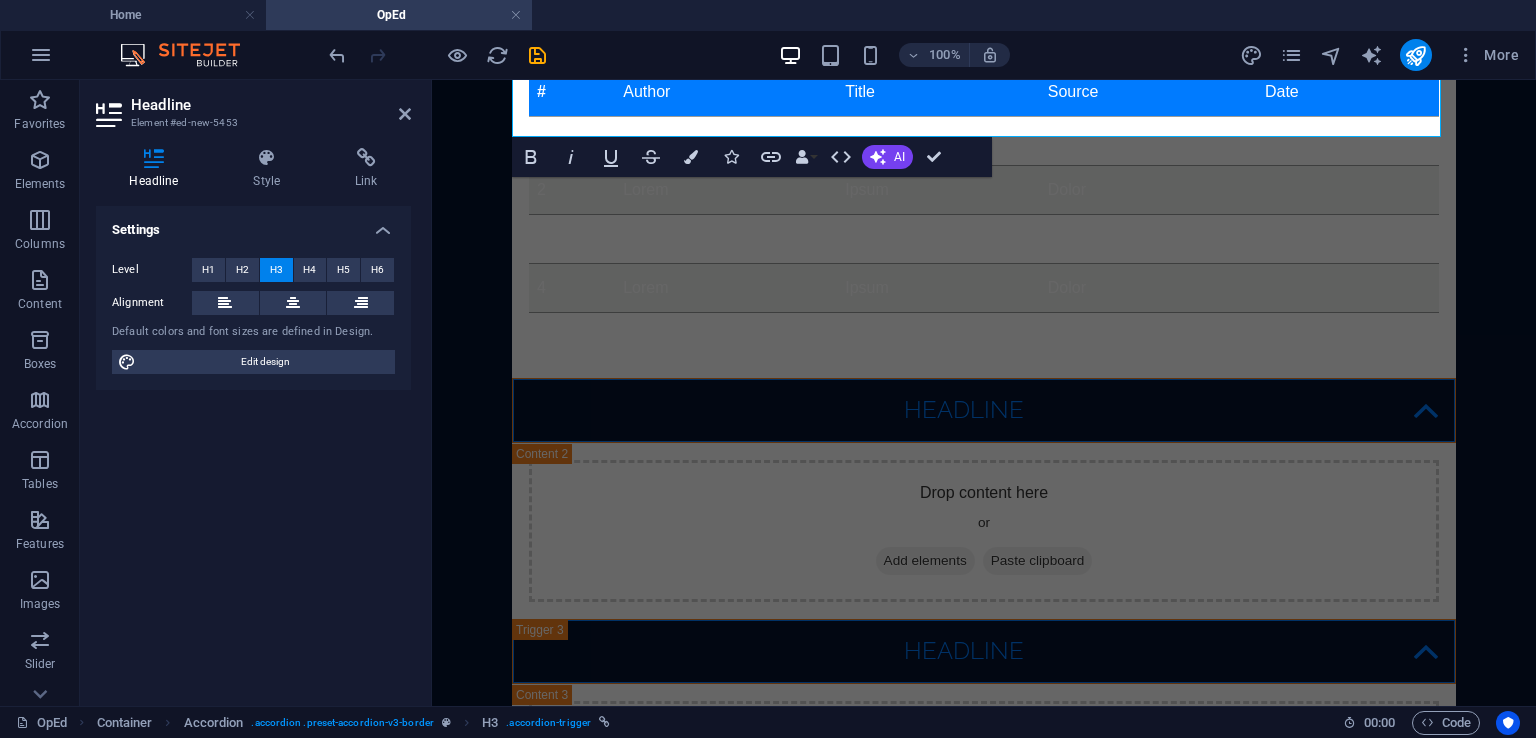 scroll, scrollTop: 503, scrollLeft: 0, axis: vertical 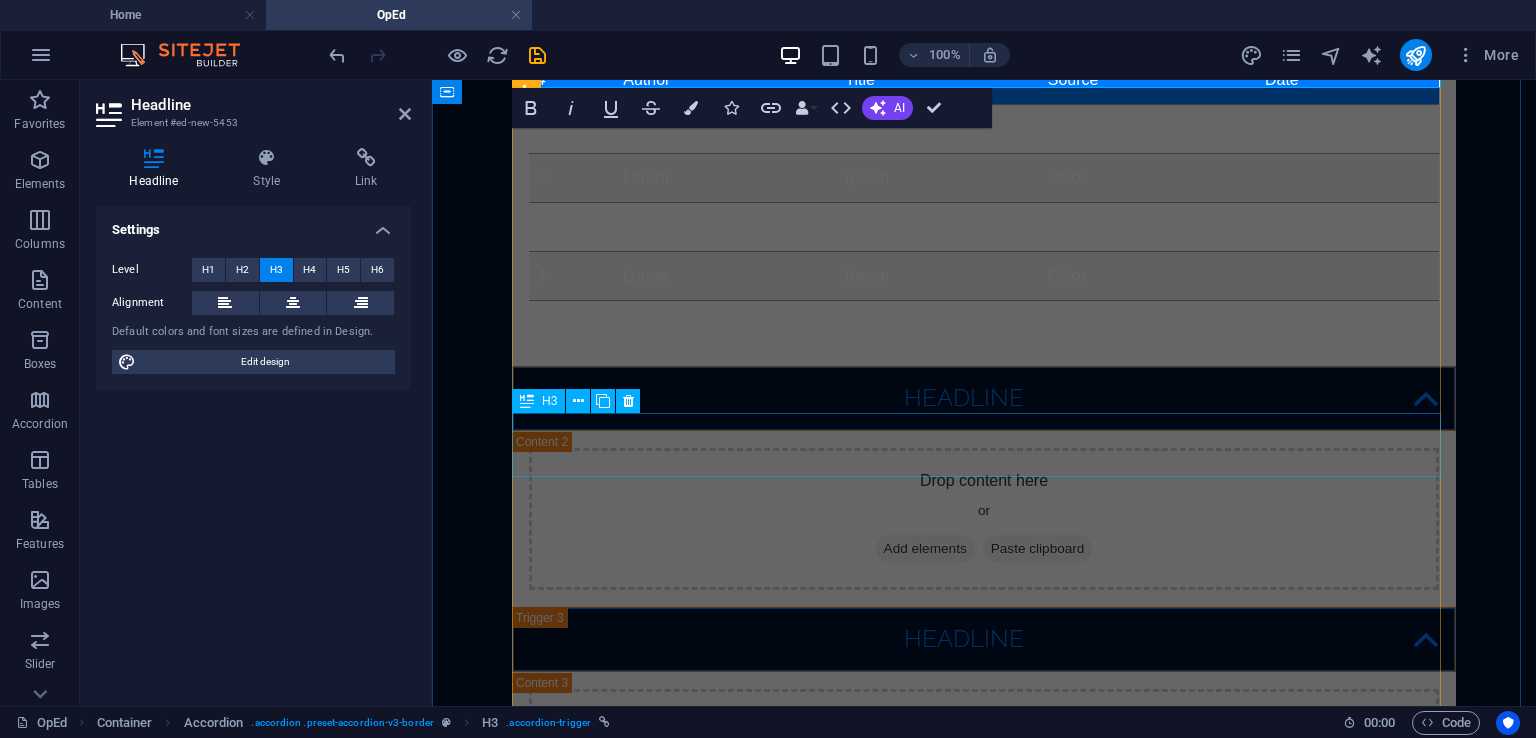 click on "Headline" at bounding box center [984, 398] 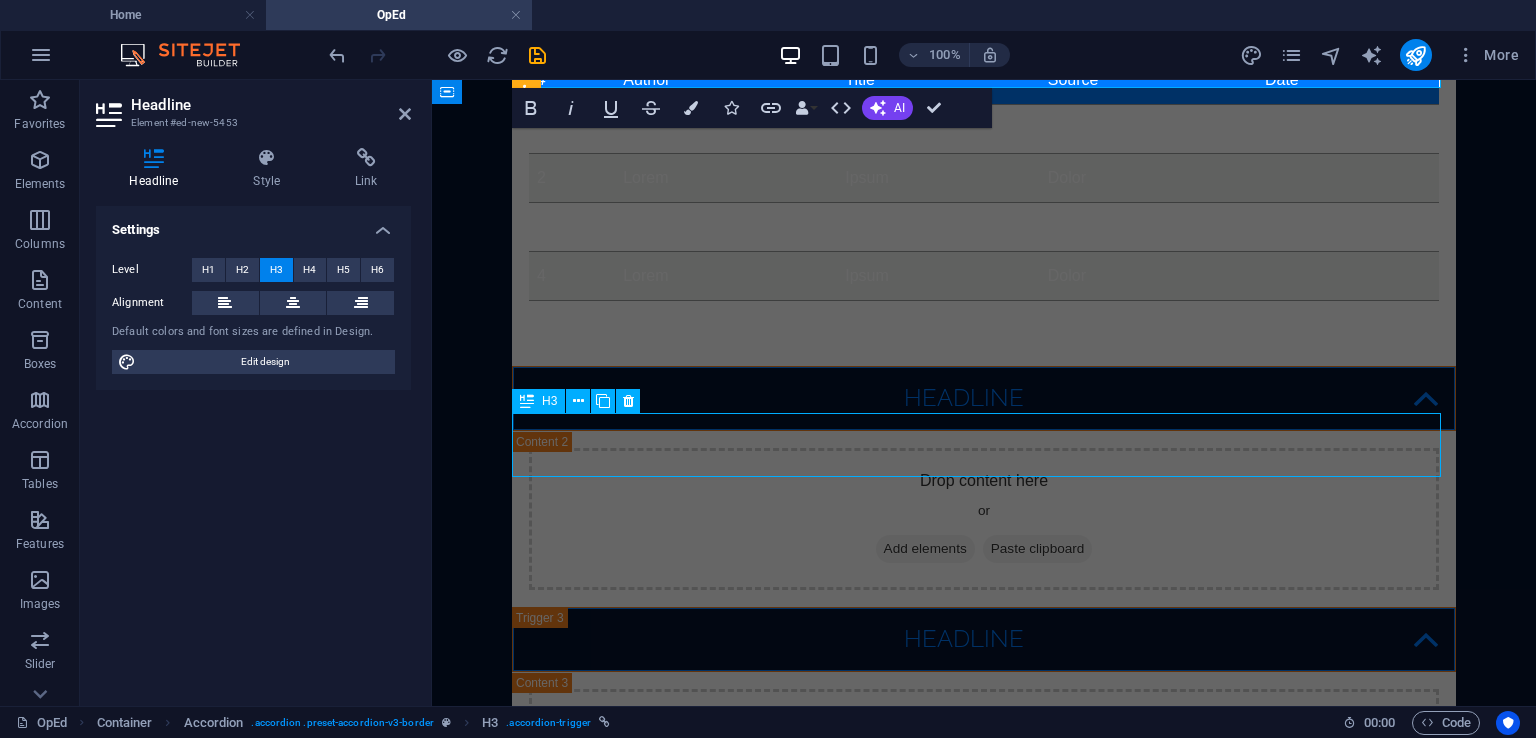 click on "Headline" at bounding box center (984, 398) 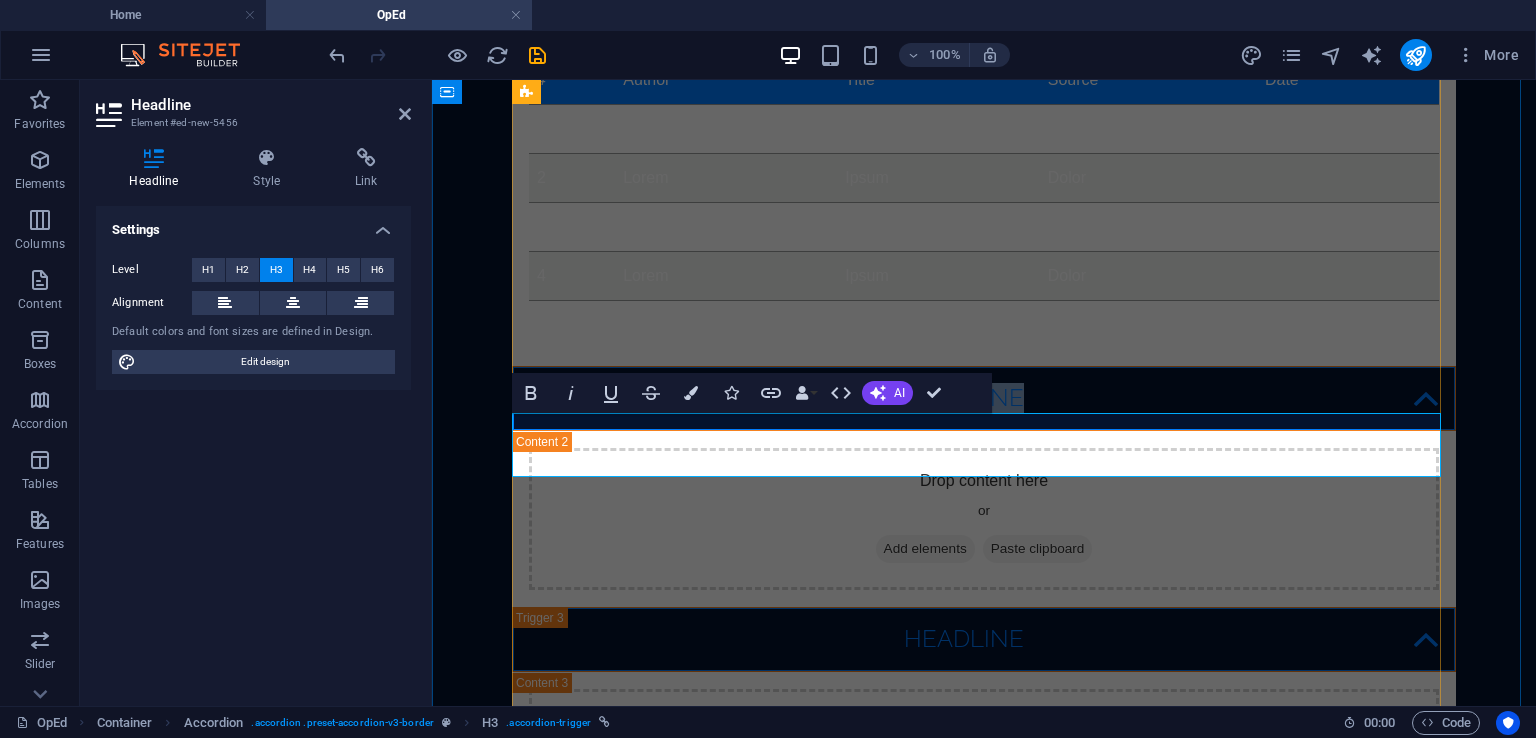 type 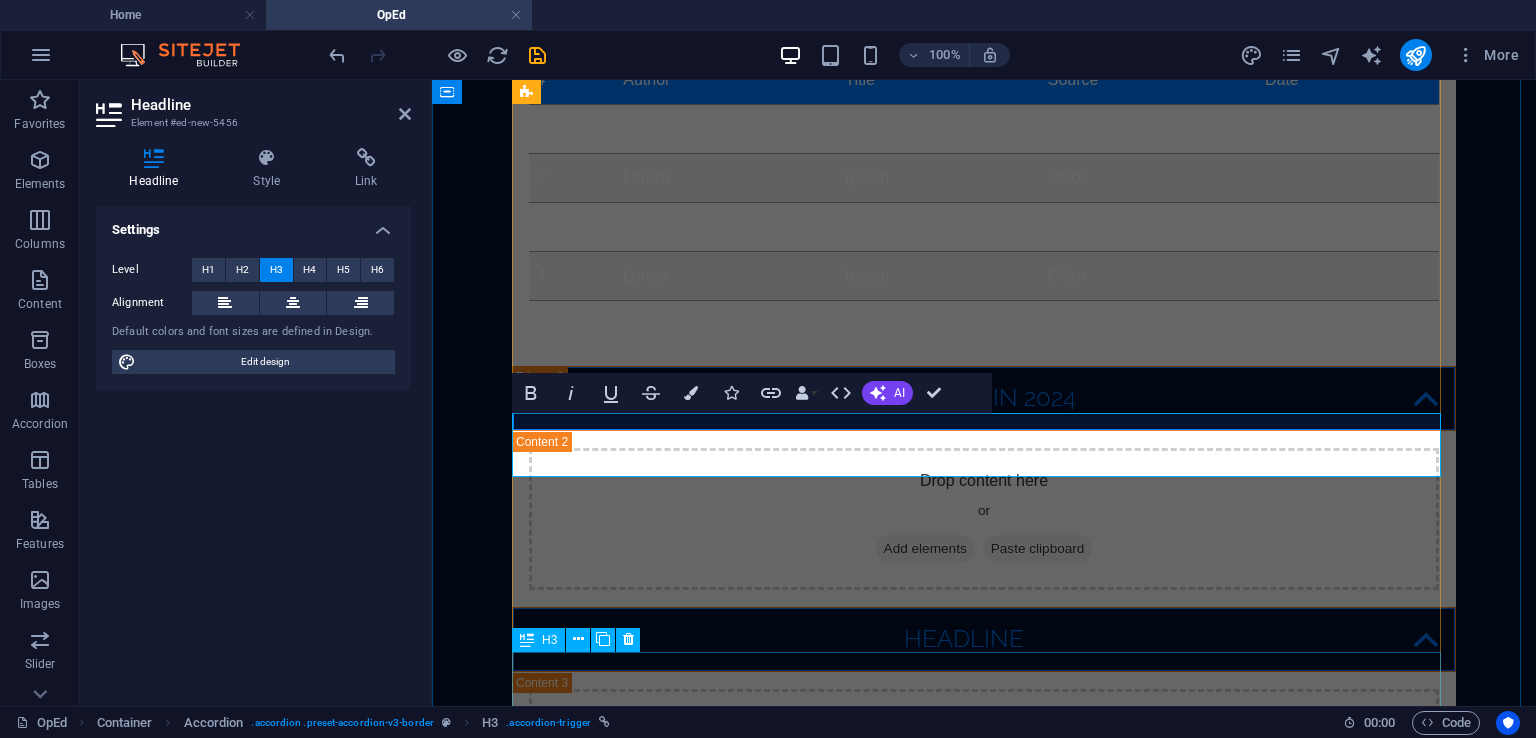 click on "Headline" at bounding box center [984, 639] 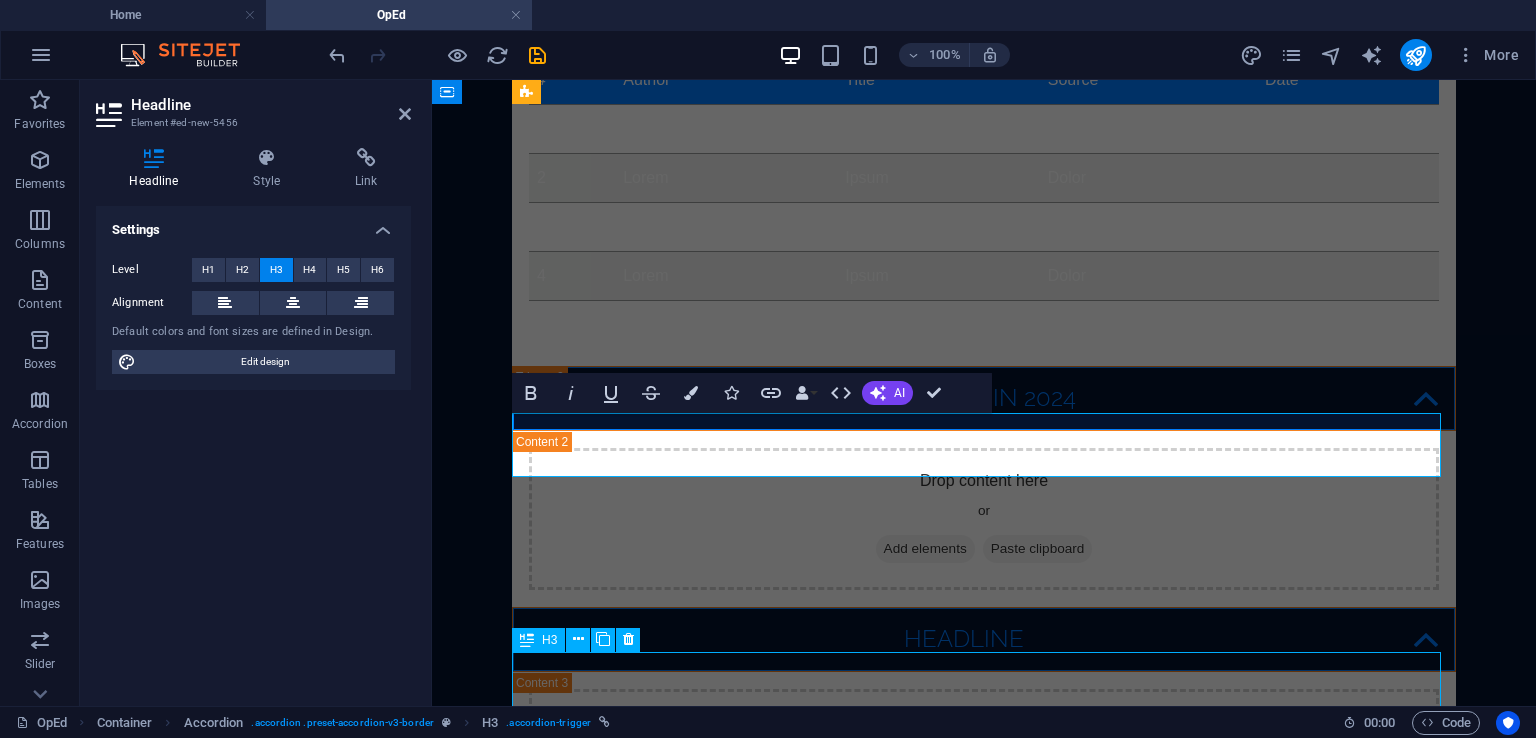 click on "Headline" at bounding box center [984, 639] 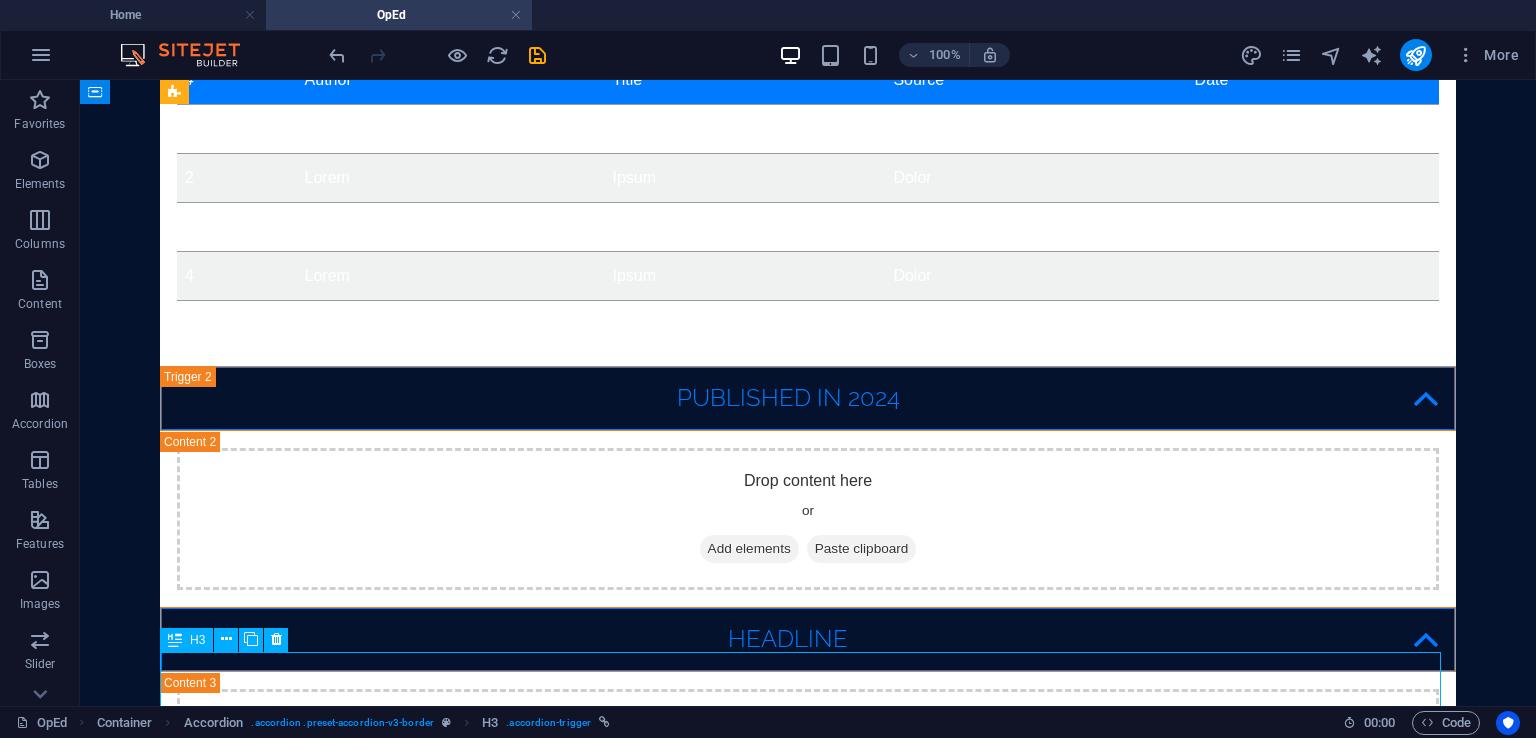 click on "Headline" at bounding box center [808, 639] 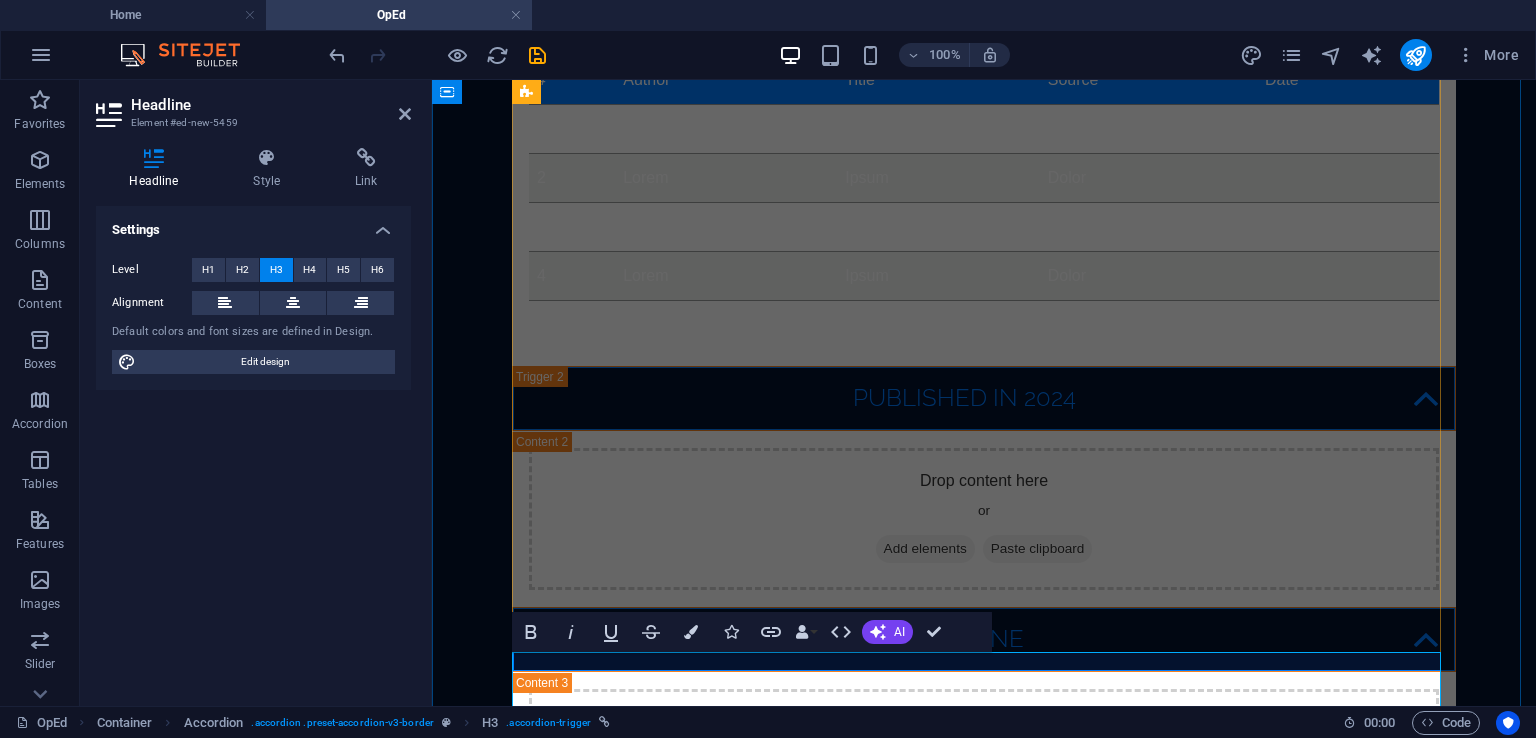 type 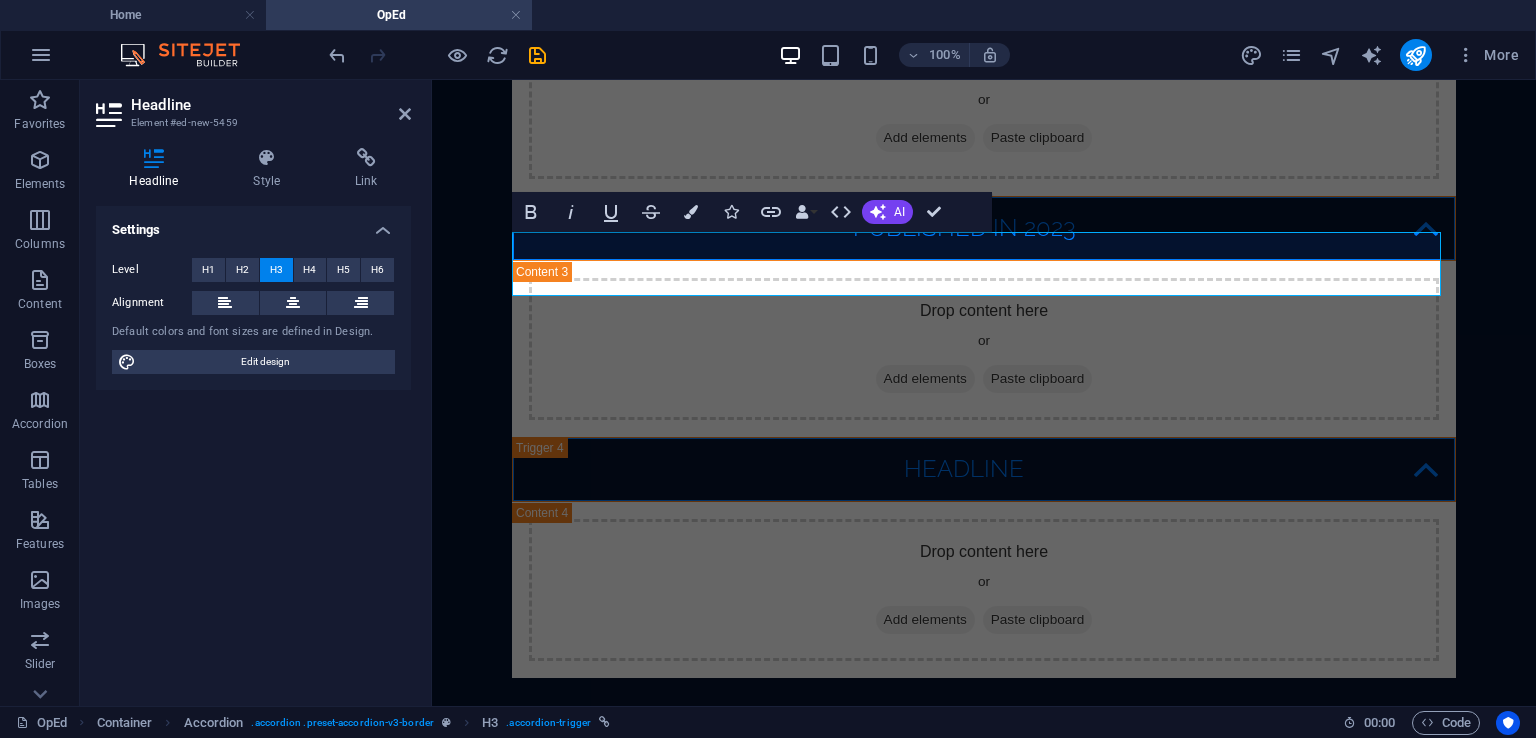 scroll, scrollTop: 972, scrollLeft: 0, axis: vertical 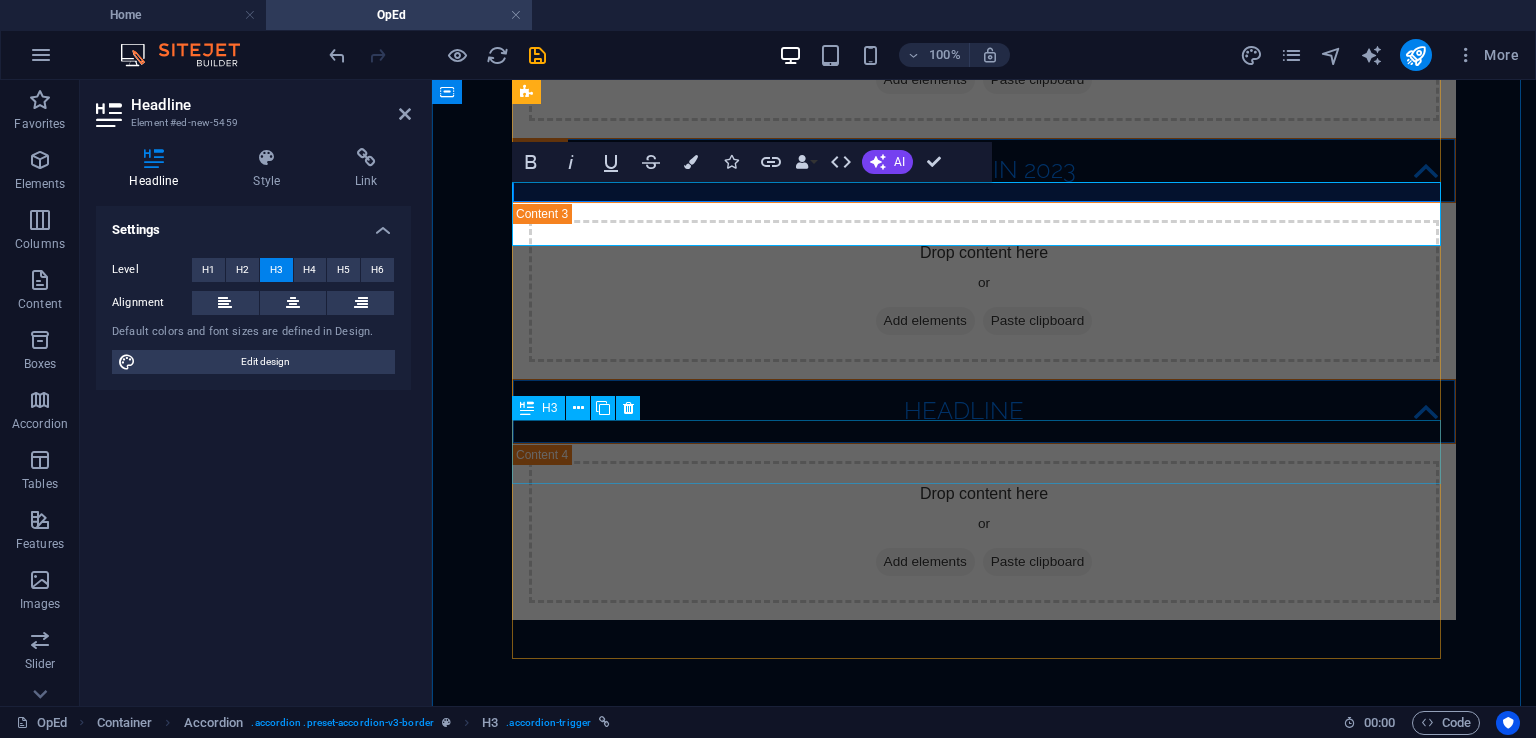 click on "Headline" at bounding box center (984, 411) 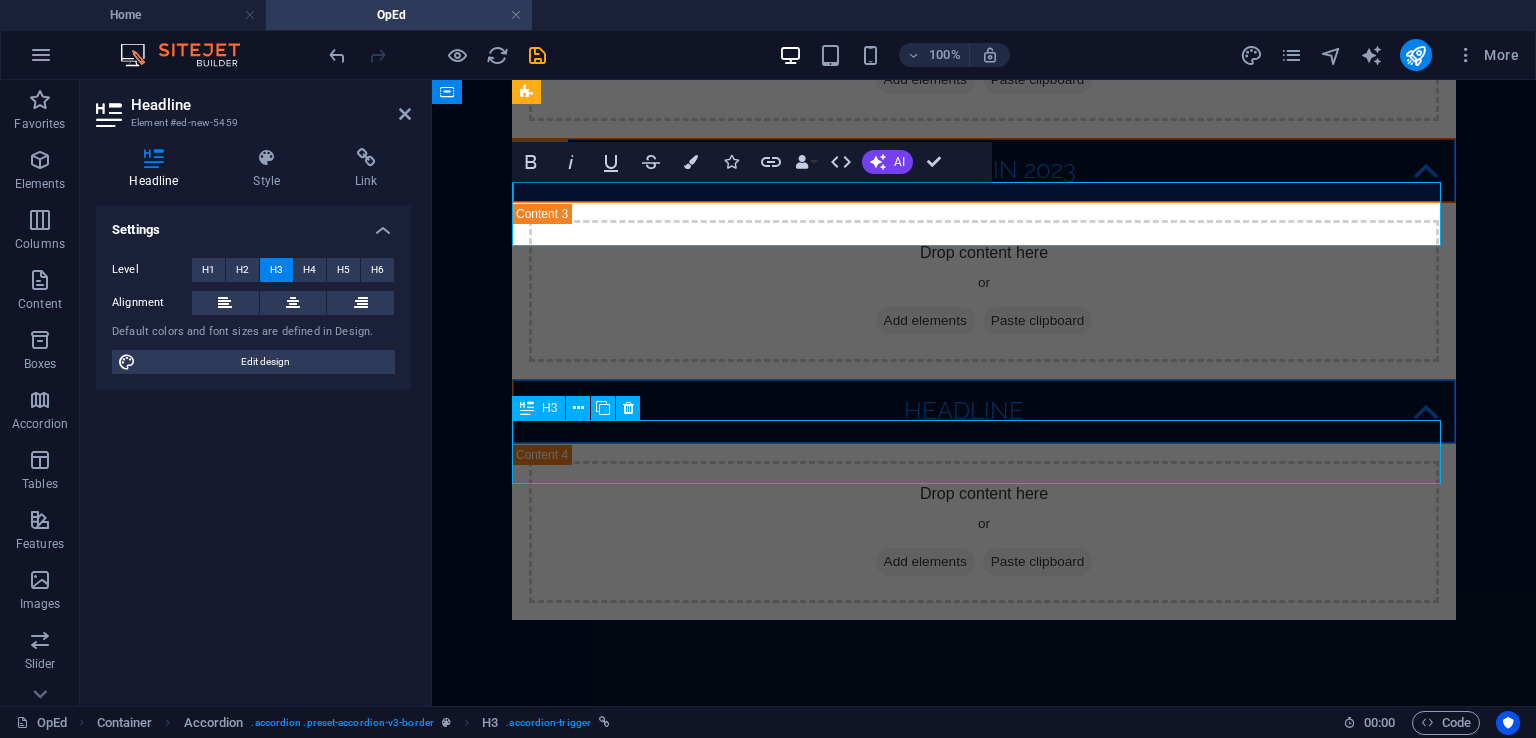 click on "Headline" at bounding box center [984, 411] 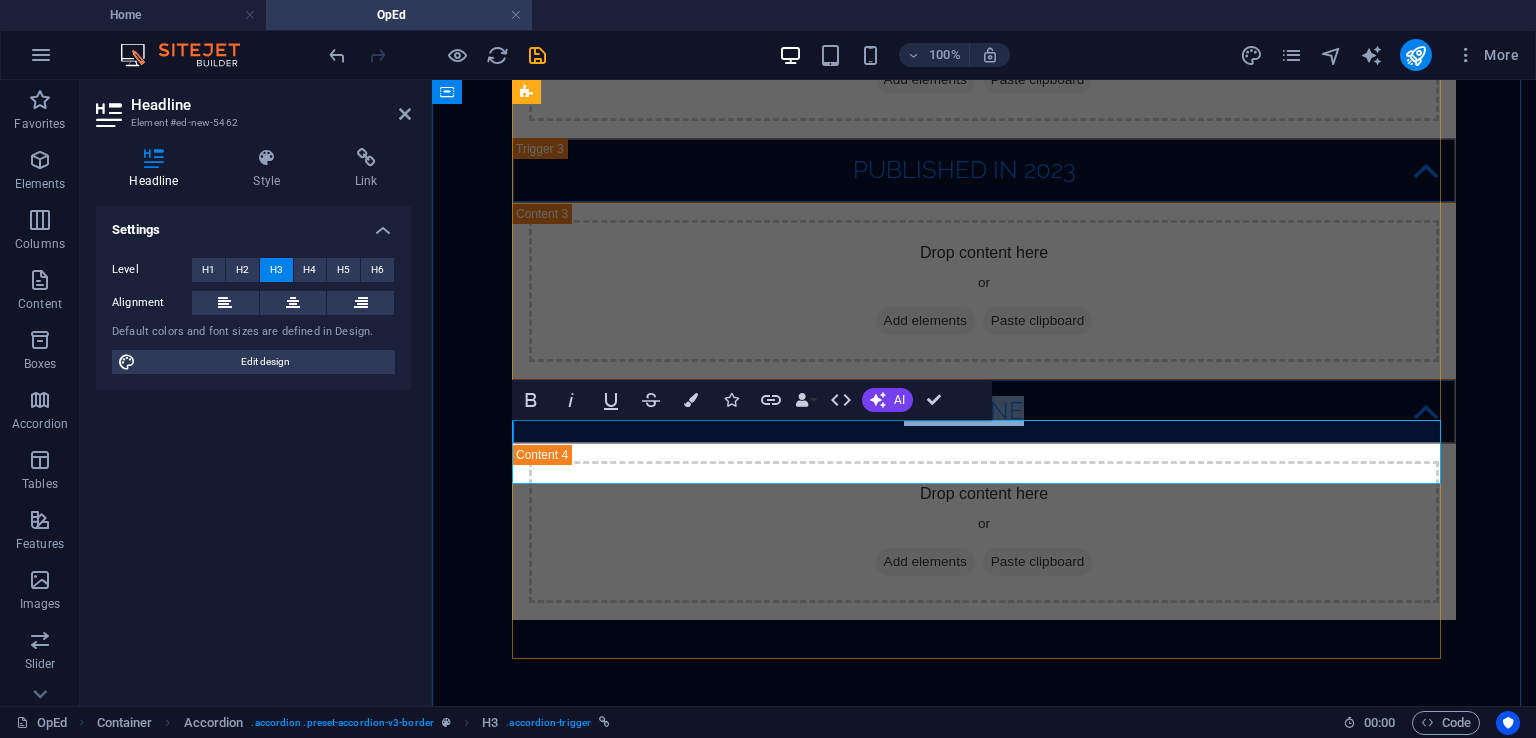 type 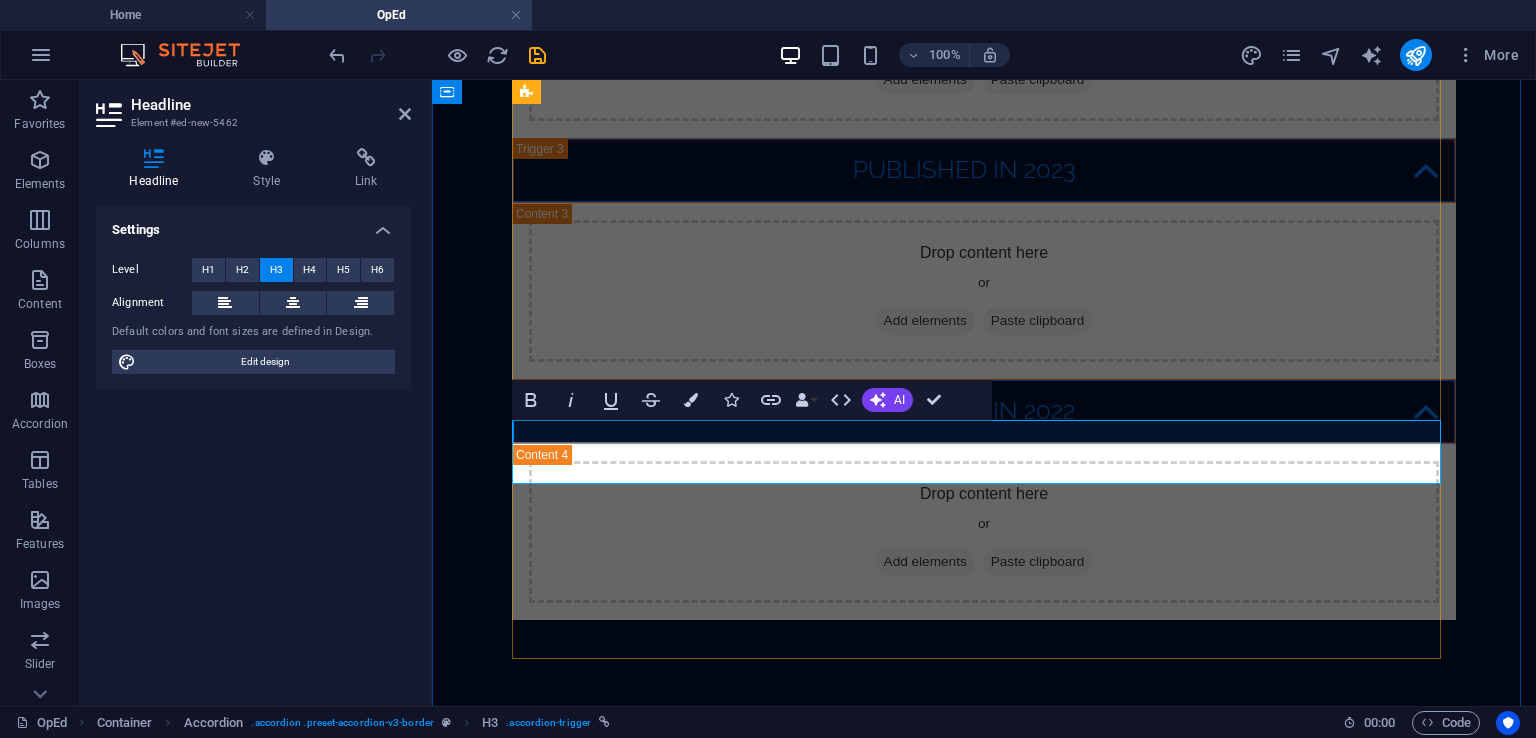 scroll, scrollTop: 1026, scrollLeft: 0, axis: vertical 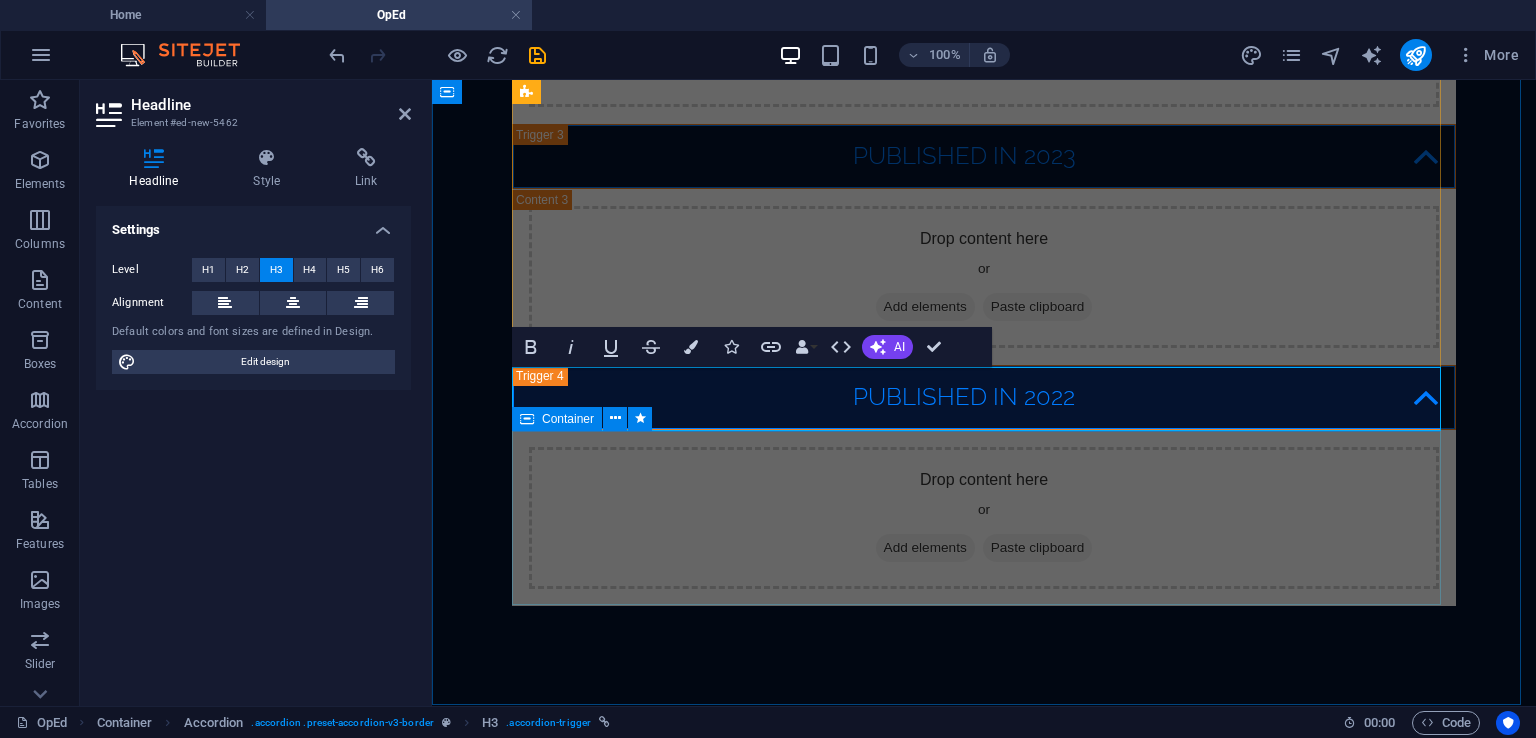 click on "Drop content here or  Add elements  Paste clipboard" at bounding box center [984, 518] 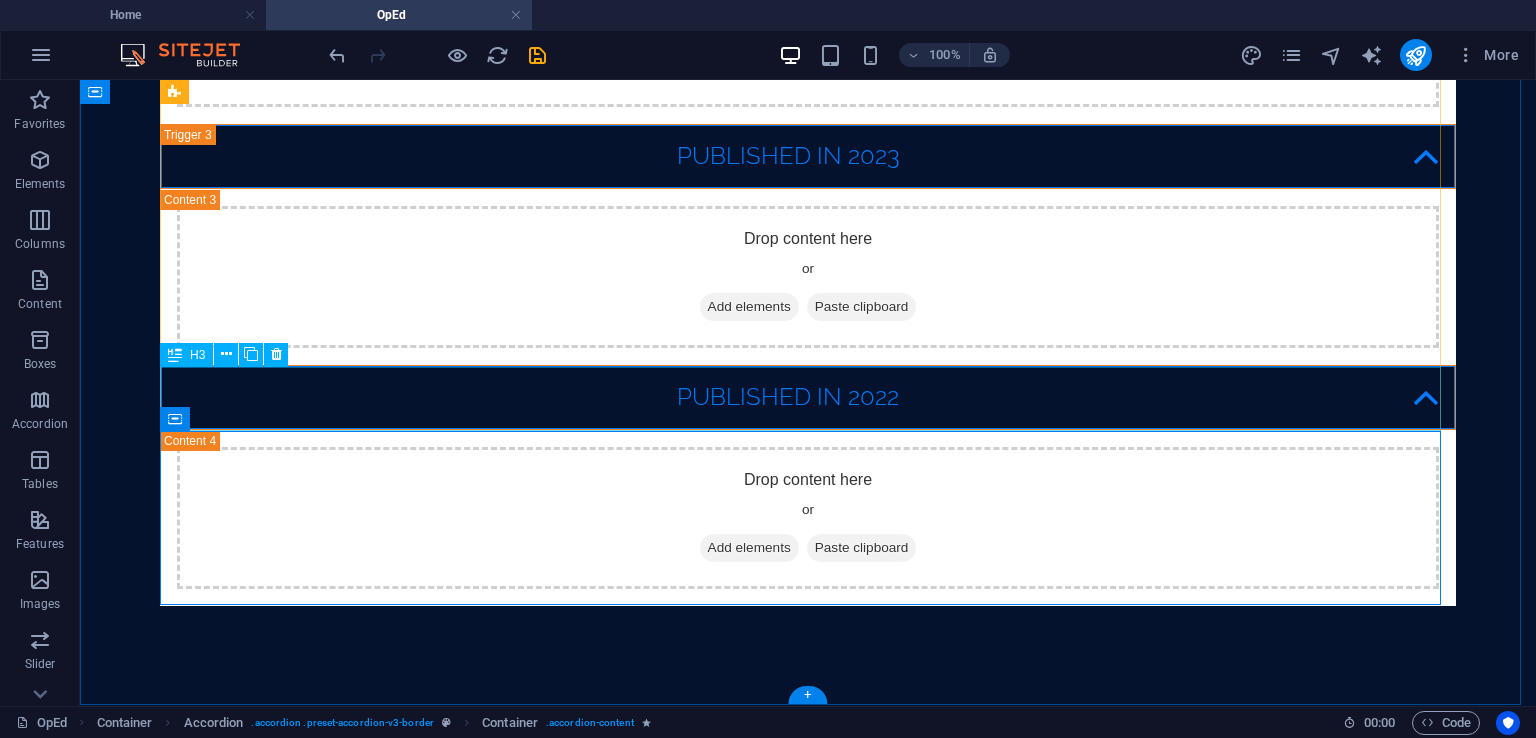 click on "published in 2022" at bounding box center (808, 397) 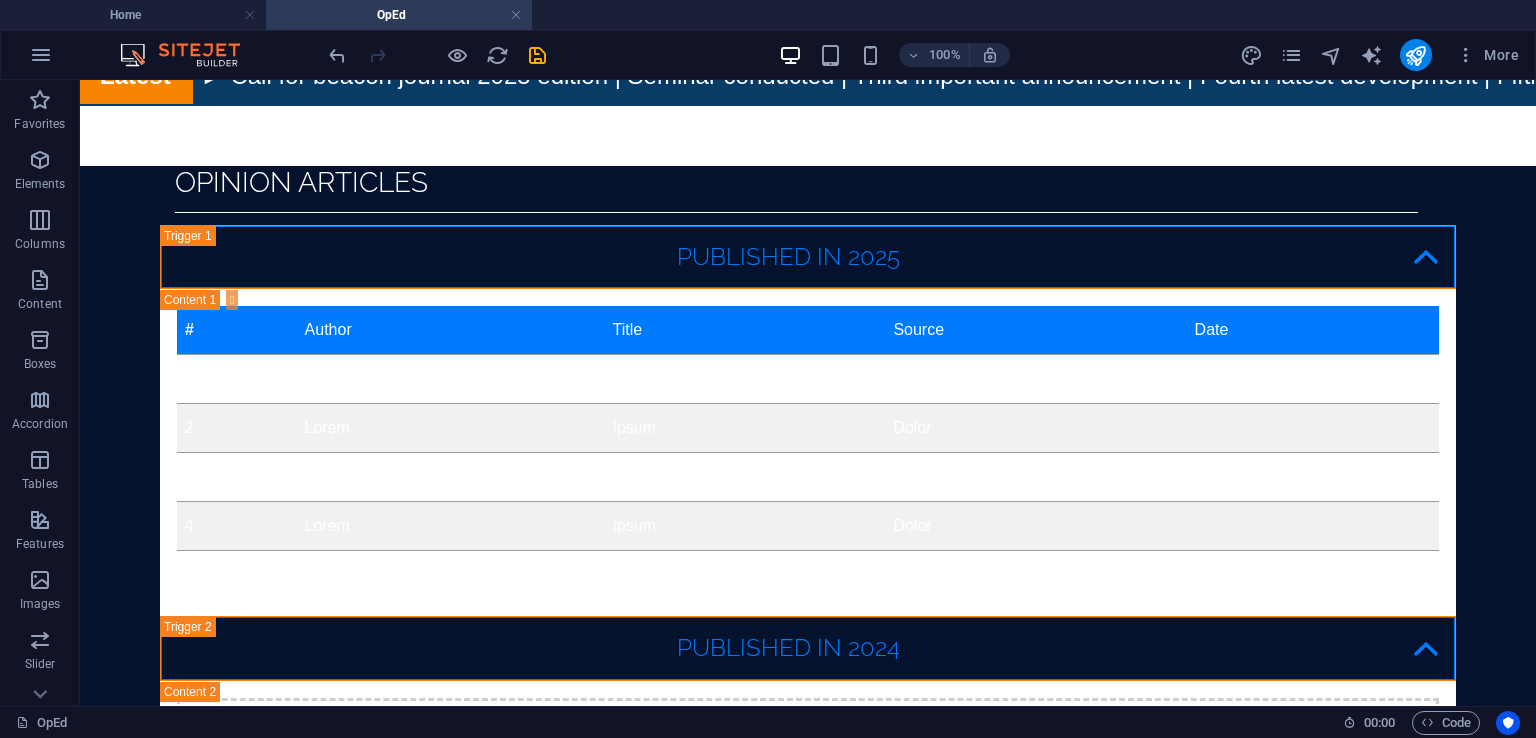 scroll, scrollTop: 384, scrollLeft: 0, axis: vertical 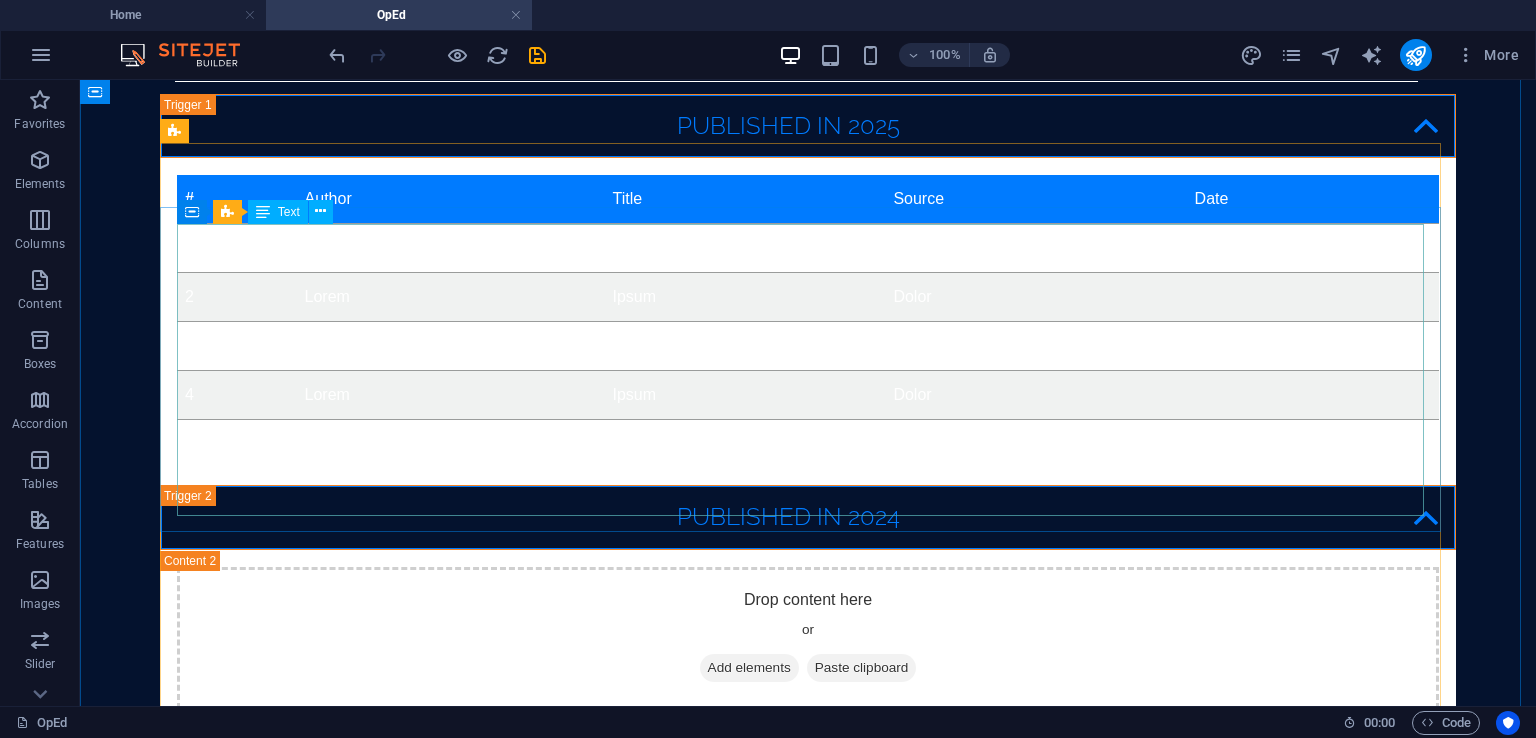click on "# Author Title Source Date 1 Lorem  Ipsum Dolor 2 Lorem Ipsum Dolor 3 Lorem Ipsum Dolor 4 Lorem Ipsum Dolor 5 Lorem Ipsum Dolor" at bounding box center [808, 321] 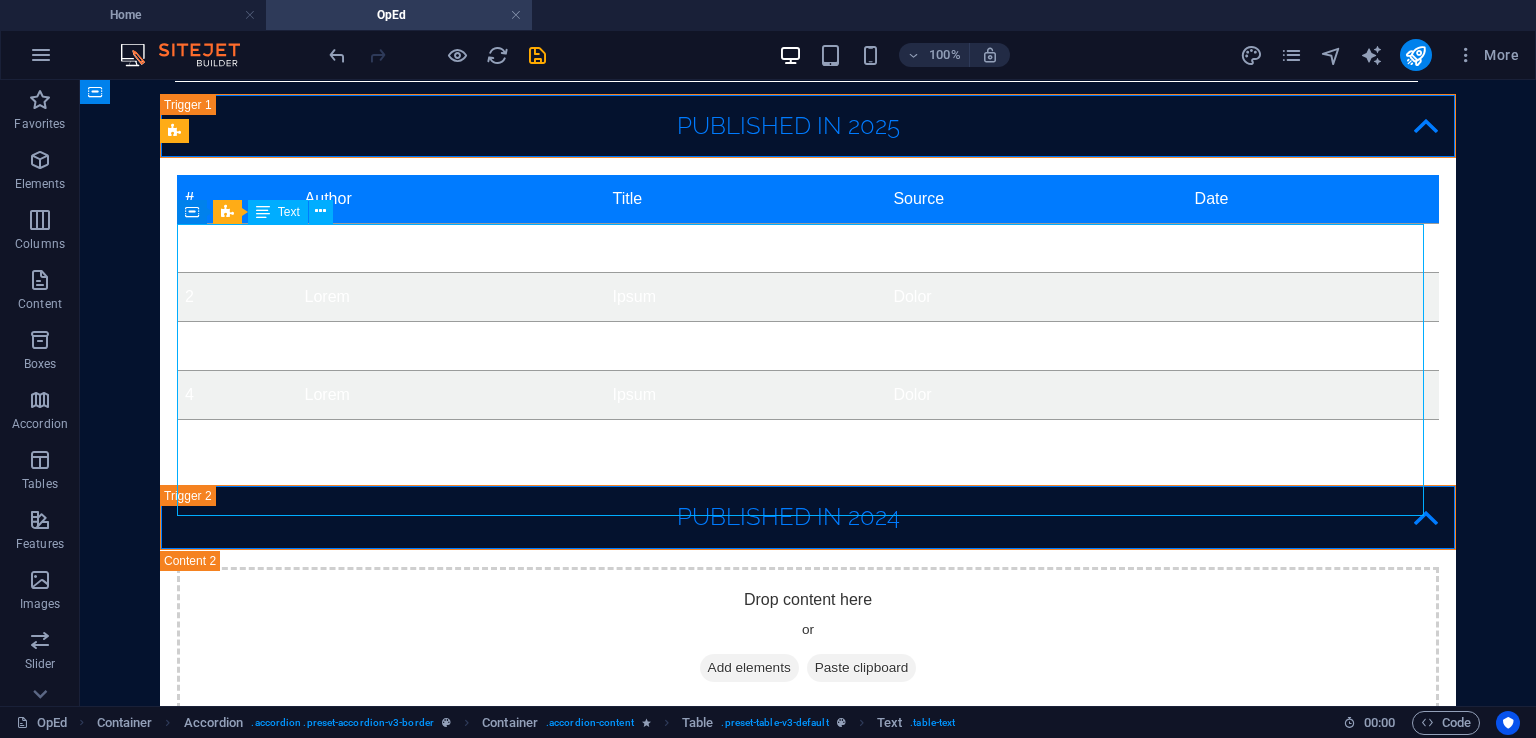 click on "# Author Title Source Date 1 Lorem  Ipsum Dolor 2 Lorem Ipsum Dolor 3 Lorem Ipsum Dolor 4 Lorem Ipsum Dolor 5 Lorem Ipsum Dolor" at bounding box center [808, 321] 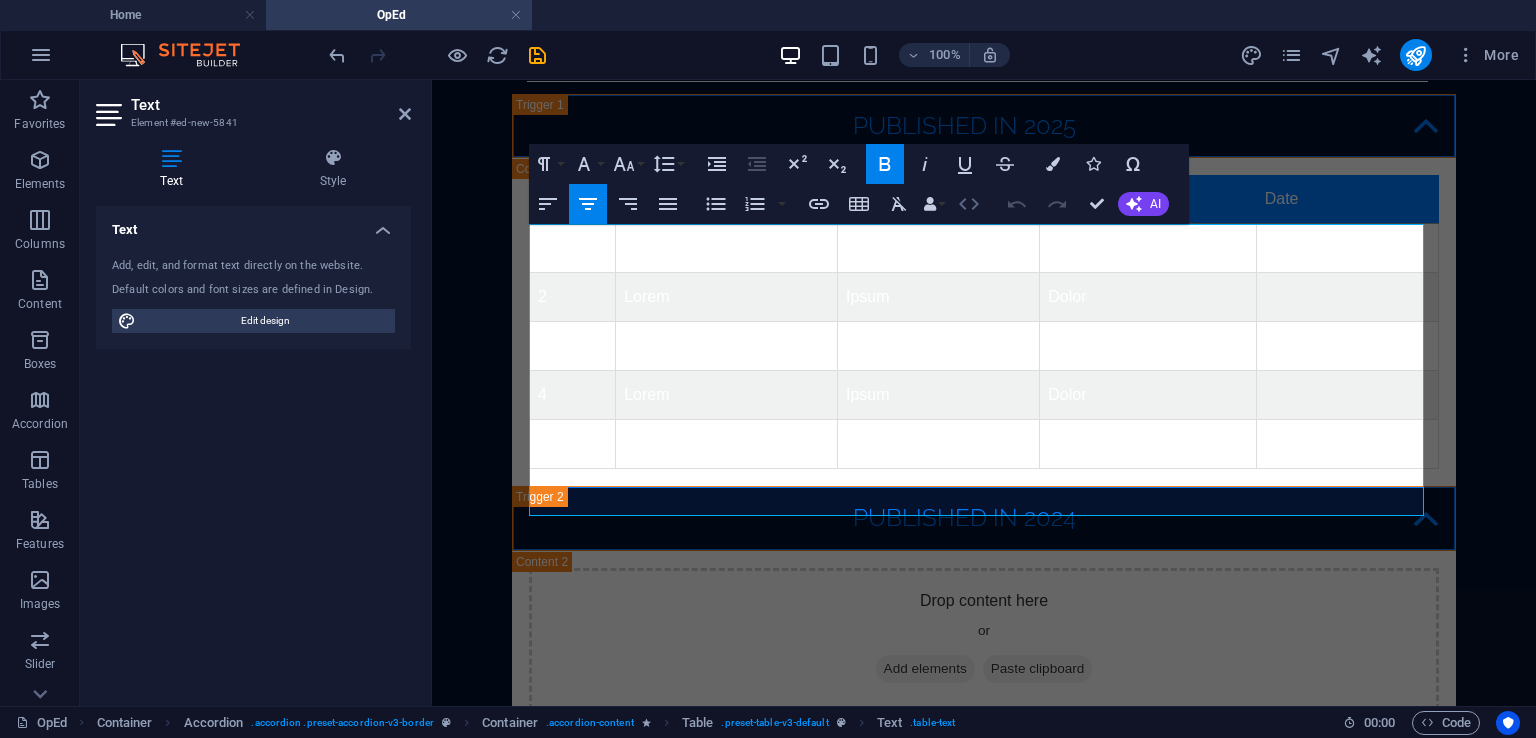 click 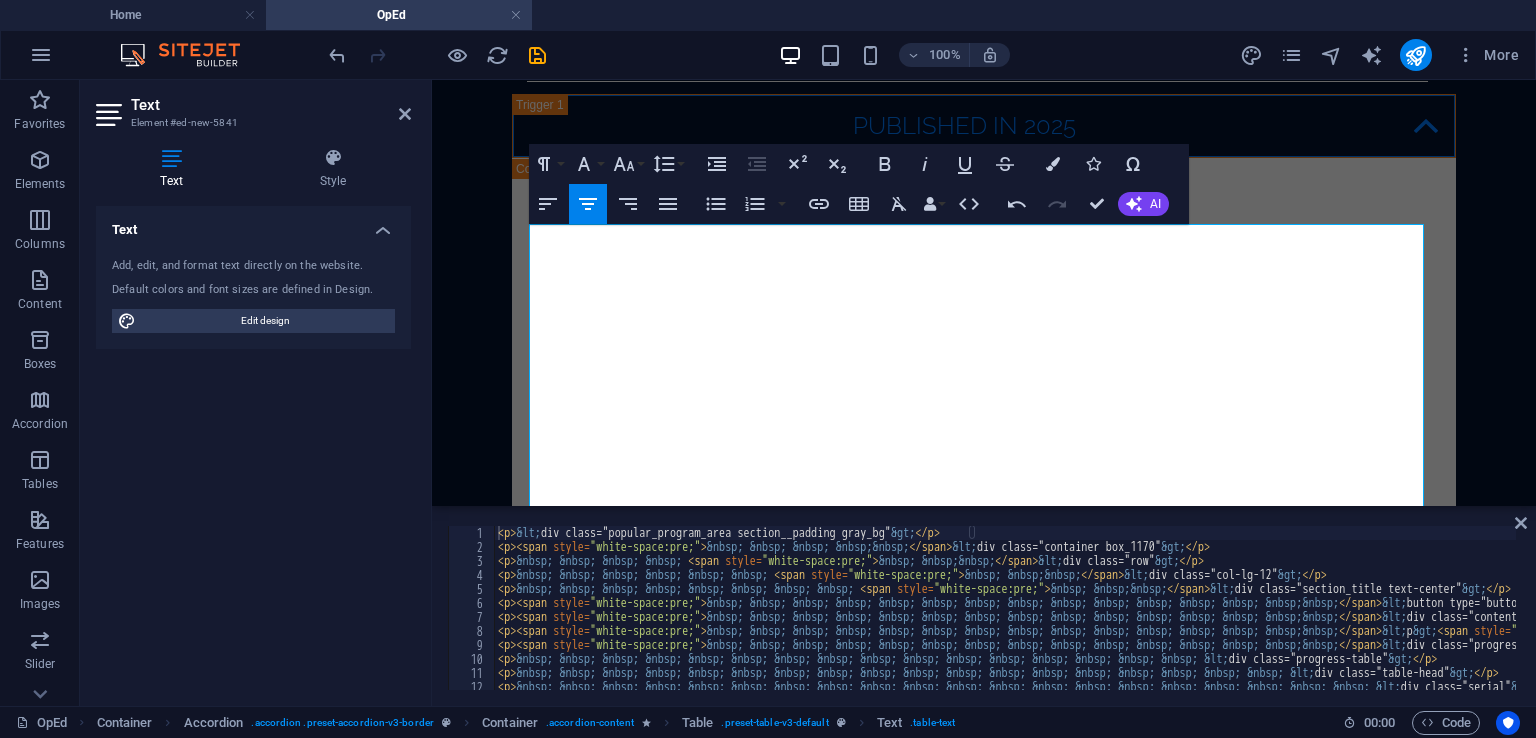 scroll, scrollTop: 259167, scrollLeft: 15, axis: both 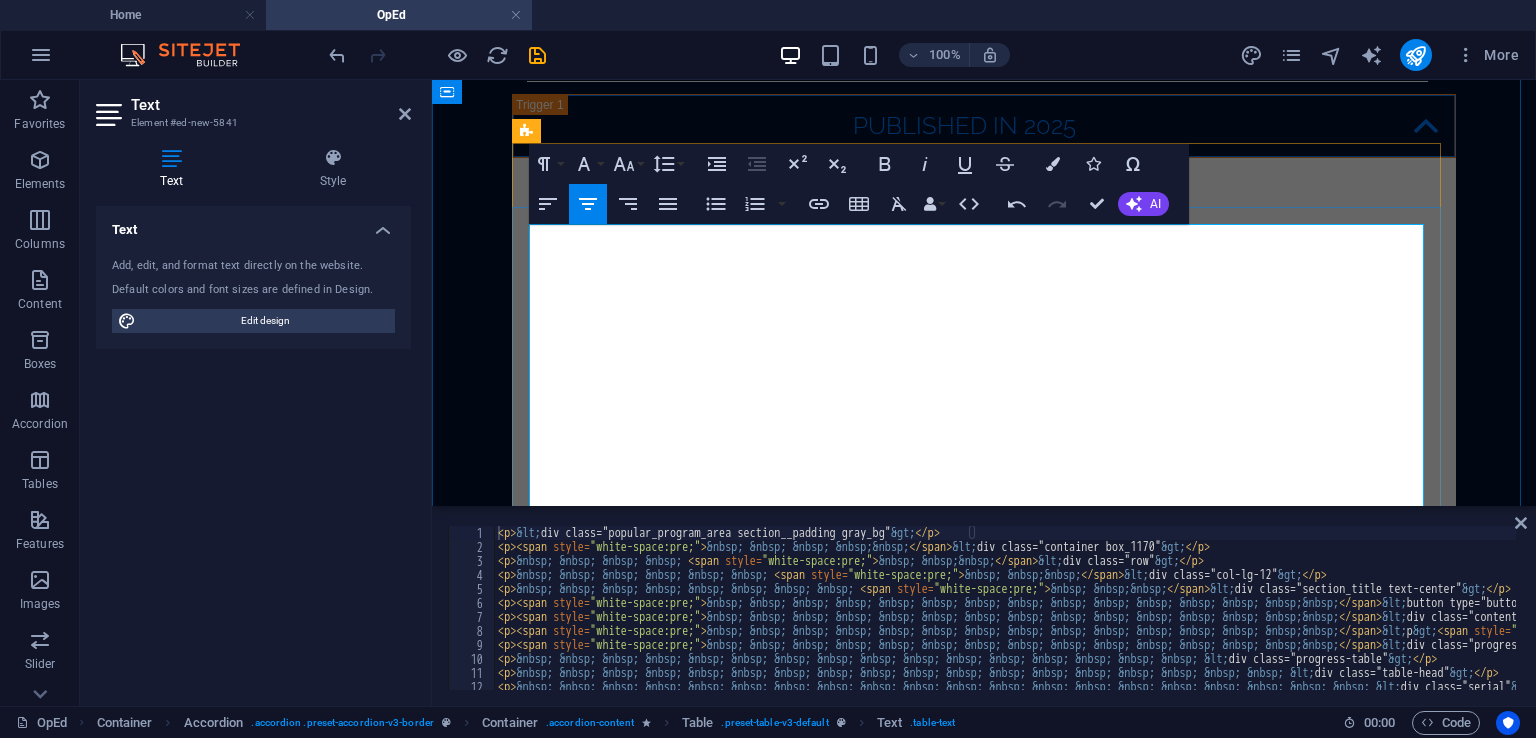 click on "<div class="col-lg-12">" at bounding box center (984, 301) 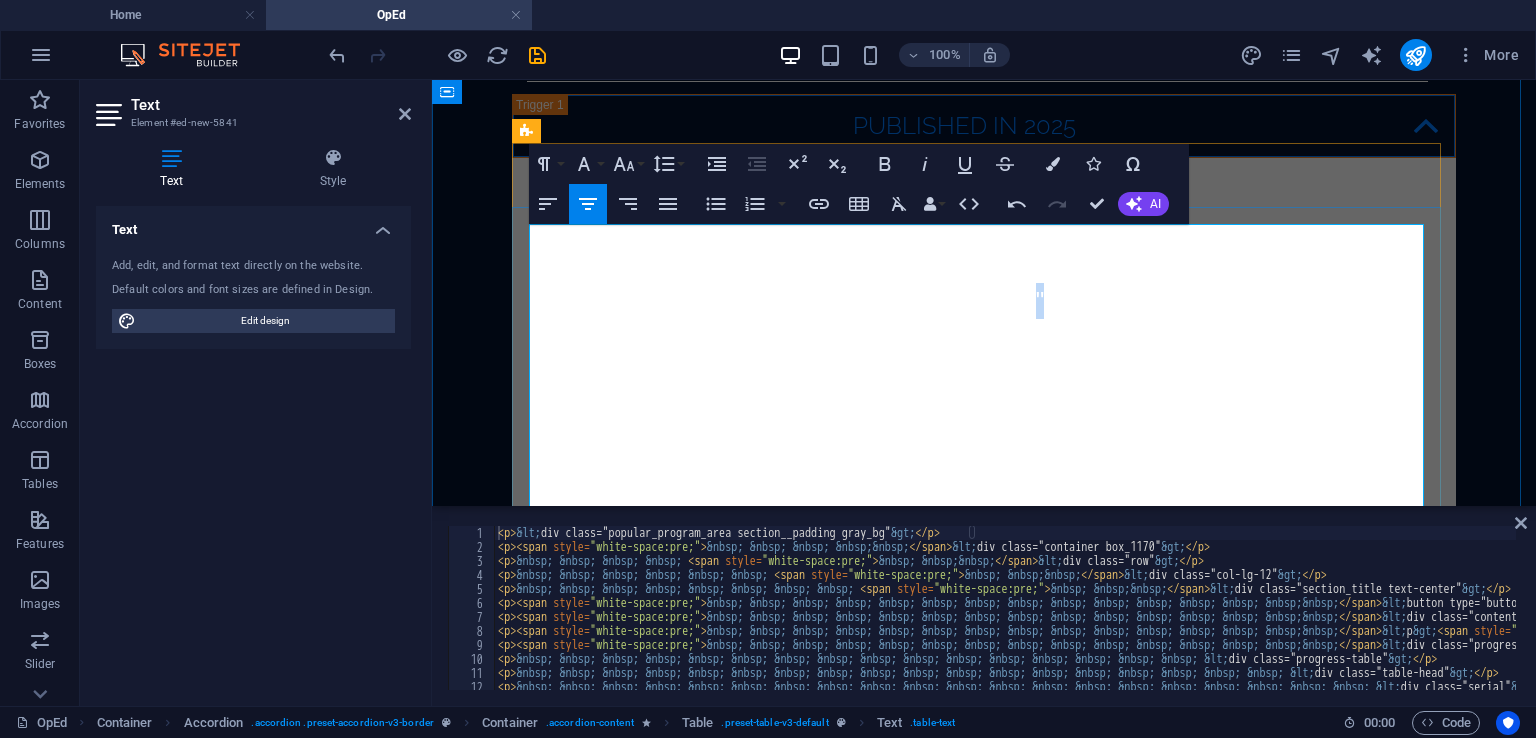click on "<div class="col-lg-12">" at bounding box center (984, 301) 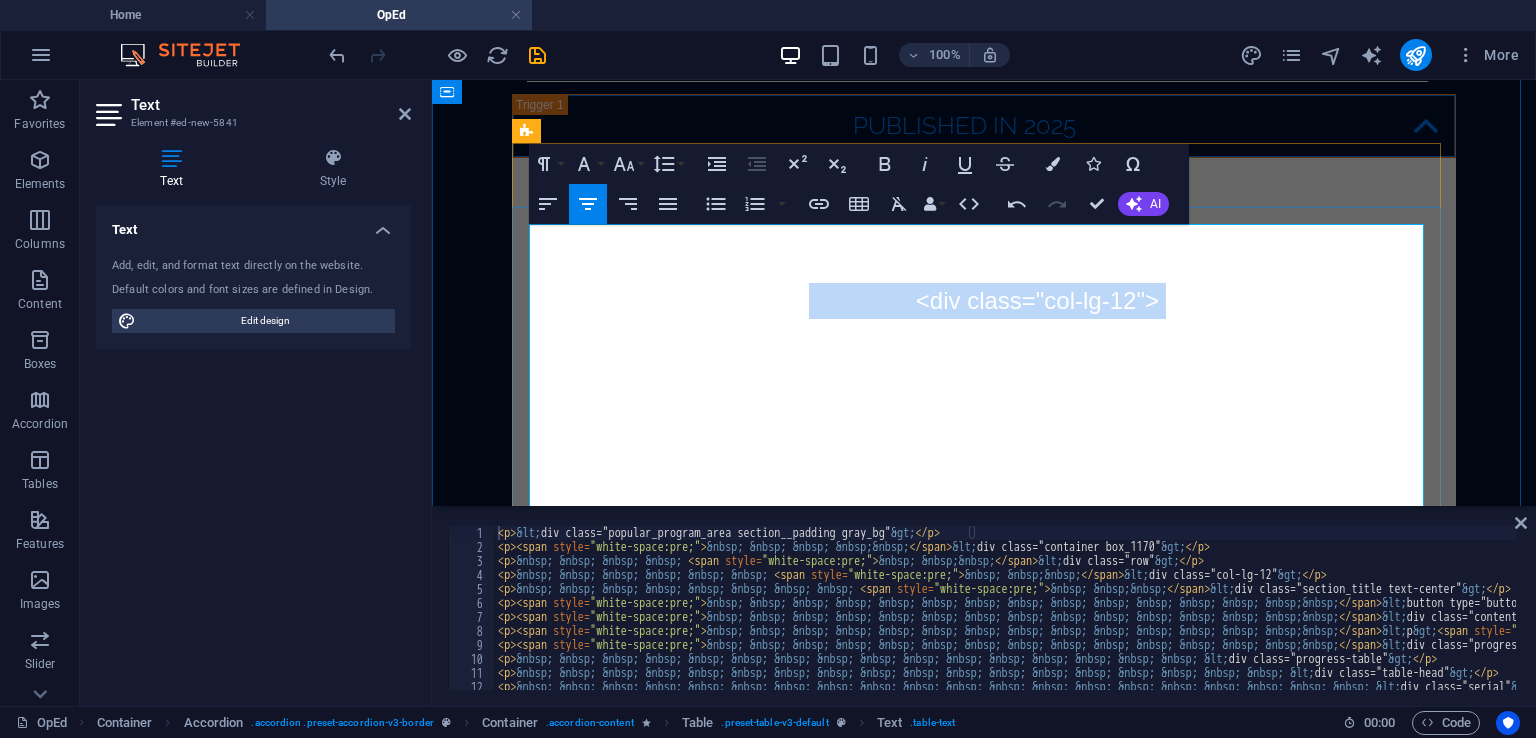 click on "<div class="col-lg-12">" at bounding box center (984, 301) 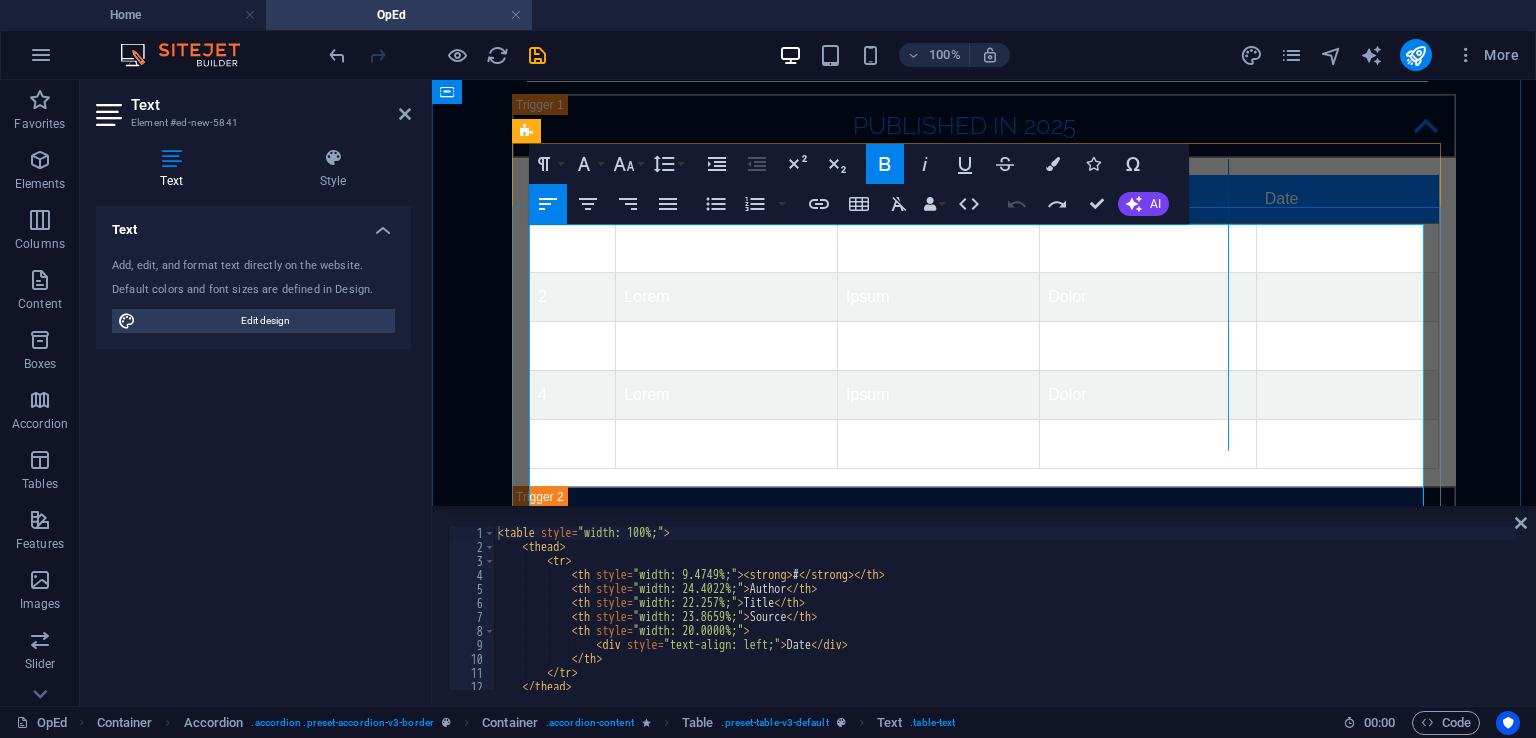 click at bounding box center [1228, 305] 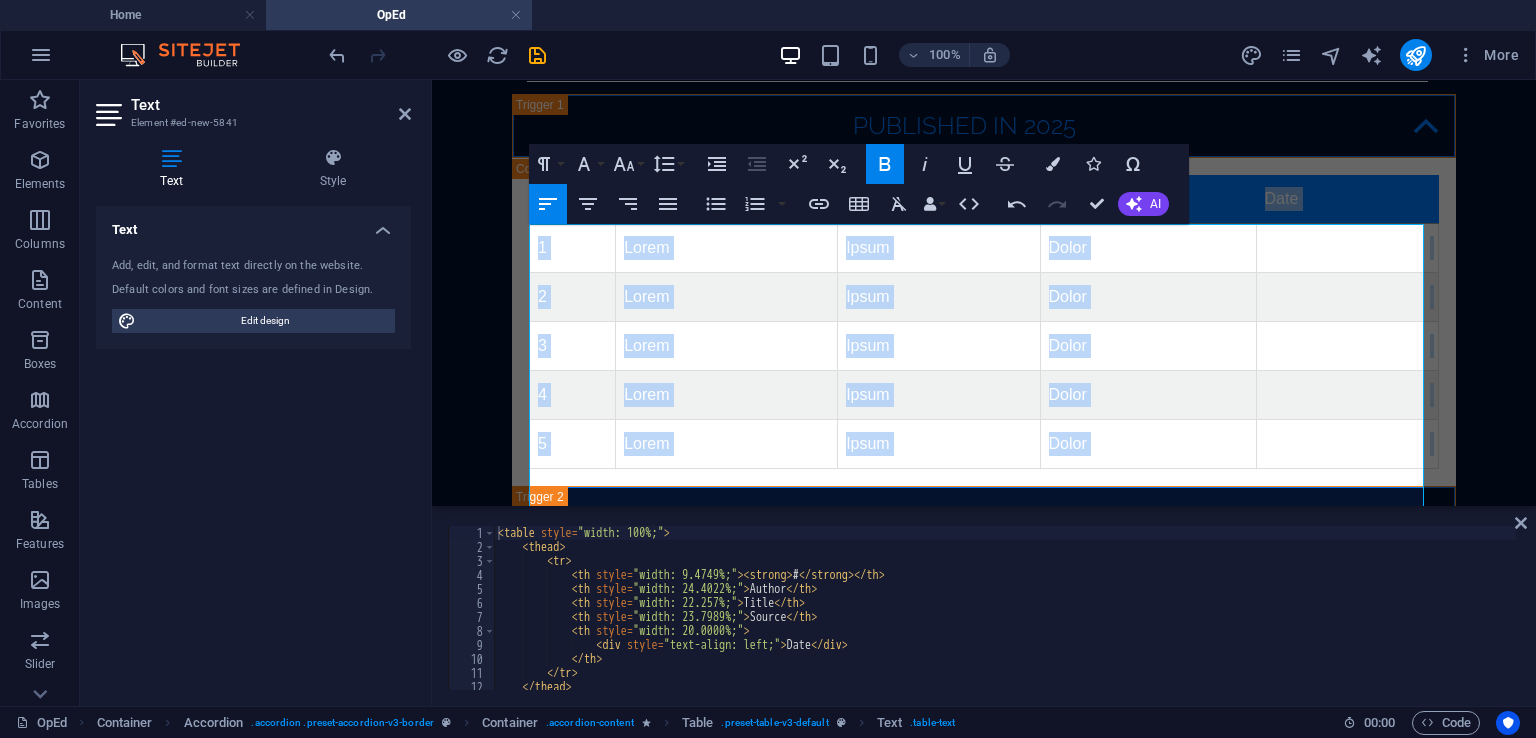 click 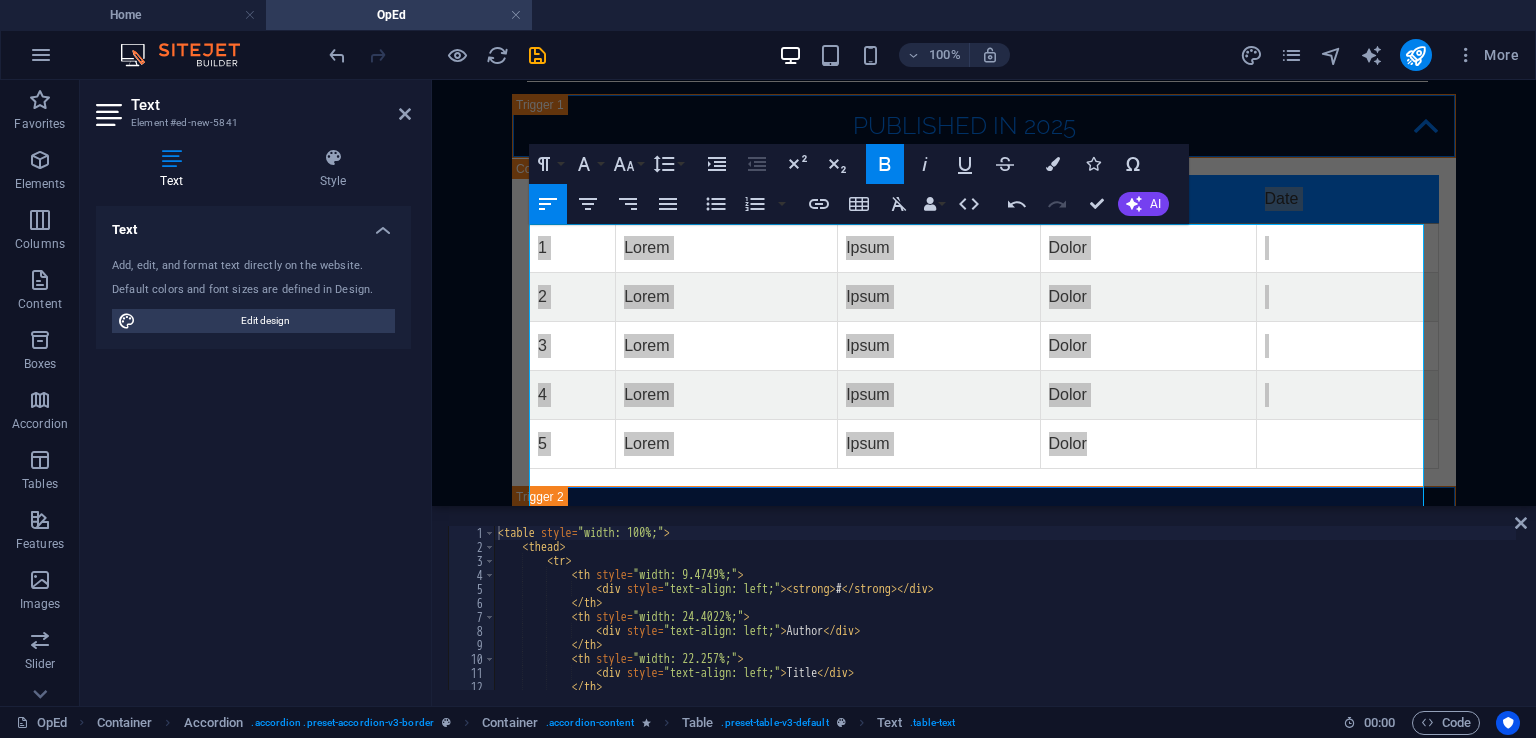 type on "<div style="text-align: left;">Title</div>" 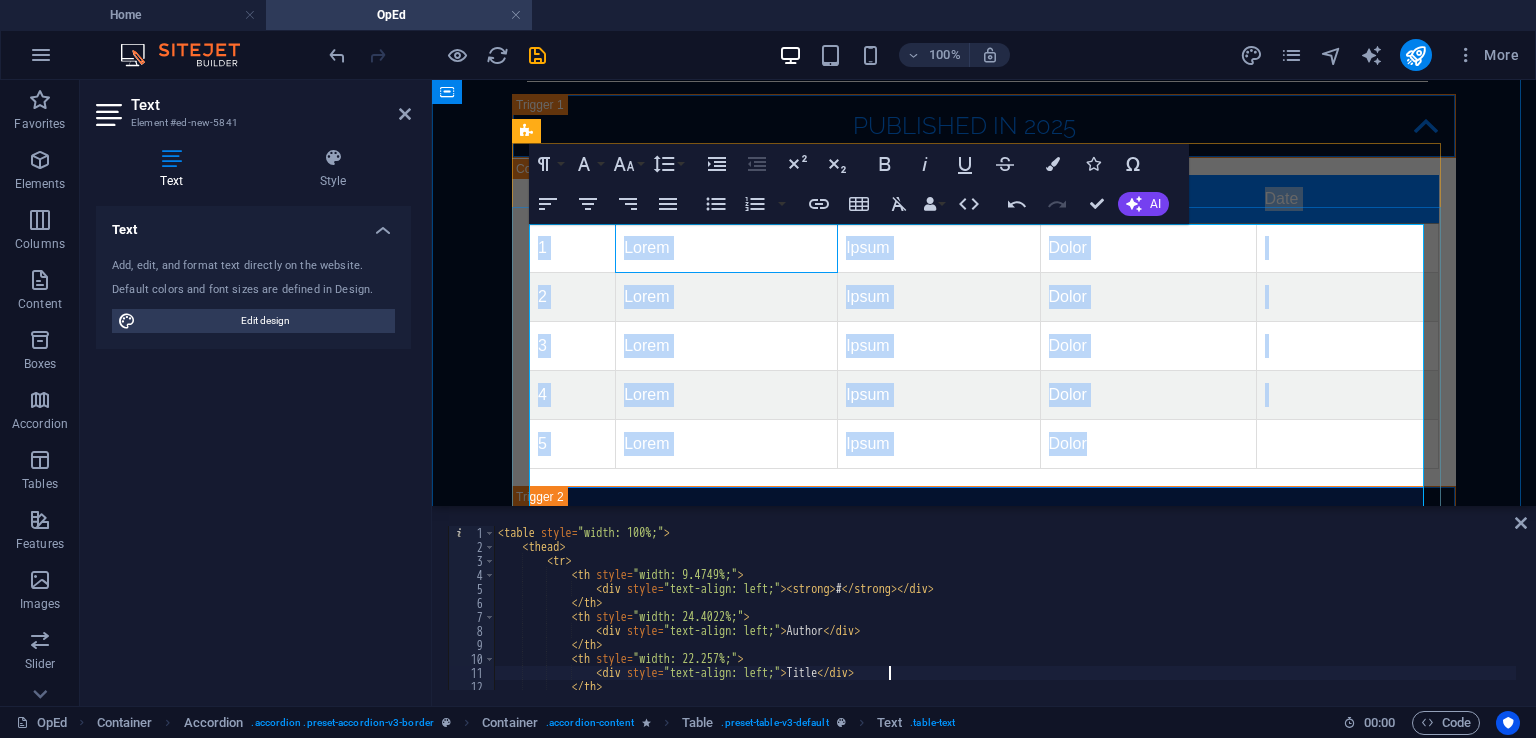 click on "Lorem" at bounding box center (727, 248) 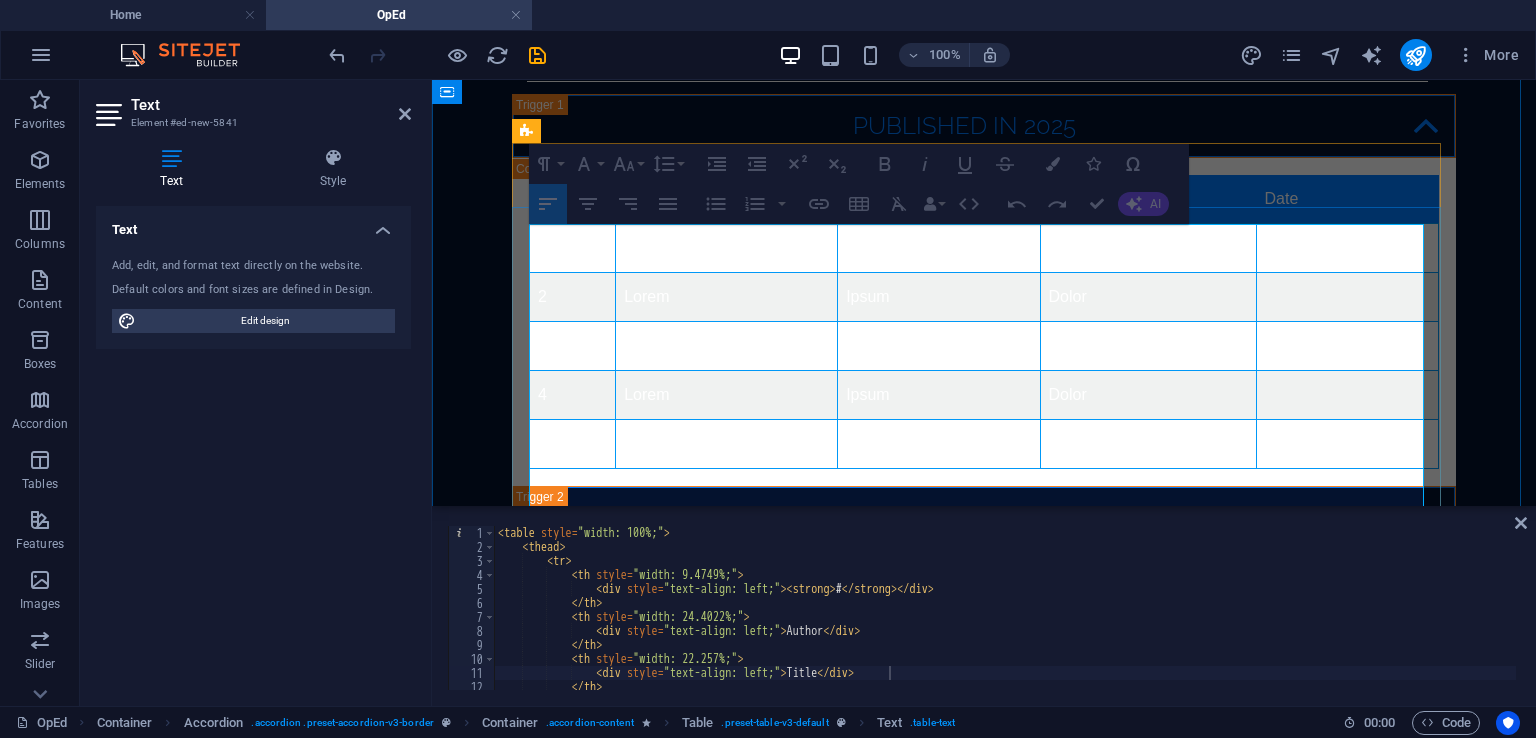drag, startPoint x: 560, startPoint y: 297, endPoint x: 1393, endPoint y: 497, distance: 856.6732 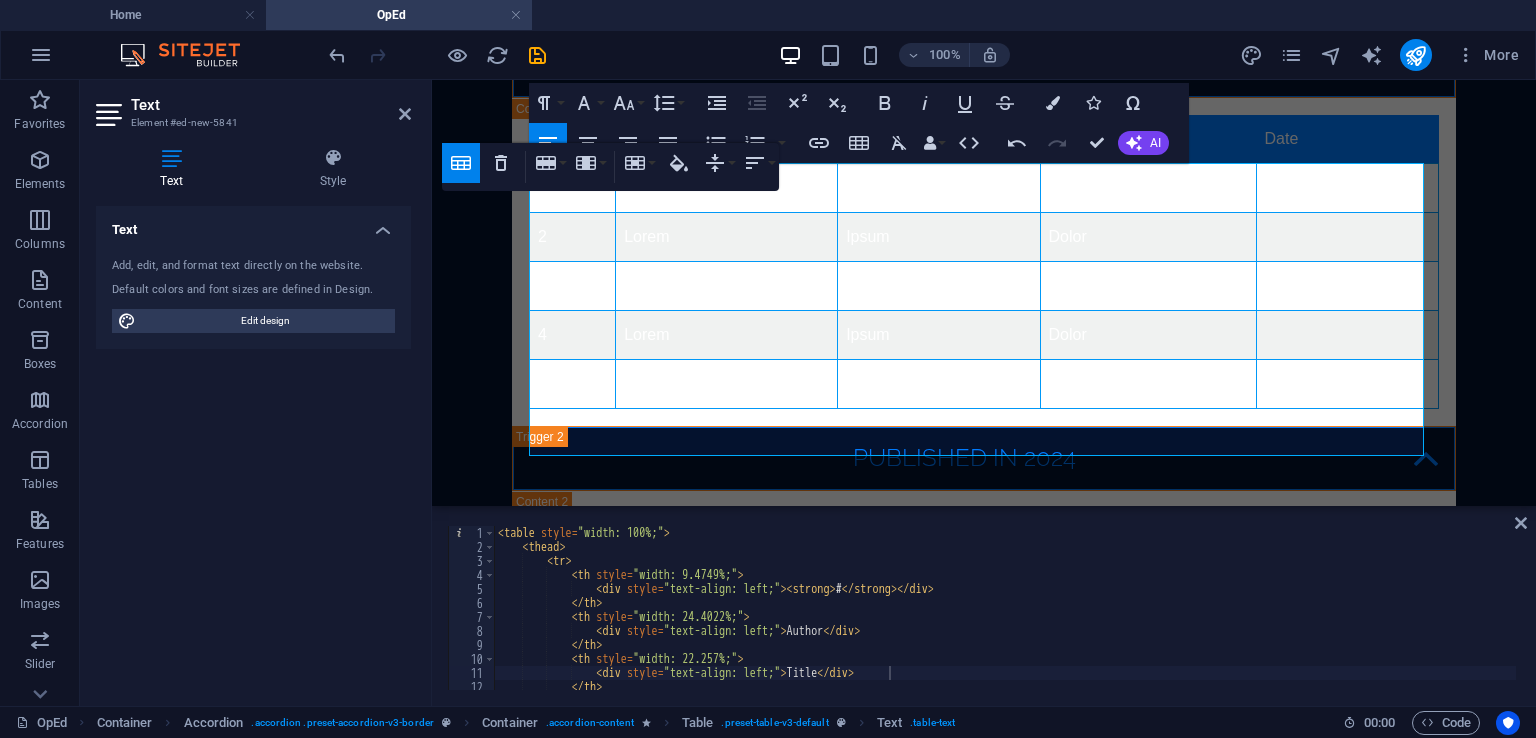 scroll, scrollTop: 436, scrollLeft: 0, axis: vertical 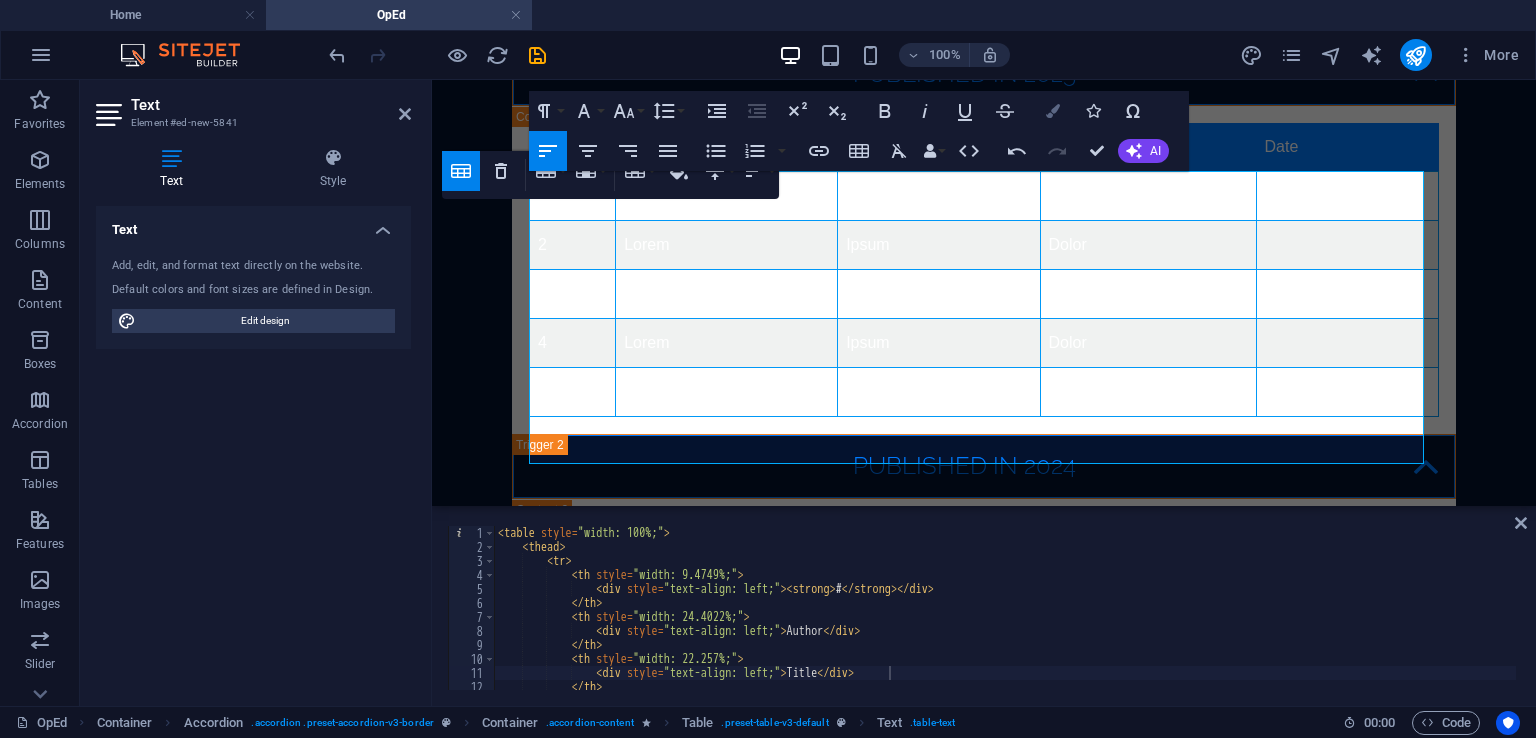 click on "Colors" at bounding box center [1053, 111] 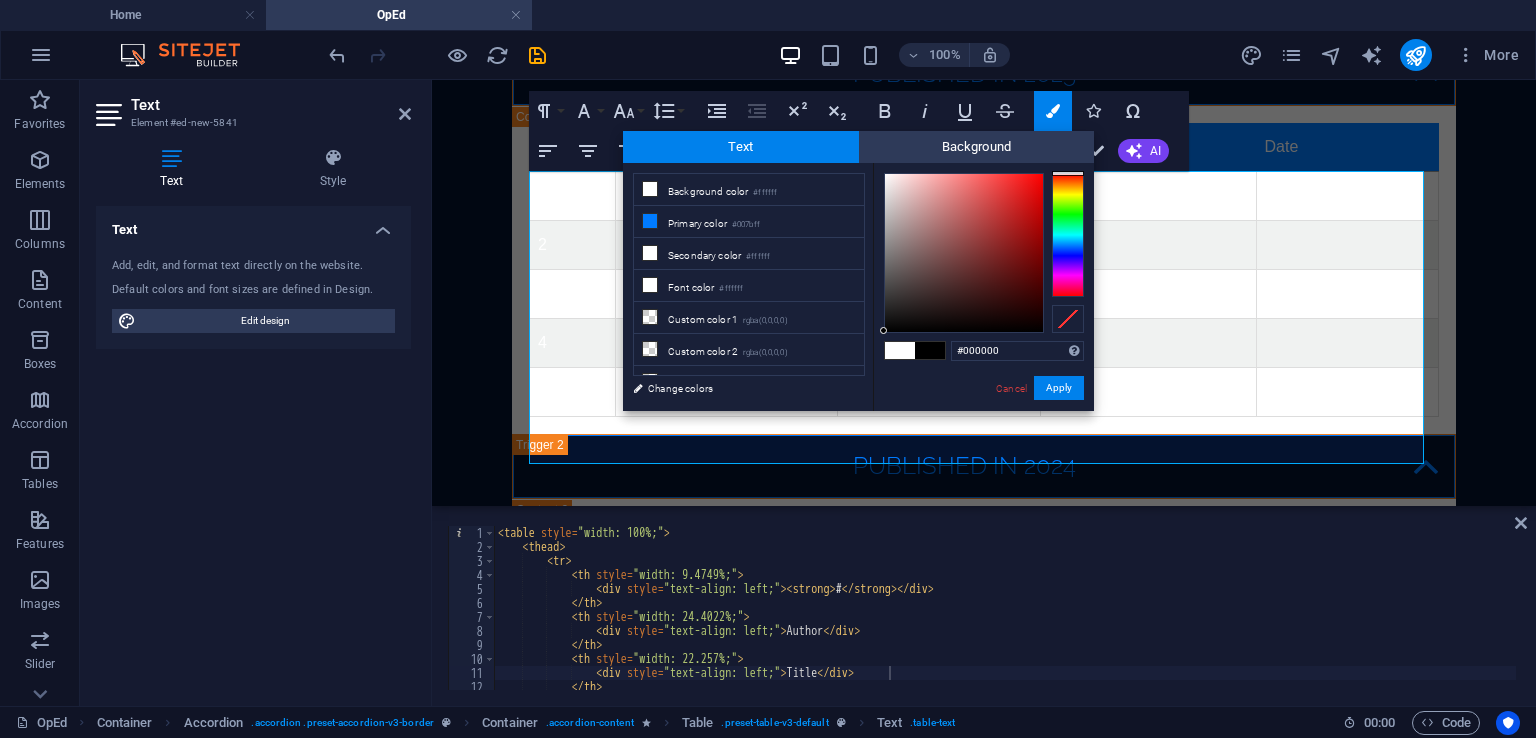 drag, startPoint x: 915, startPoint y: 303, endPoint x: 880, endPoint y: 341, distance: 51.662365 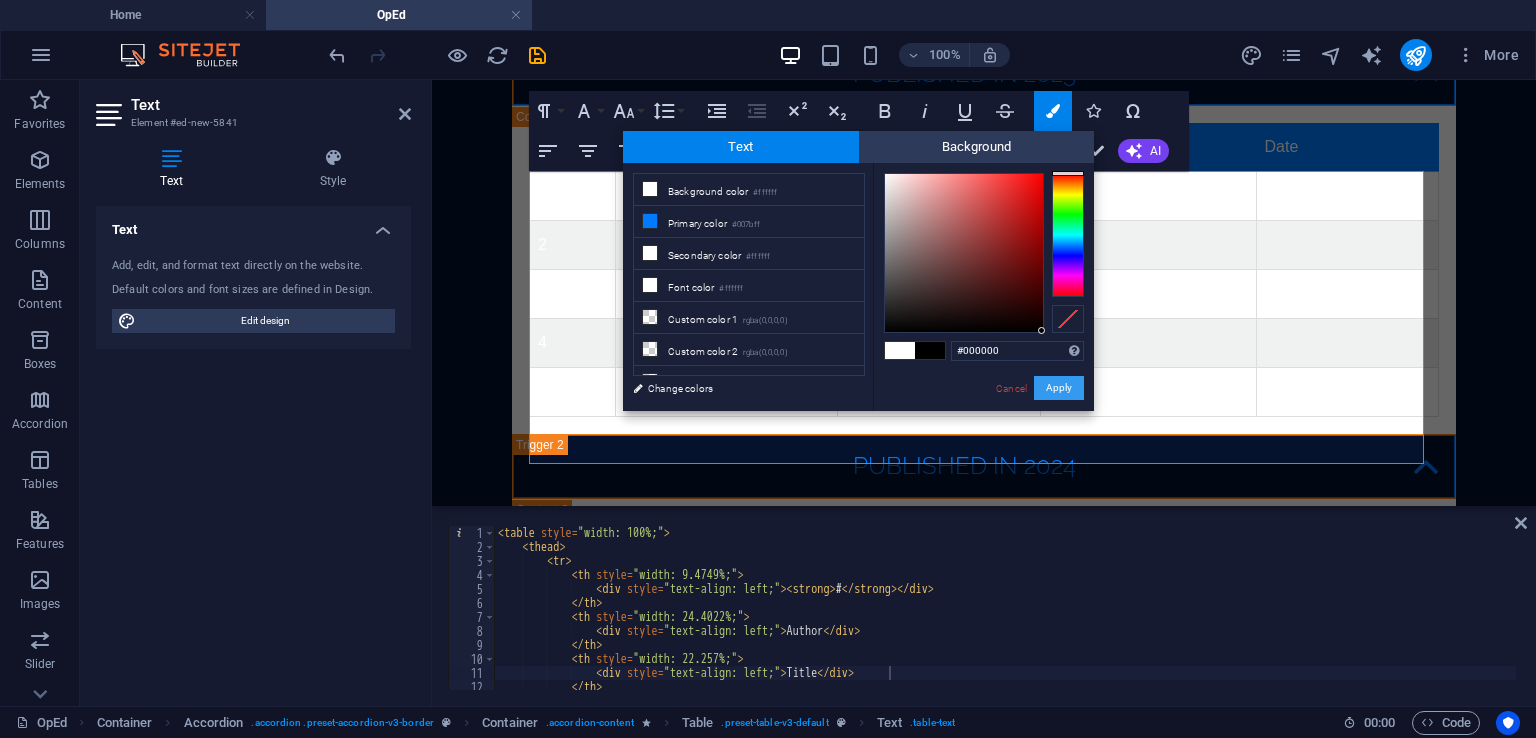 click on "Apply" at bounding box center (1059, 388) 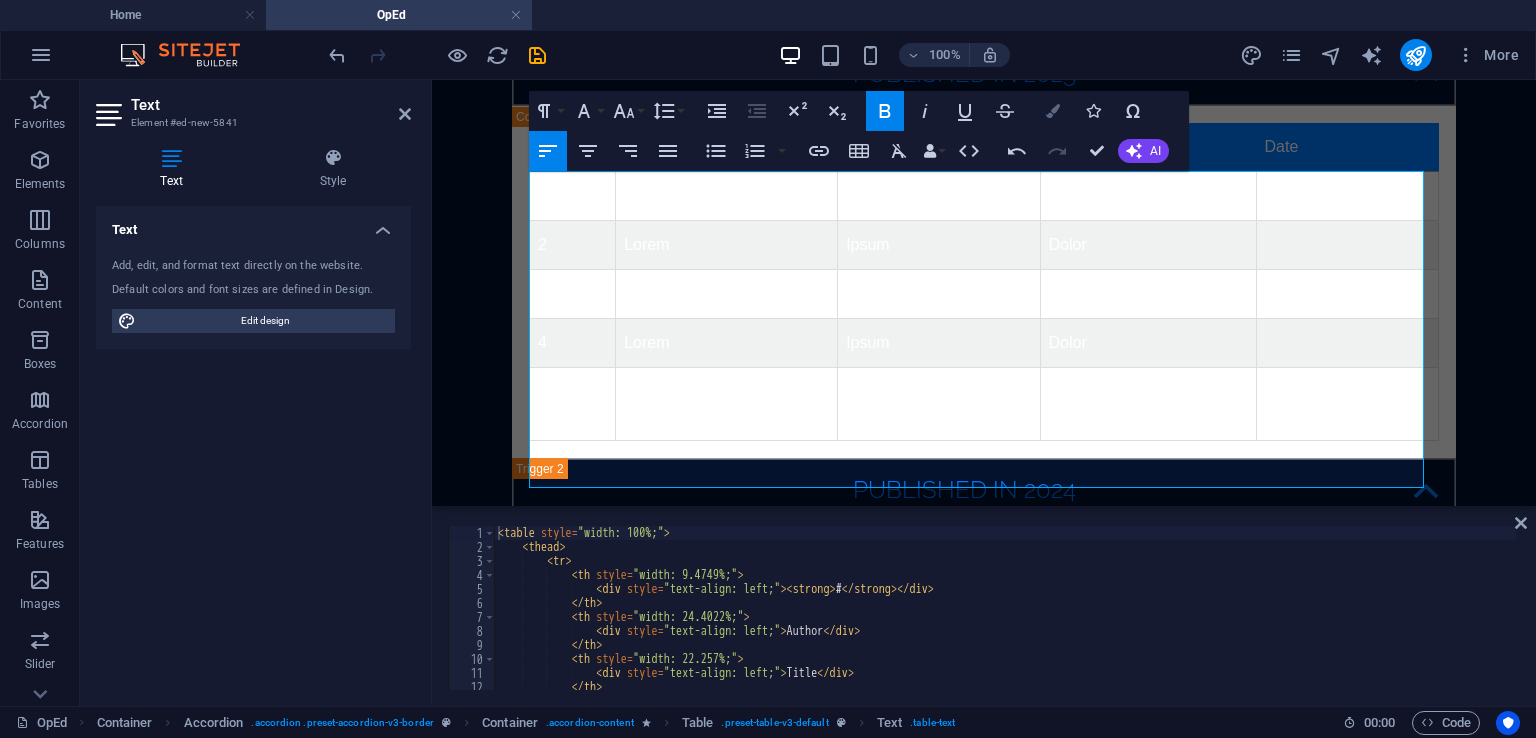 click on "Colors" at bounding box center (1053, 111) 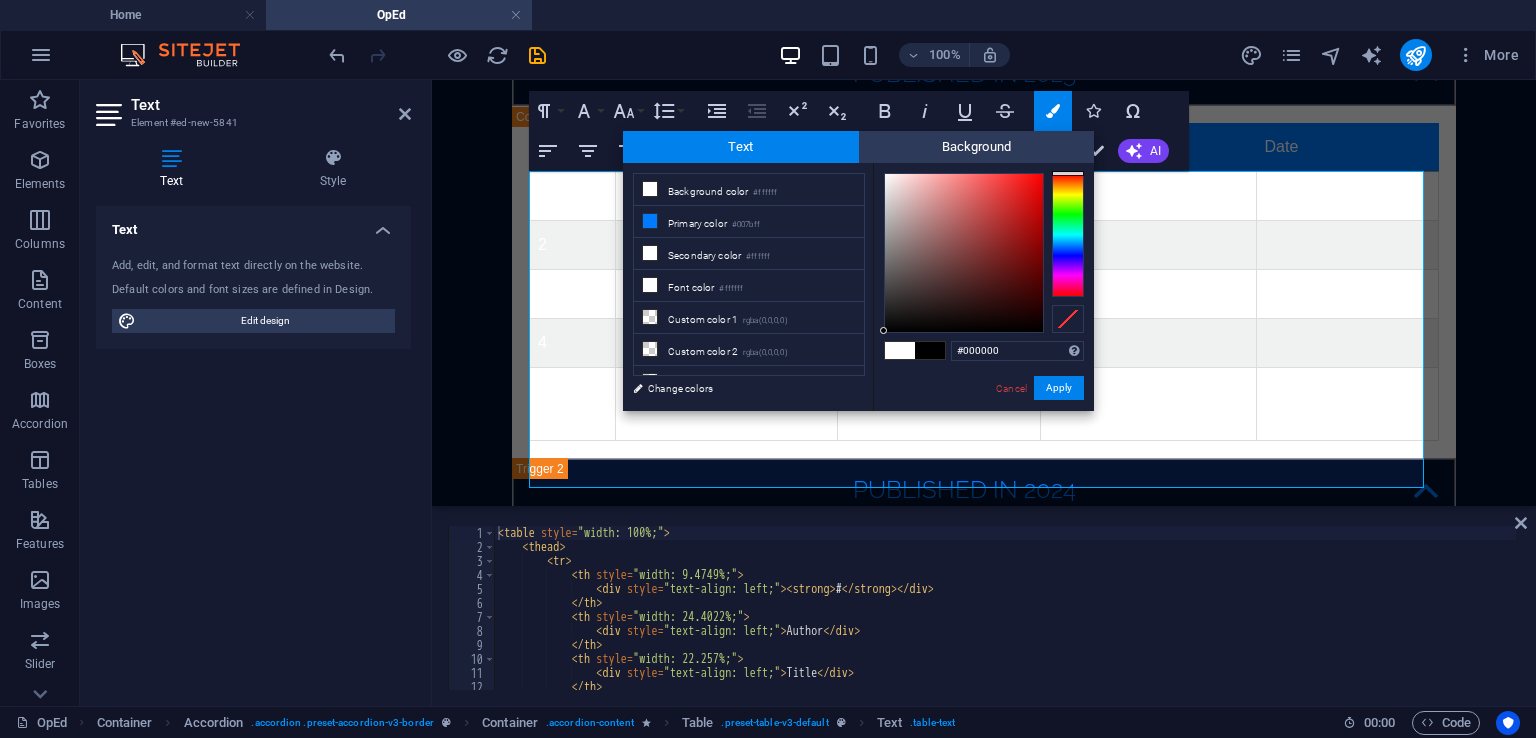 click on "#000000 Supported formats #0852ed rgb(8, 82, 237) rgba(8, 82, 237, 90%) hsv(221,97,93) hsl(221, 93%, 48%) Cancel Apply" at bounding box center [983, 432] 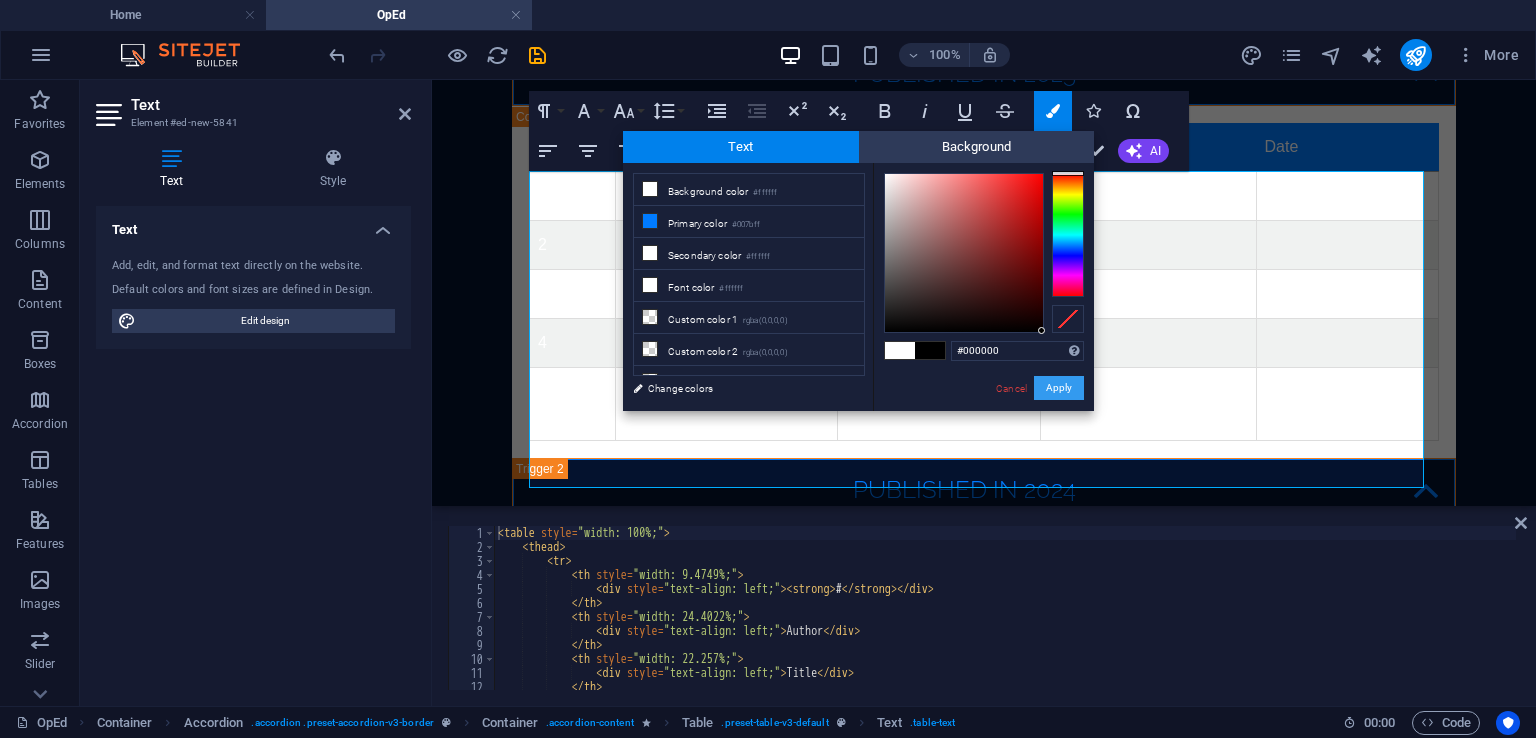 click on "Apply" at bounding box center [1059, 388] 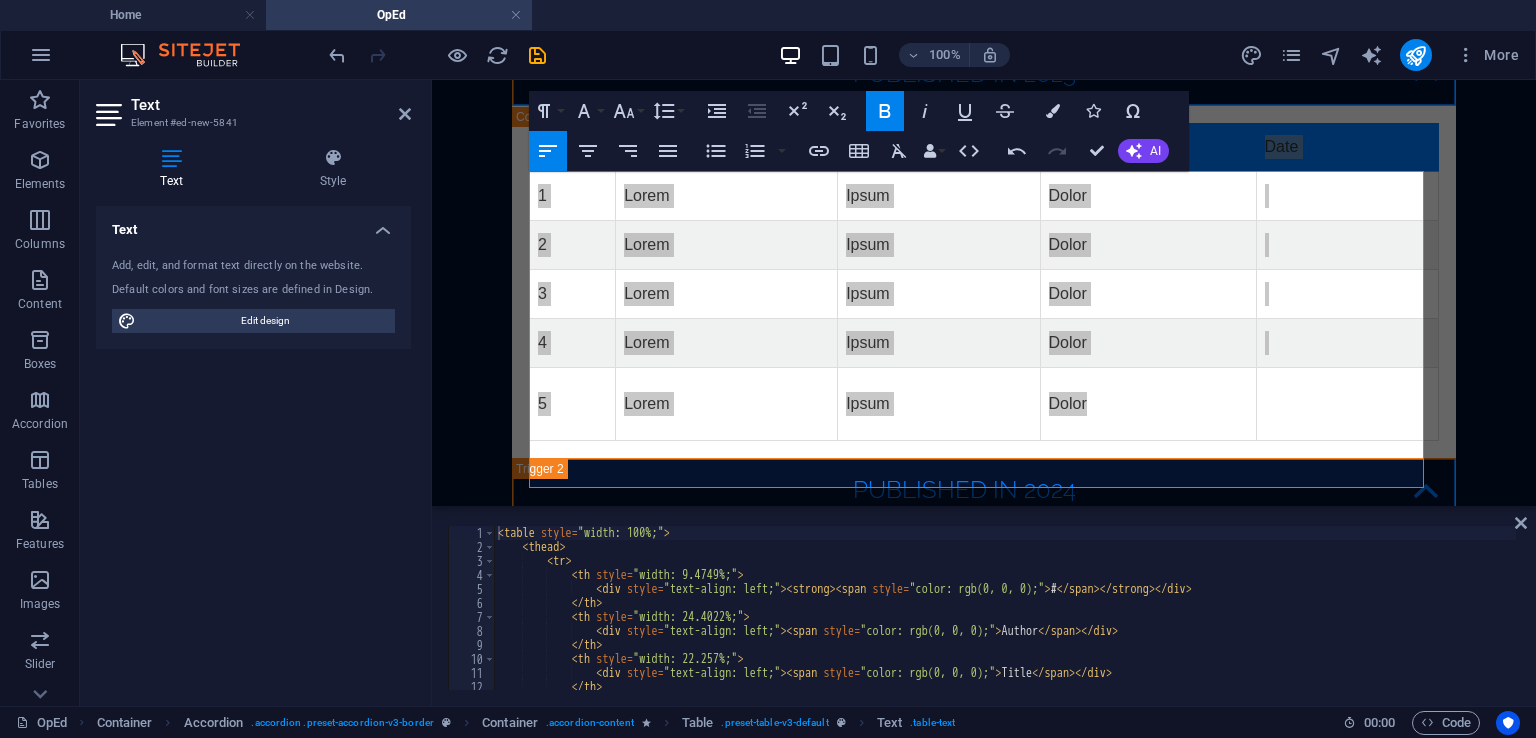 click on "Drag here to replace the existing content. Press “Ctrl” if you want to create a new element.
Placeholder   Container   HTML   HTML   Container   Container   Wide image with text   Separator   H3   Container   H3   Accordion   Accordion   H3   Text   Container   H3   Container   Text   Placeholder   Table   Container   Table   Text   Text   Container   Container   Placeholder   H3   Text   Placeholder   H3   Placeholder Paragraph Format Normal Heading 1 Heading 2 Heading 3 Heading 4 Heading 5 Heading 6 Code Font Family Arial Georgia Impact Tahoma Times New Roman Verdana Fjalla One Open Sans Raleway Roboto Font Size 8 9 10 11 12 14 18 24 30 36 48 60 72 96 Line Height Default Single 1.15 1.5 Double Increase Indent Decrease Indent Superscript Subscript Bold Italic Underline Strikethrough Colors Icons Special Characters Align Left Align Center Align Right Align Justify Unordered List   Default Circle Disc Square    Ordered List   Default Lower Alpha Lower Greek Lower Roman Upper Alpha    AI" at bounding box center [984, 293] 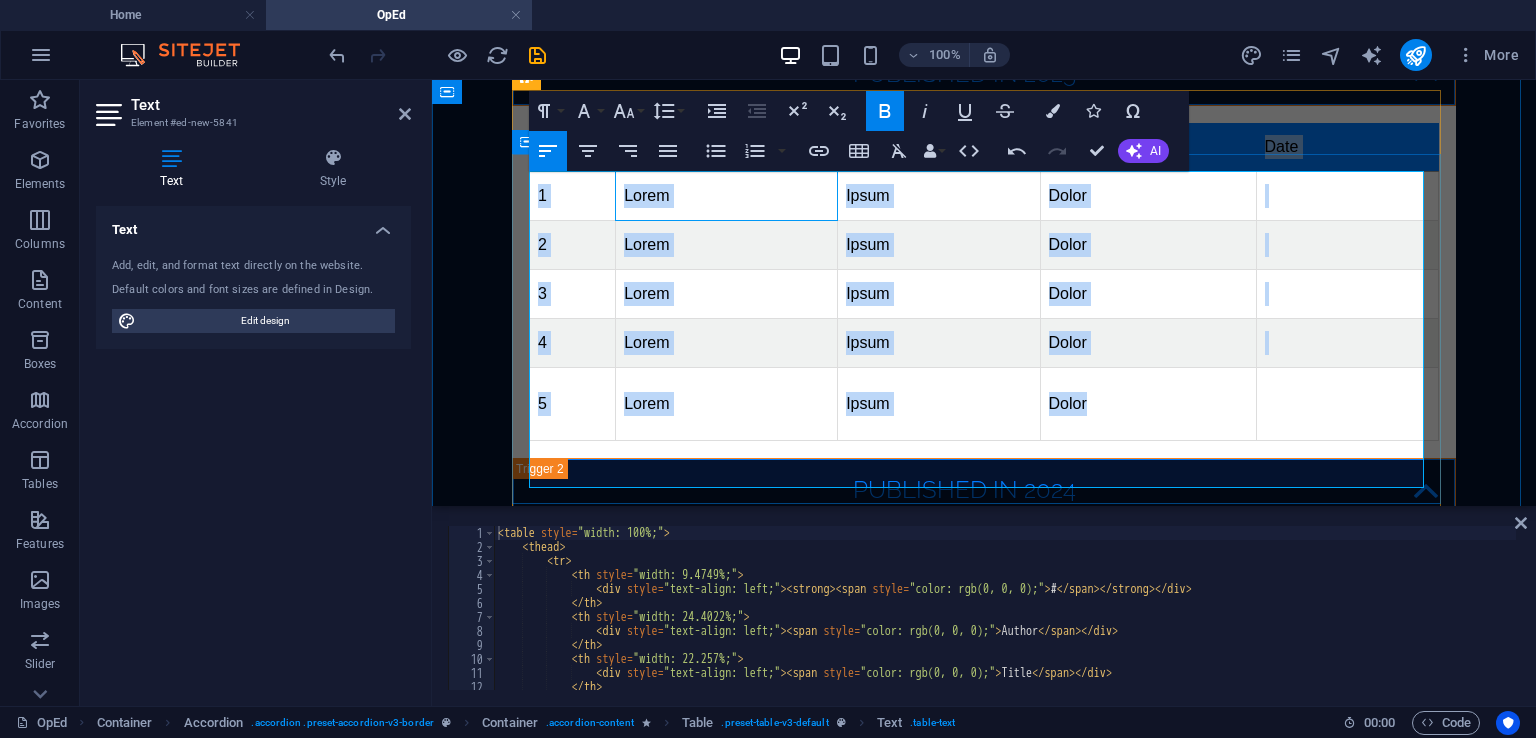 click on "Lorem" at bounding box center (726, 196) 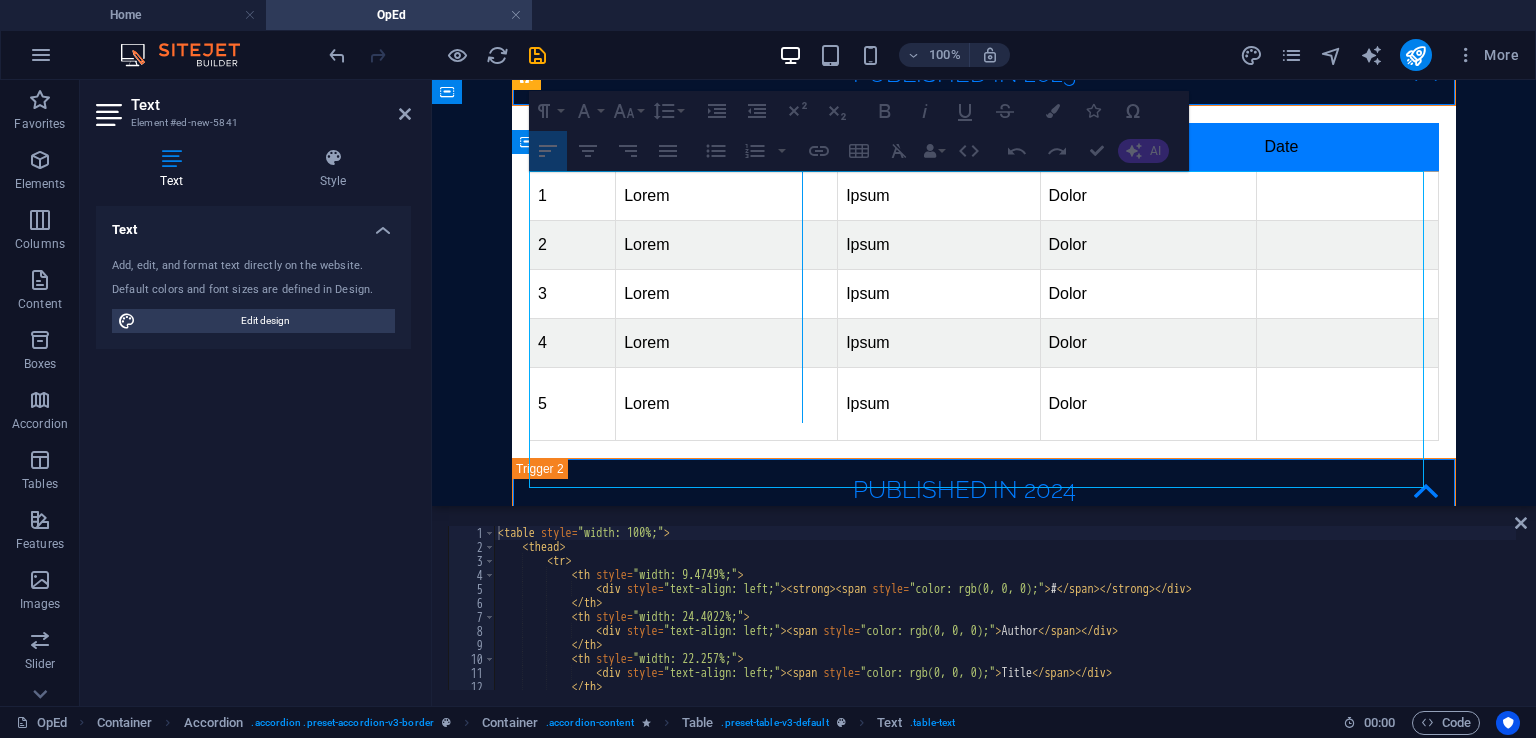 click at bounding box center [802, 265] 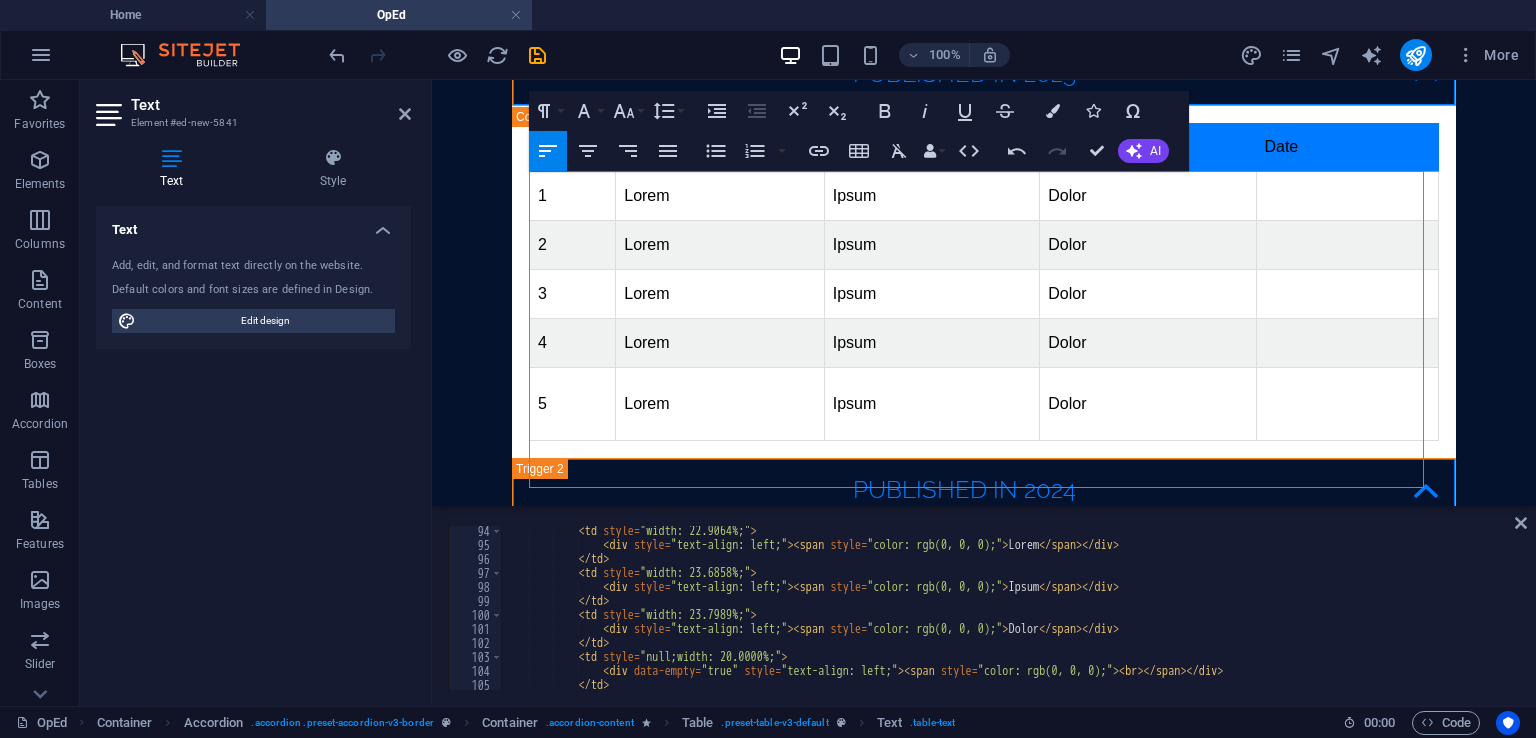 scroll, scrollTop: 1304, scrollLeft: 0, axis: vertical 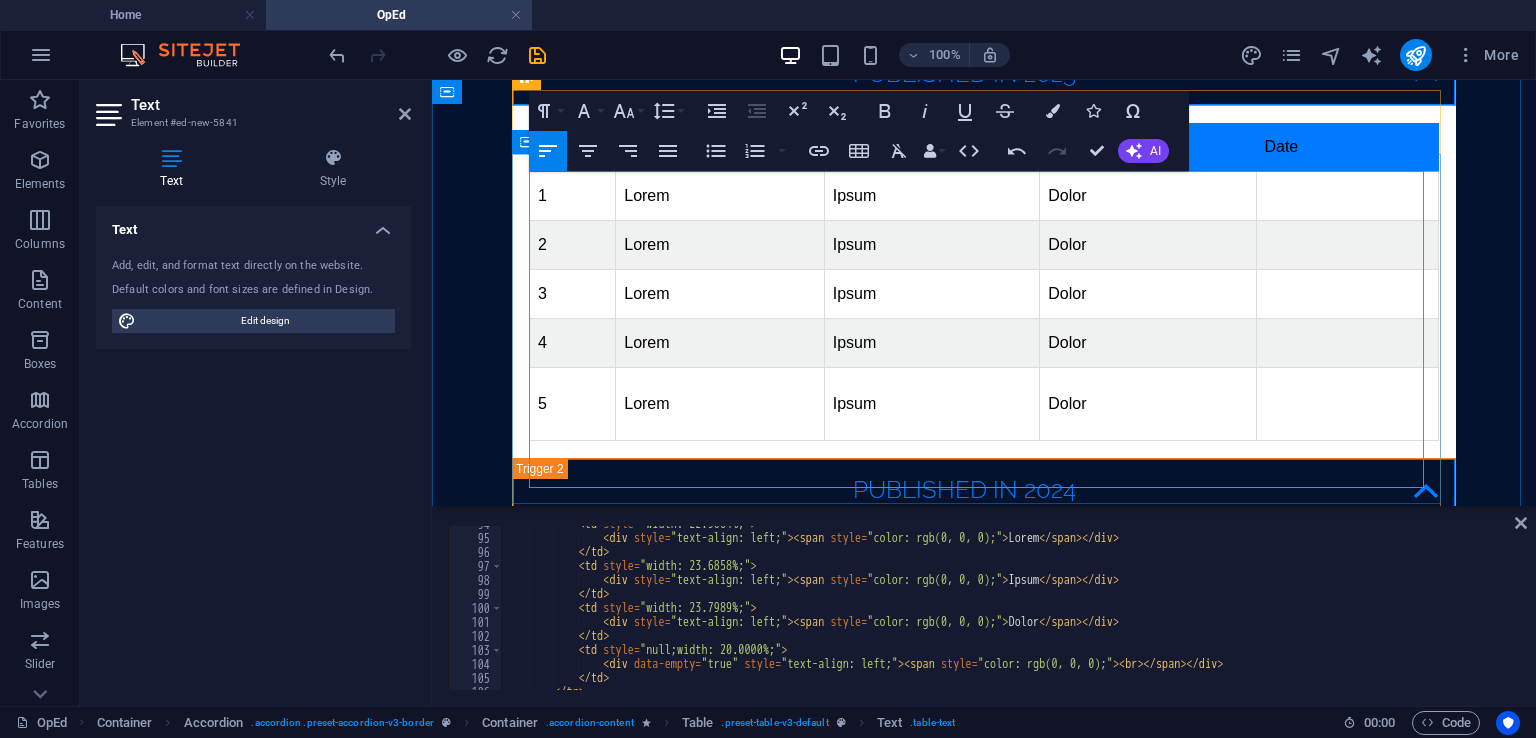click on "Lorem" at bounding box center [720, 196] 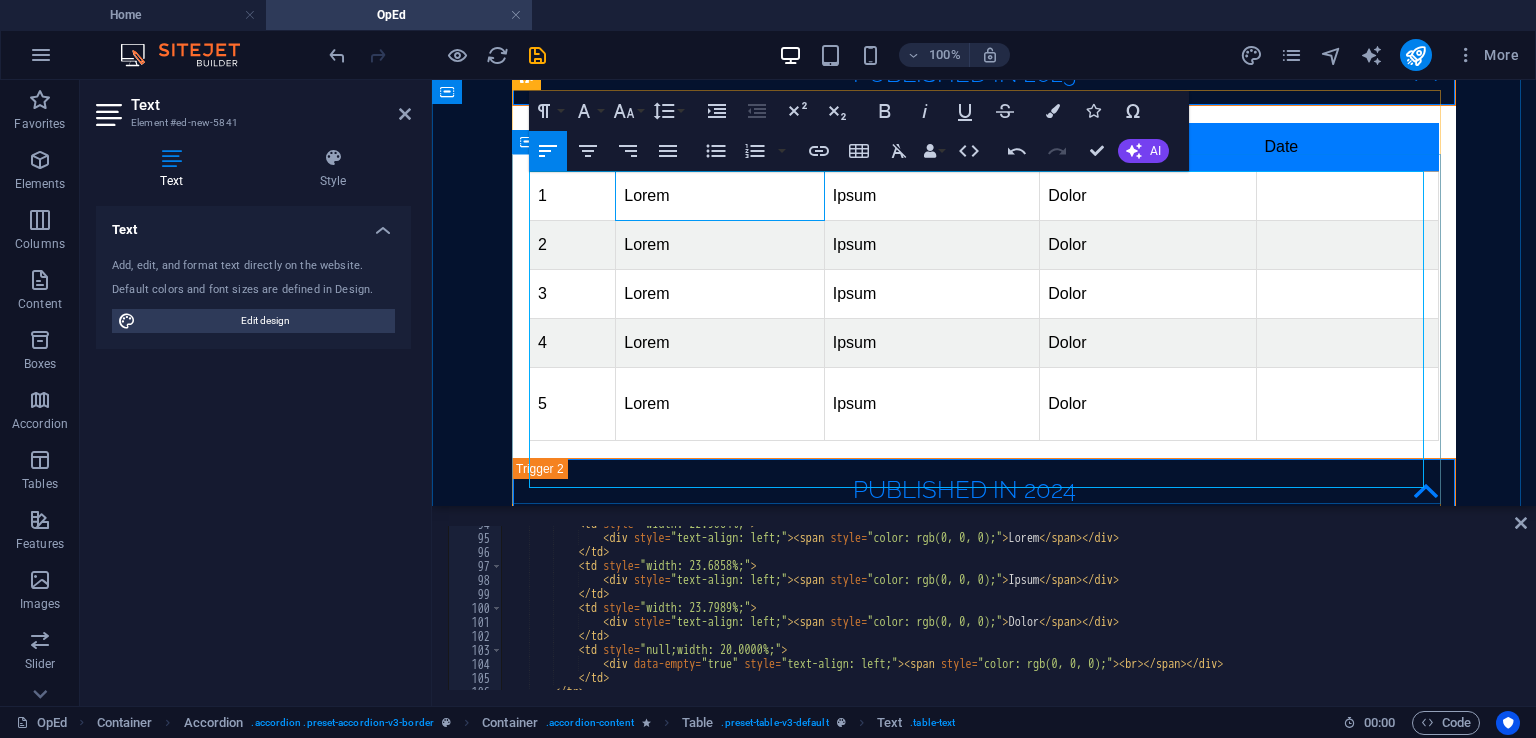 click on "Lorem" at bounding box center (720, 196) 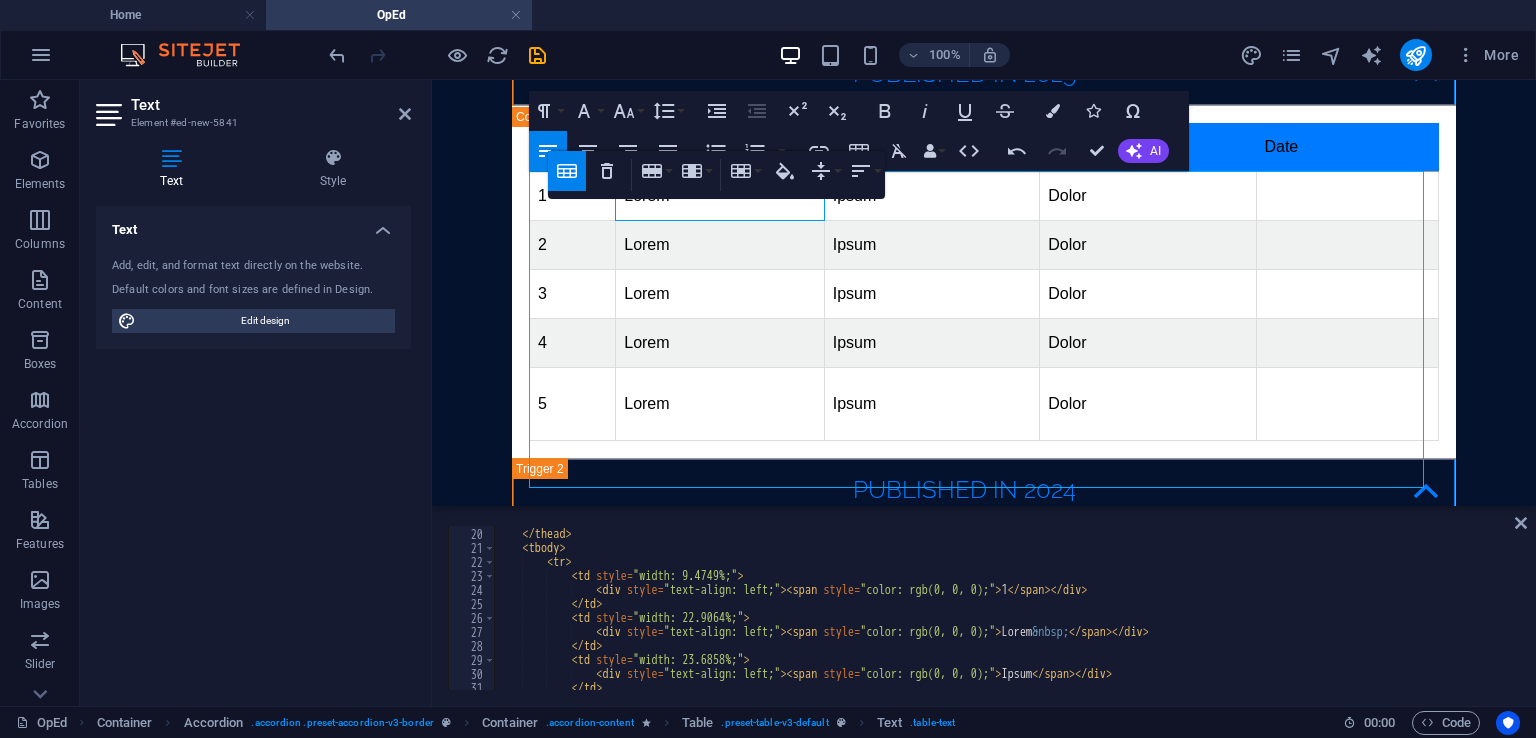 scroll, scrollTop: 257, scrollLeft: 0, axis: vertical 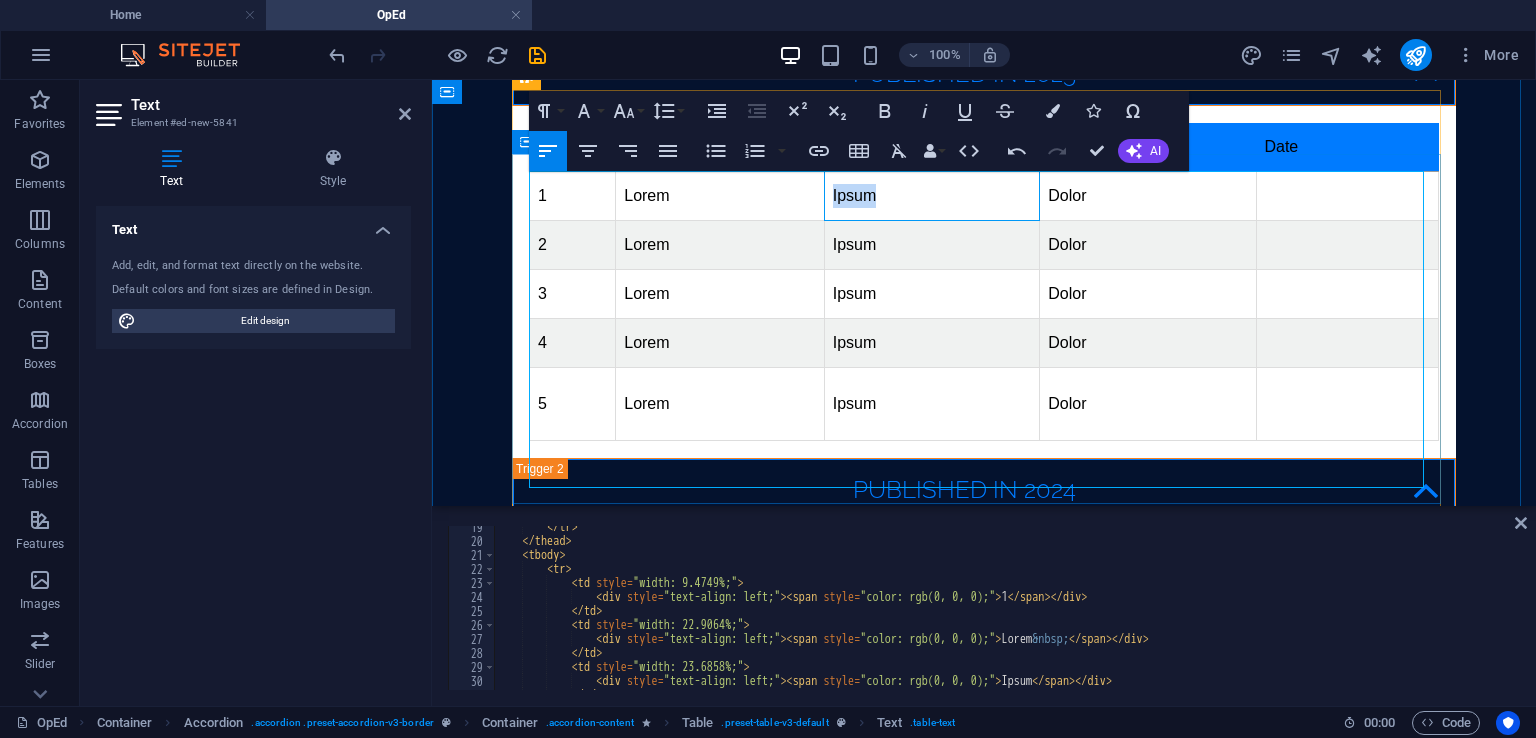 drag, startPoint x: 899, startPoint y: 235, endPoint x: 825, endPoint y: 249, distance: 75.31268 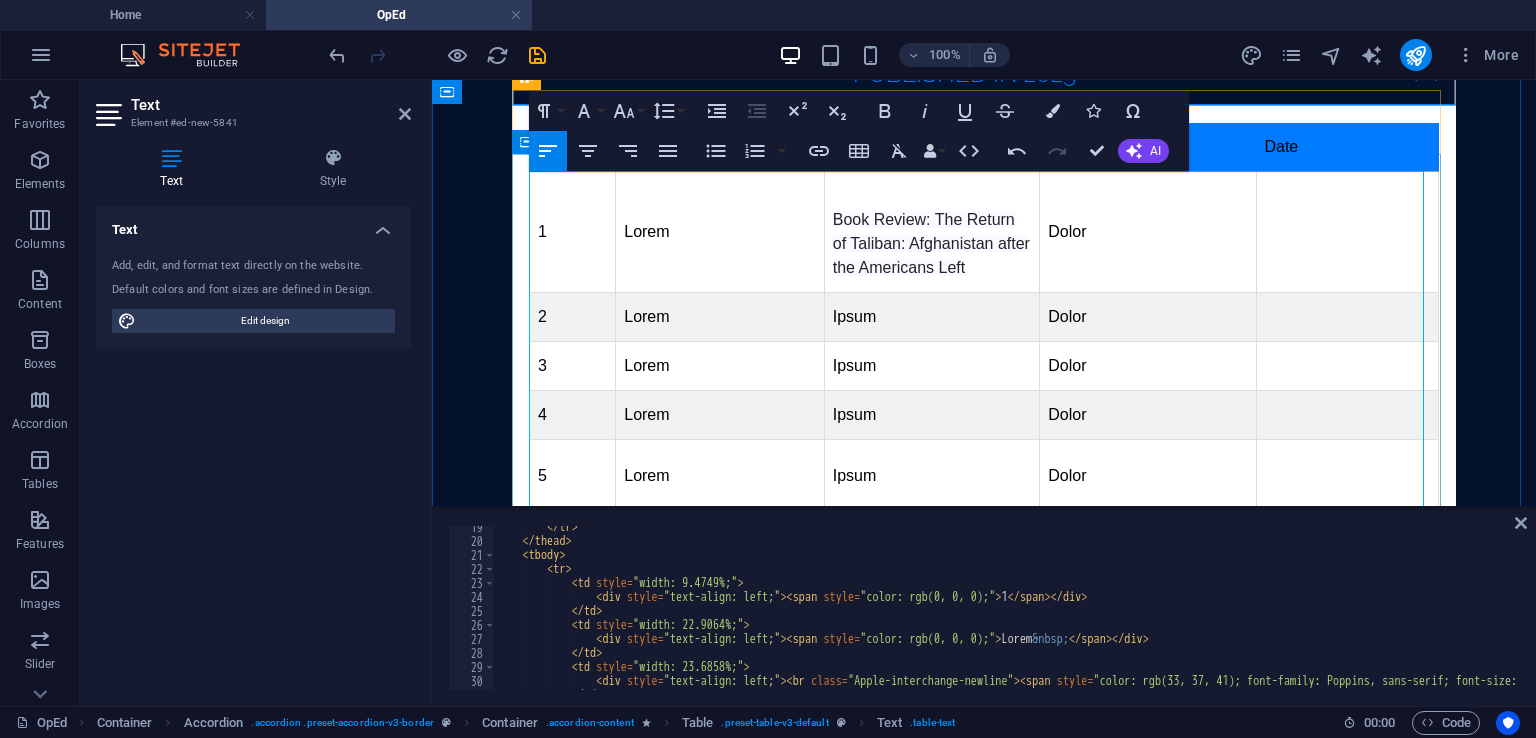 click on "Book Review: The Return of Taliban: Afghanistan after the Americans Left" at bounding box center [932, 232] 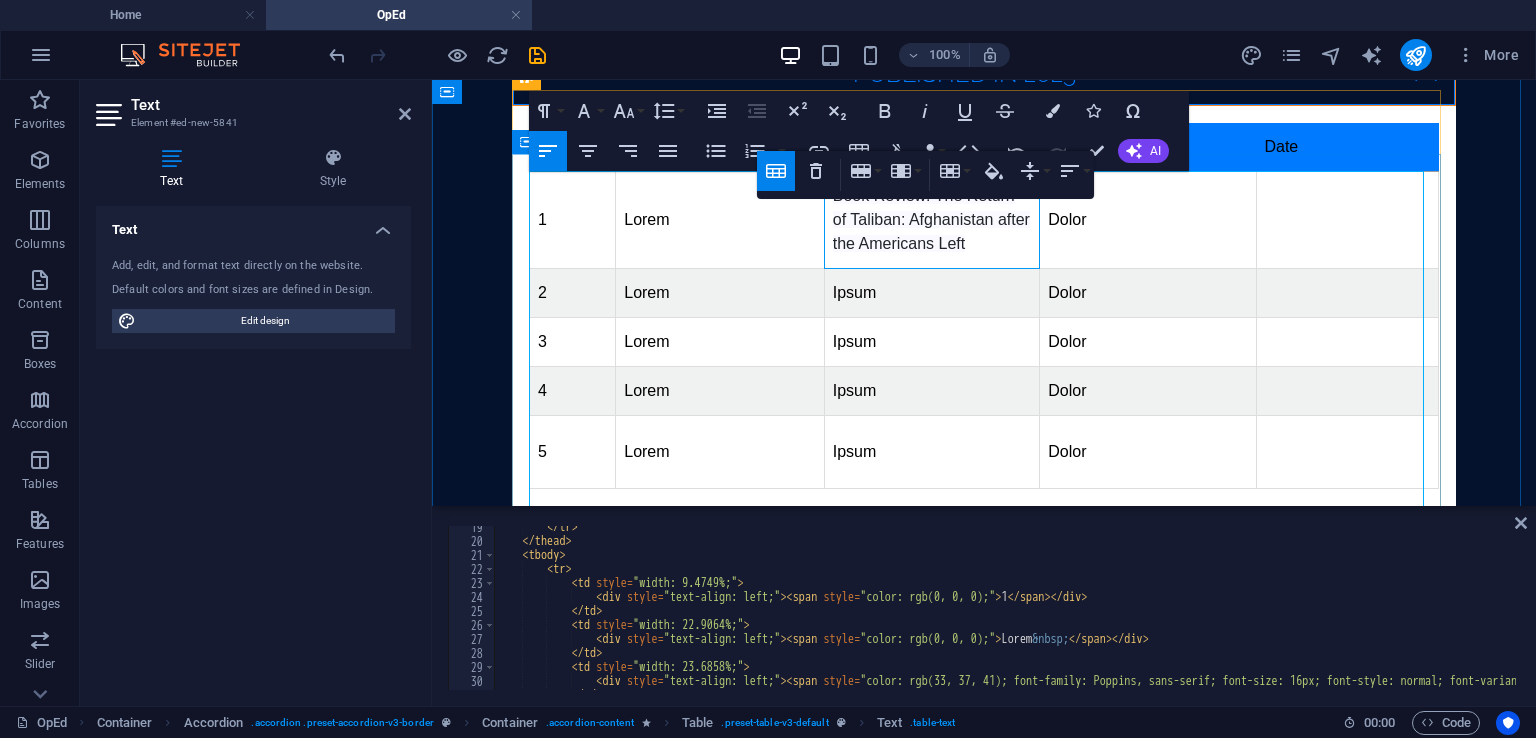 click on "Lorem" at bounding box center (720, 220) 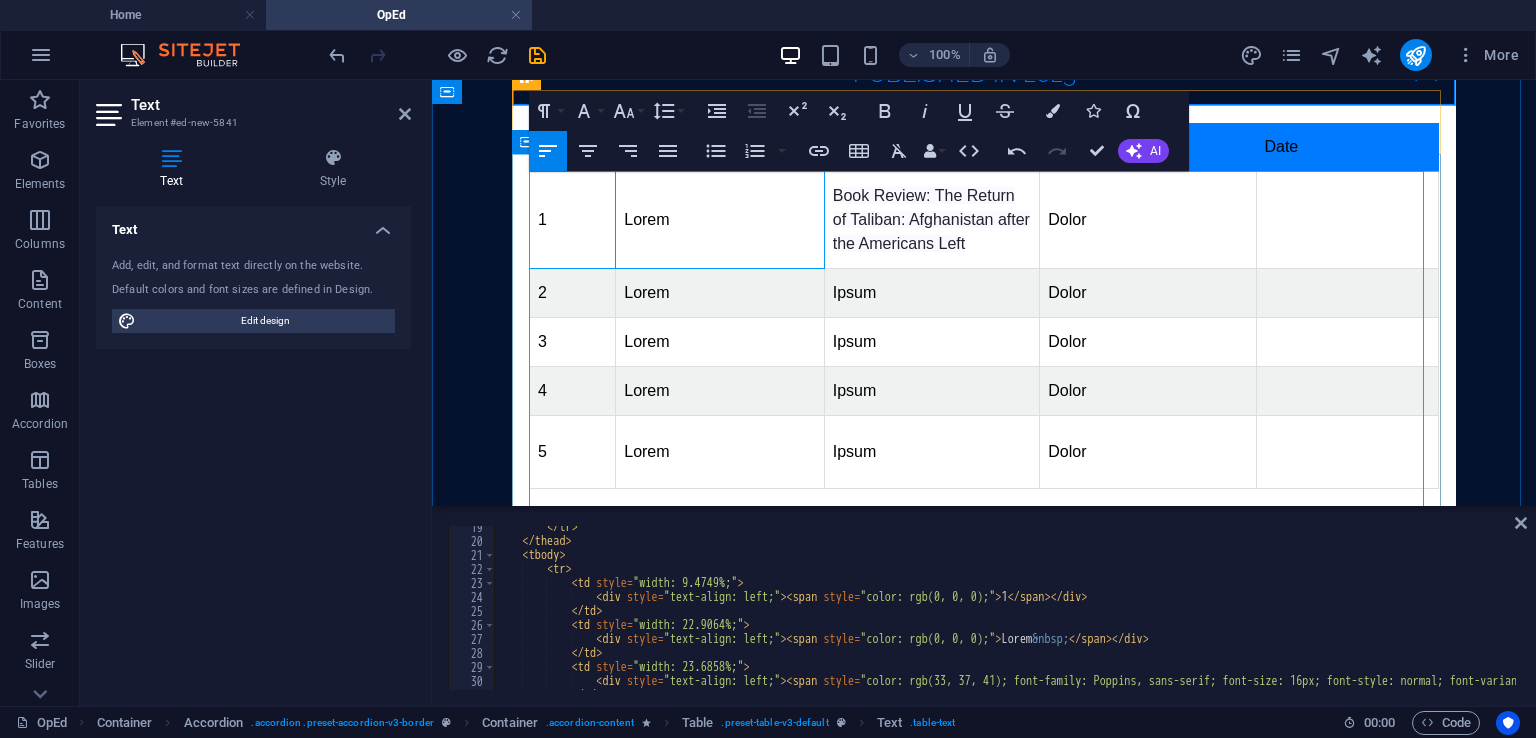 drag, startPoint x: 695, startPoint y: 275, endPoint x: 586, endPoint y: 285, distance: 109.457756 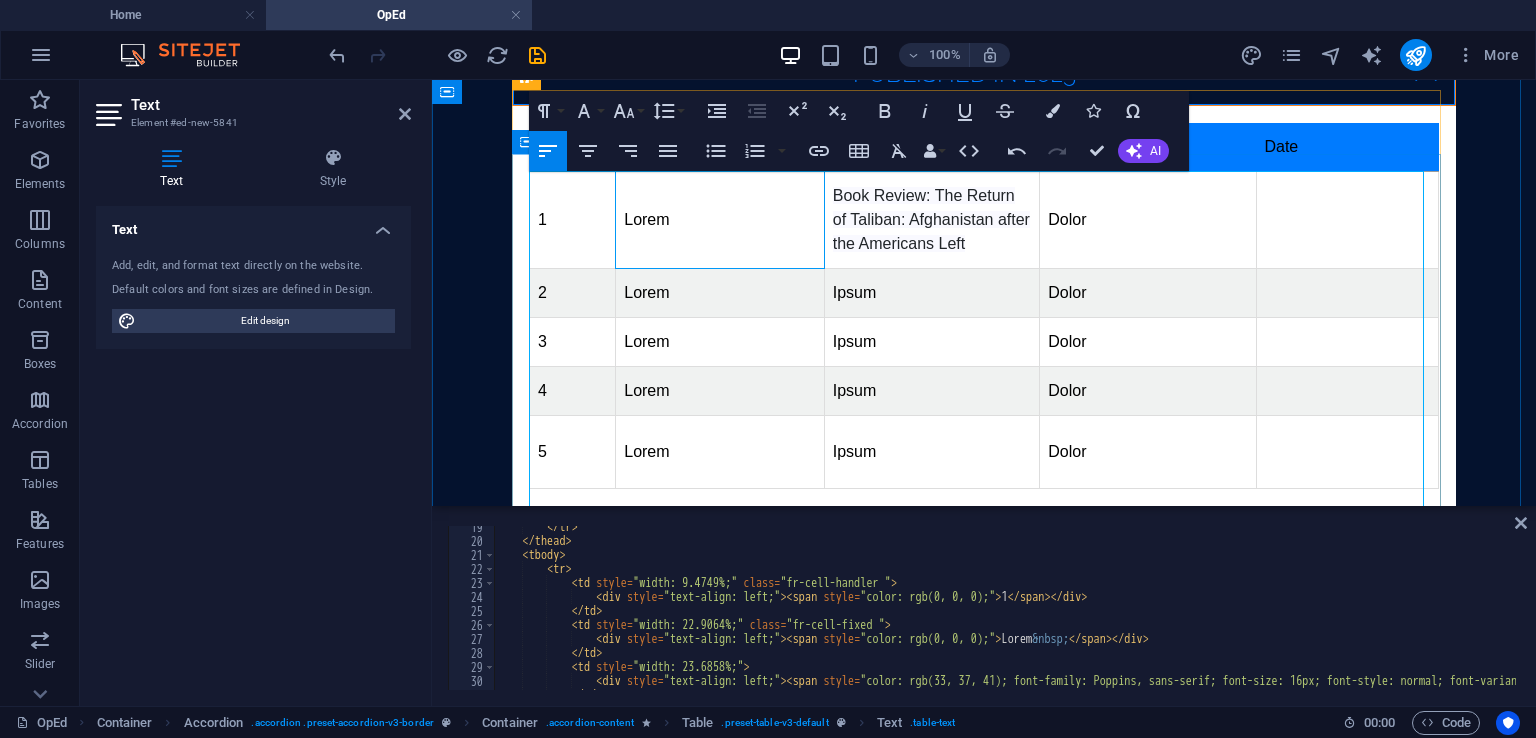 drag, startPoint x: 720, startPoint y: 275, endPoint x: 623, endPoint y: 276, distance: 97.00516 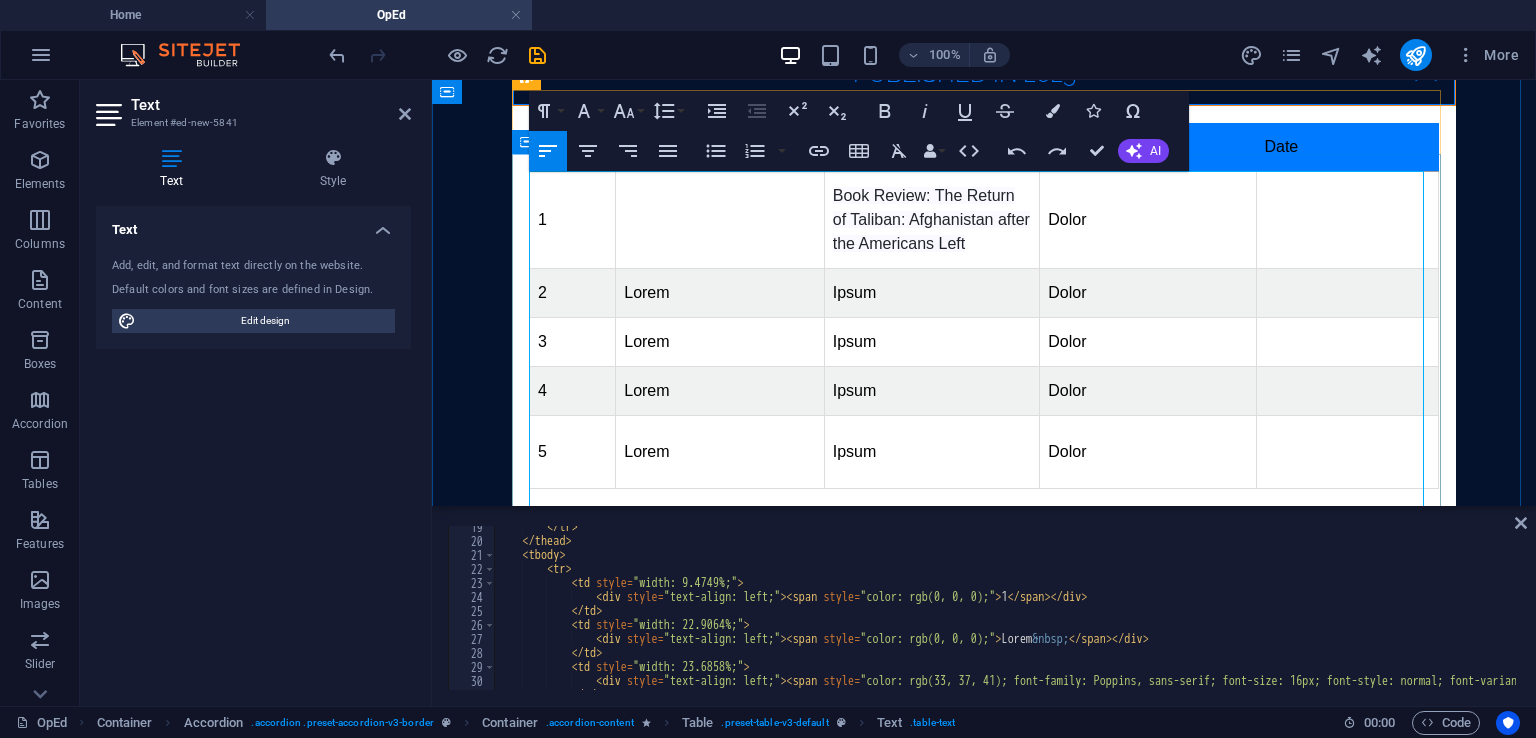 scroll, scrollTop: 312, scrollLeft: 5, axis: both 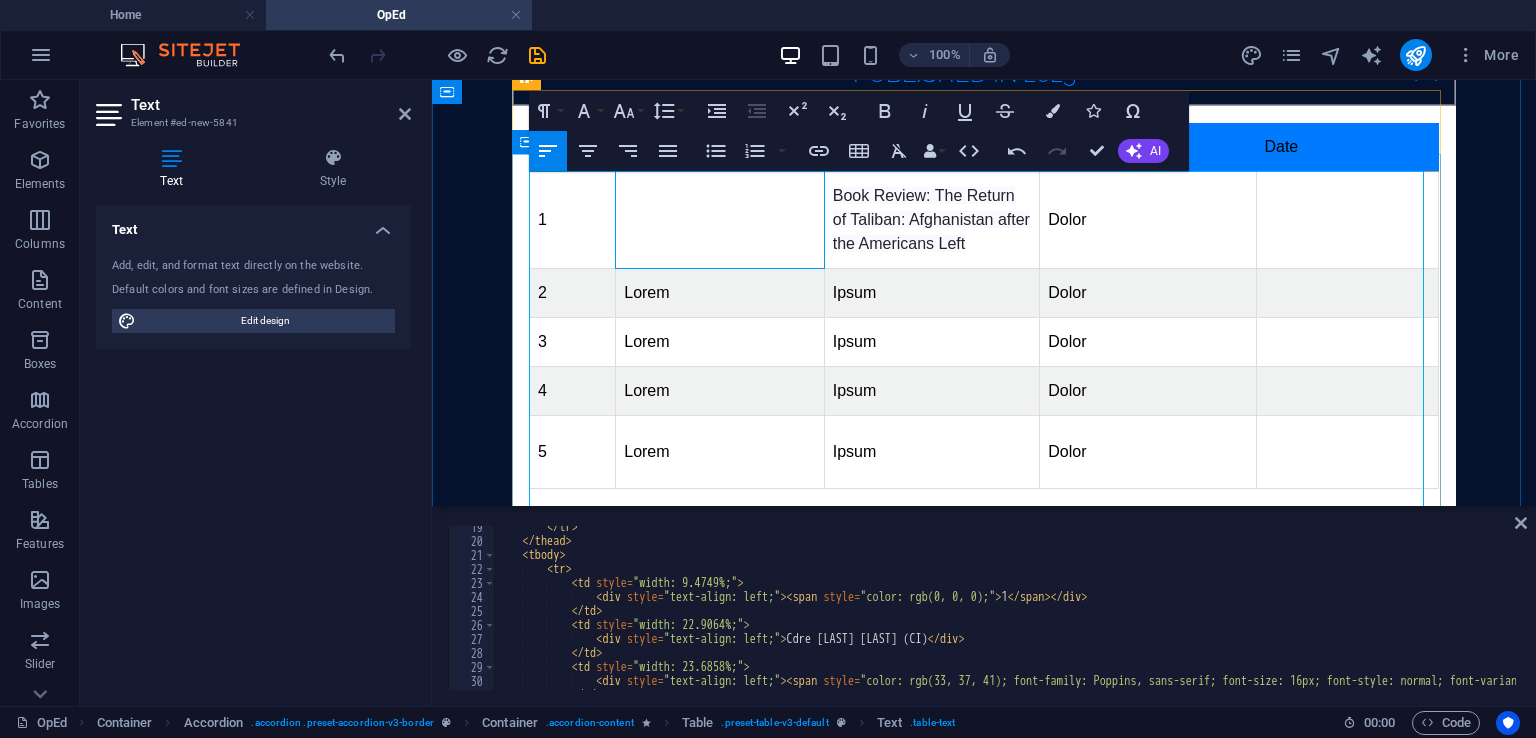 click on "Cdre [LAST] [LAST] (CI)" at bounding box center (720, 220) 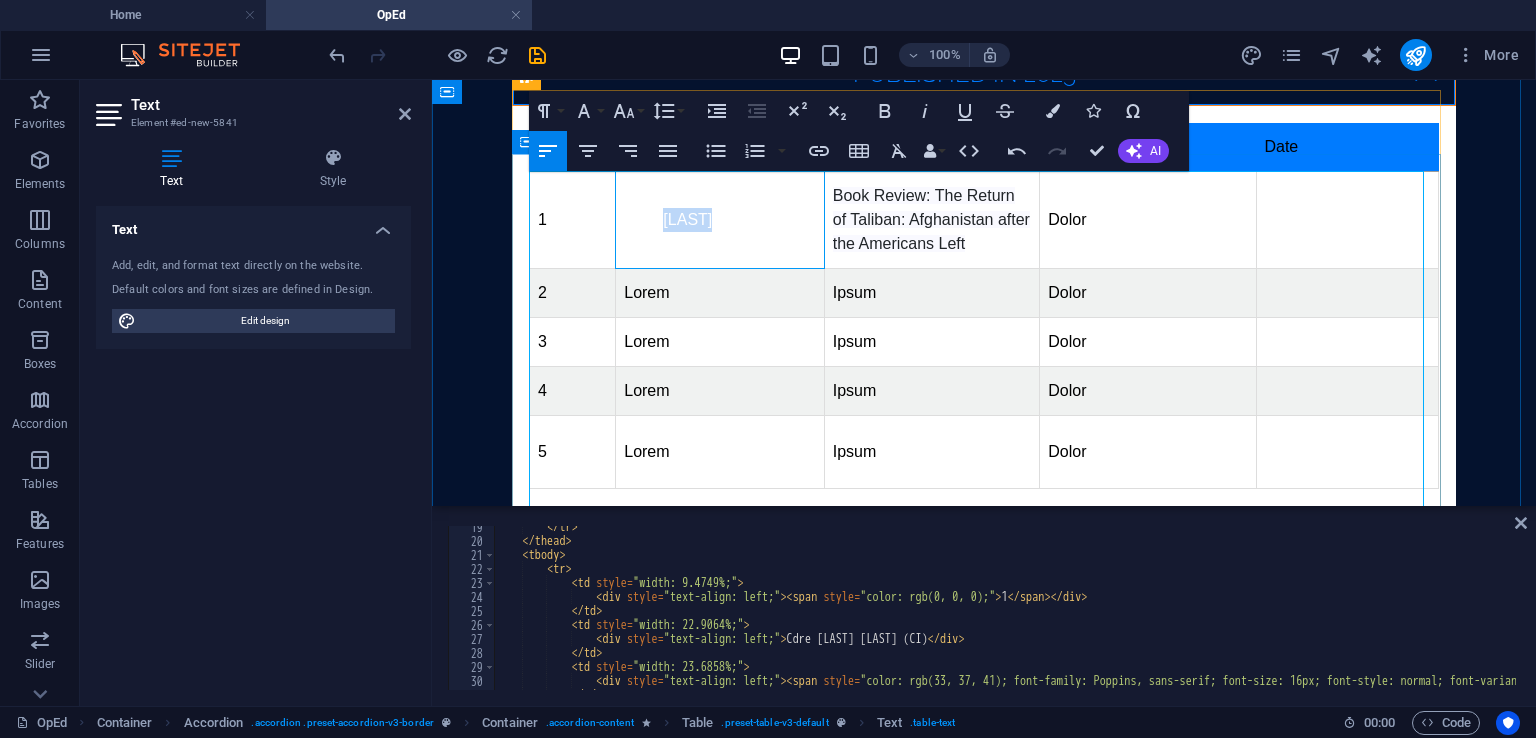 click on "Cdre [LAST] [LAST] (CI)" at bounding box center (720, 220) 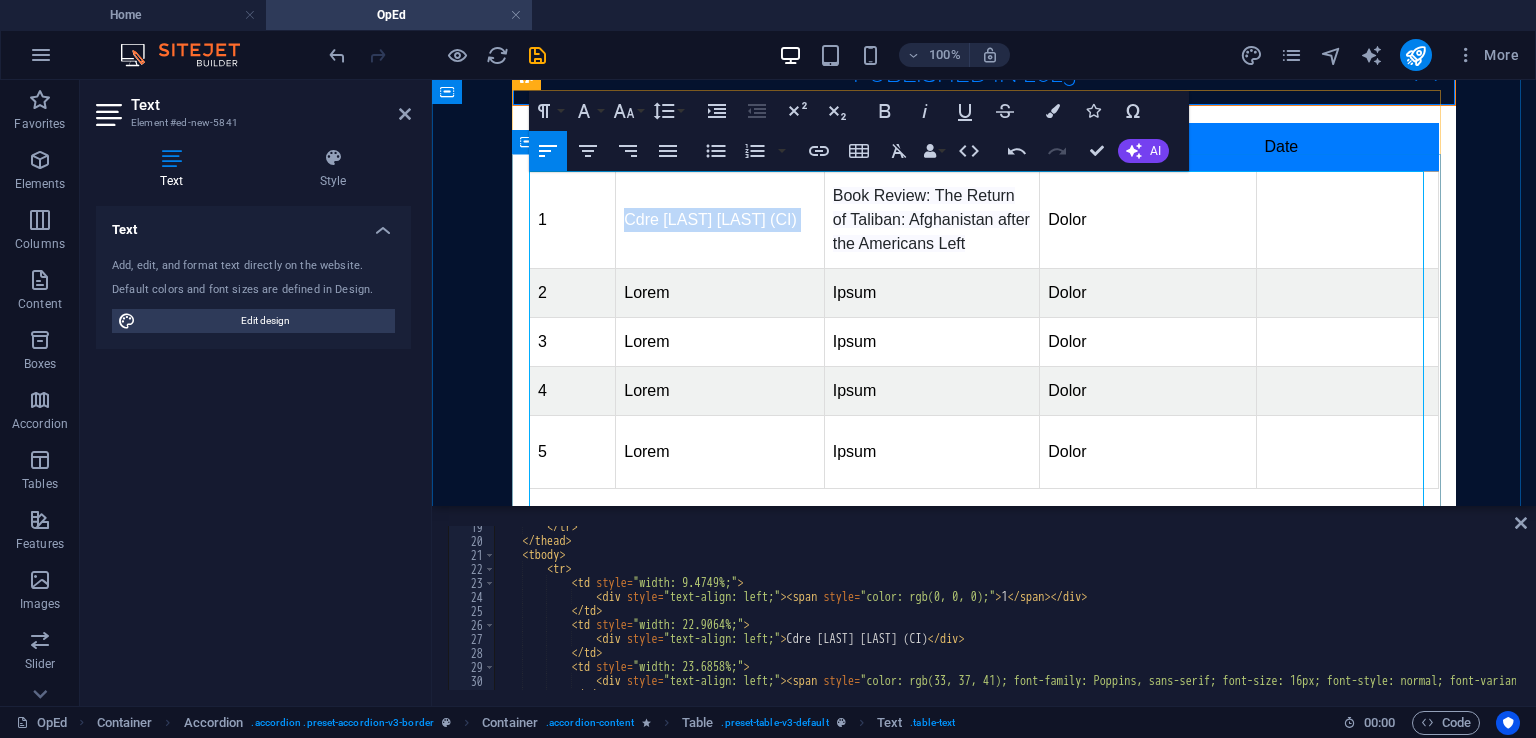 click on "Cdre [LAST] [LAST] (CI)" at bounding box center [720, 220] 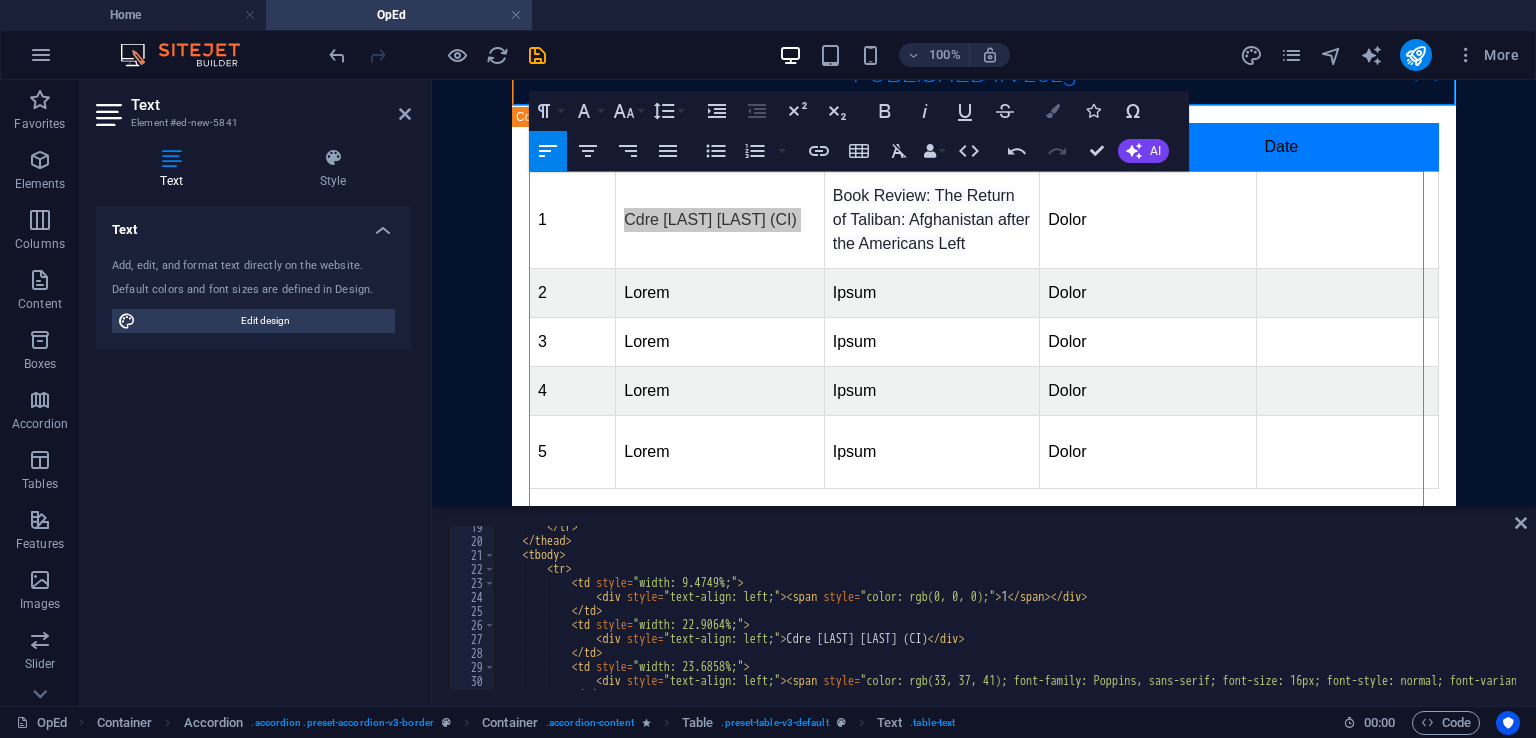 click at bounding box center (1053, 111) 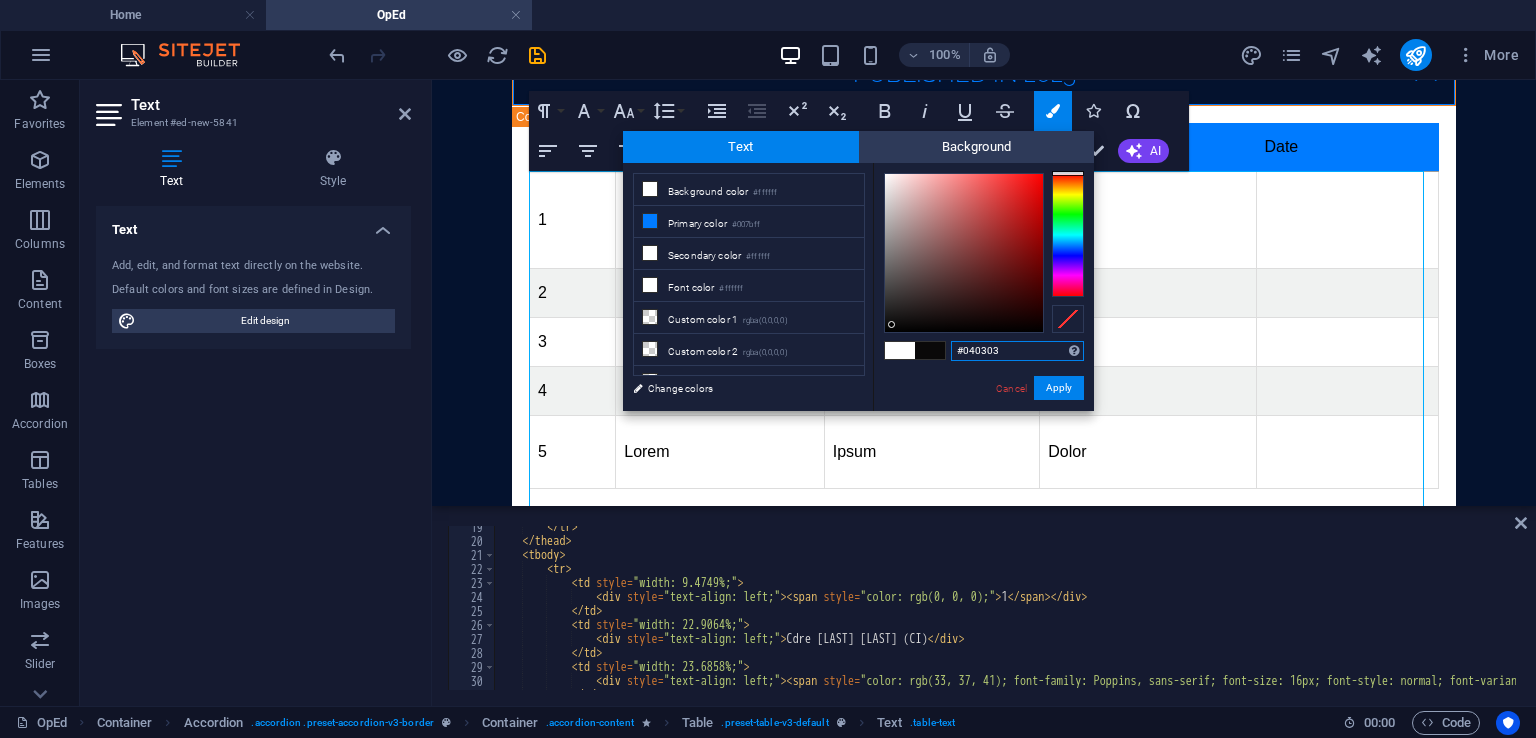 type on "#000000" 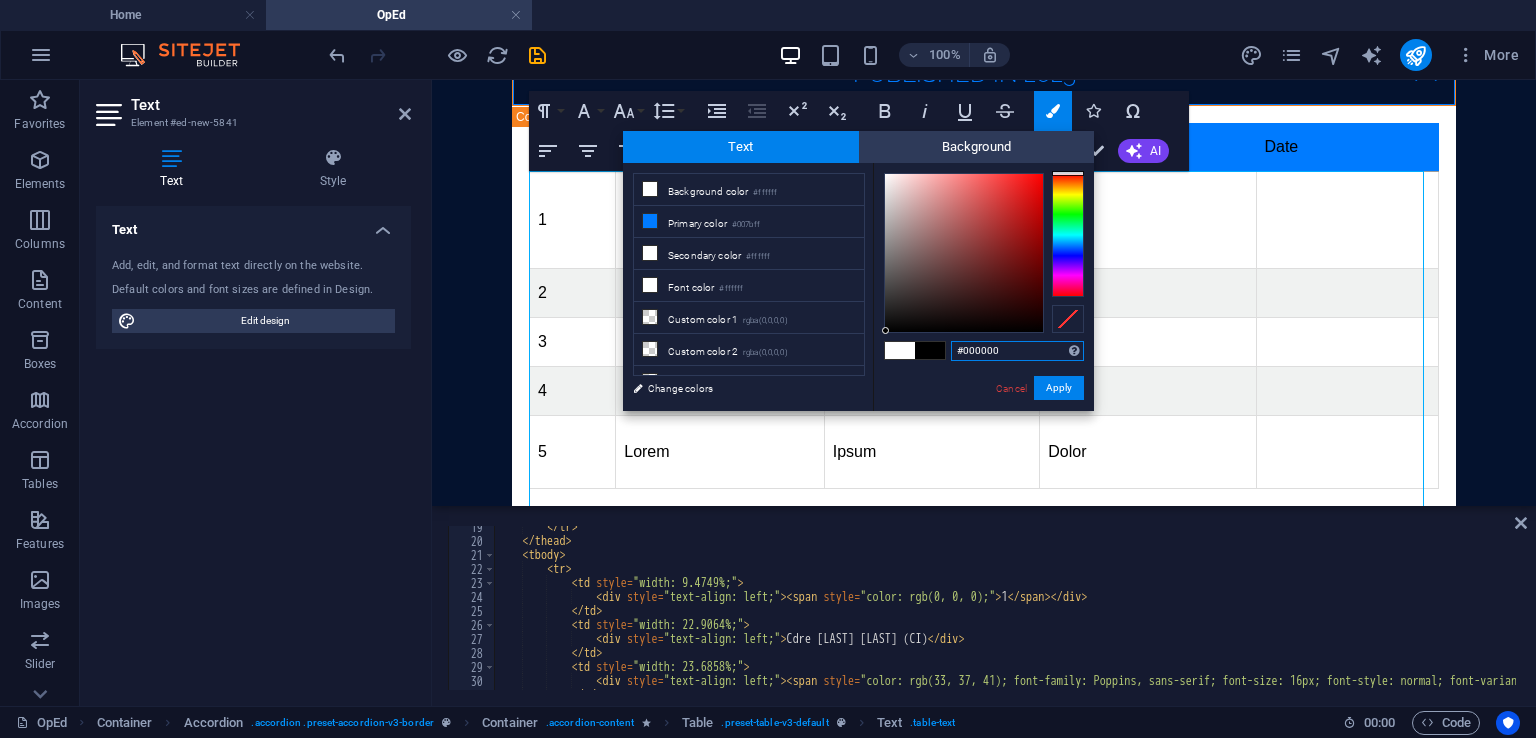 drag, startPoint x: 896, startPoint y: 313, endPoint x: 884, endPoint y: 332, distance: 22.472204 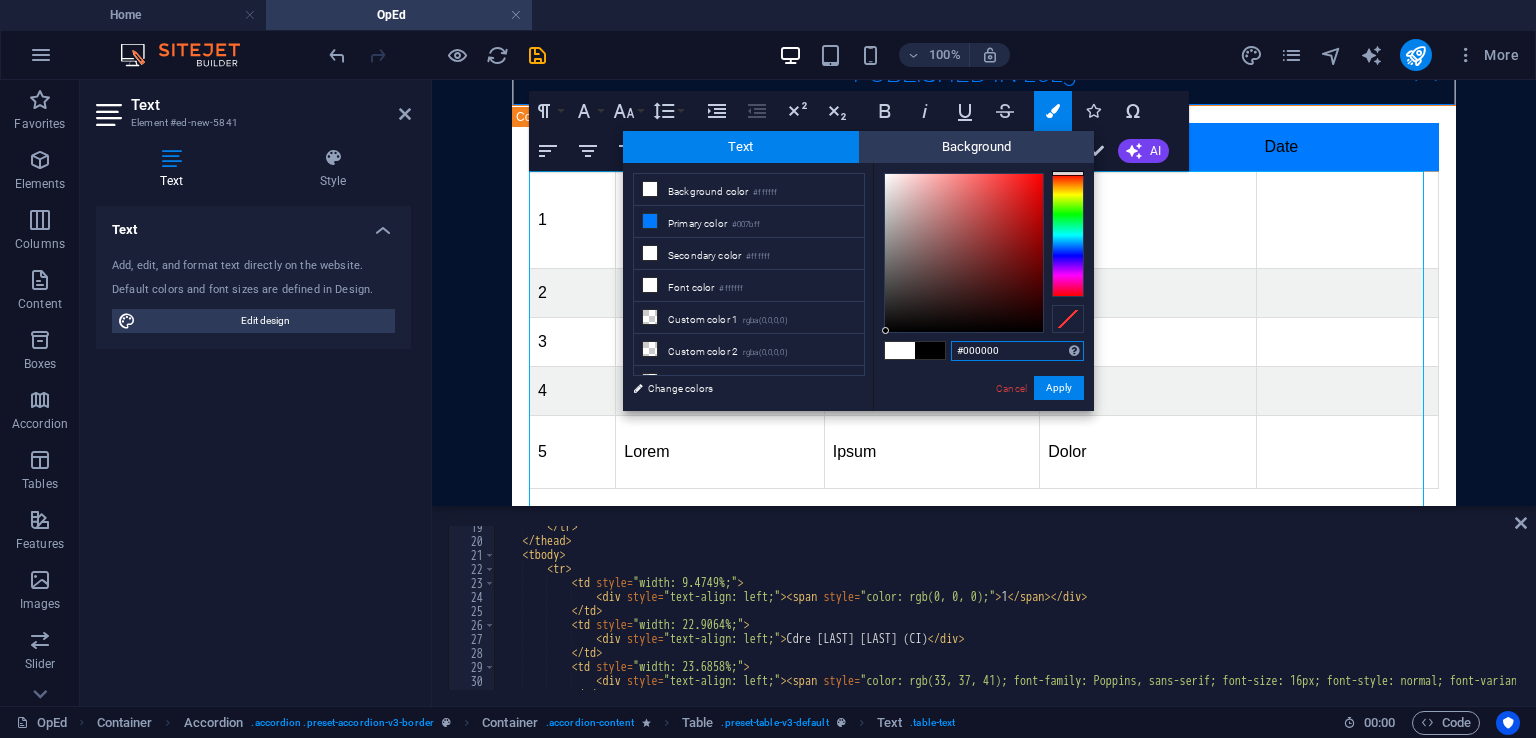 click at bounding box center (964, 253) 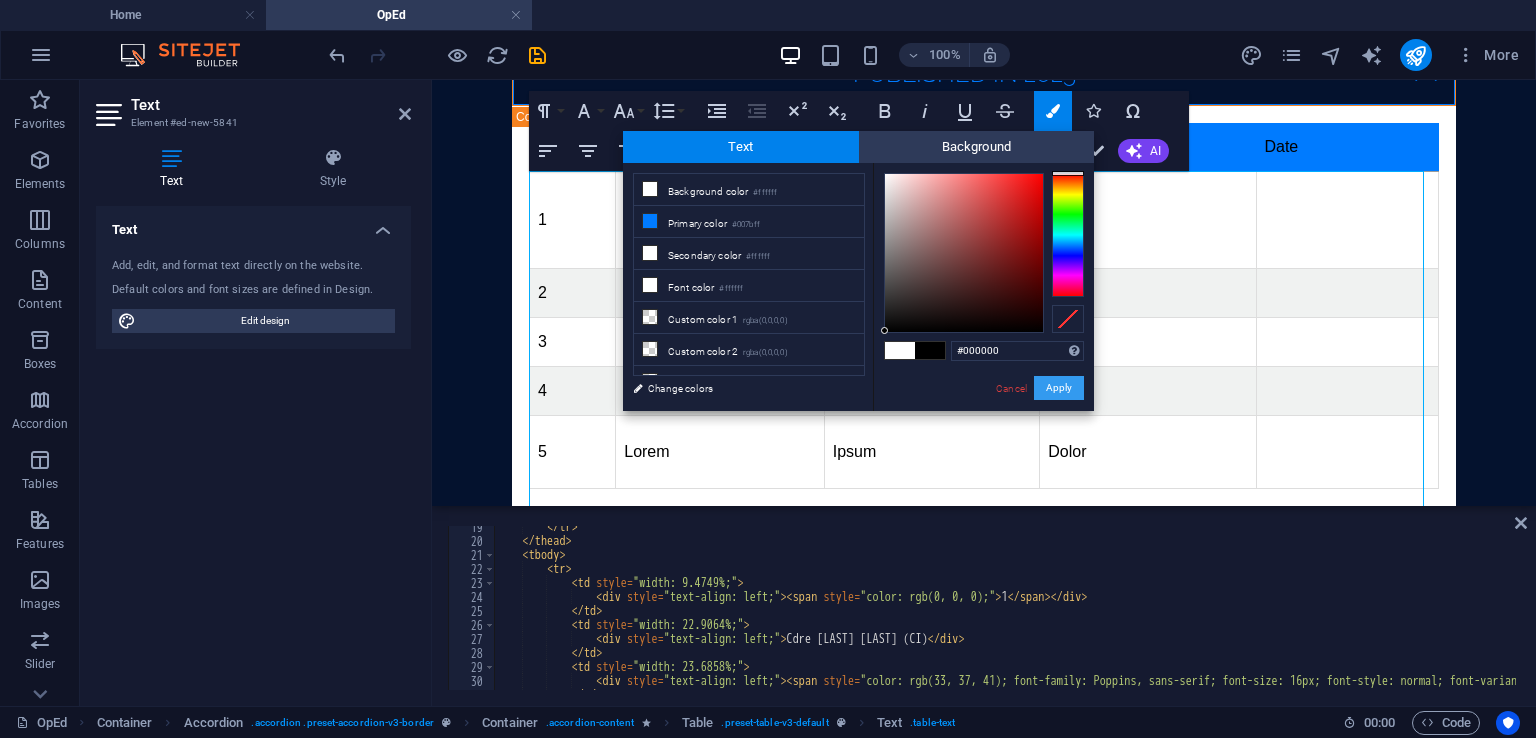 click on "Apply" at bounding box center (1059, 388) 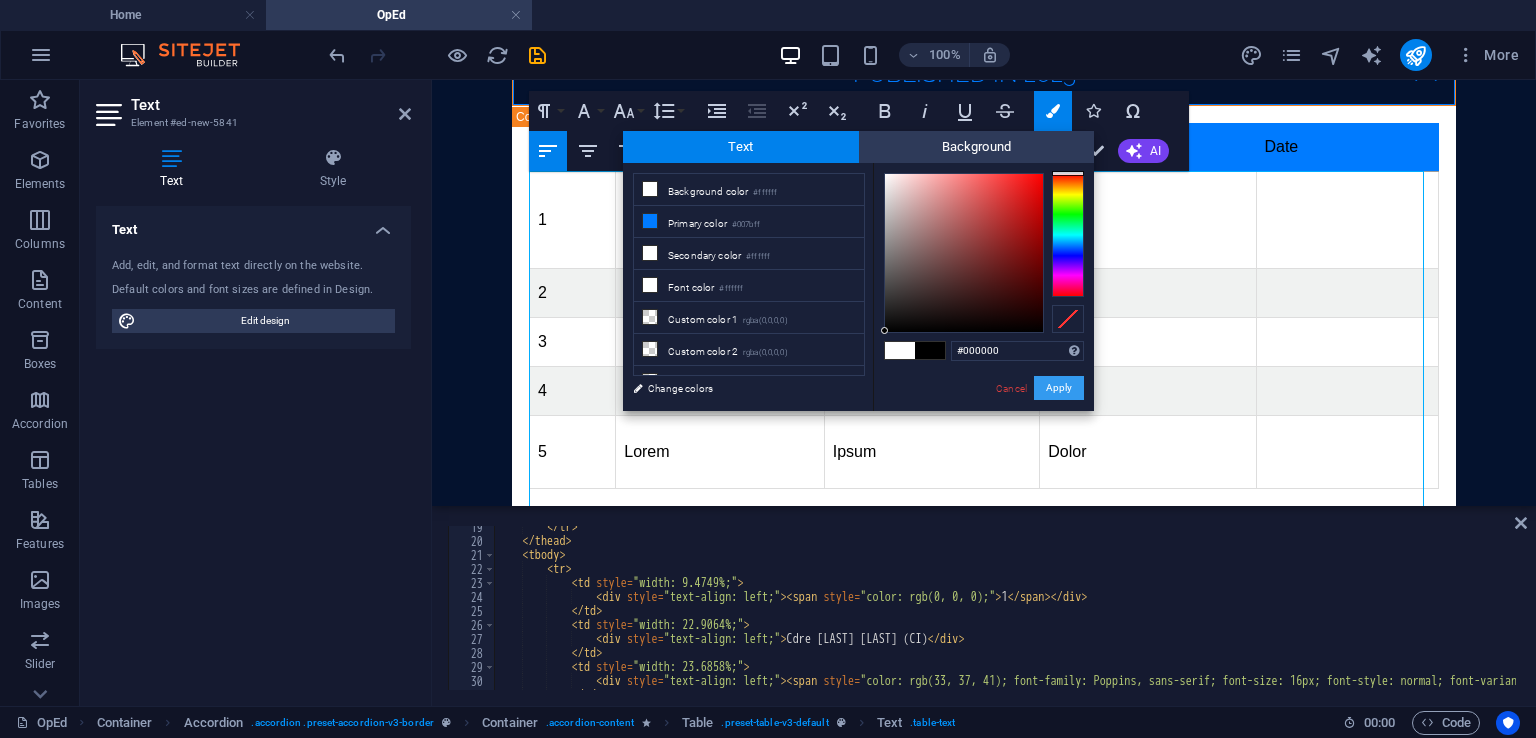 click on "Apply" at bounding box center [1059, 388] 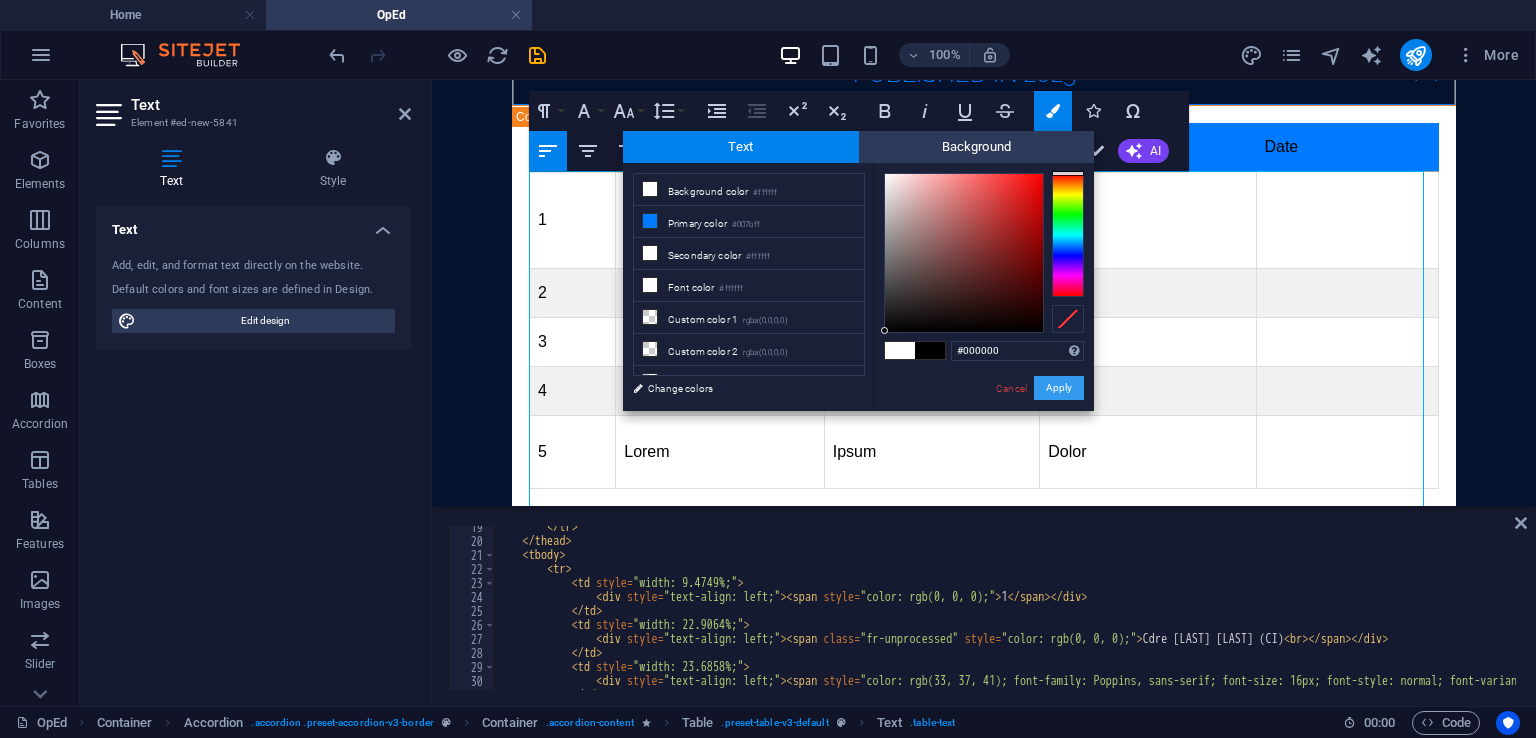 click on "Apply" at bounding box center [1059, 388] 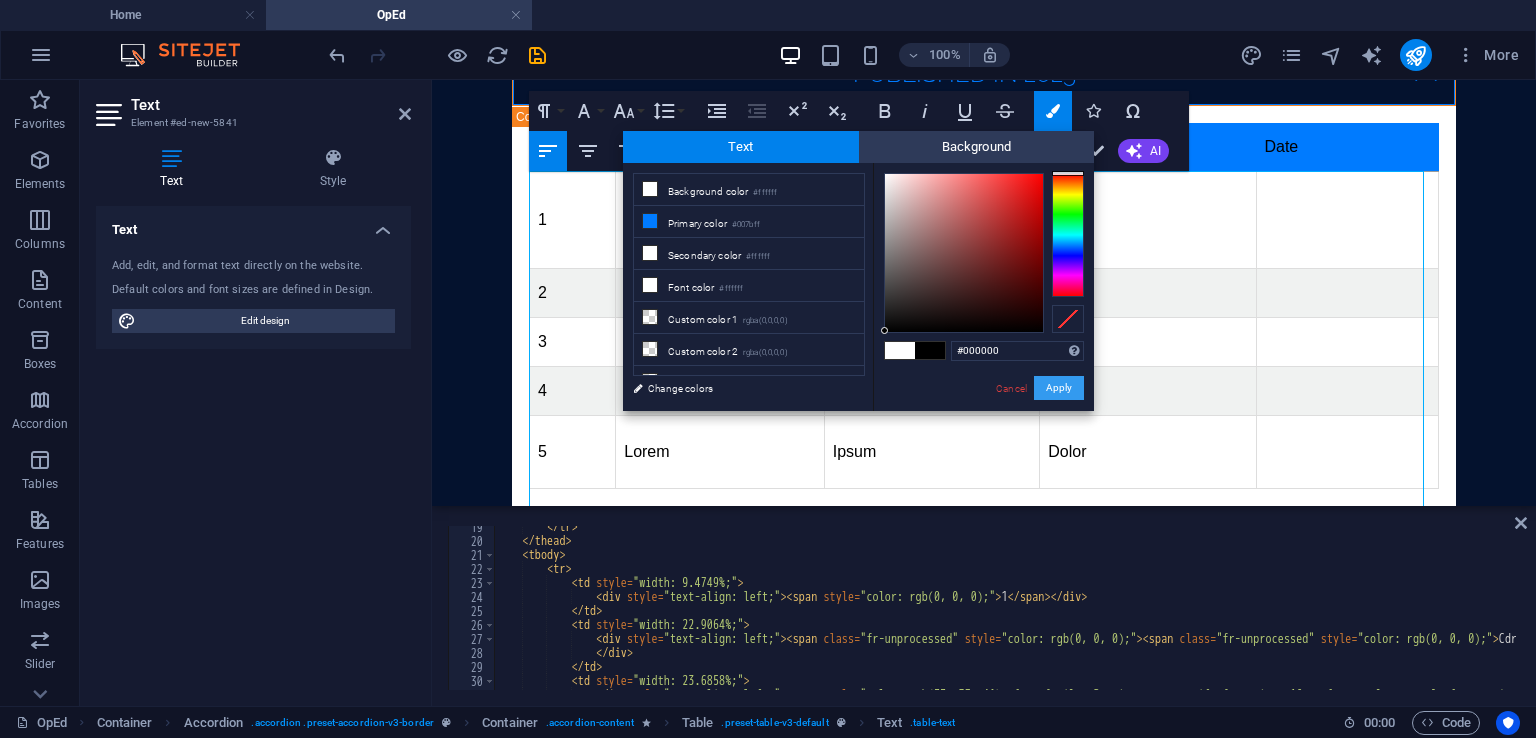 click on "Apply" at bounding box center [1059, 388] 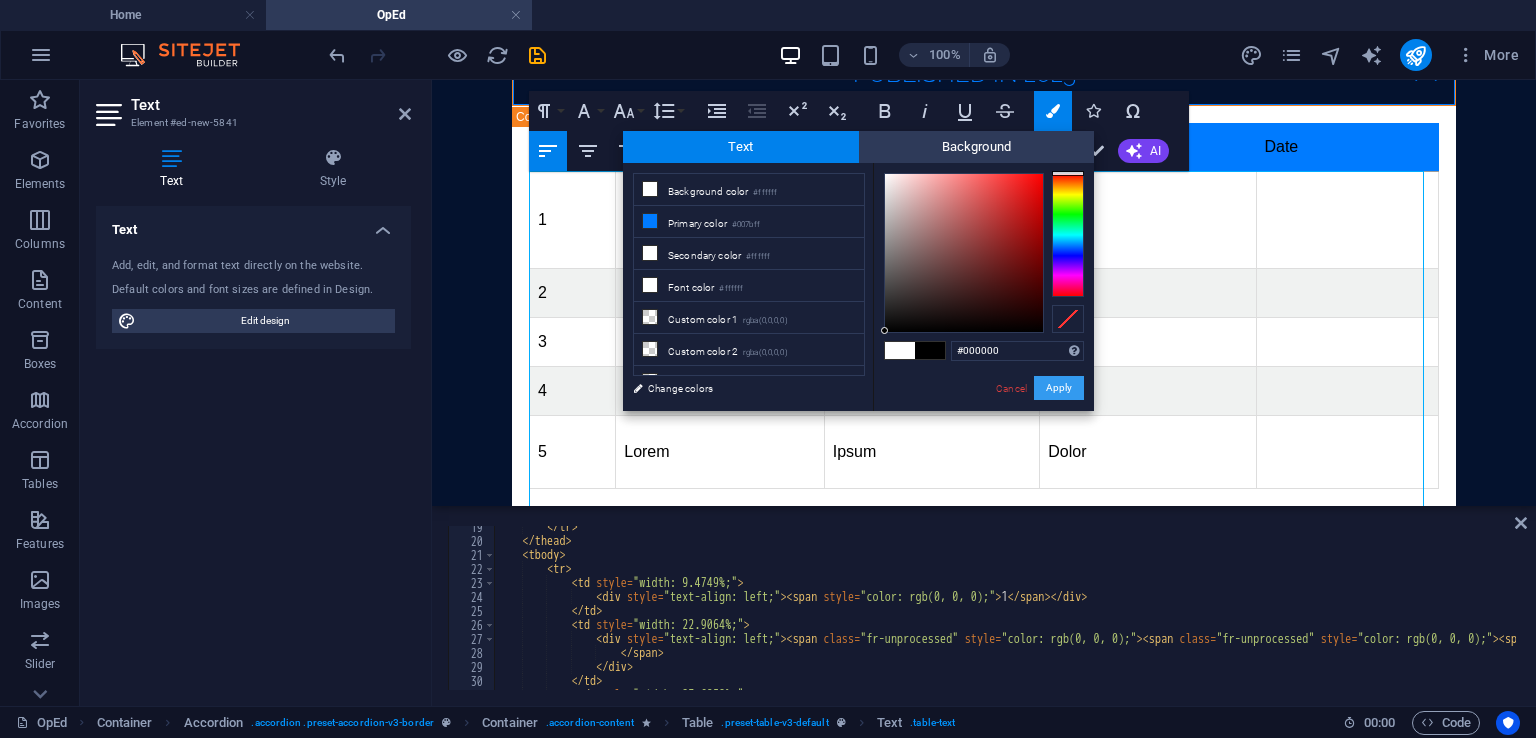click on "Apply" at bounding box center (1059, 388) 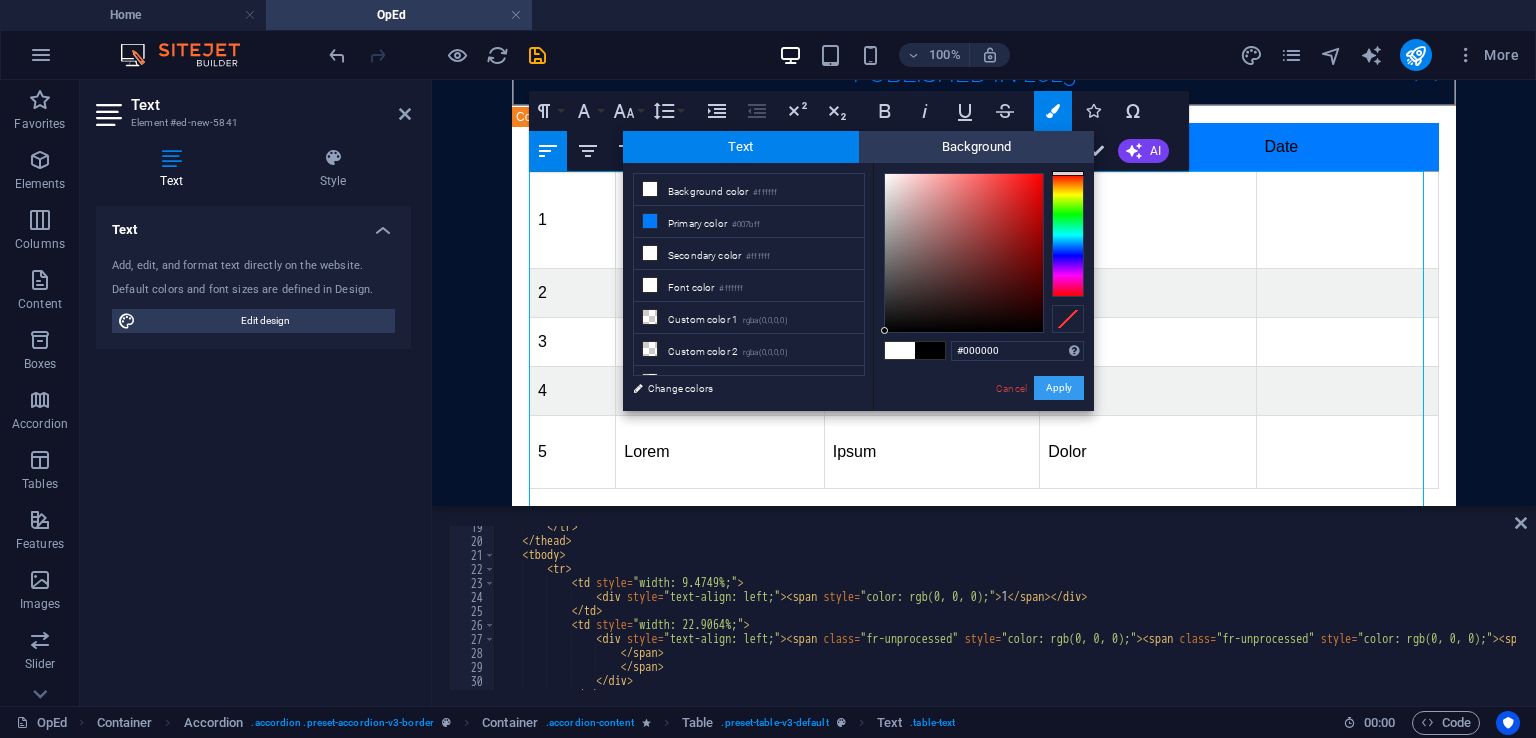 click on "Apply" at bounding box center [1059, 388] 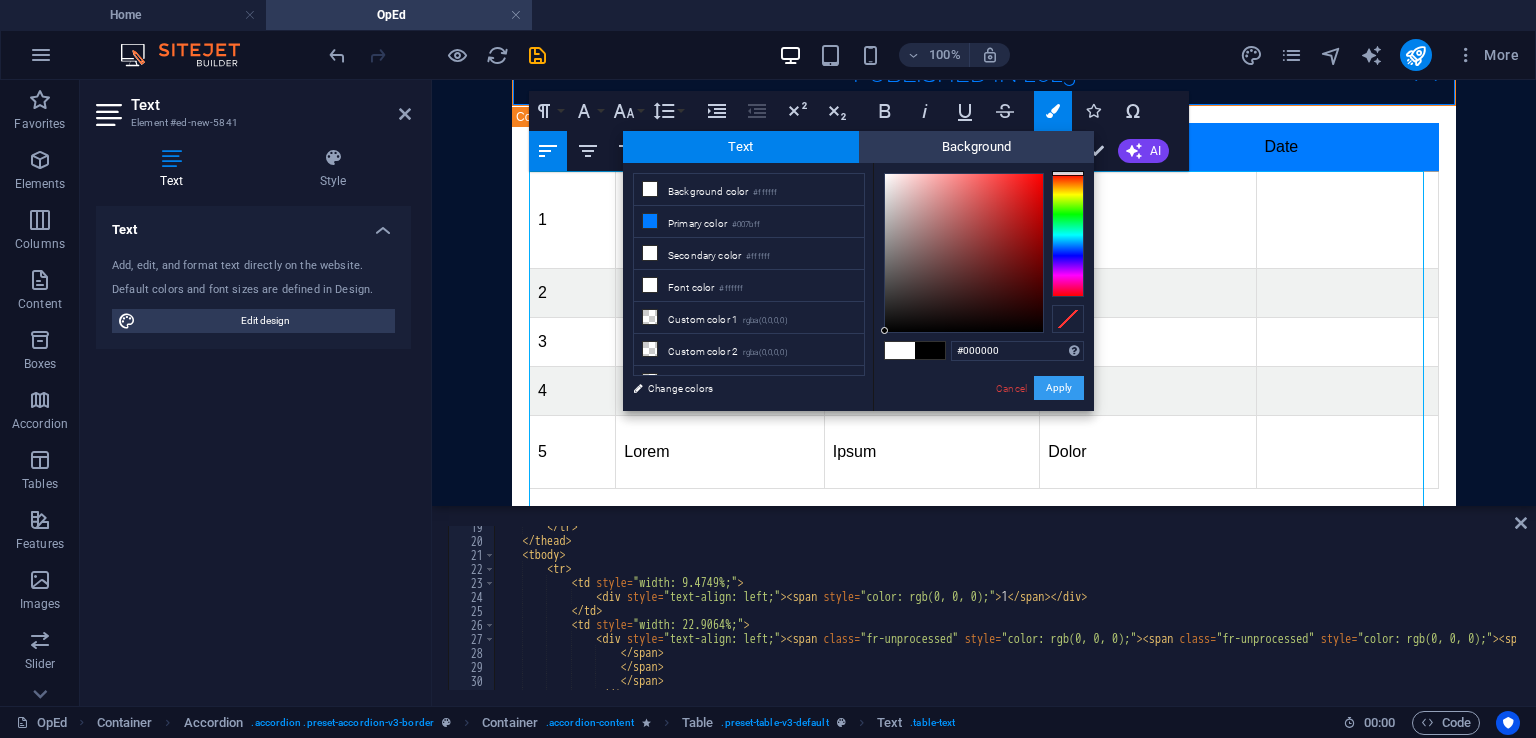 click on "Apply" at bounding box center (1059, 388) 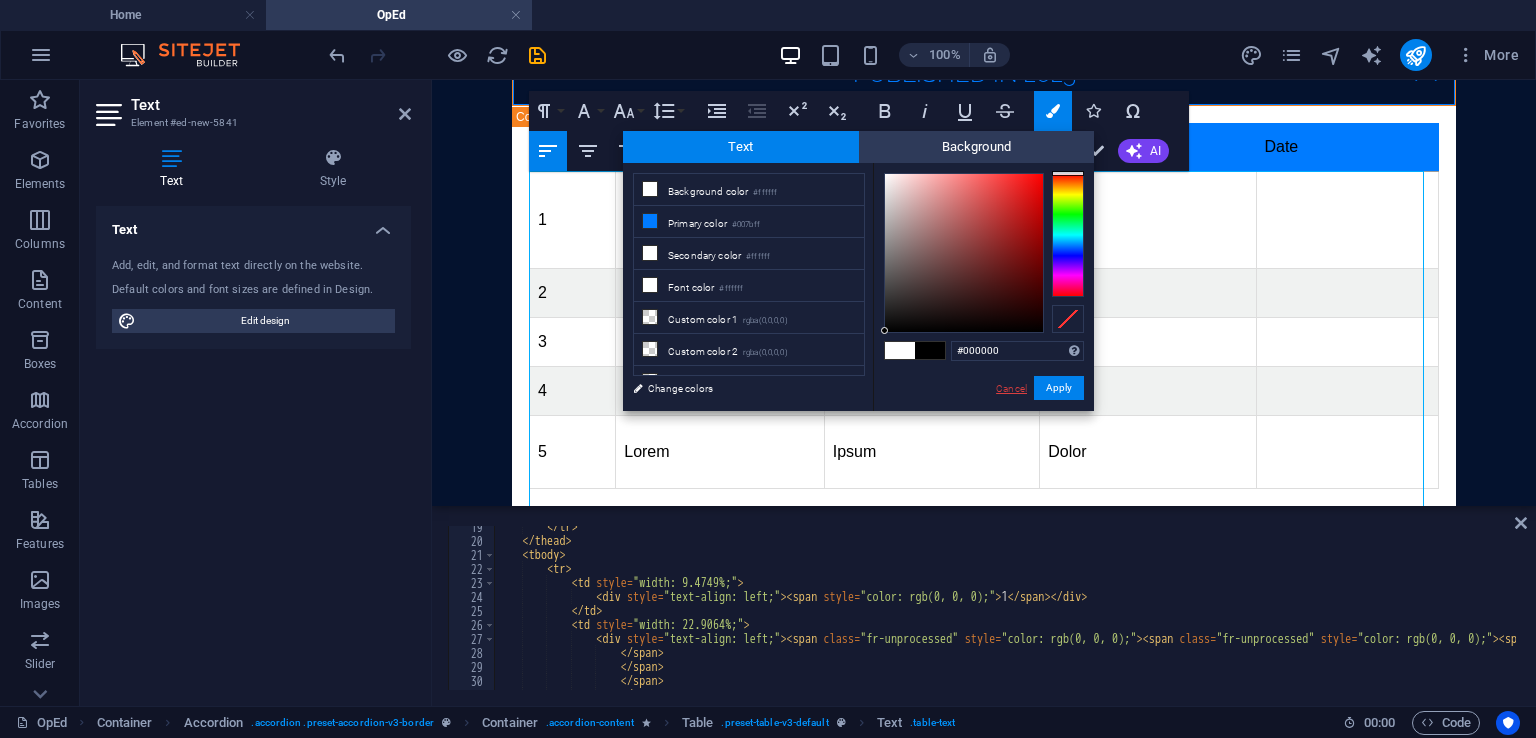 click on "Cancel" at bounding box center (1011, 388) 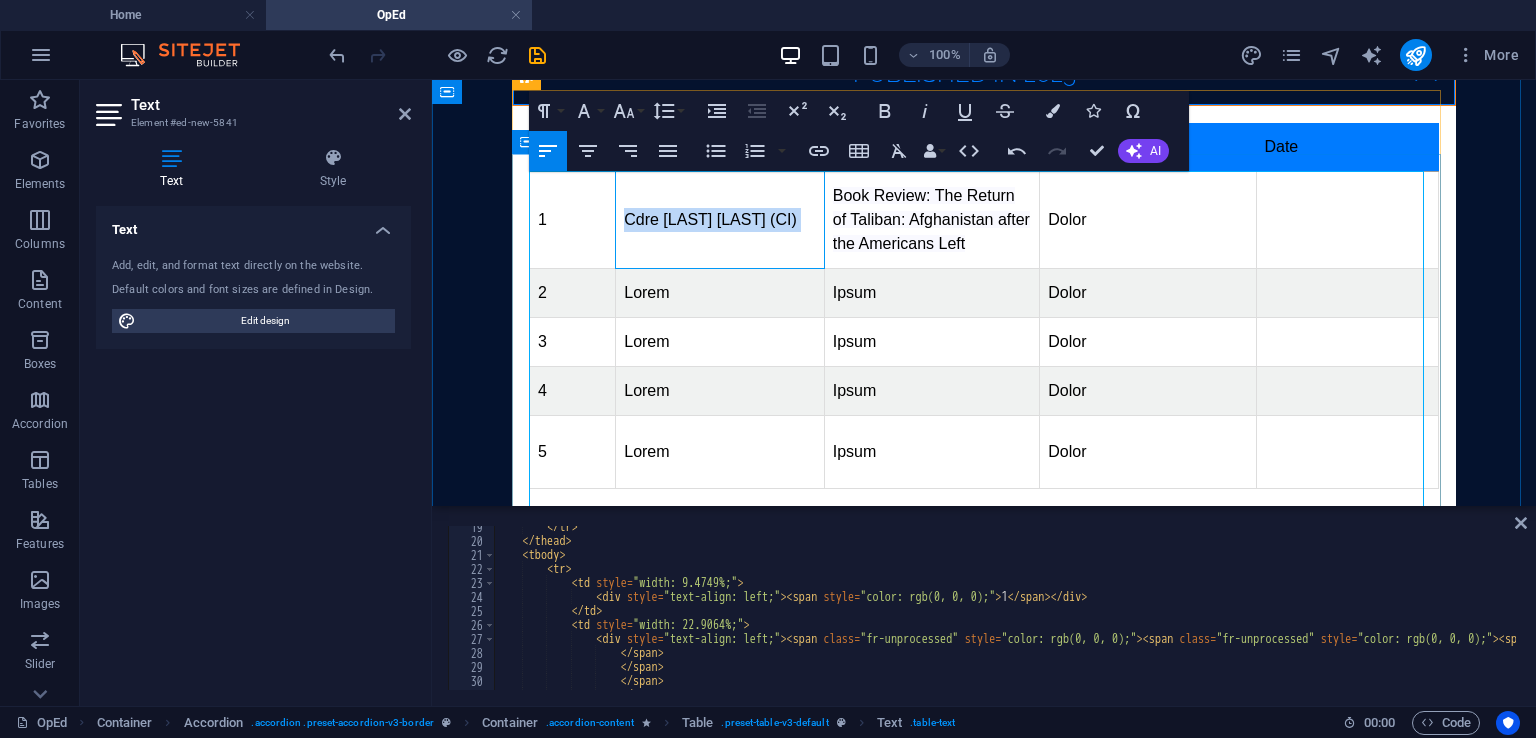 click on "Cdre [LAST] [LAST] (CI)" at bounding box center (720, 220) 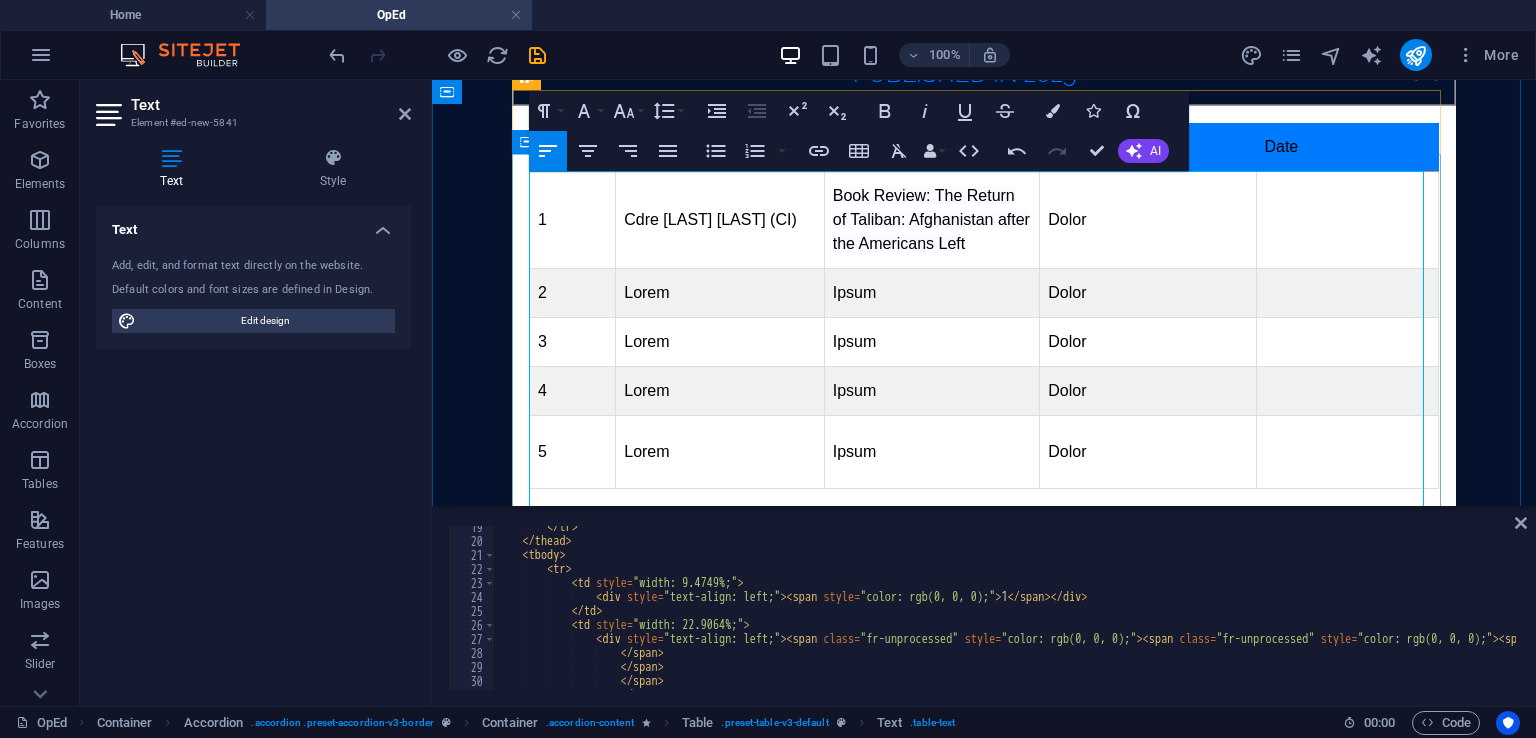 click on "Dolor" at bounding box center (1148, 220) 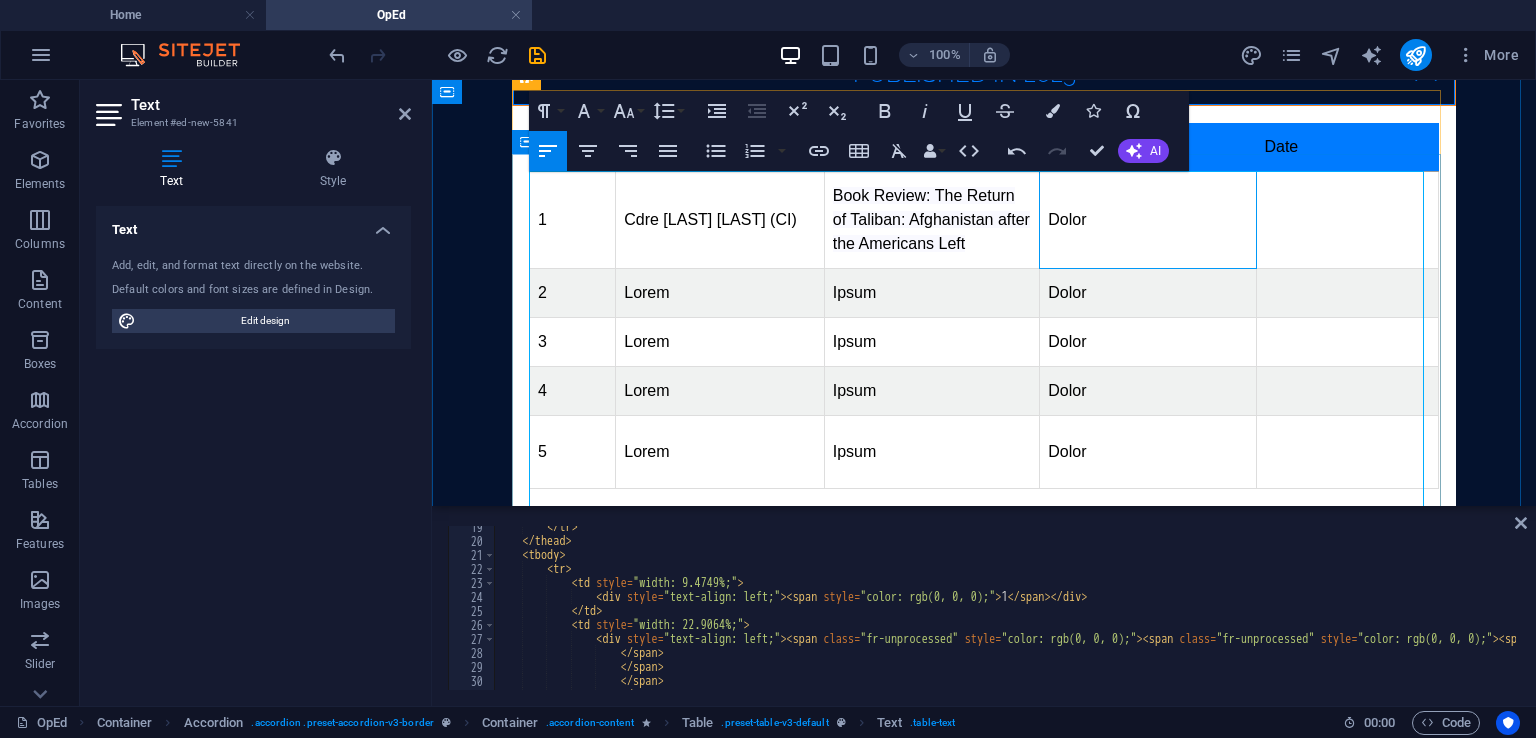 click on "Dolor" at bounding box center [1148, 220] 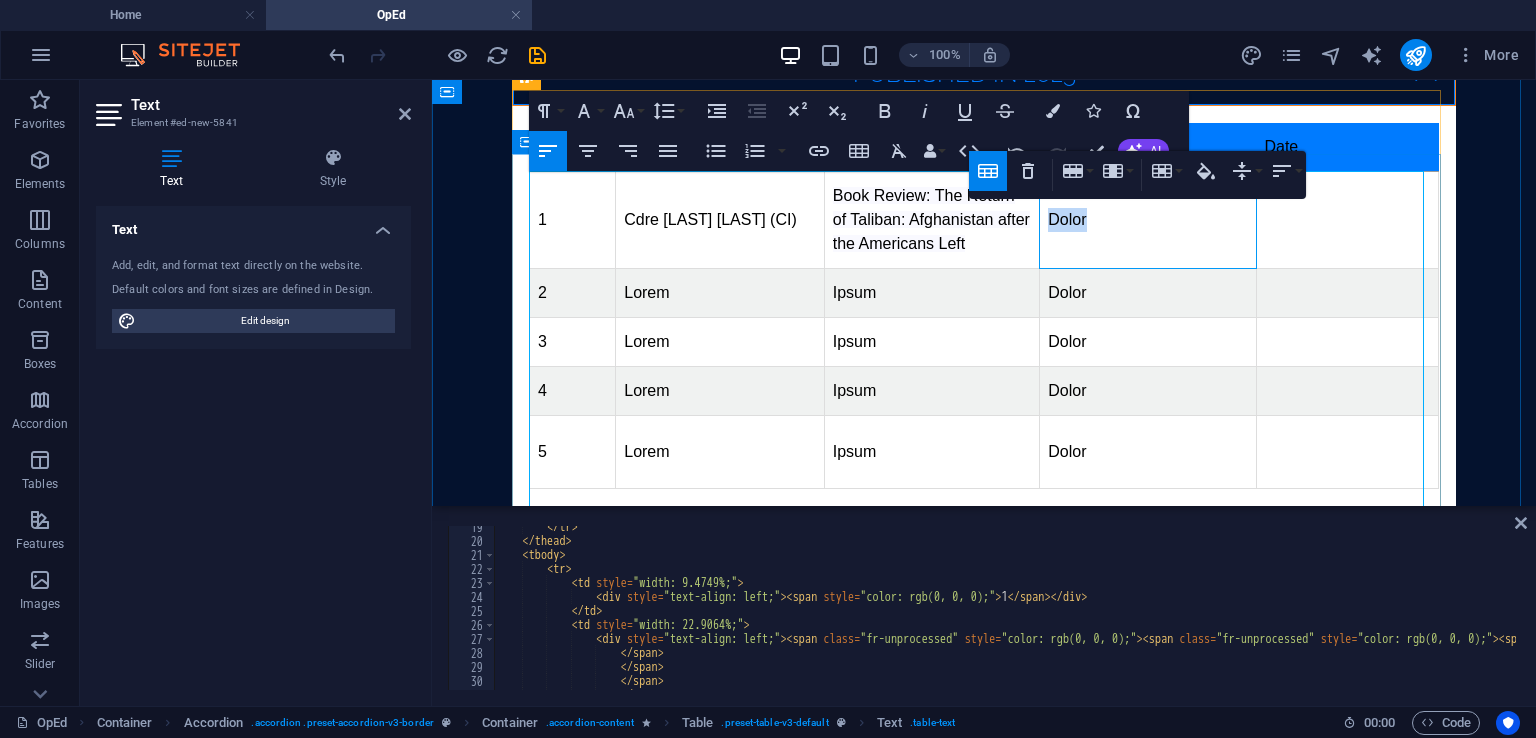 click on "Dolor" at bounding box center (1148, 220) 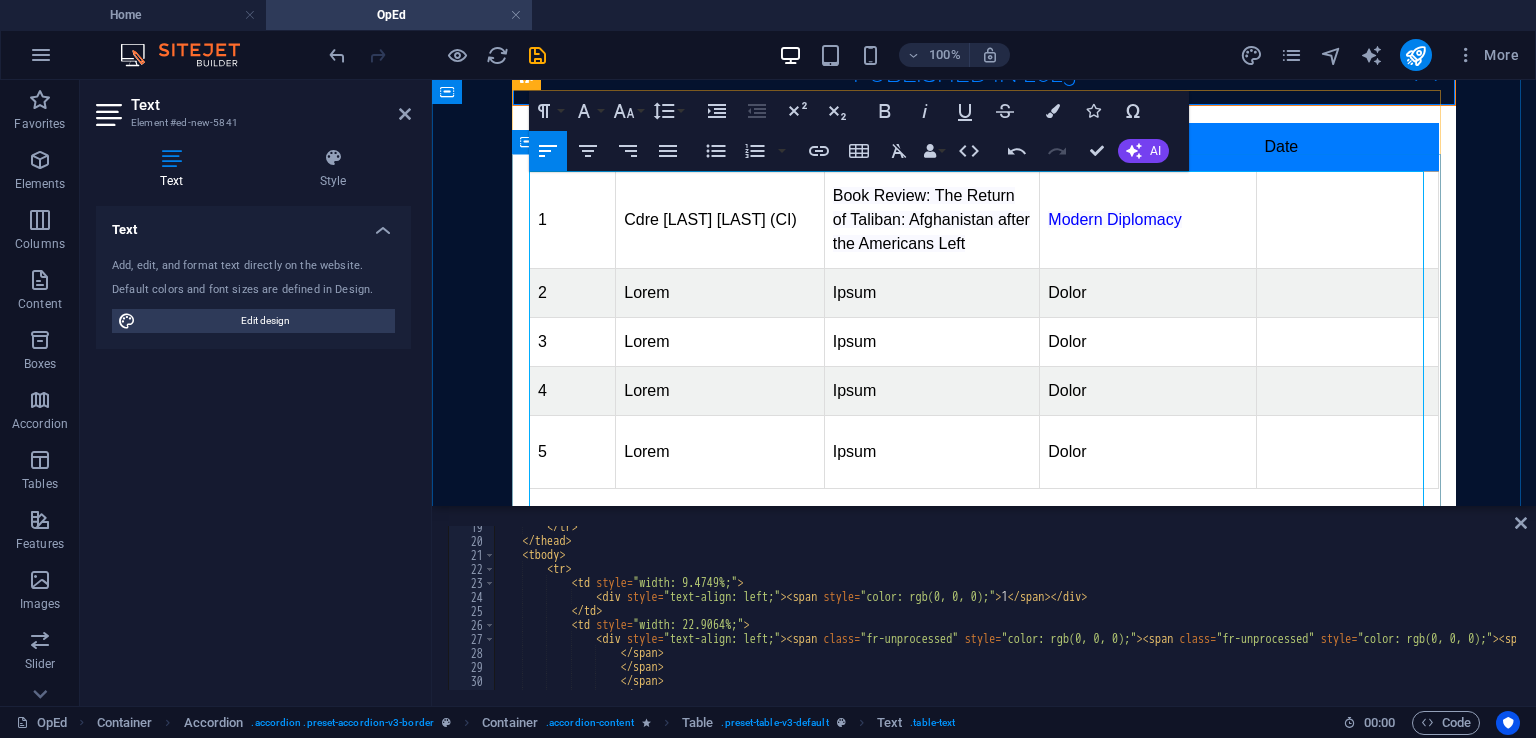 click on "Modern Diplomacy" at bounding box center (1148, 220) 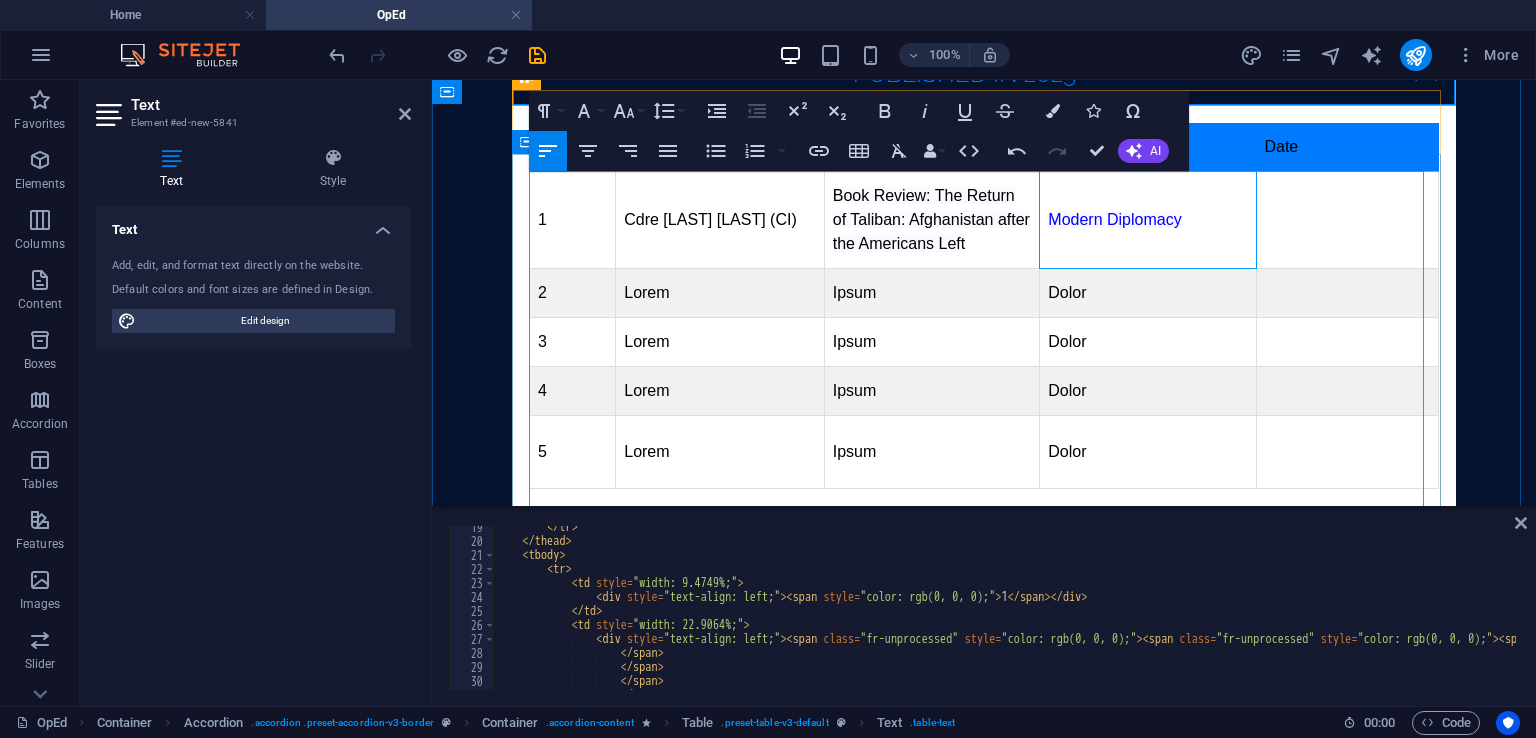 click on "Modern Diplomacy" at bounding box center [1148, 220] 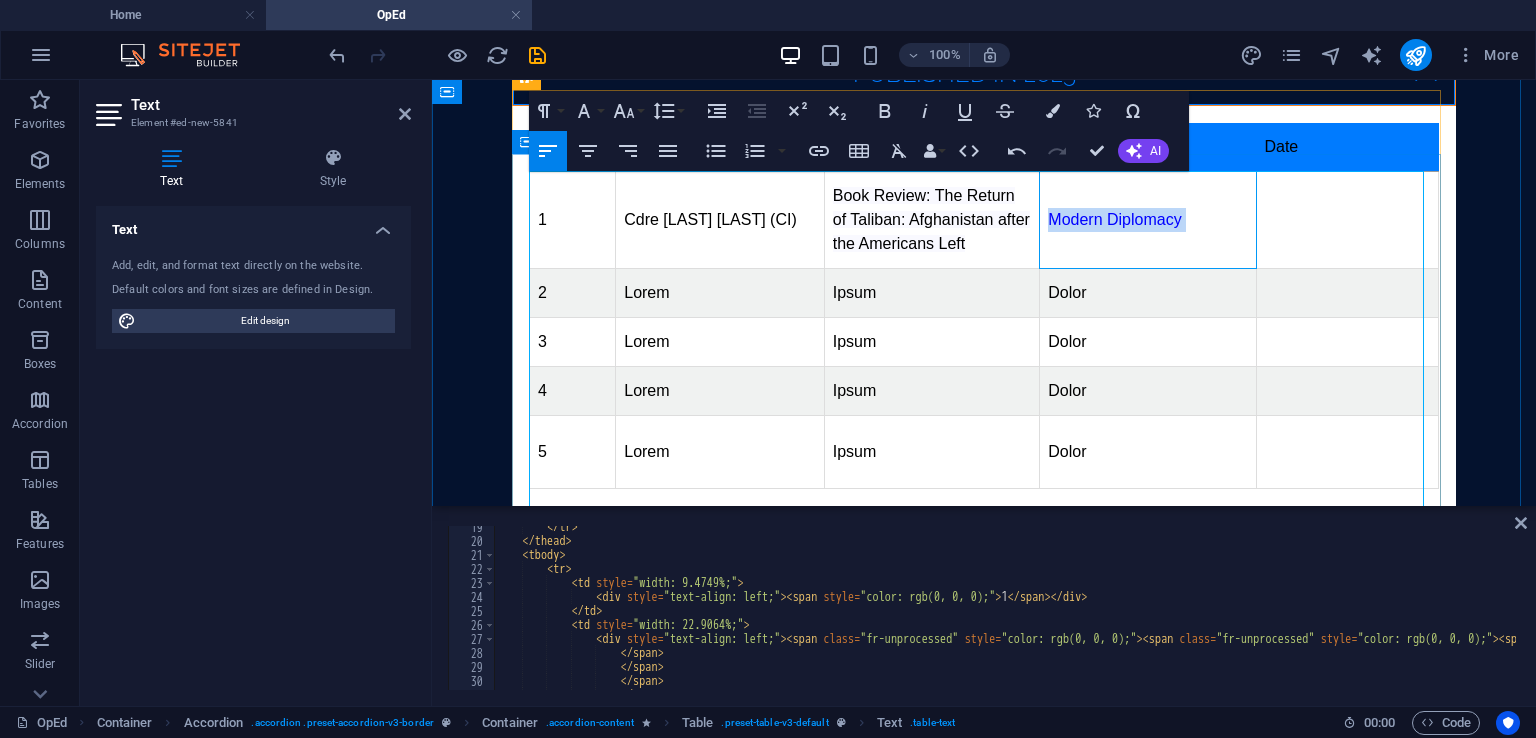 click on "Modern Diplomacy" at bounding box center (1148, 220) 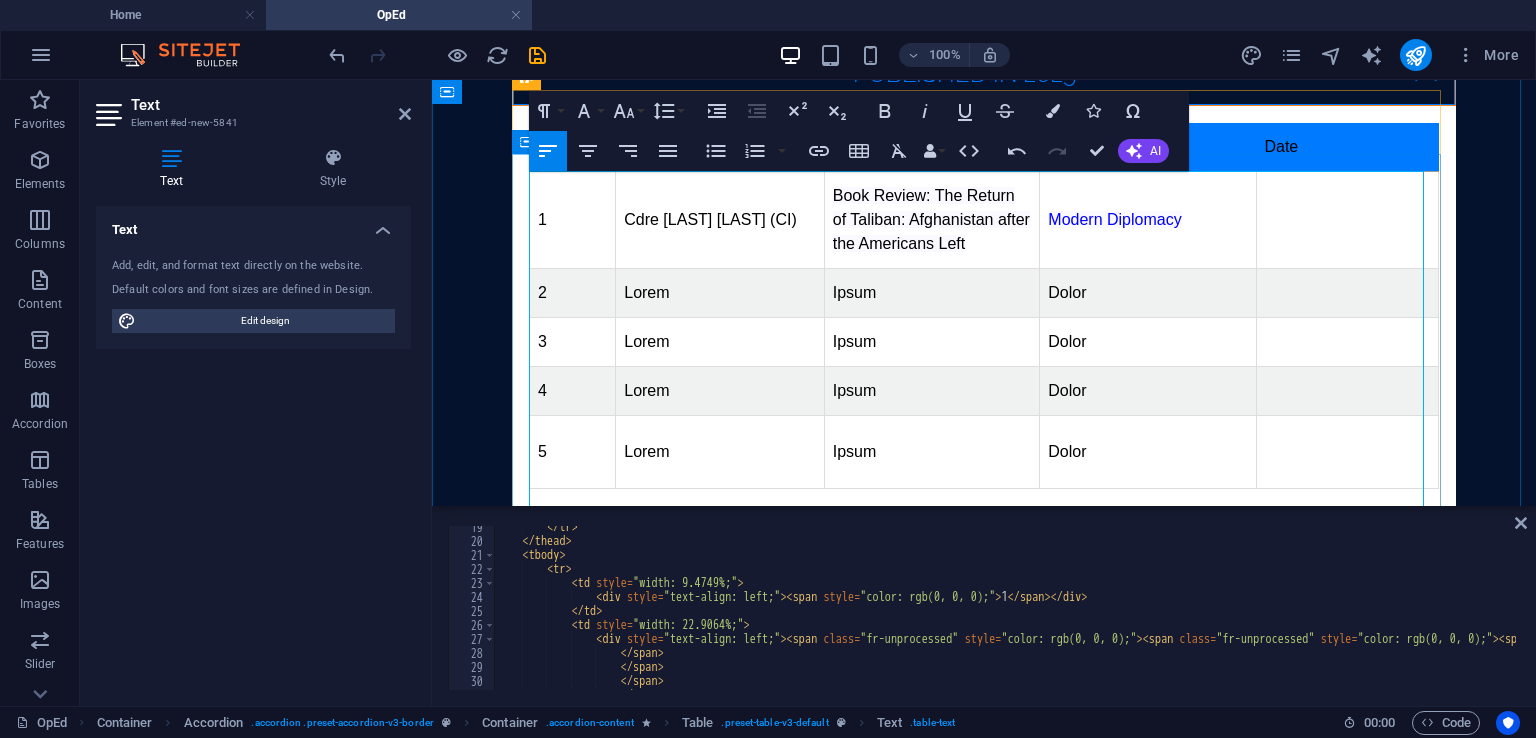 scroll, scrollTop: 77, scrollLeft: 10, axis: both 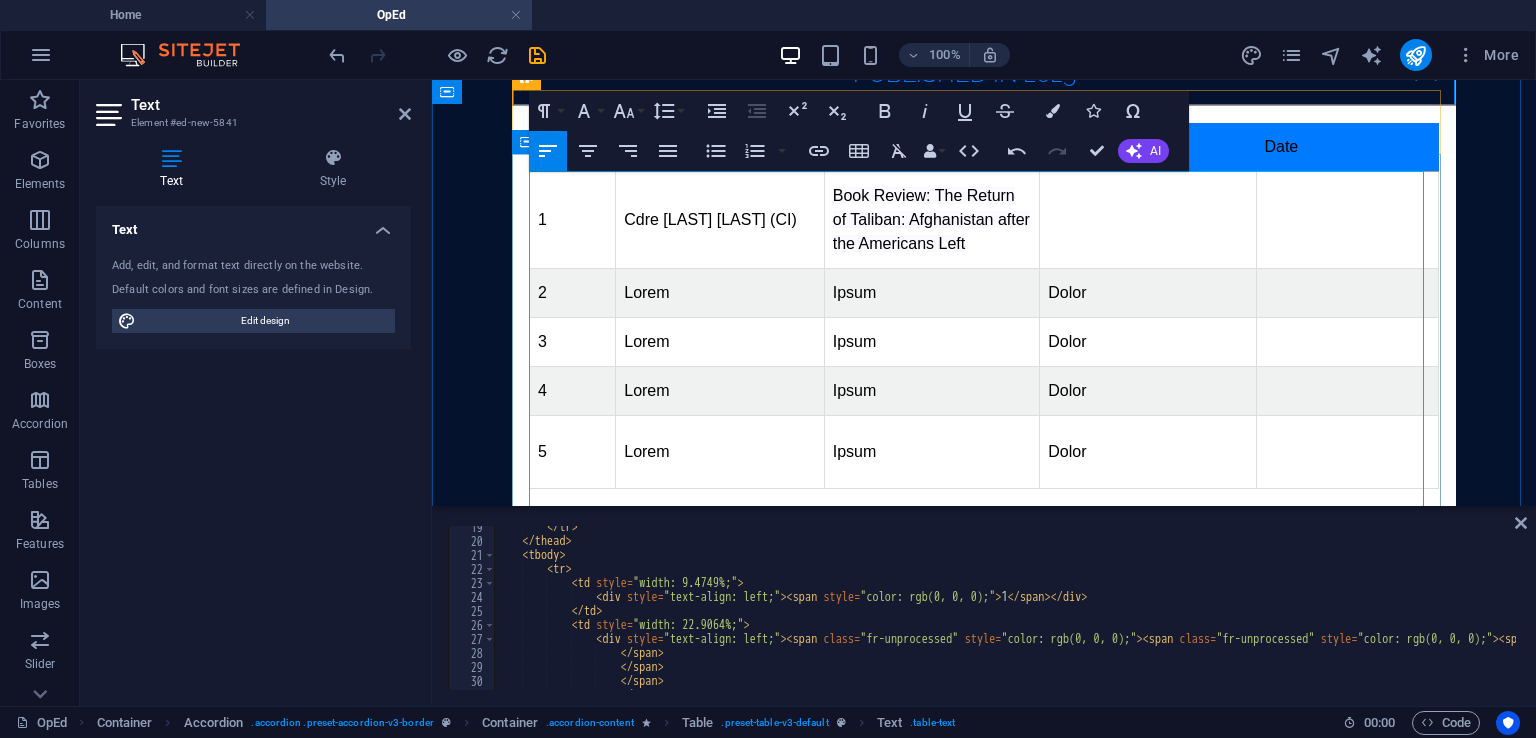click on "Modern Diplomacy" at bounding box center (1148, 220) 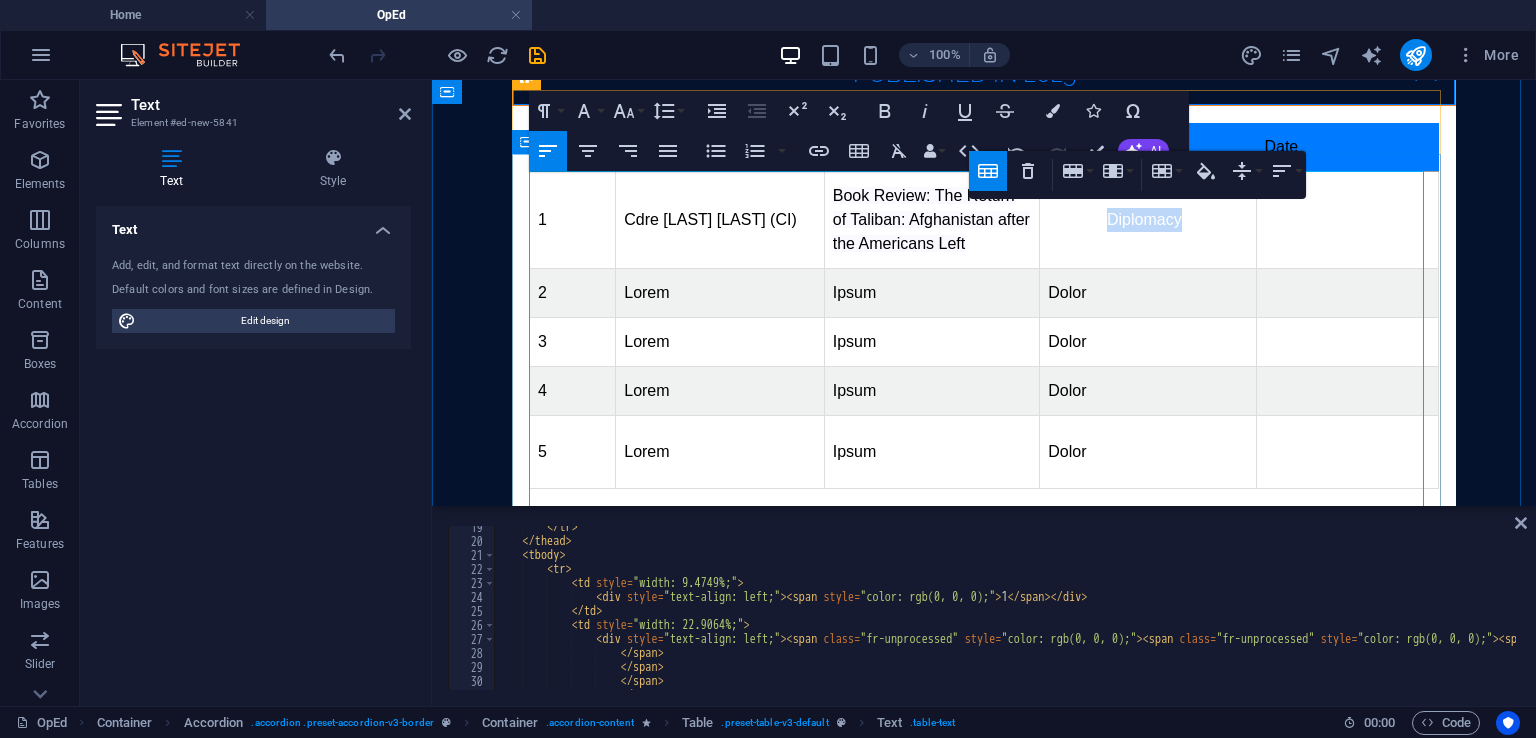 click on "Modern Diplomacy" at bounding box center [1148, 220] 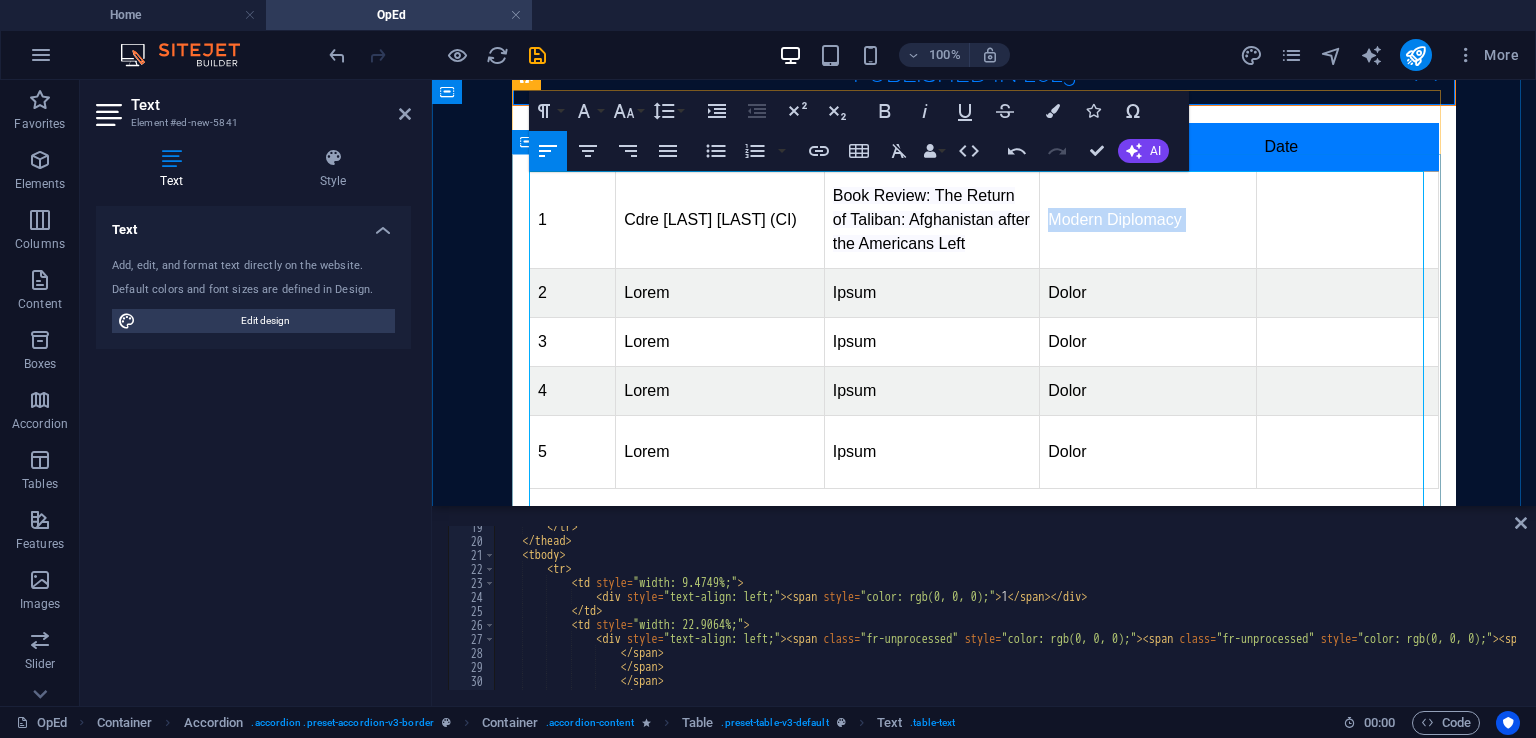 click on "Modern Diplomacy" at bounding box center (1148, 220) 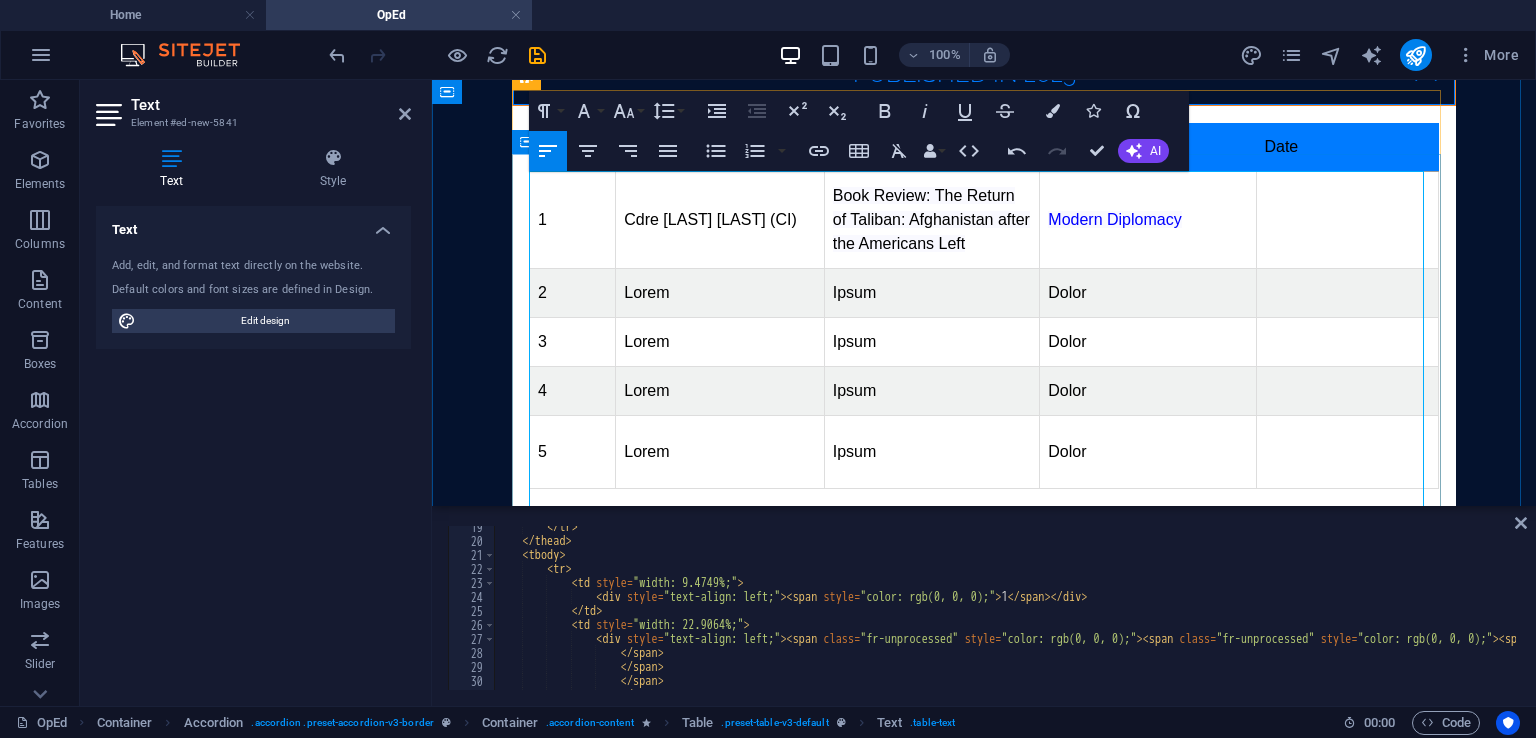 click at bounding box center (1347, 220) 